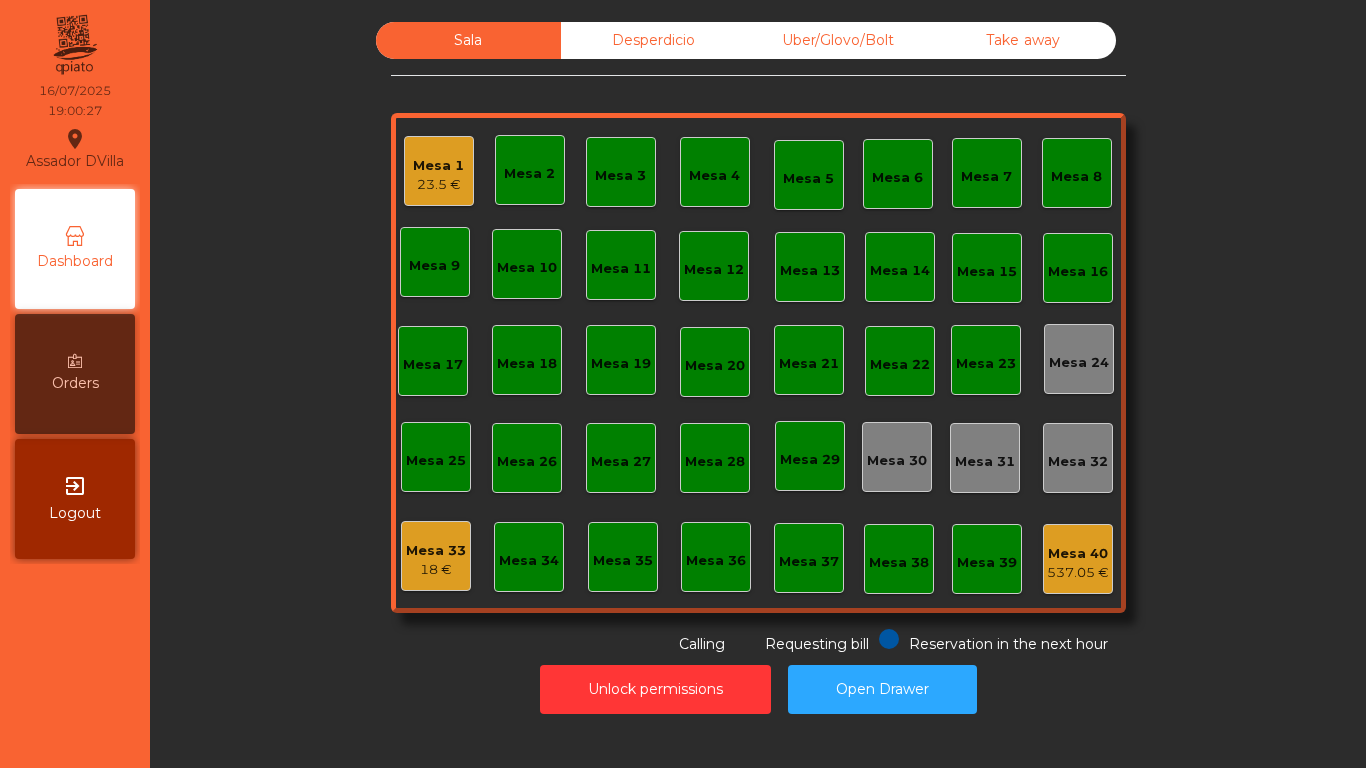 scroll, scrollTop: 0, scrollLeft: 0, axis: both 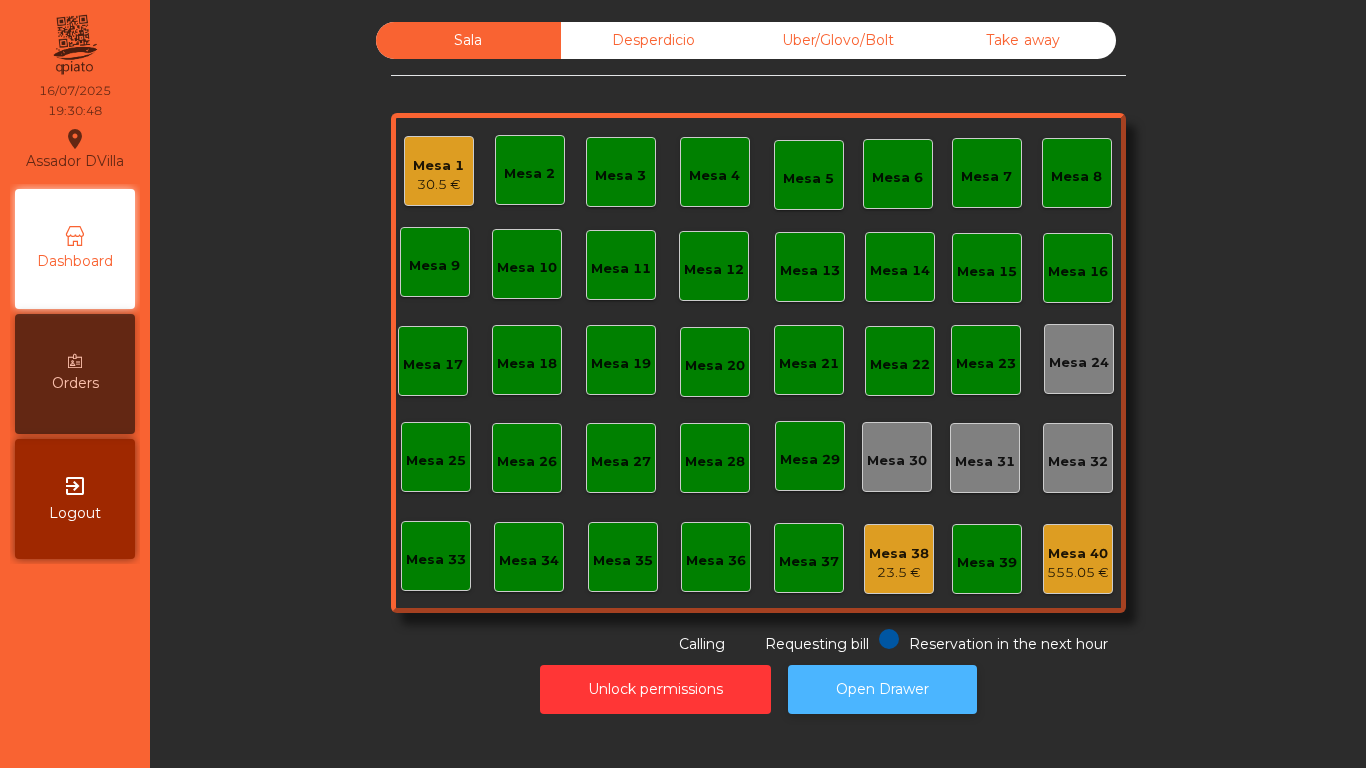 click on "Open Drawer" 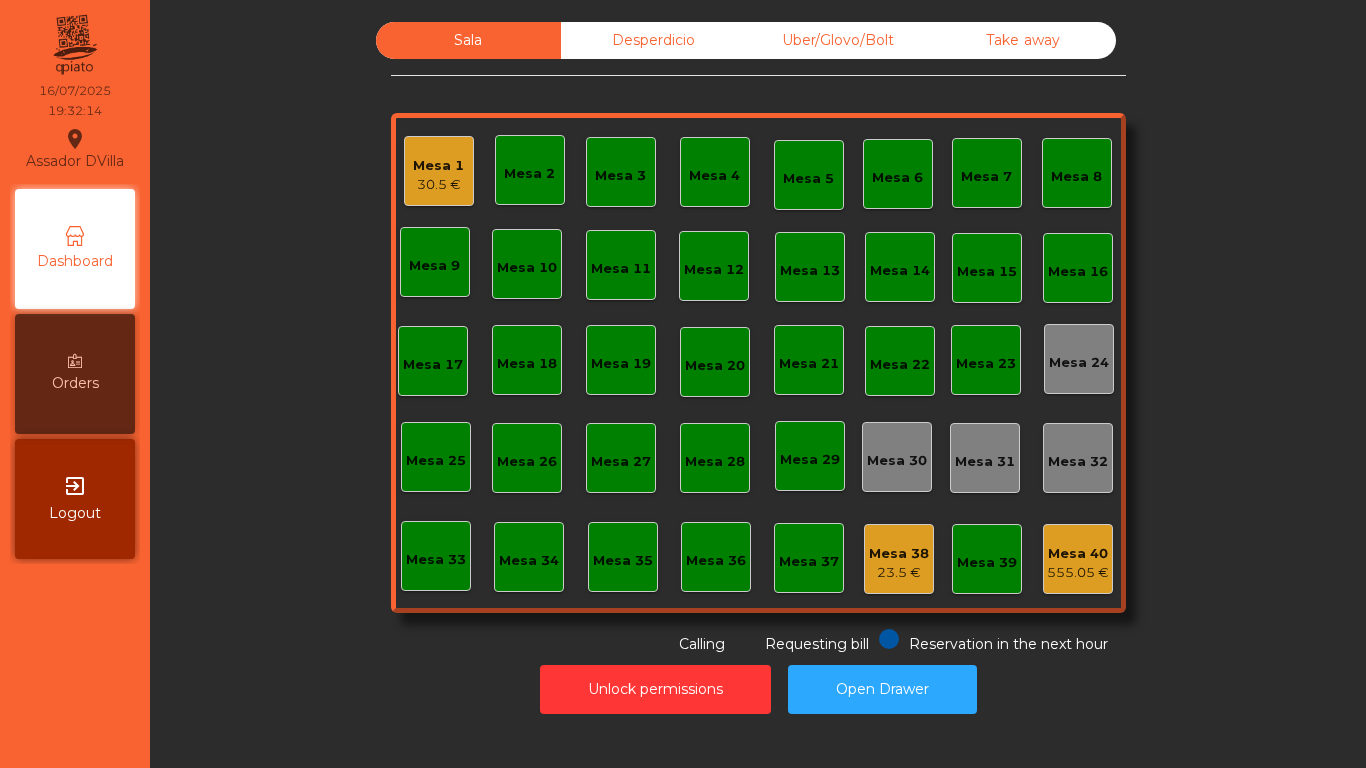 click on "Mesa 40   555.05 €" 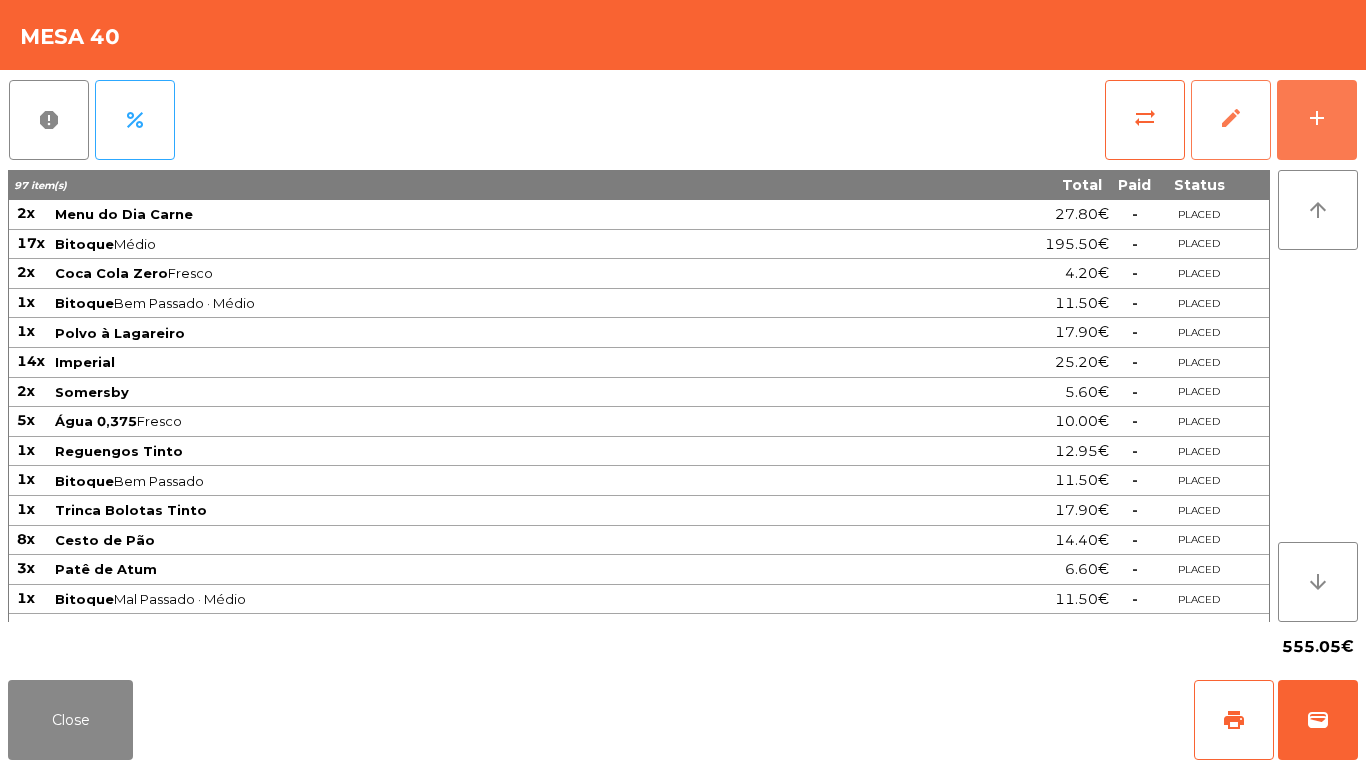 drag, startPoint x: 1309, startPoint y: 124, endPoint x: 1217, endPoint y: 130, distance: 92.19544 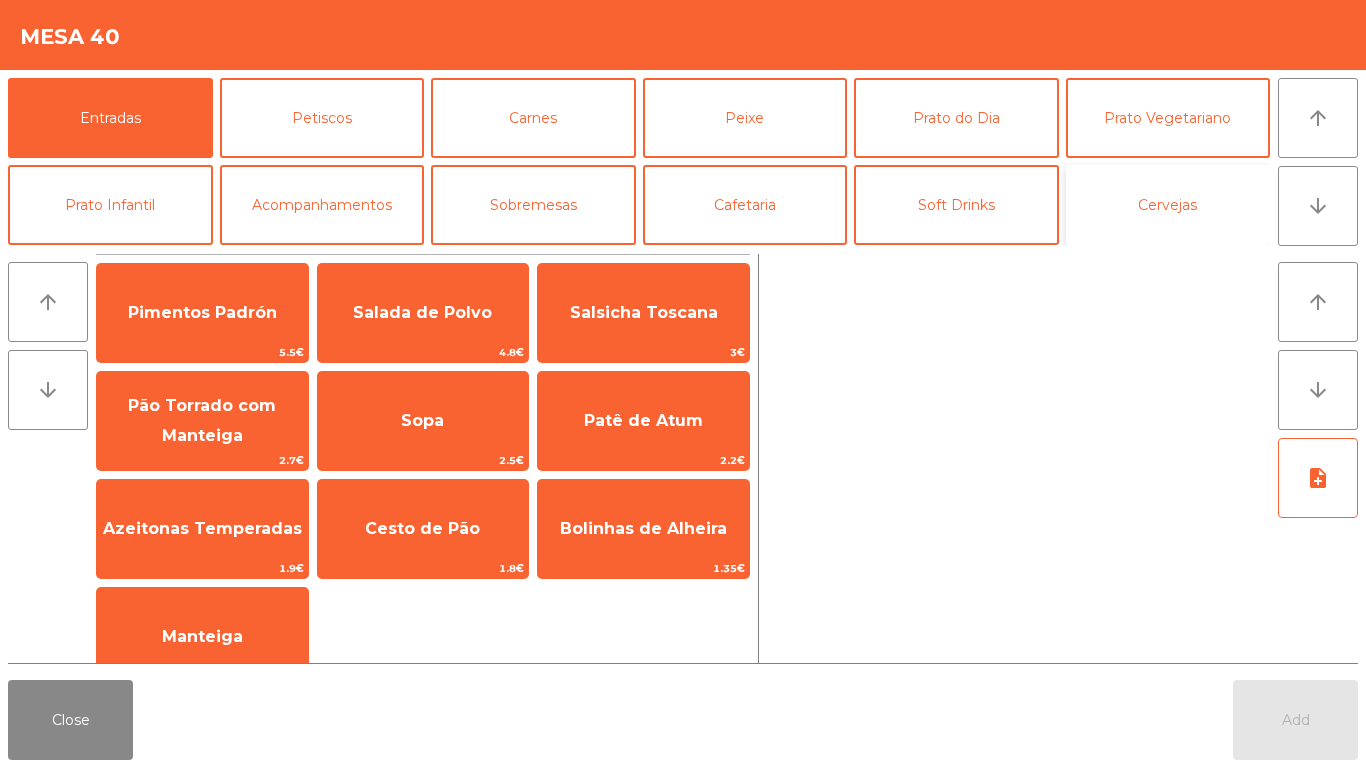 click on "Cervejas" 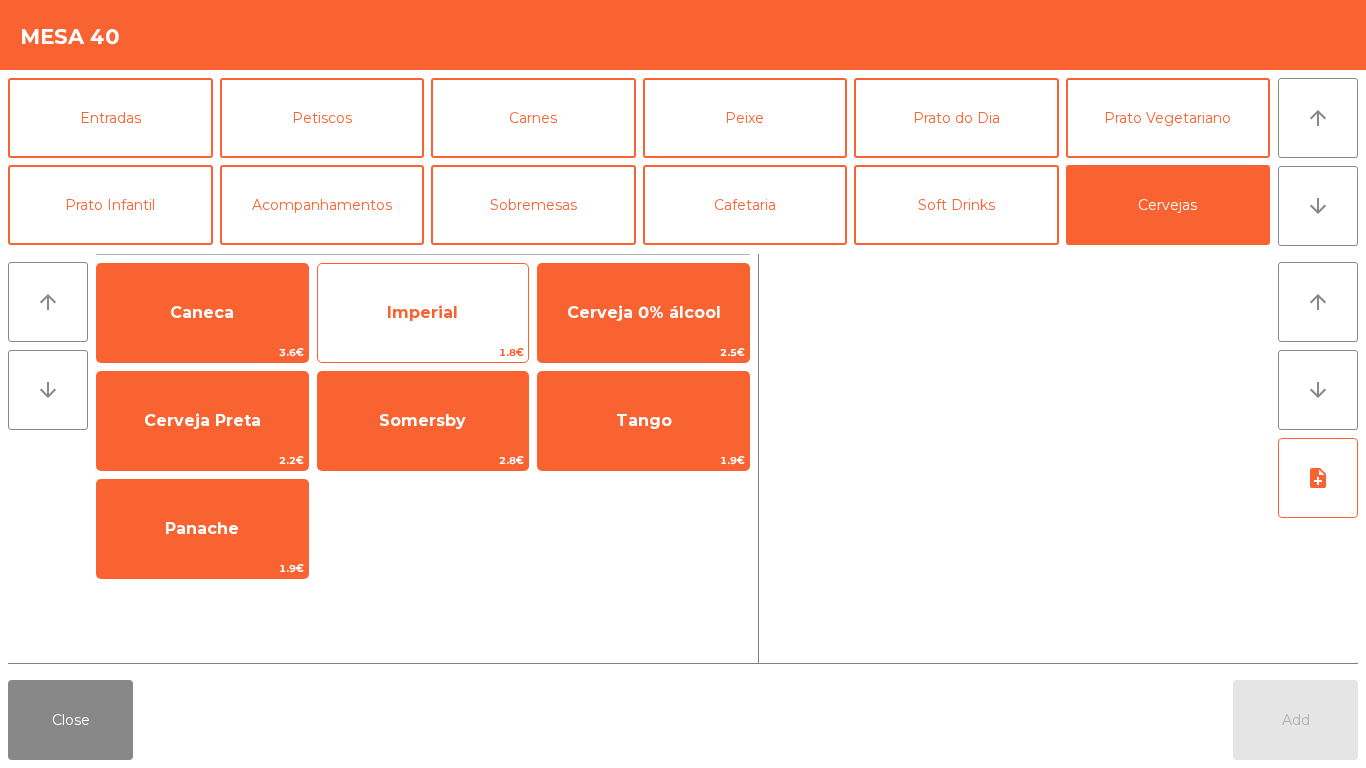 click on "Imperial" 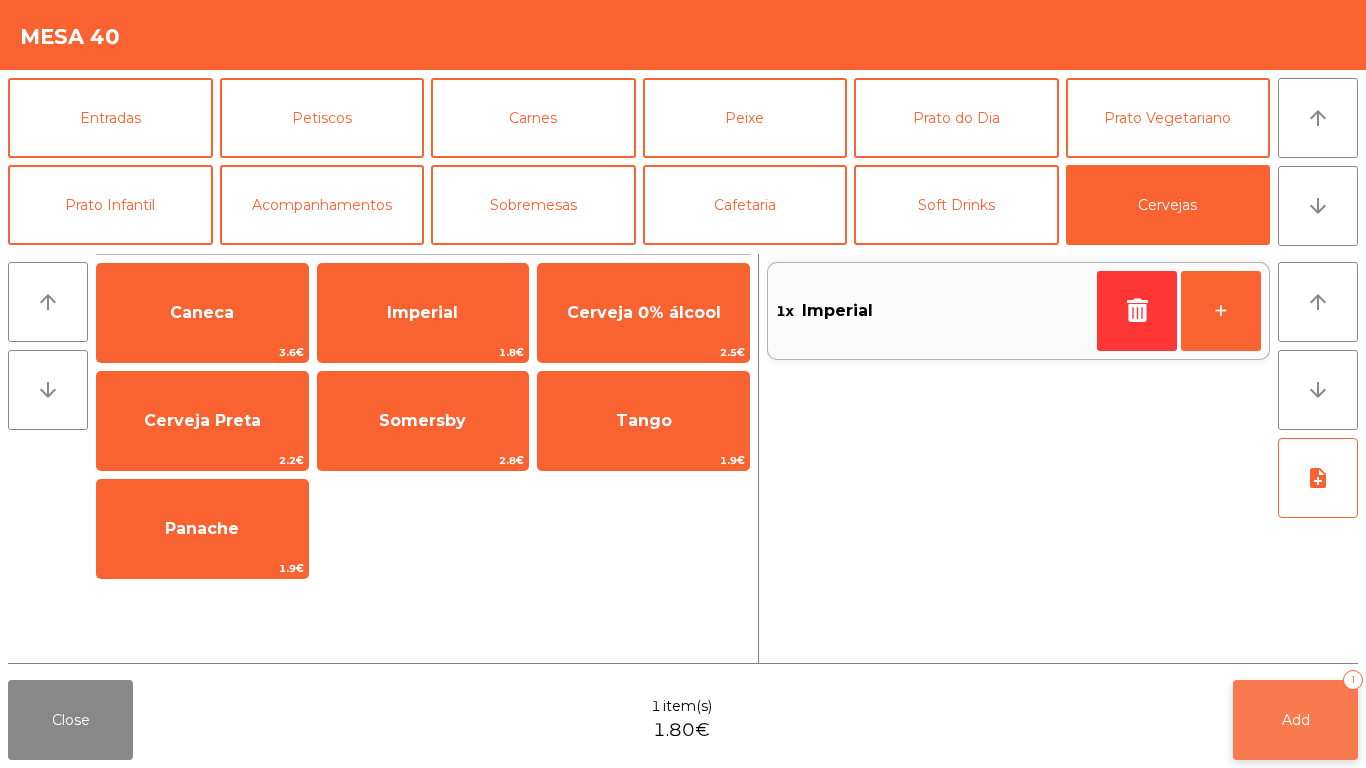 click on "Add   1" 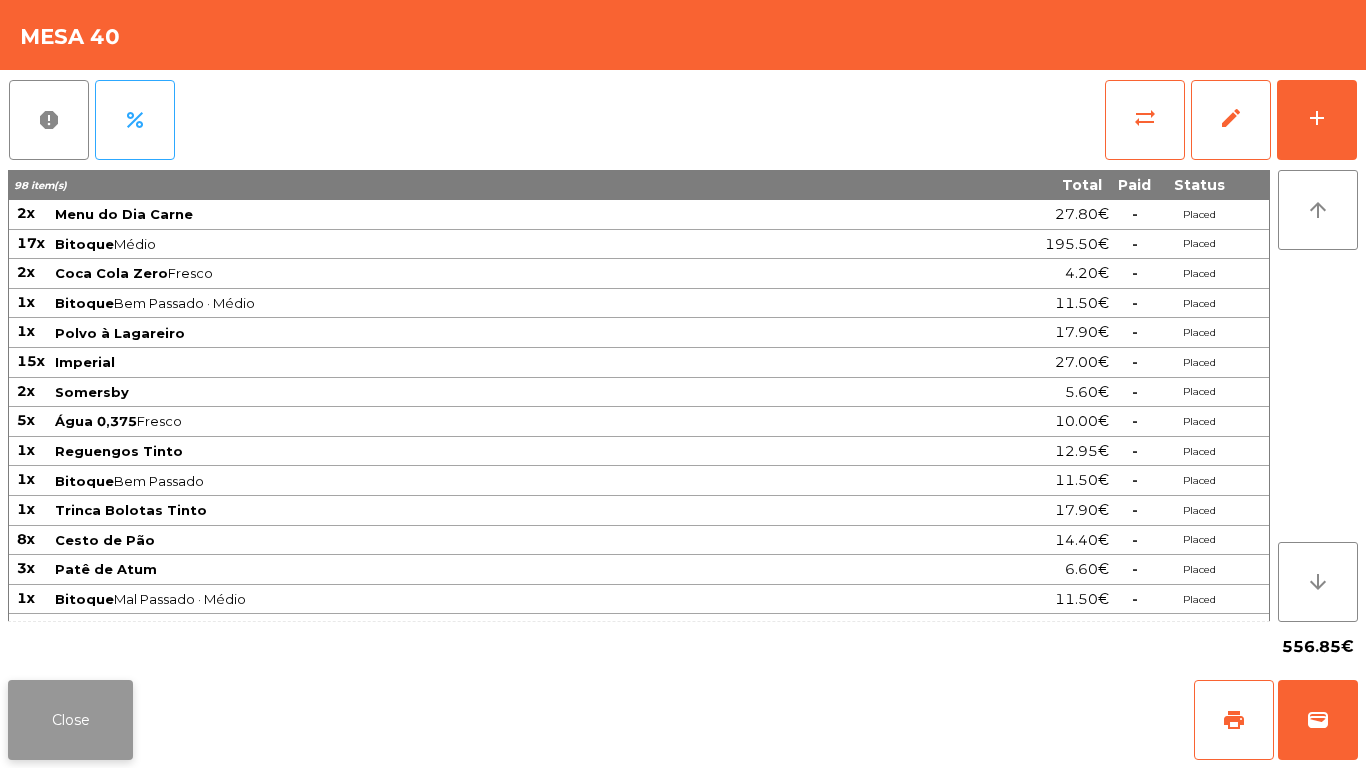 click on "Close" 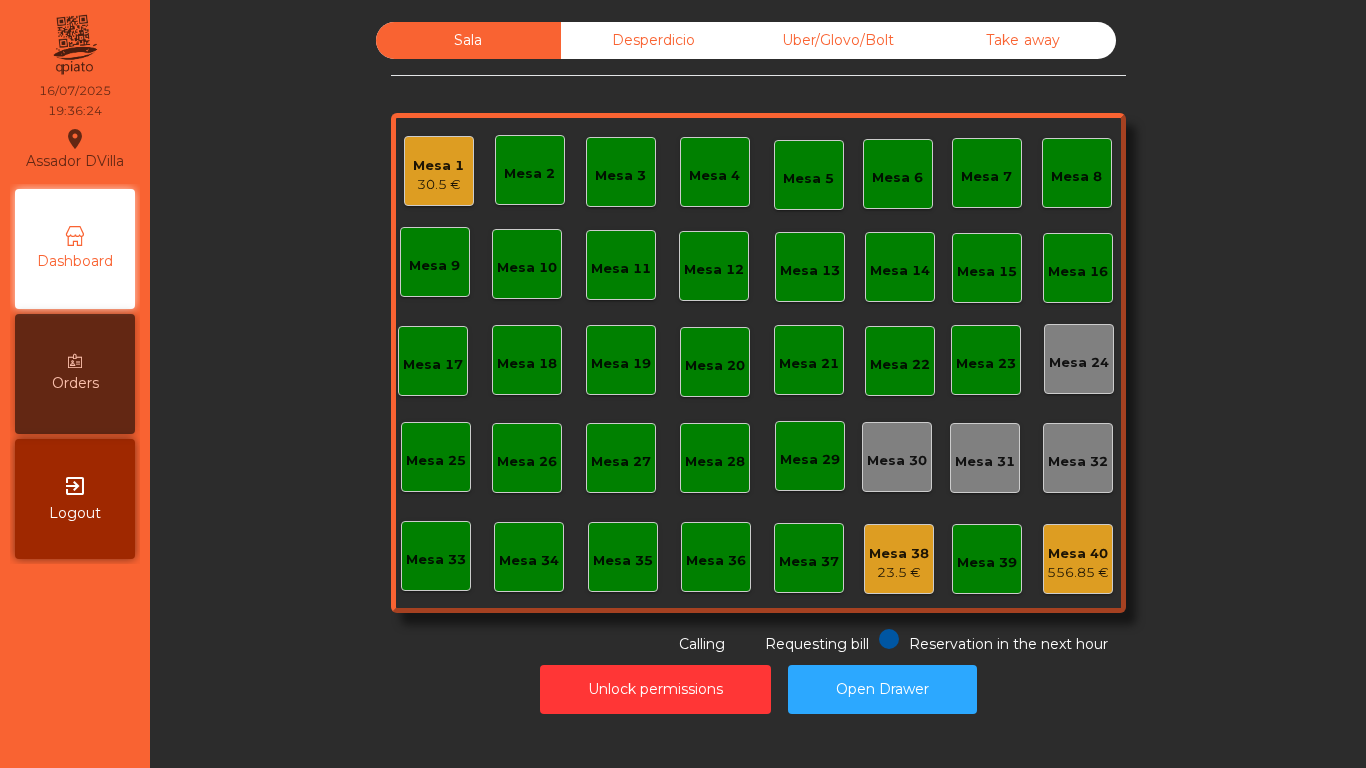 click on "Mesa 4" 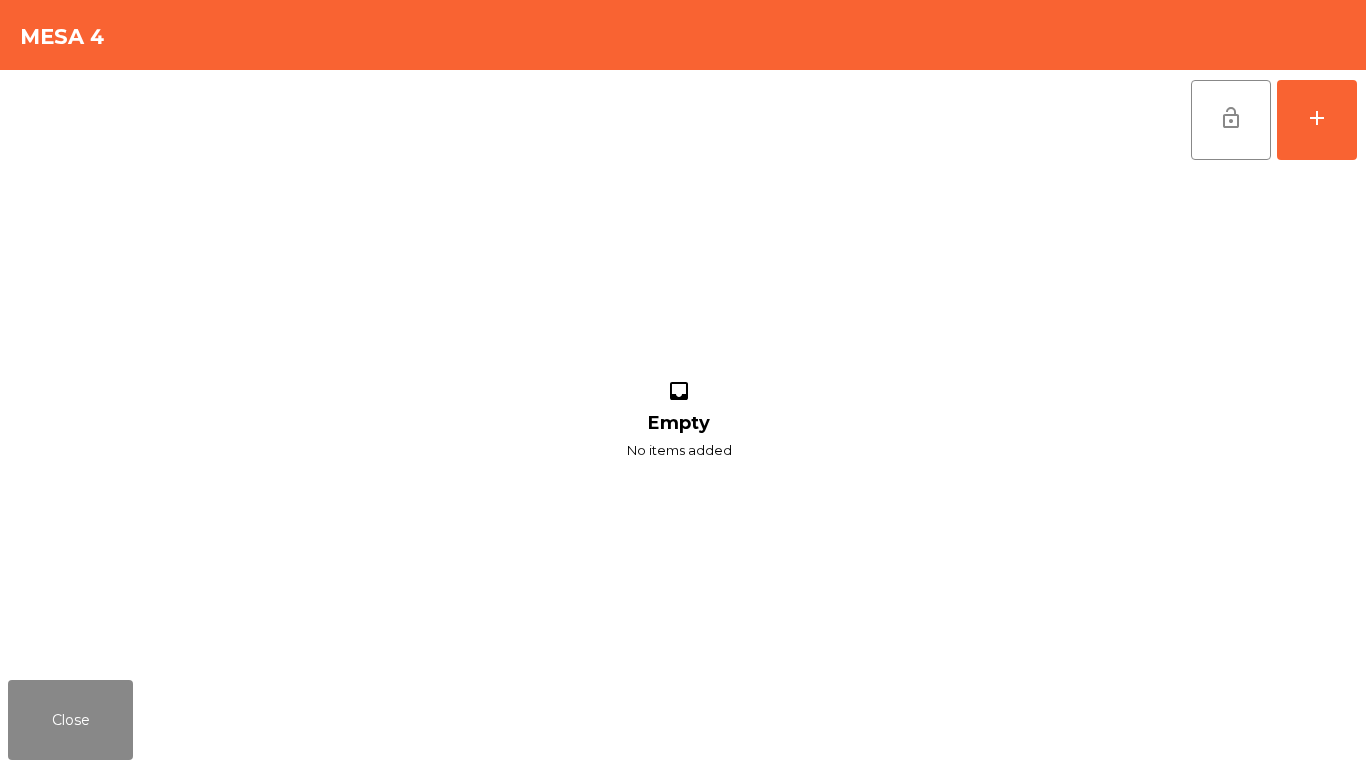 click on "lock_open   add  inbox Empty No items added" 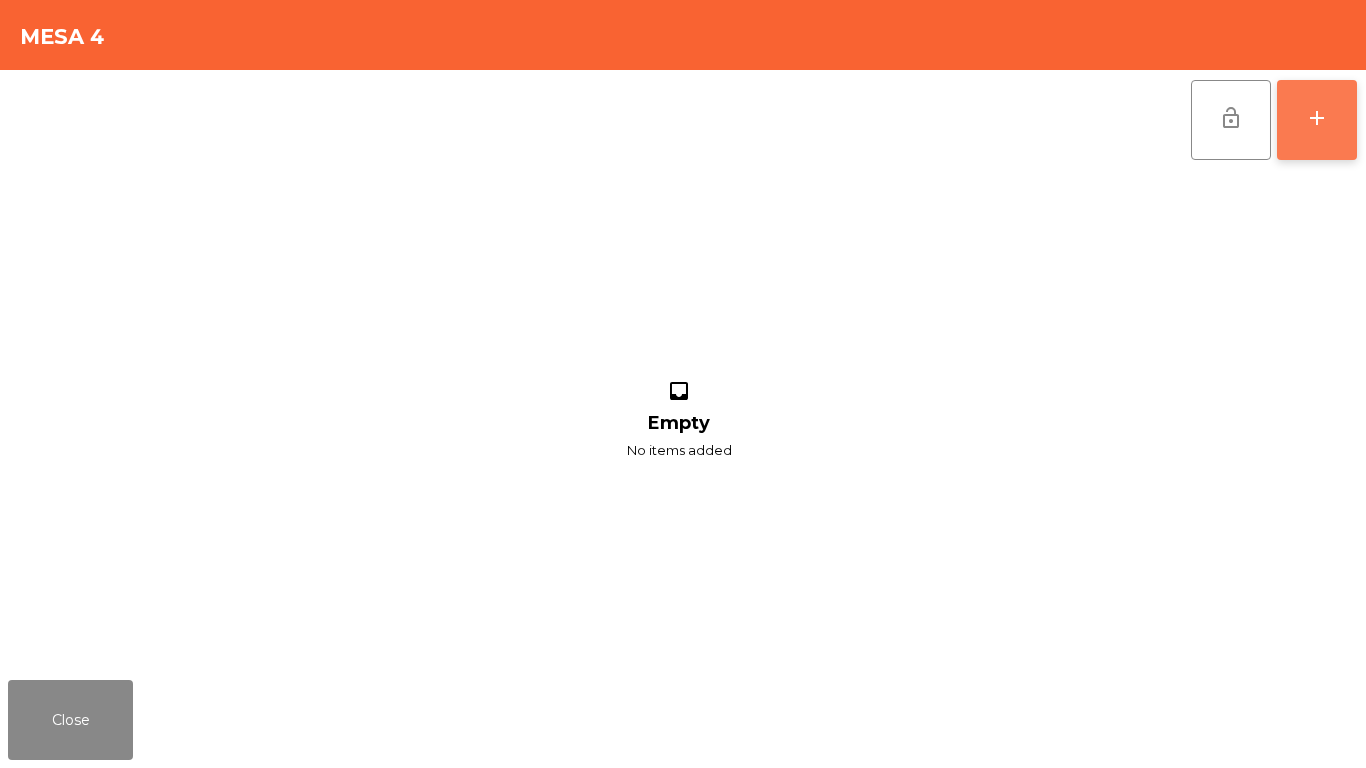 click on "add" 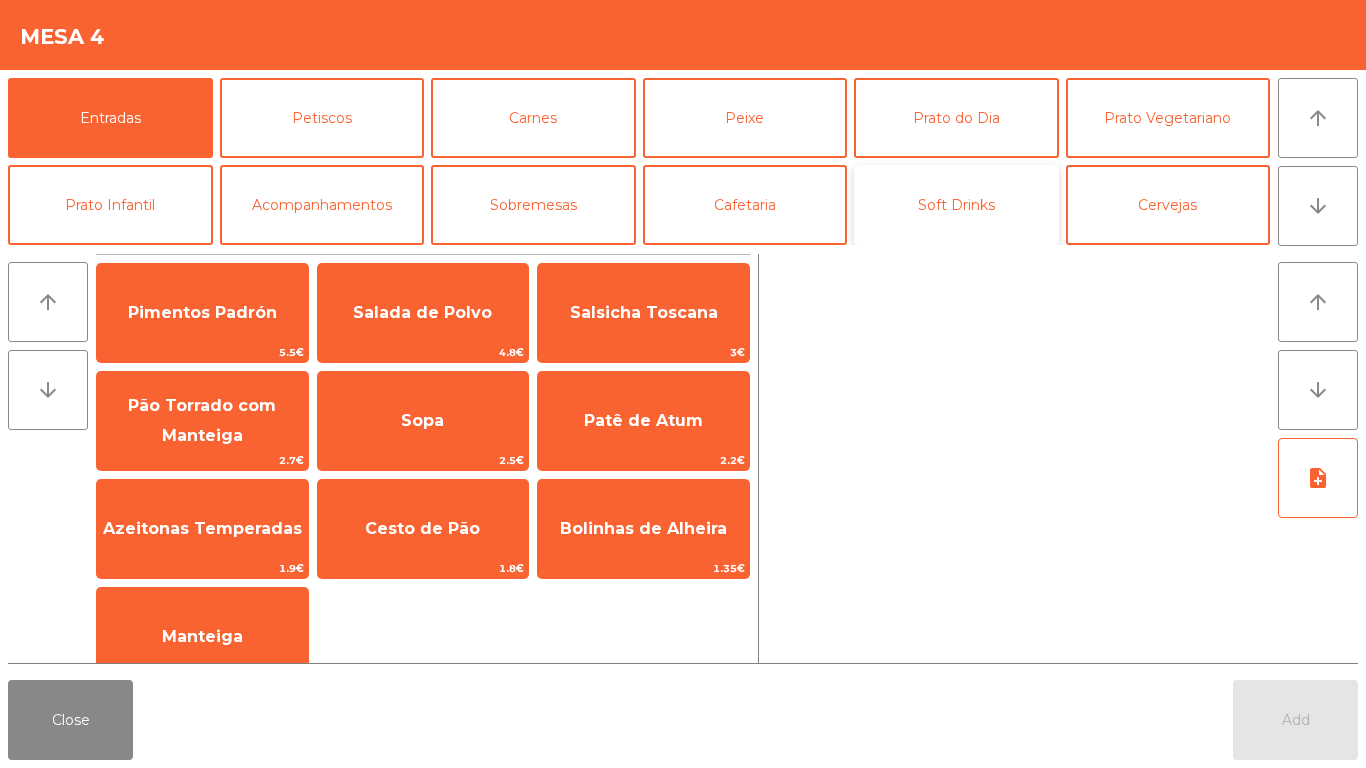 click on "Soft Drinks" 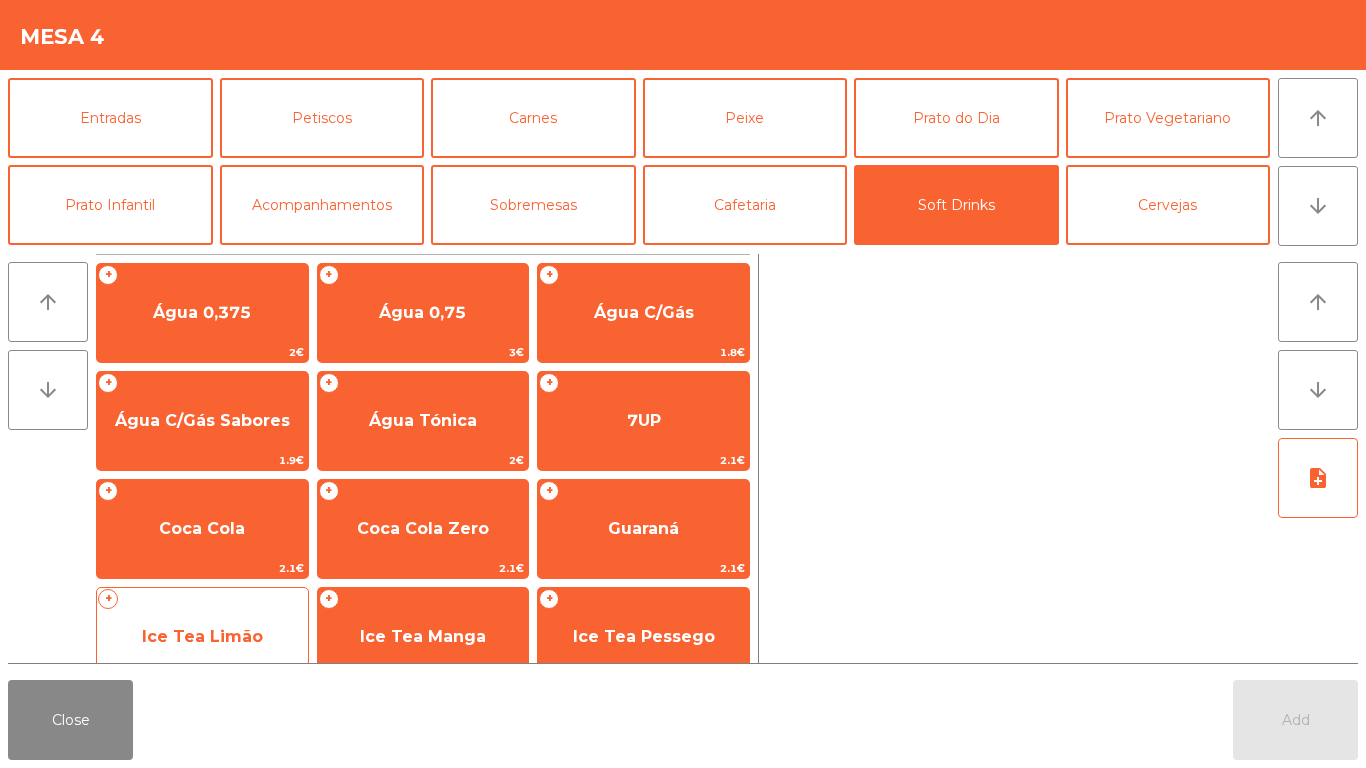 click on "Ice Tea Limão" 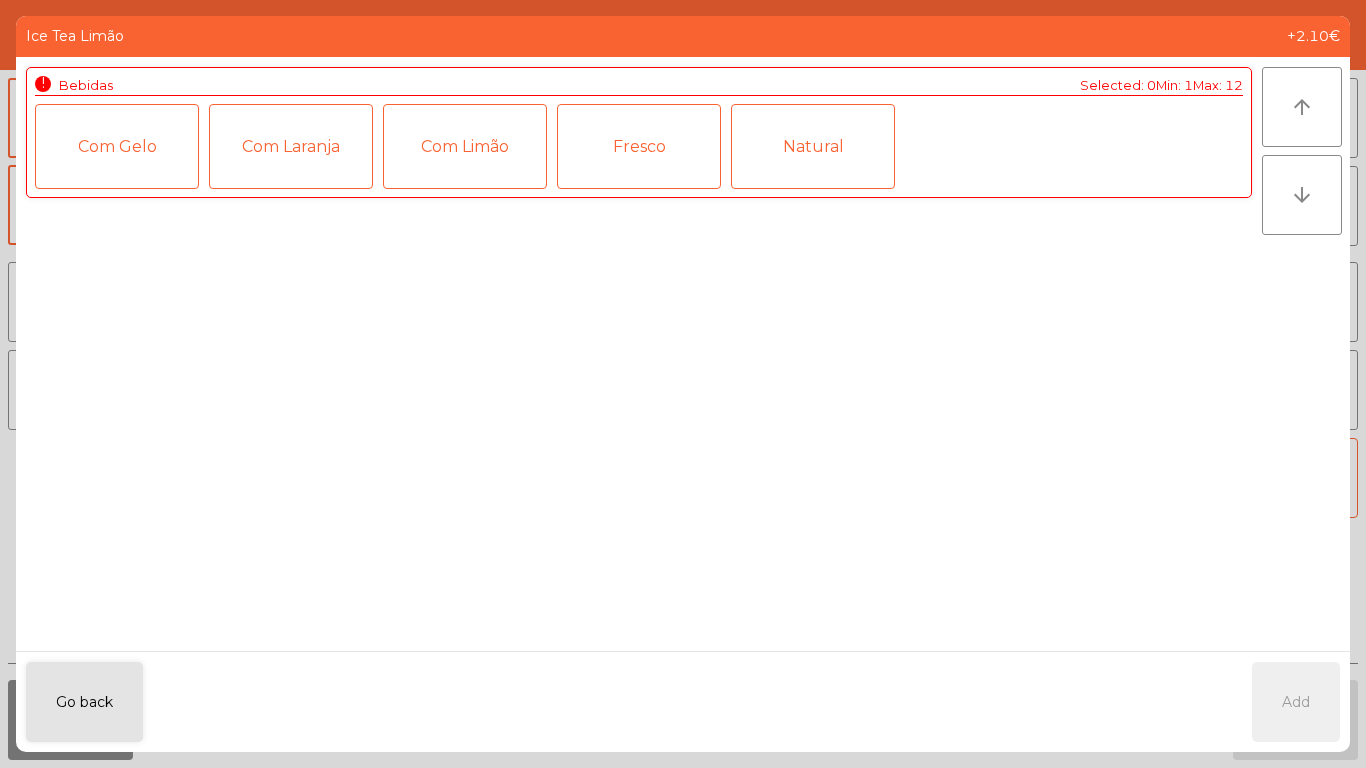 click on "Fresco" 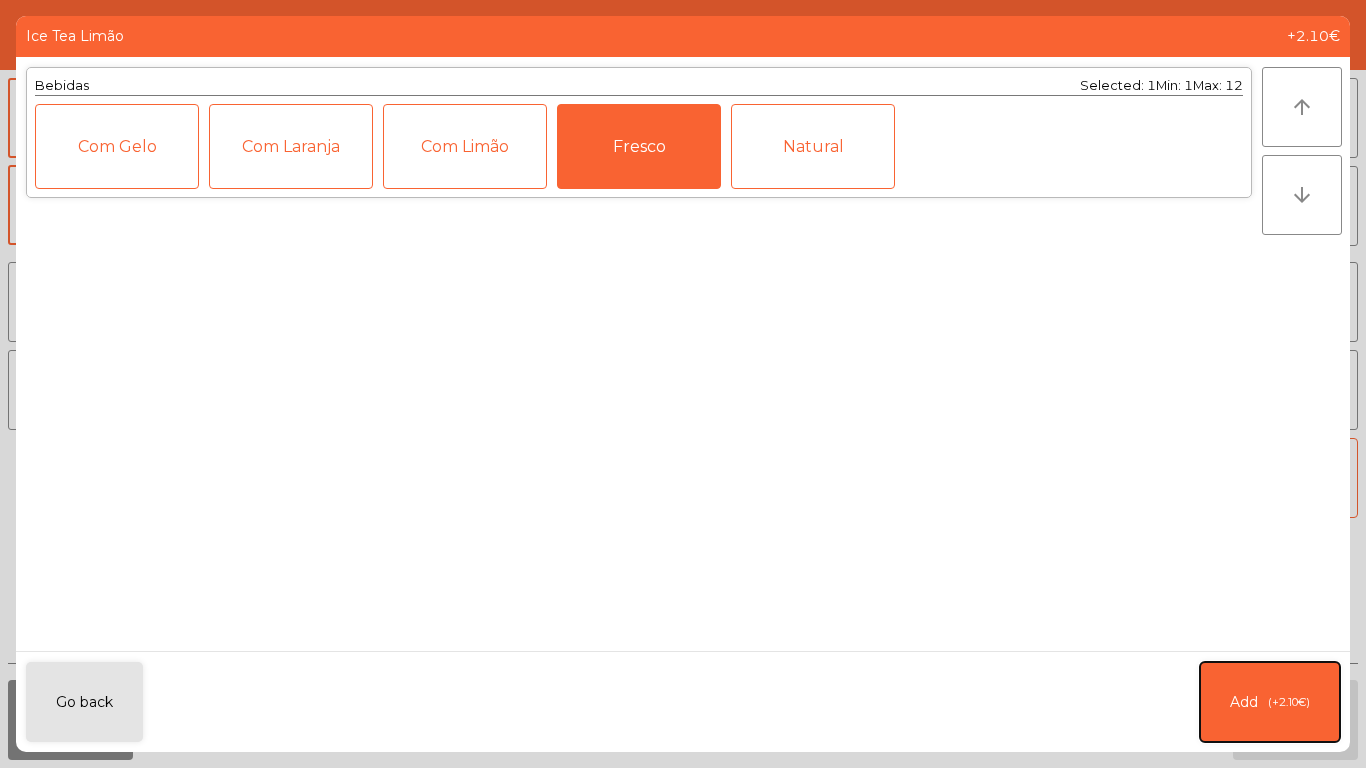click on "Add   (+2.10€)" 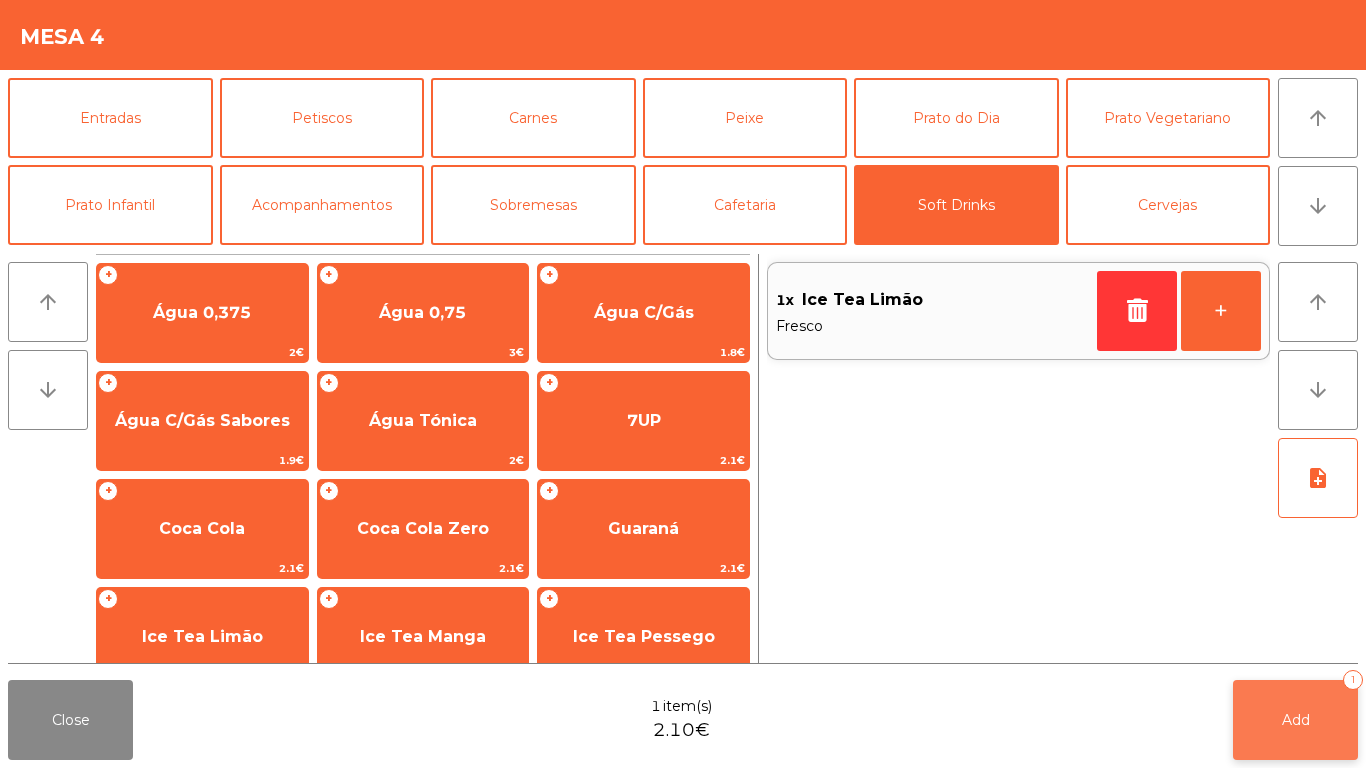 click on "Add   1" 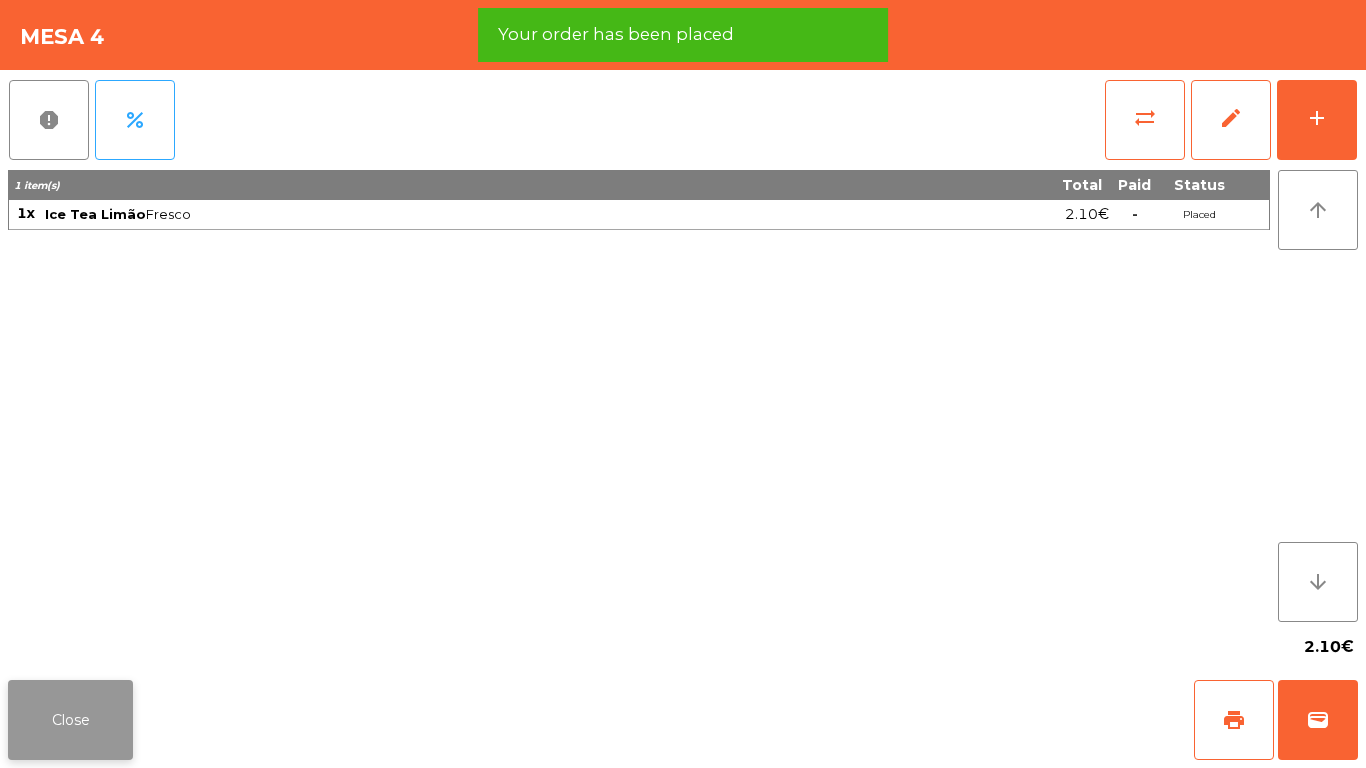 click on "Close" 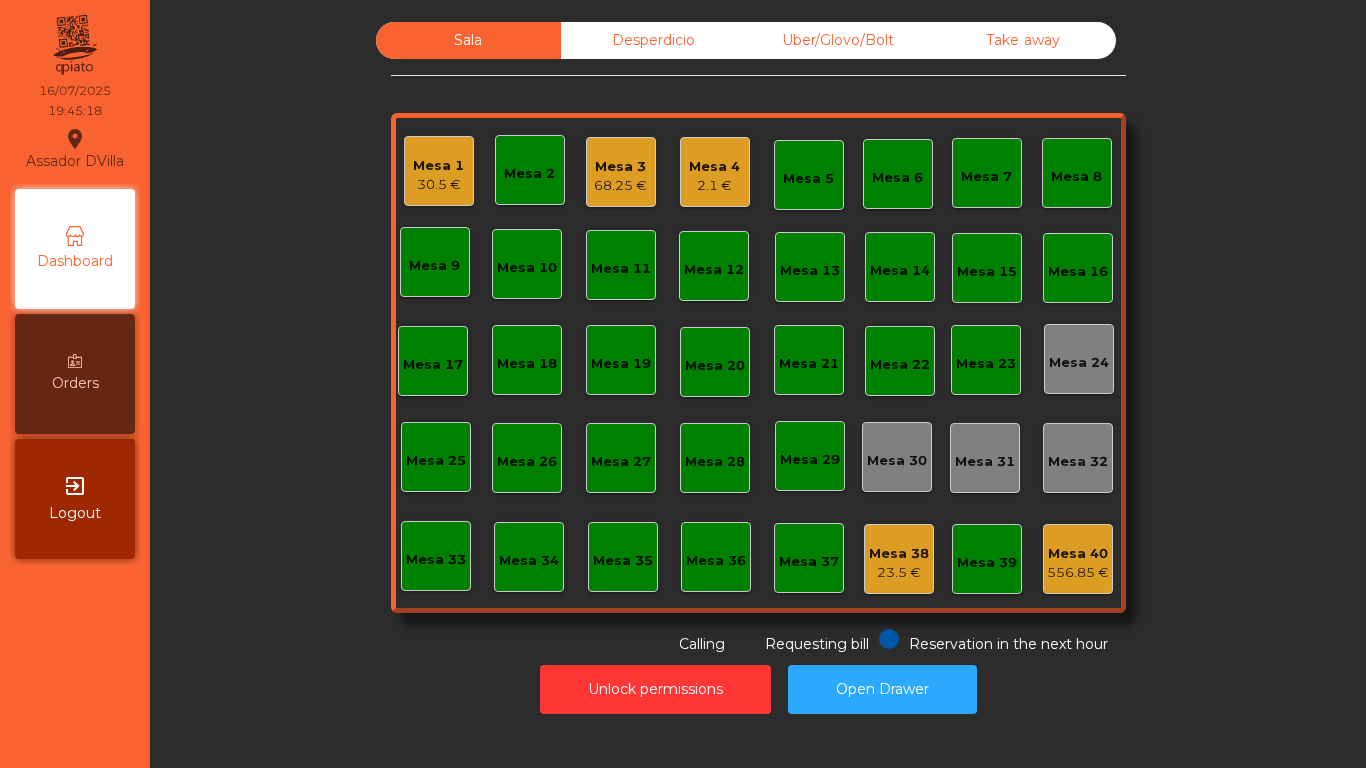 click on "Uber/Glovo/Bolt" 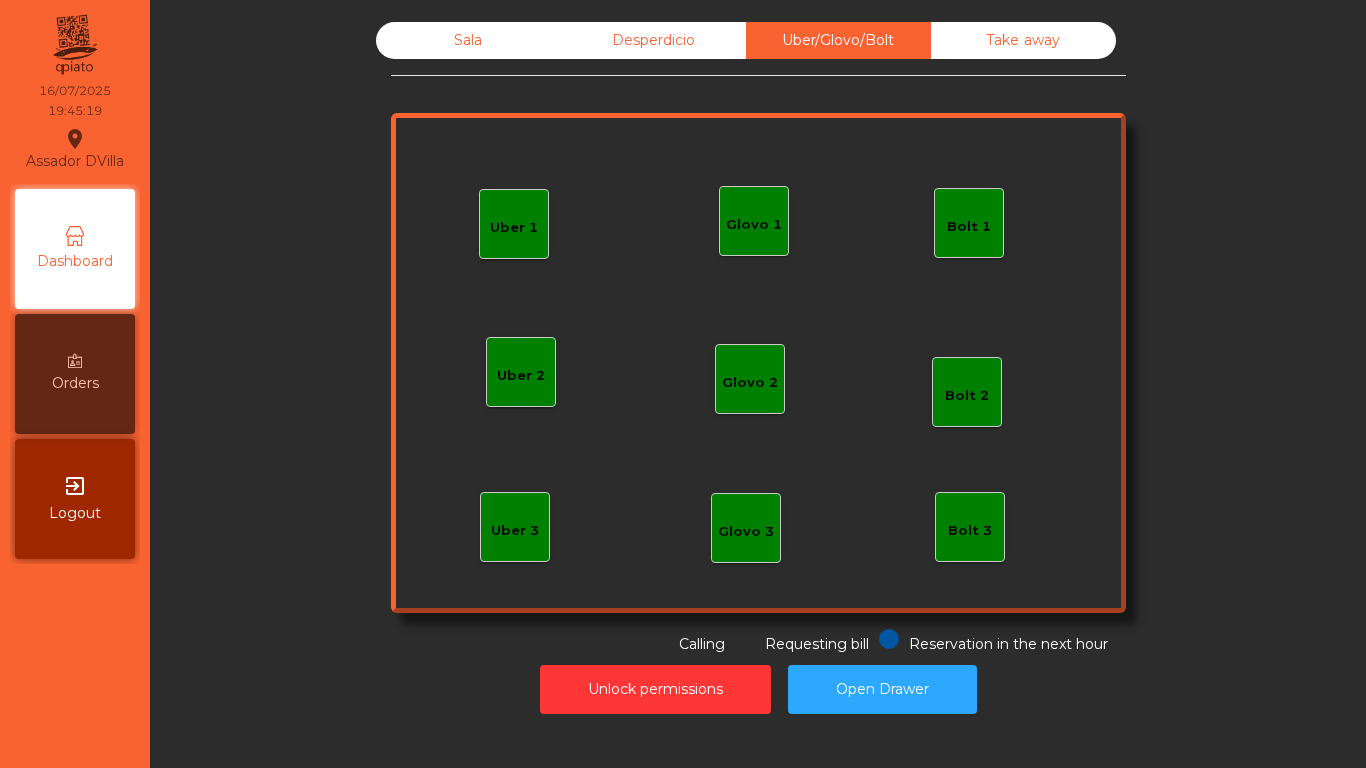 click on "Uber 1" 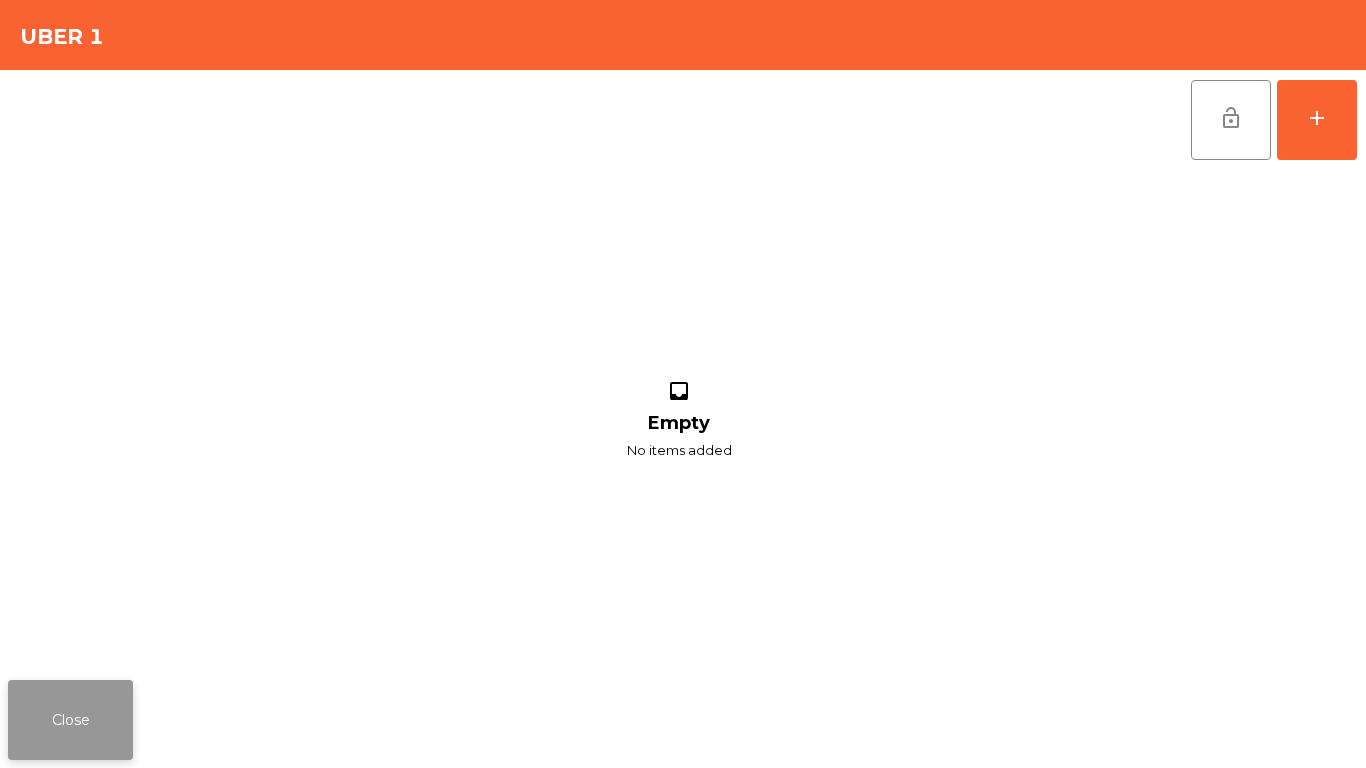 click on "Close" 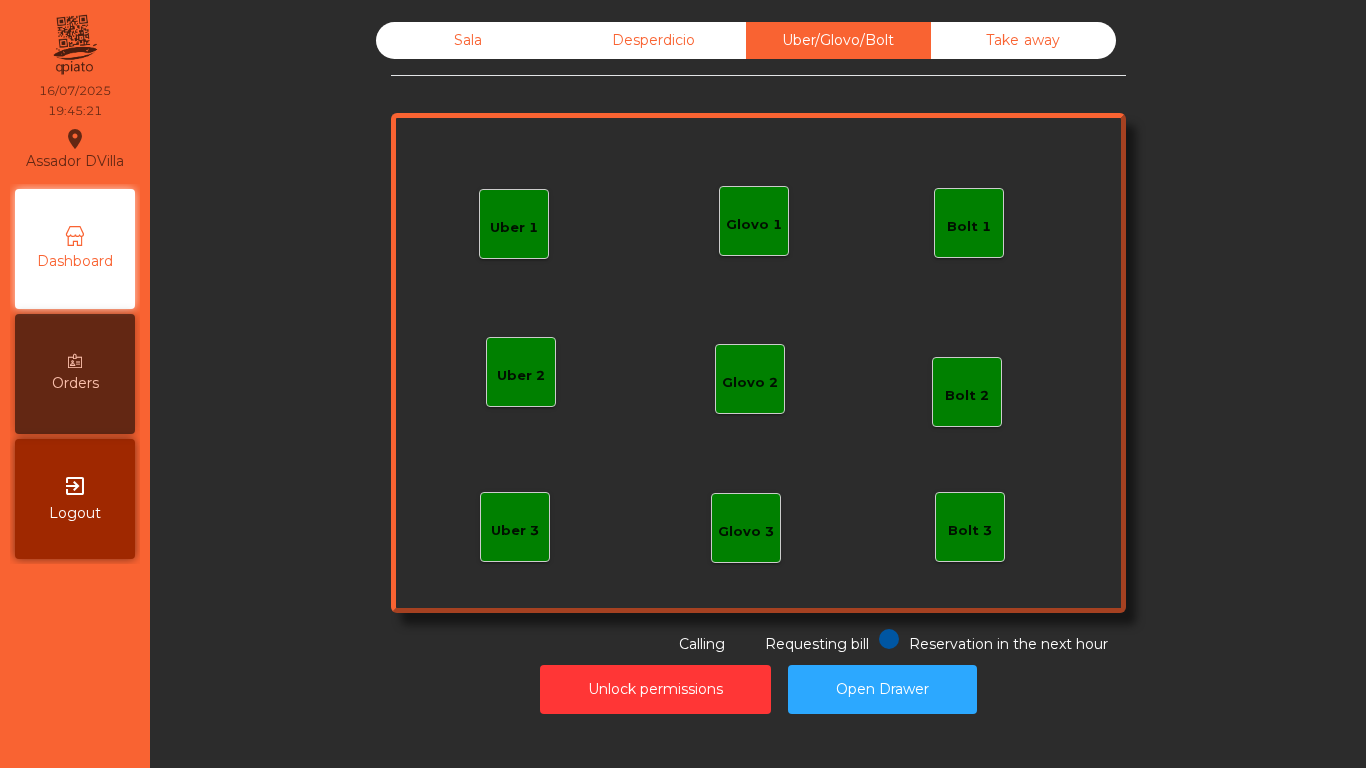 click on "Glovo 1" 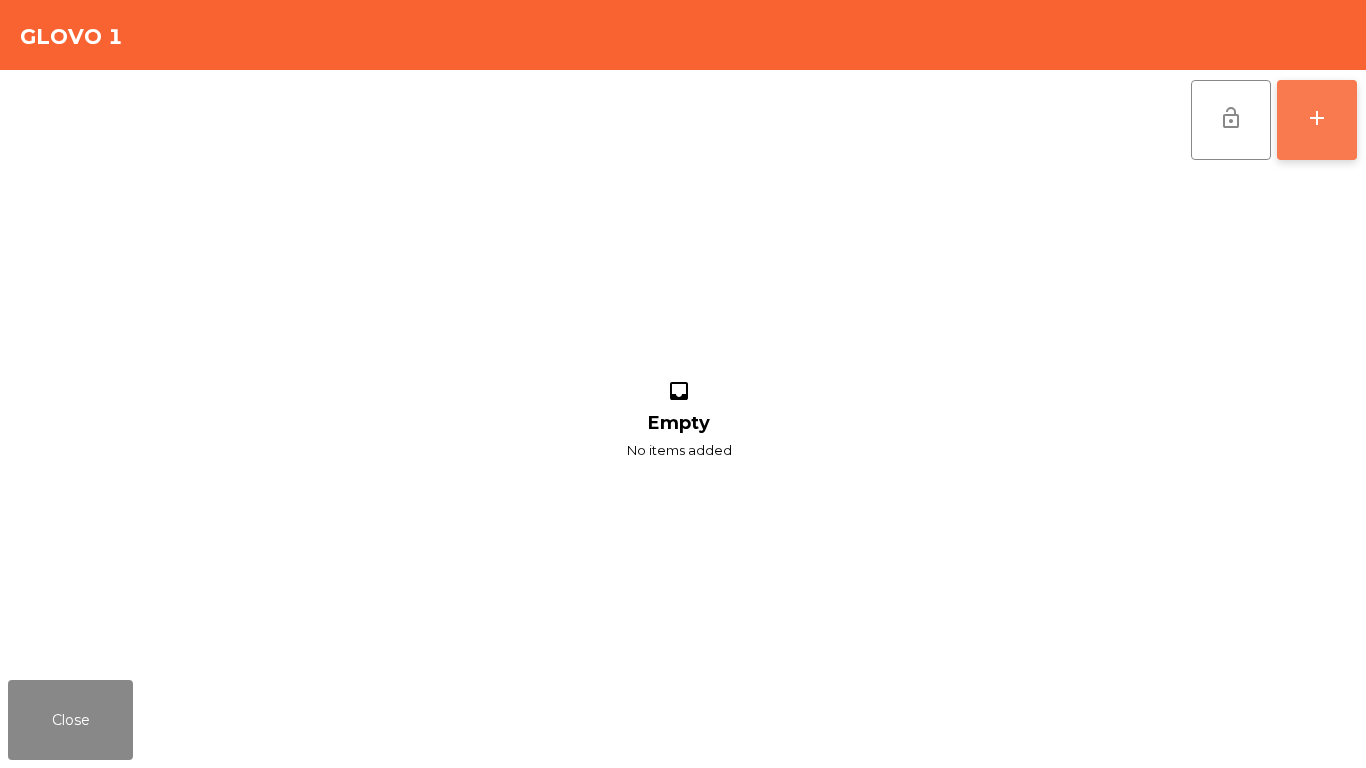 click on "add" 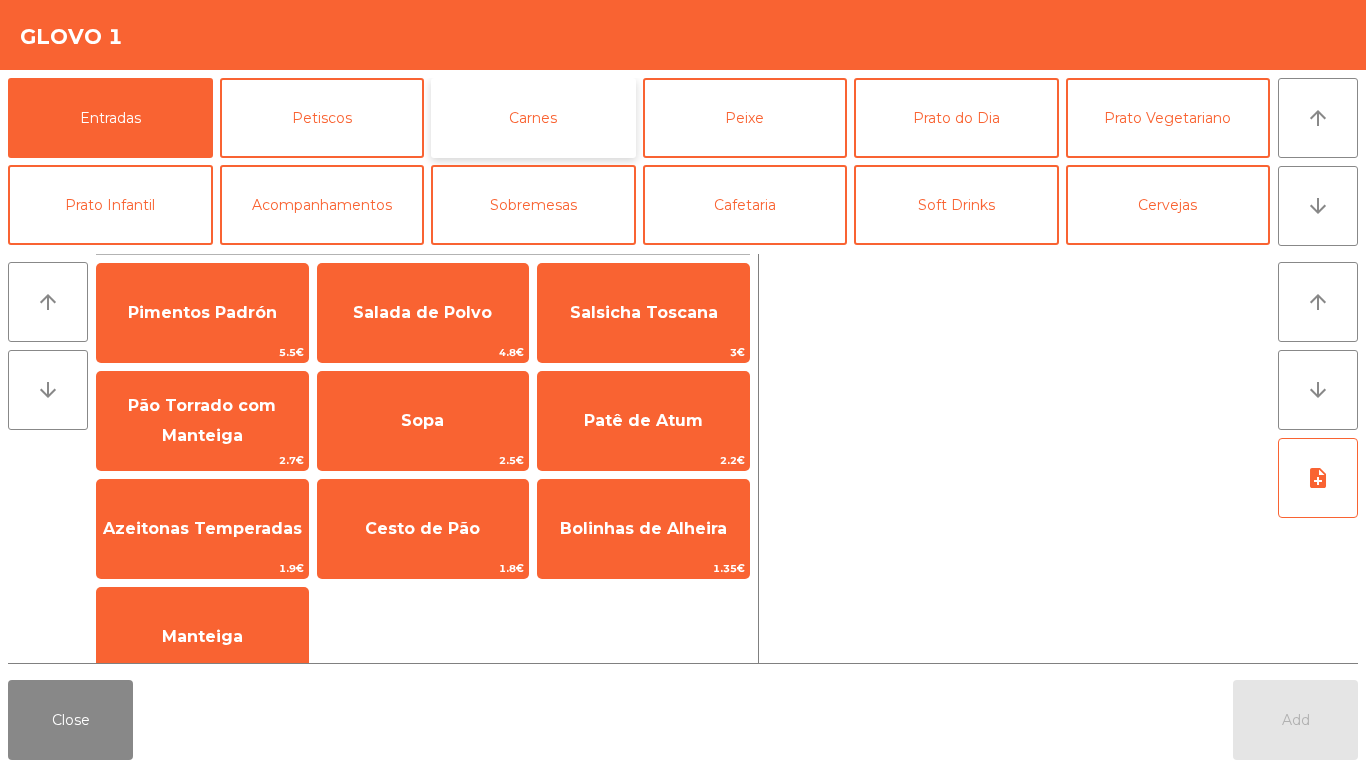 click on "Carnes" 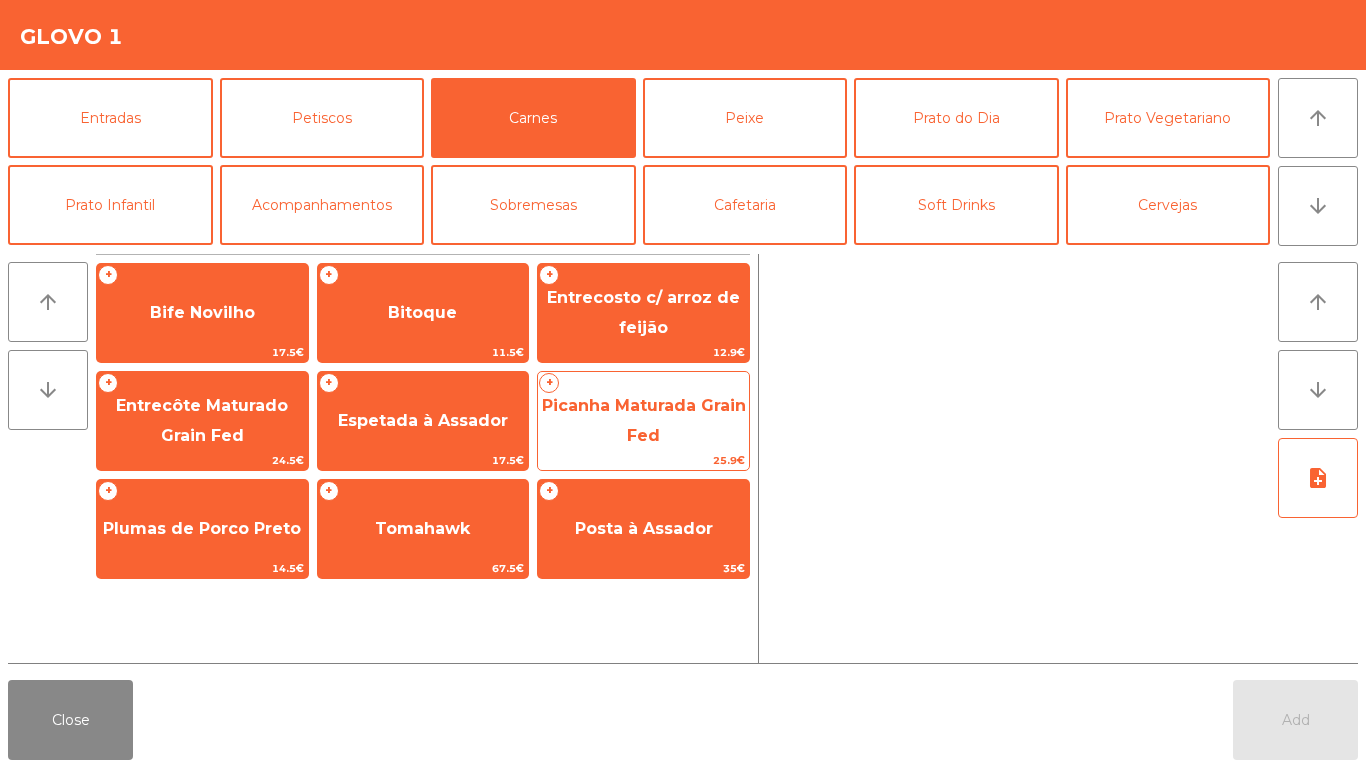 click on "Picanha Maturada Grain Fed" 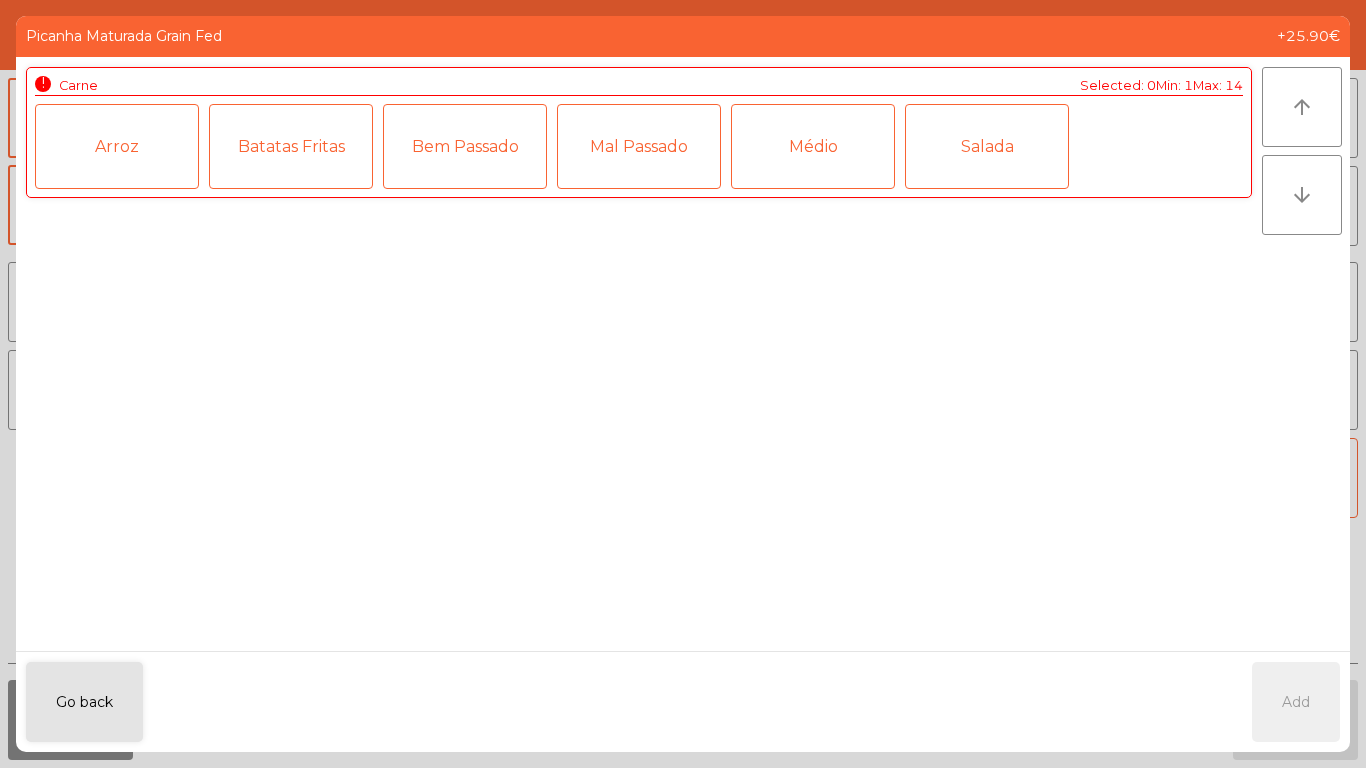 click on "Médio" 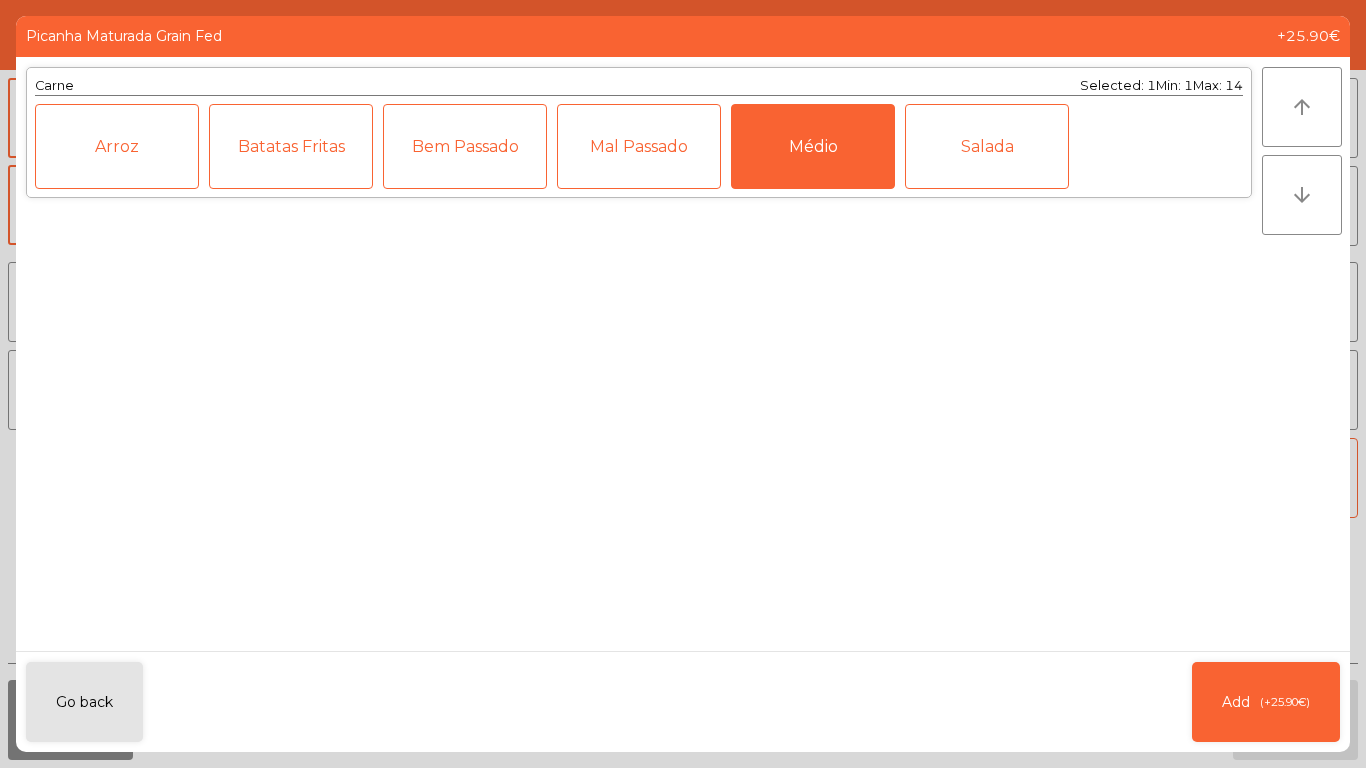 click on "Carne   Selected: 1  Min: 1   Max: 14   Arroz   Batatas Fritas   Bem Passado   Mal Passado   Médio   Salada" 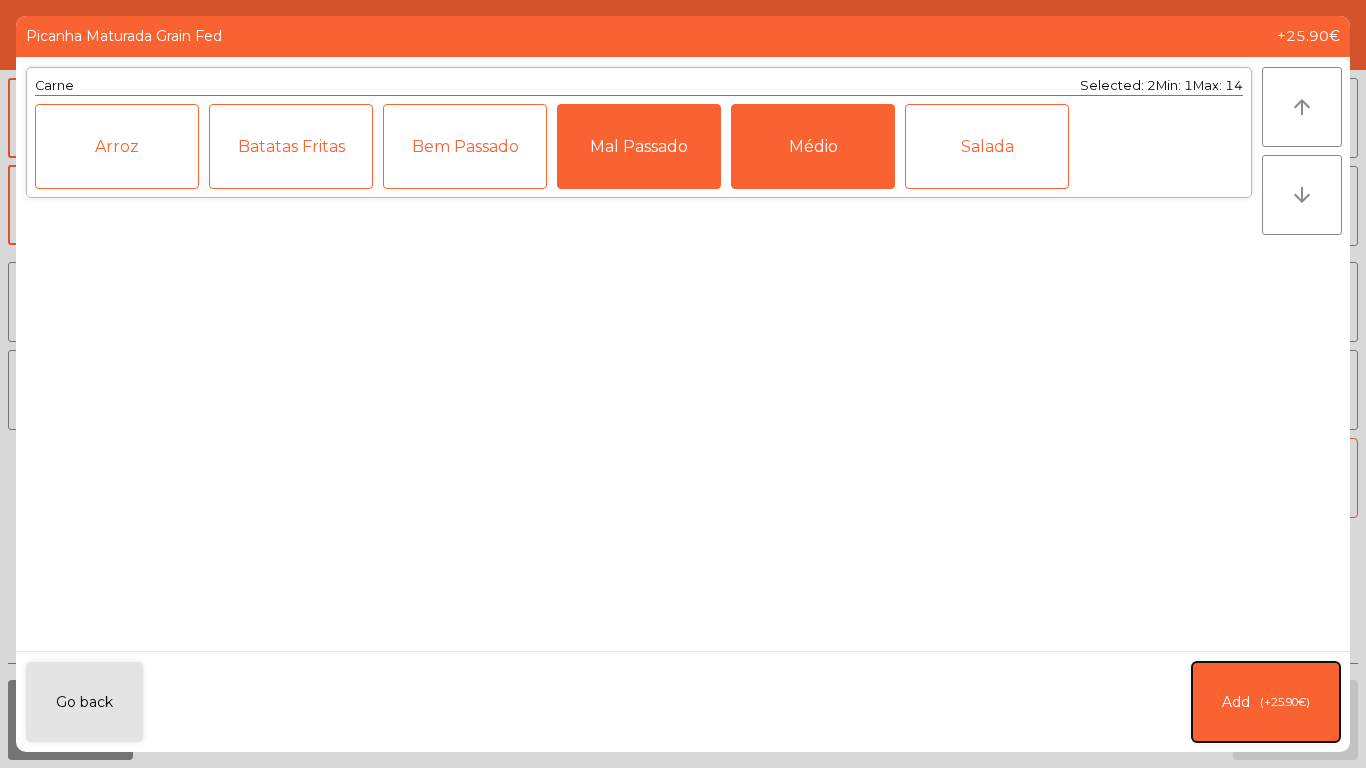 click on "Add   (+25.90€)" 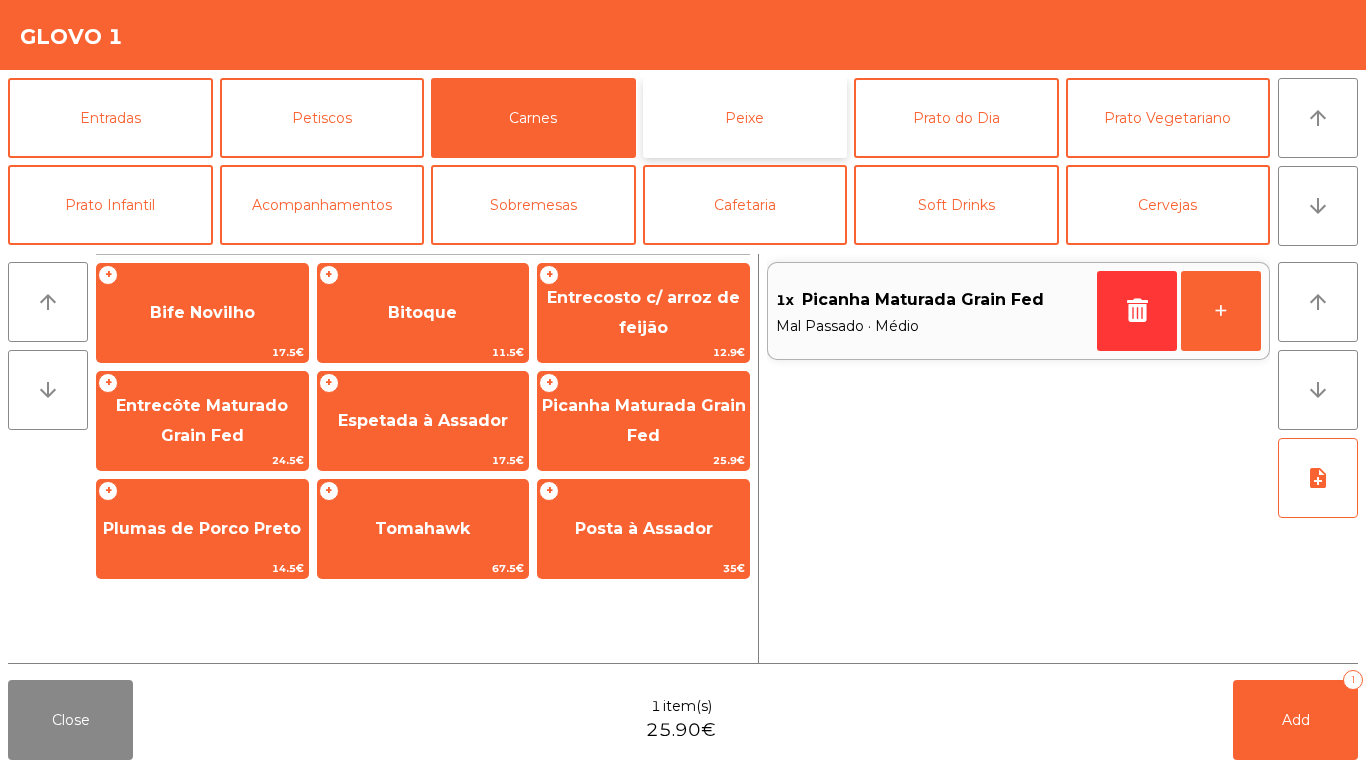 click on "Peixe" 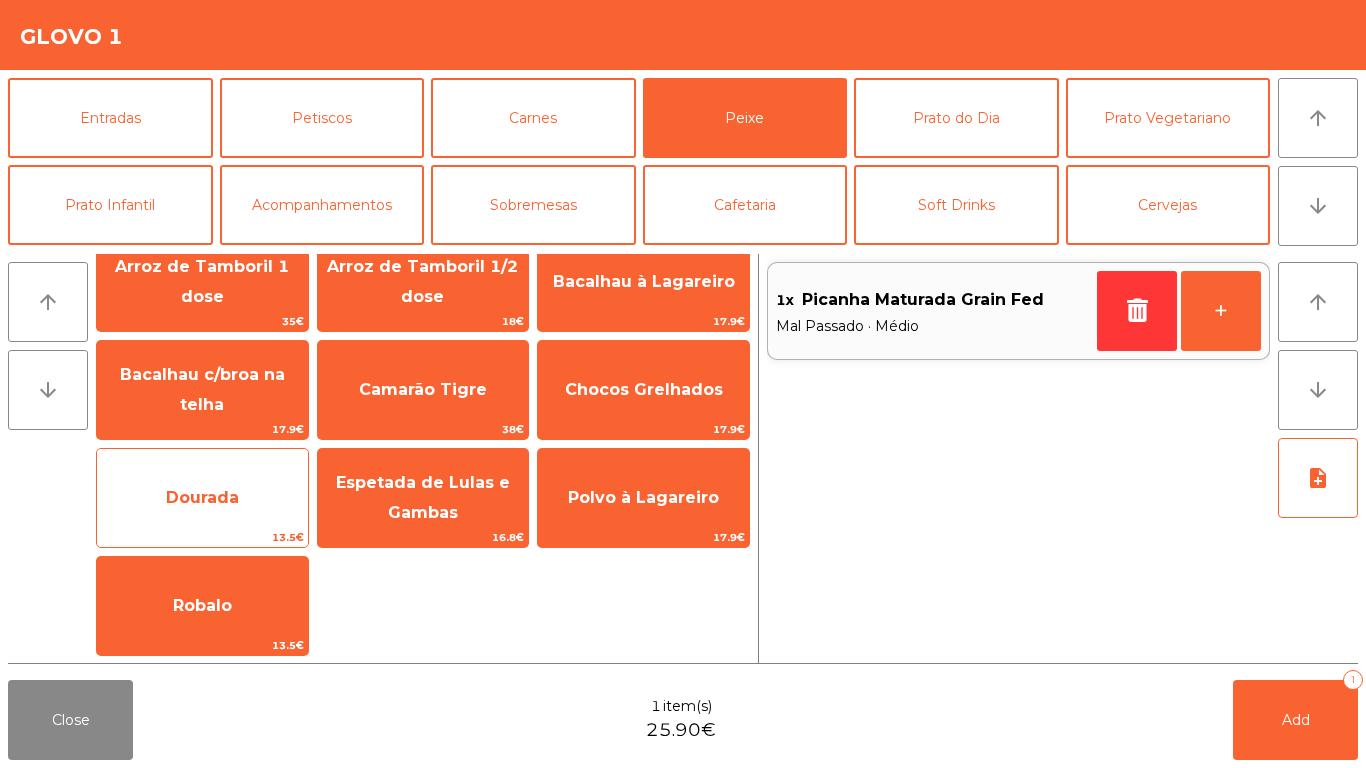 scroll, scrollTop: 140, scrollLeft: 0, axis: vertical 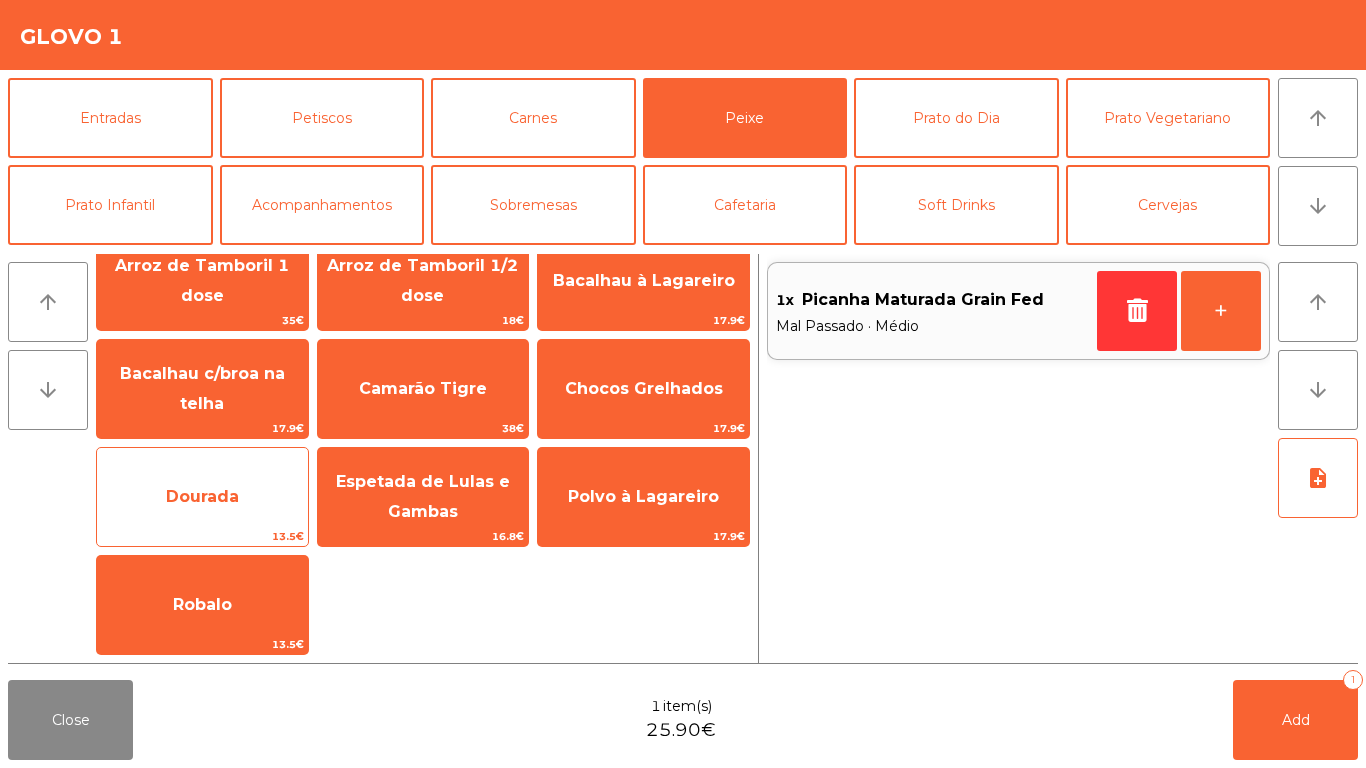 click on "Dourada" 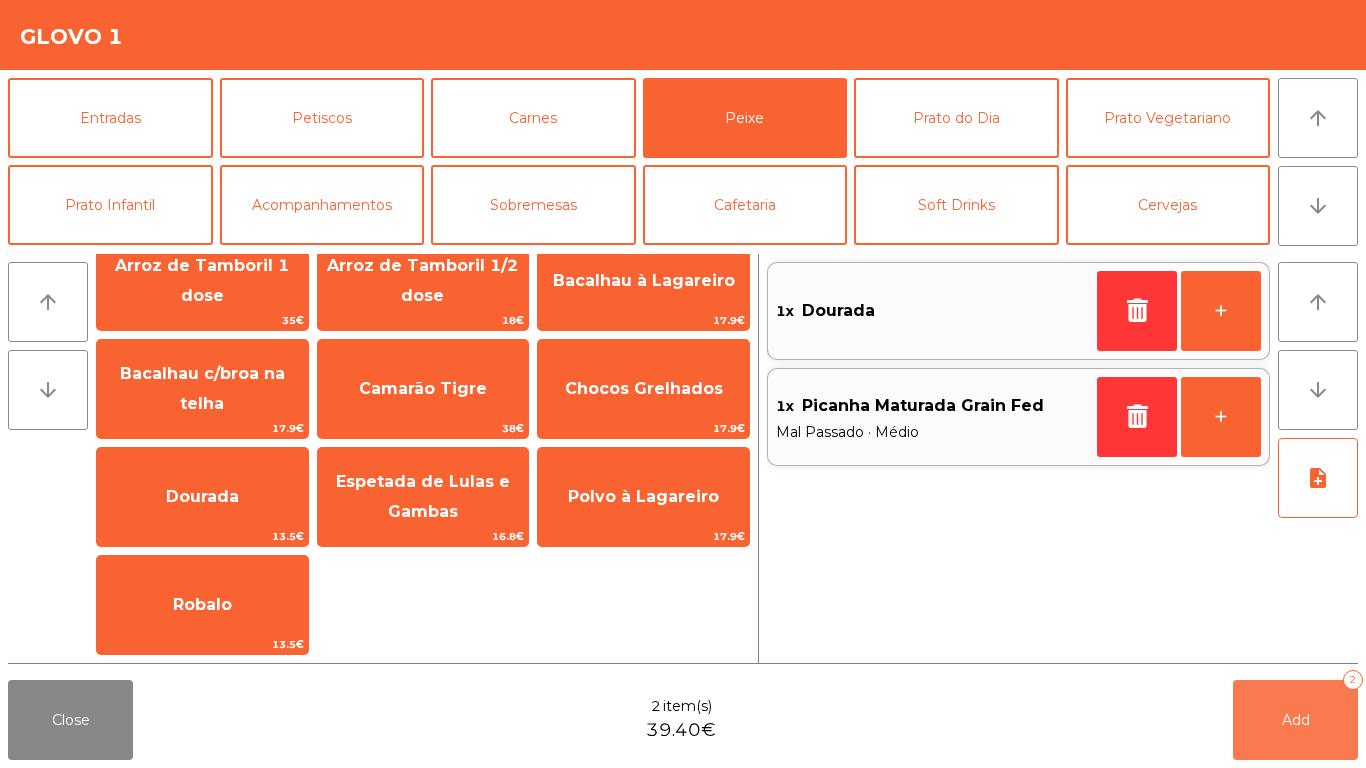 click on "Add   2" 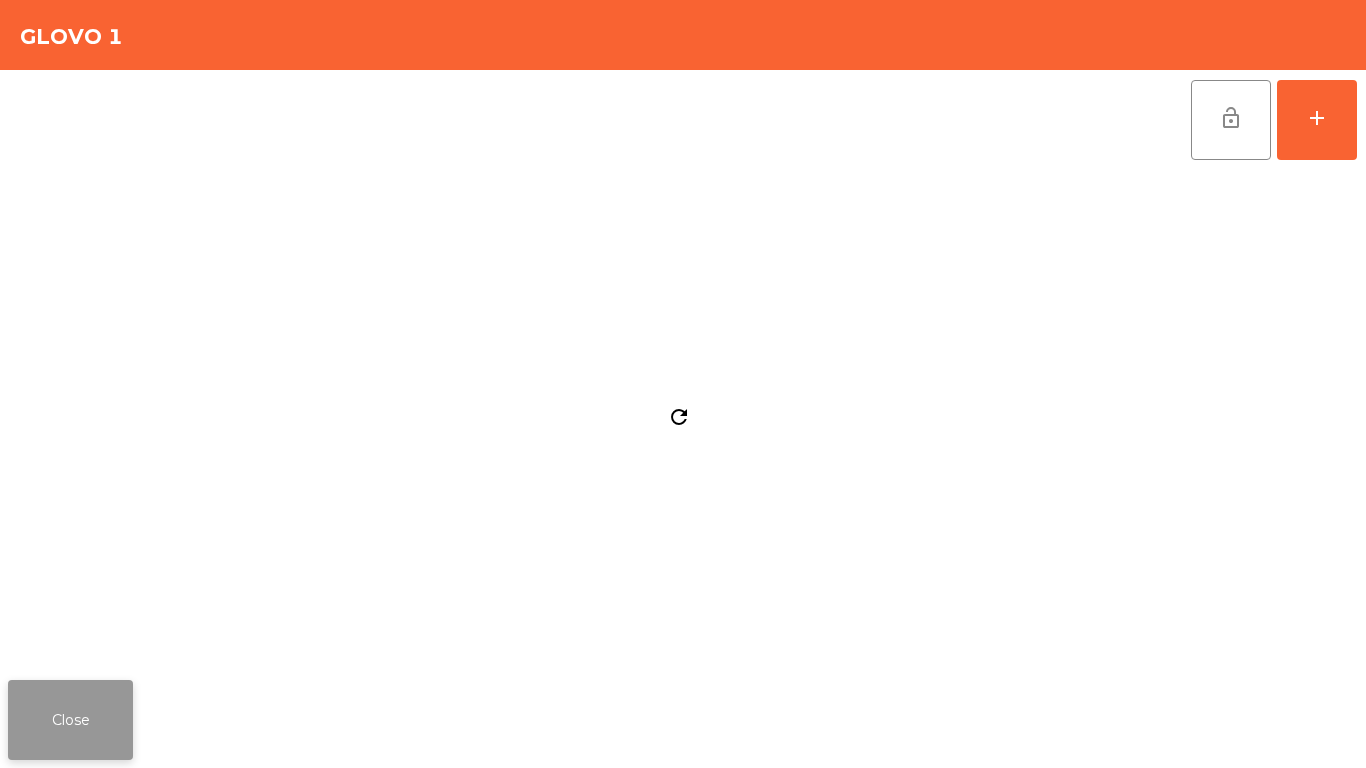 click on "Close" 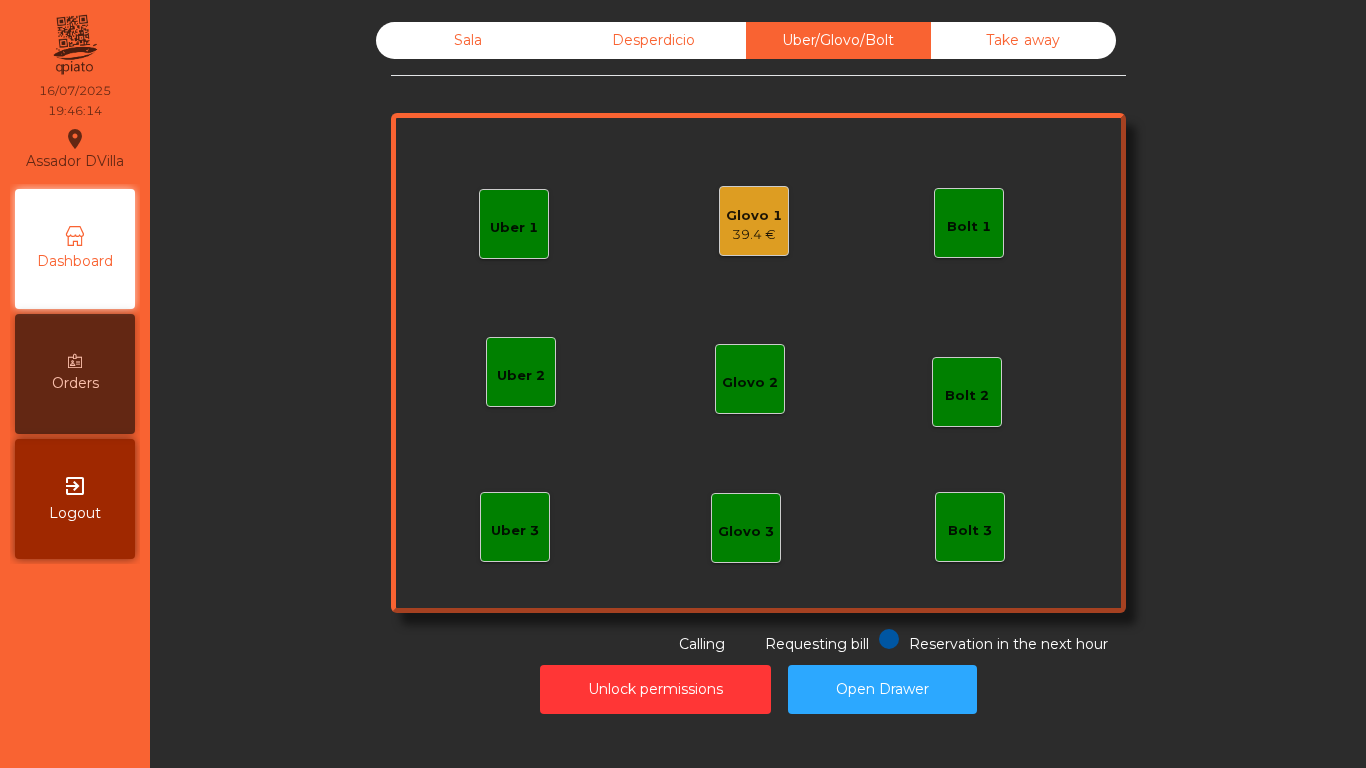 click on "Sala" 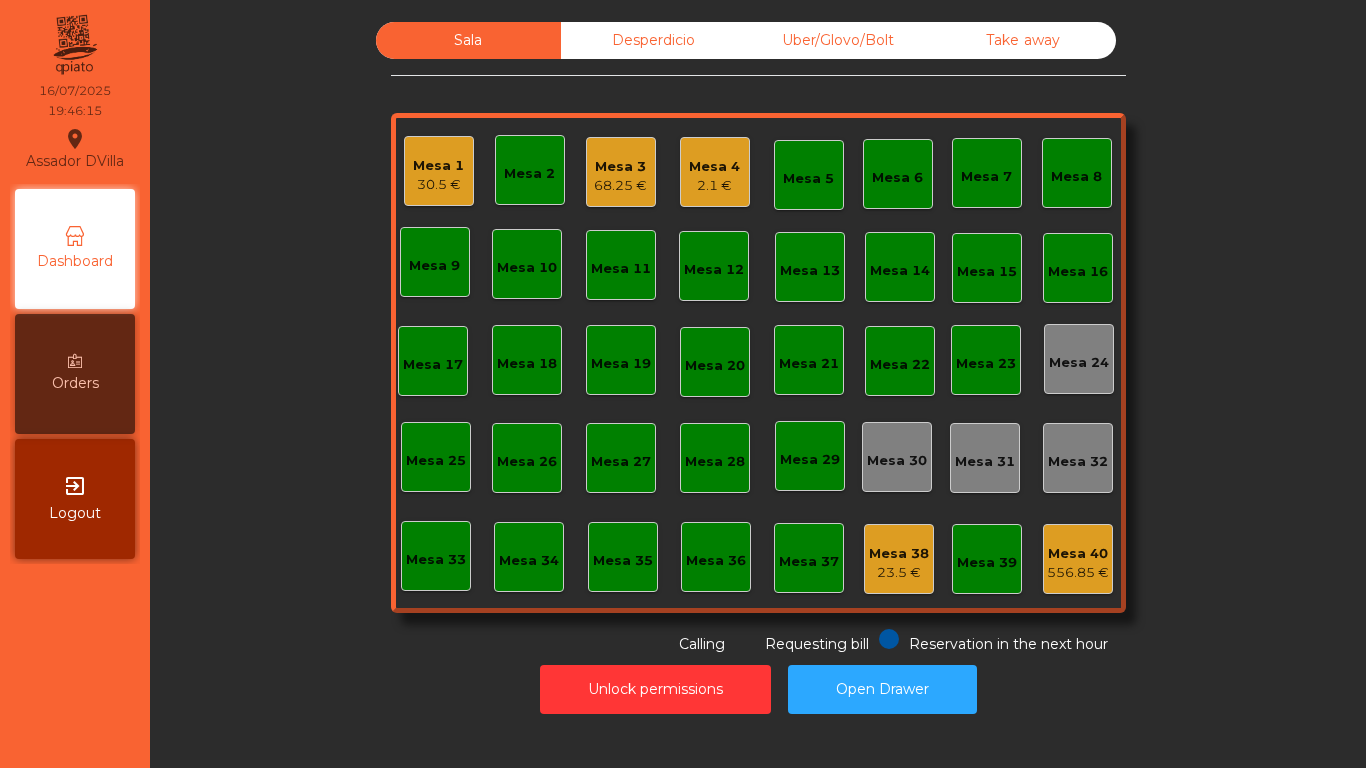 click on "Mesa 4" 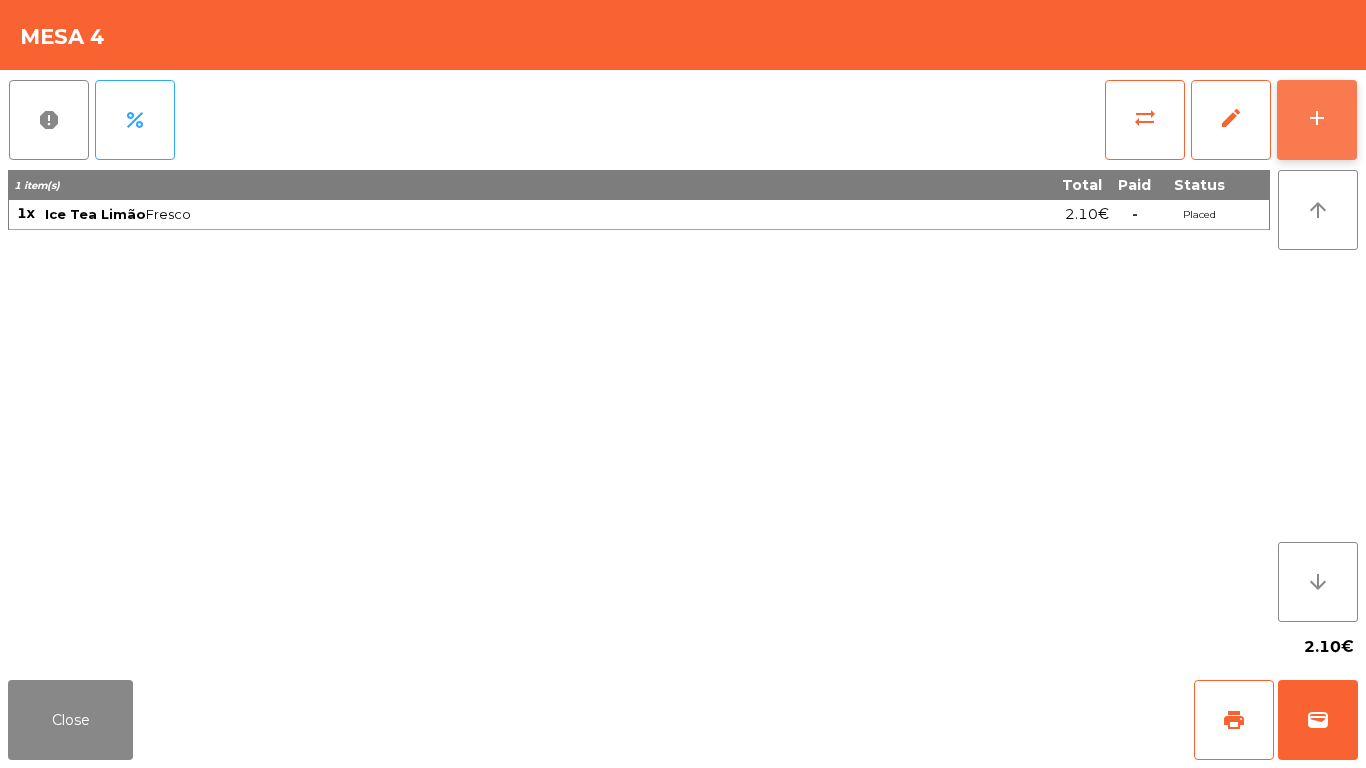 click on "add" 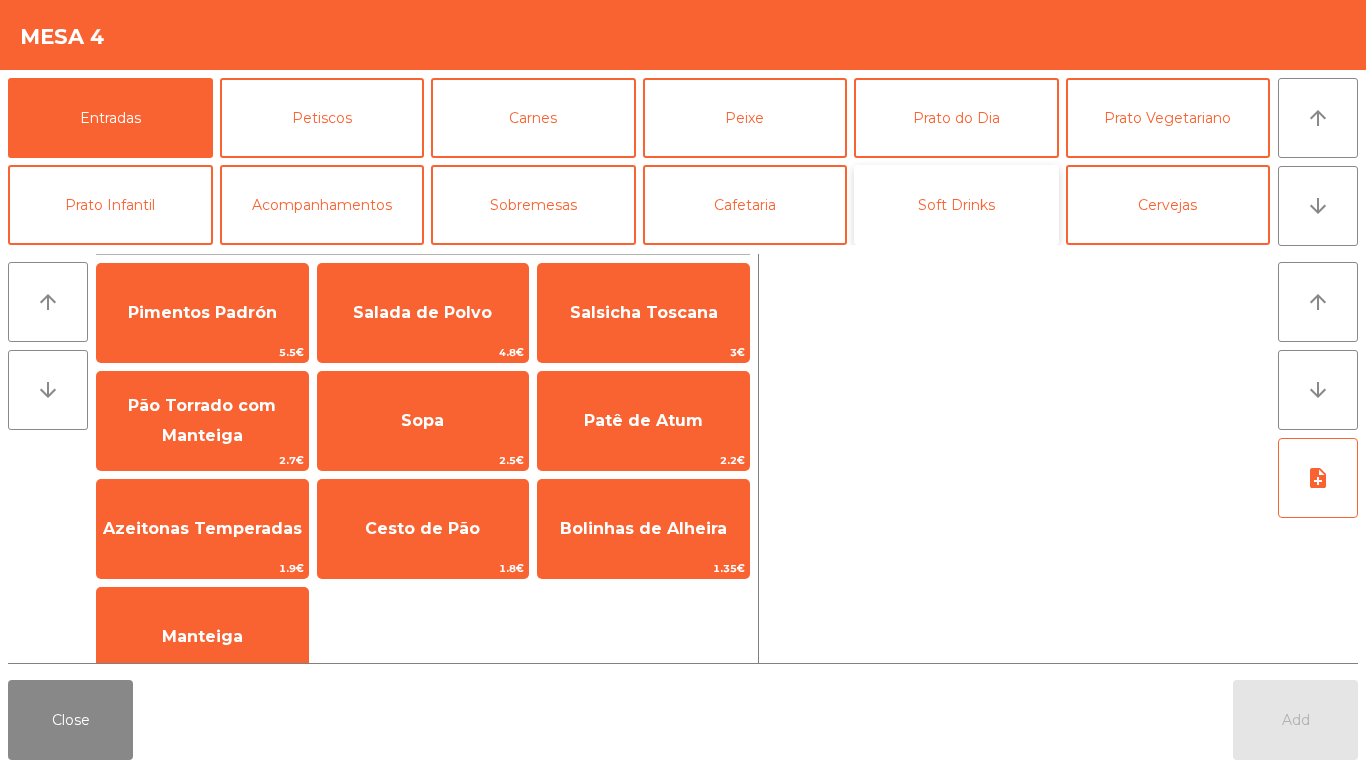 click on "Soft Drinks" 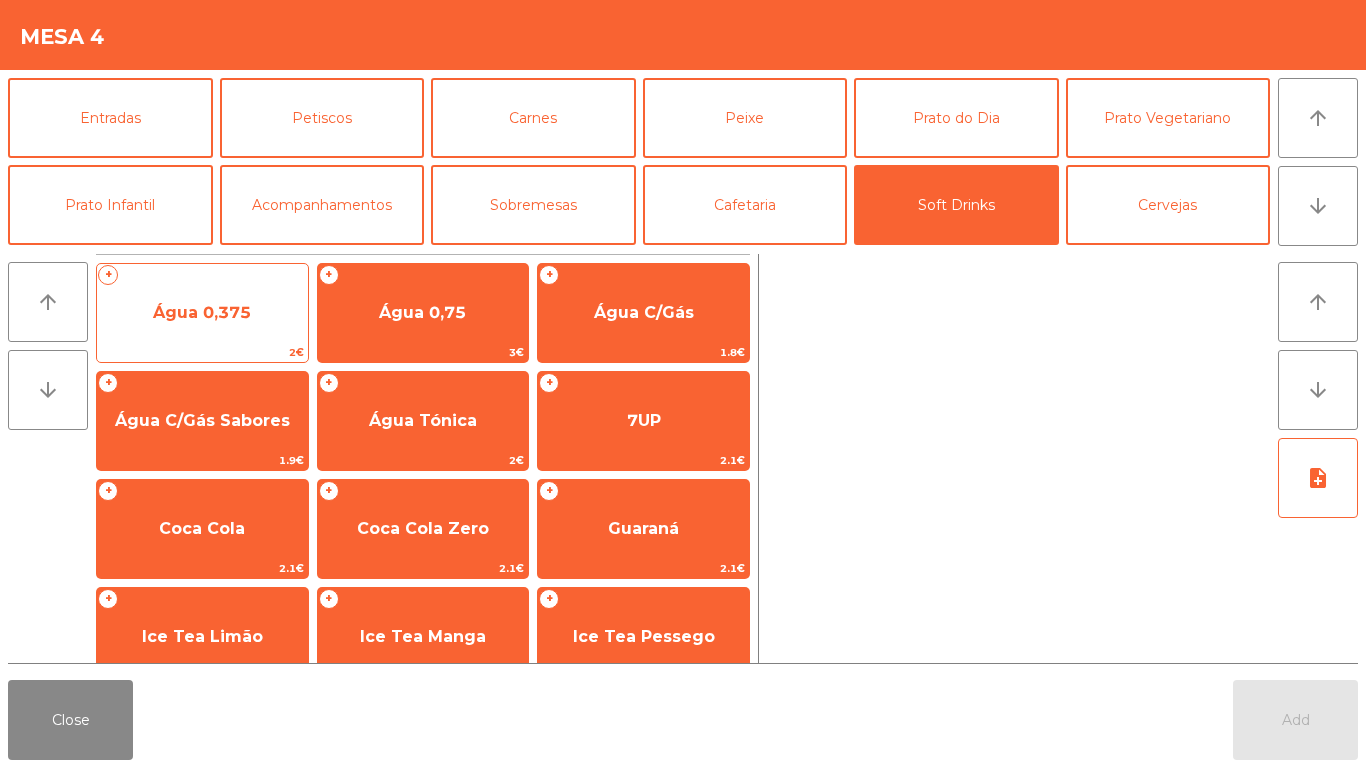 click on "Água 0,375" 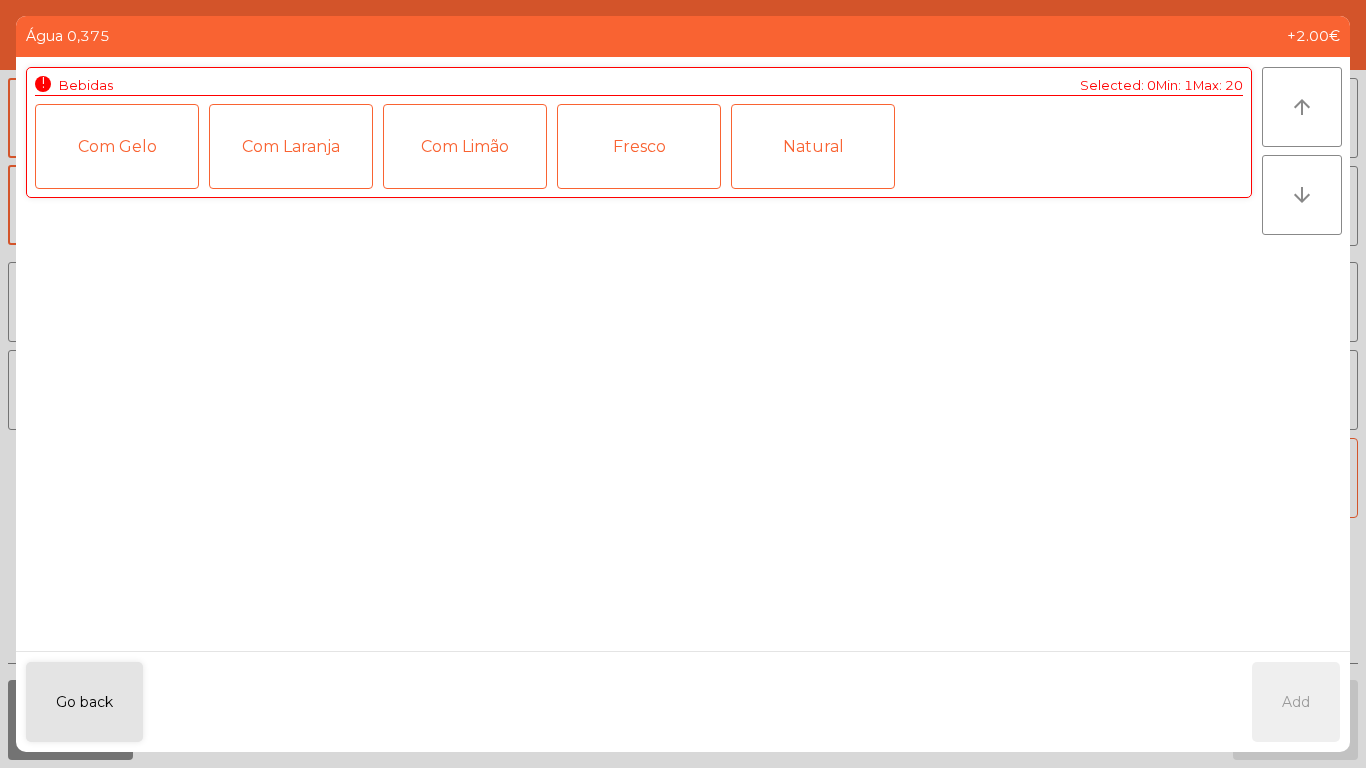 click on "Fresco" 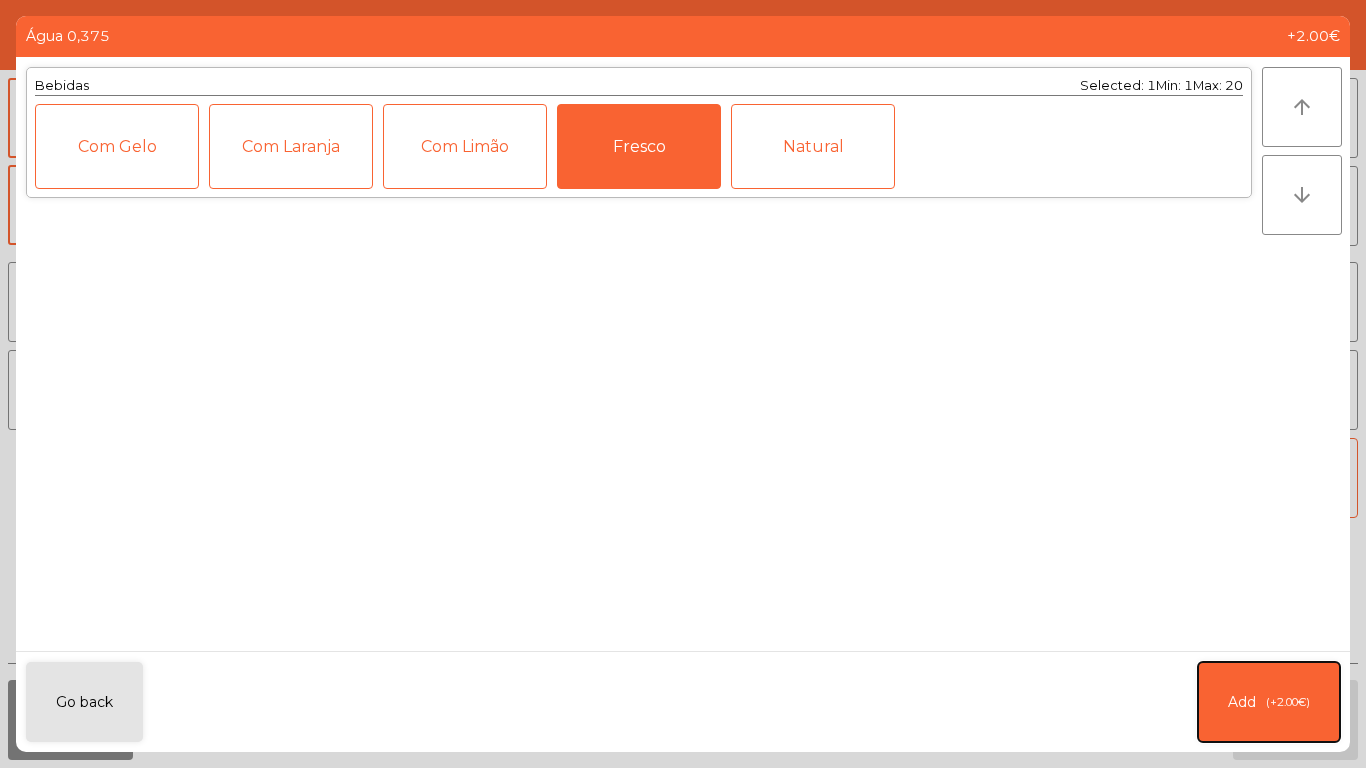 click on "Add   (+2.00€)" 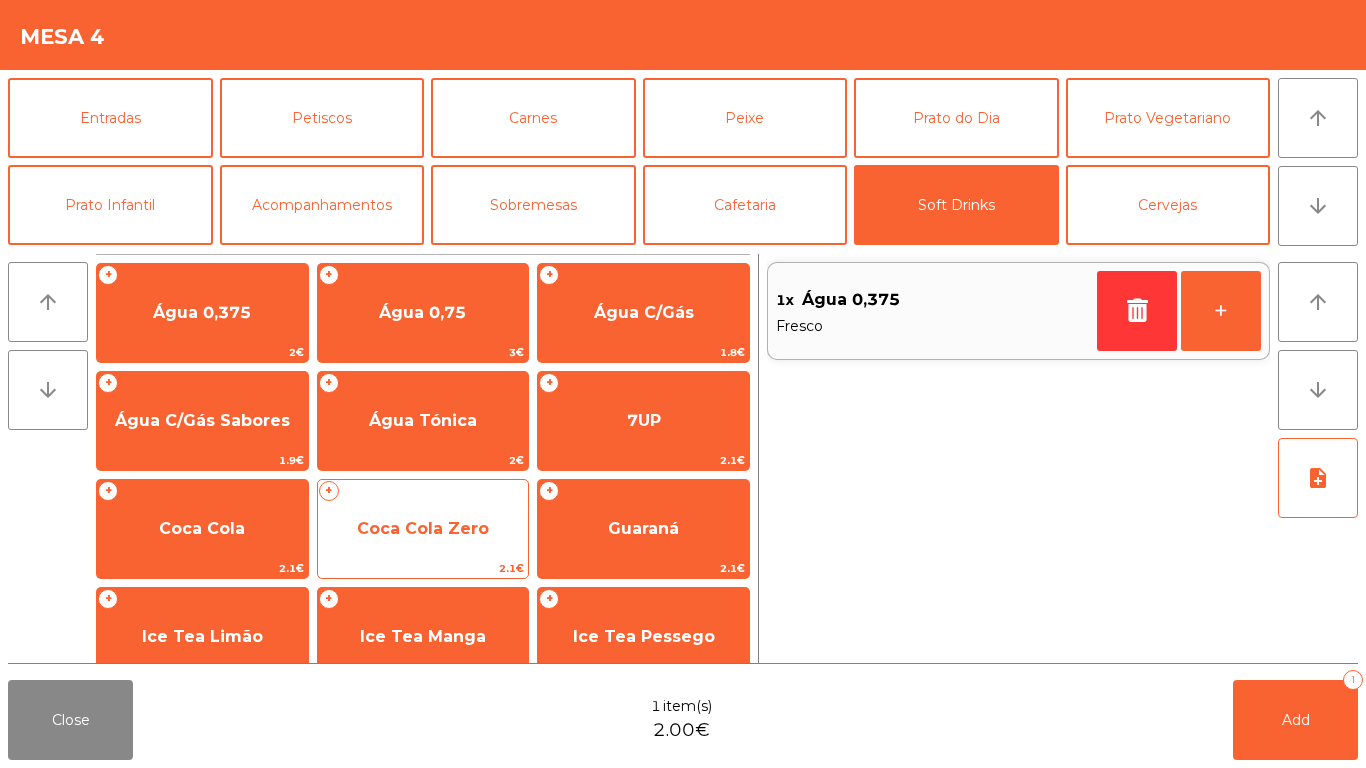 click on "Coca Cola Zero" 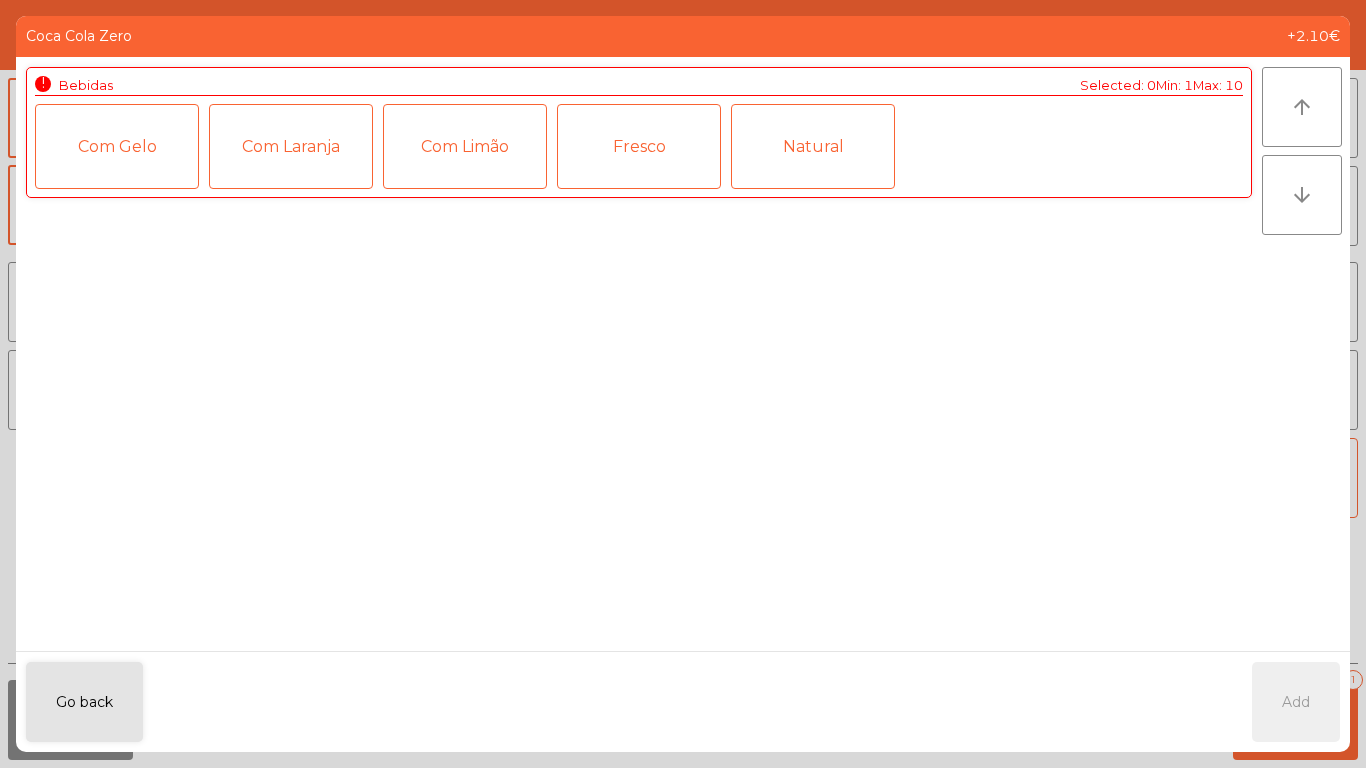 click on "Fresco" 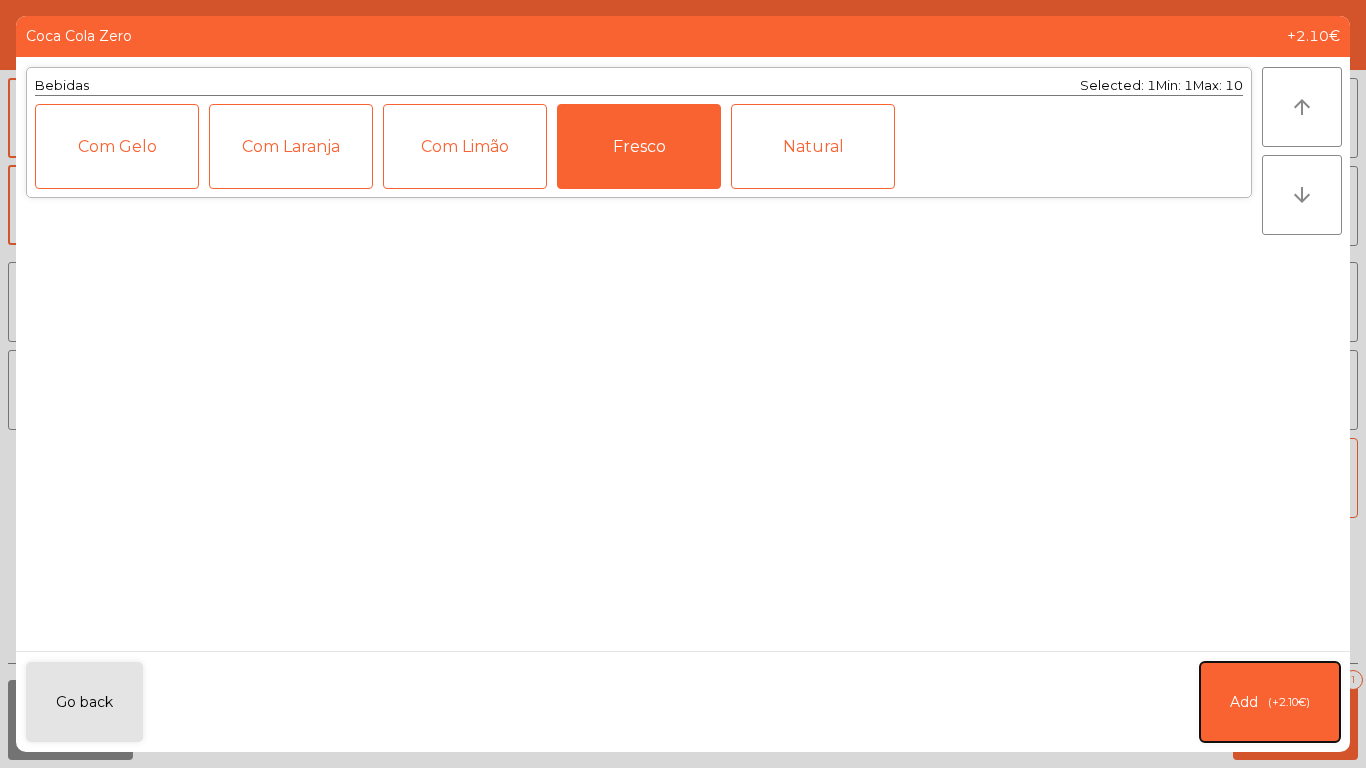 click on "(+2.10€)" 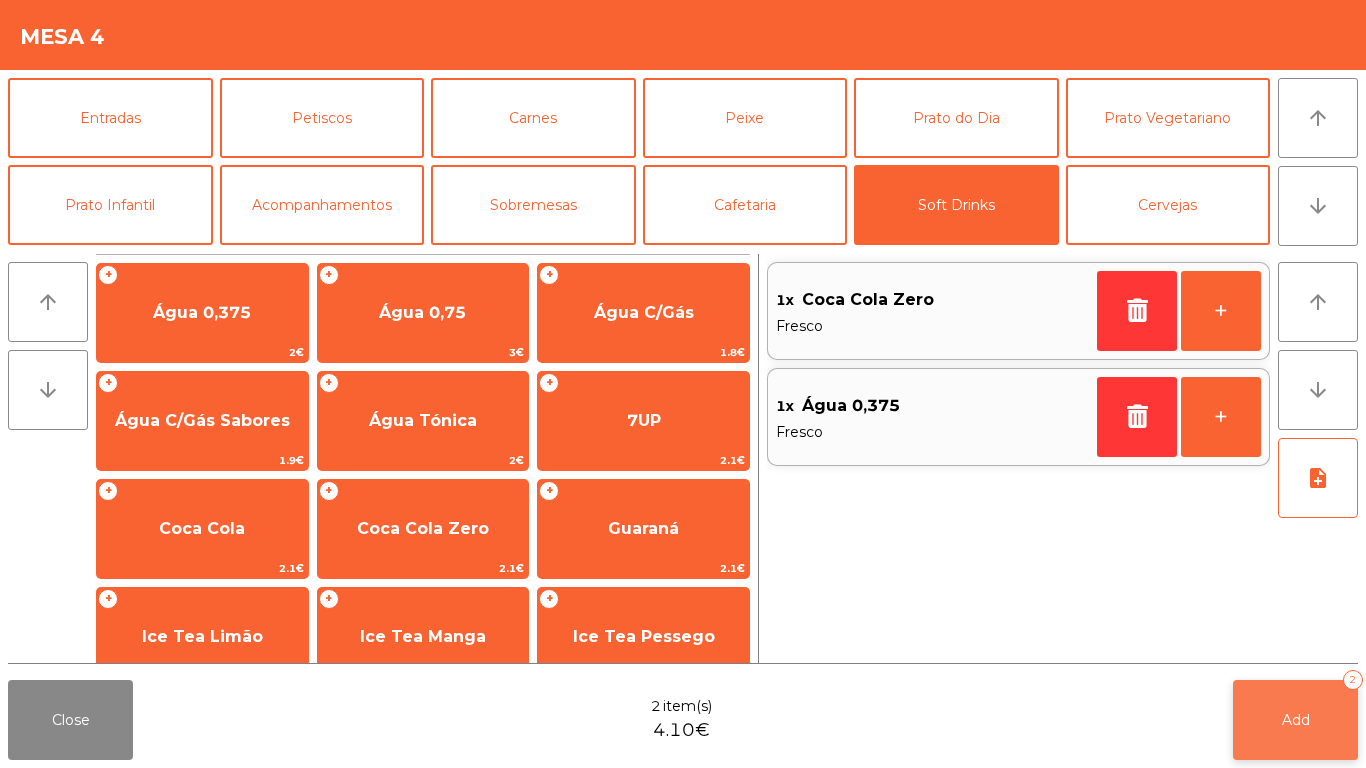 click on "Add" 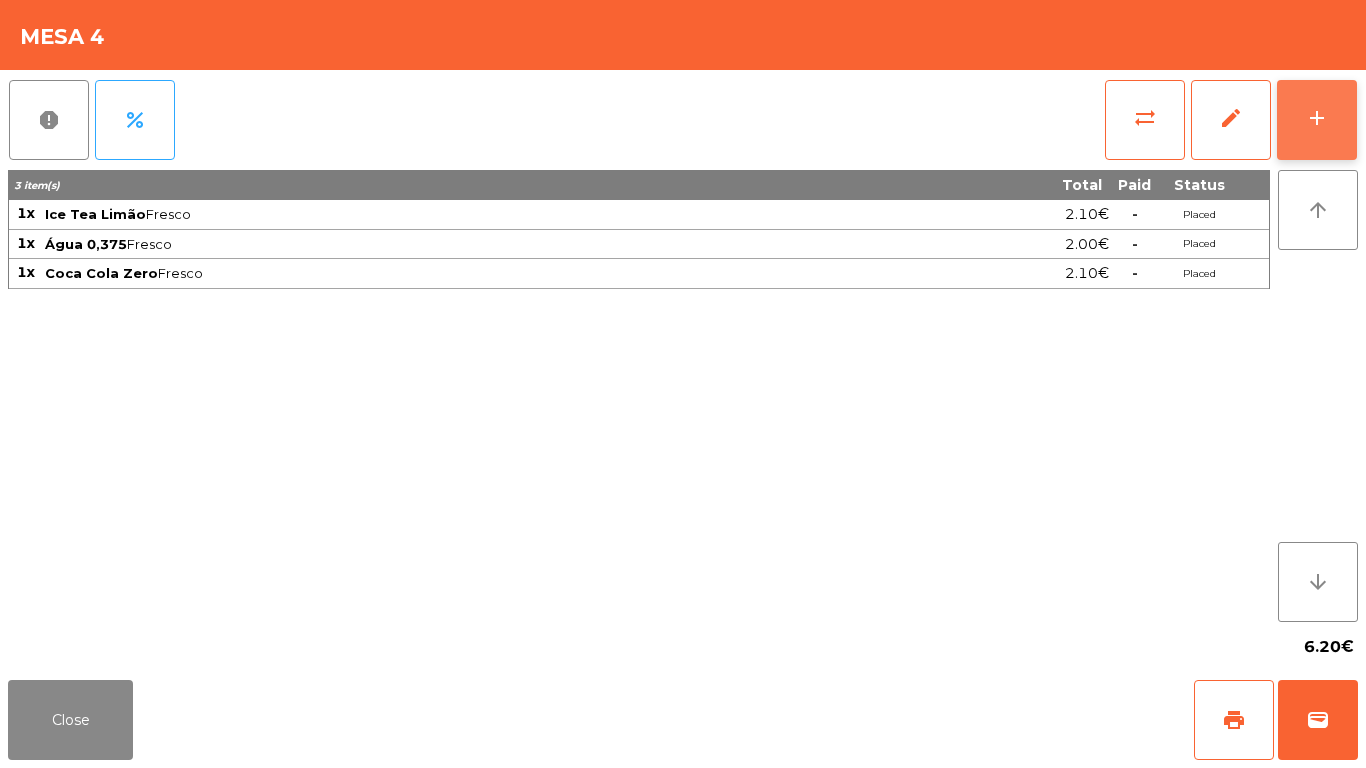 click on "add" 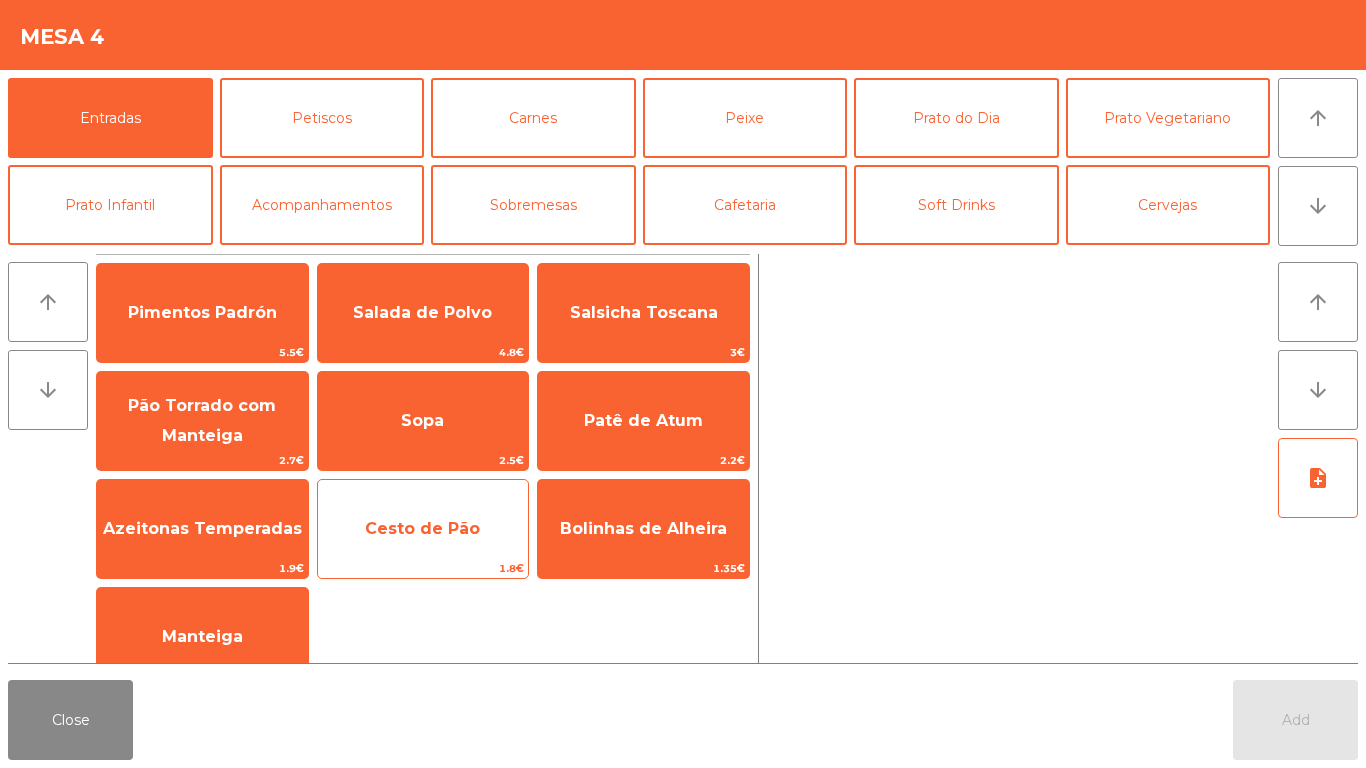 click on "Cesto de Pão" 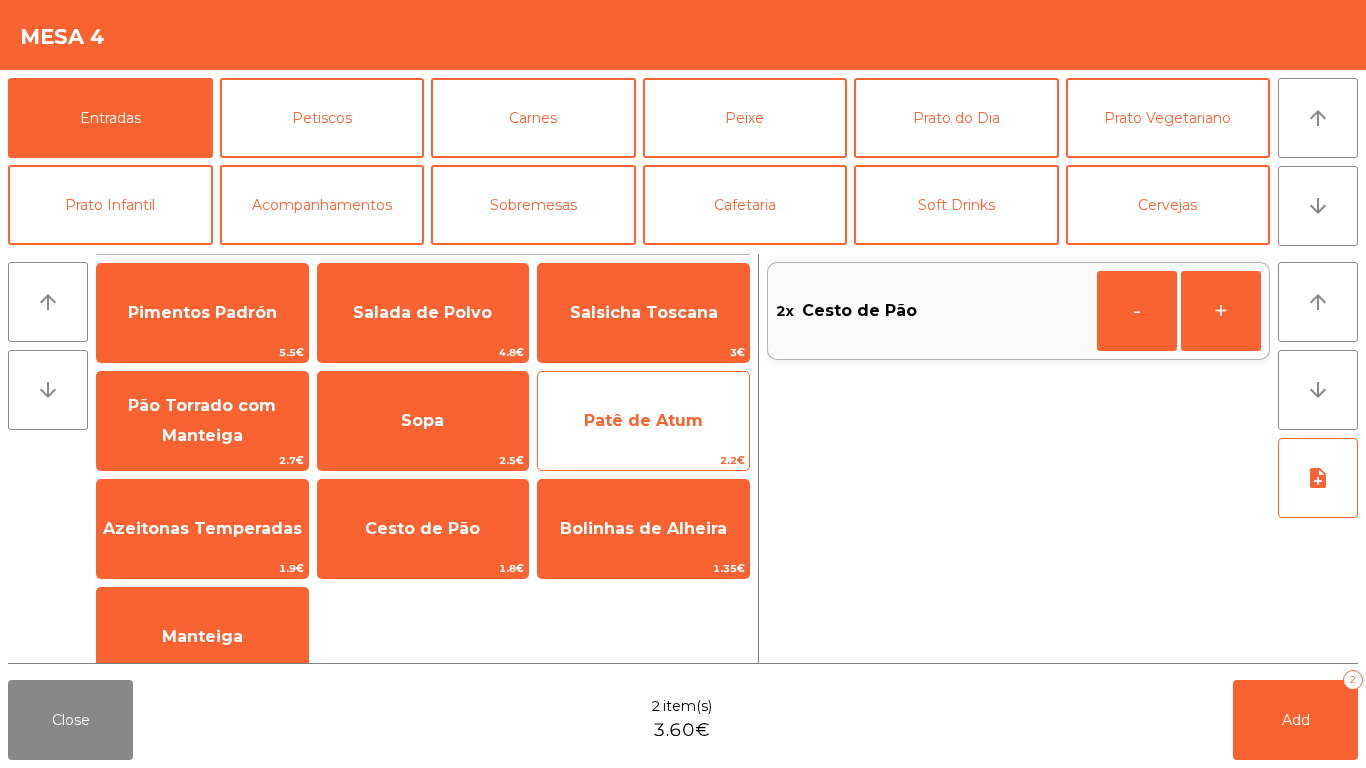 click on "Patê de Atum" 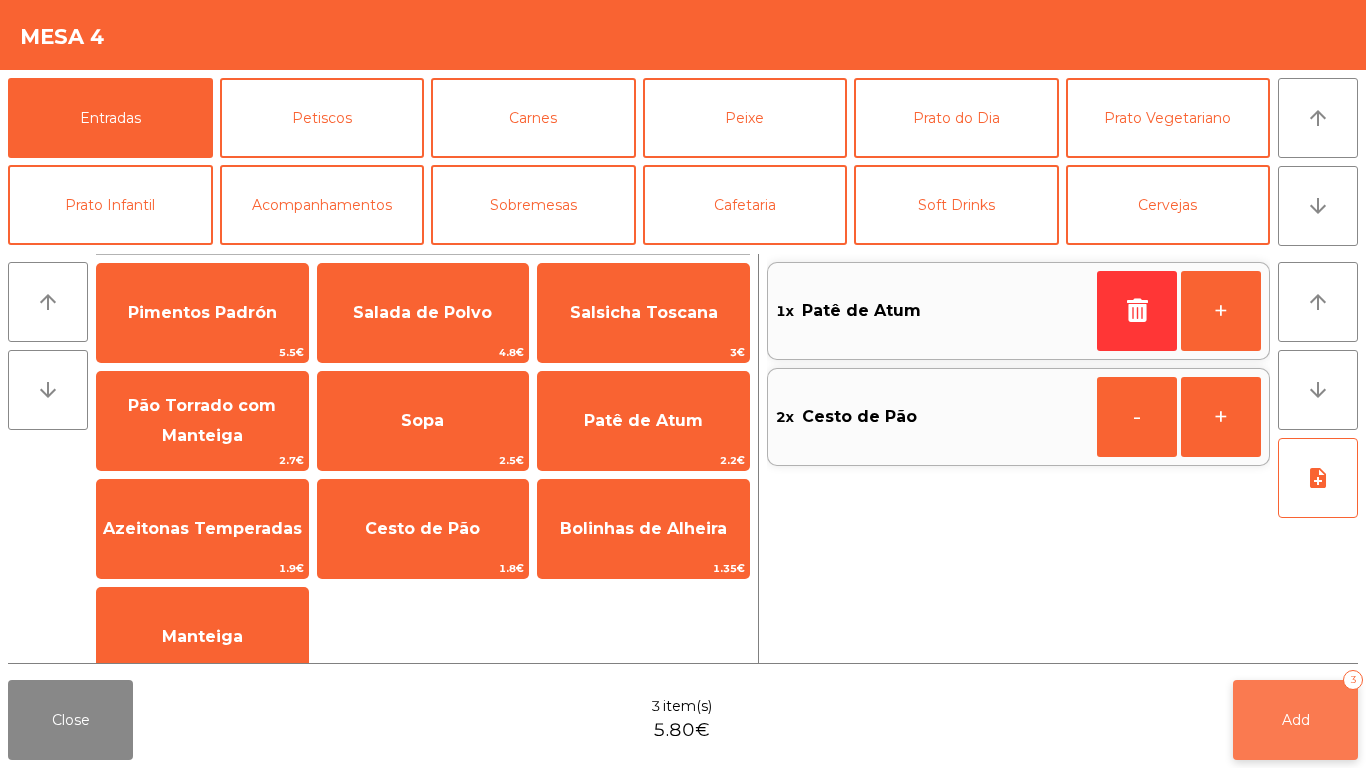 click on "Close  3 item(s)  5.80€   Add   3" 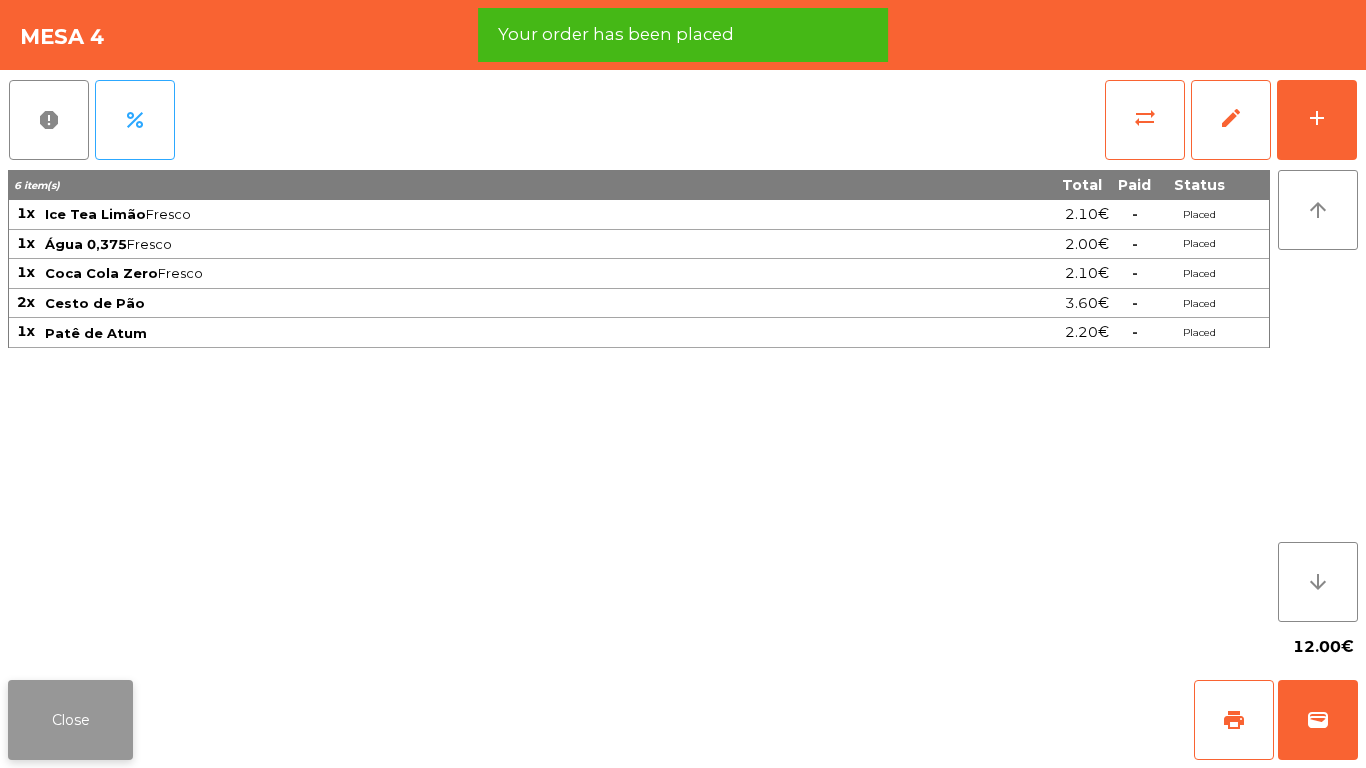 click on "Close" 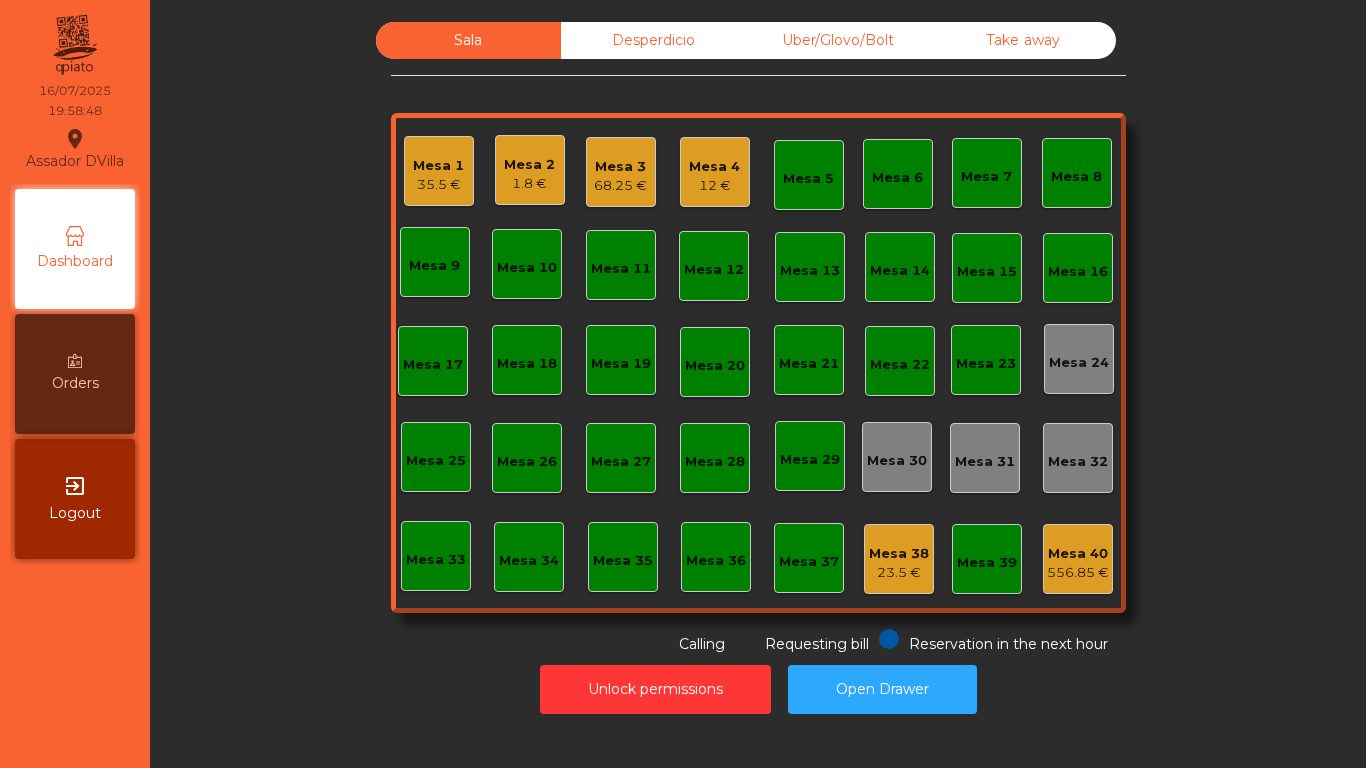 click on "1.8 €" 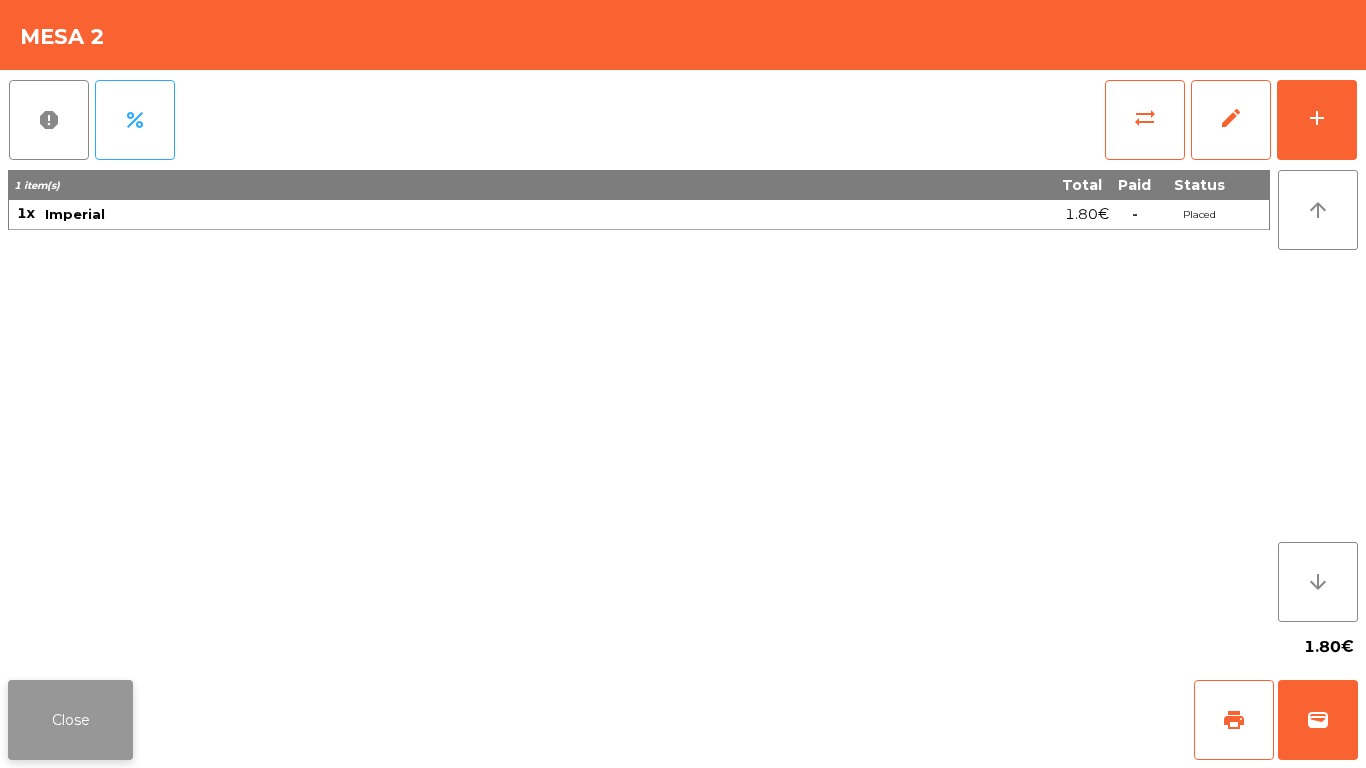 click on "Close" 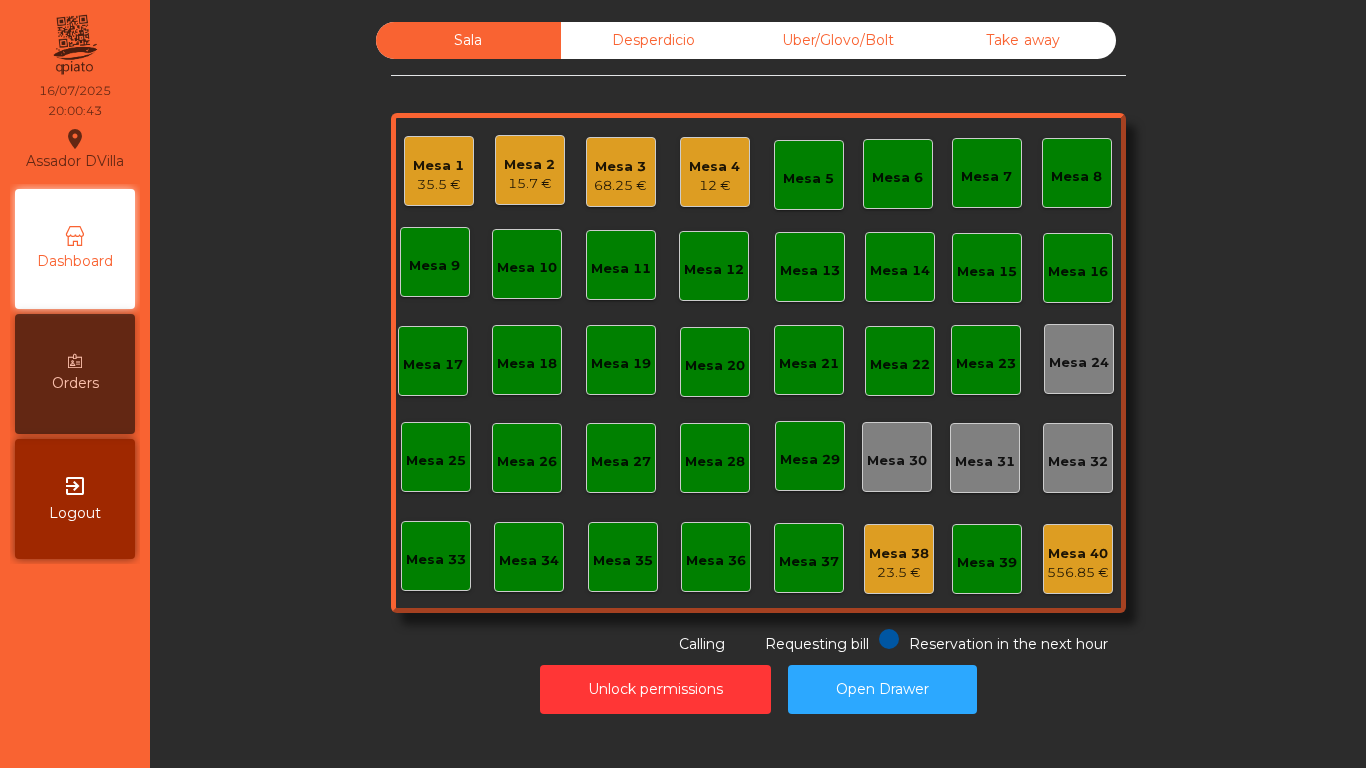 click on "Uber/Glovo/Bolt" 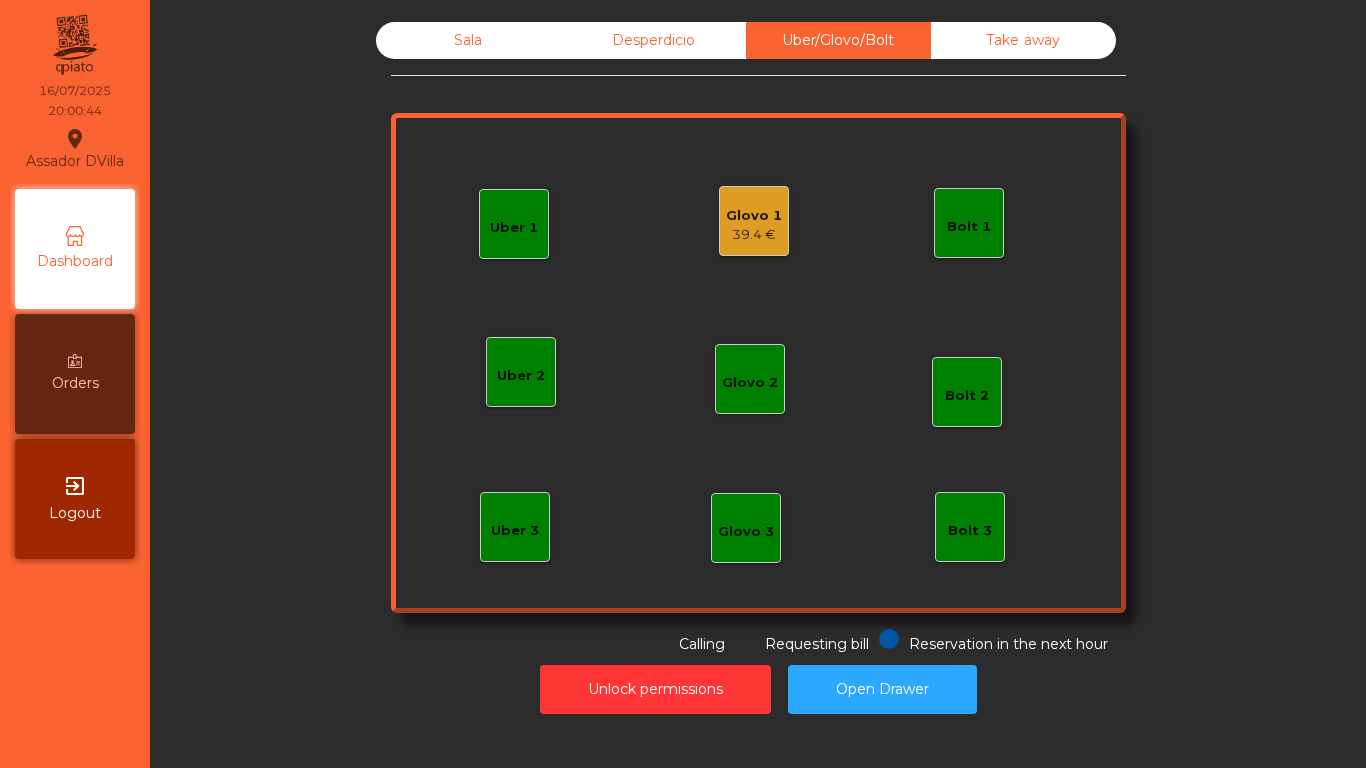 click on "39.4 €" 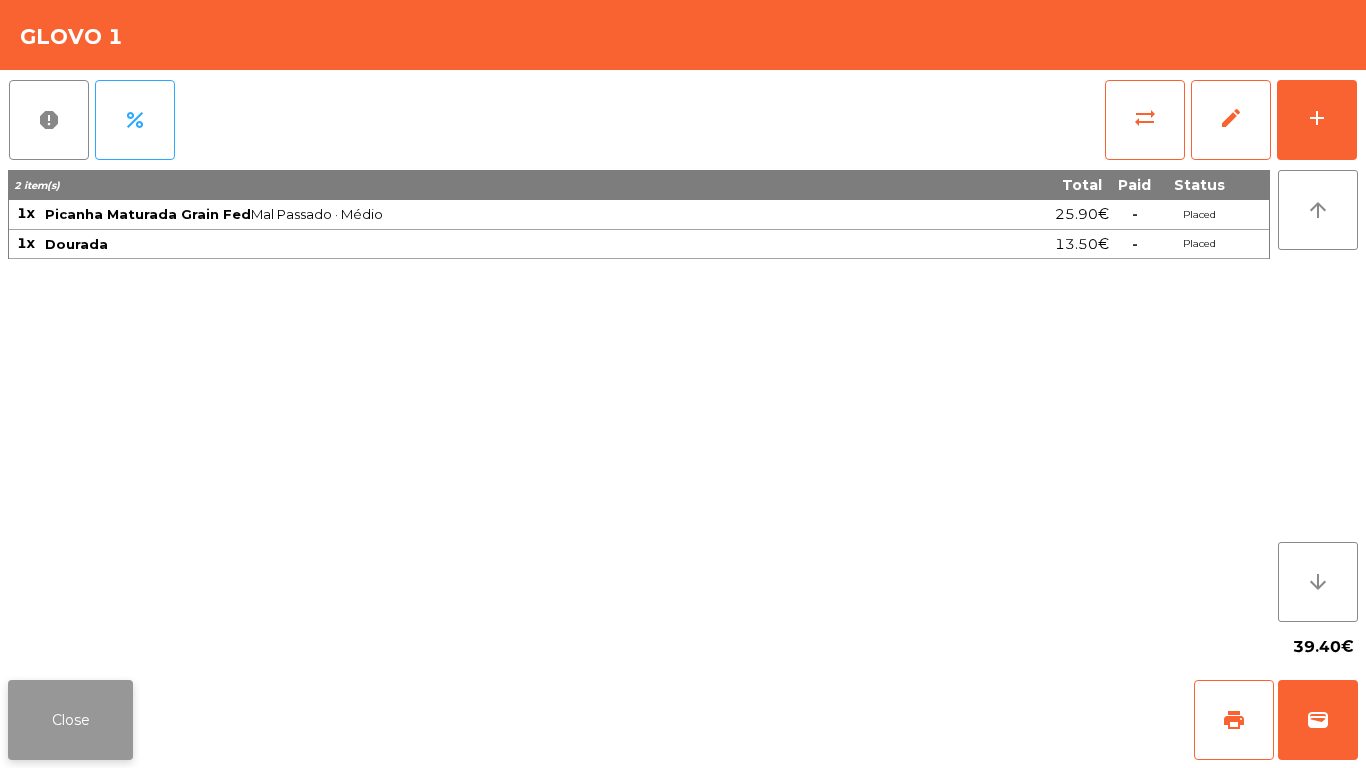 click on "Close" 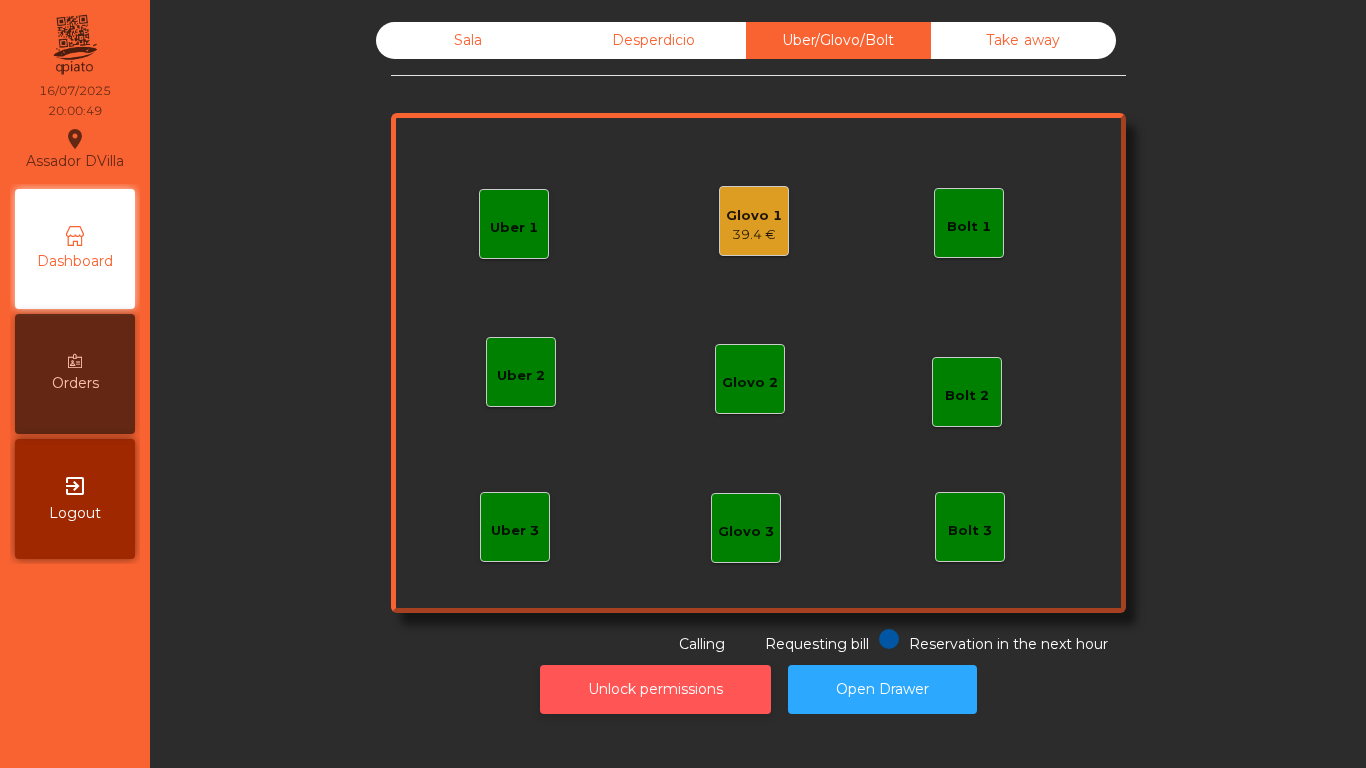 click on "Unlock permissions" 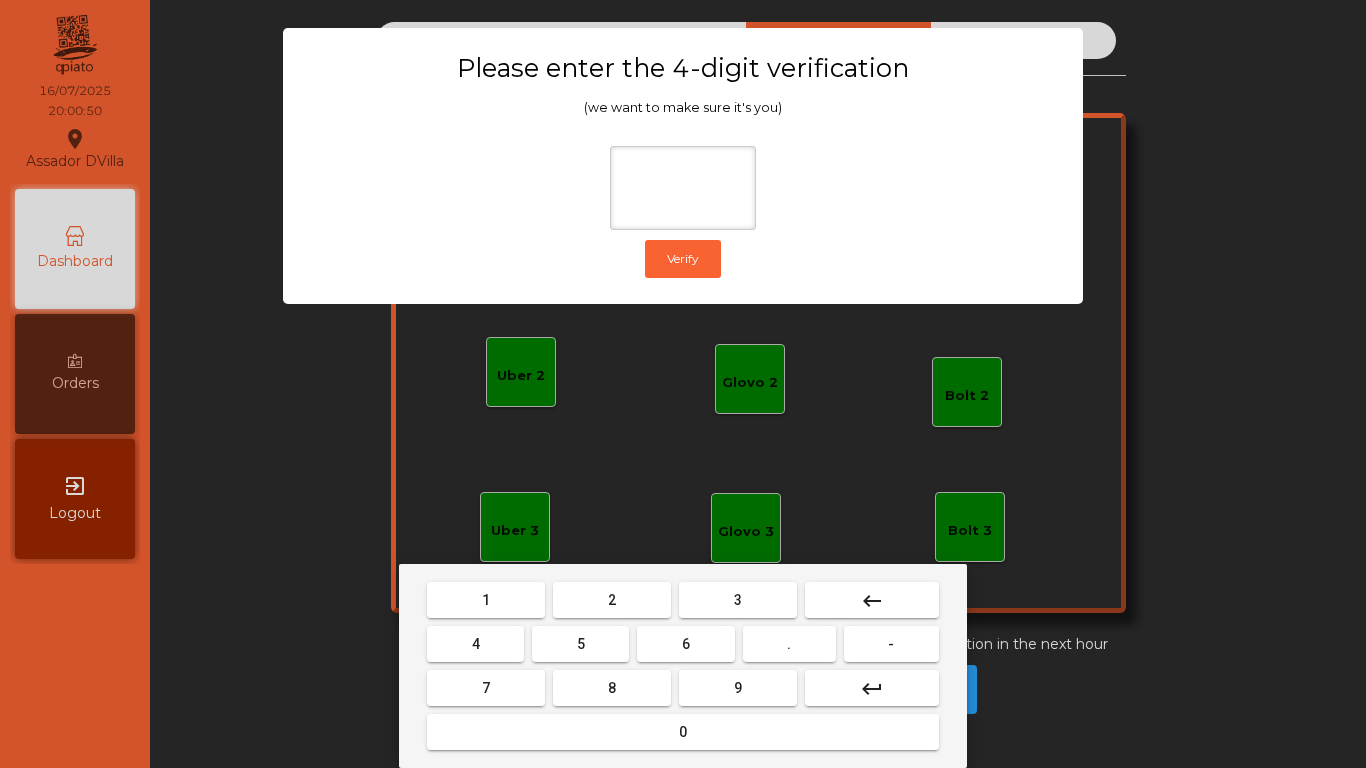 drag, startPoint x: 607, startPoint y: 608, endPoint x: 535, endPoint y: 641, distance: 79.20227 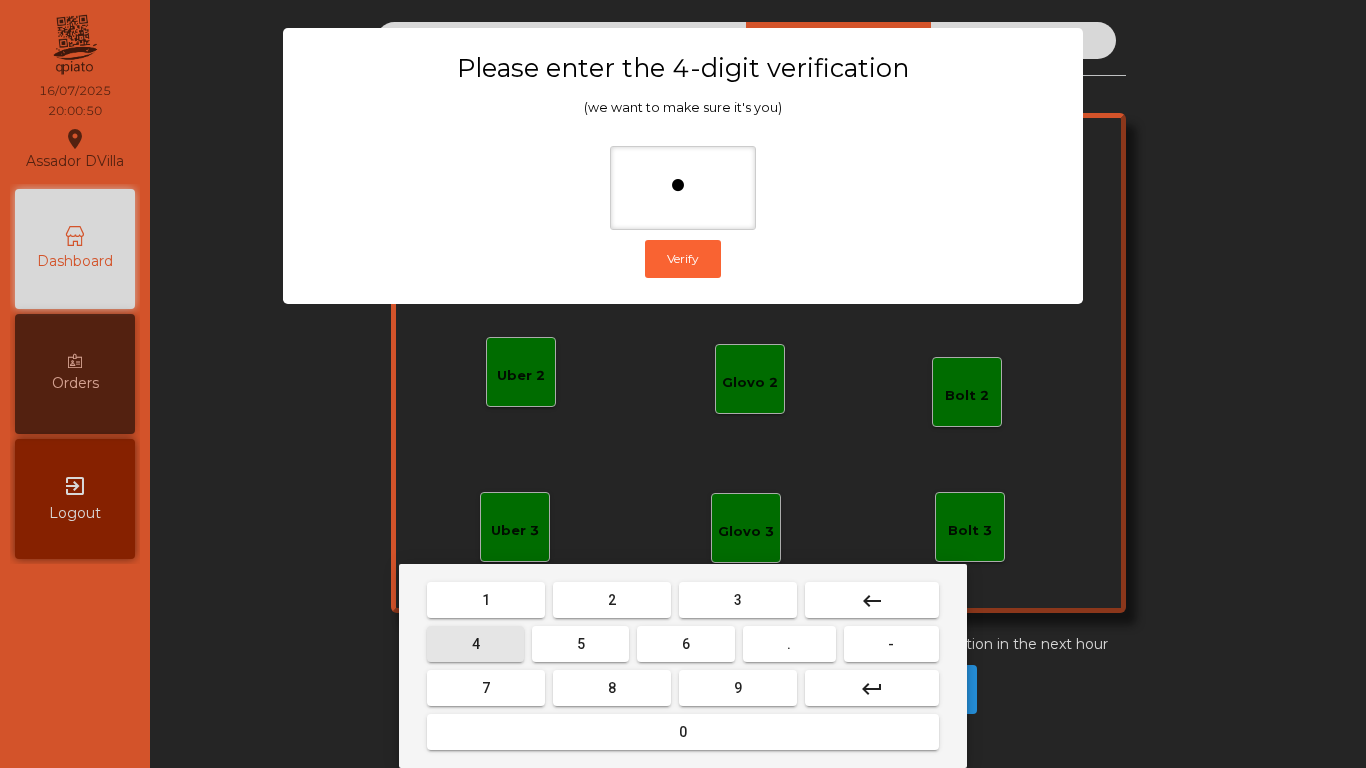 drag, startPoint x: 485, startPoint y: 645, endPoint x: 791, endPoint y: 653, distance: 306.10455 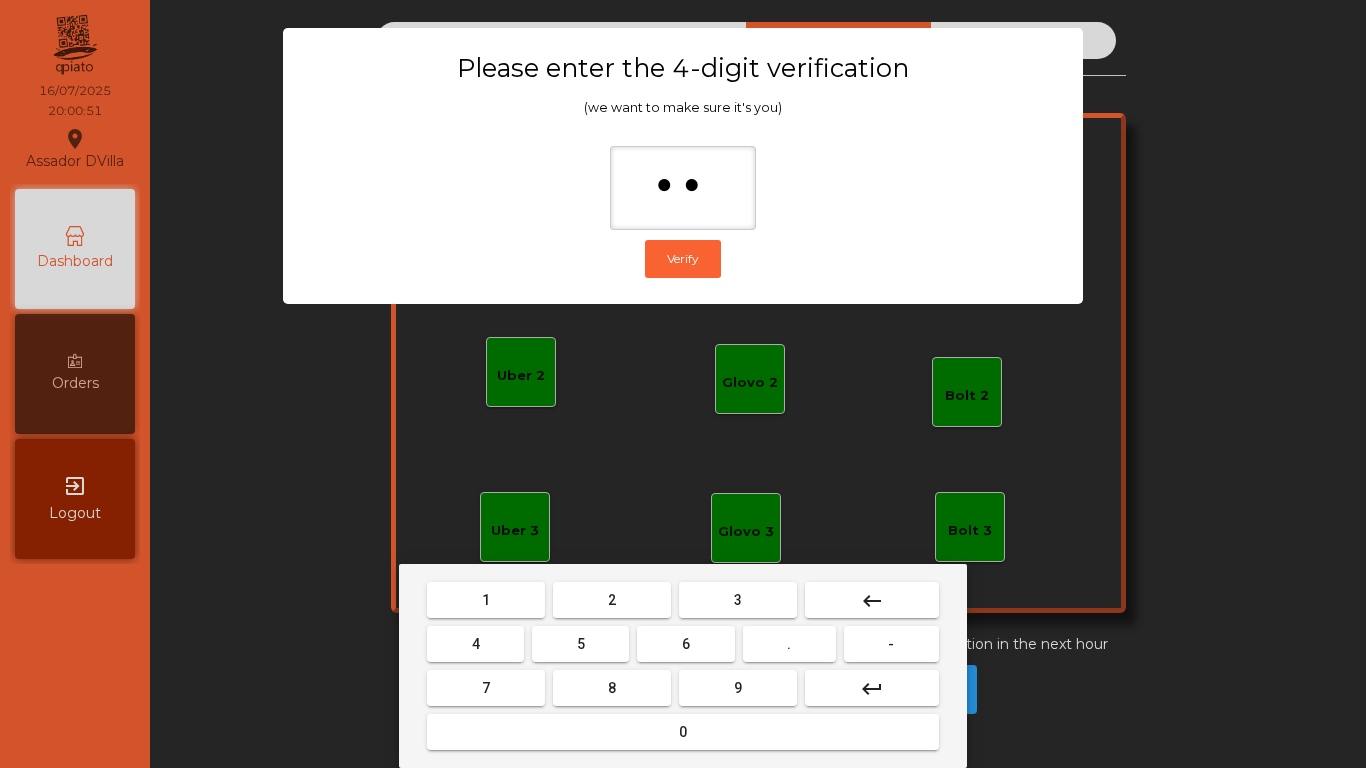 click on "6" at bounding box center [685, 644] 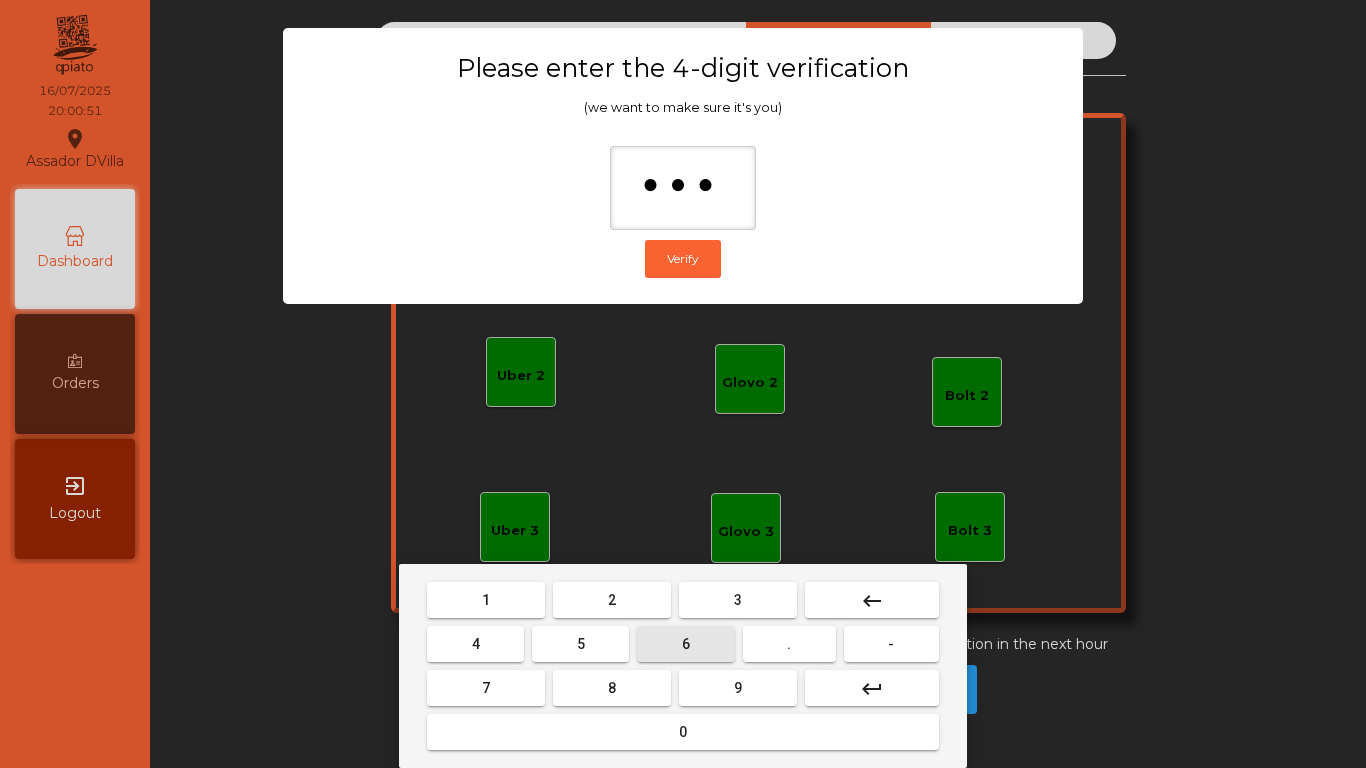 click on "9" at bounding box center (738, 688) 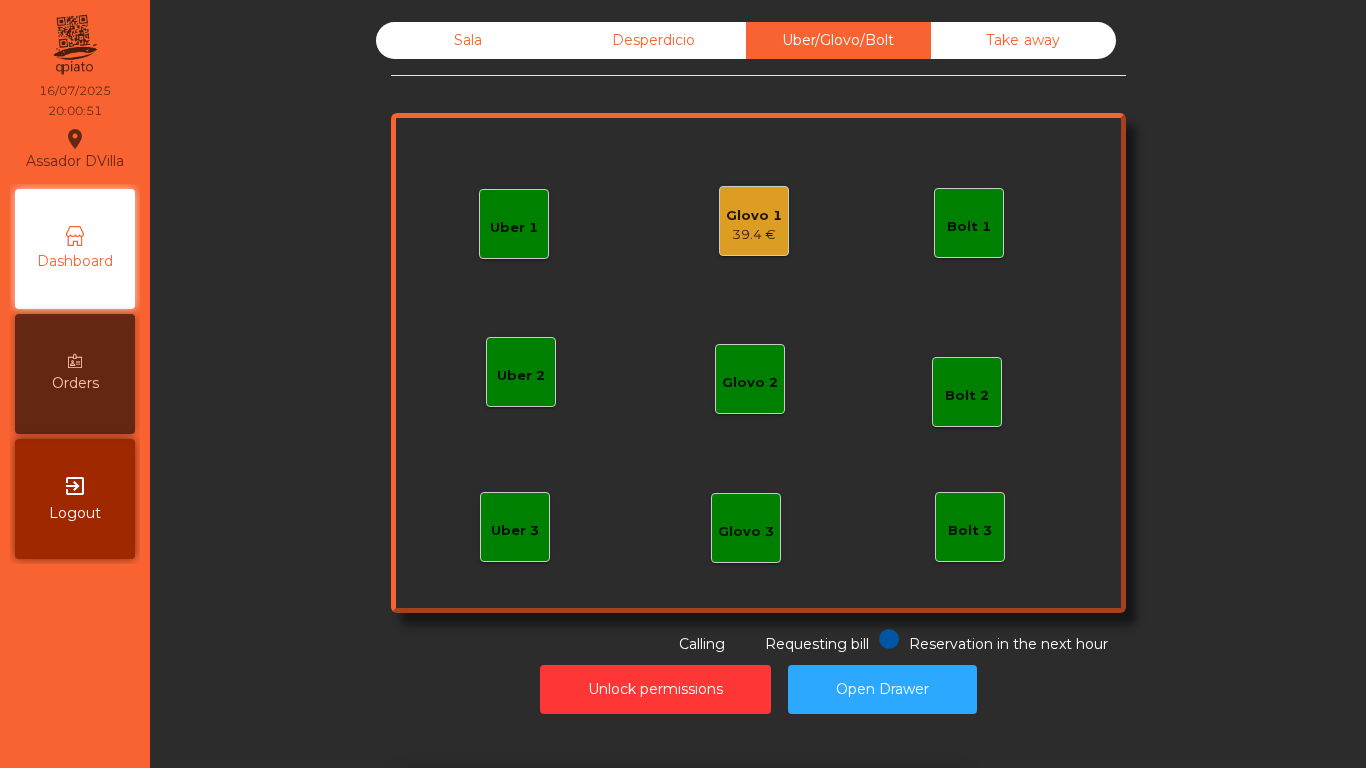 click on "Sala   Desperdicio   Uber/Glovo/Bolt   Take away   Uber 1   Uber 3   Bolt 2   Glovo 2   Uber 2   Glovo 1   39.4 €   Bolt 1   Bolt 3   Glovo 3  Reservation in the next hour Requesting bill Calling" 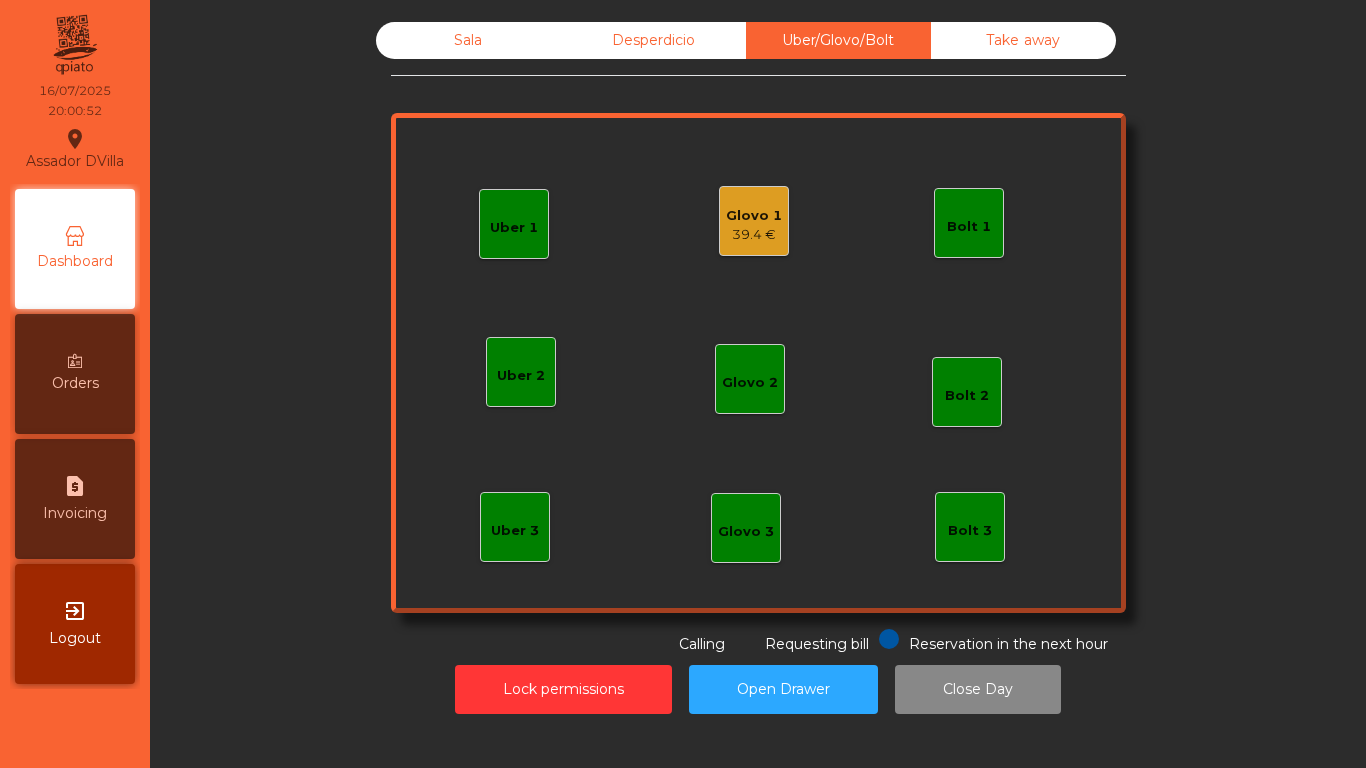 click on "Glovo 1" 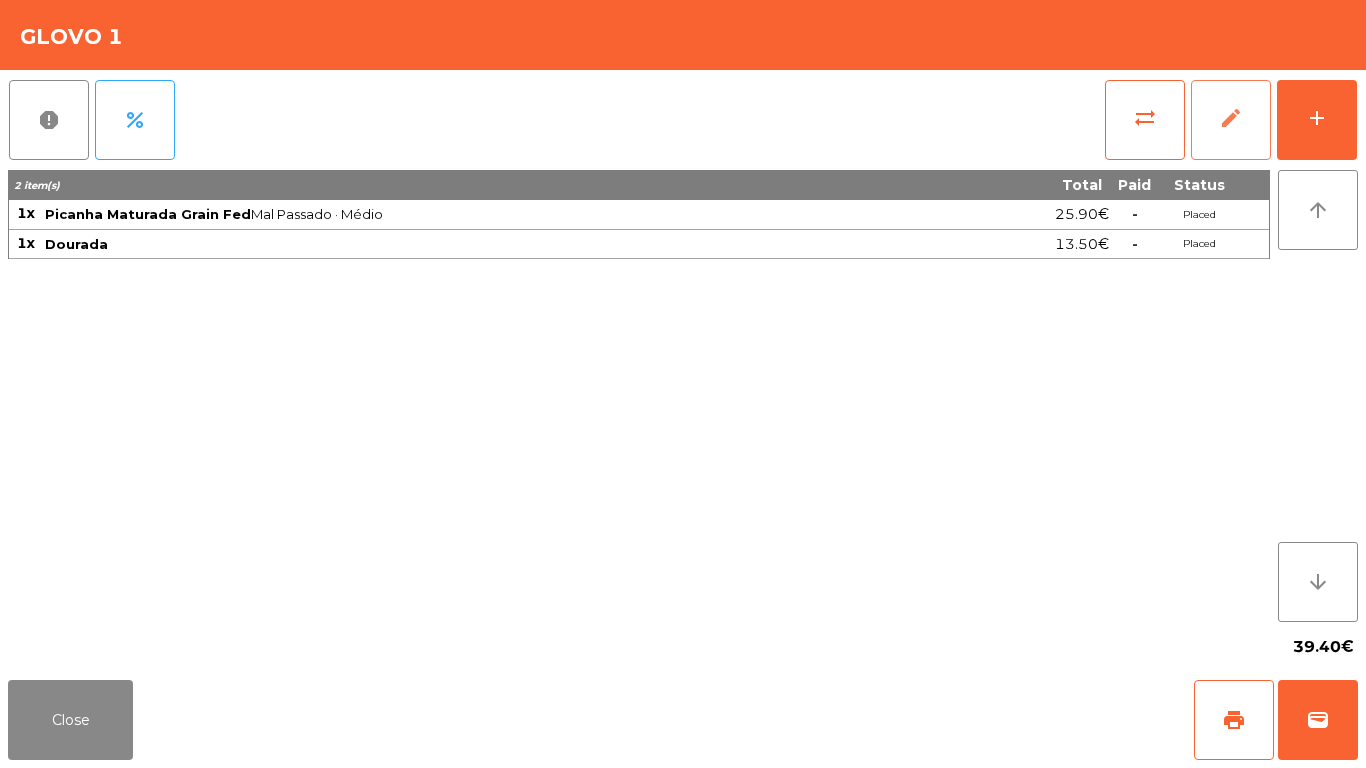 click on "edit" 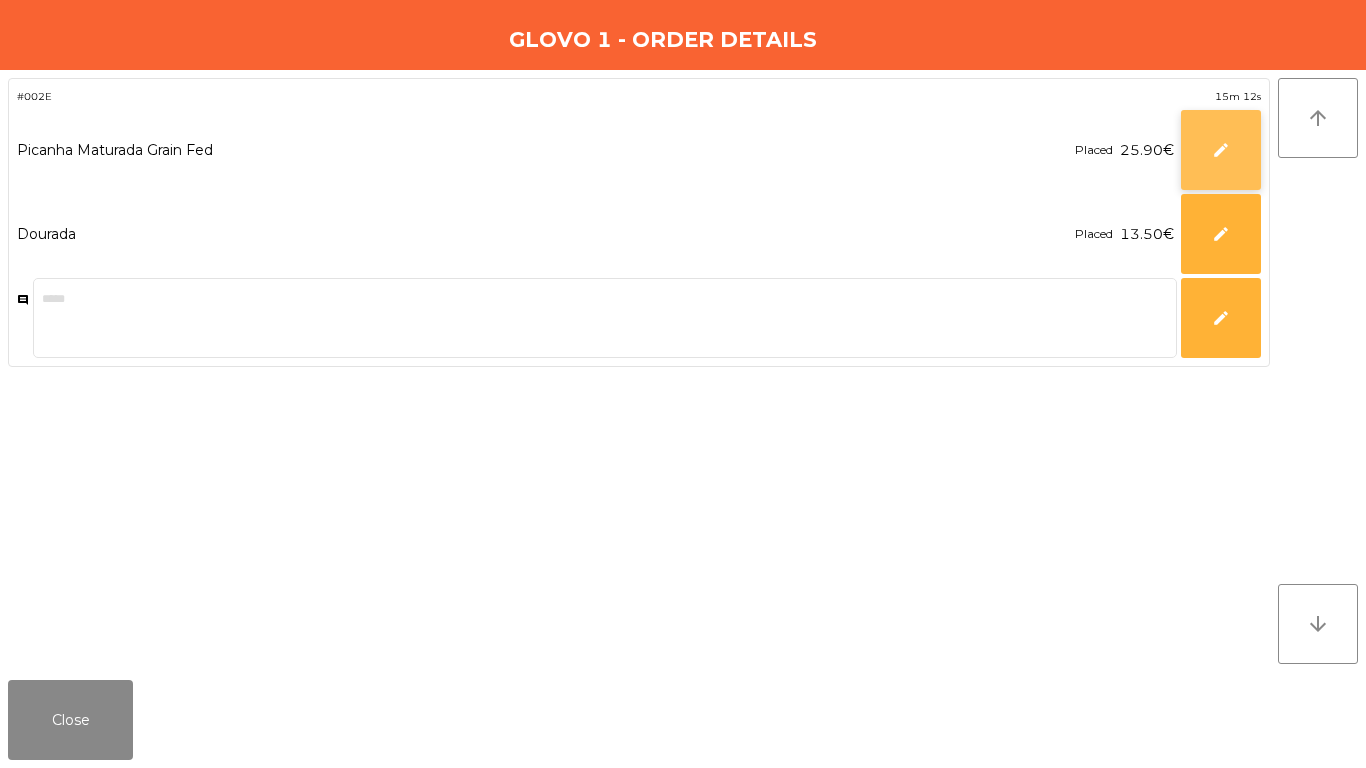 click on "edit" 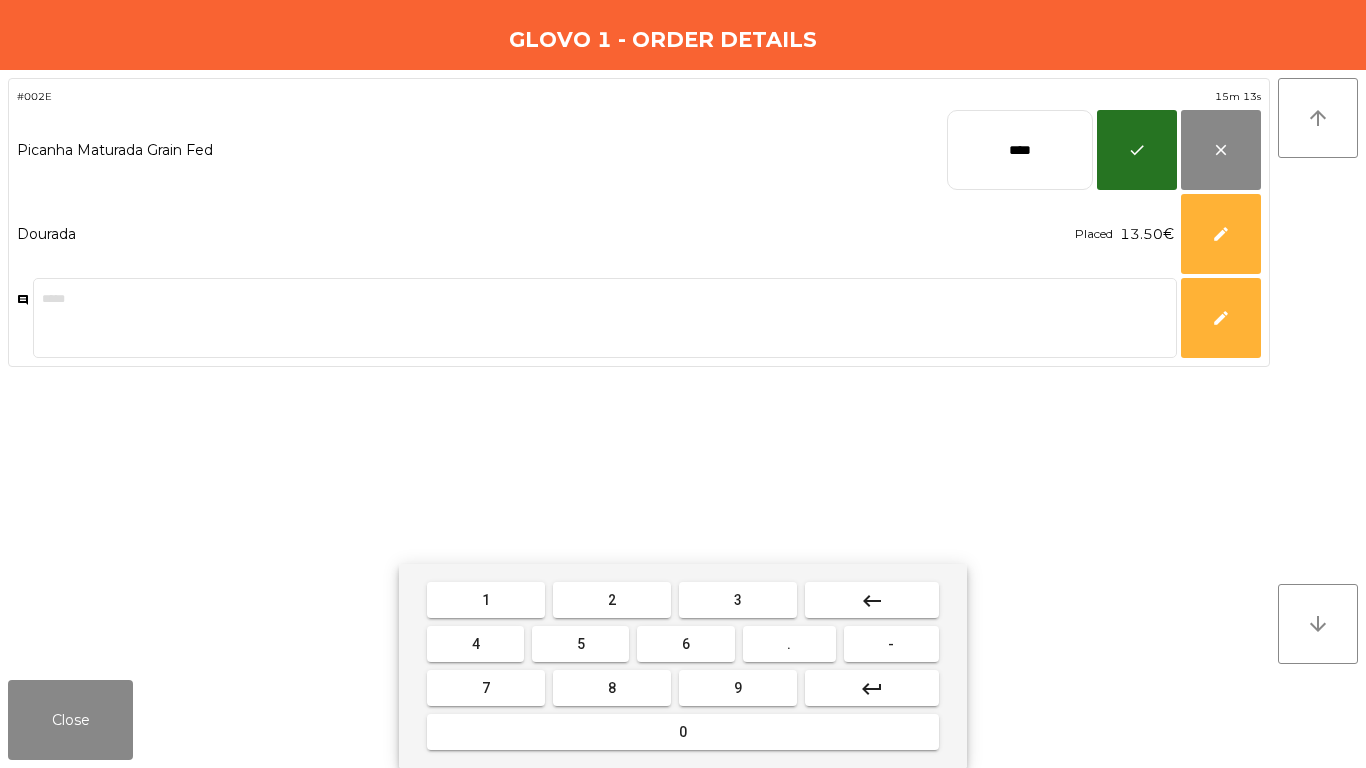 click on "keyboard_backspace" at bounding box center [872, 601] 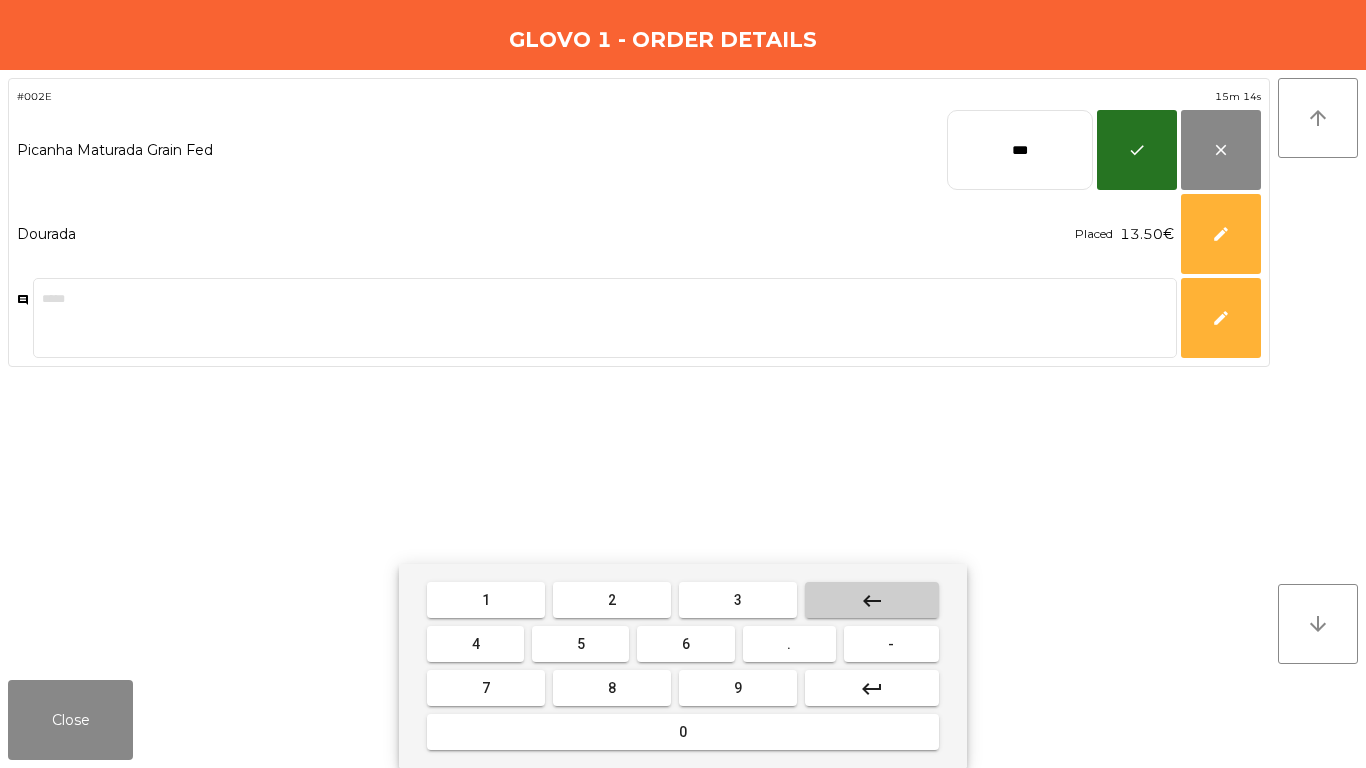 click on "keyboard_backspace" at bounding box center (872, 601) 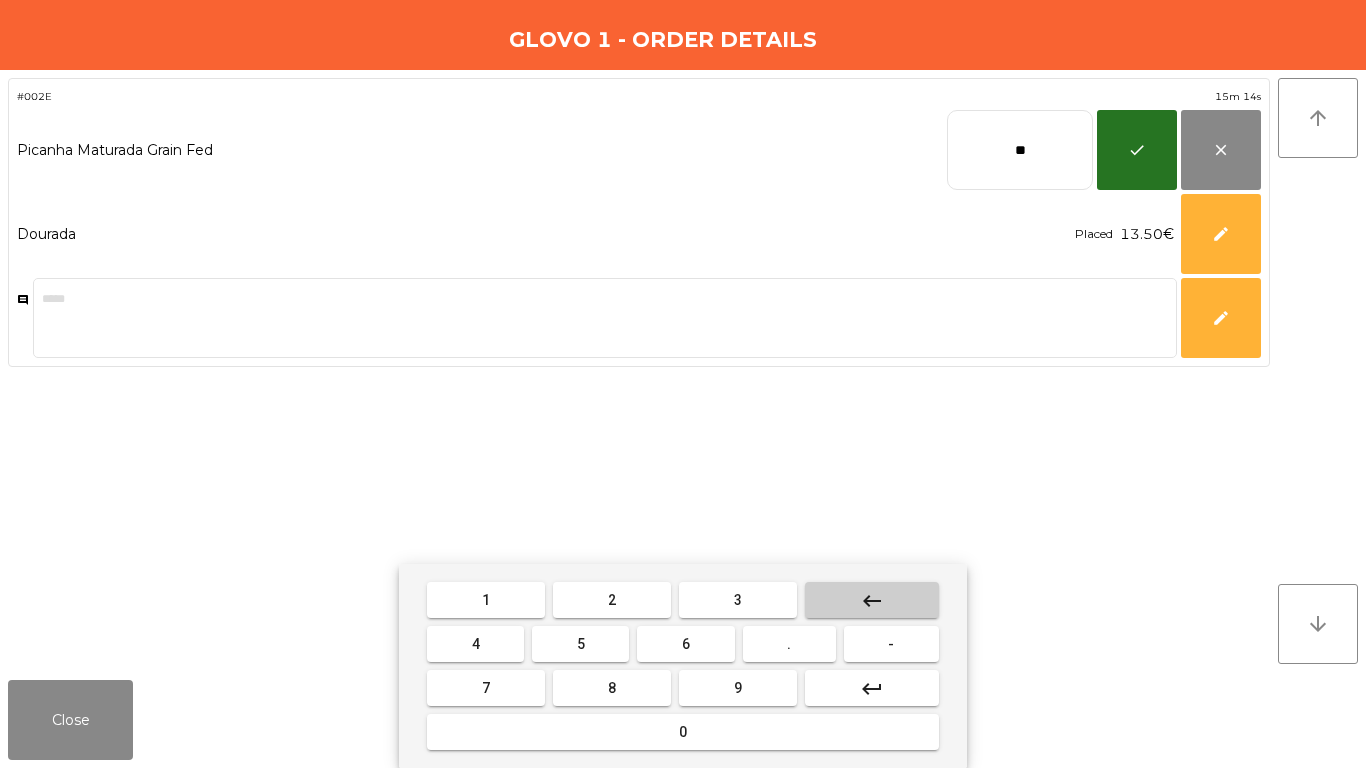 click on "keyboard_backspace" at bounding box center (872, 601) 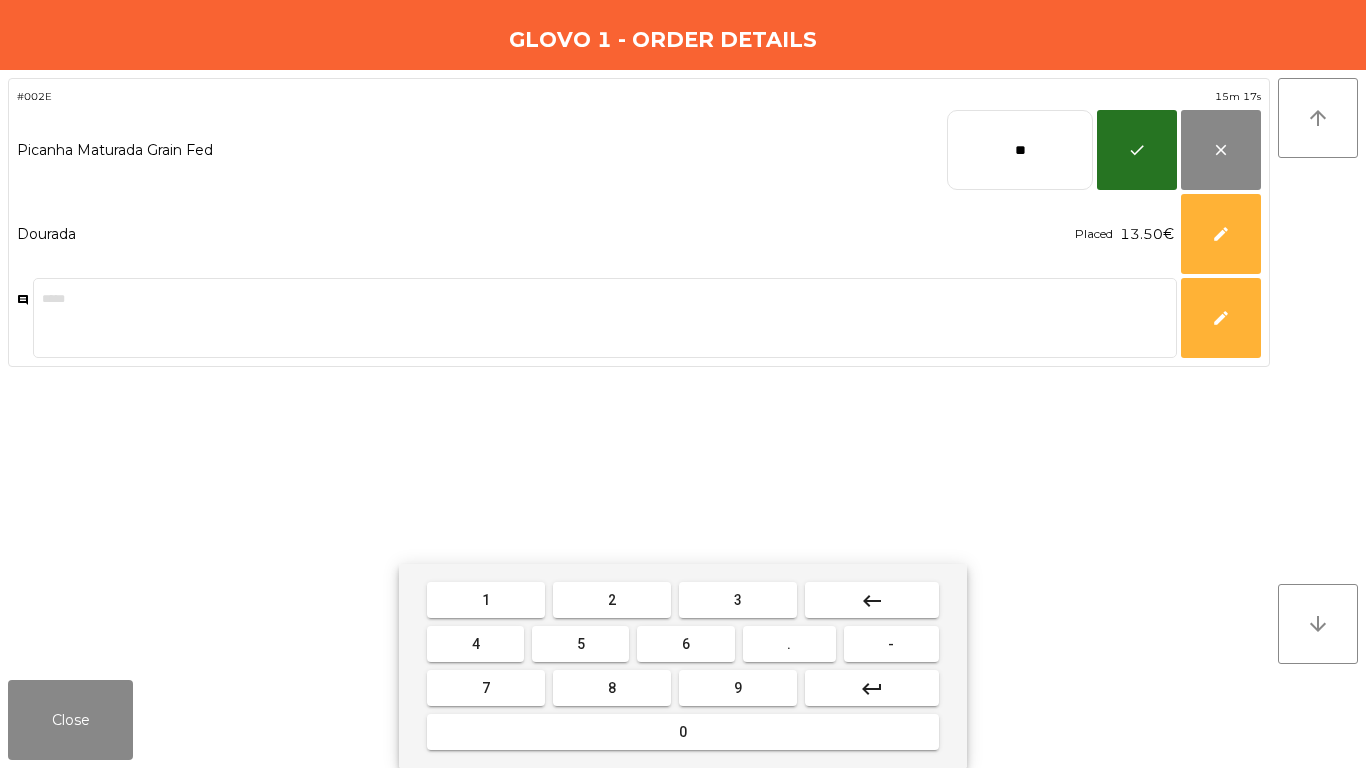 click on "keyboard_backspace" at bounding box center (872, 601) 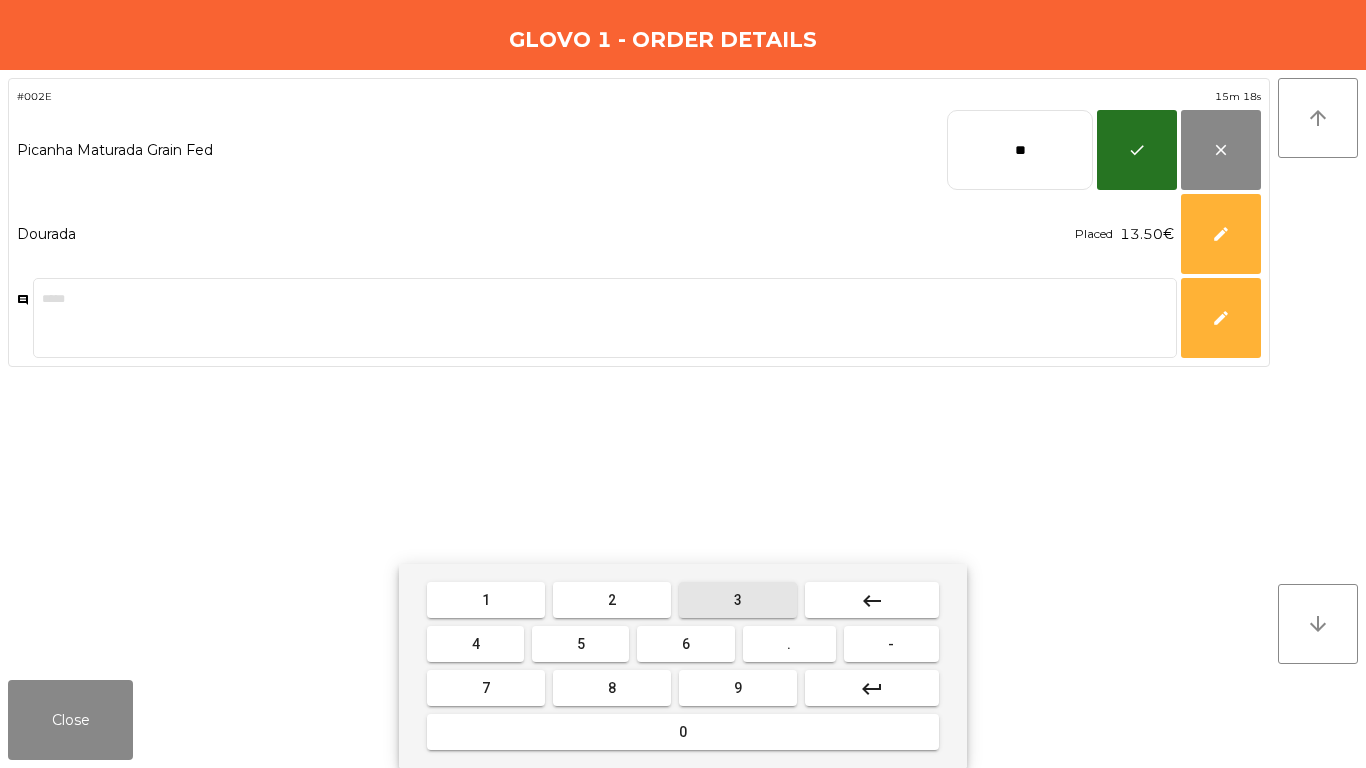 click on "3" at bounding box center (738, 600) 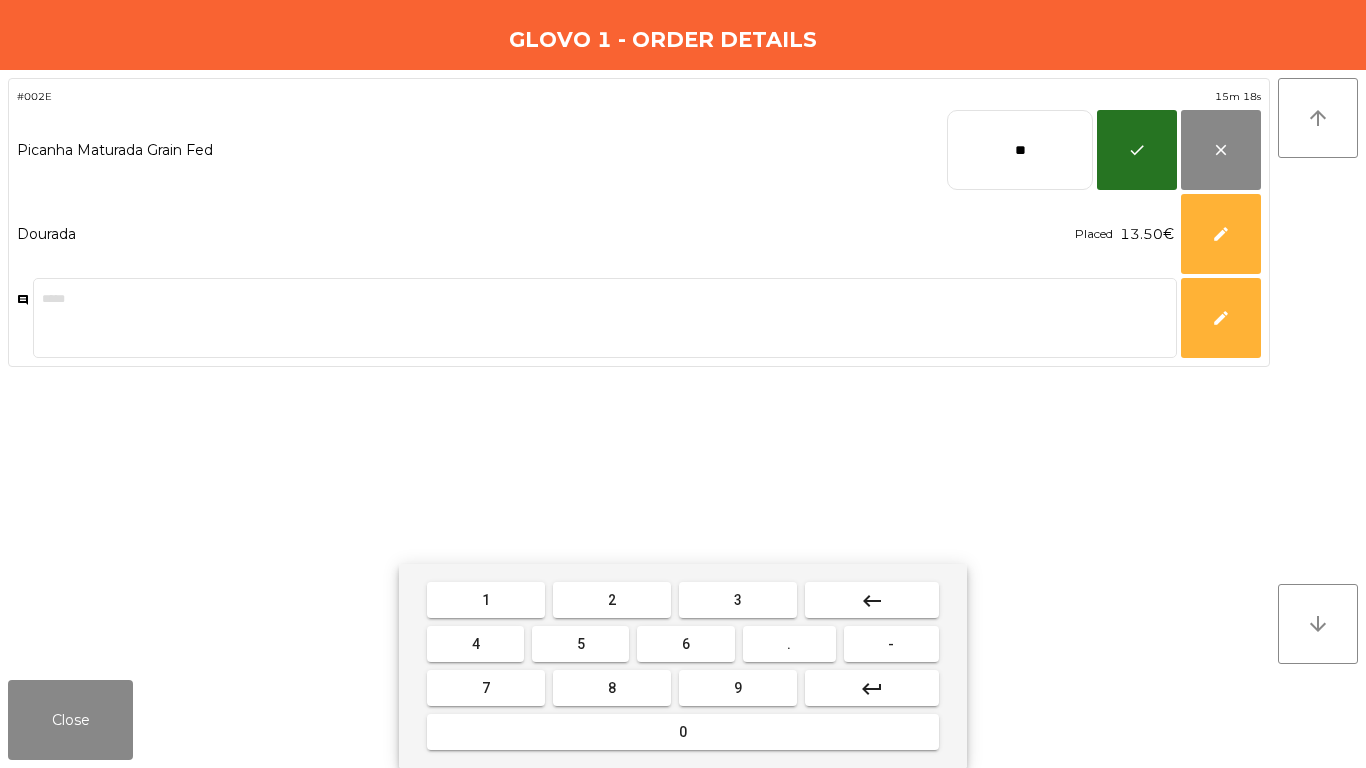 click on "1" at bounding box center [486, 600] 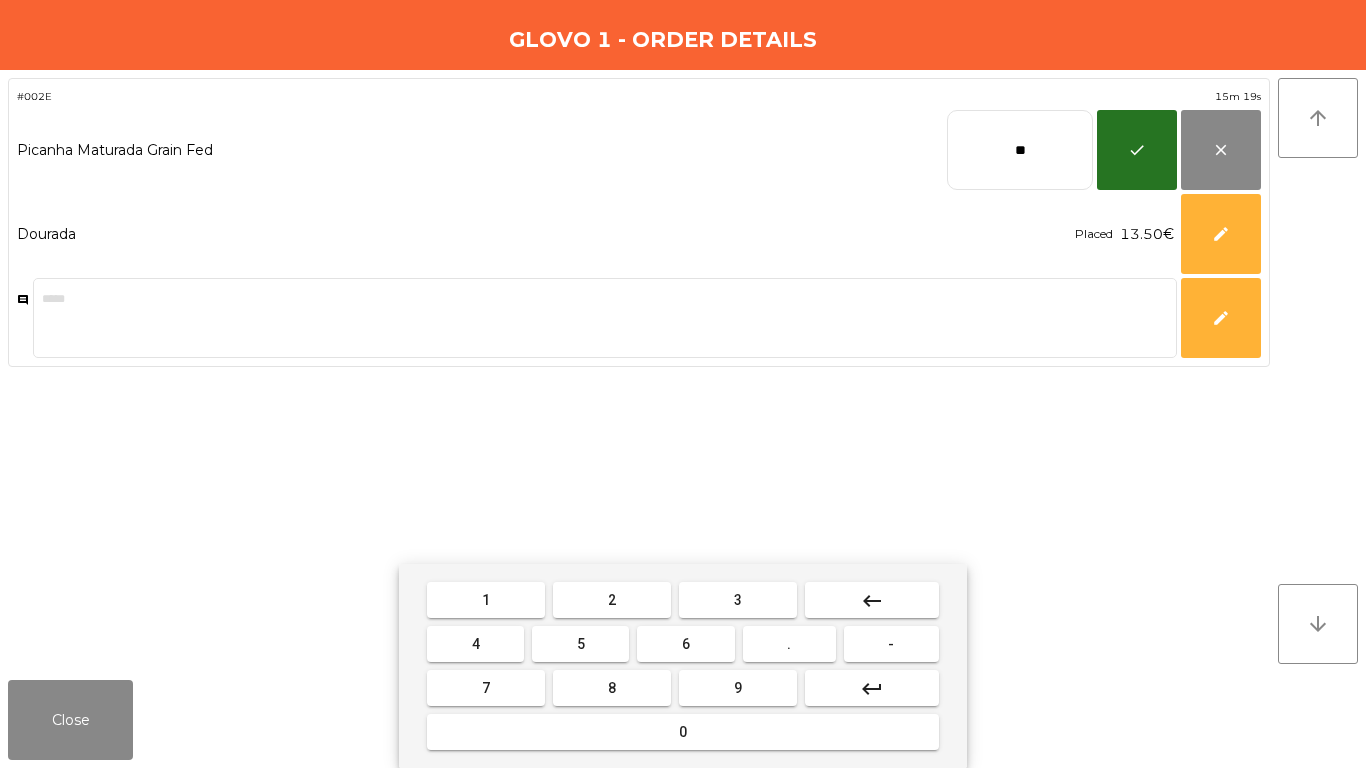 click on "5" at bounding box center [580, 644] 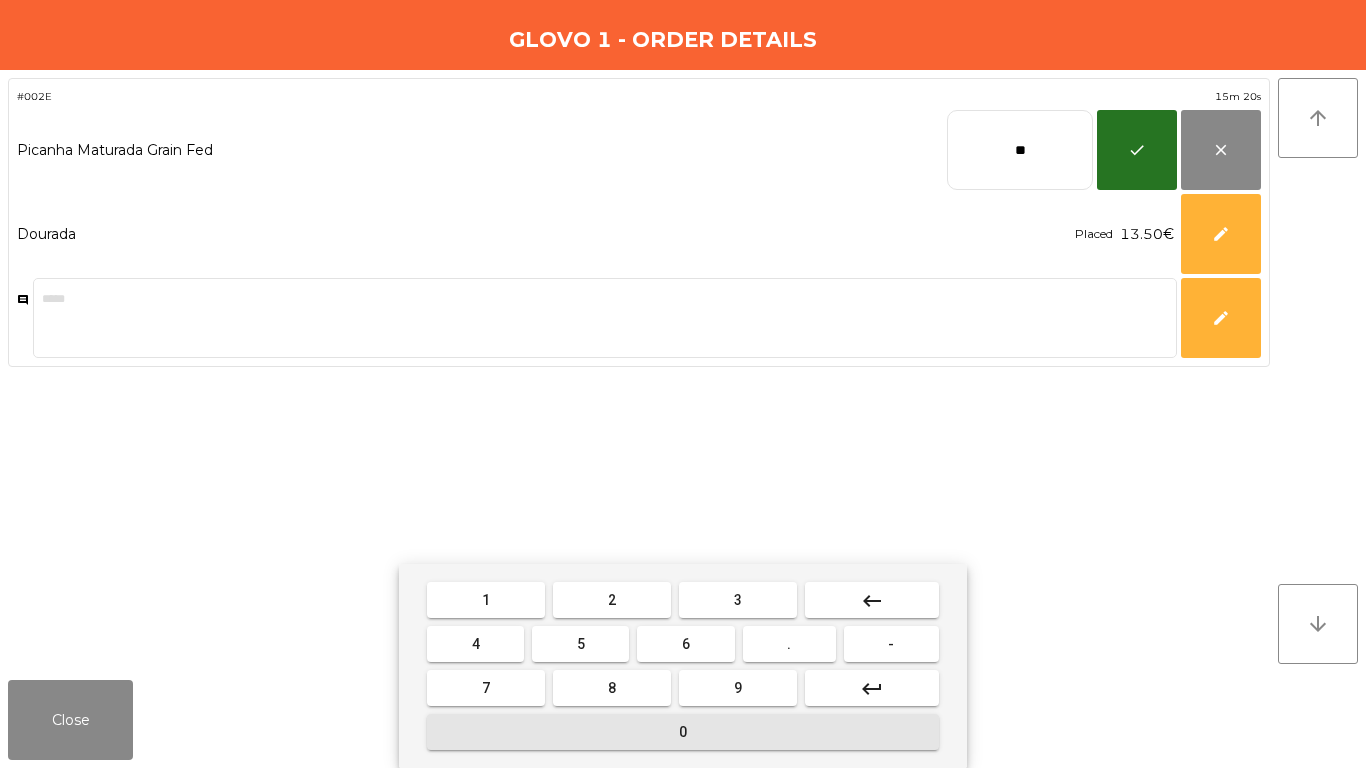 drag, startPoint x: 631, startPoint y: 728, endPoint x: 889, endPoint y: 366, distance: 444.53122 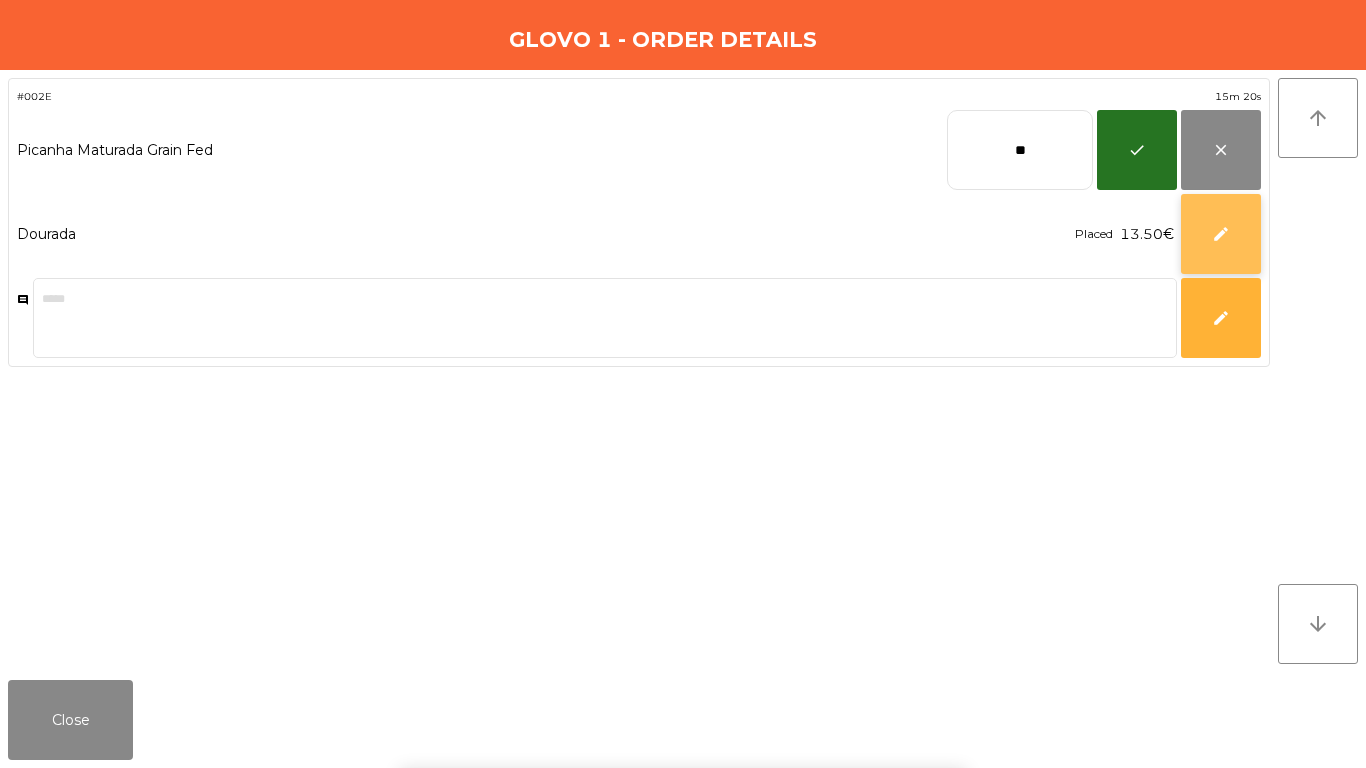 click on "edit" 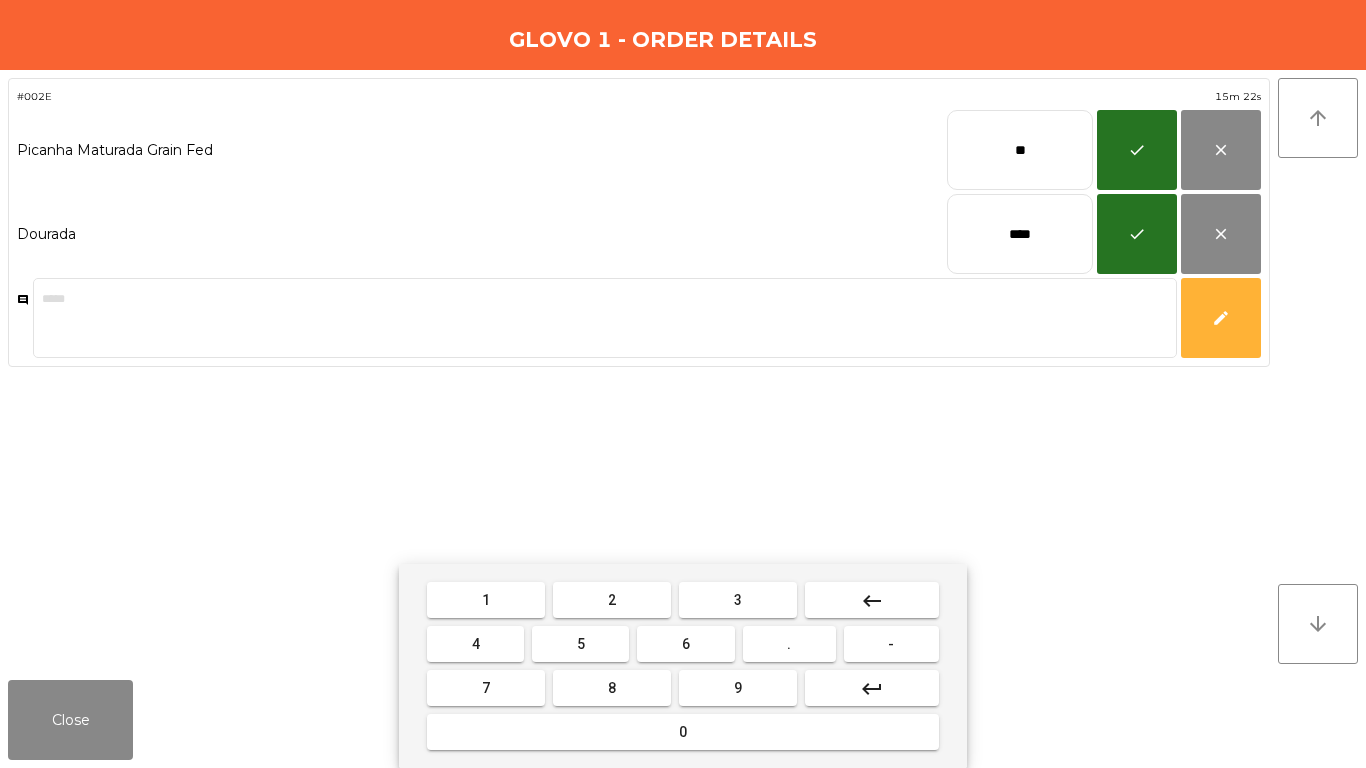 click on "keyboard_backspace" at bounding box center [872, 600] 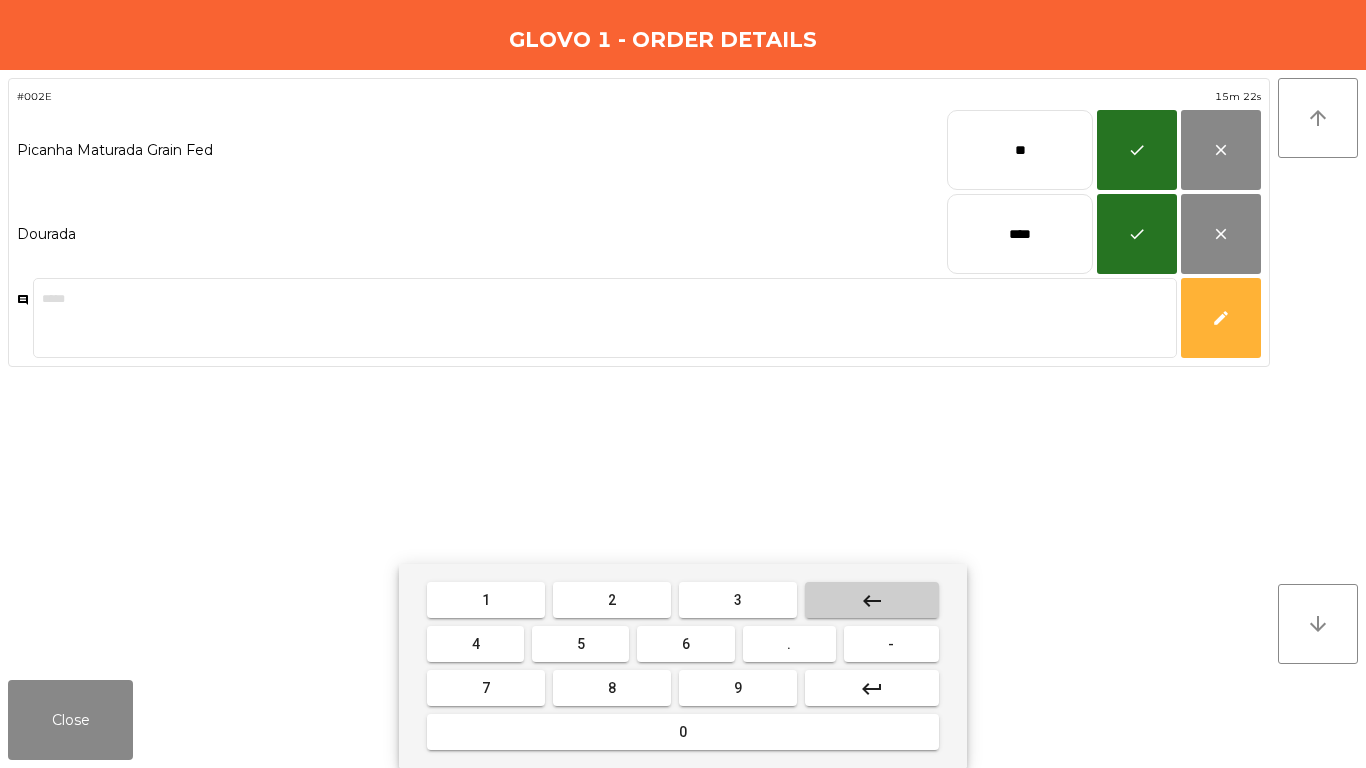 click on "keyboard_backspace" at bounding box center (872, 600) 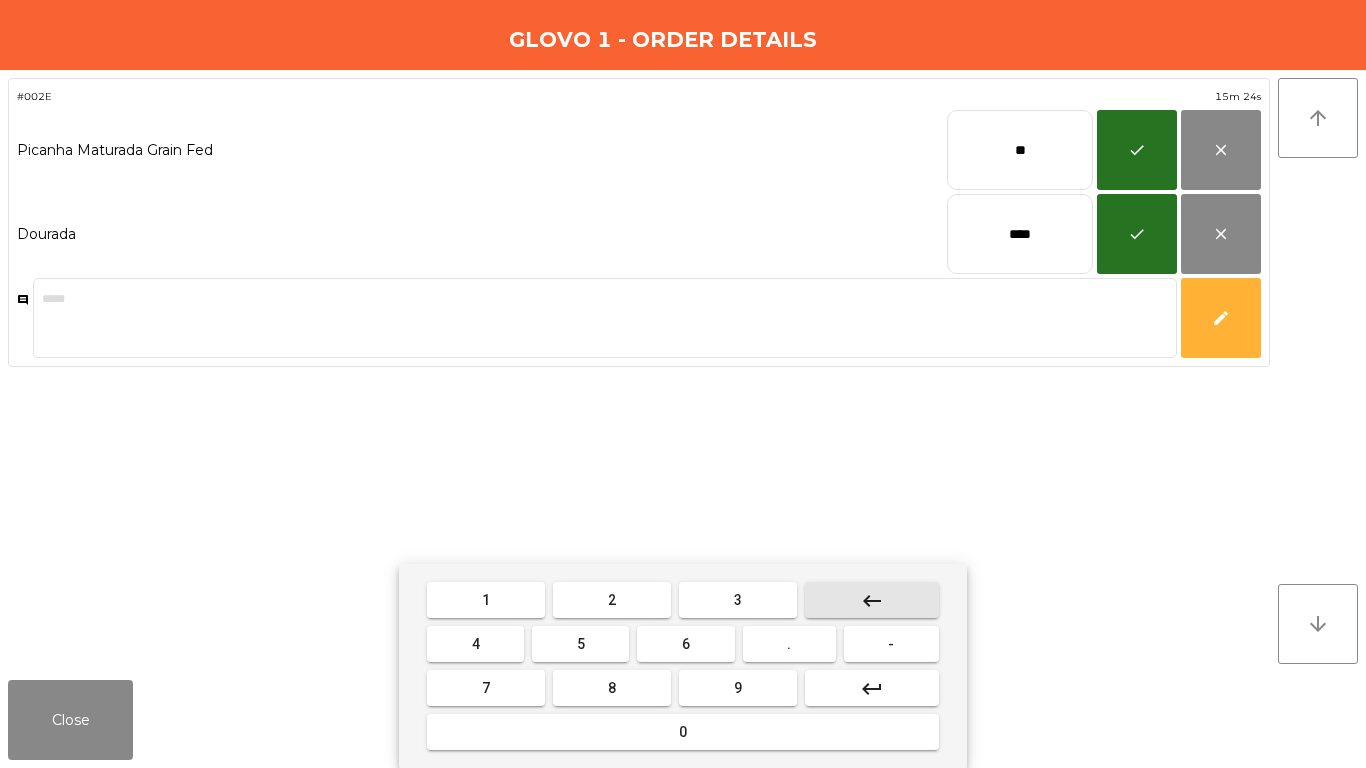 click on "keyboard_backspace" at bounding box center [872, 600] 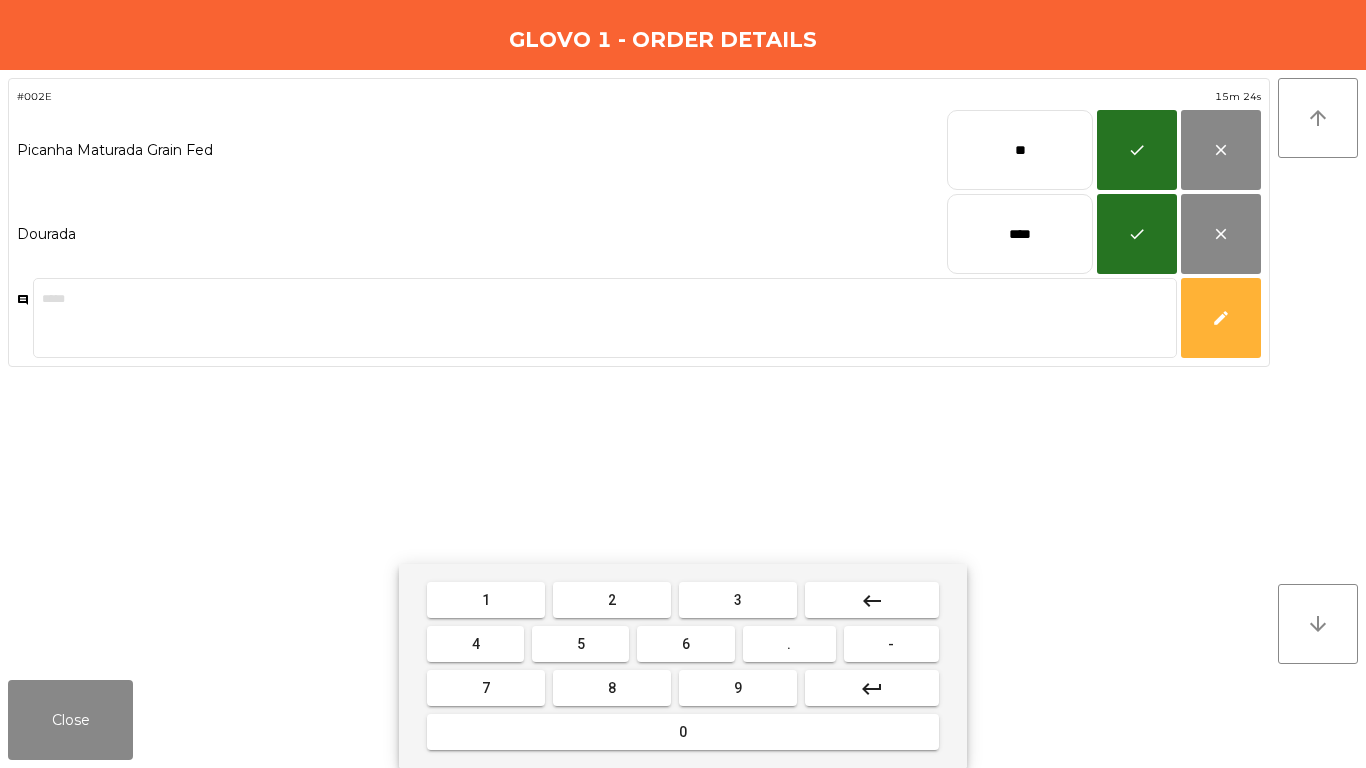 click on "2" at bounding box center [612, 600] 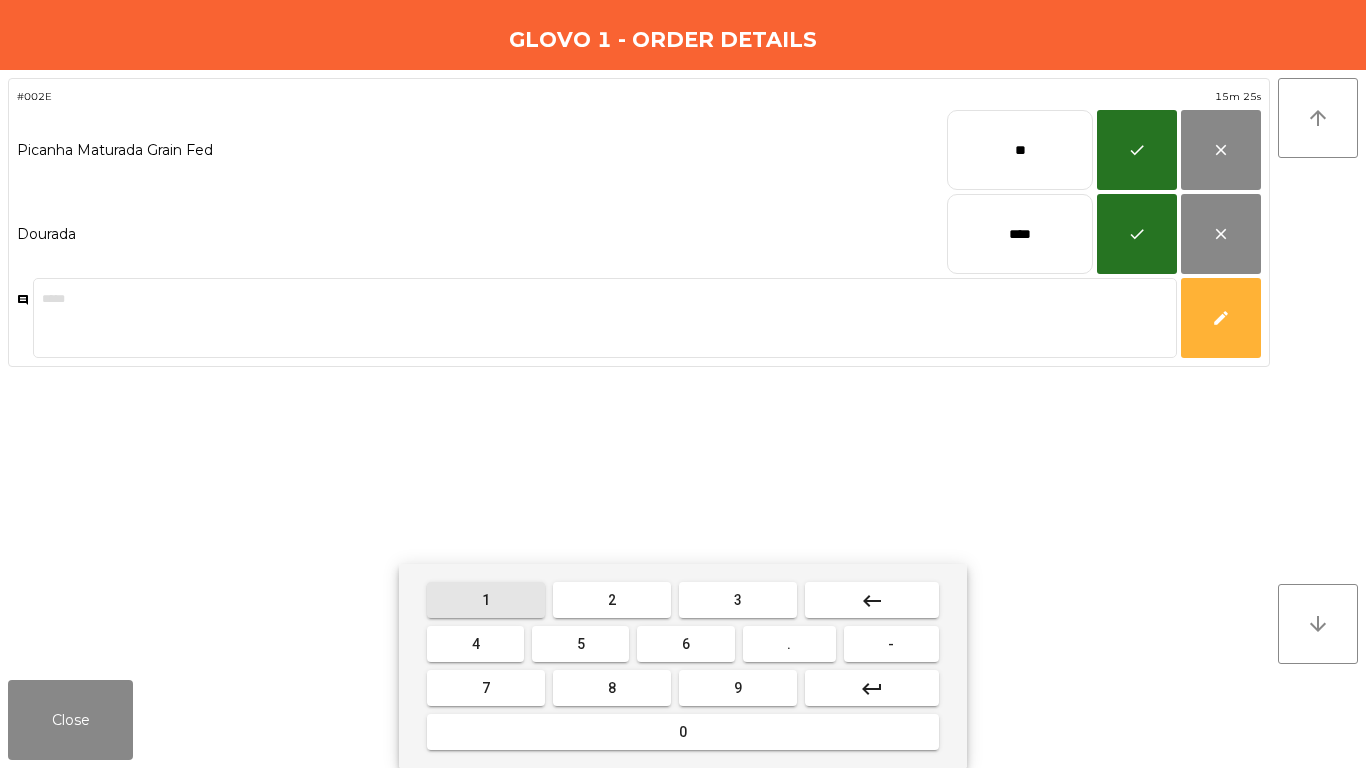 drag, startPoint x: 501, startPoint y: 597, endPoint x: 731, endPoint y: 635, distance: 233.118 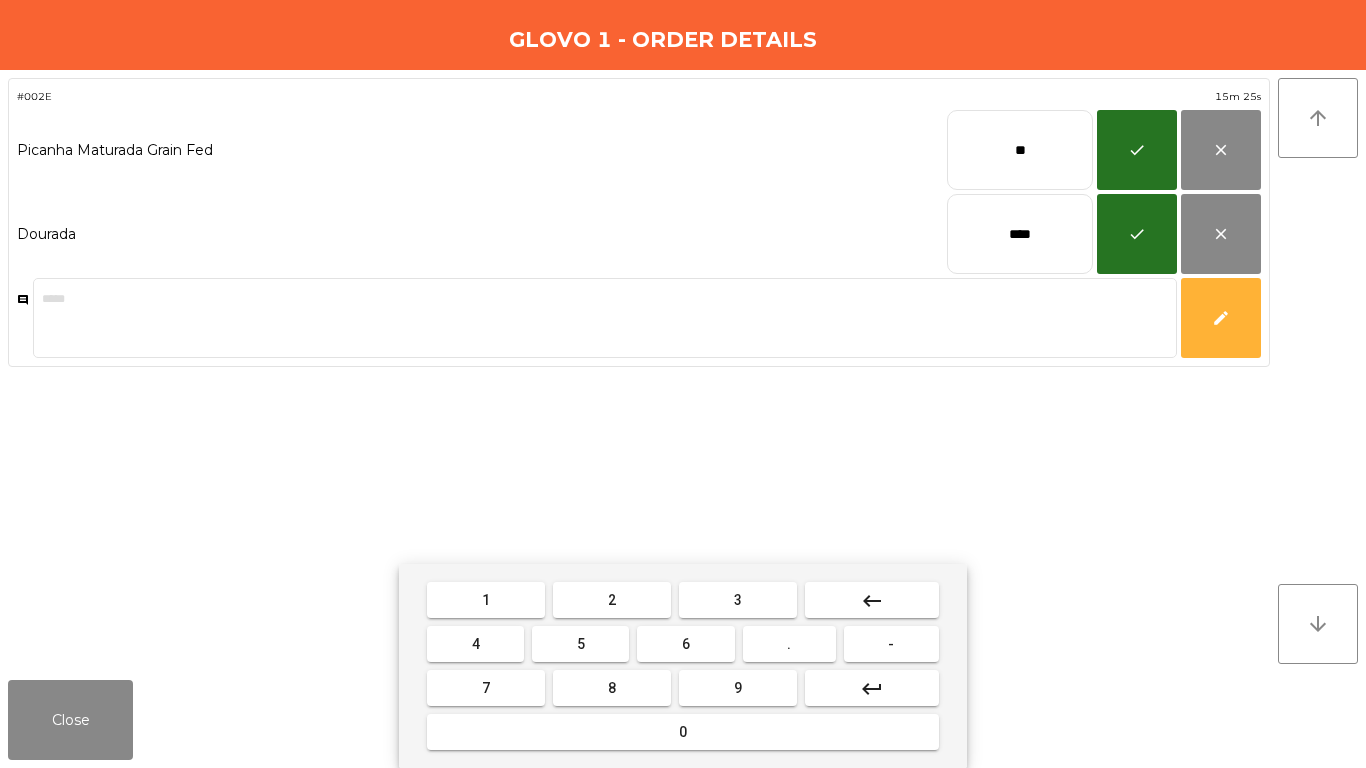 click on "." at bounding box center [789, 644] 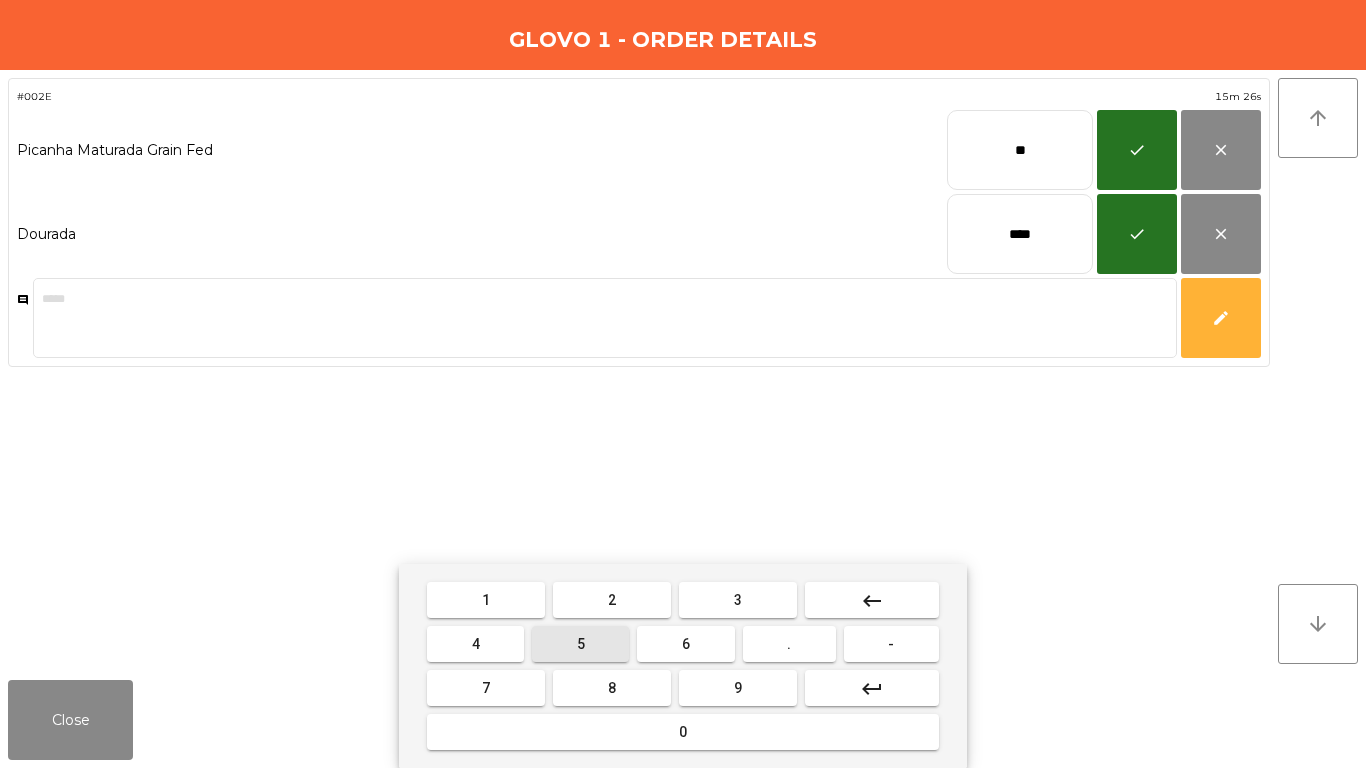 click on "5" at bounding box center (580, 644) 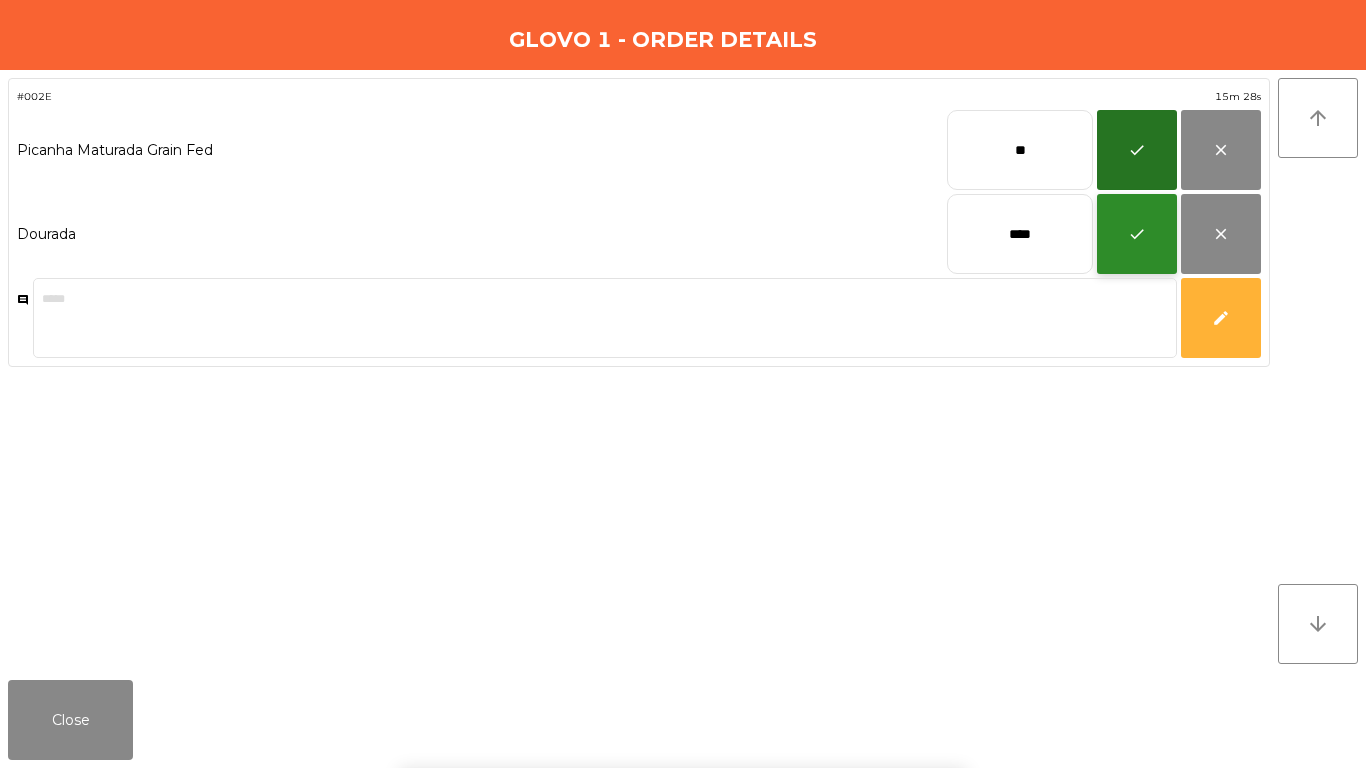 click on "check" 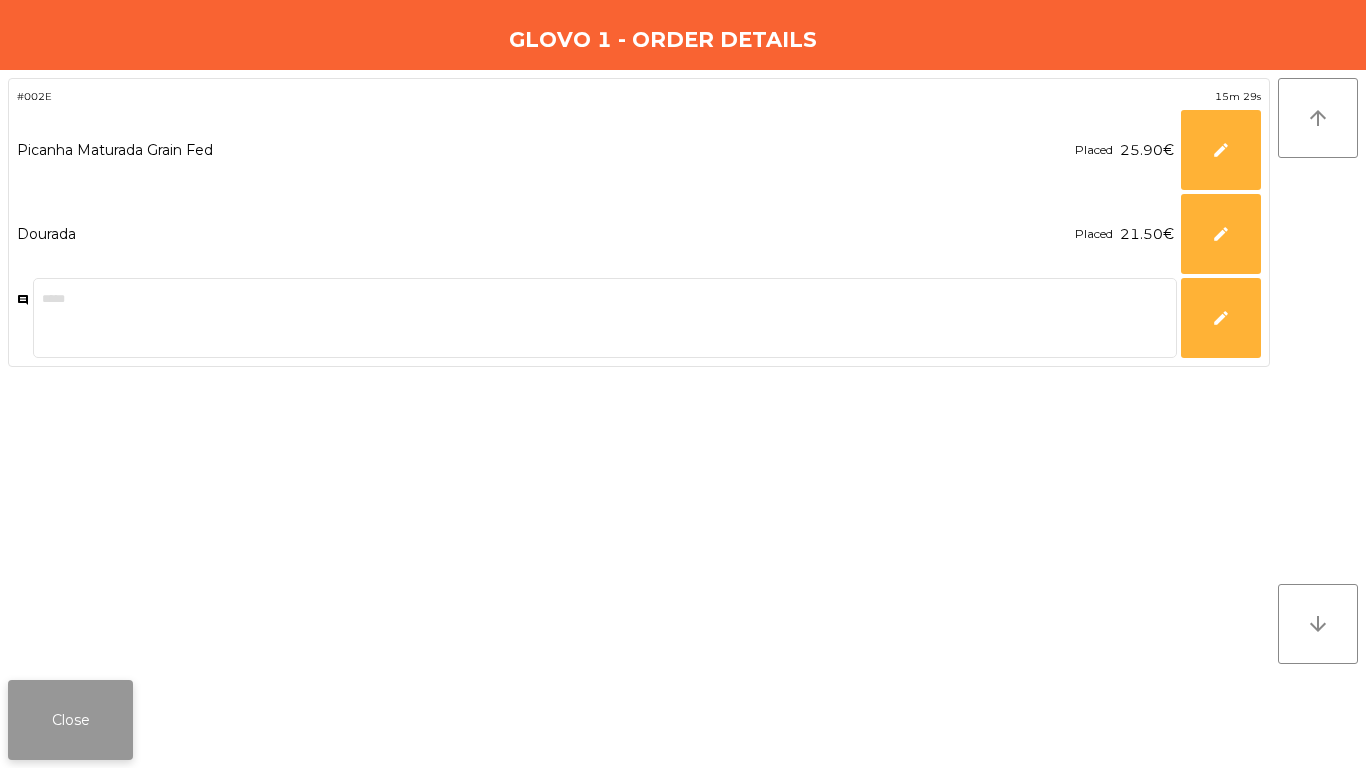 click on "Close" 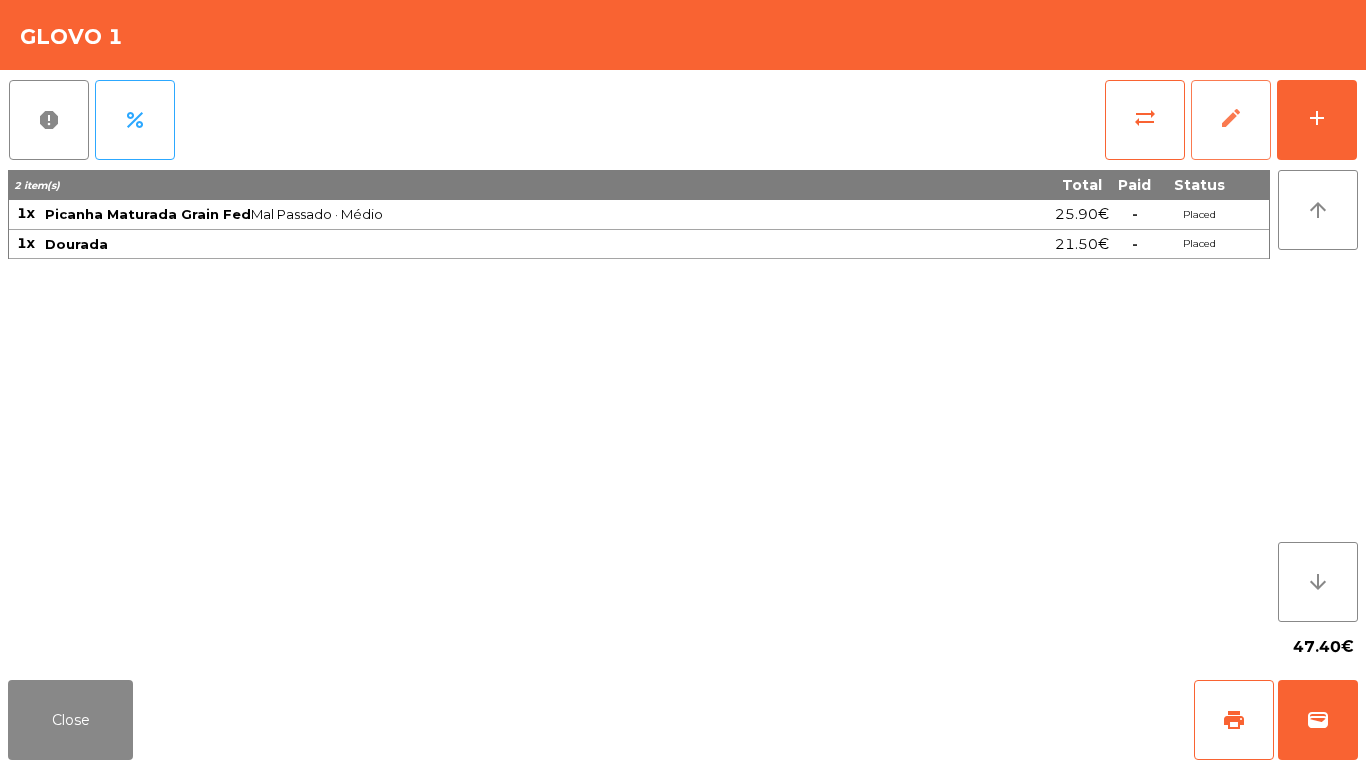 click on "edit" 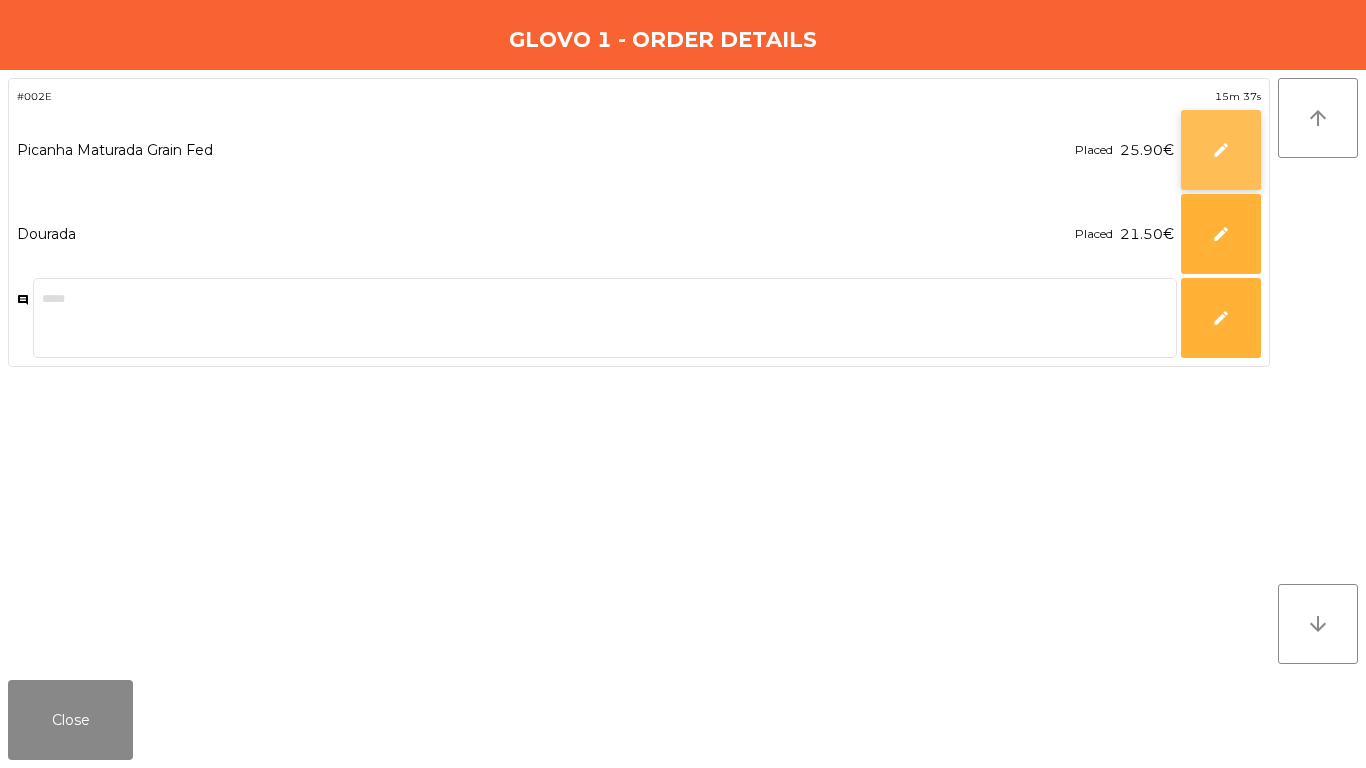 click on "edit" 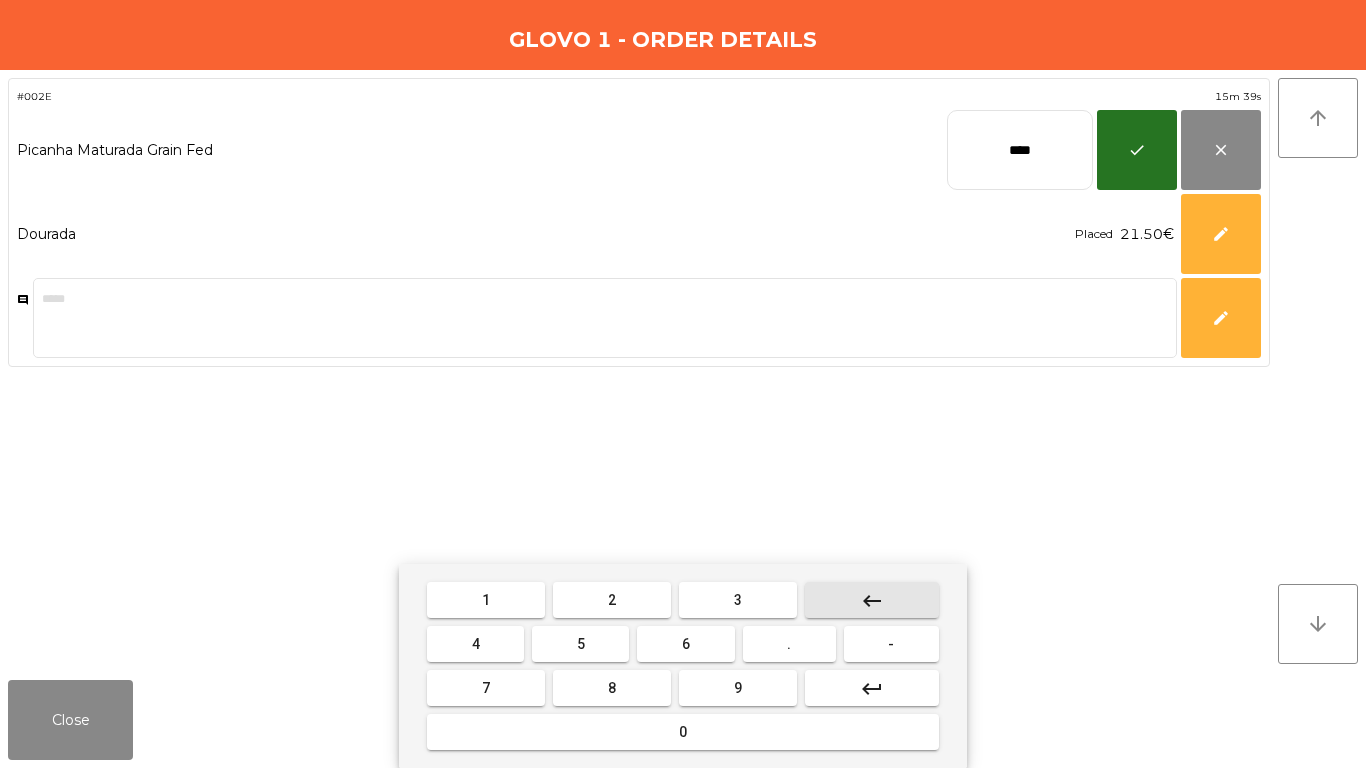 click on "keyboard_backspace" at bounding box center (872, 601) 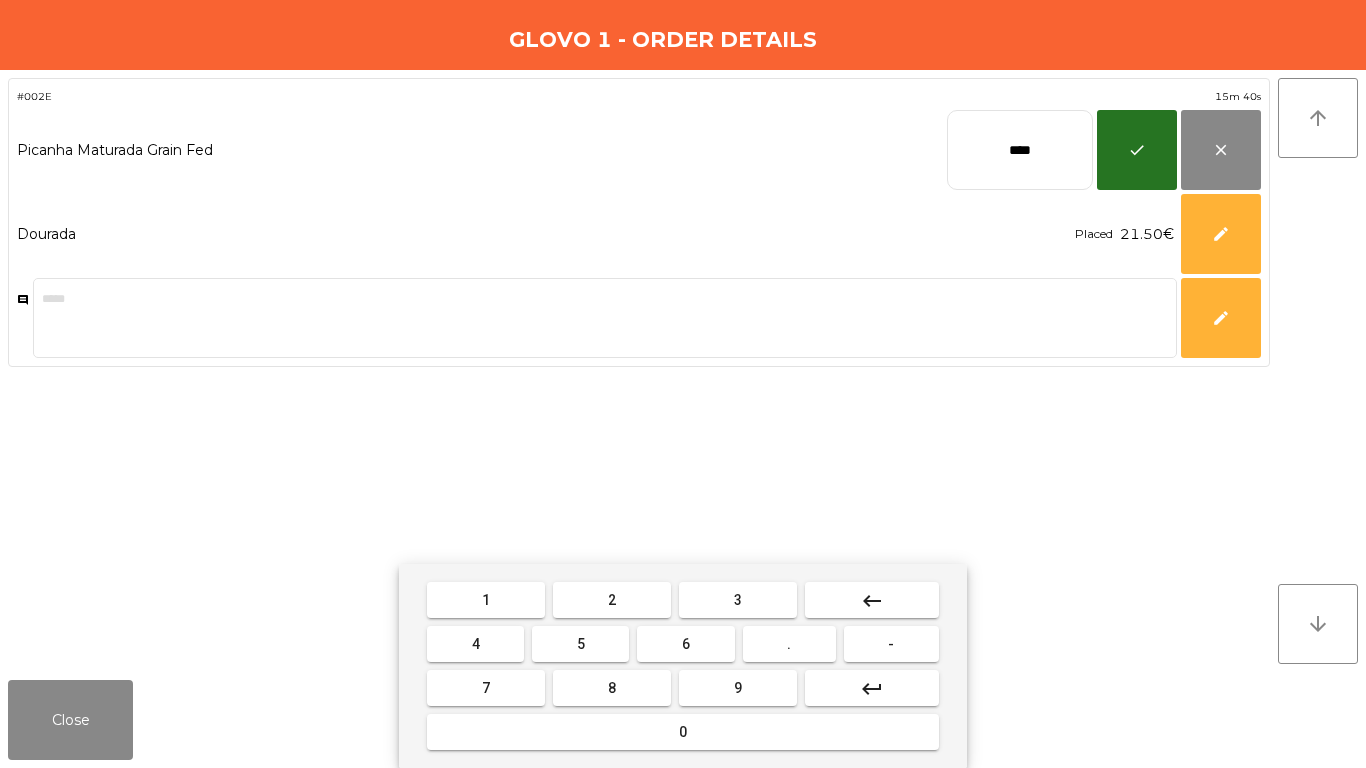 click on "3" at bounding box center (738, 600) 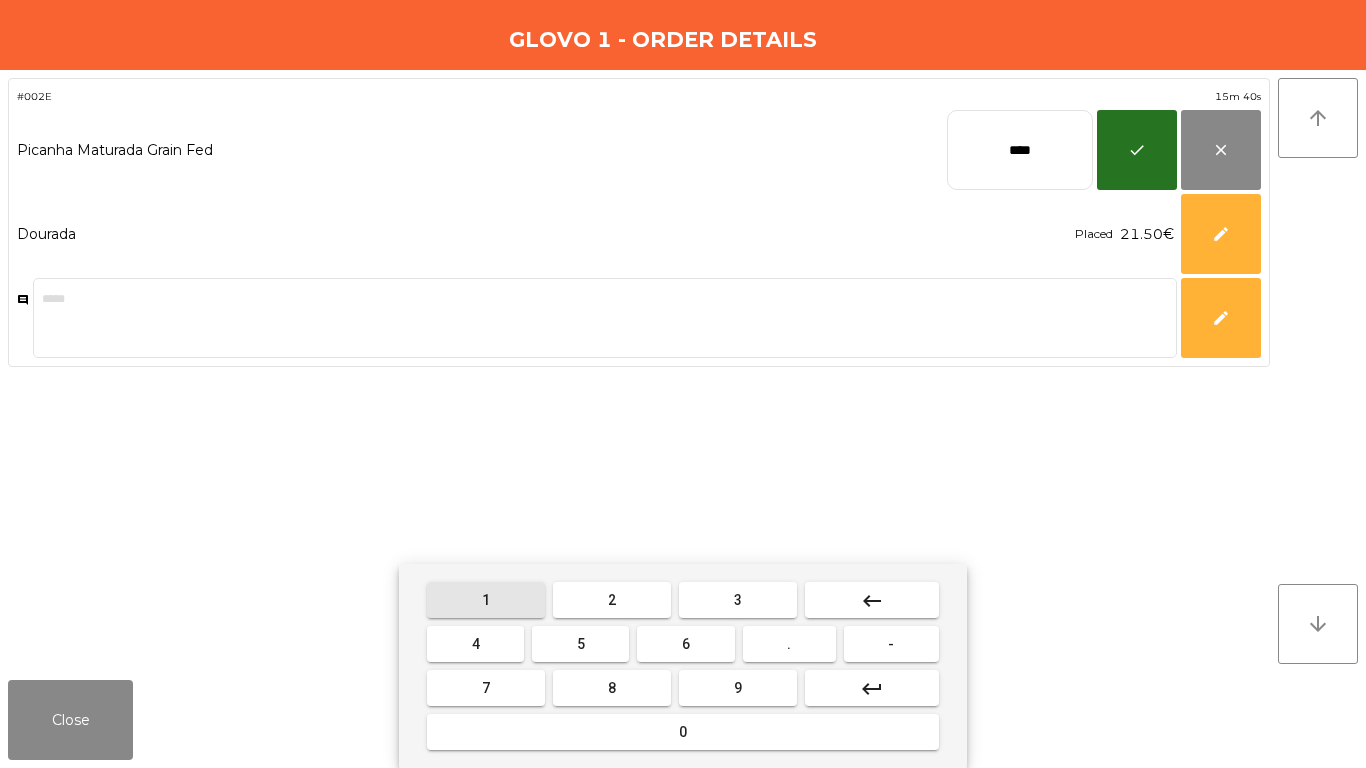 click on "1" at bounding box center [486, 600] 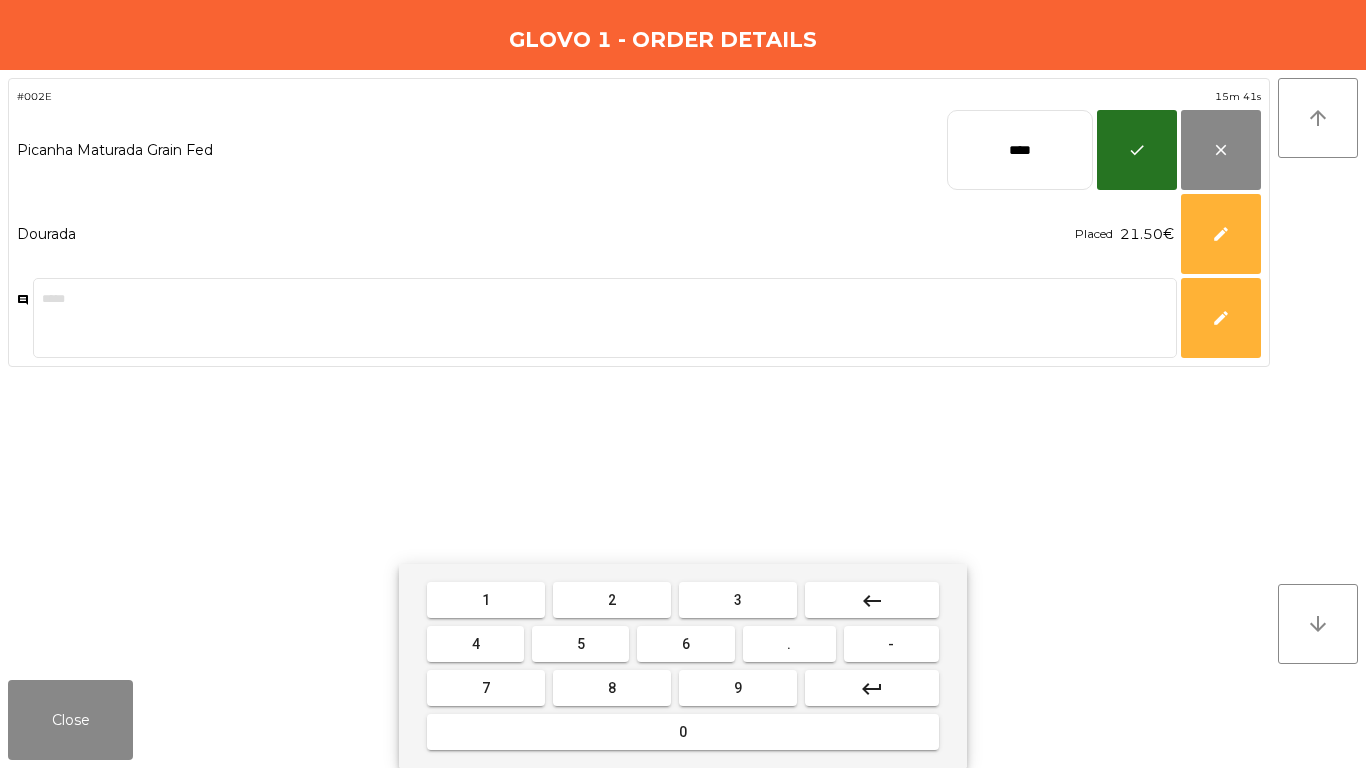 click on "." at bounding box center (789, 644) 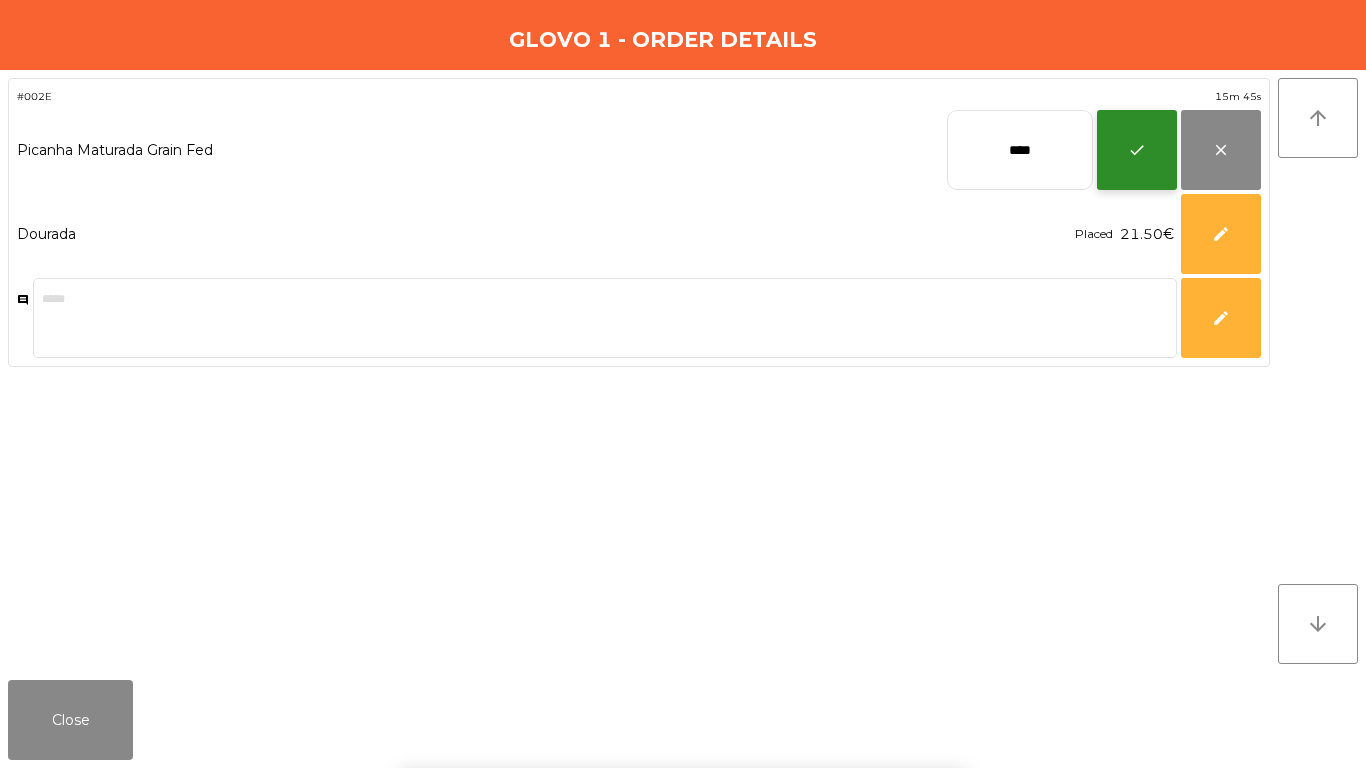 click on "check" 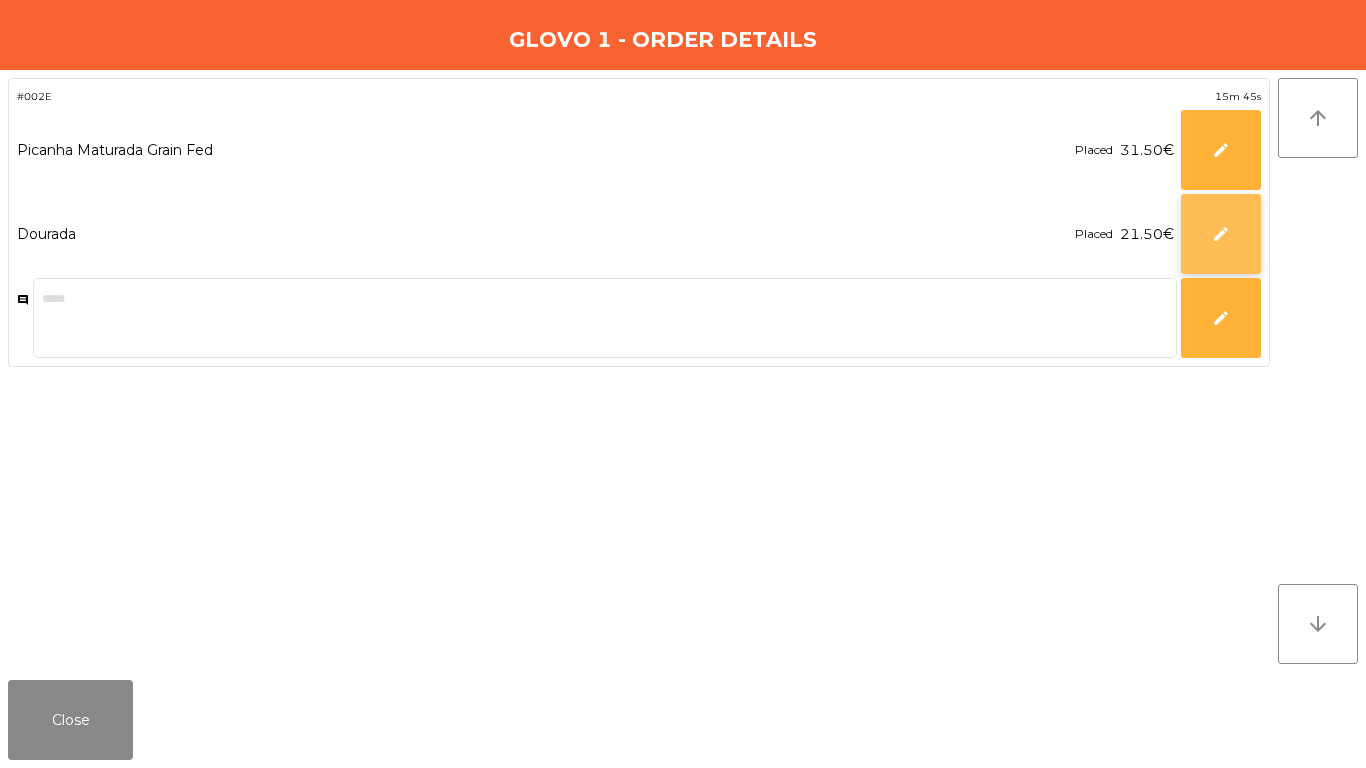click on "edit" 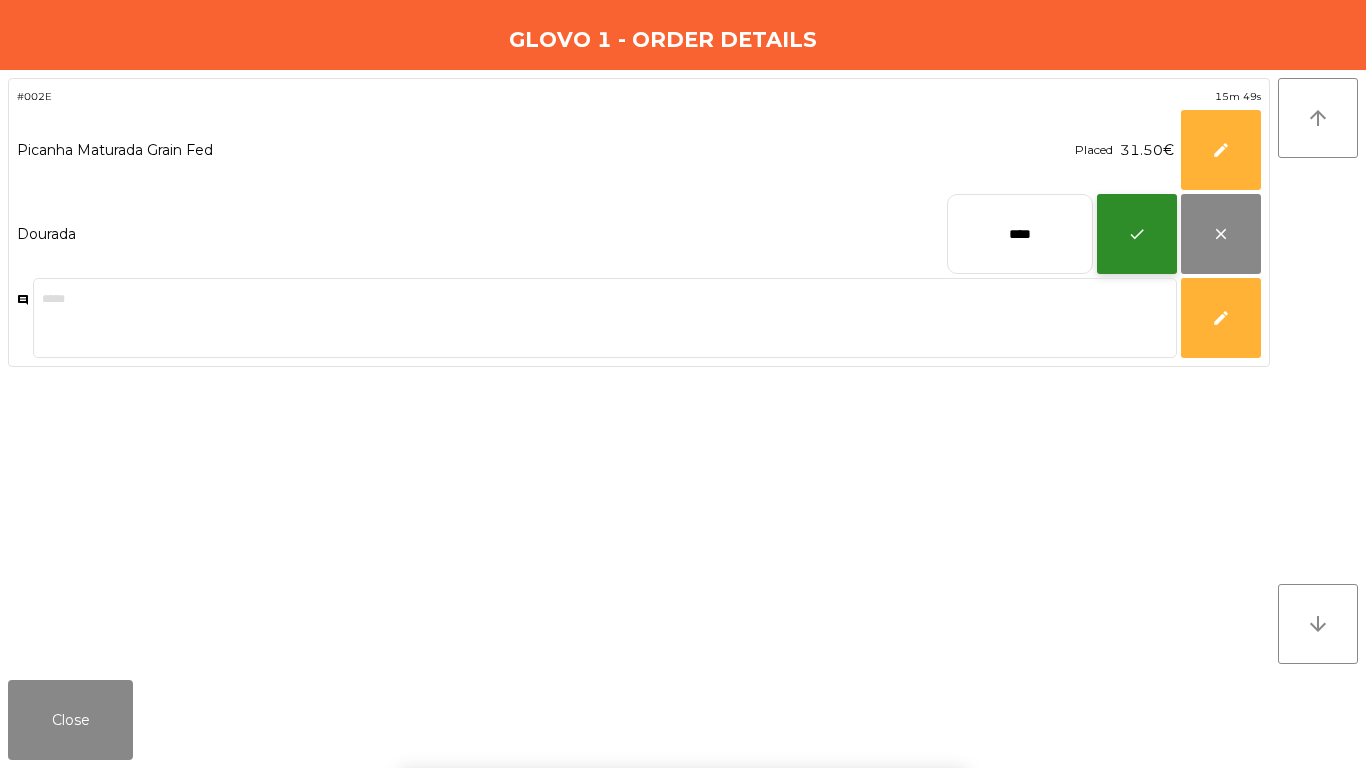 click on "check" 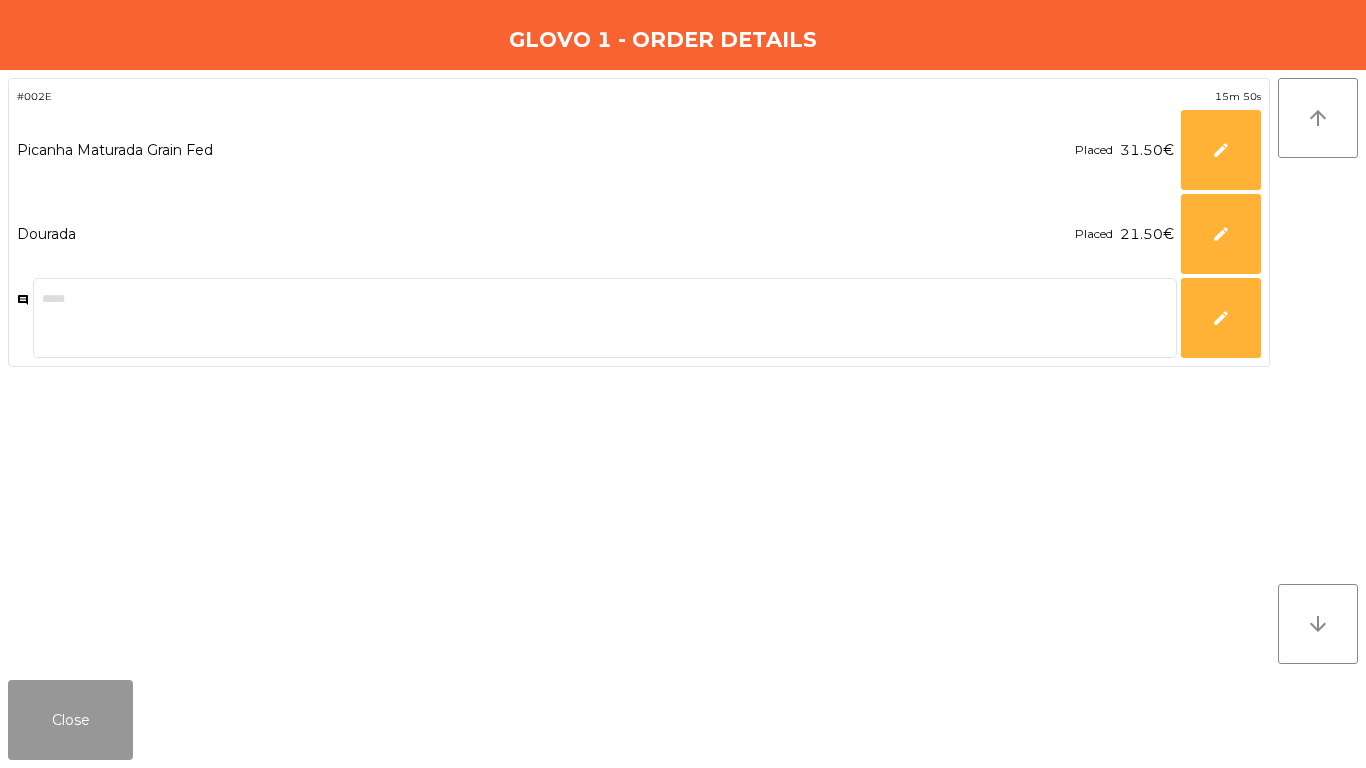 drag, startPoint x: 11, startPoint y: 725, endPoint x: 26, endPoint y: 721, distance: 15.524175 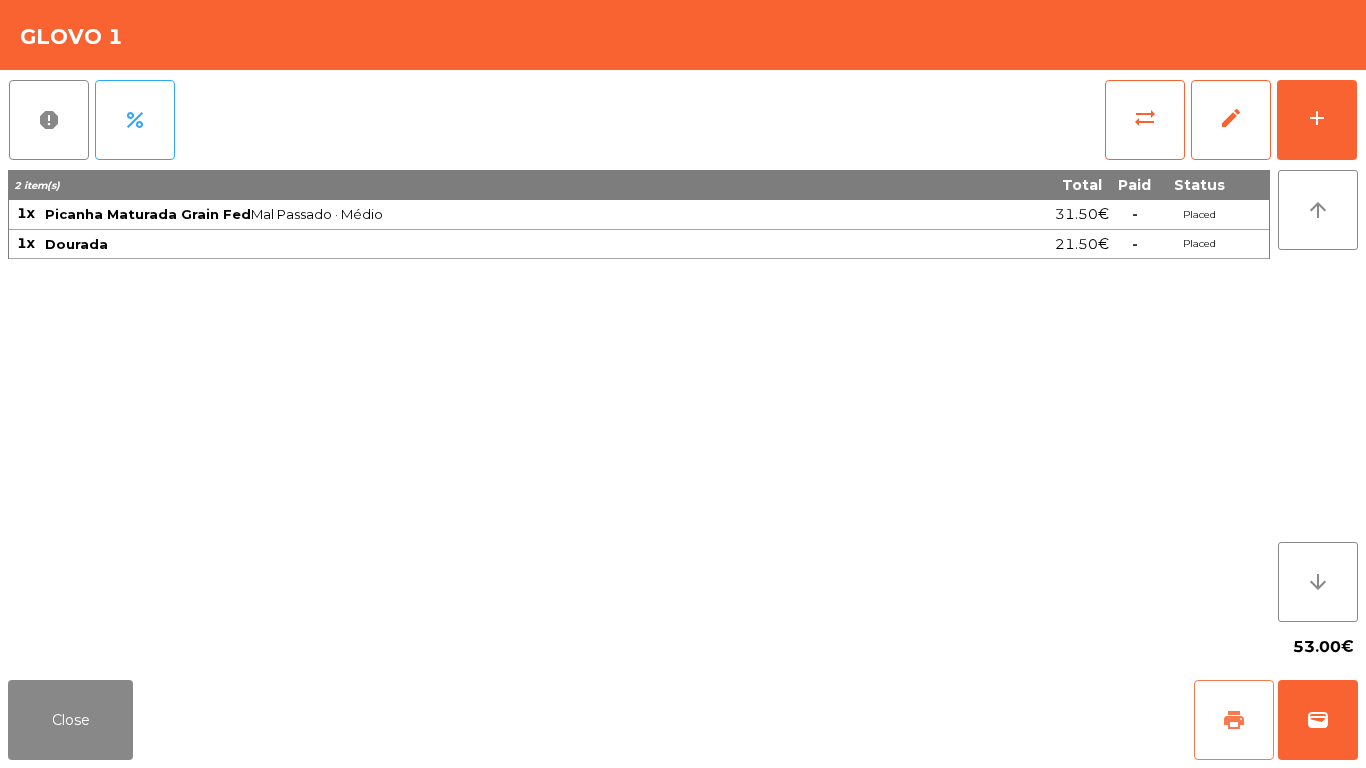 drag, startPoint x: 1207, startPoint y: 702, endPoint x: 1234, endPoint y: 706, distance: 27.294687 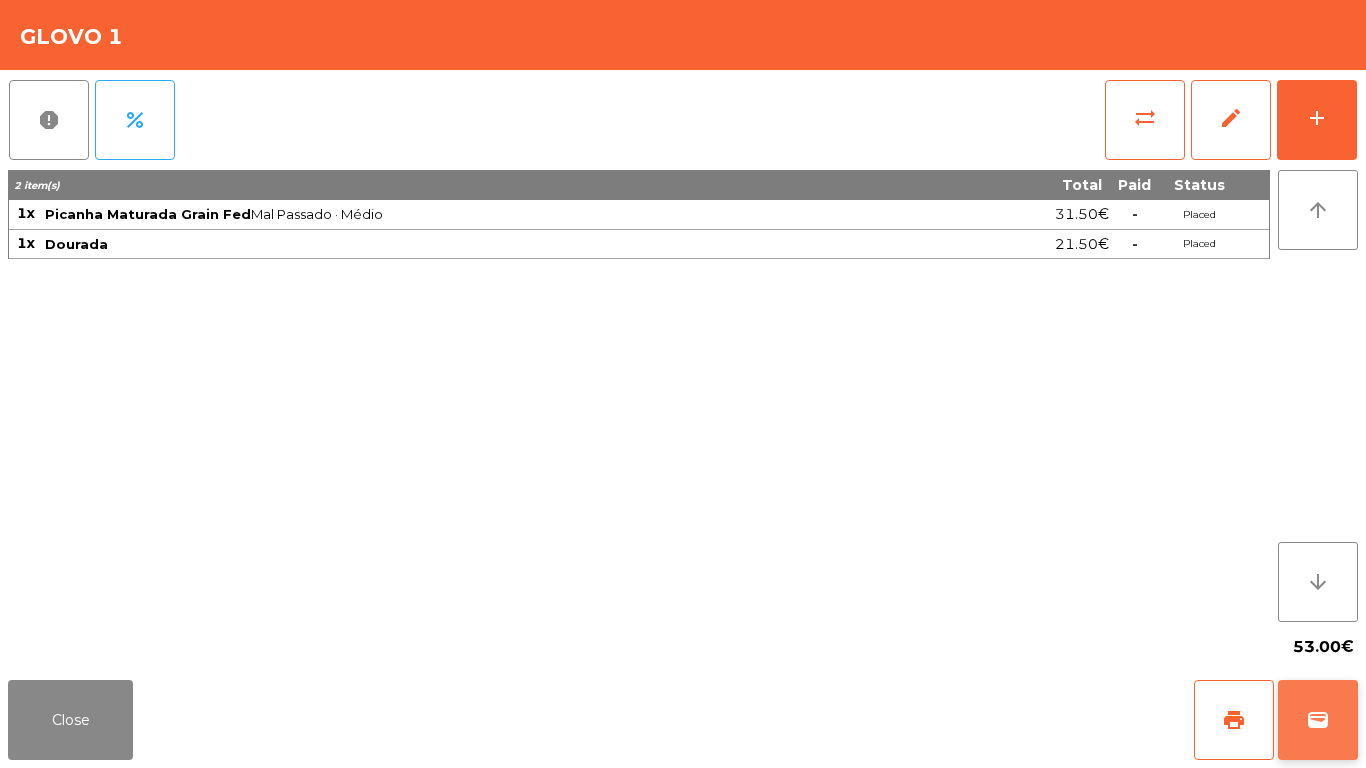 click on "wallet" 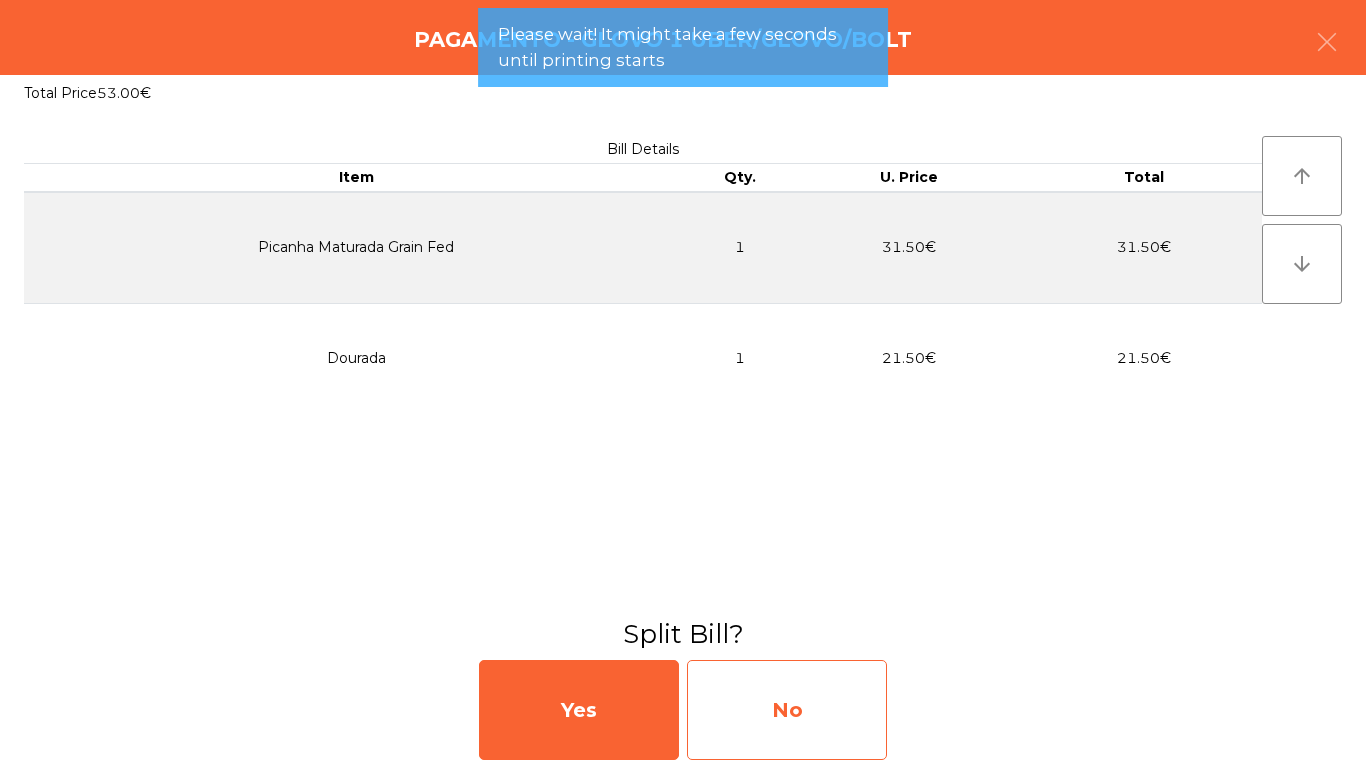 click on "No" 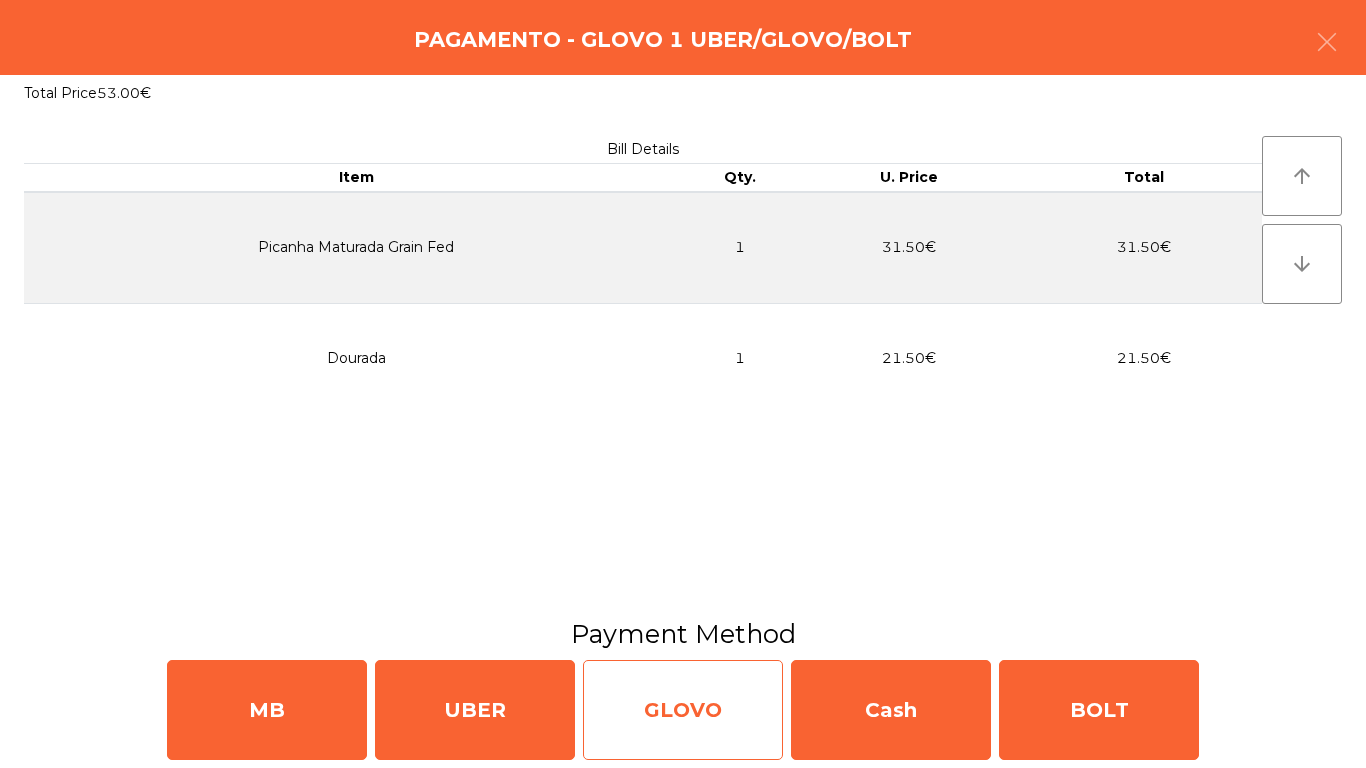 click on "GLOVO" 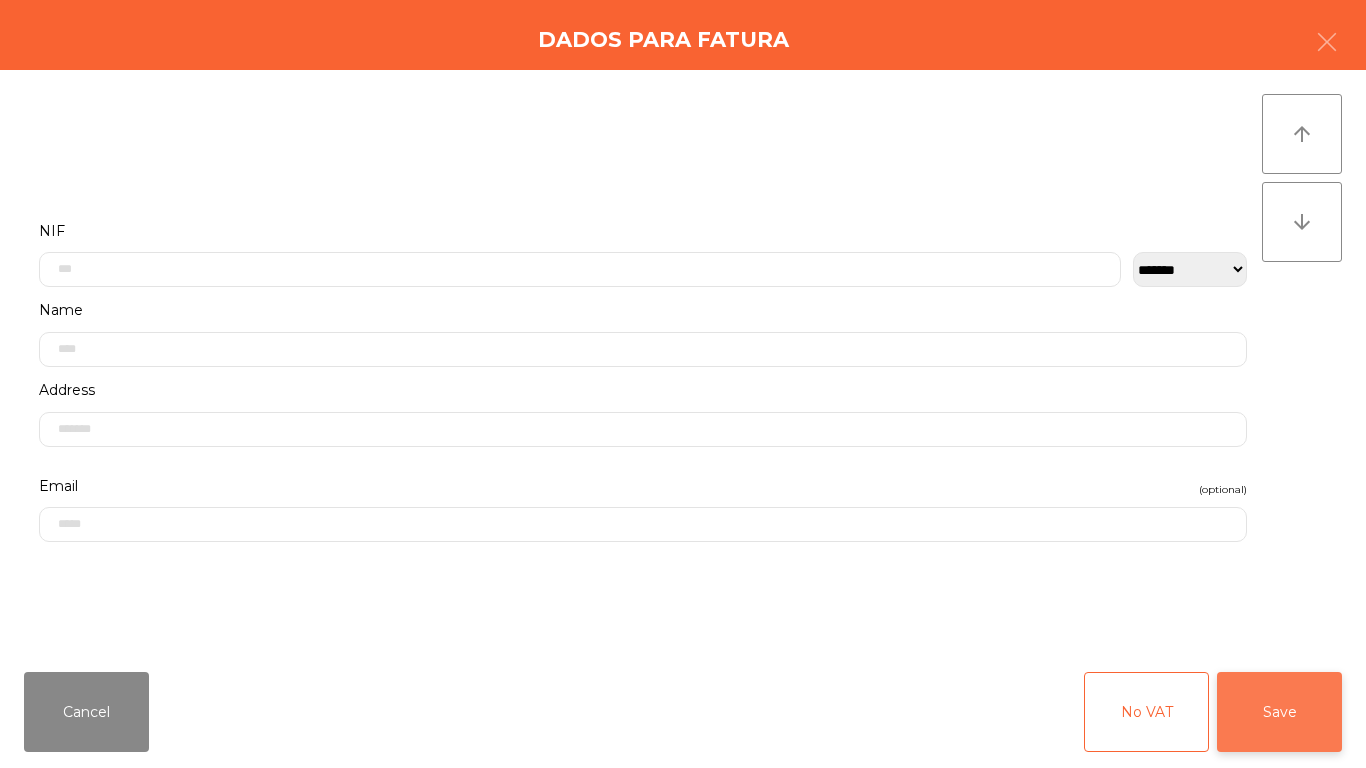 click on "Save" 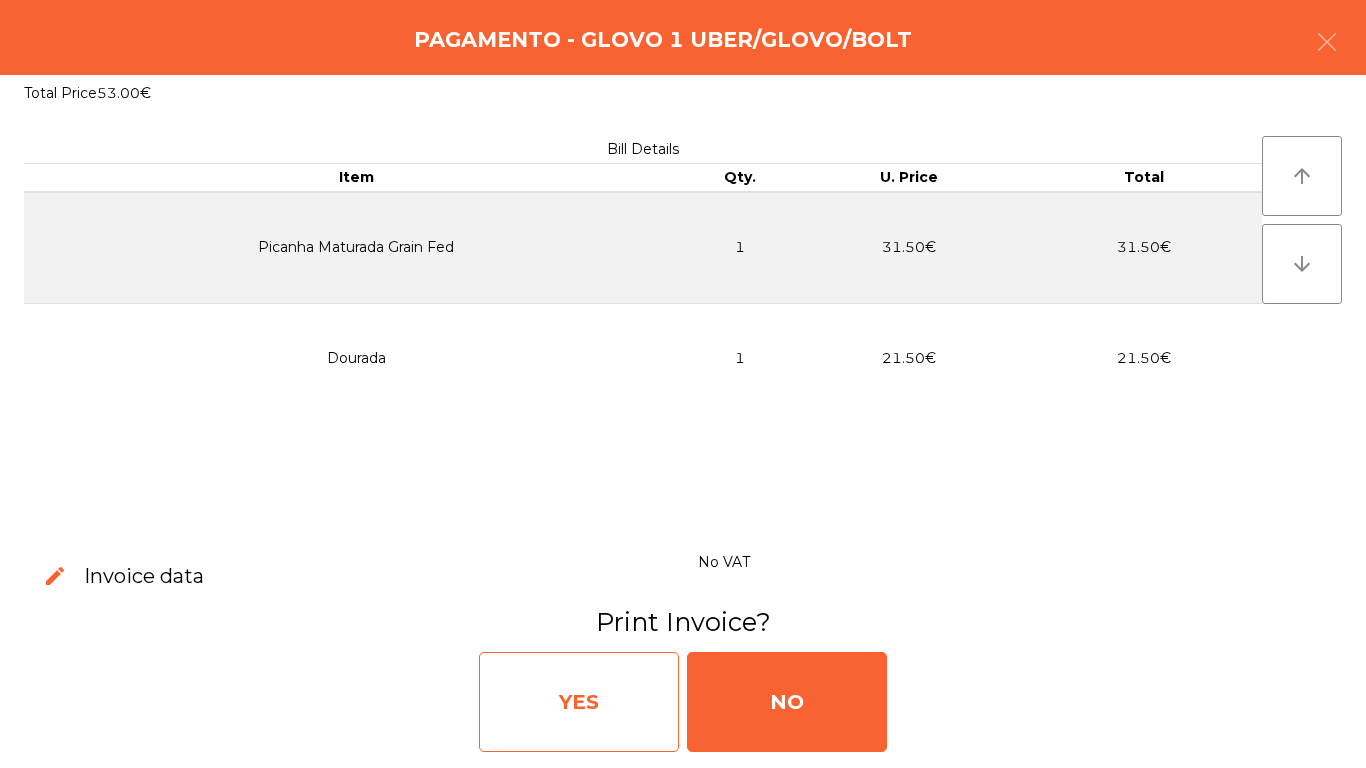 click on "YES" 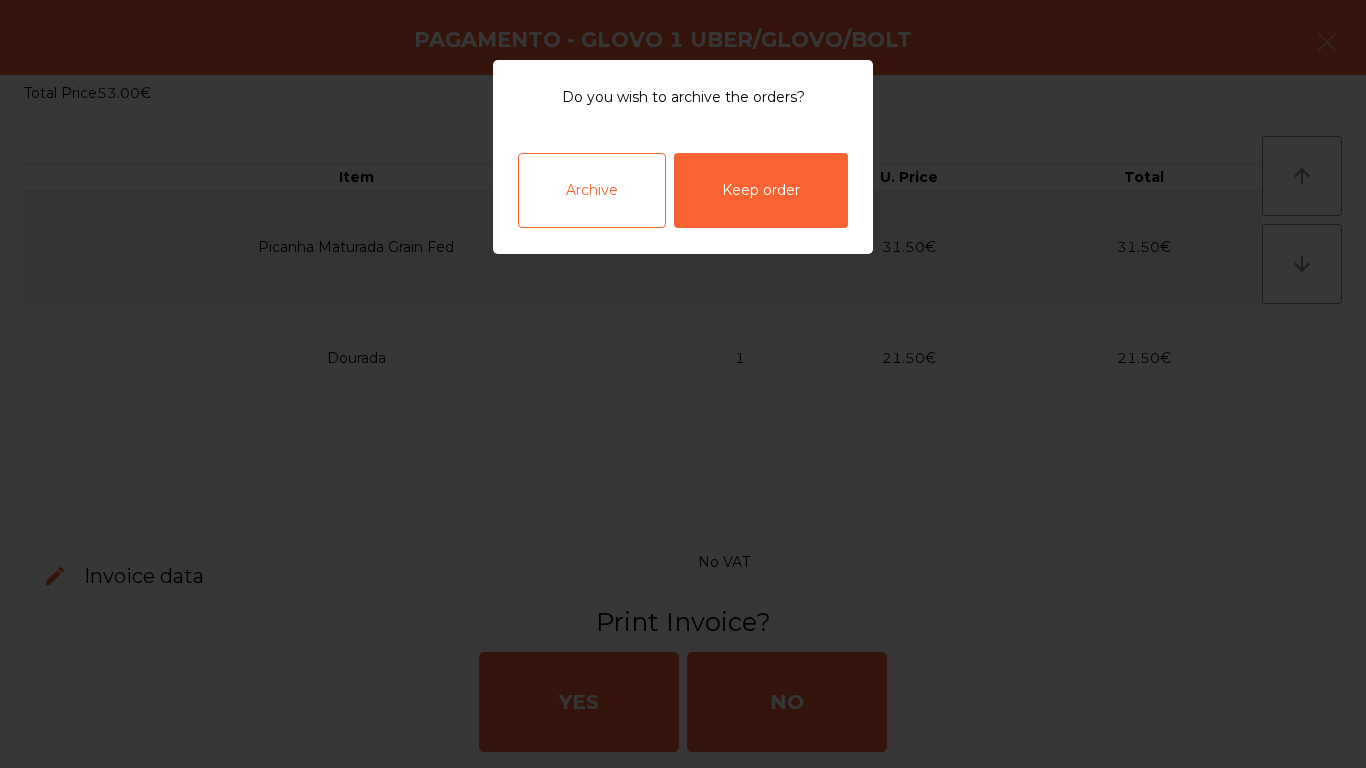 drag, startPoint x: 621, startPoint y: 199, endPoint x: 608, endPoint y: 192, distance: 14.764823 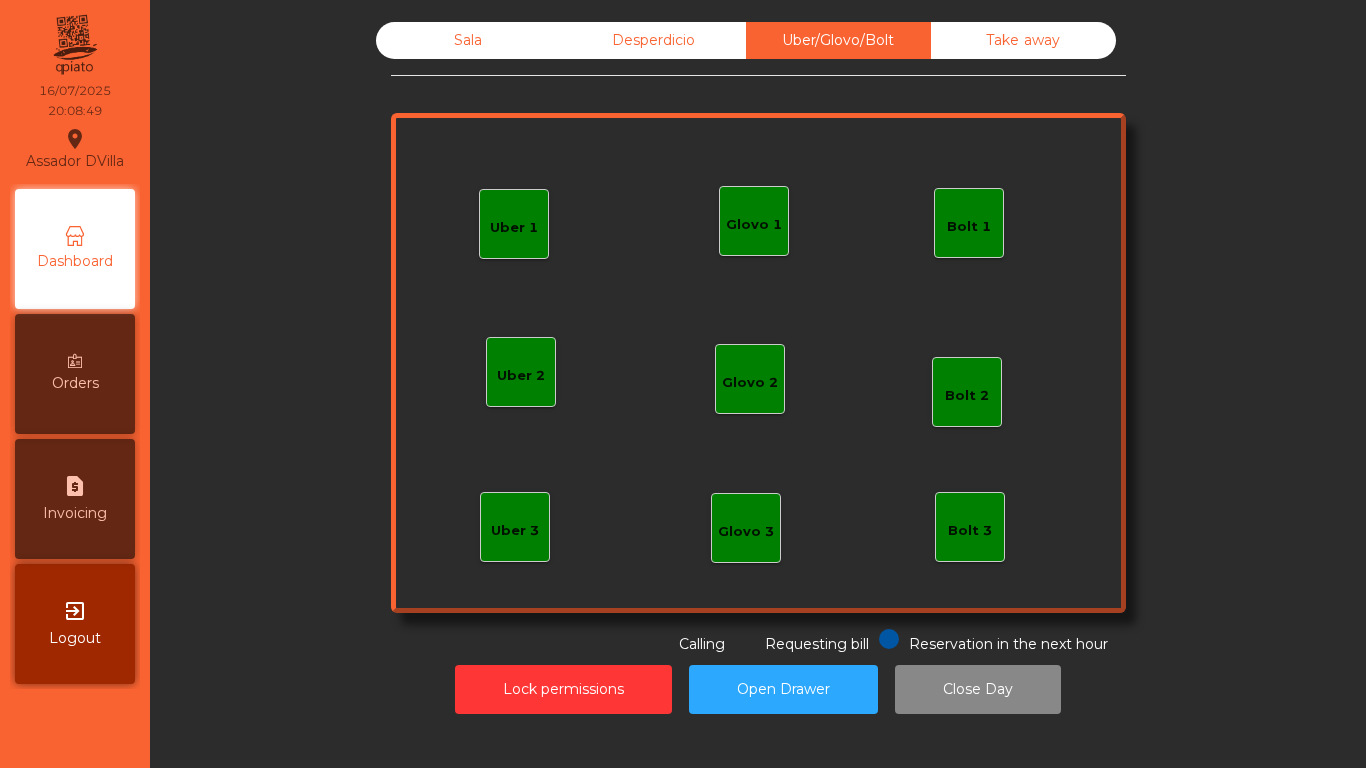 click on "Sala" 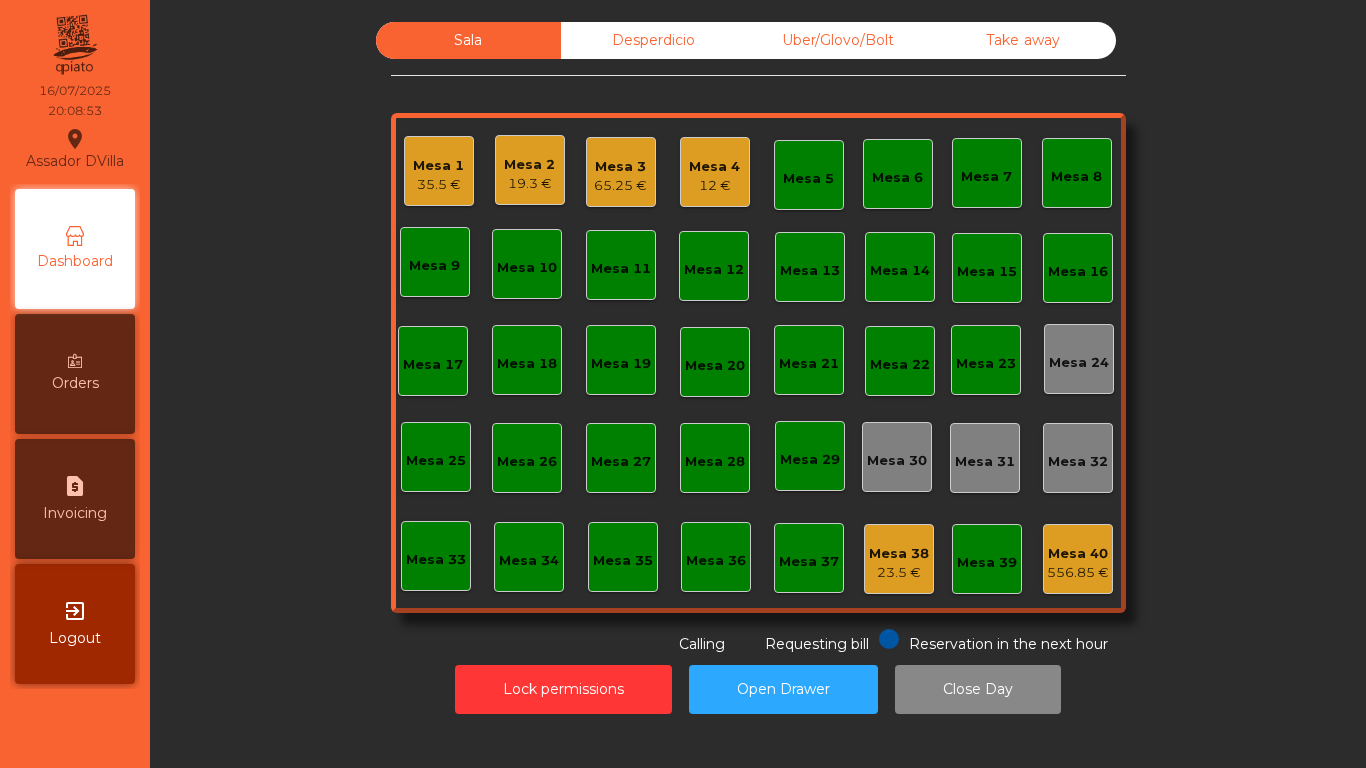 click on "19.3 €" 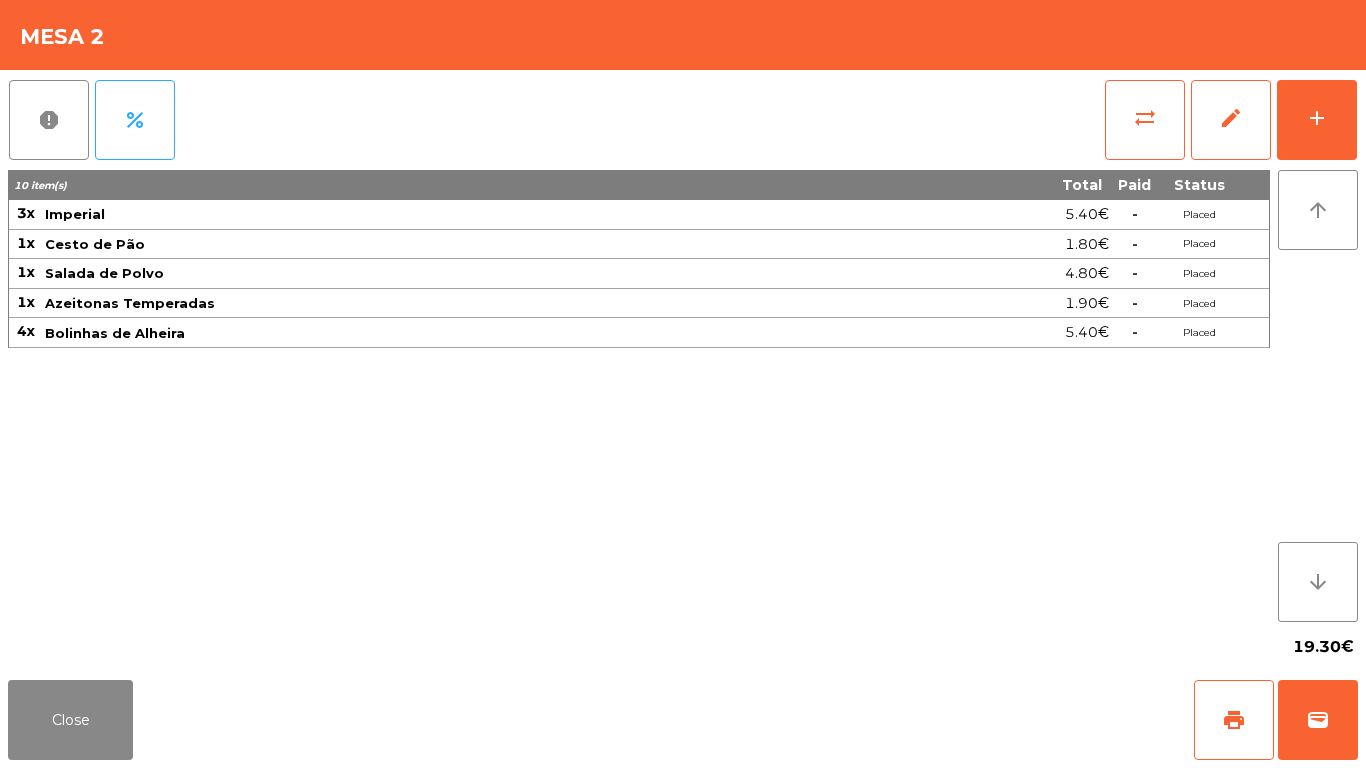 click on "report   percent   sync_alt   edit   add  10 item(s) Total Paid Status 3x Imperial 5.40€  -  Placed 1x Cesto de Pão 1.80€  -  Placed 1x Salada de Polvo 4.80€  -  Placed 1x Azeitonas Temperadas 1.90€  -  Placed 4x Bolinhas de Alheira 5.40€  -  Placed arrow_upward arrow_downward  19.30€" 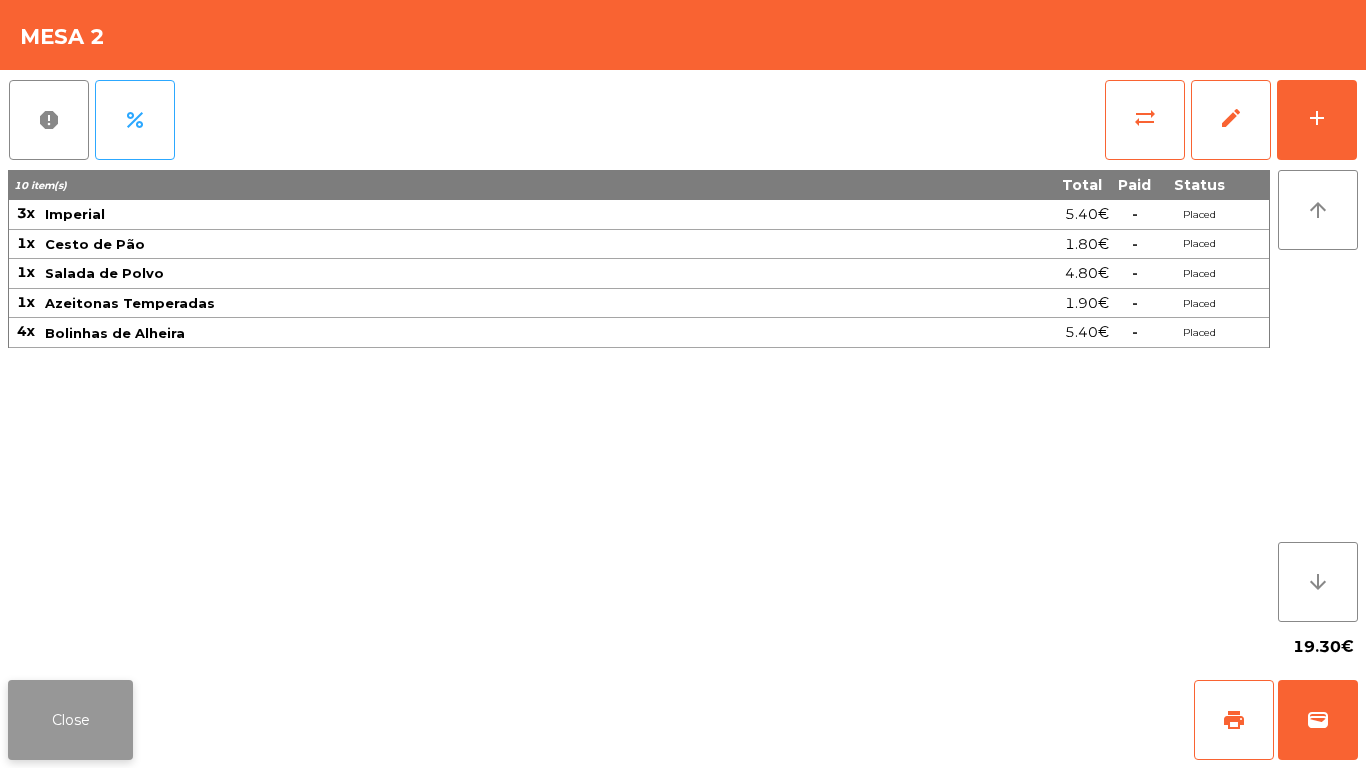 click on "Close" 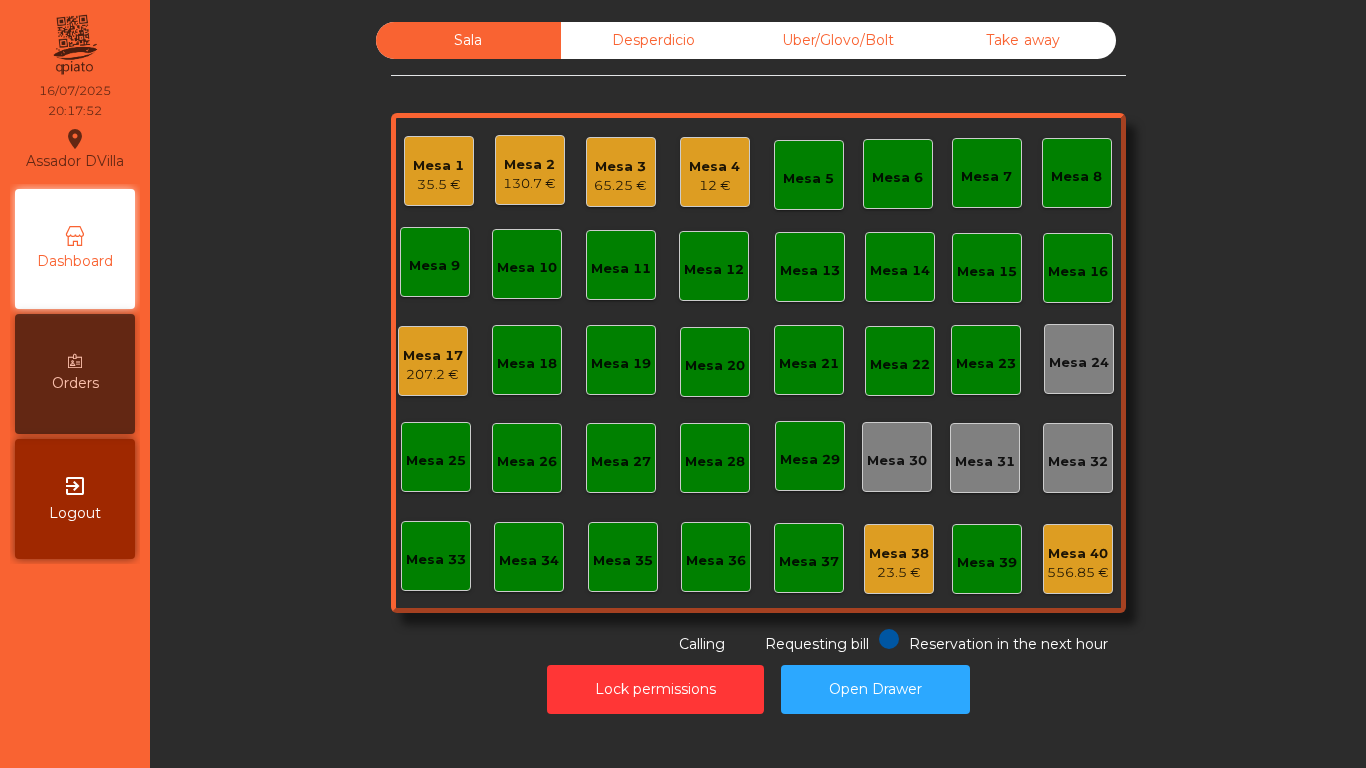 click on "Mesa 2" 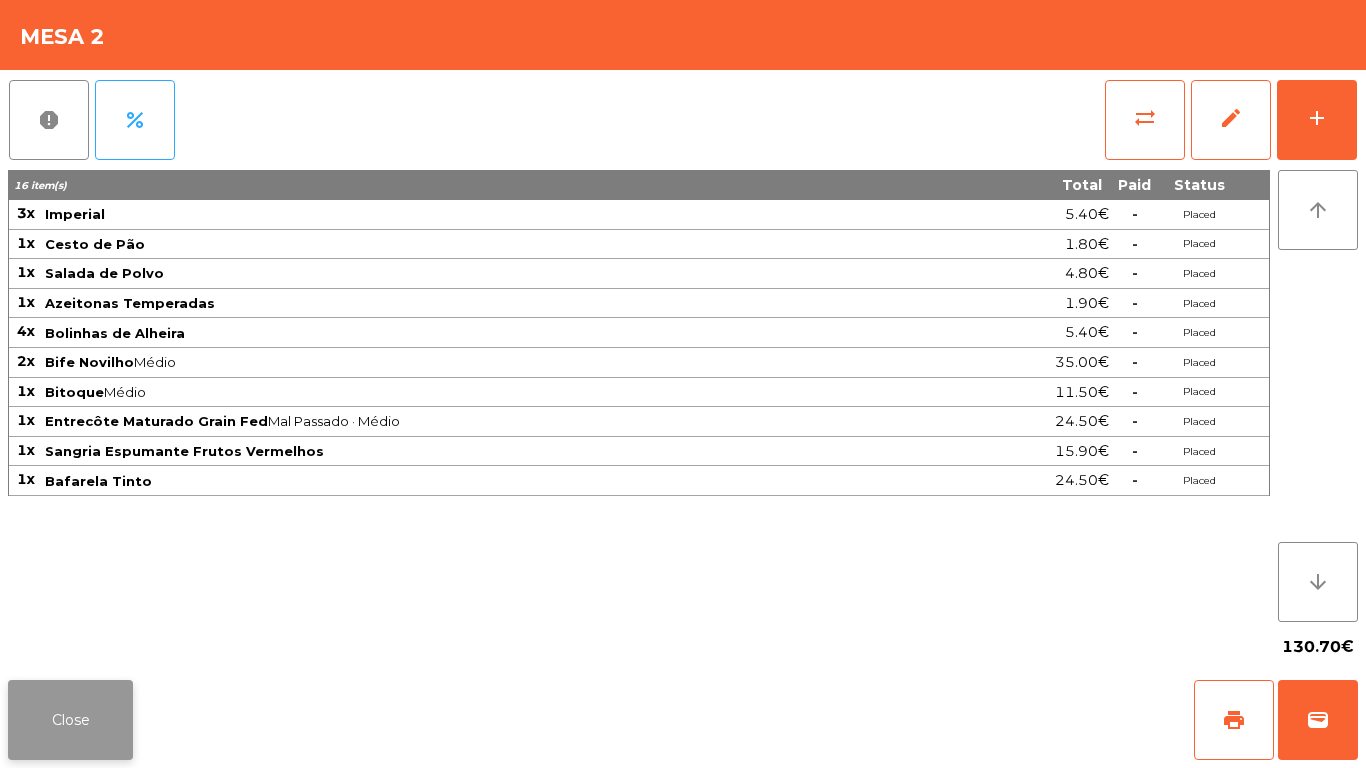 click on "Close" 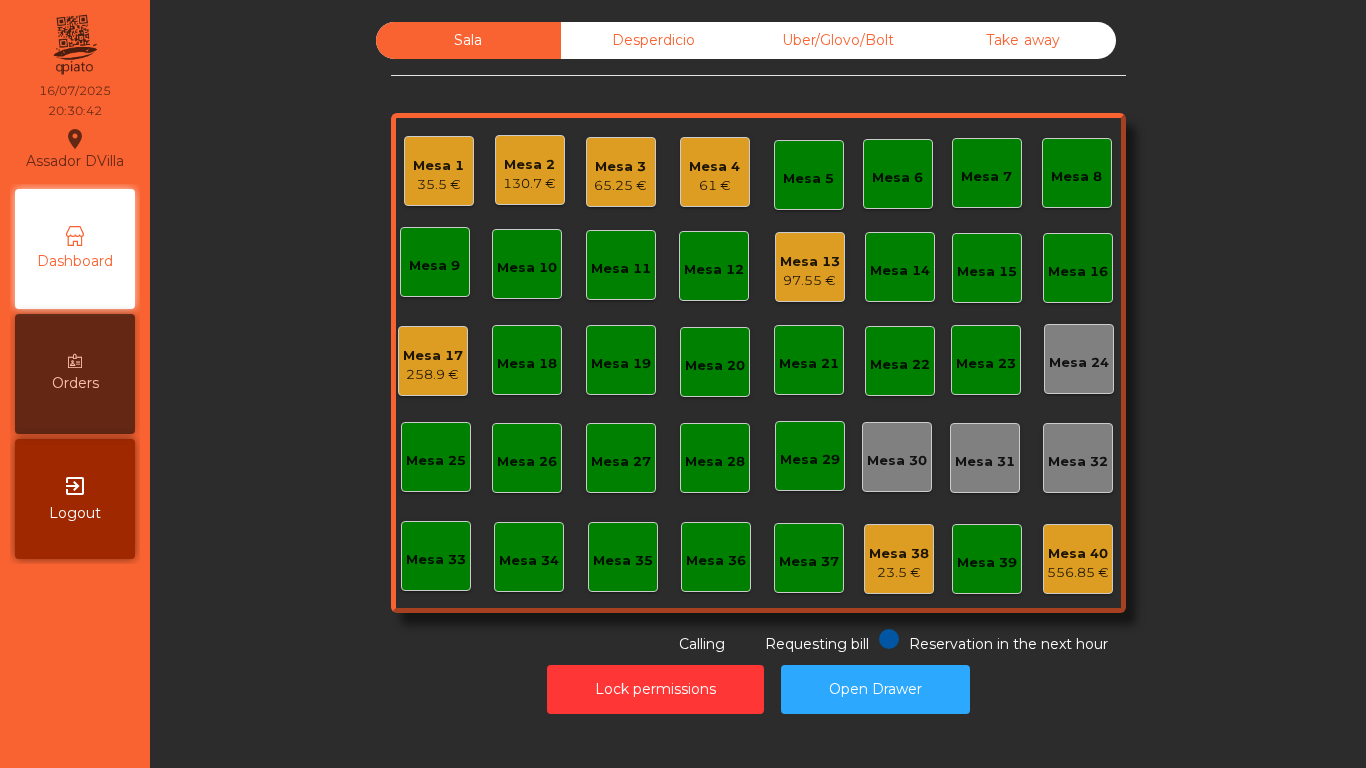 click on "Mesa 17" 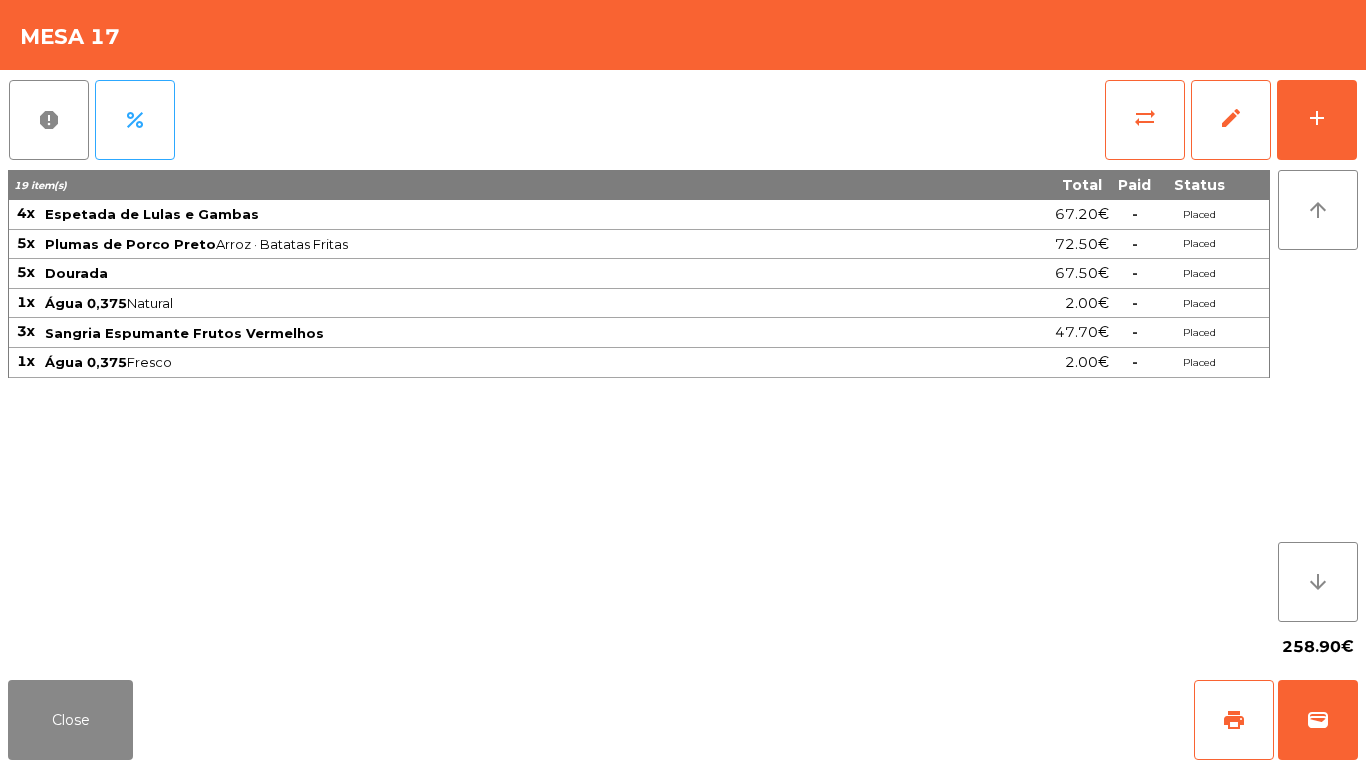 drag, startPoint x: 23, startPoint y: 675, endPoint x: 54, endPoint y: 641, distance: 46.010868 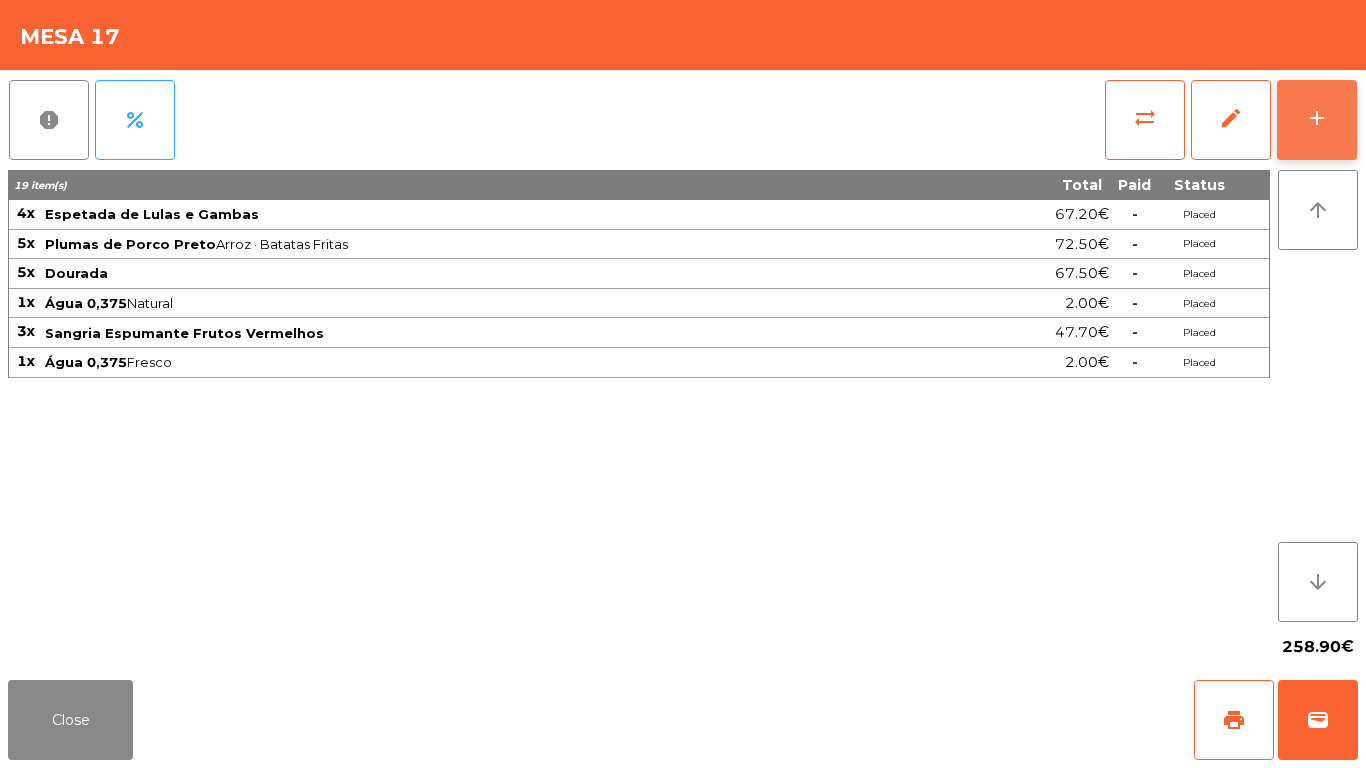 click on "add" 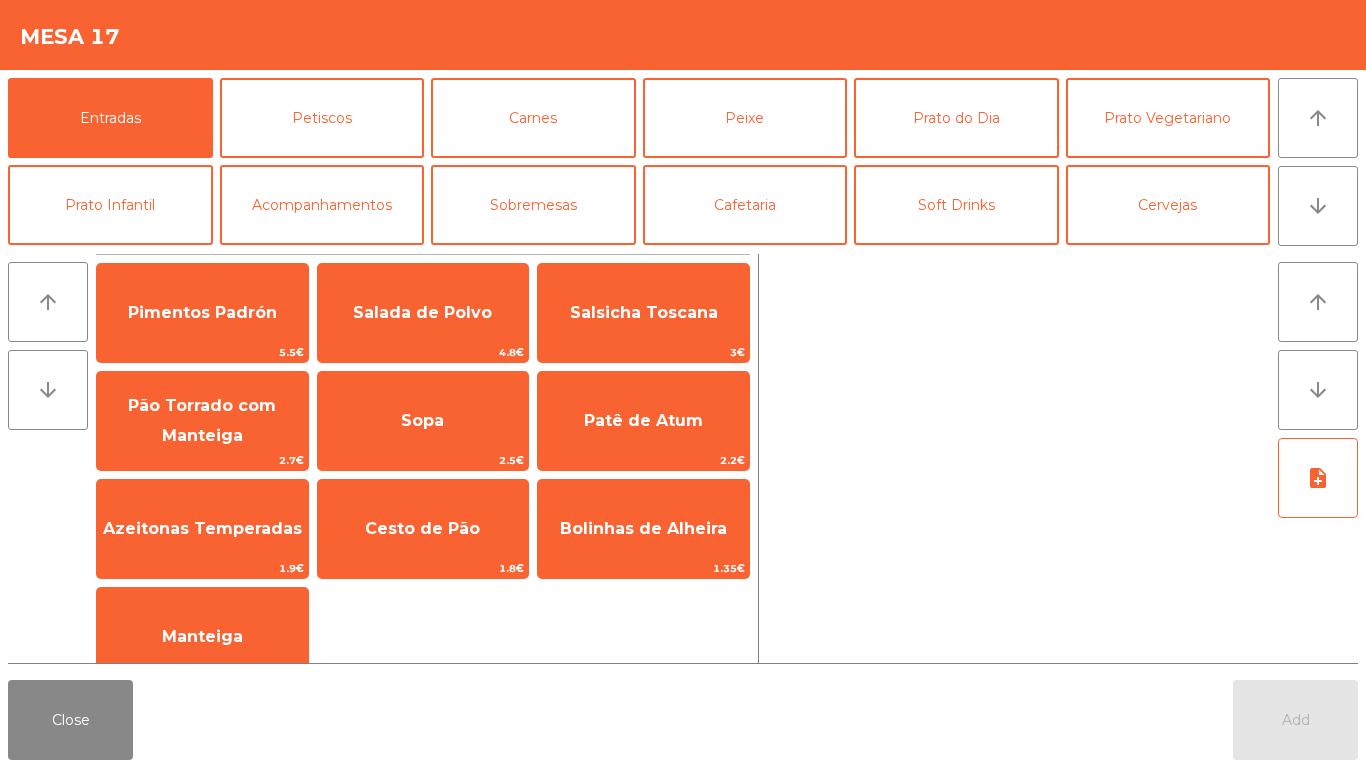 scroll, scrollTop: 1, scrollLeft: 0, axis: vertical 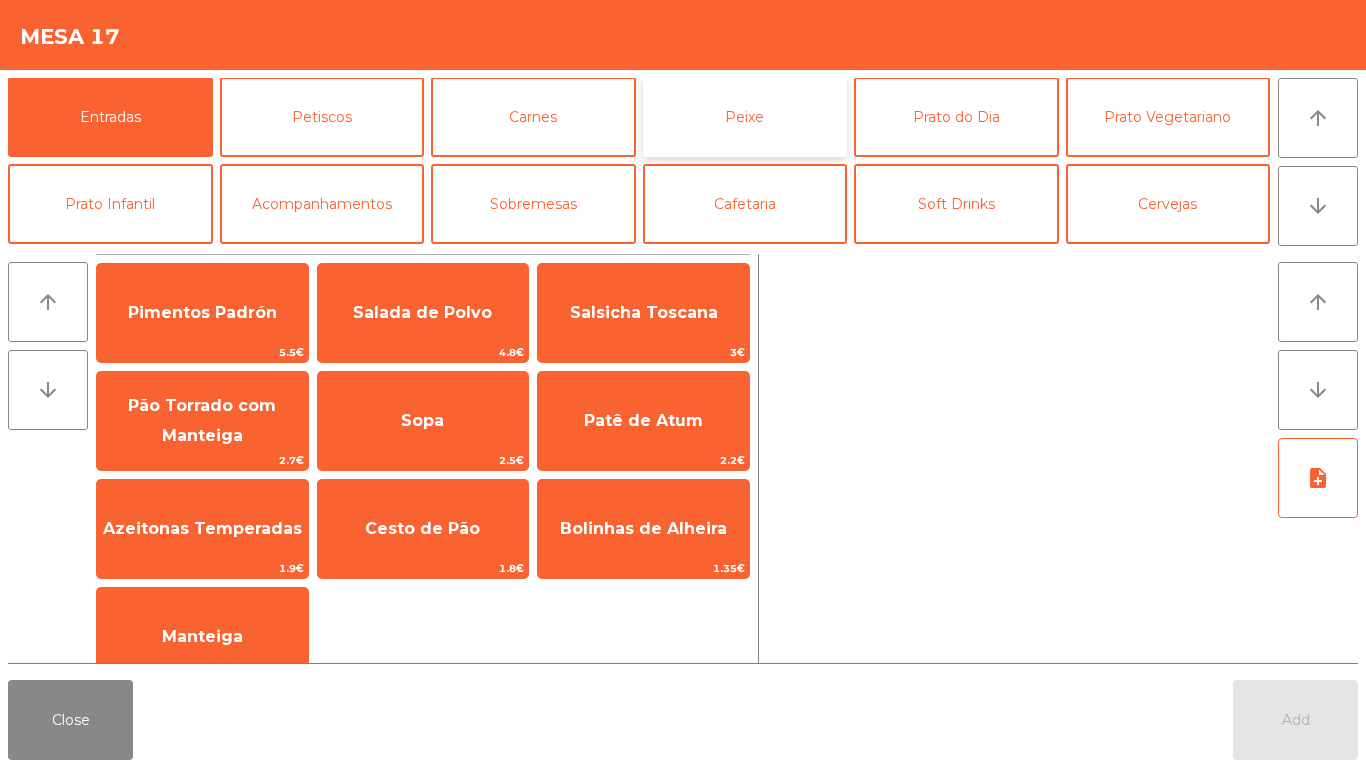 click on "Peixe" 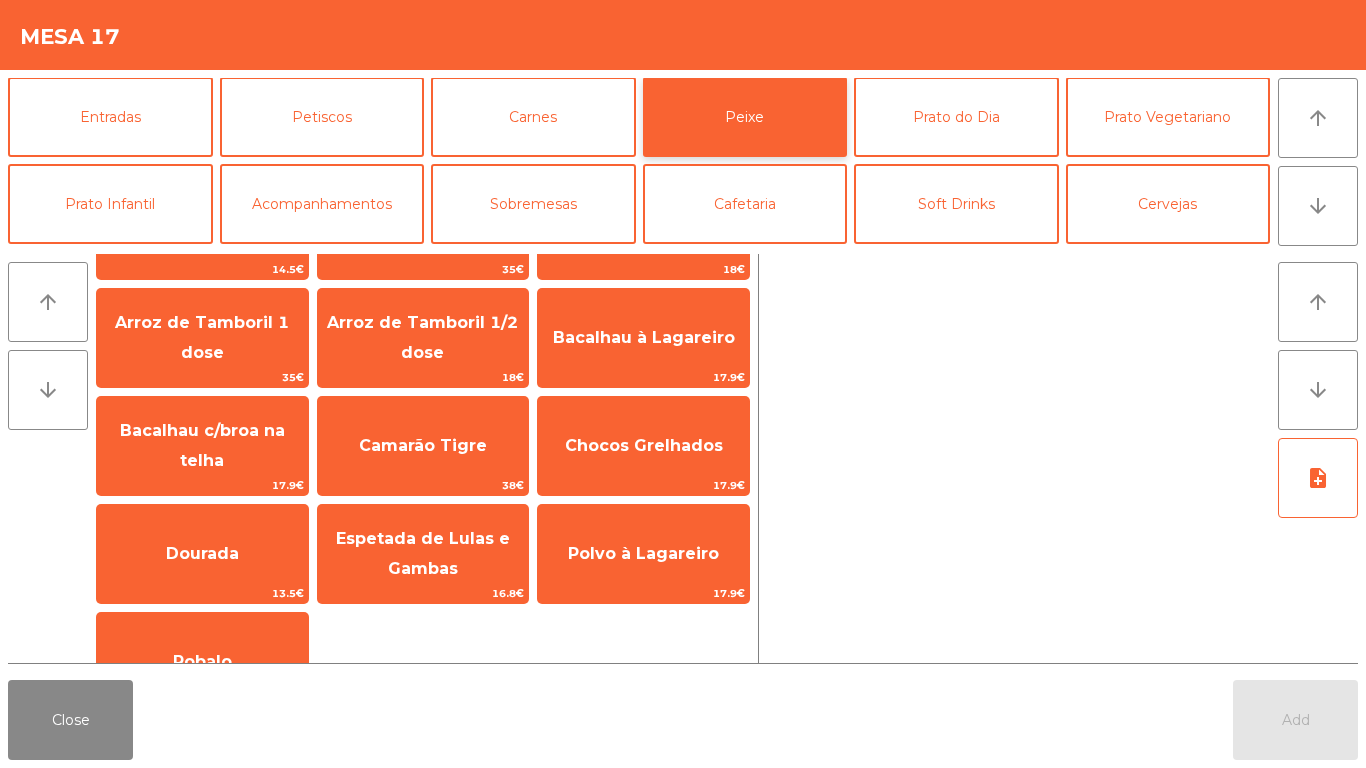 scroll, scrollTop: 140, scrollLeft: 0, axis: vertical 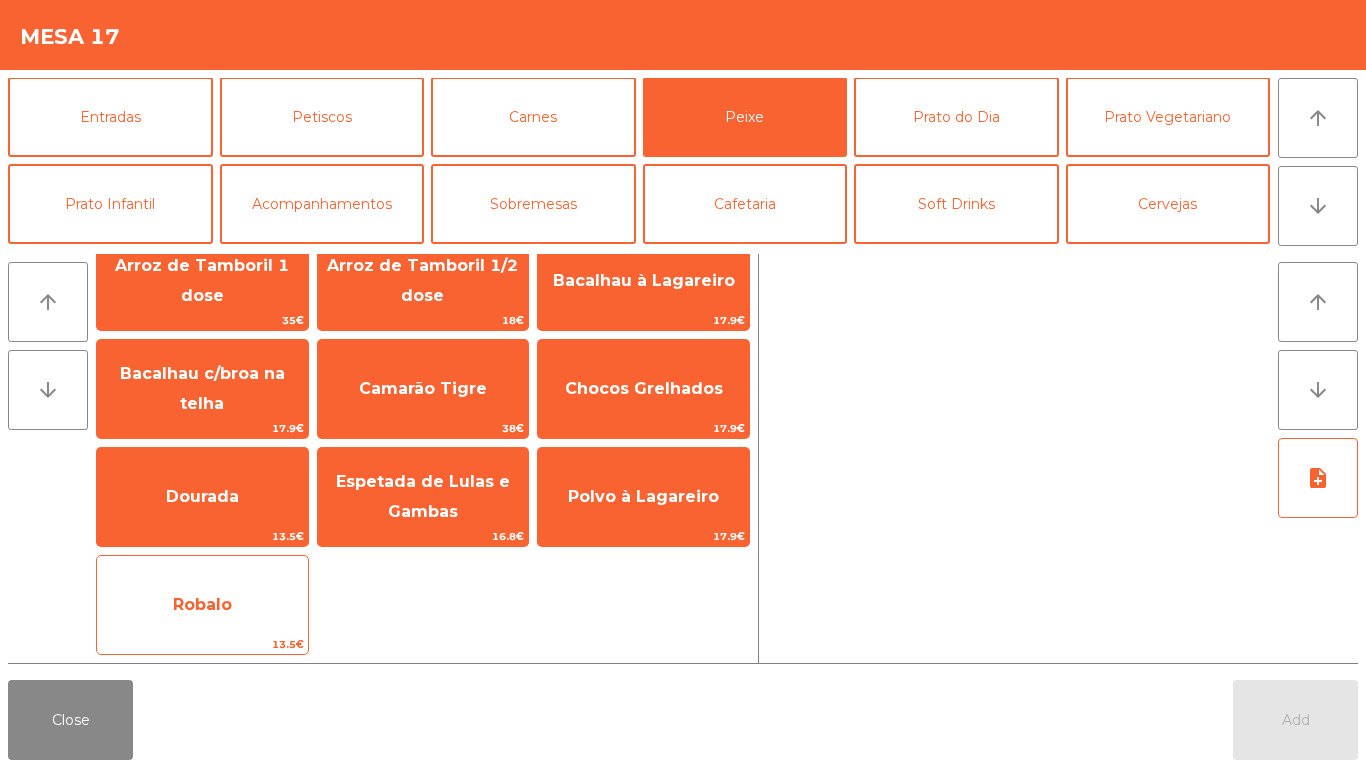 click on "Robalo" 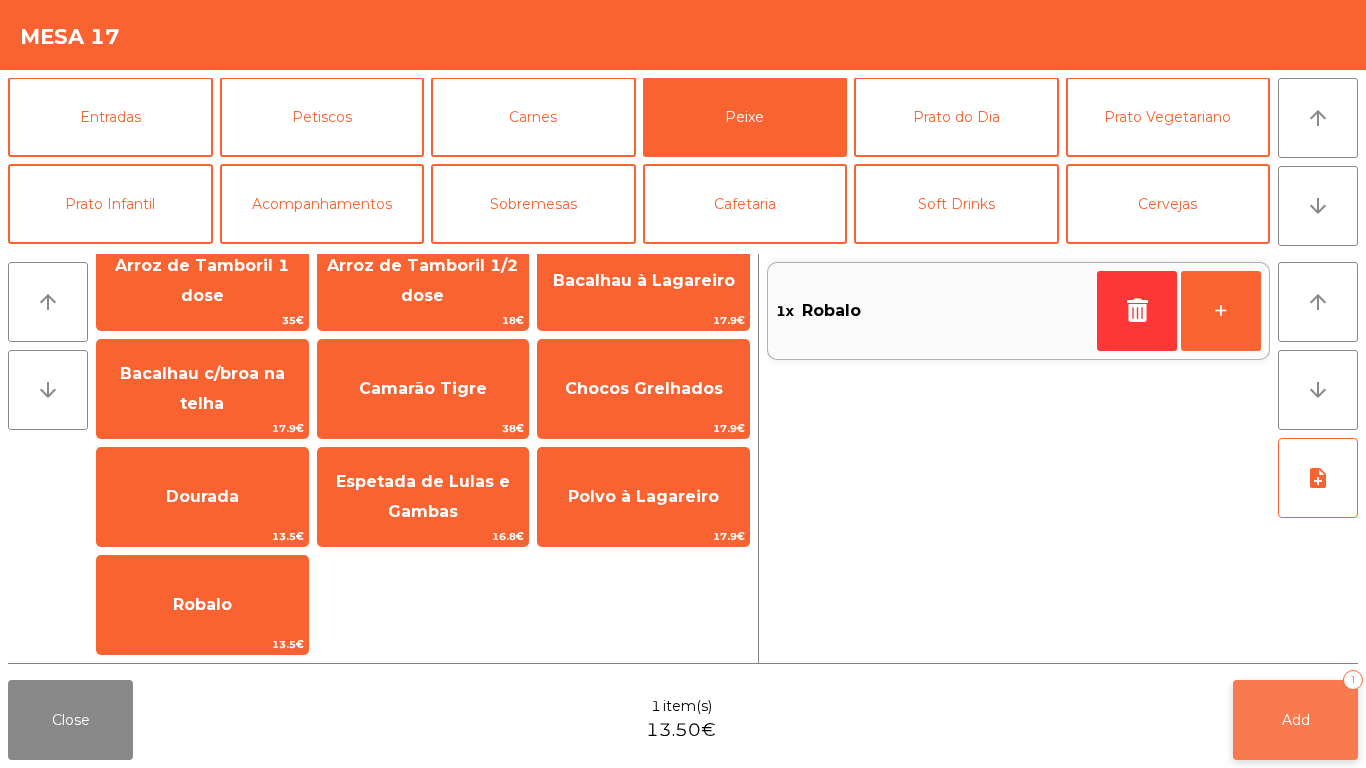 click on "Add   1" 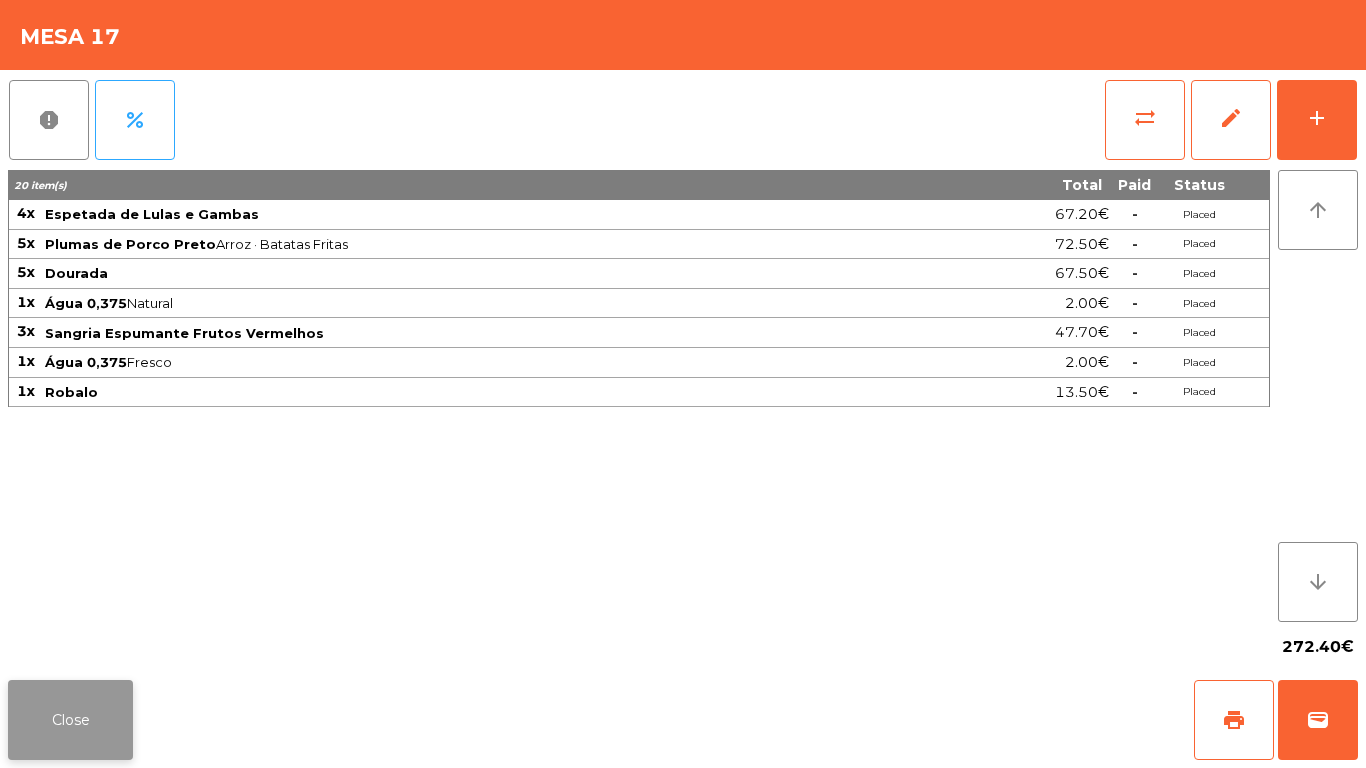 click on "Close" 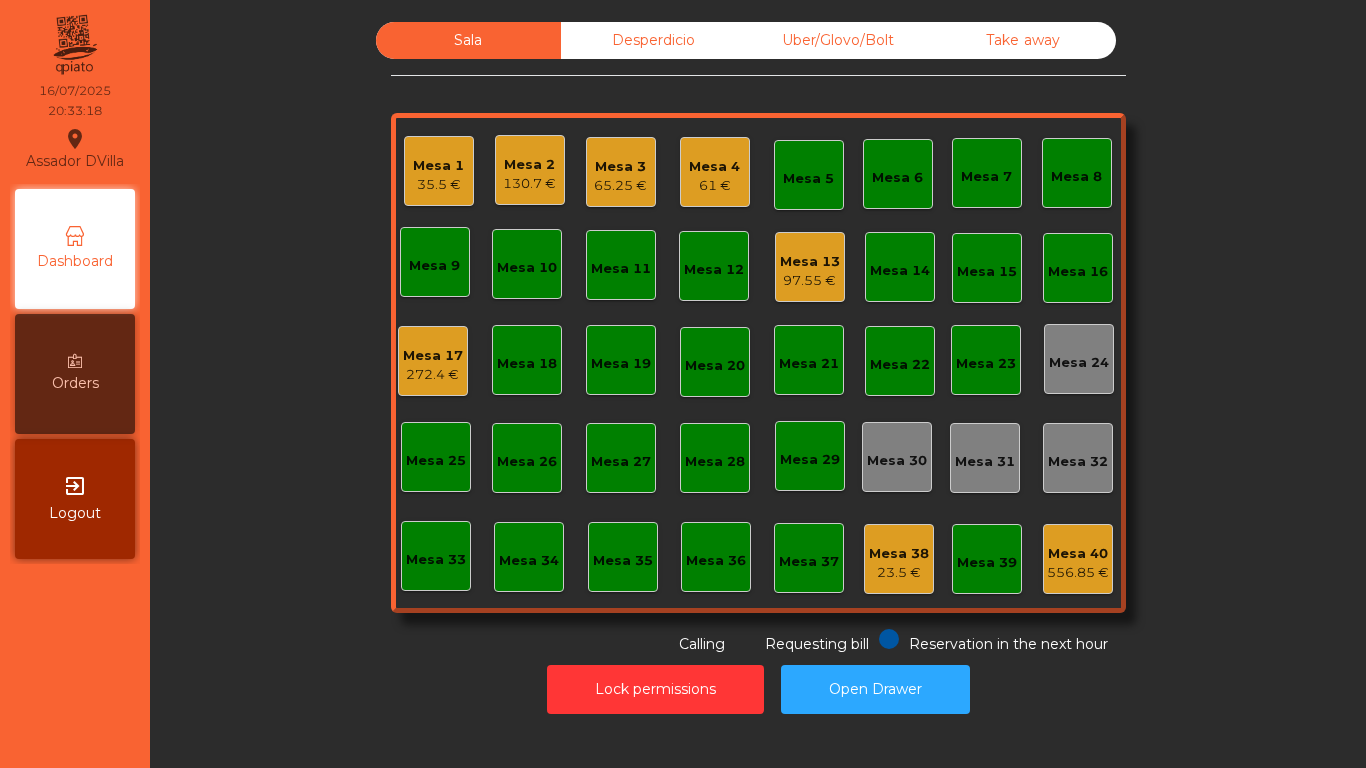 click on "Mesa 9" 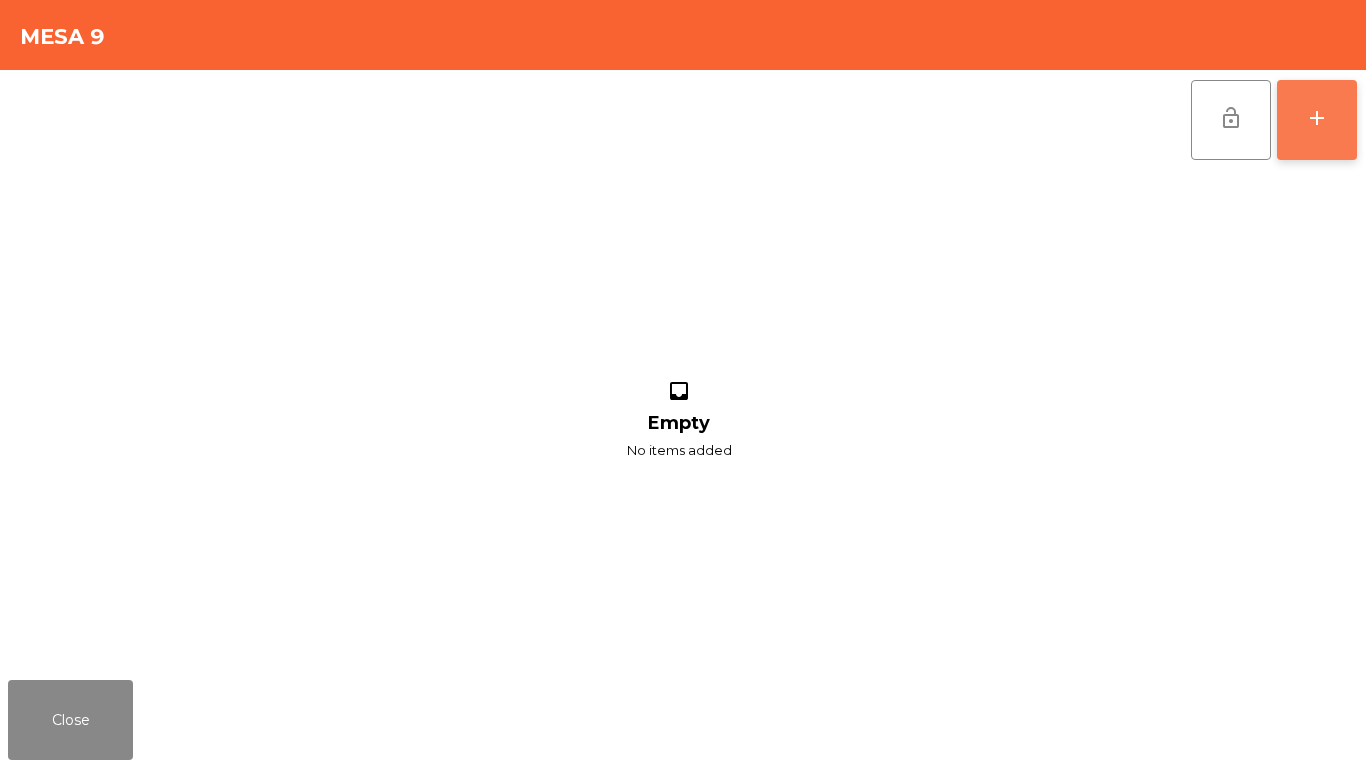 click on "add" 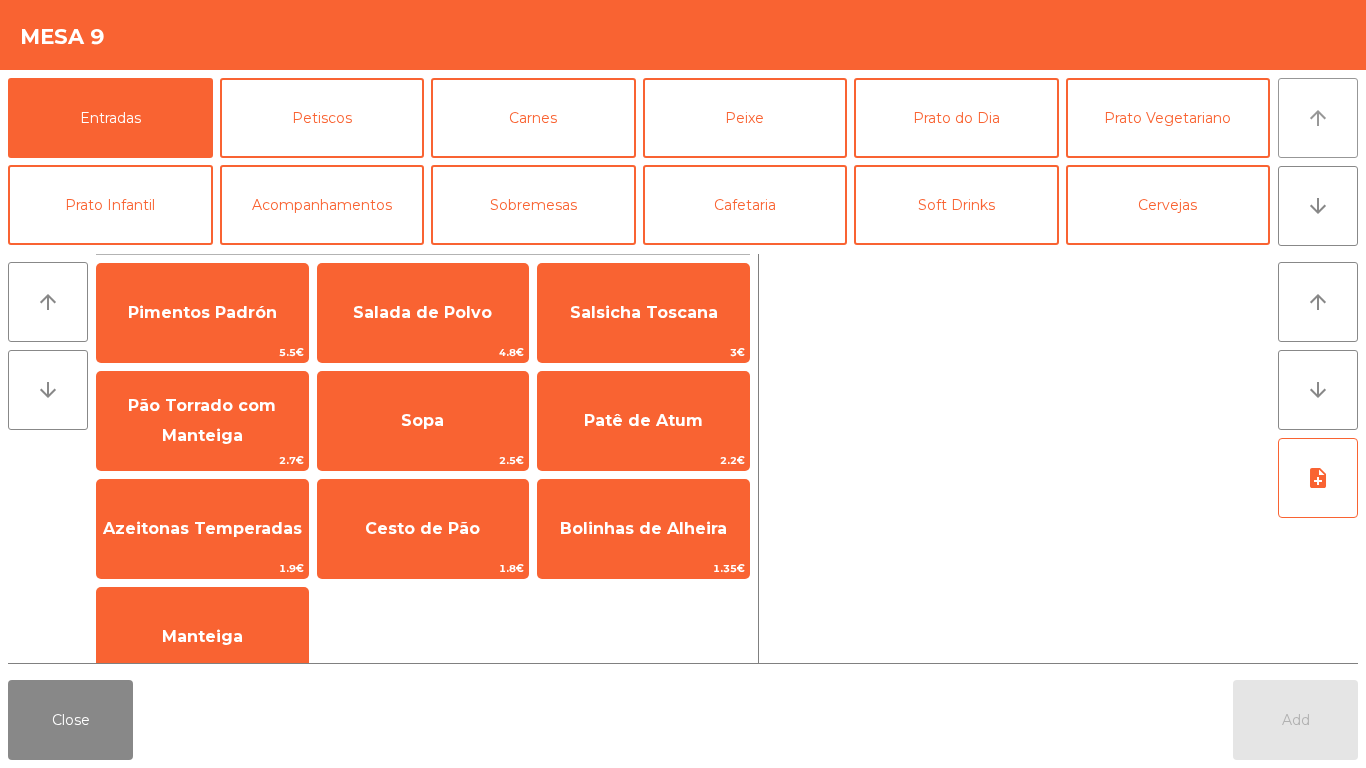click on "arrow_upward" 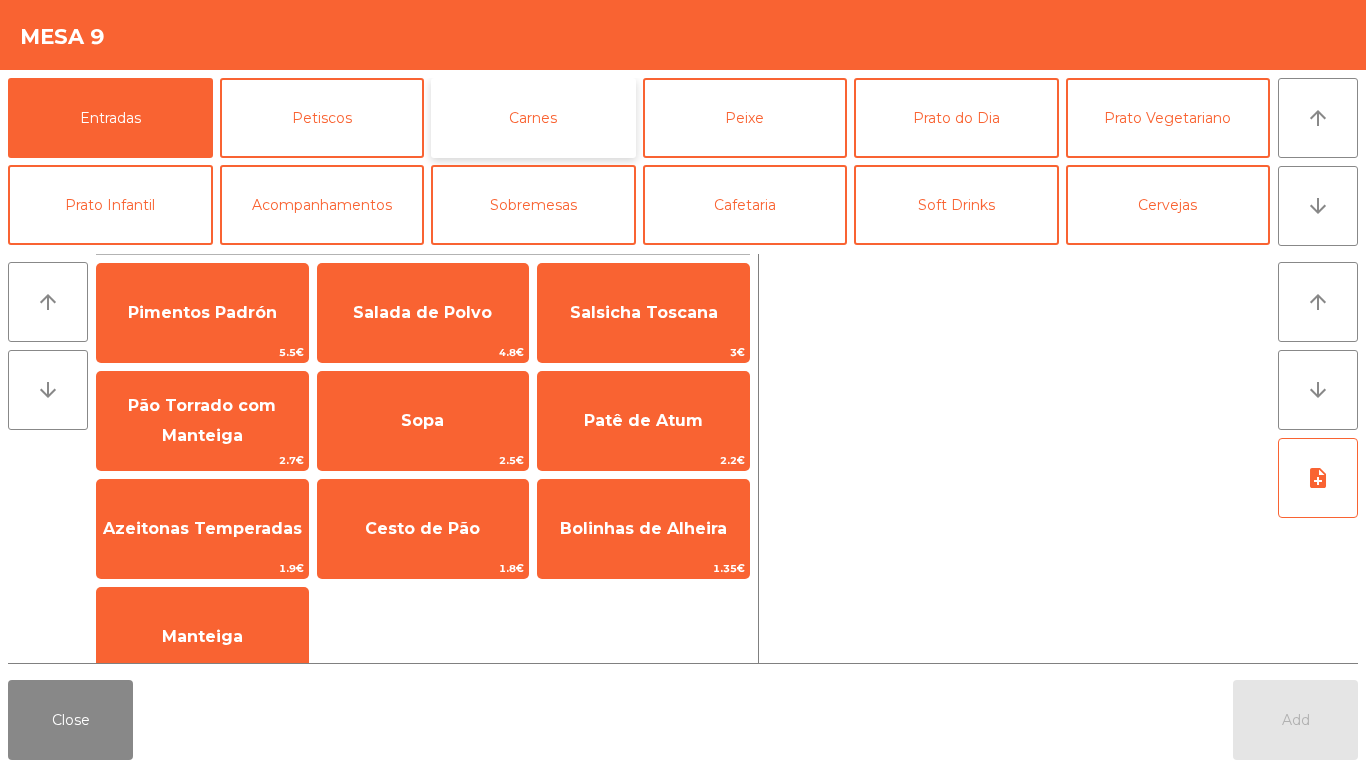 click on "Carnes" 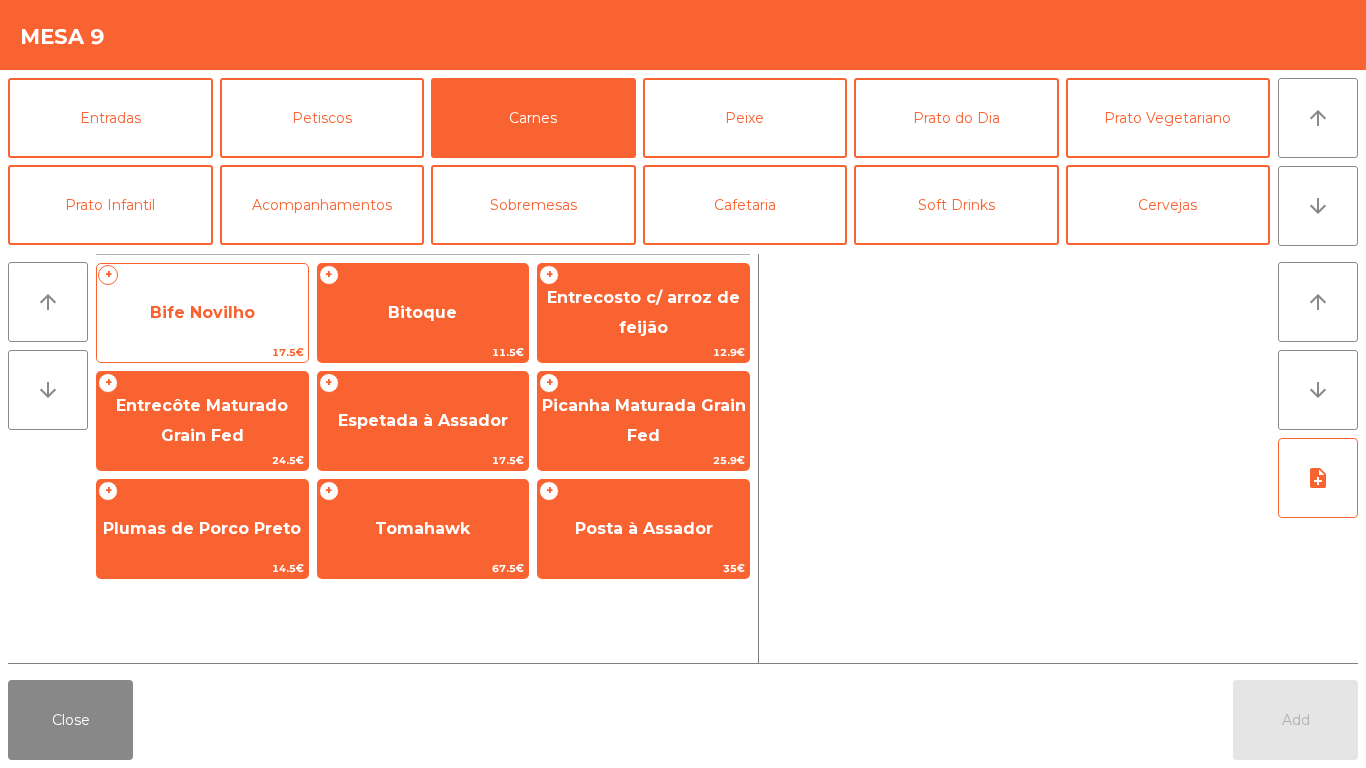 click on "Bife Novilho" 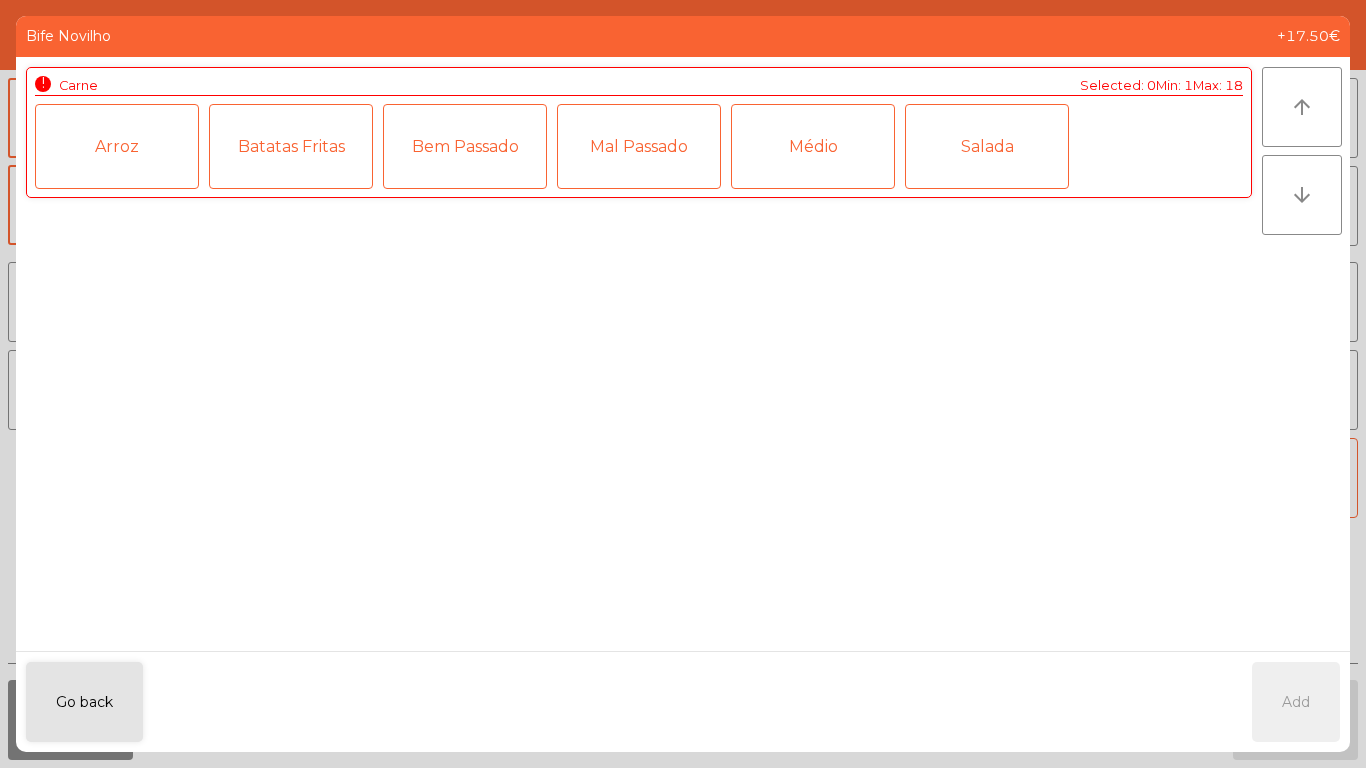 click on "Mal Passado" 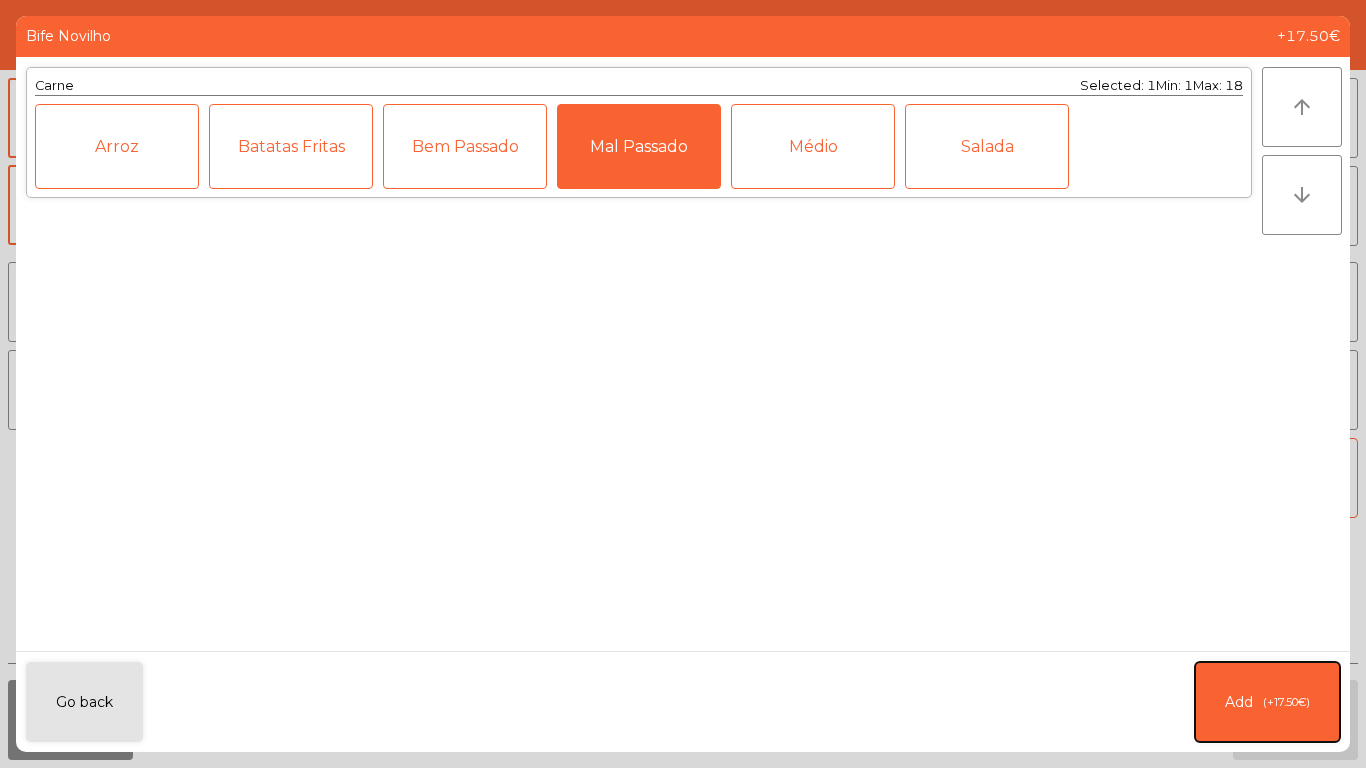 click on "Add   (+17.50€)" 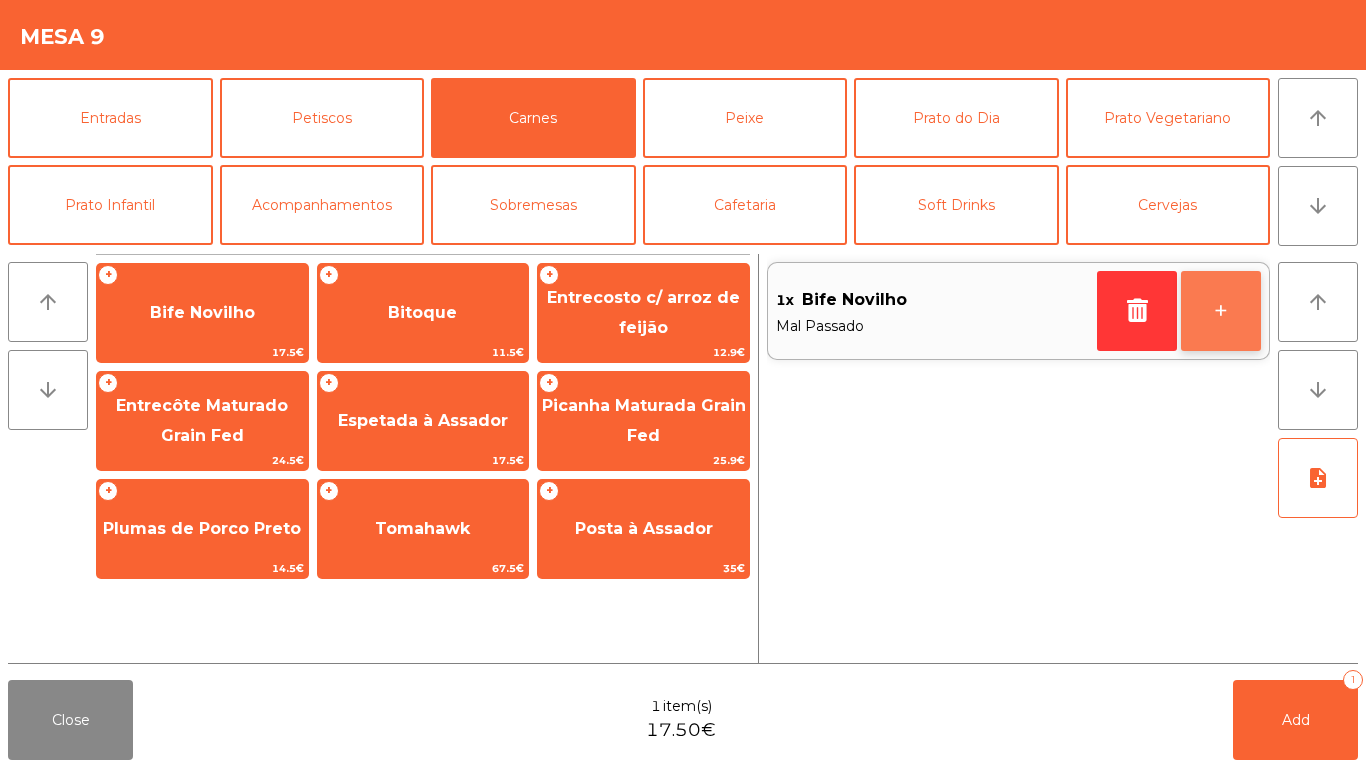 click on "+" 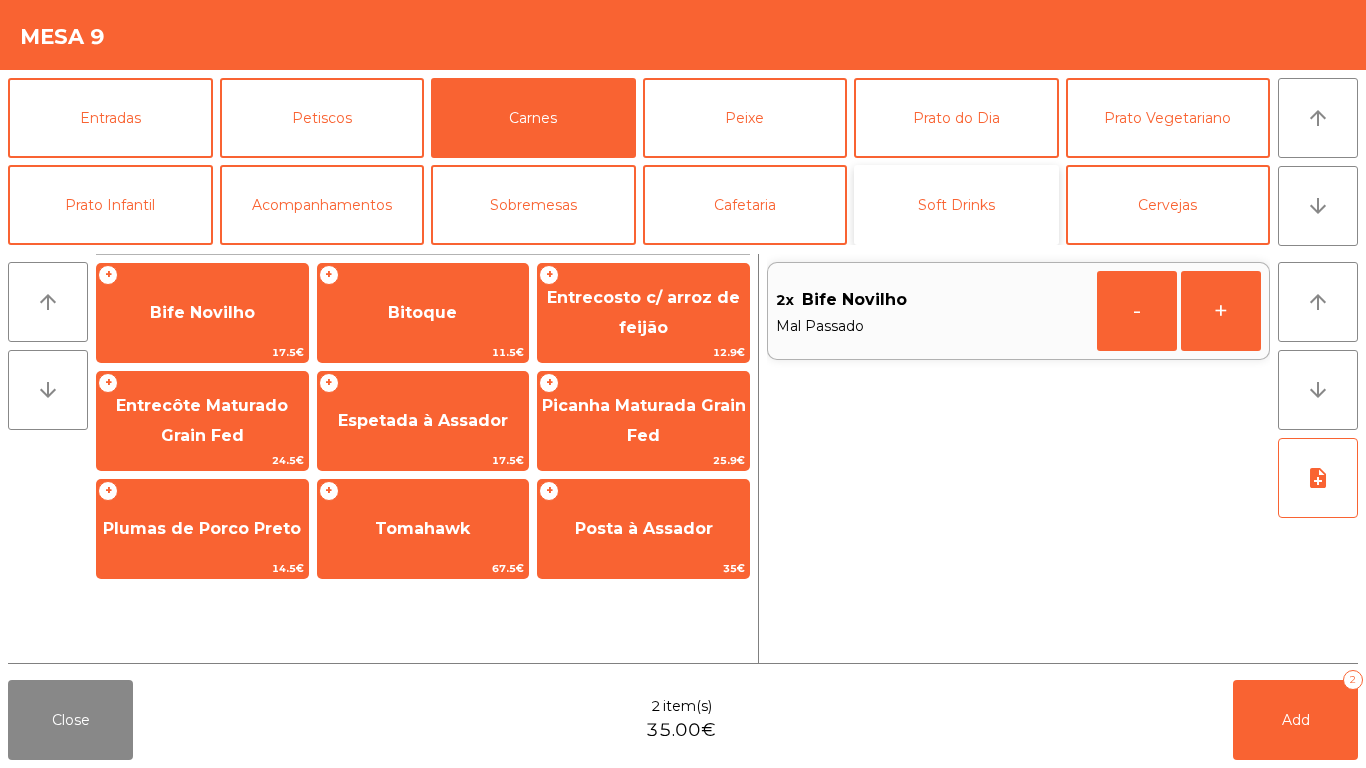 click on "Soft Drinks" 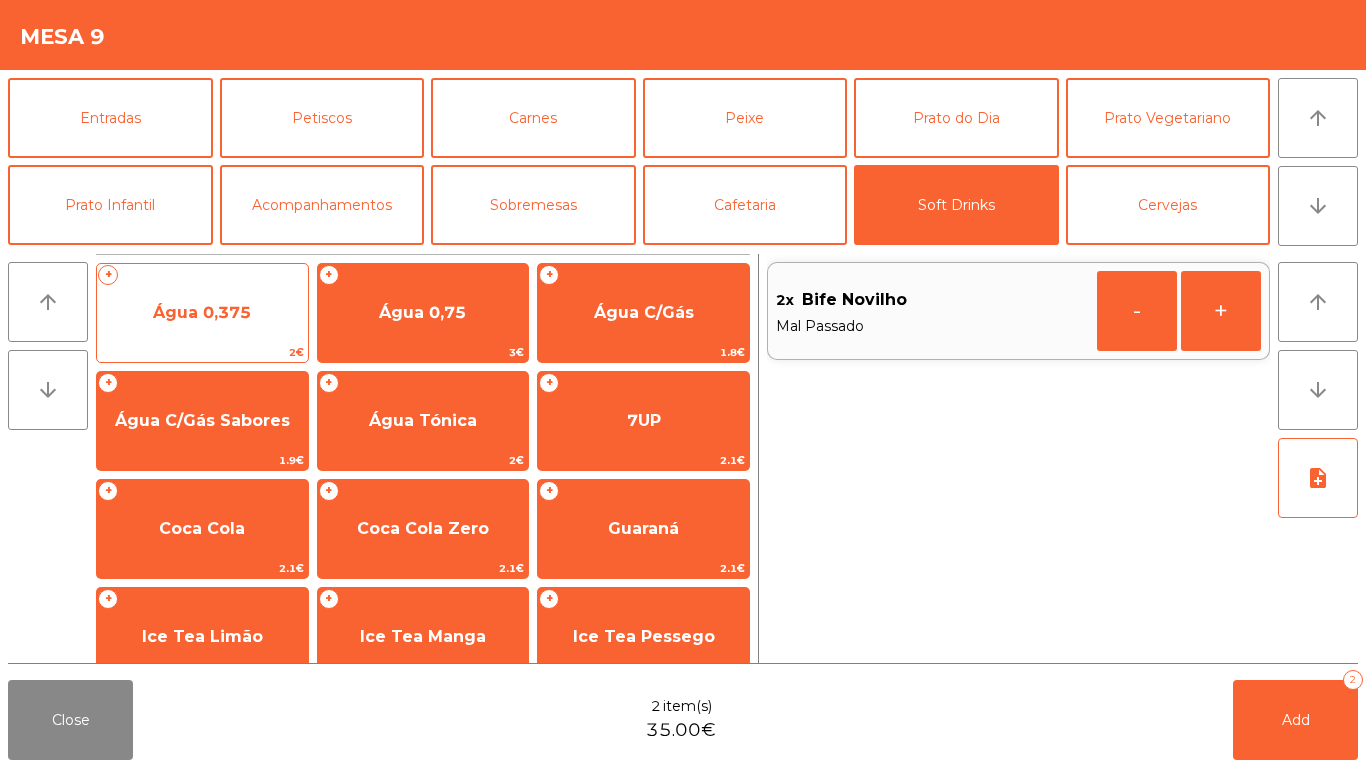 click on "Água 0,375" 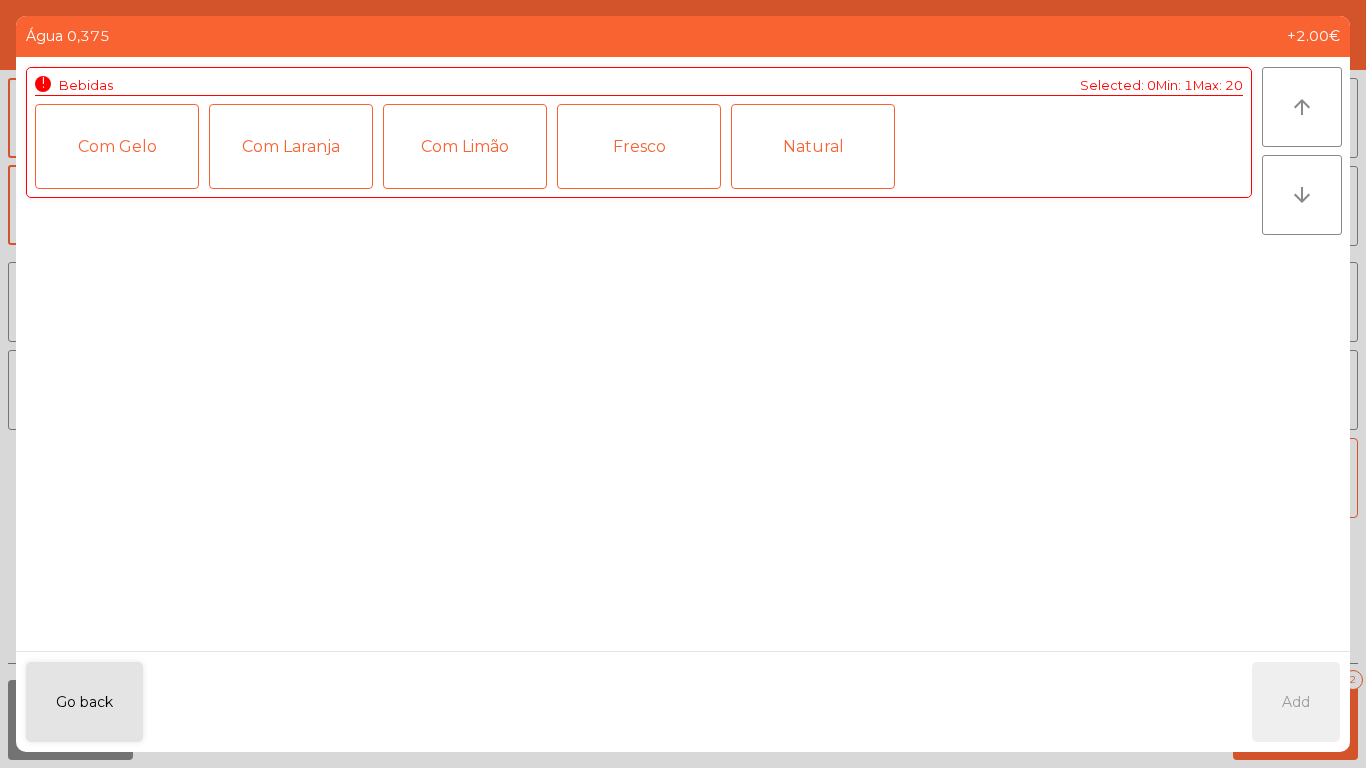 click on "Natural" 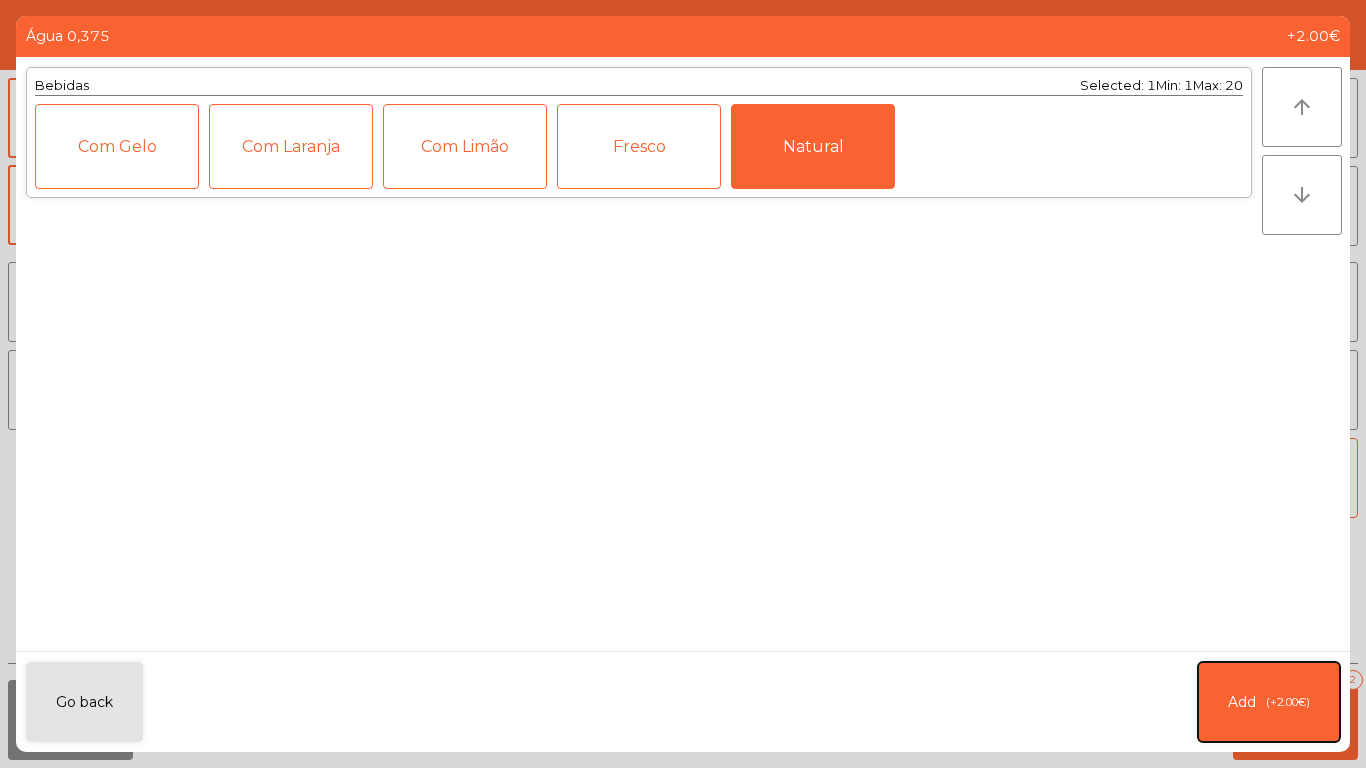 click on "Add   (+2.00€)" 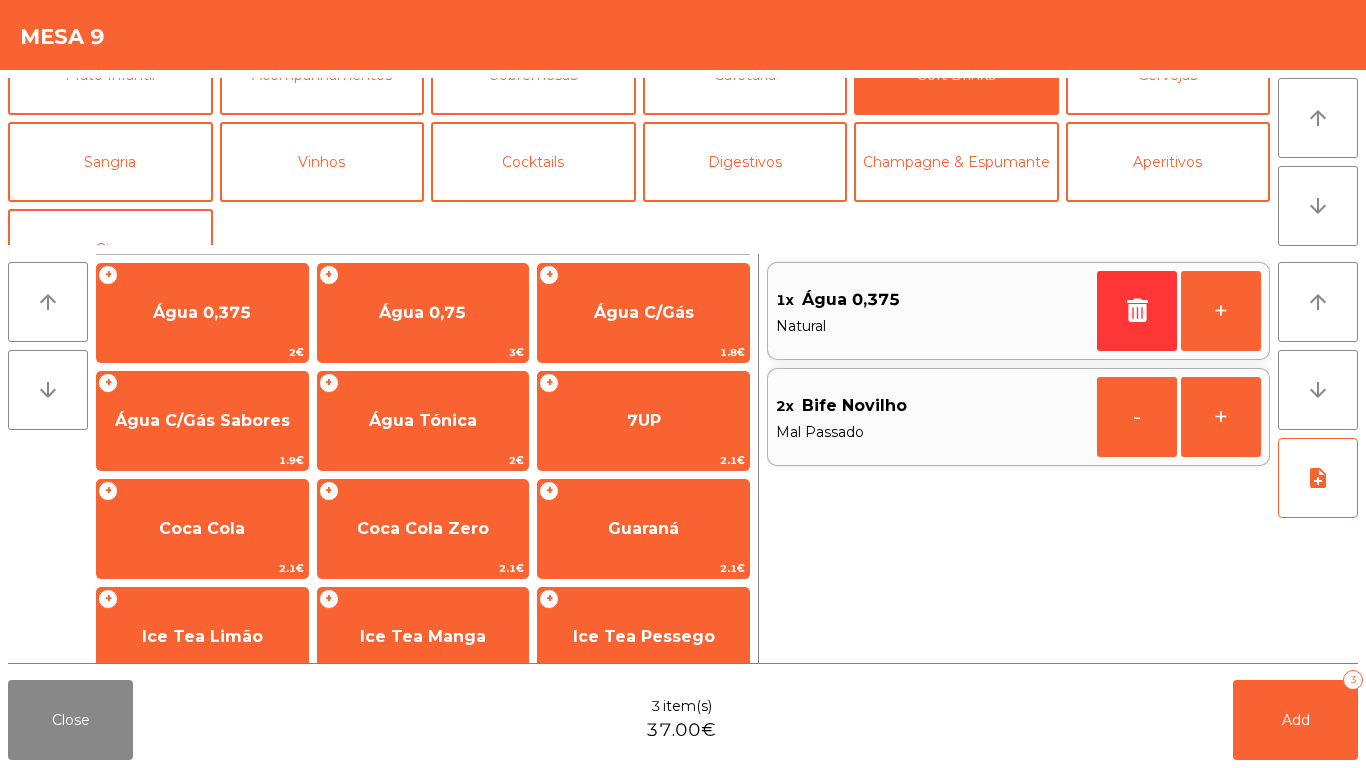 scroll, scrollTop: 129, scrollLeft: 0, axis: vertical 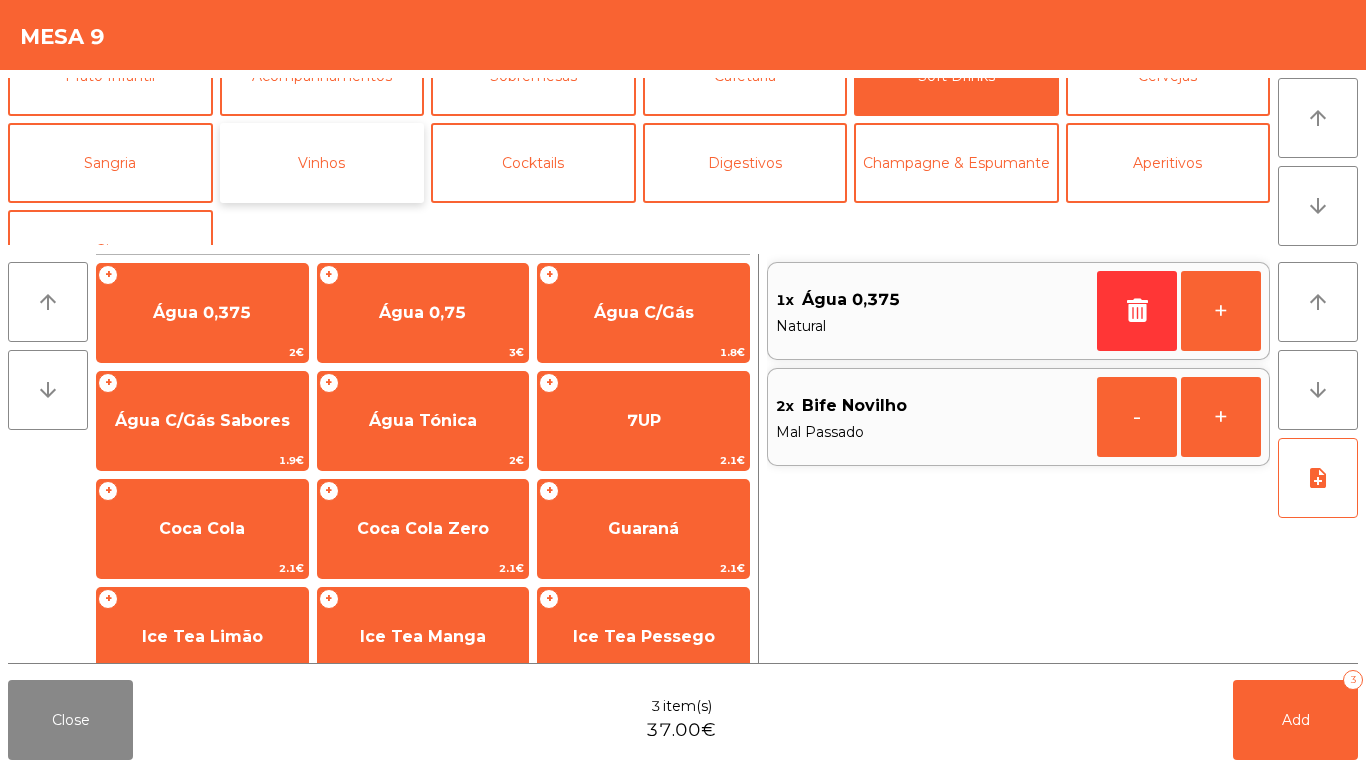 click on "Vinhos" 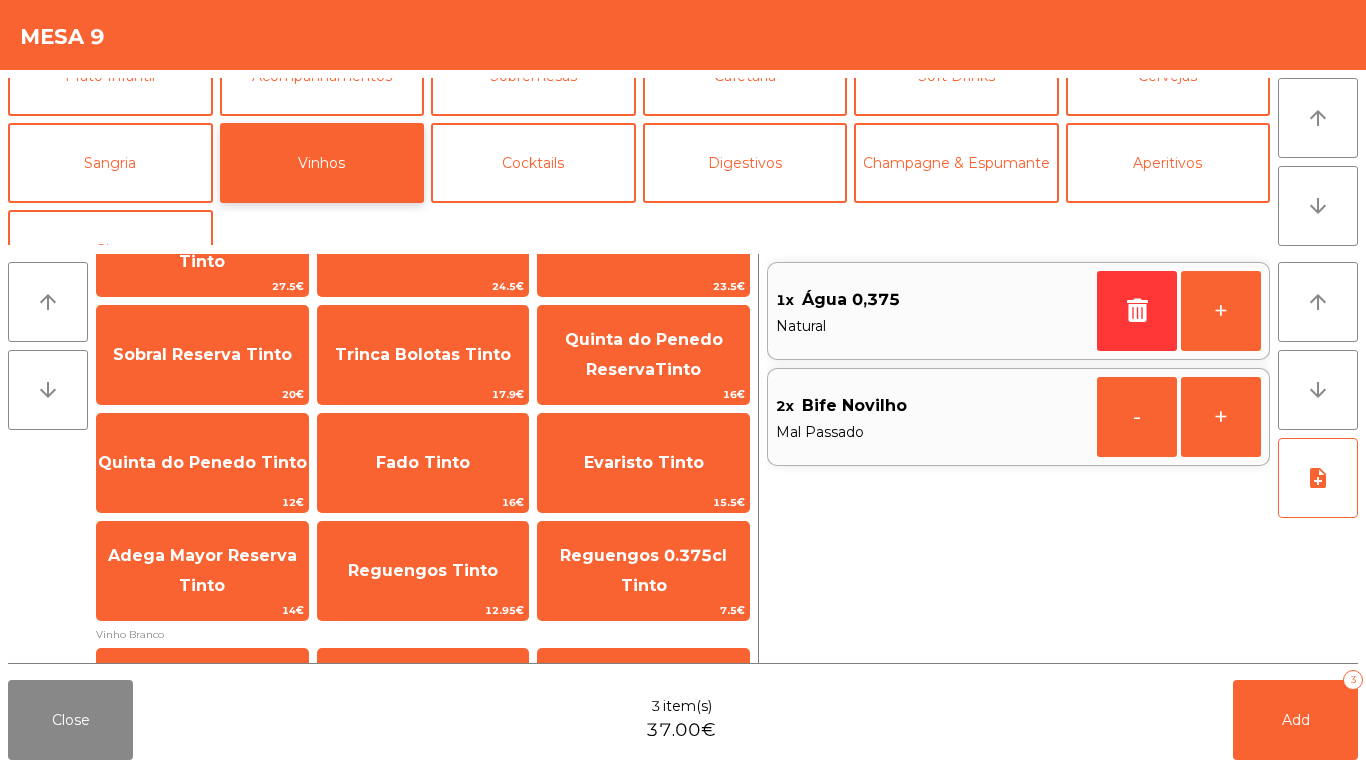 scroll, scrollTop: 198, scrollLeft: 0, axis: vertical 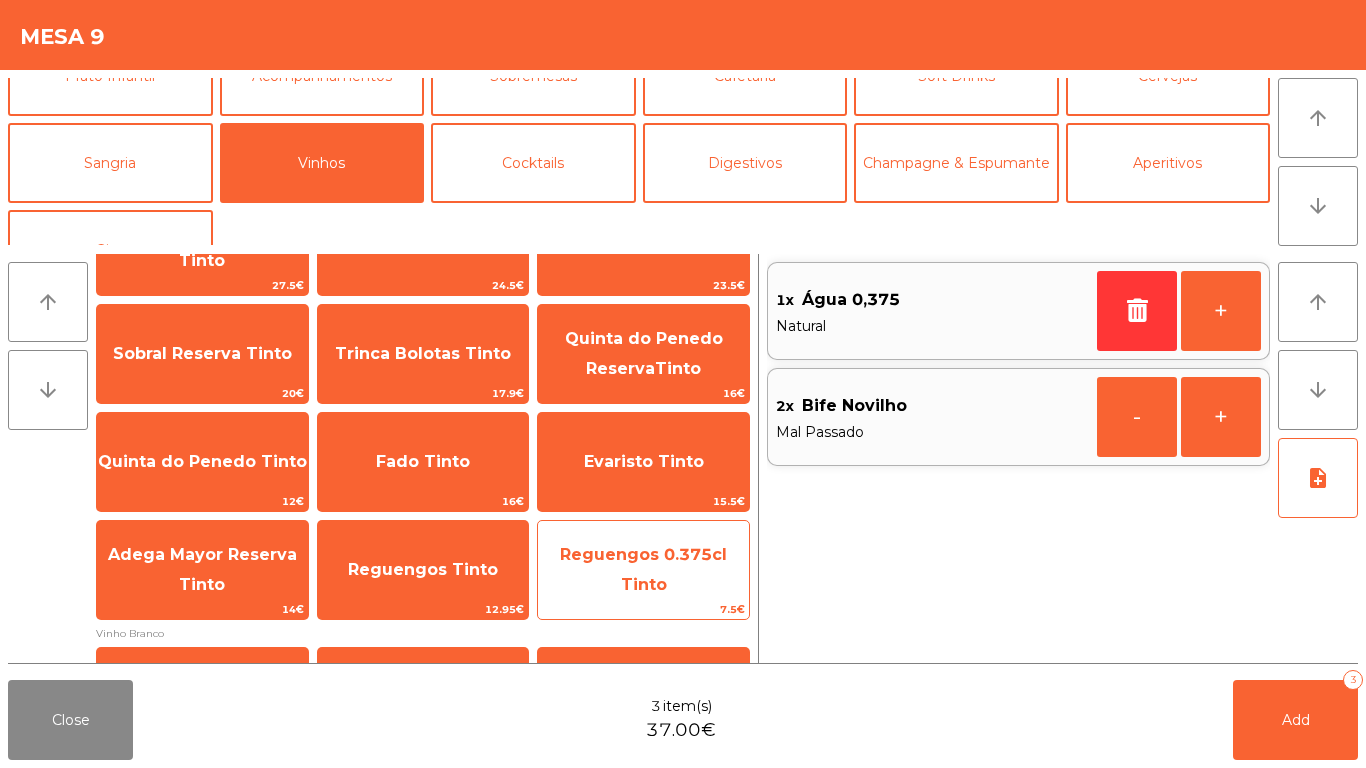 click on "Reguengos 0.375cl Tinto   7.5€" 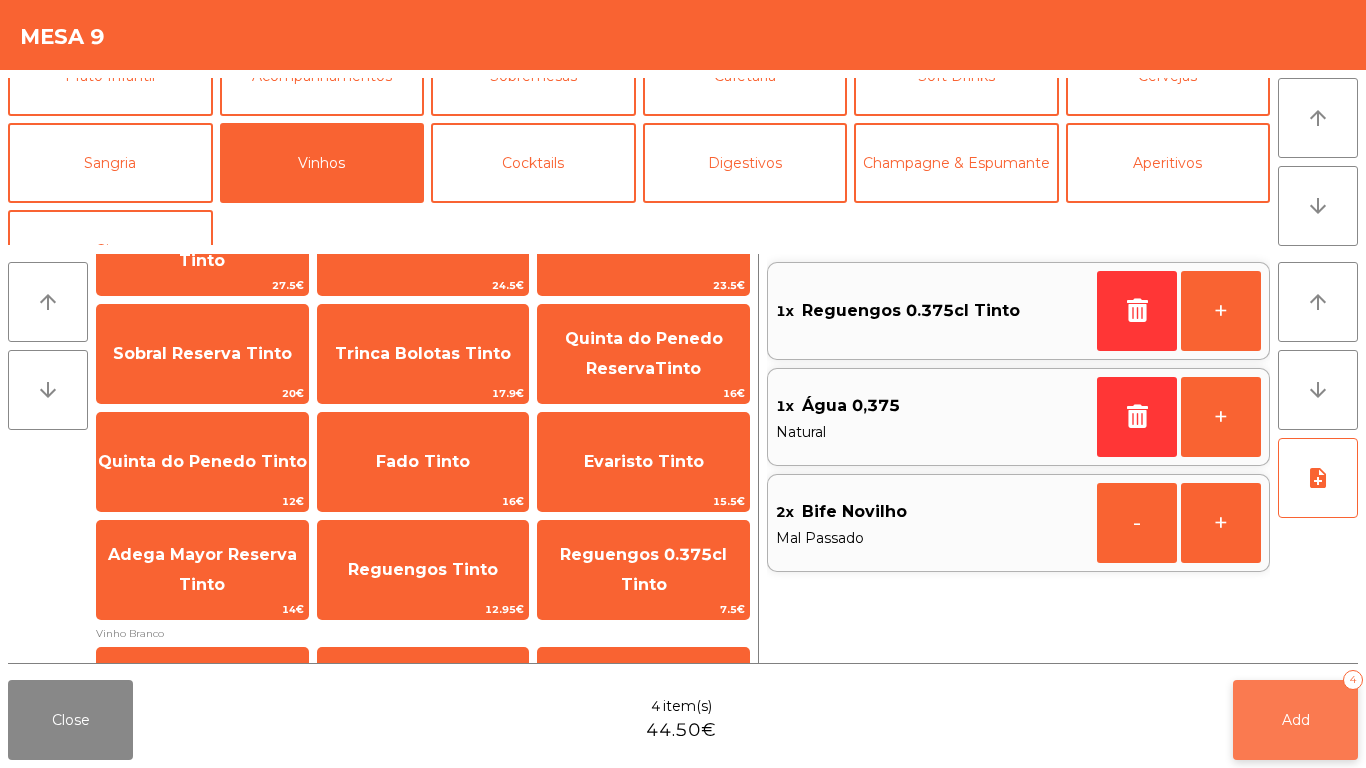 click on "Add   4" 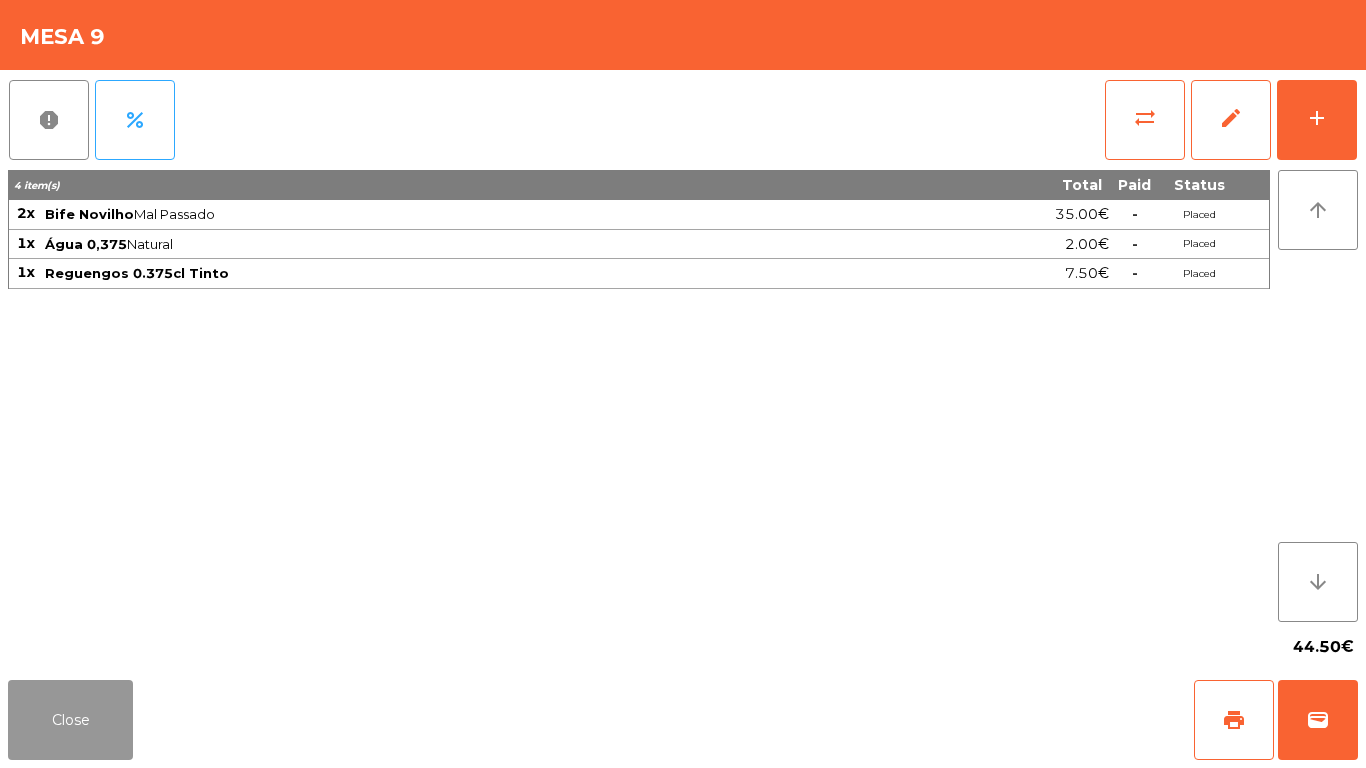 drag, startPoint x: 63, startPoint y: 741, endPoint x: 140, endPoint y: 617, distance: 145.96233 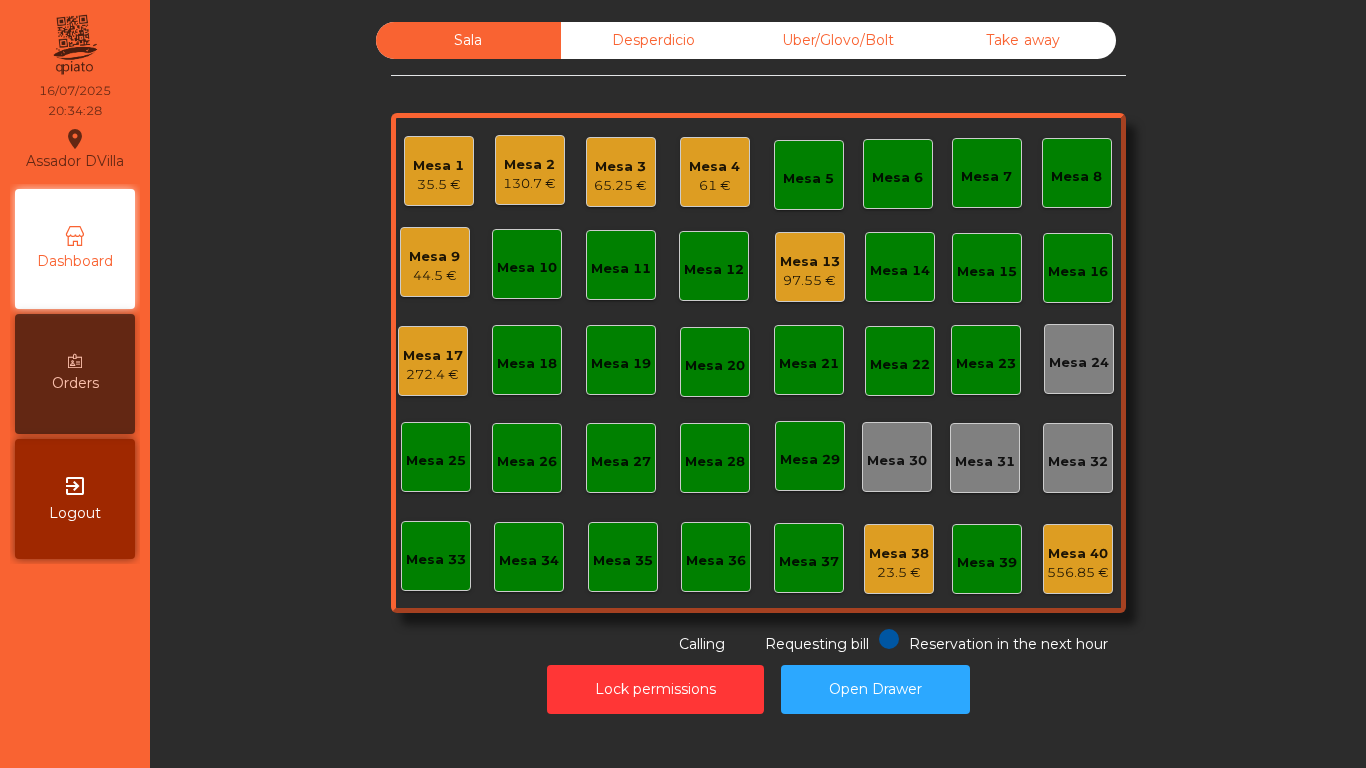 click on "272.4 €" 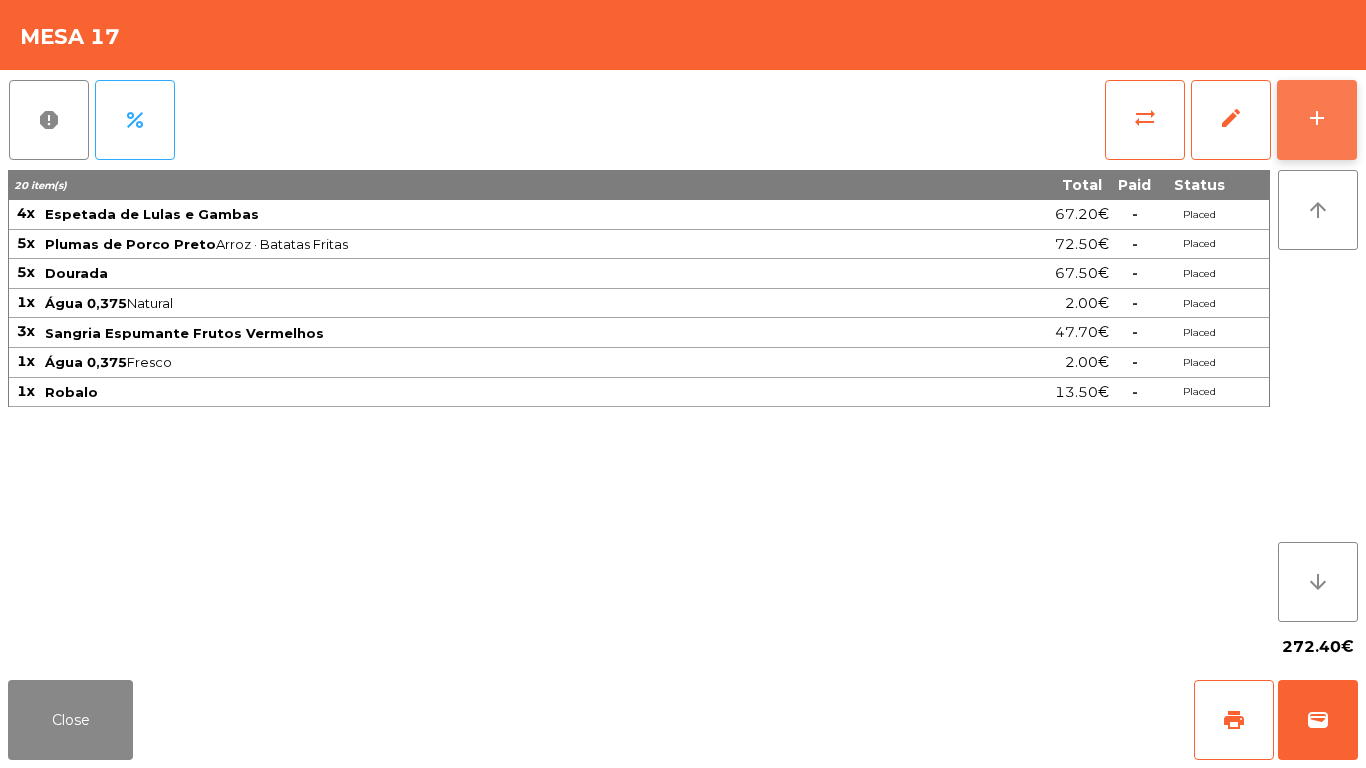 click on "add" 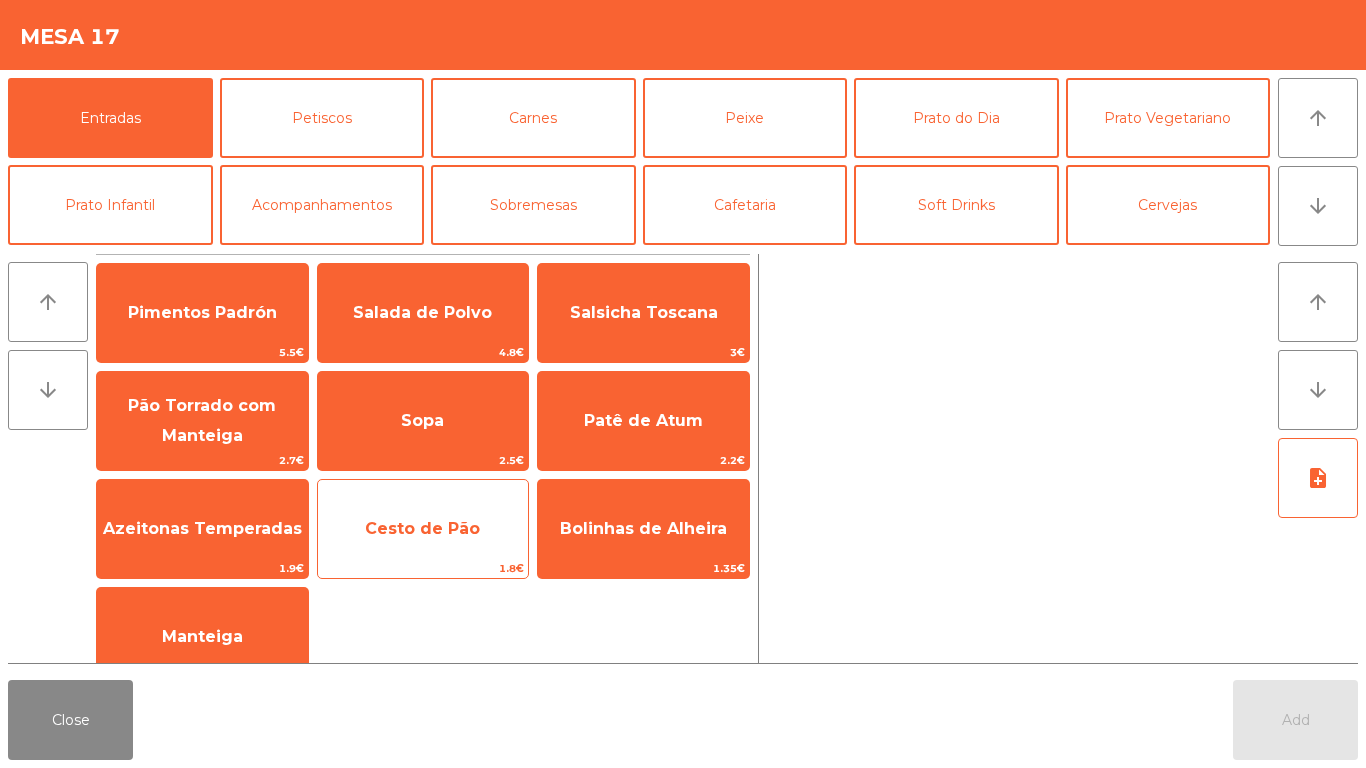click on "Cesto de Pão" 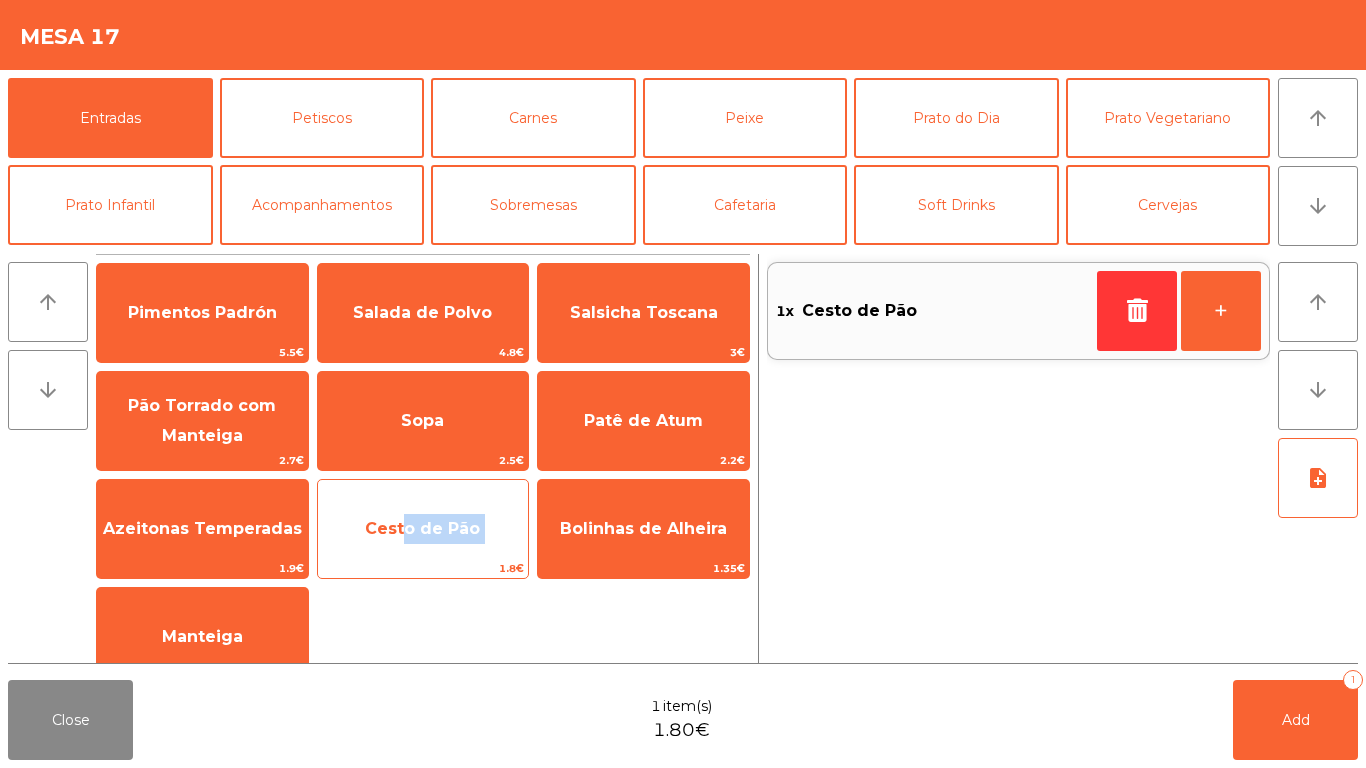click on "Cesto de Pão   1.8€" 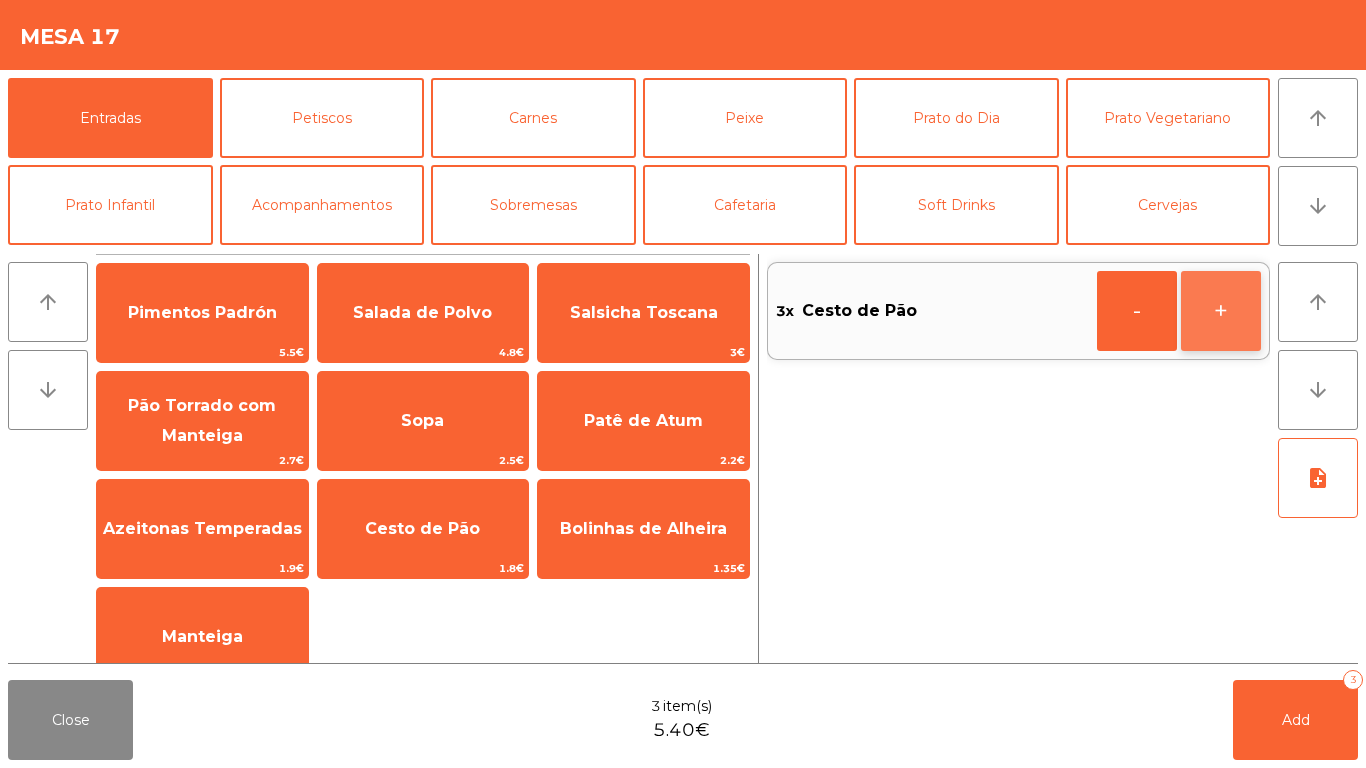 click on "+" 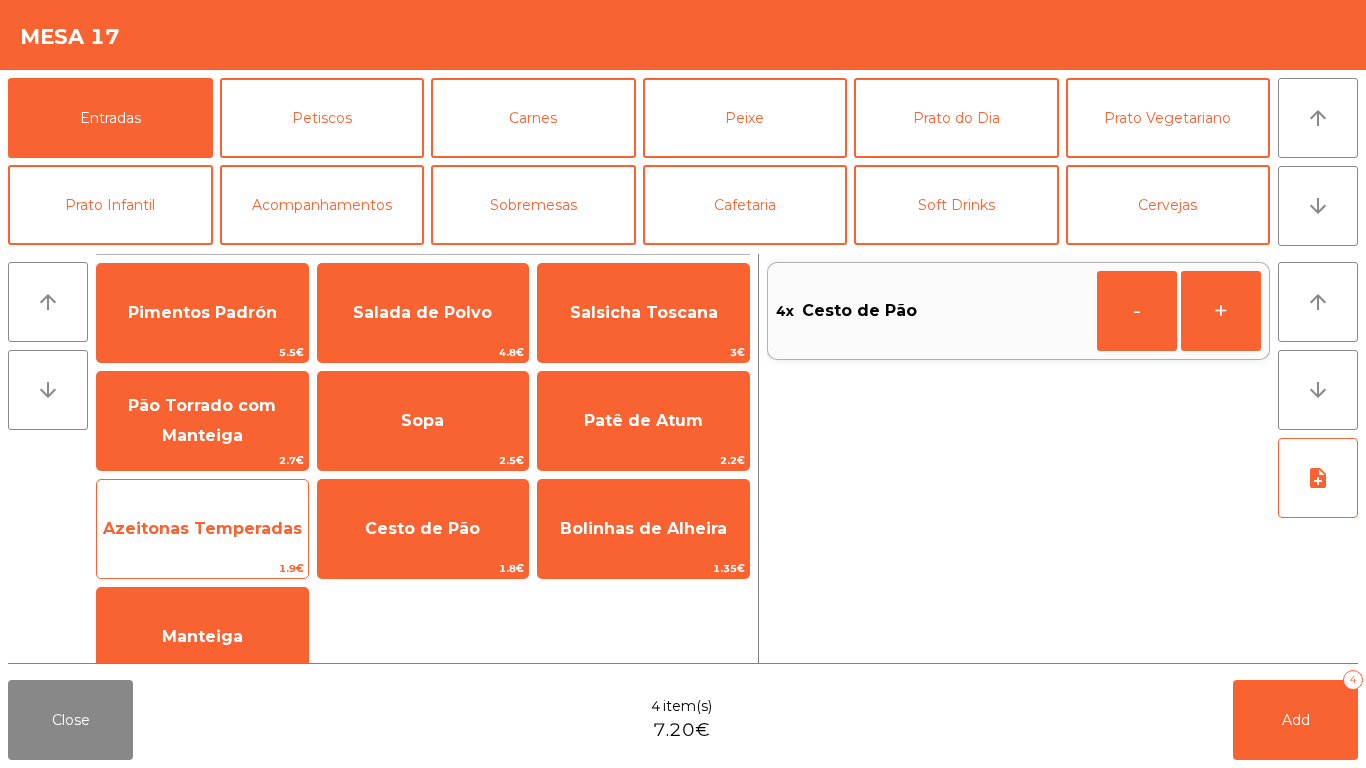 click on "Azeitonas Temperadas" 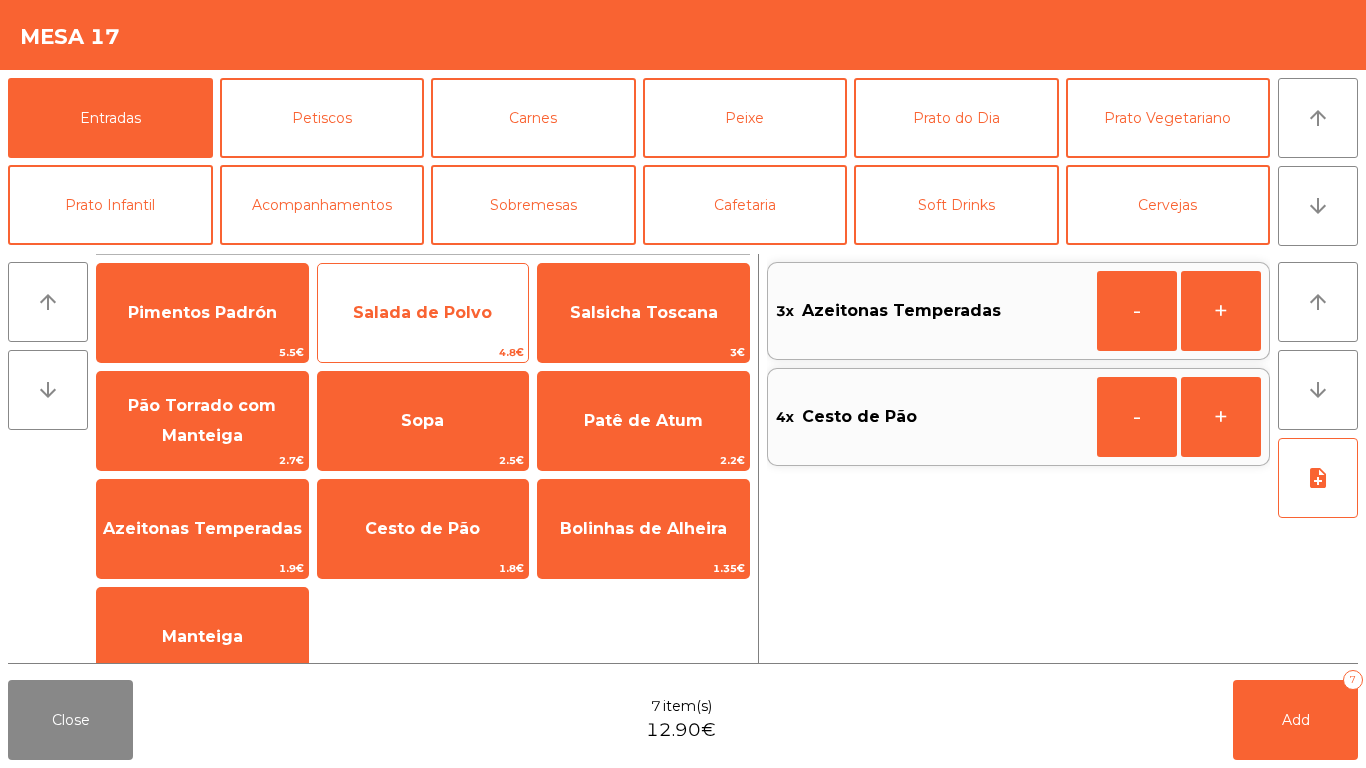 click on "Salada de Polvo" 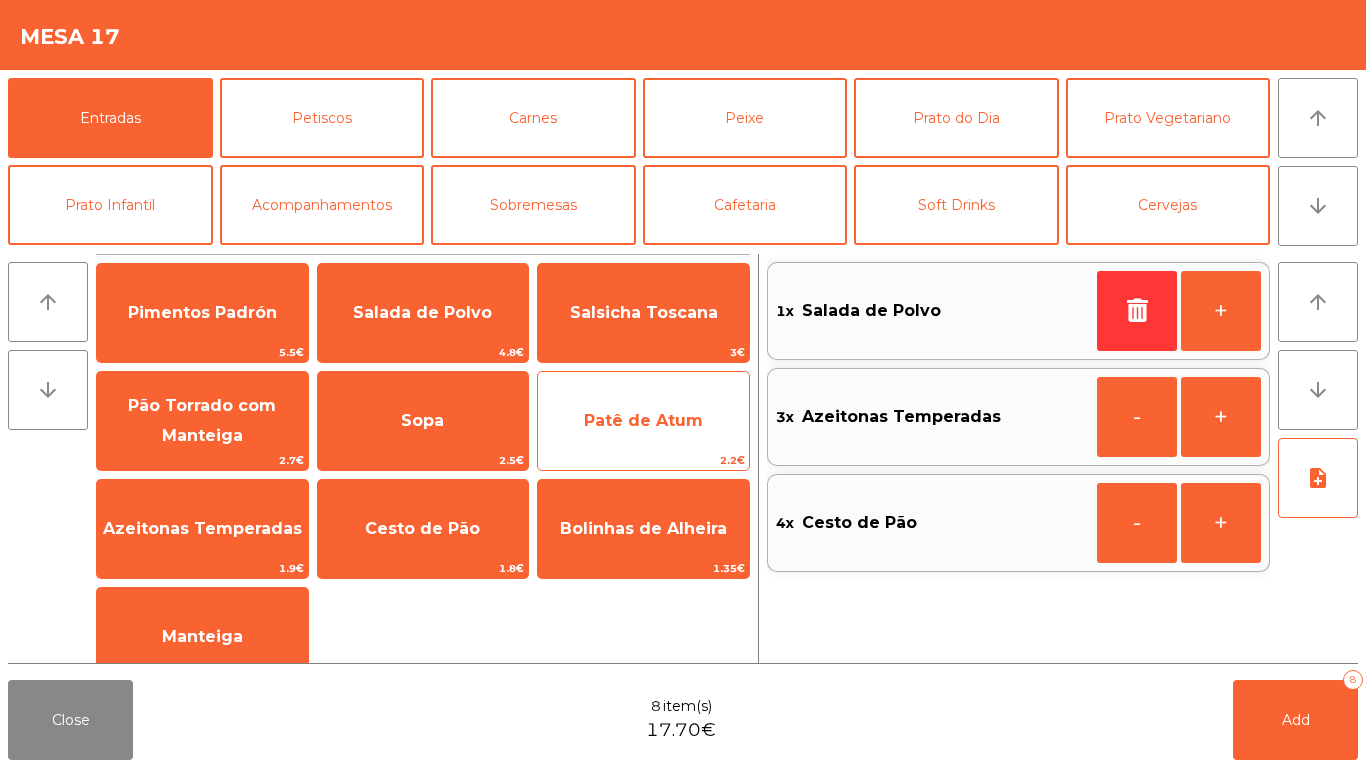 click on "Patê de Atum" 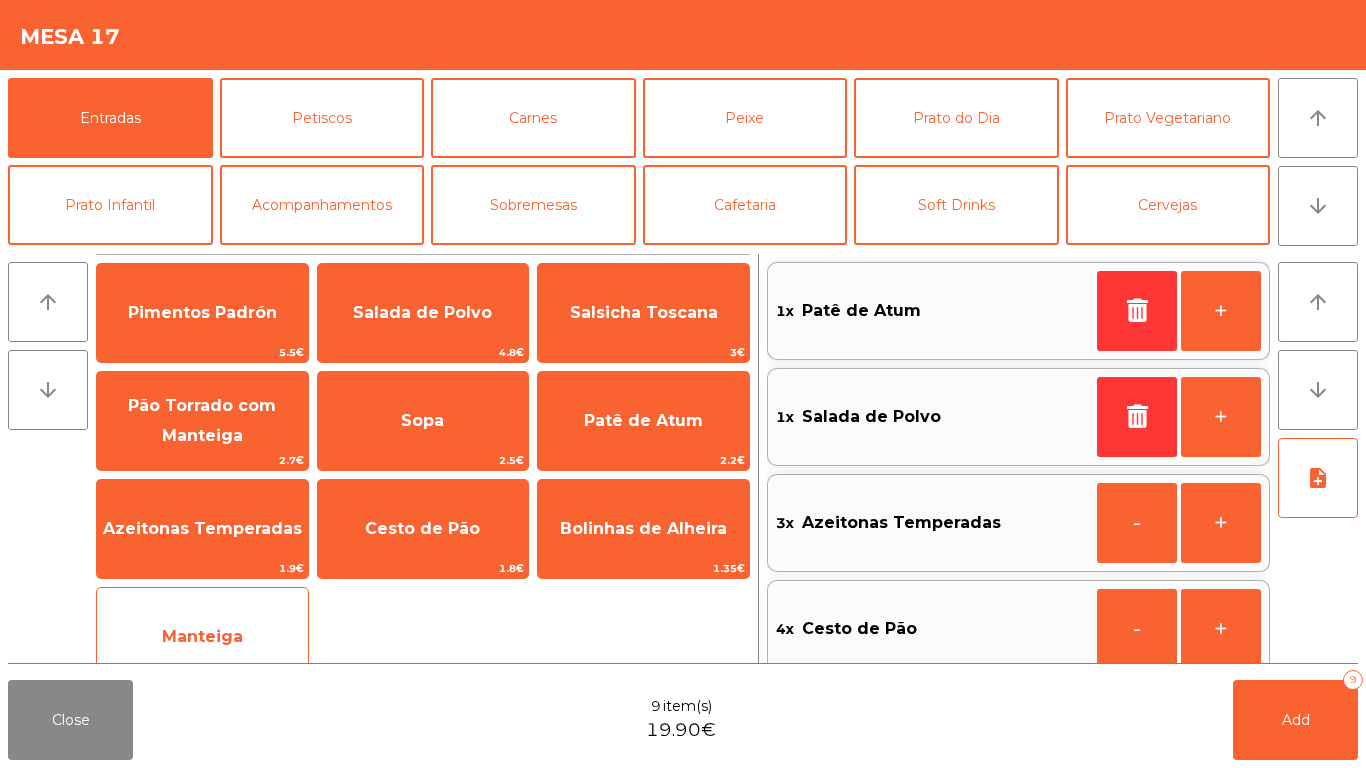 click on "Manteiga" 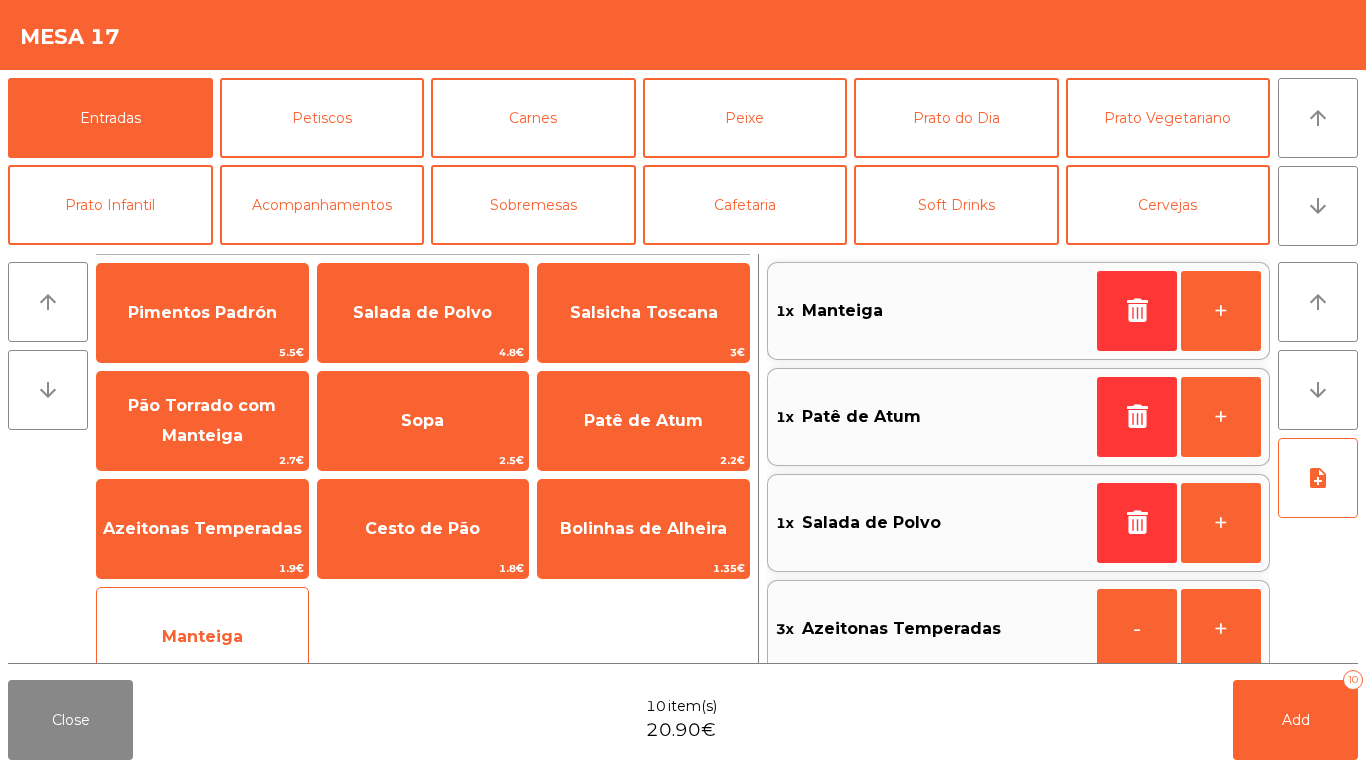scroll, scrollTop: 8, scrollLeft: 0, axis: vertical 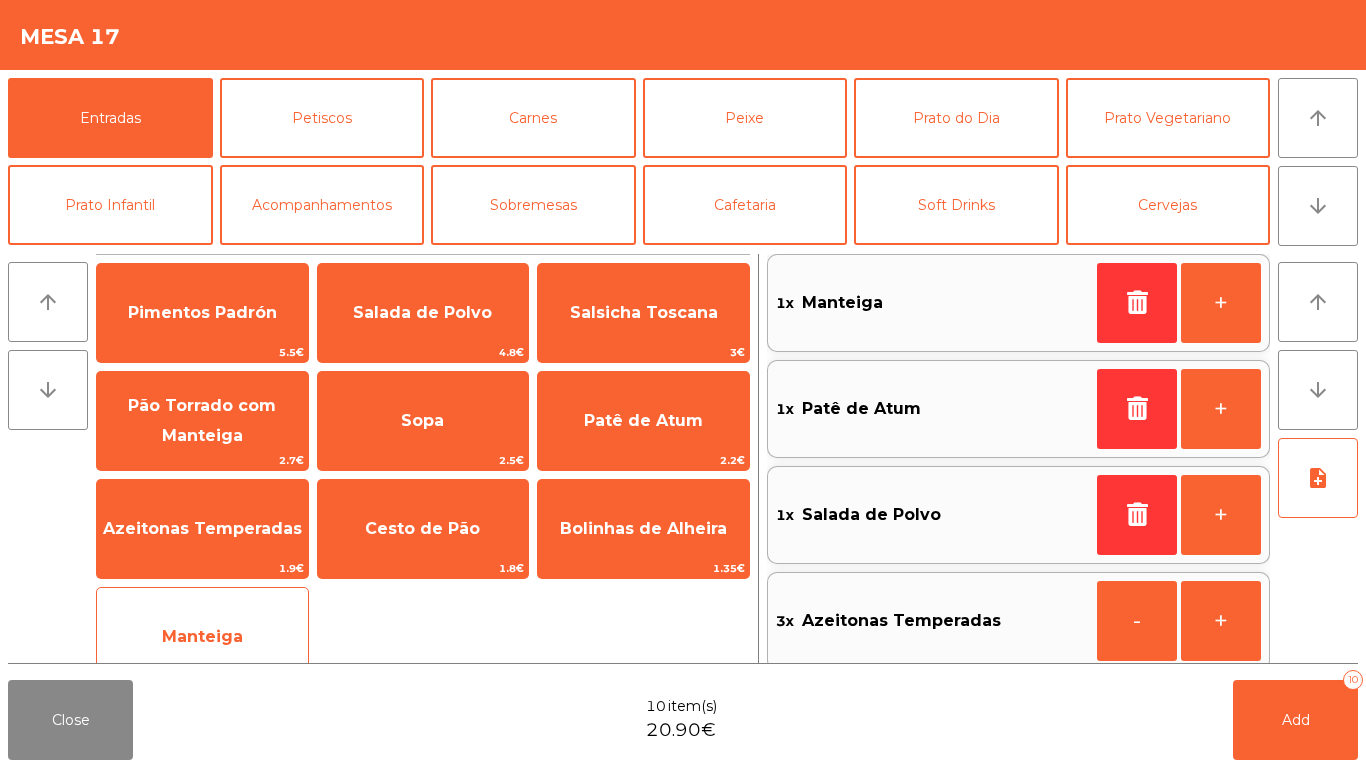 click on "Manteiga" 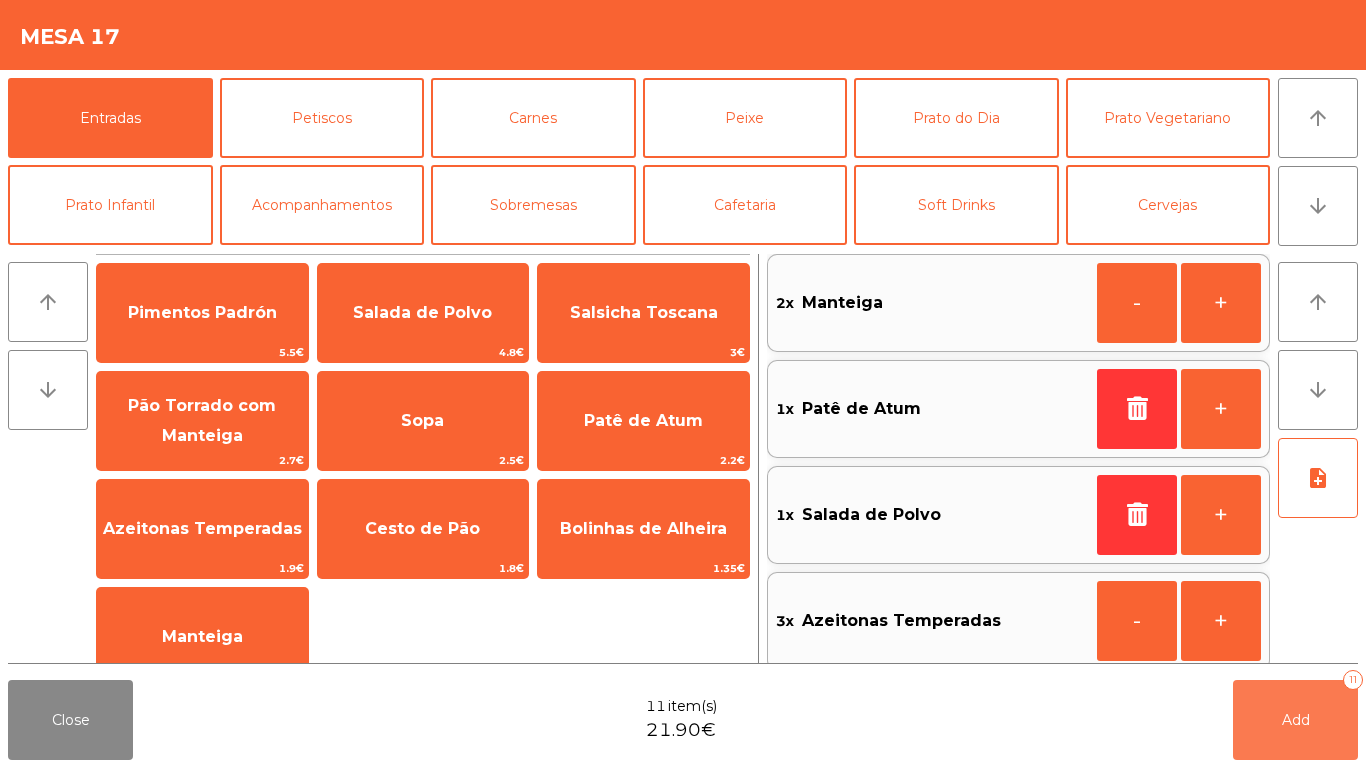 click on "Add   11" 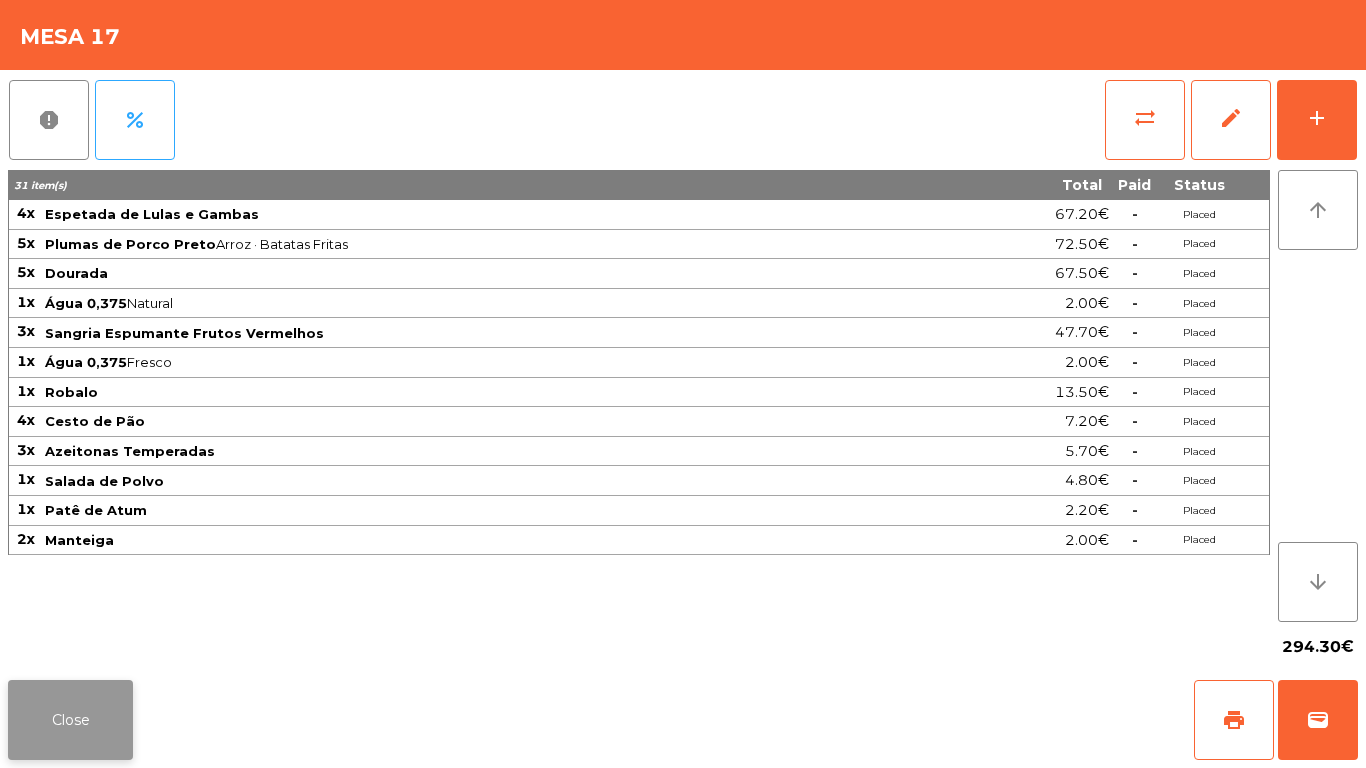 click on "Close" 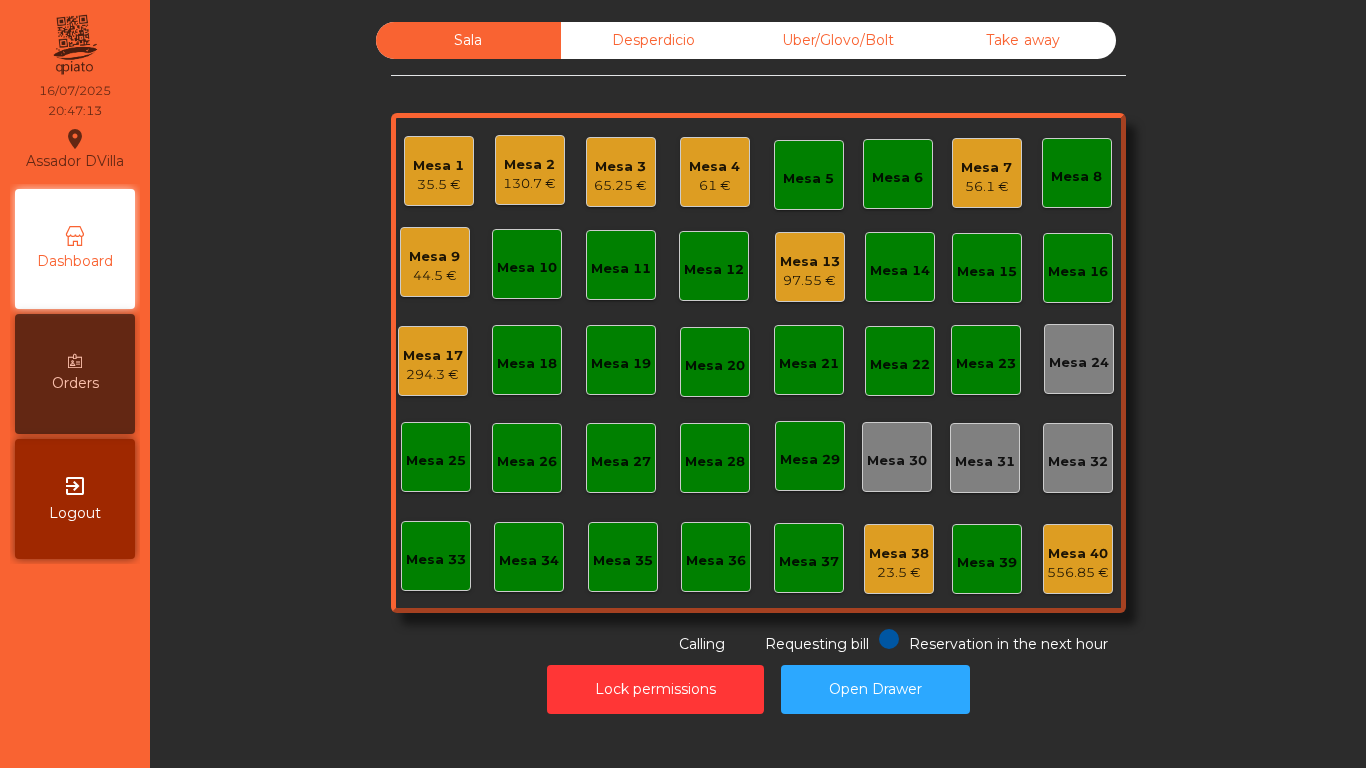 click on "Mesa 9   44.5 €" 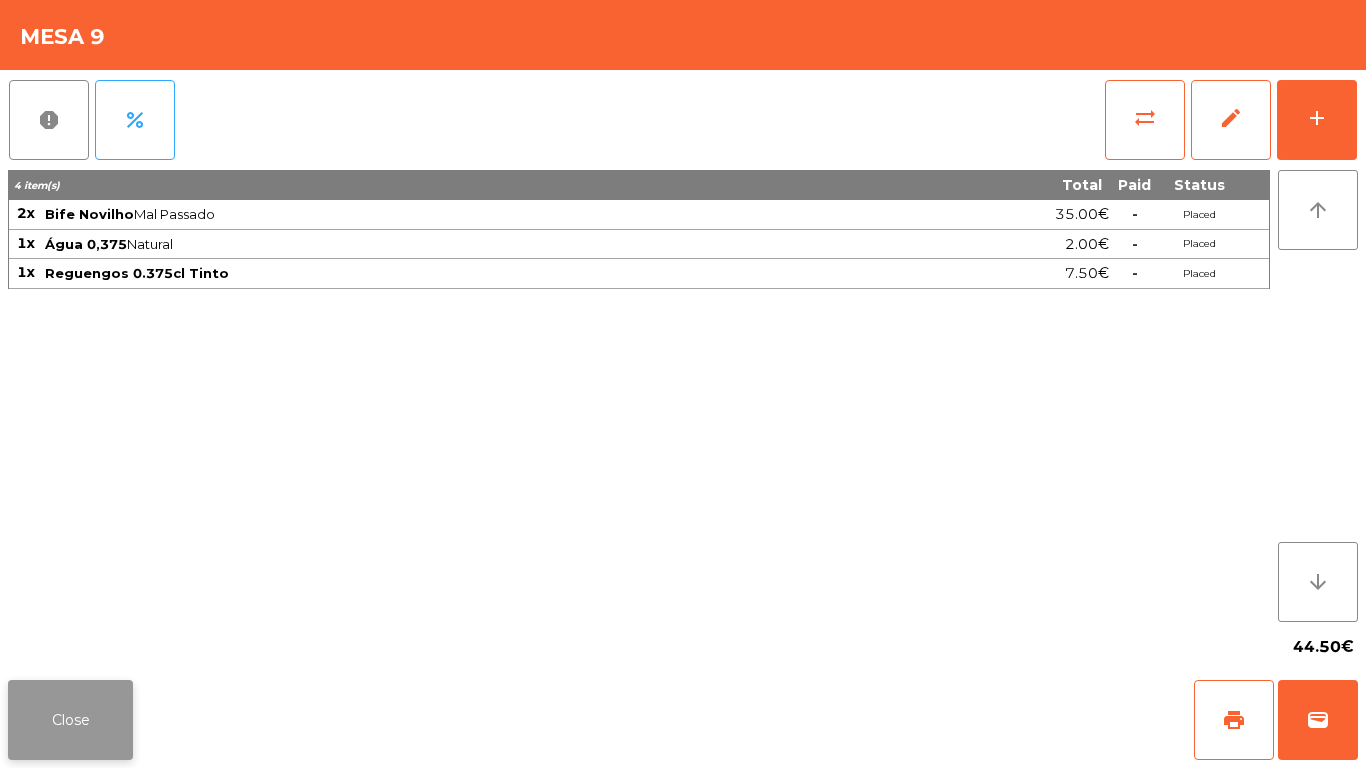 click on "Close" 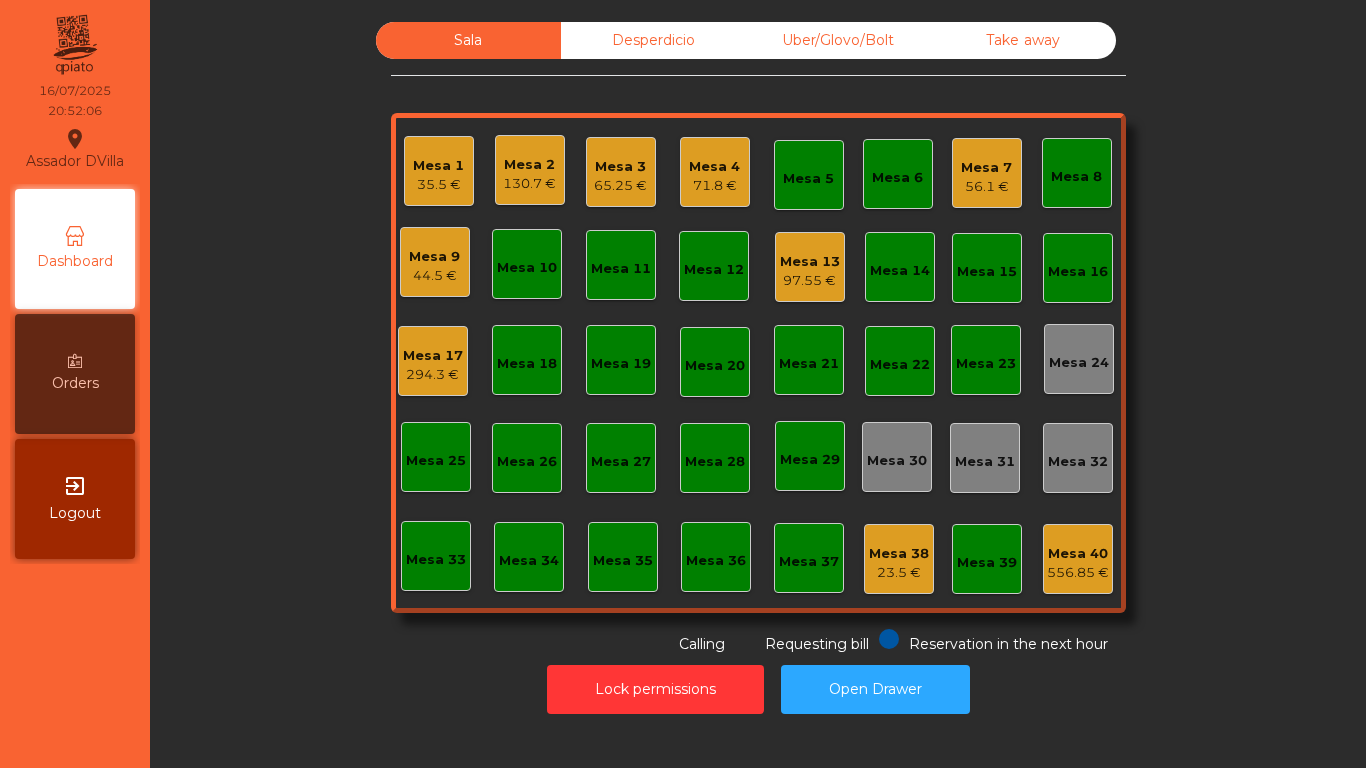 click on "294.3 €" 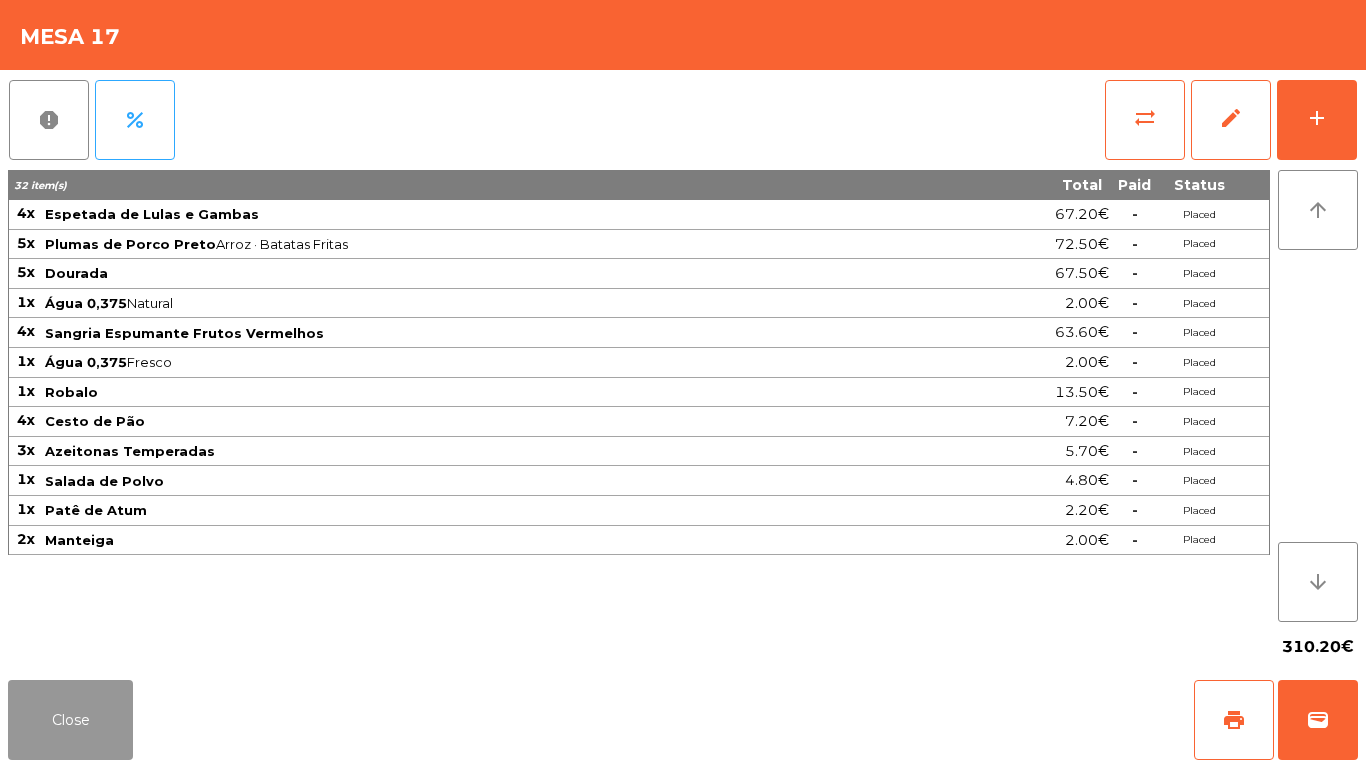 drag, startPoint x: 54, startPoint y: 733, endPoint x: 218, endPoint y: 654, distance: 182.0357 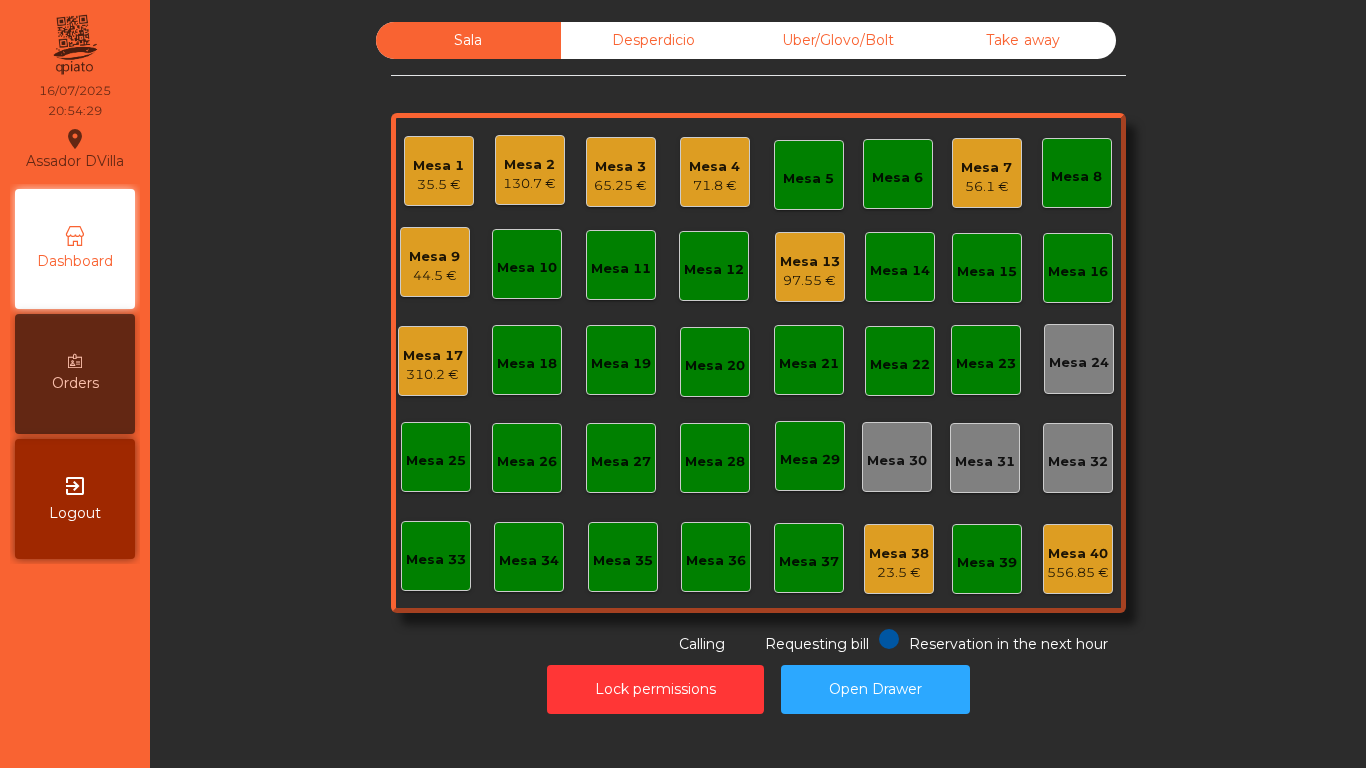click on "Mesa 12" 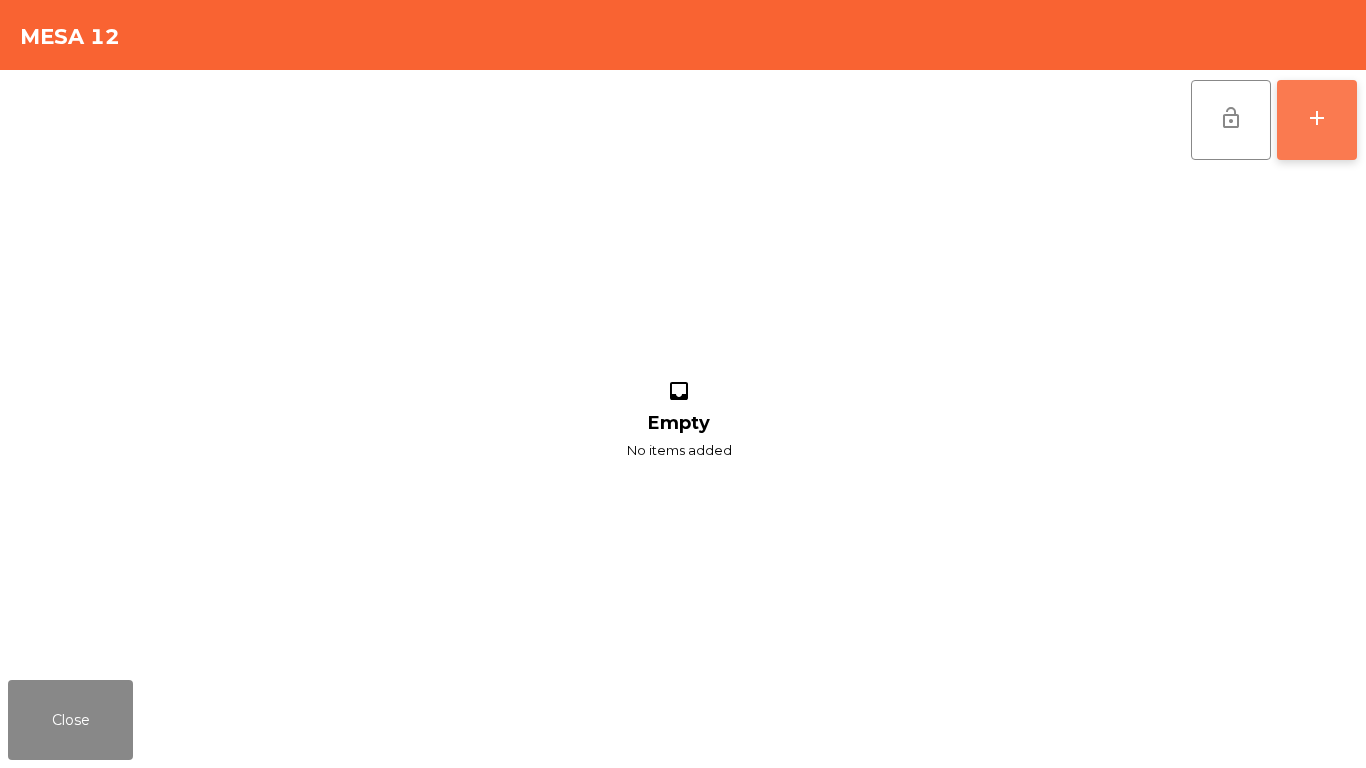 click on "add" 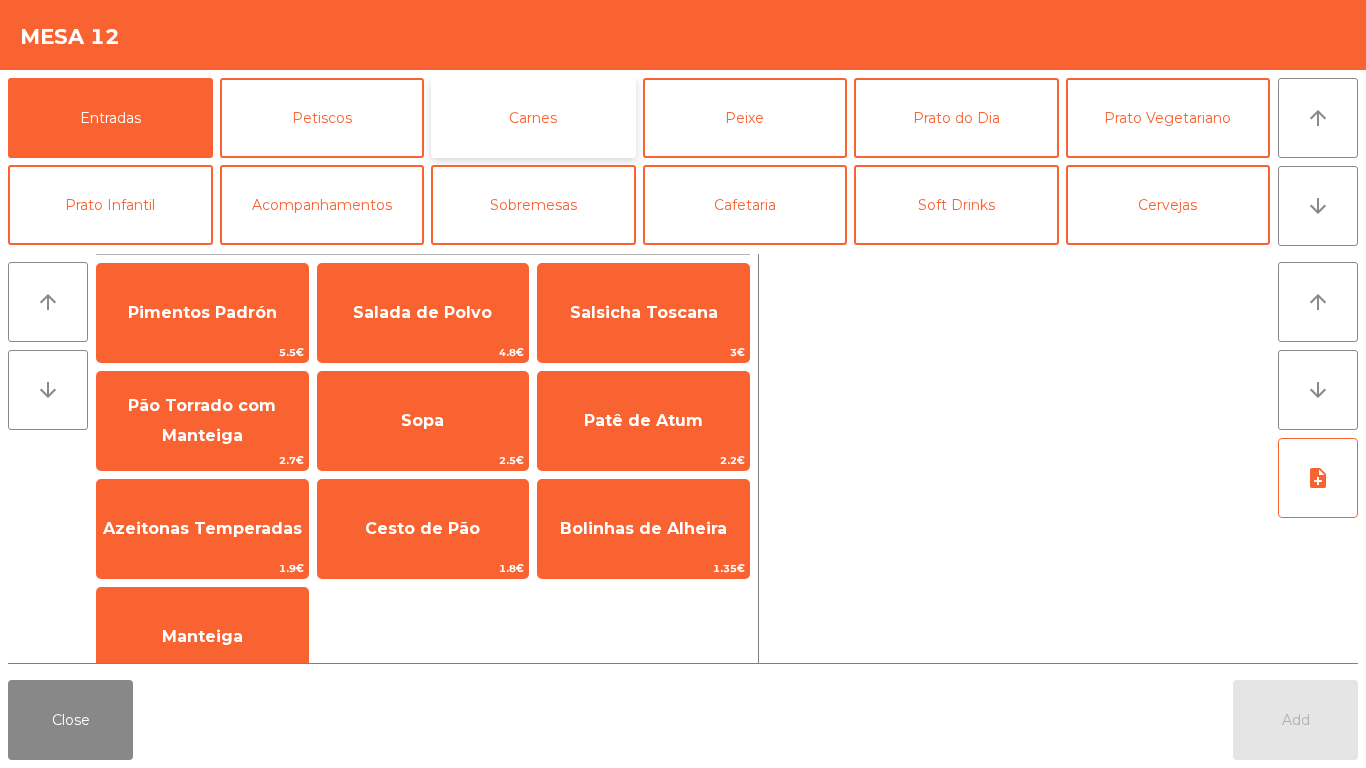 click on "Carnes" 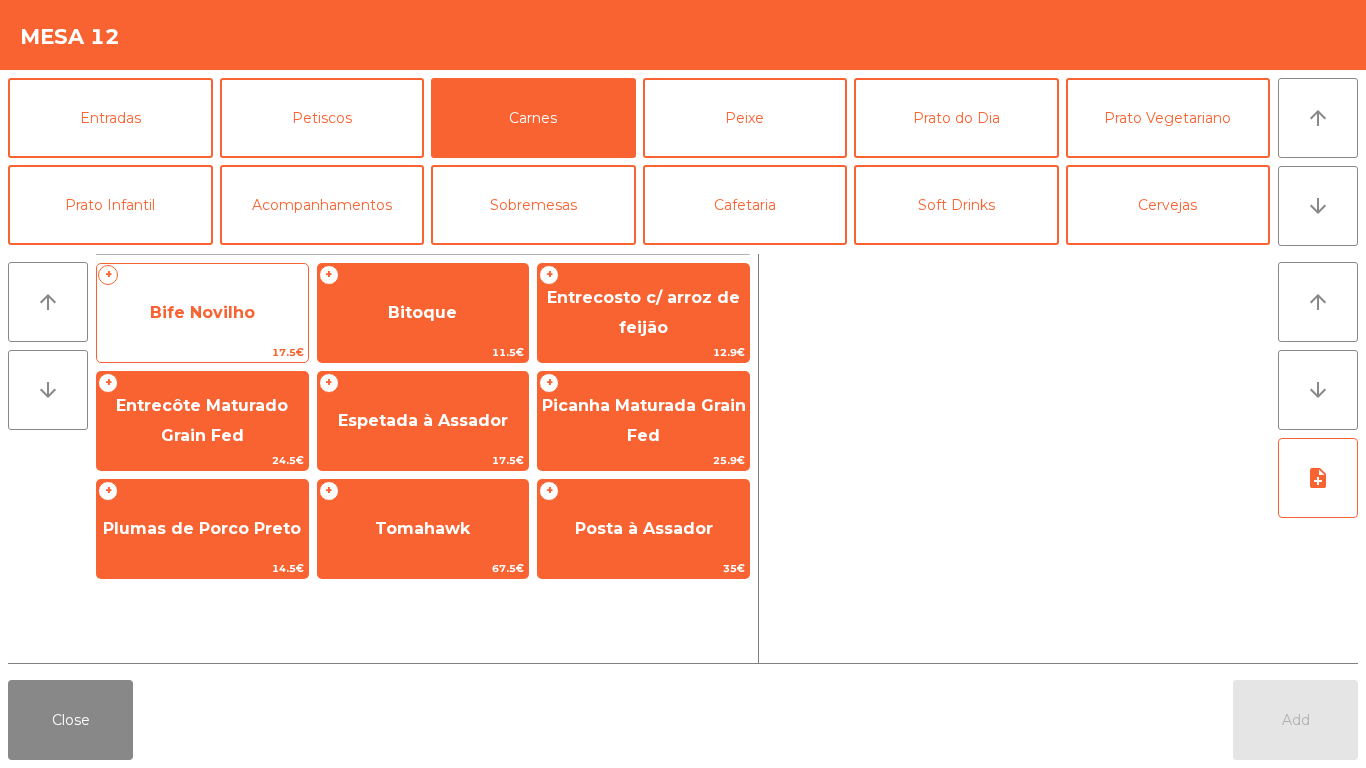click on "17.5€" 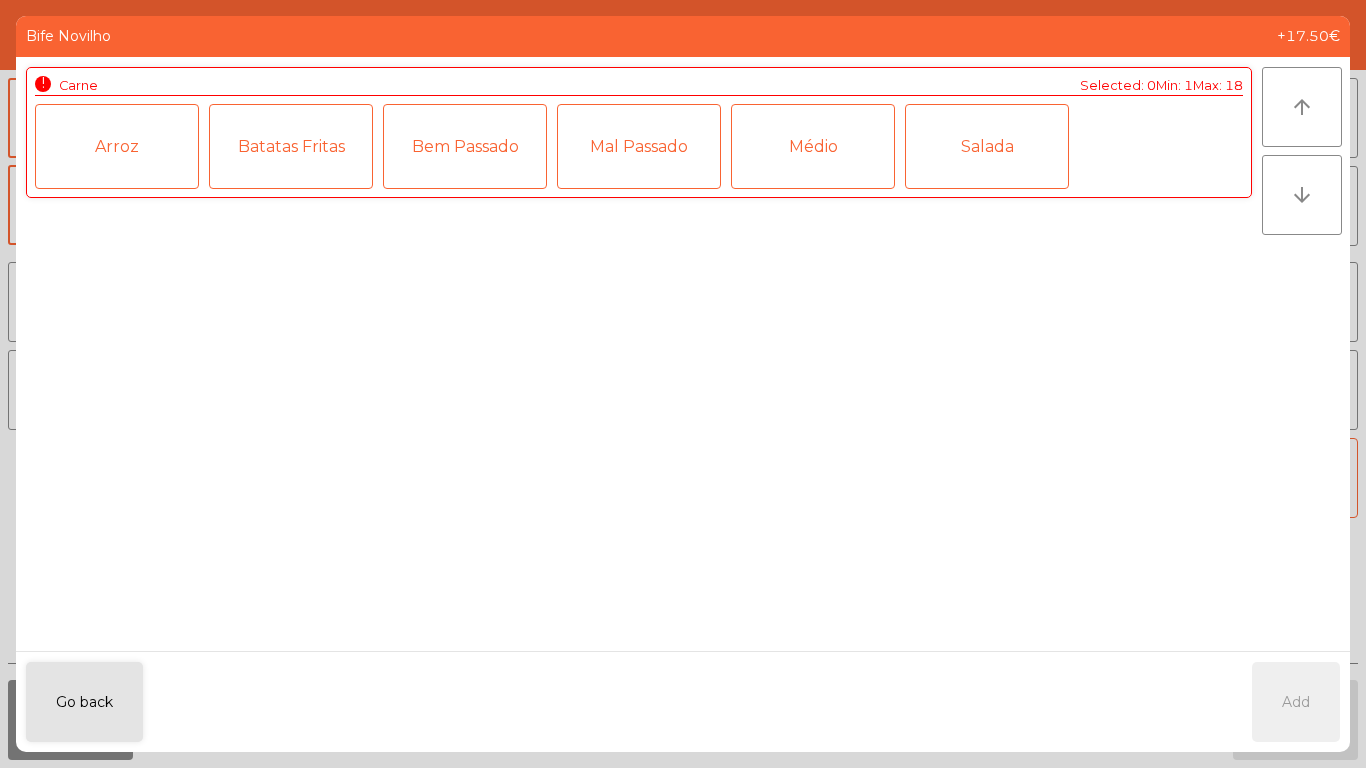 click on "Médio" 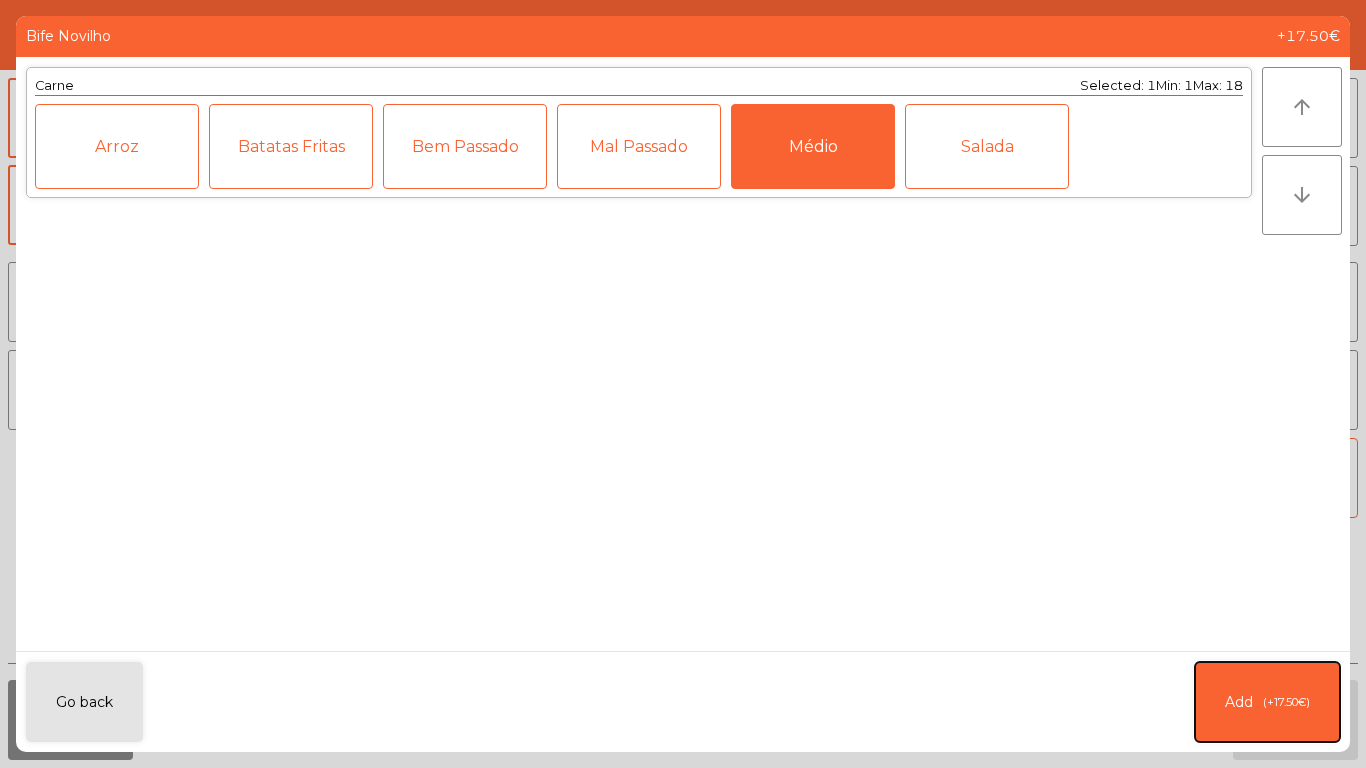 click on "Add   (+17.50€)" 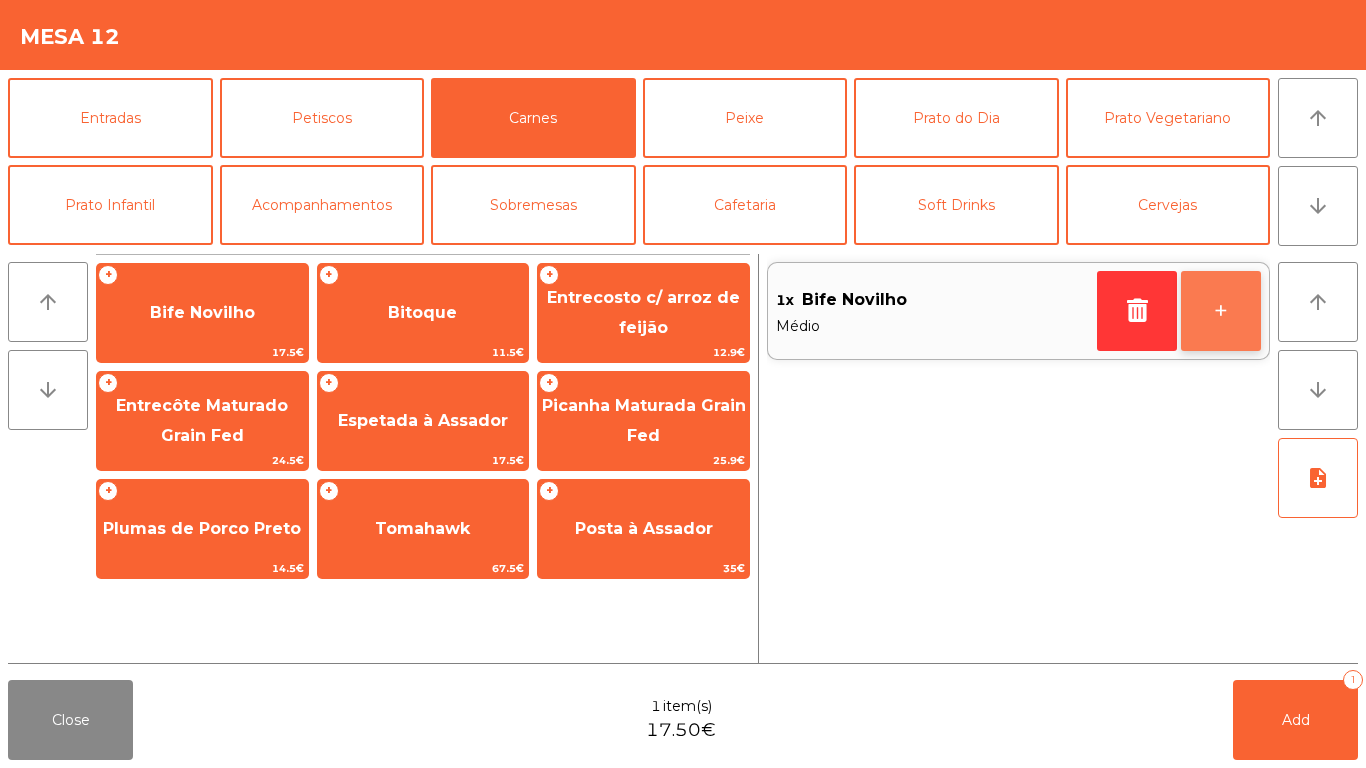 click on "+" 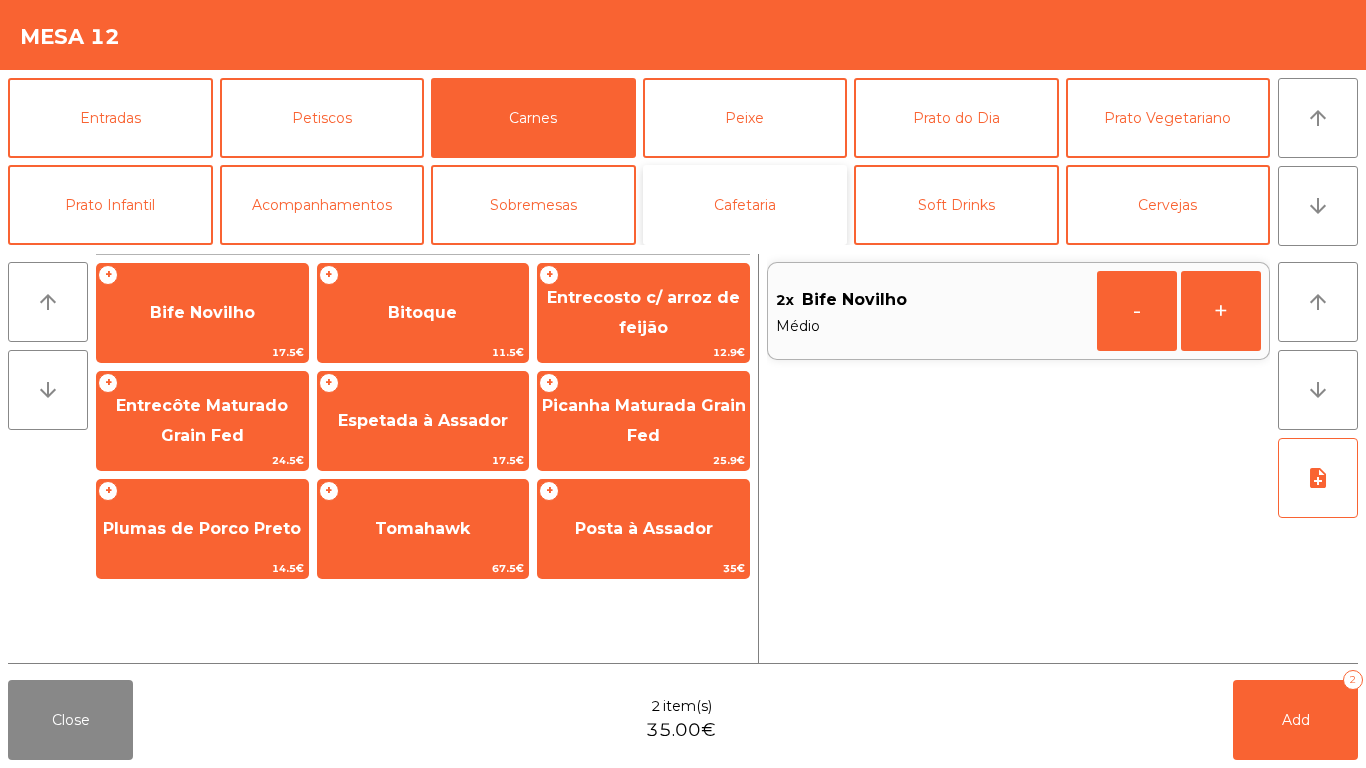 click on "Cafetaria" 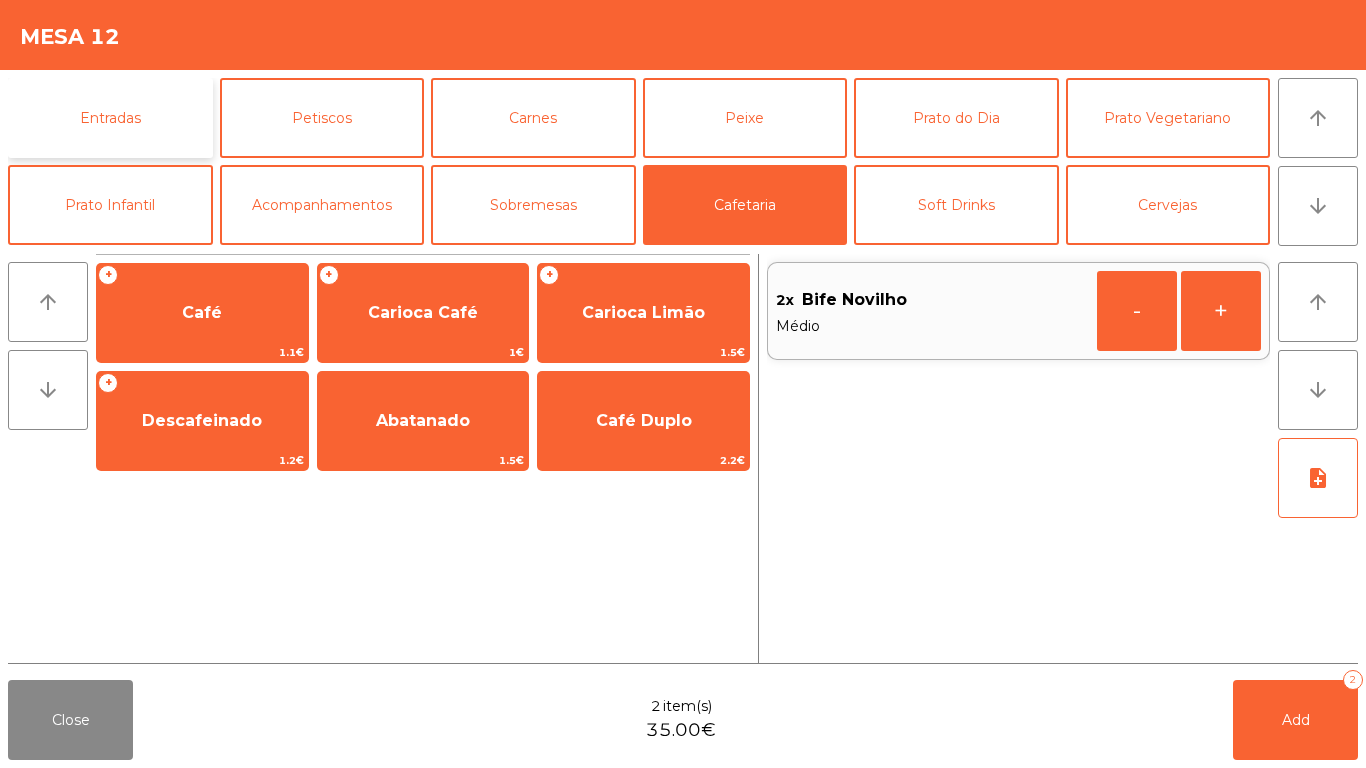 click on "Entradas" 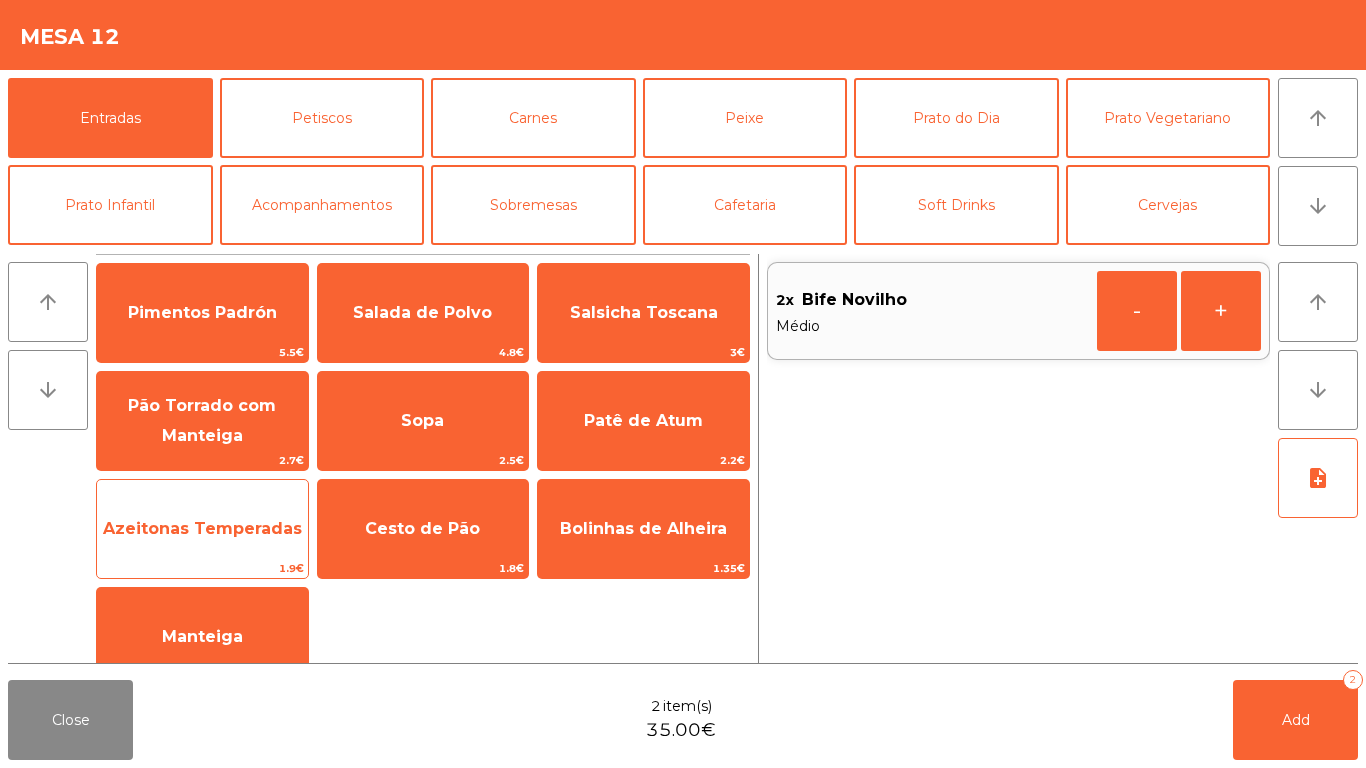 click on "Azeitonas Temperadas" 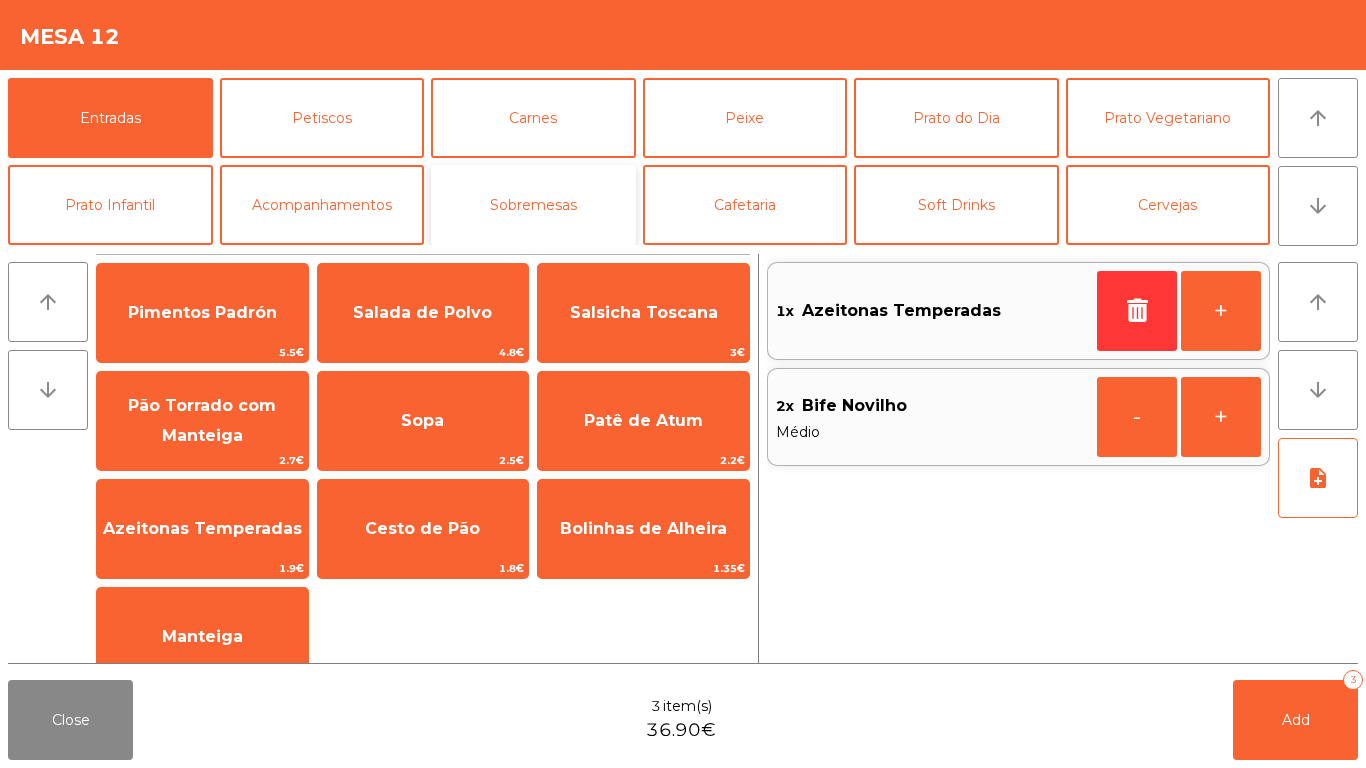 click on "Sobremesas" 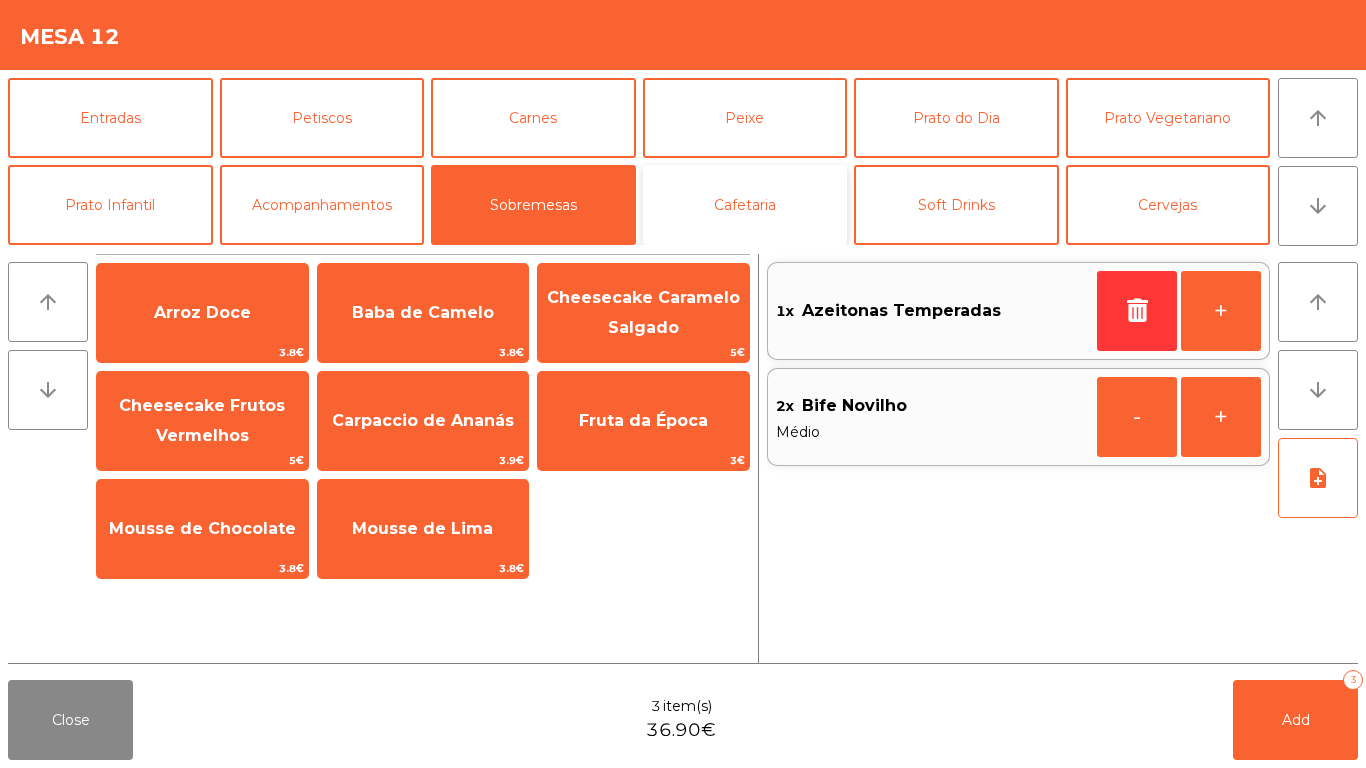 click on "Cafetaria" 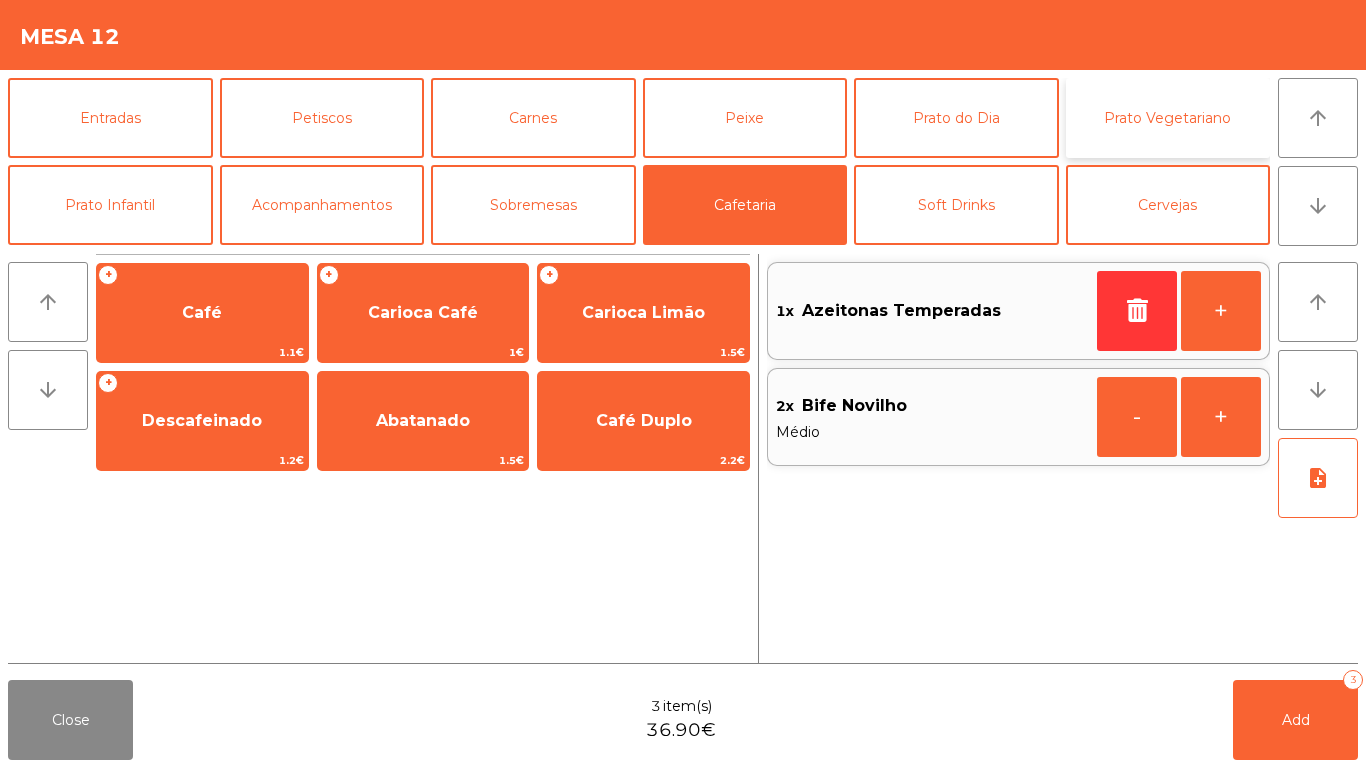 click on "Prato Vegetariano" 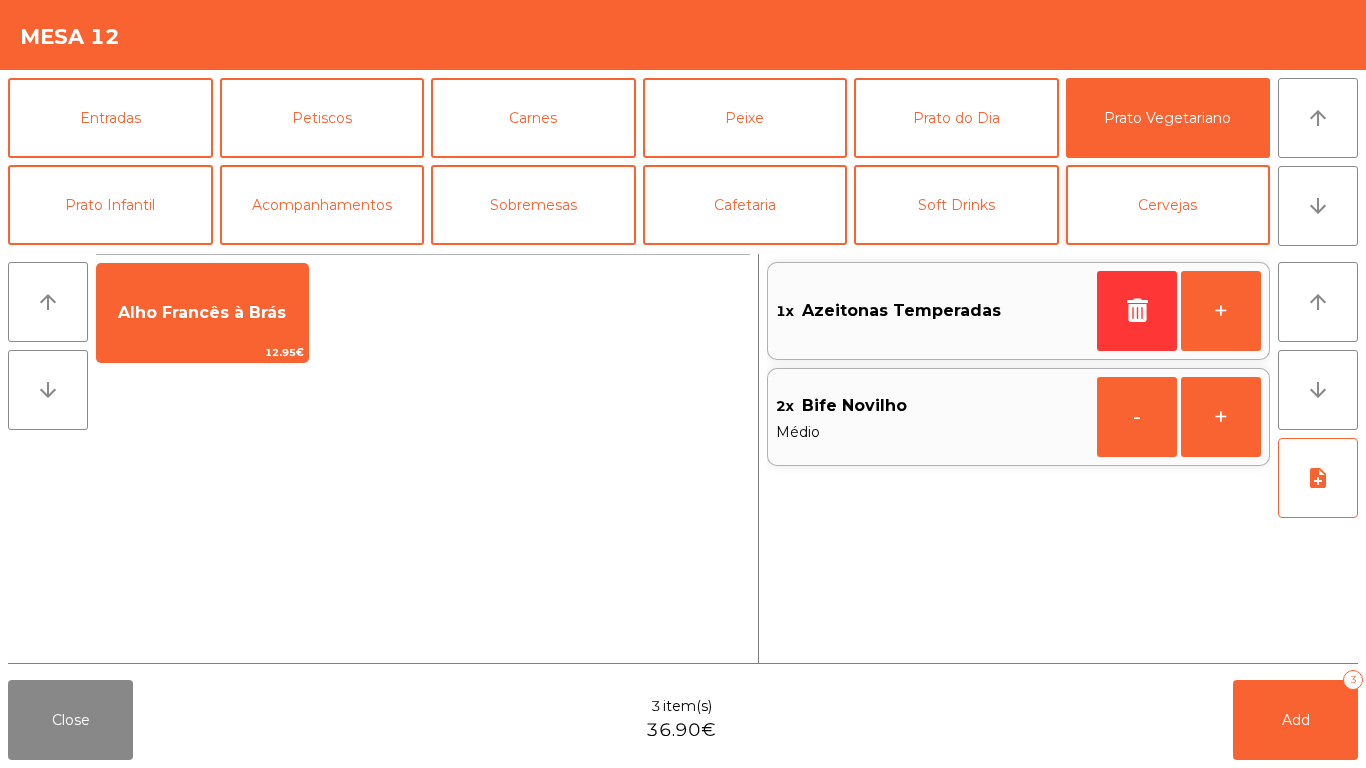 click on "Entradas   Petiscos   Carnes   Peixe   Prato do Dia   Prato Vegetariano   Prato Infantil   Acompanhamentos   Sobremesas   Cafetaria   Soft Drinks   Cervejas   Sangria   Vinhos   Cocktails   Digestivos   Champagne & Espumante   Aperitivos   Gins" 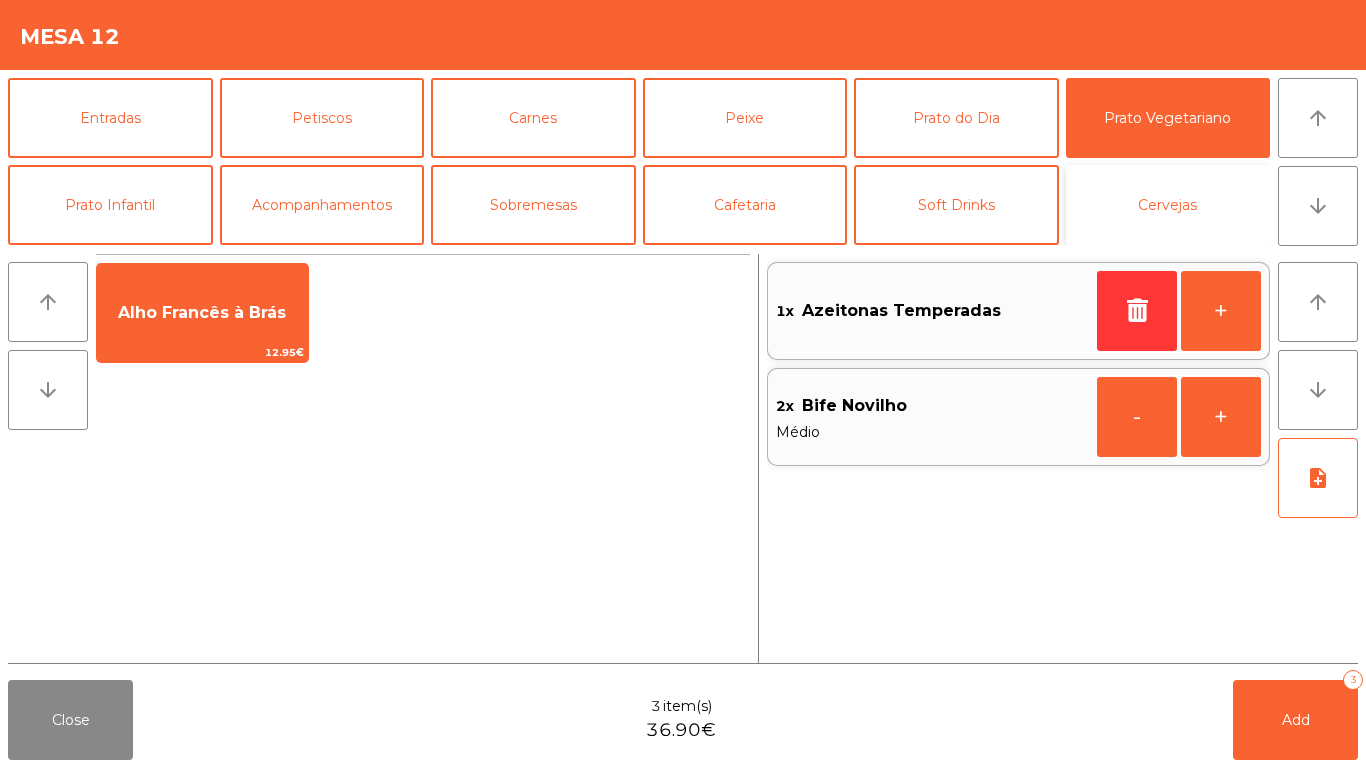 click on "Cervejas" 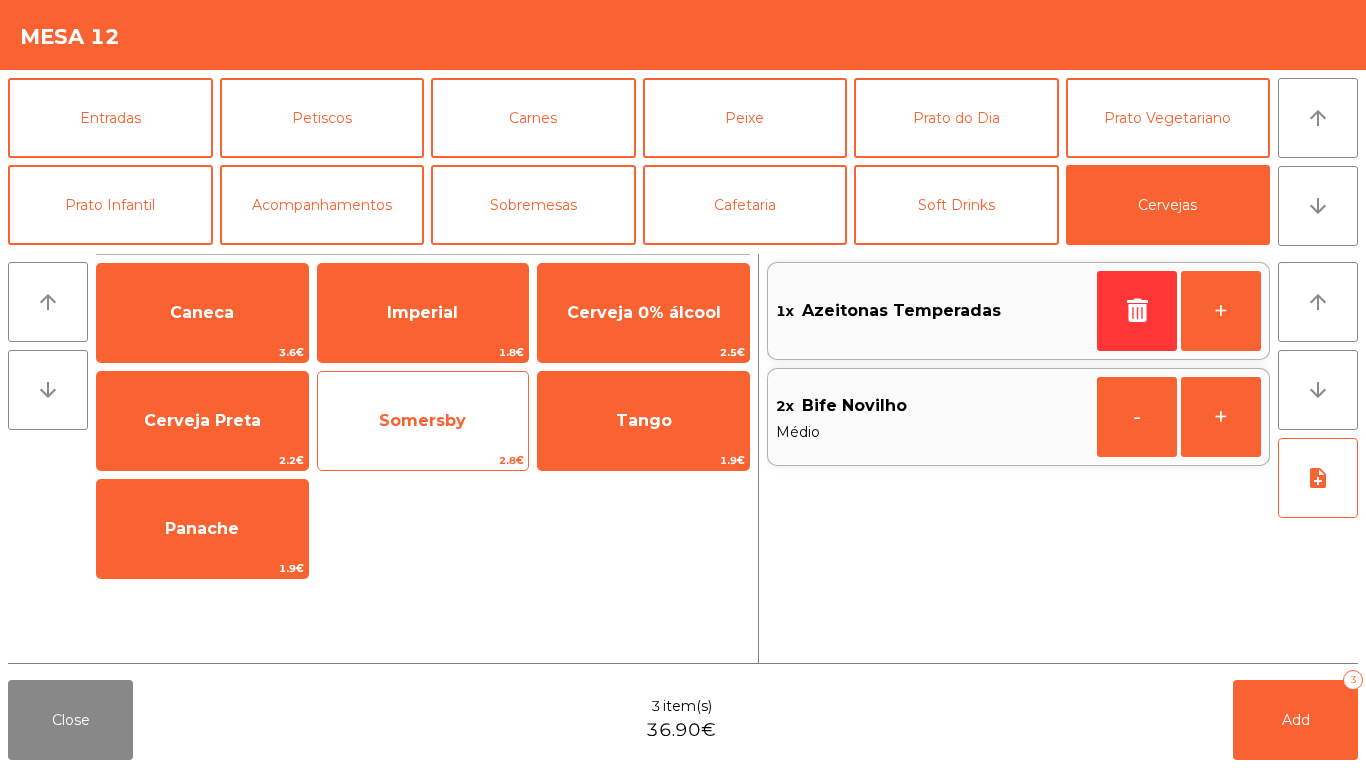 click on "Somersby" 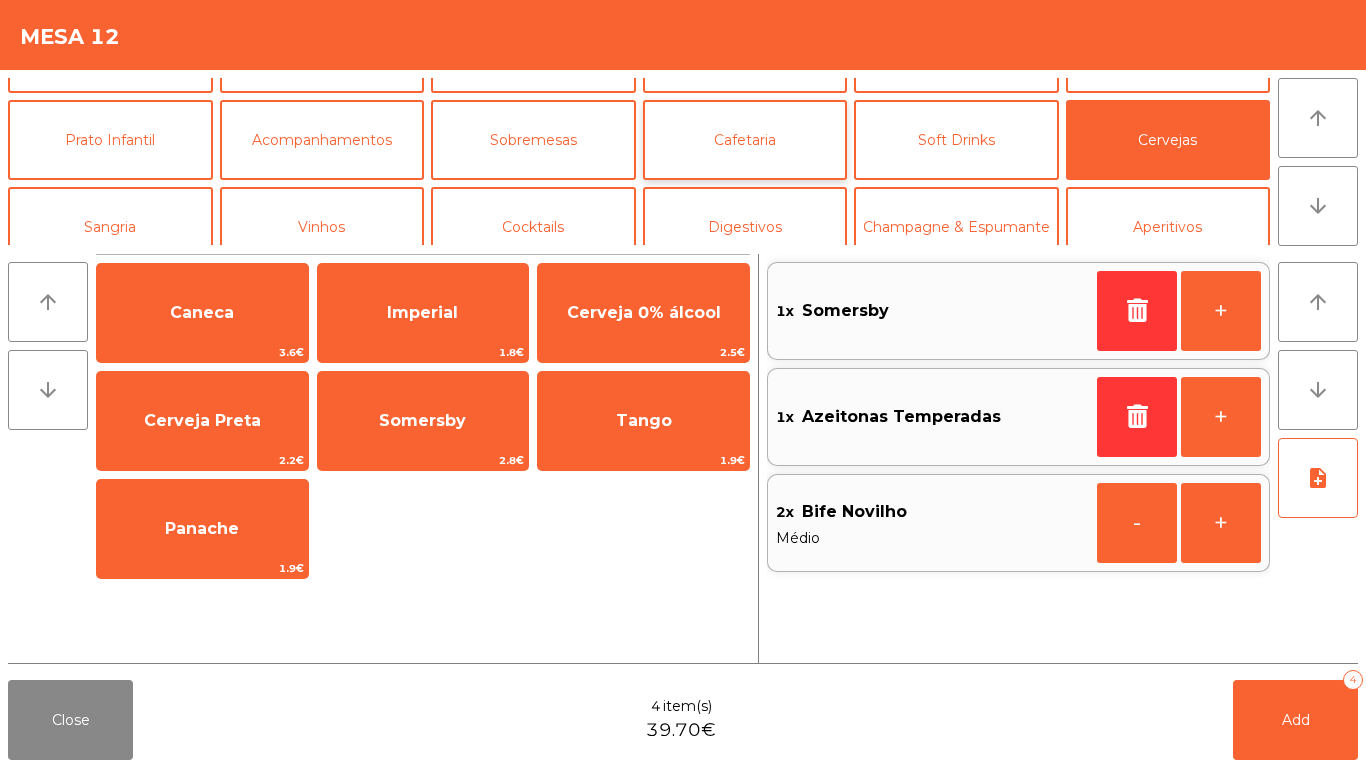 scroll, scrollTop: 100, scrollLeft: 0, axis: vertical 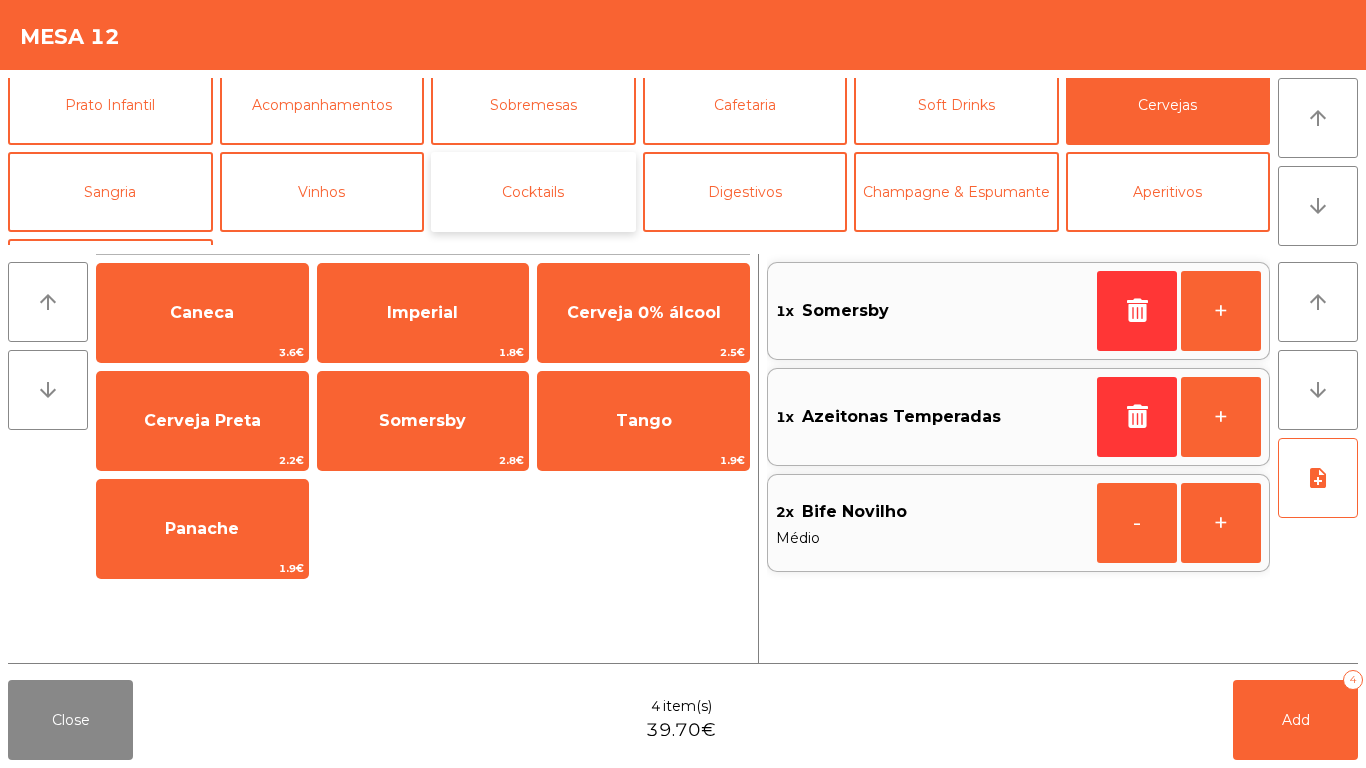 click on "Cocktails" 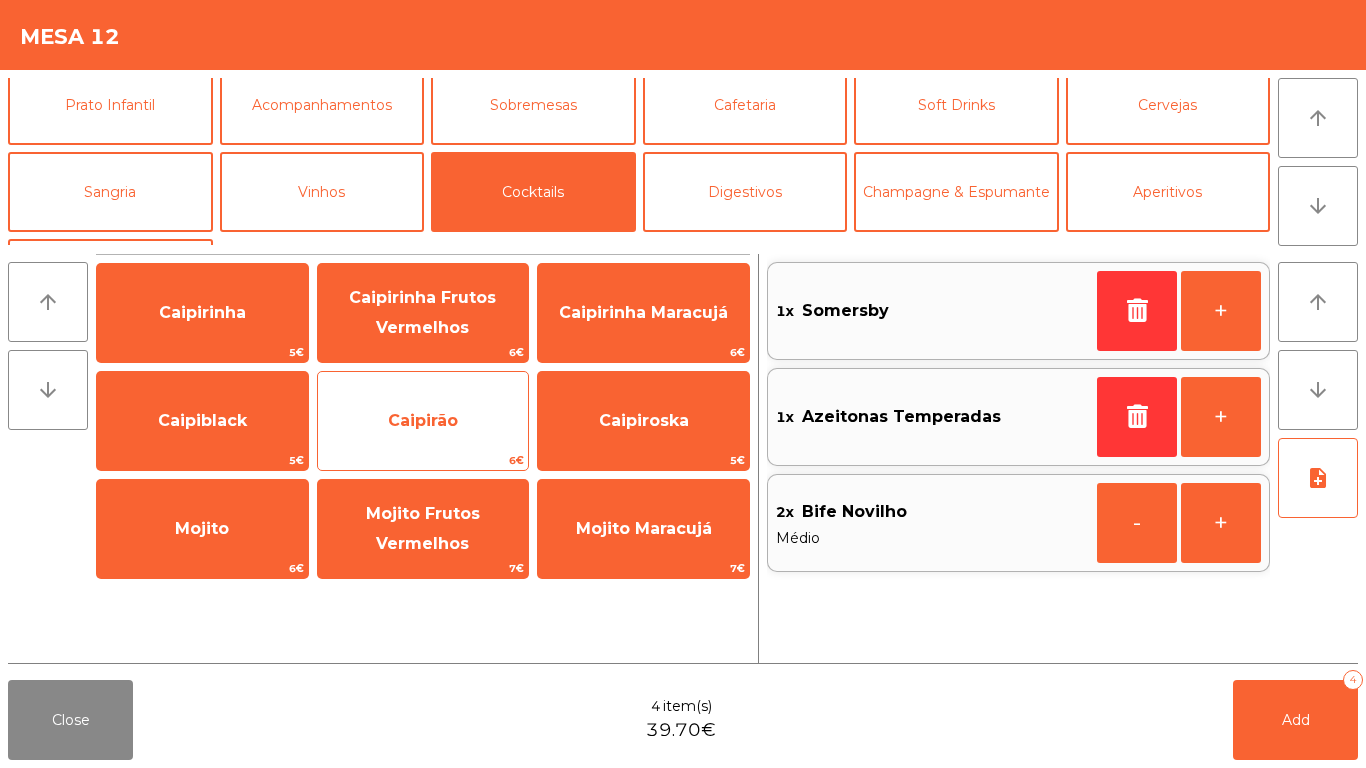 click on "6€" 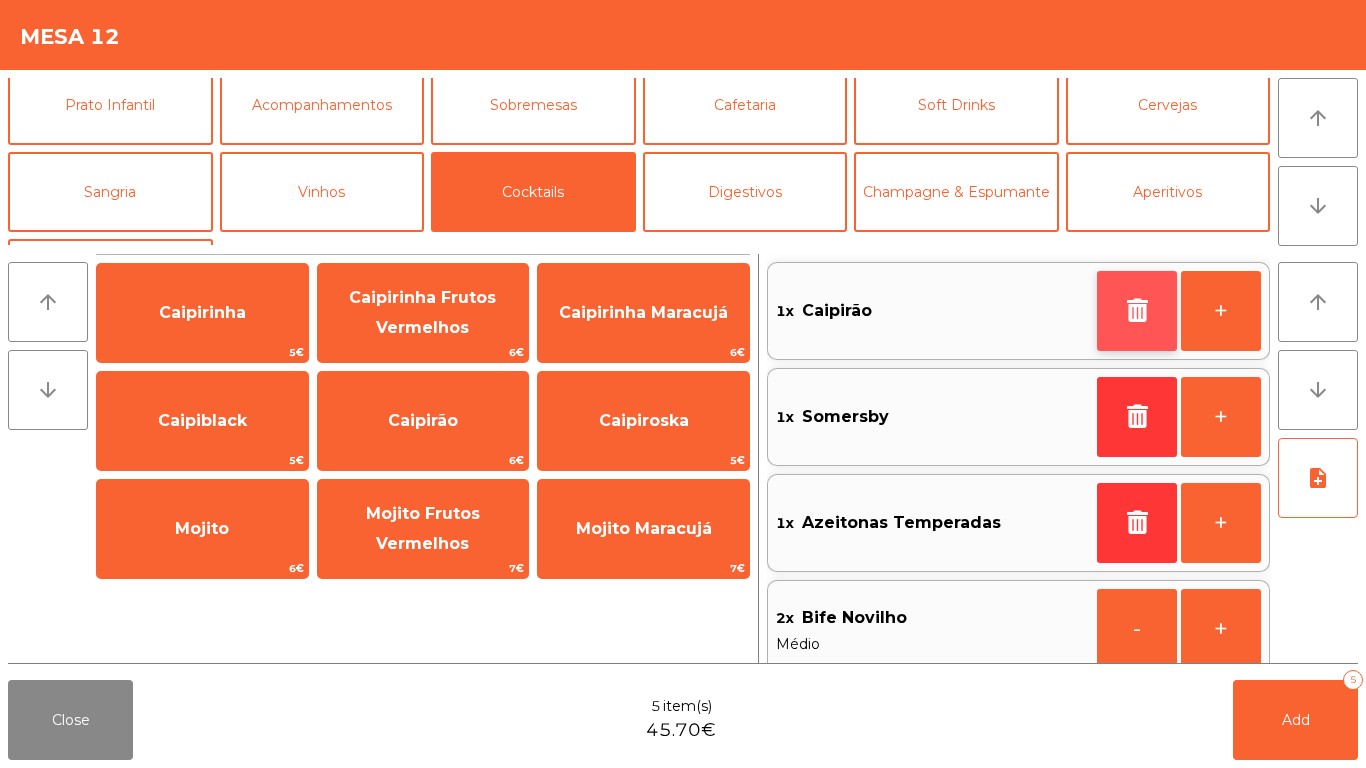click 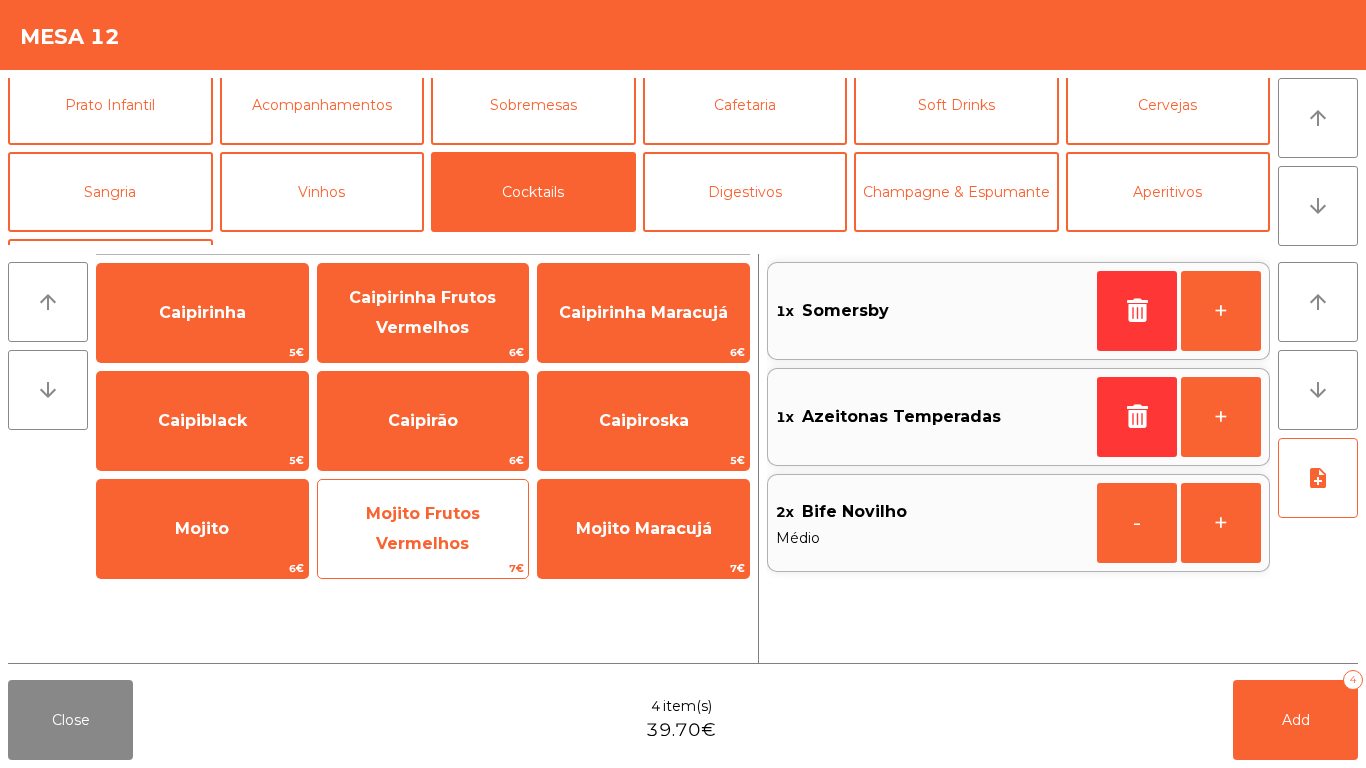 click on "7€" 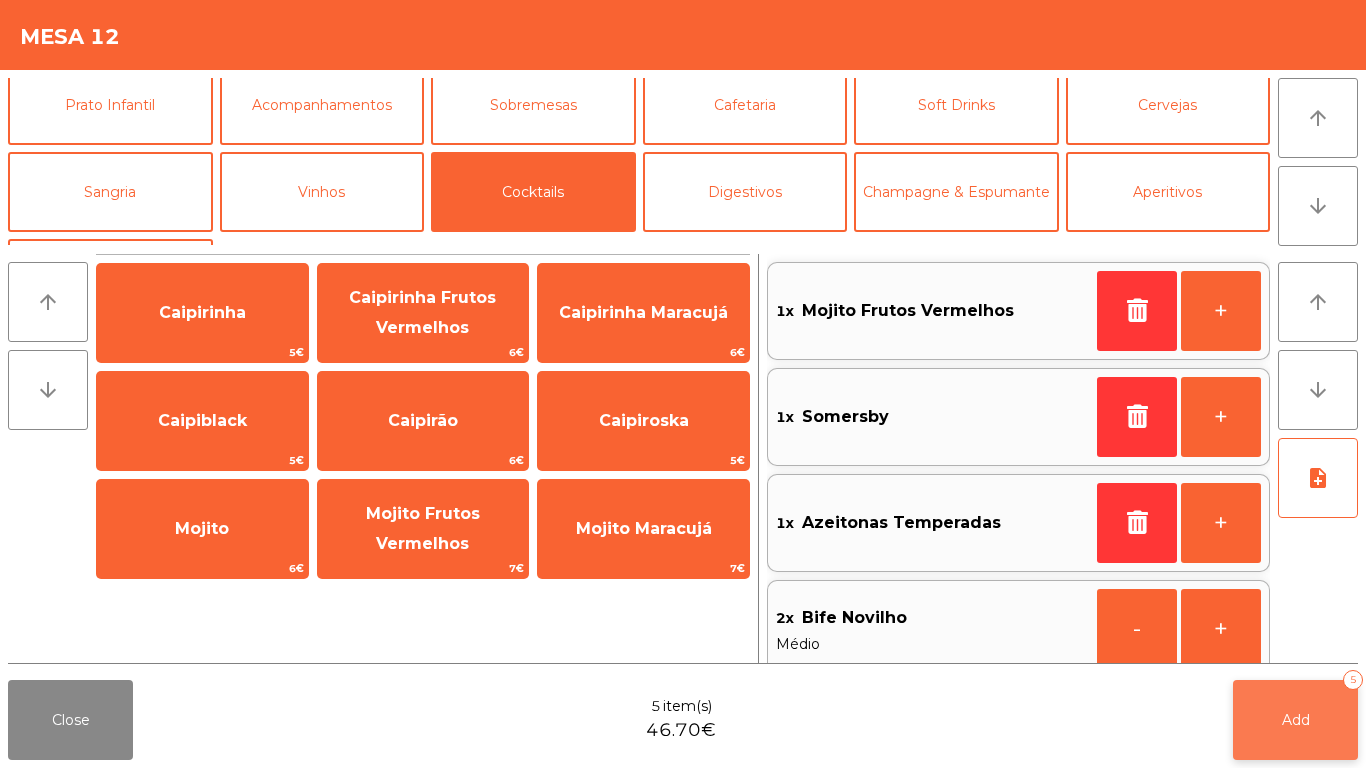 click on "Add   5" 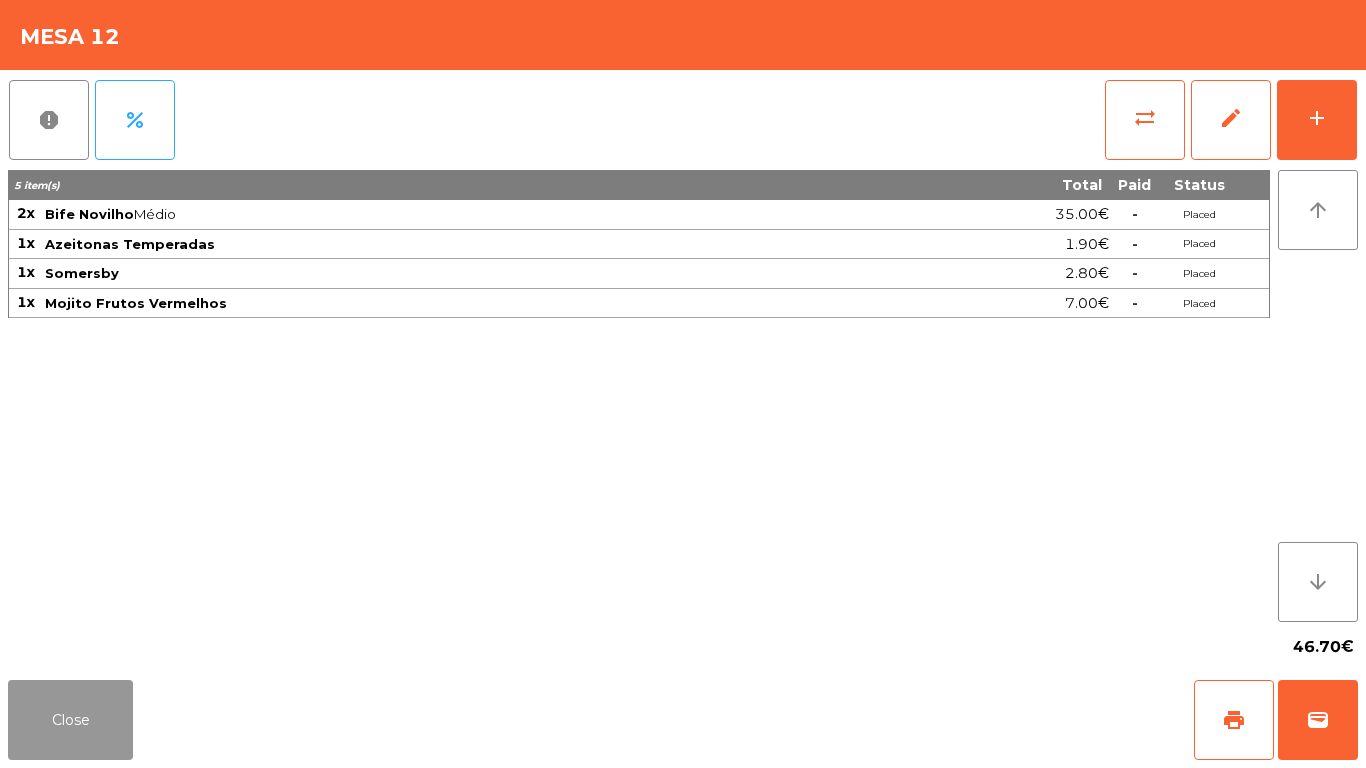 drag, startPoint x: 84, startPoint y: 704, endPoint x: 148, endPoint y: 661, distance: 77.10383 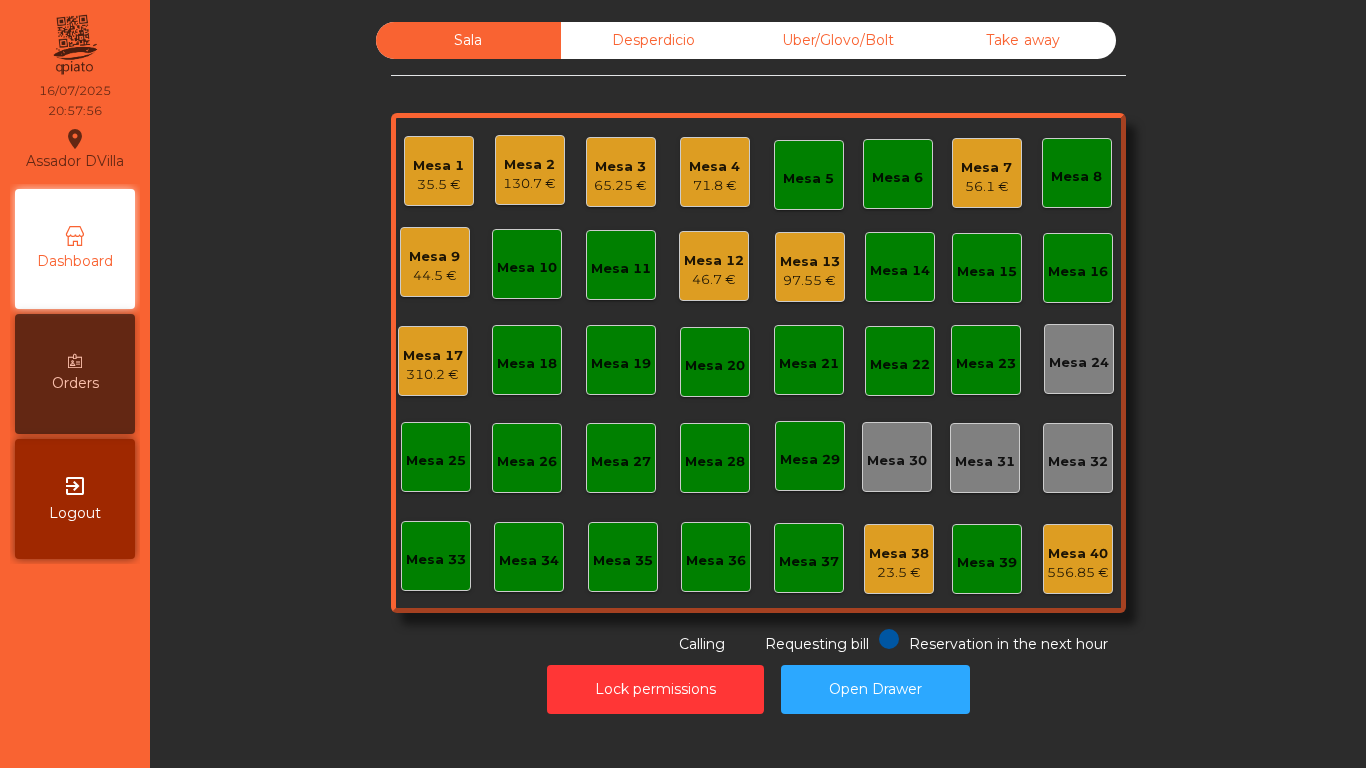click on "97.55 €" 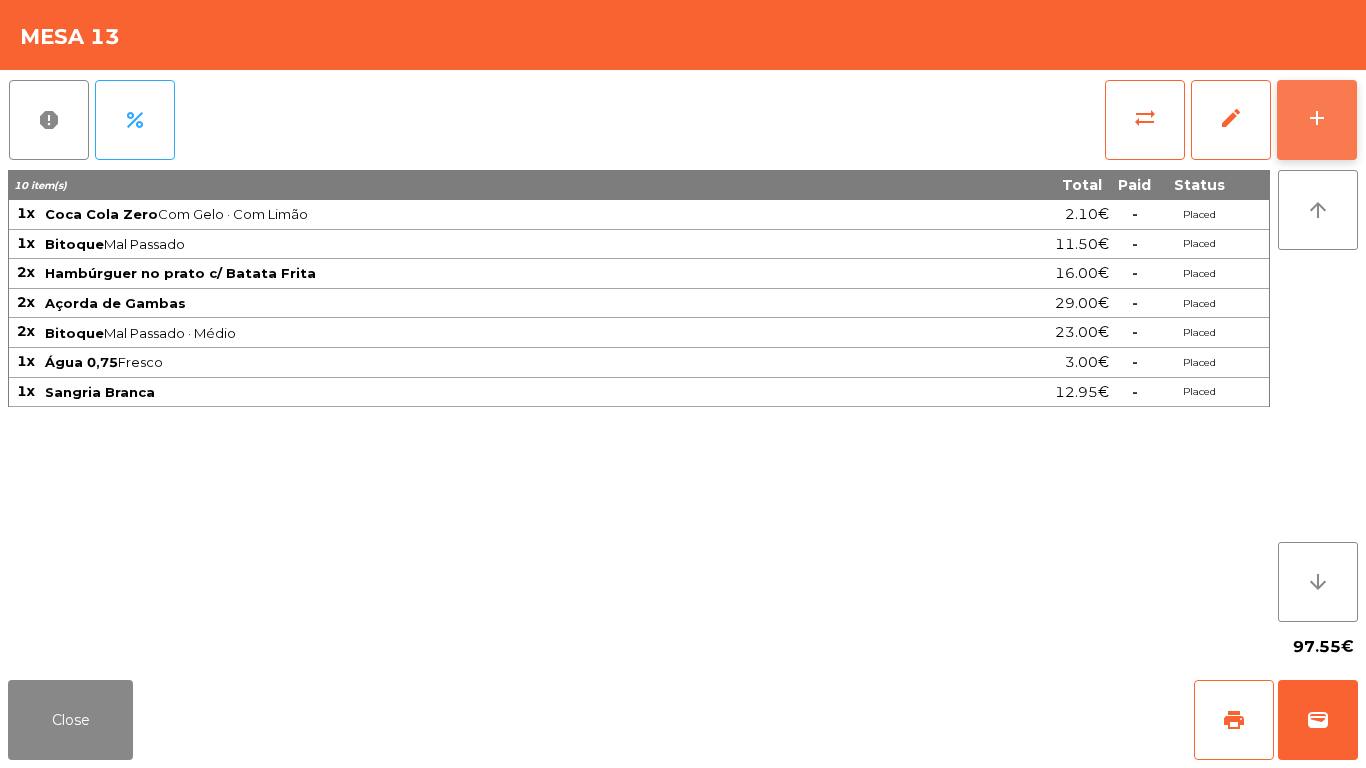 click on "add" 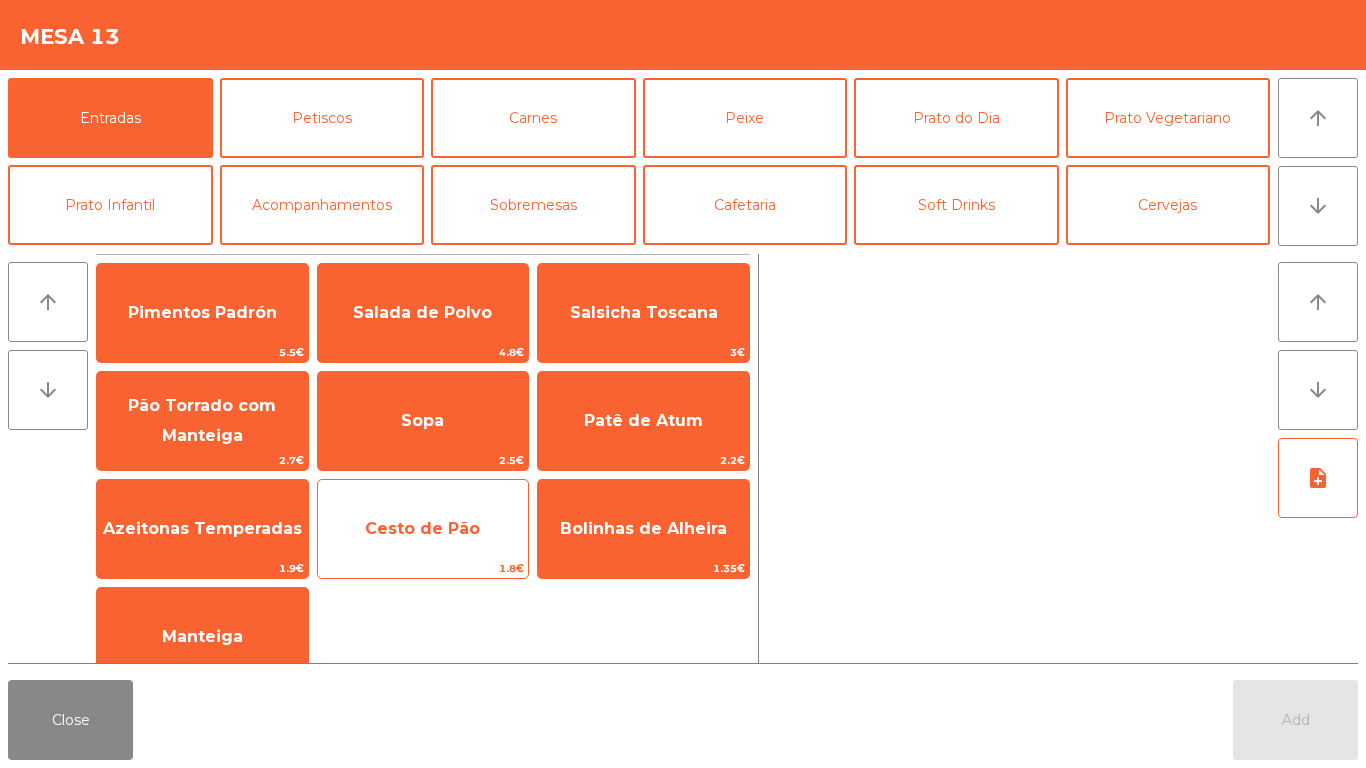 click on "Cesto de Pão" 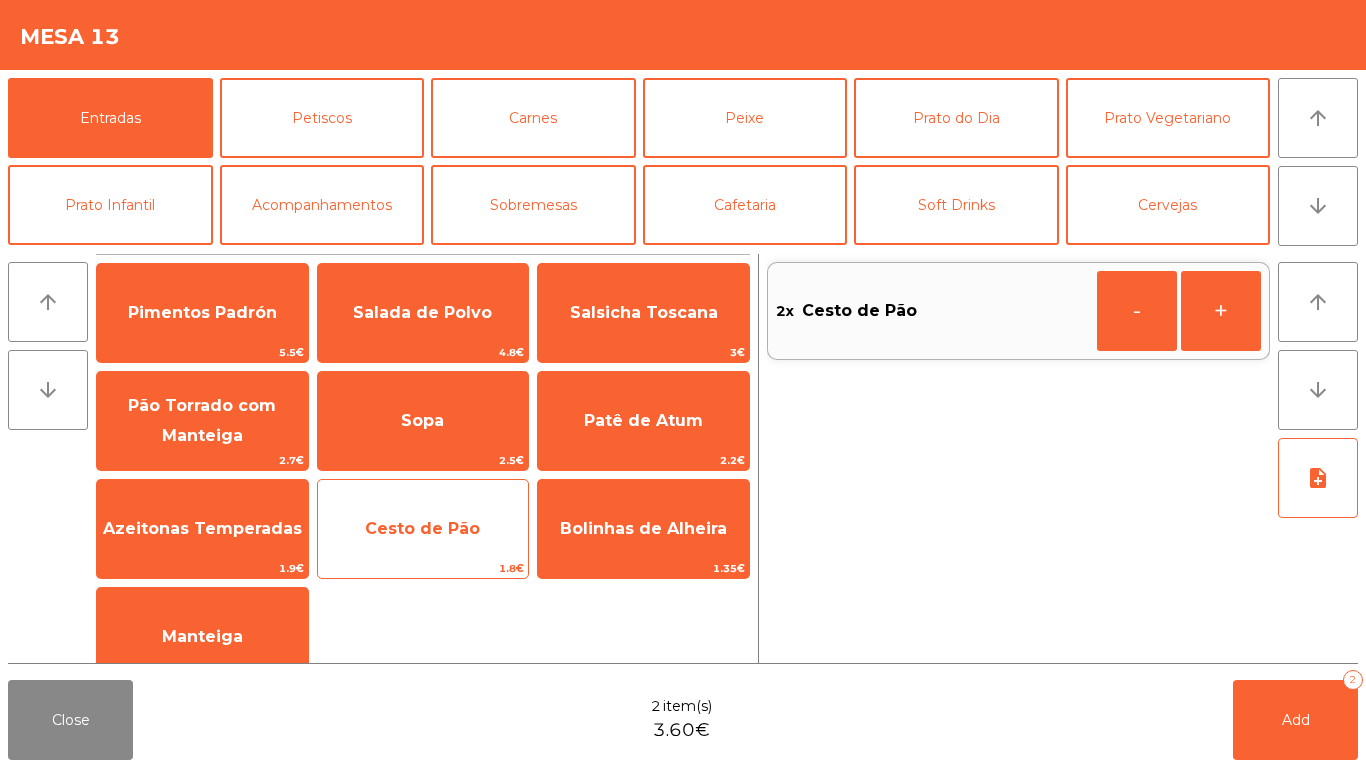 click on "Cesto de Pão" 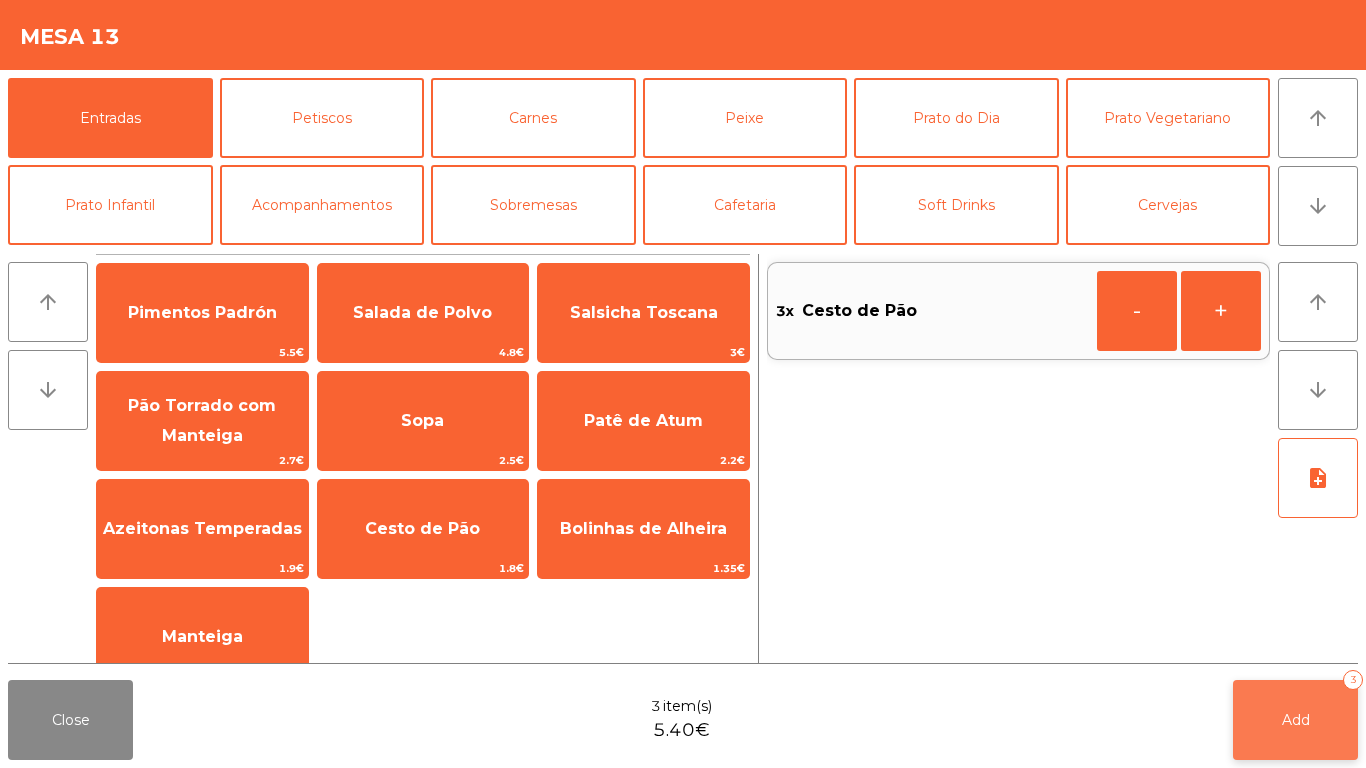 click on "Add   3" 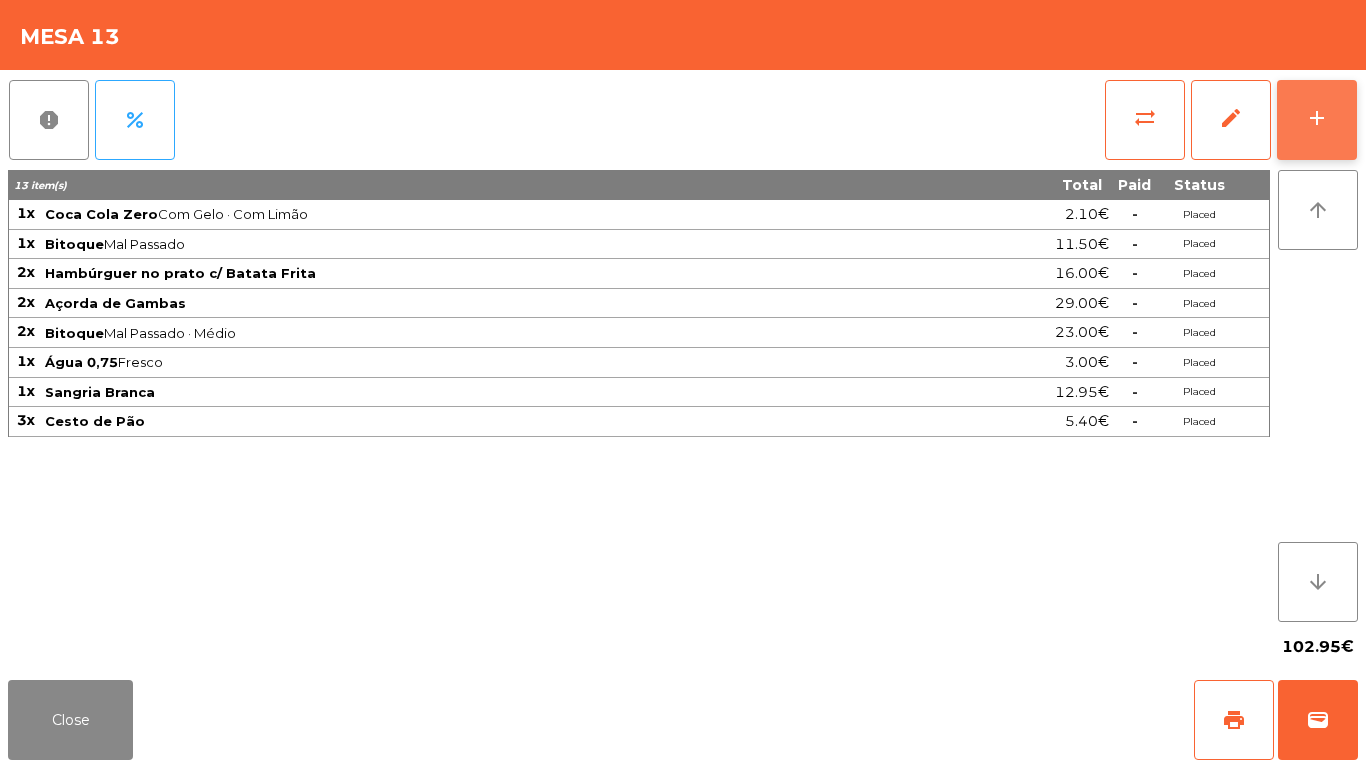 click on "add" 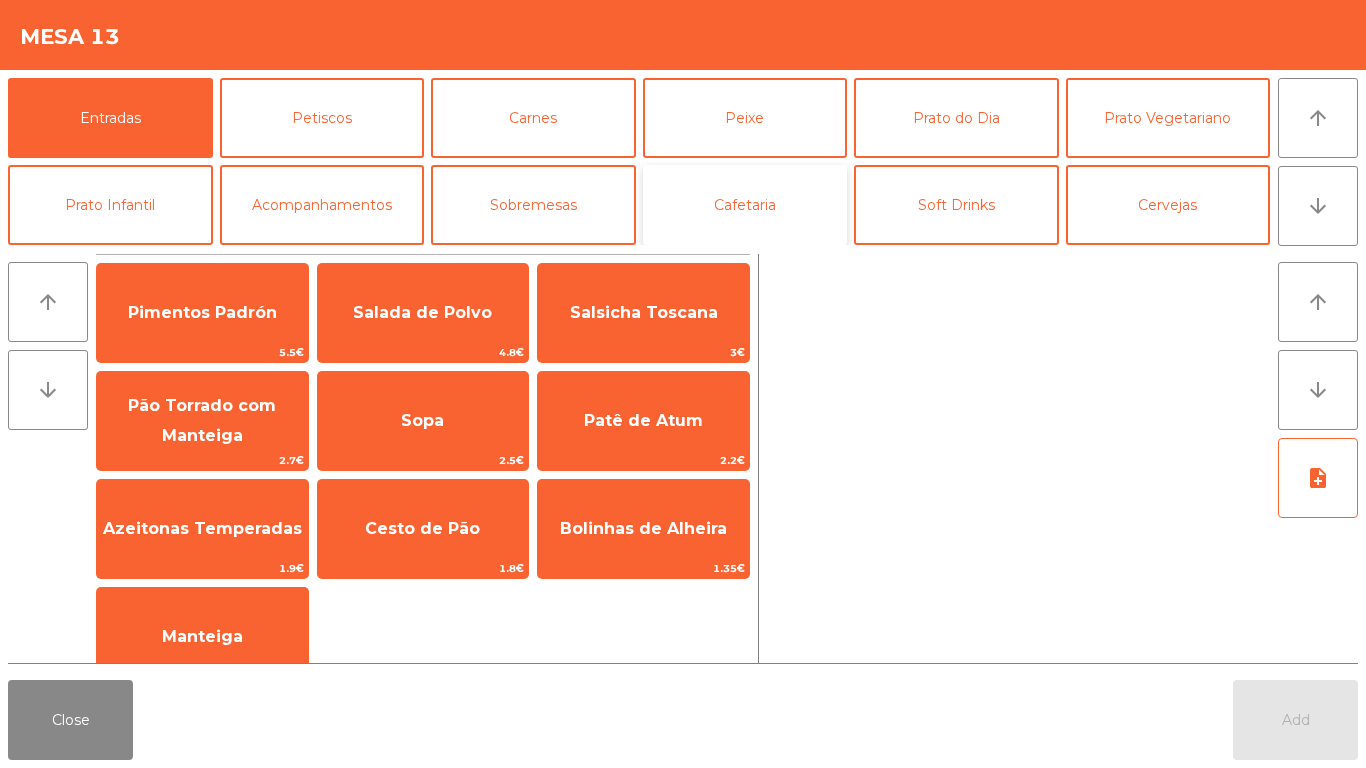 click on "Cafetaria" 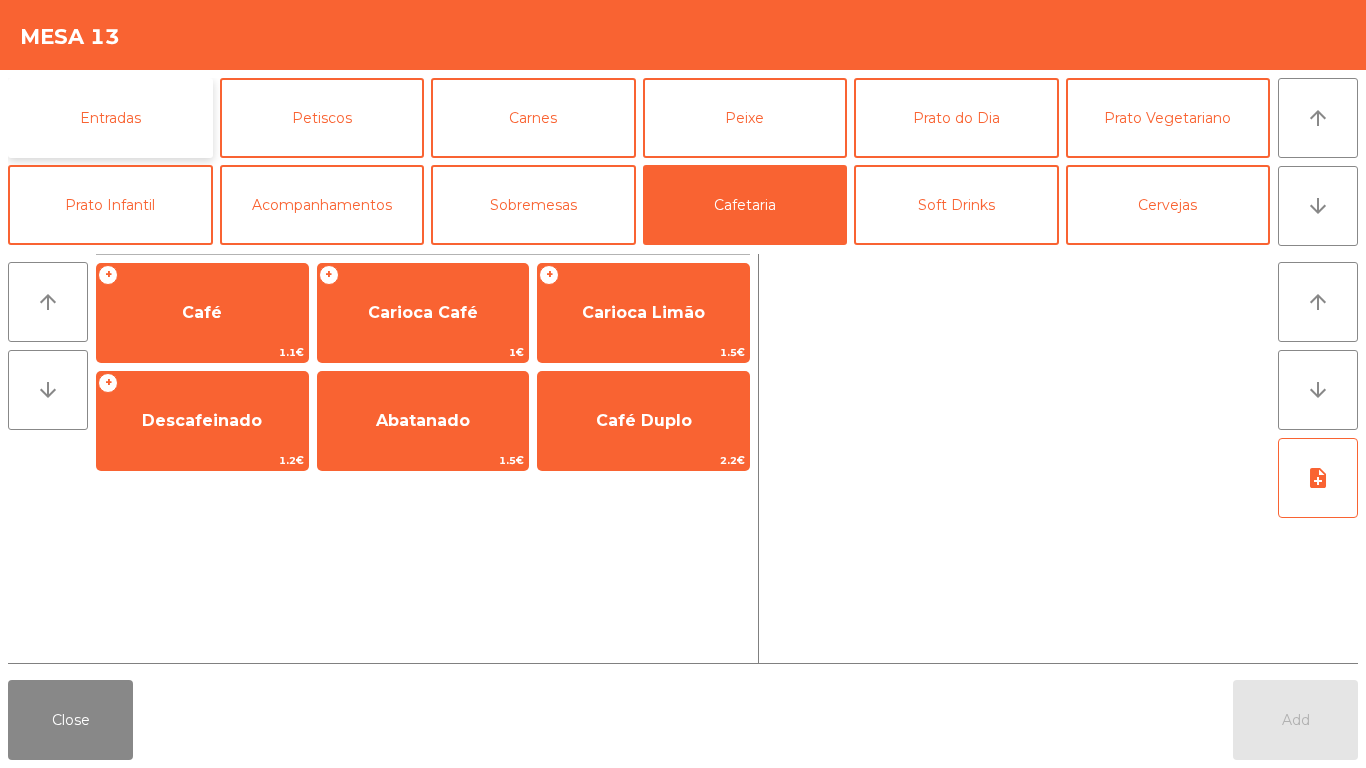 click on "Entradas" 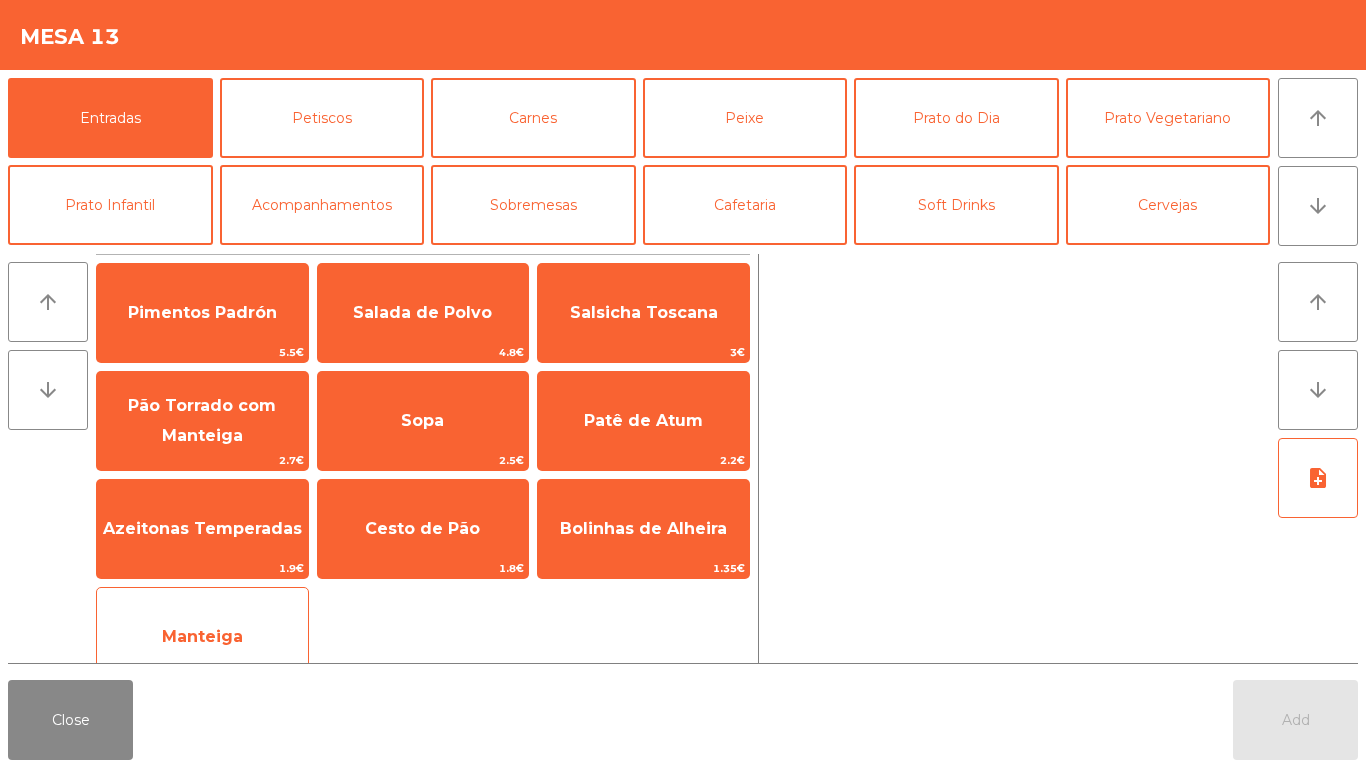 click on "Manteiga" 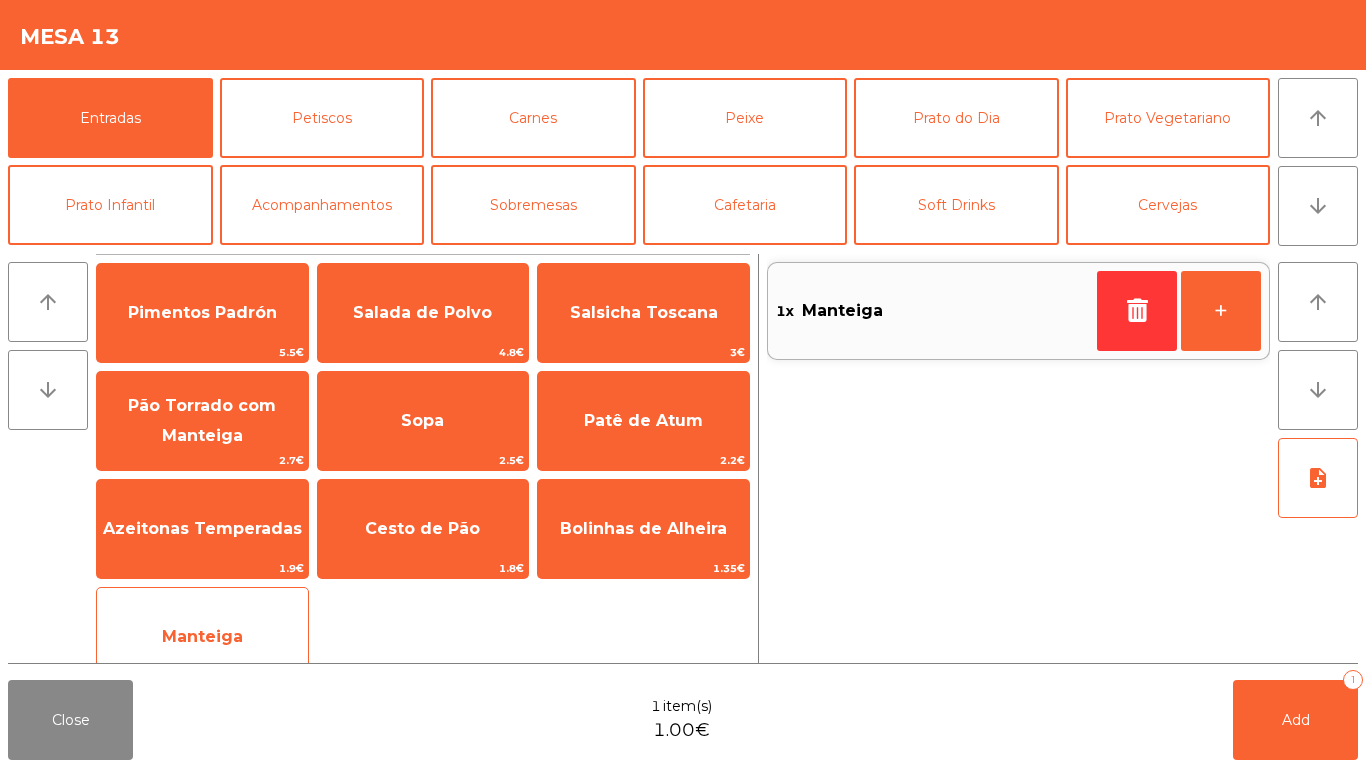 click on "Manteiga" 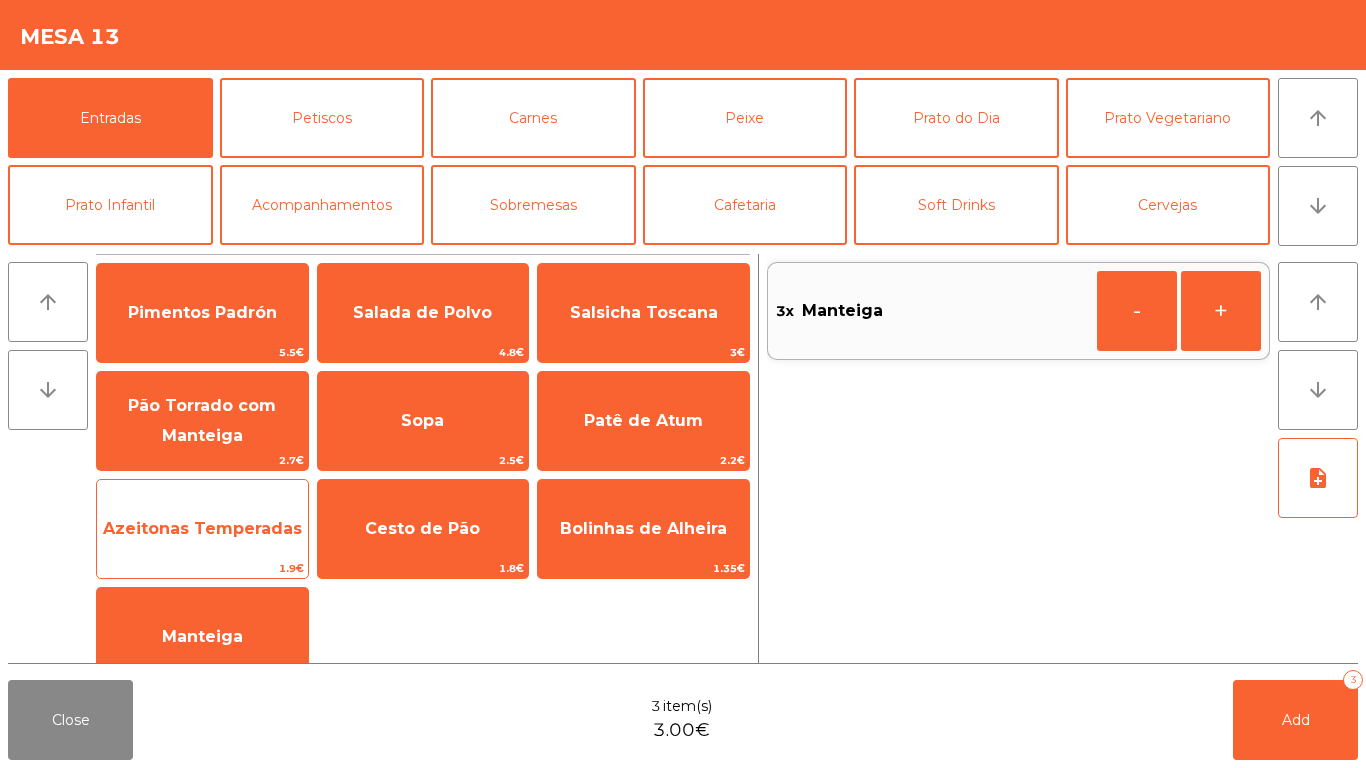 click on "Azeitonas Temperadas" 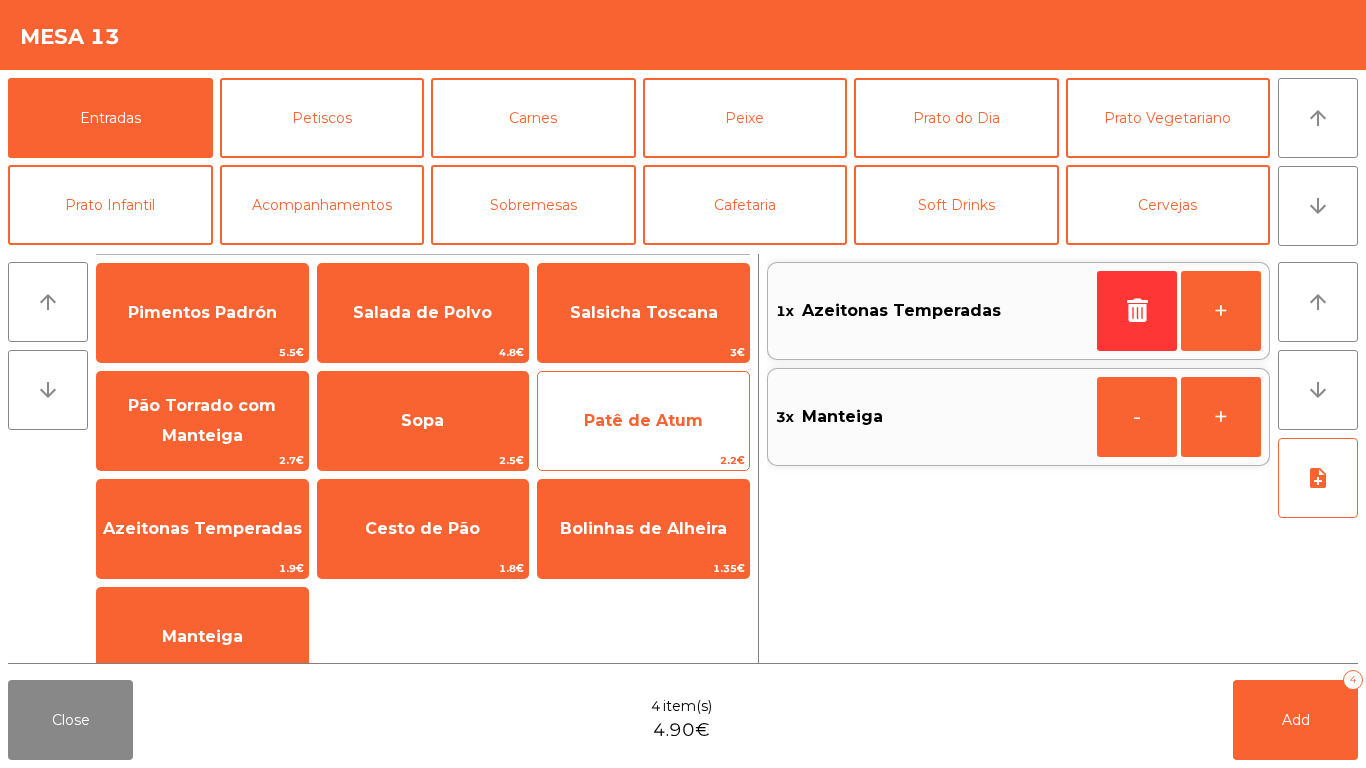 click on "Patê de Atum" 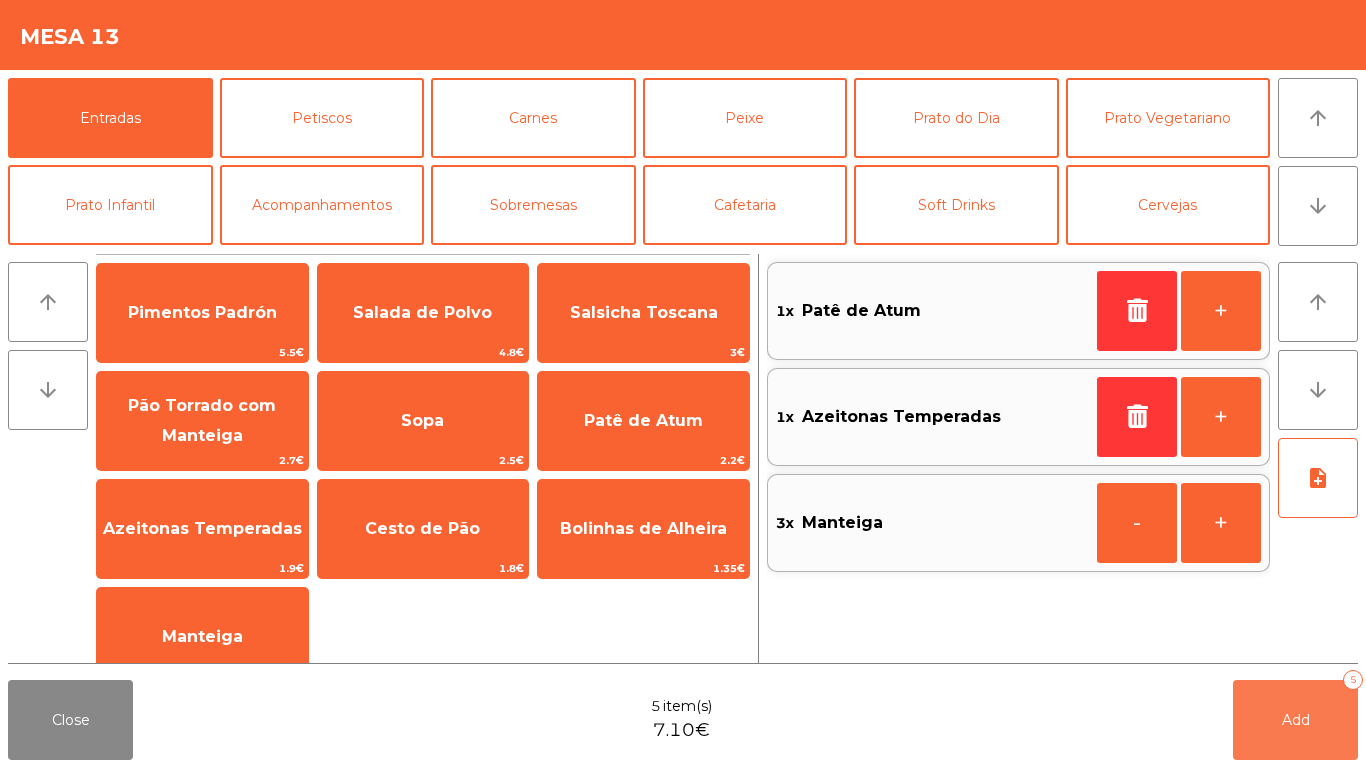 click on "Add   5" 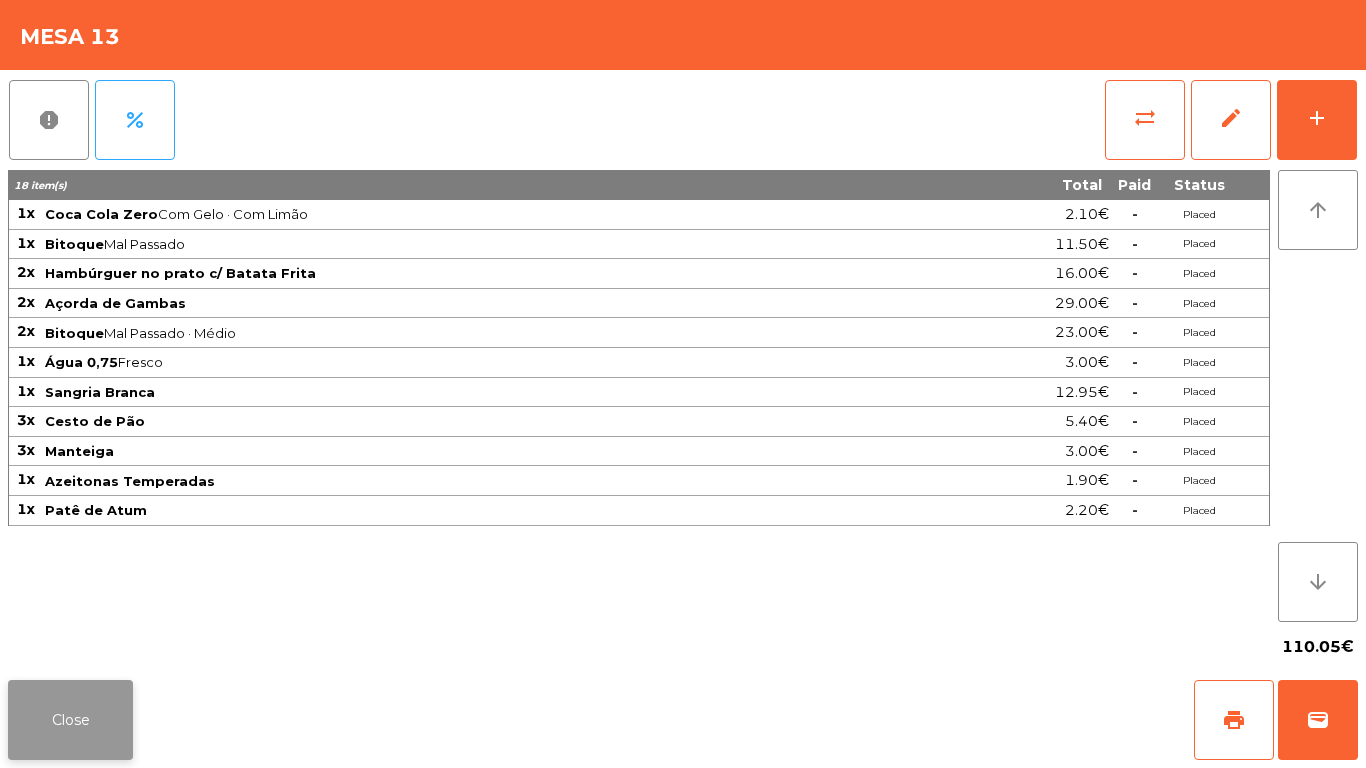 click on "Close" 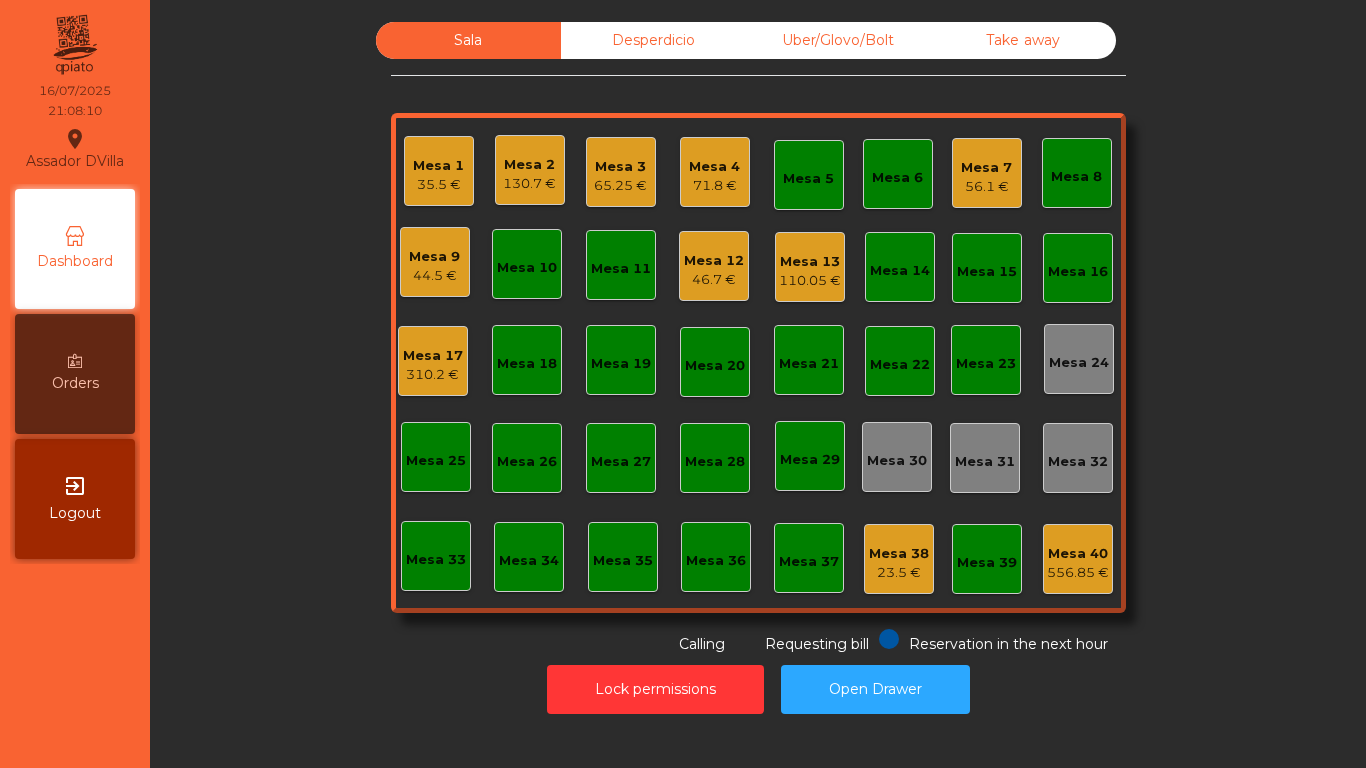 click on "Mesa 8" 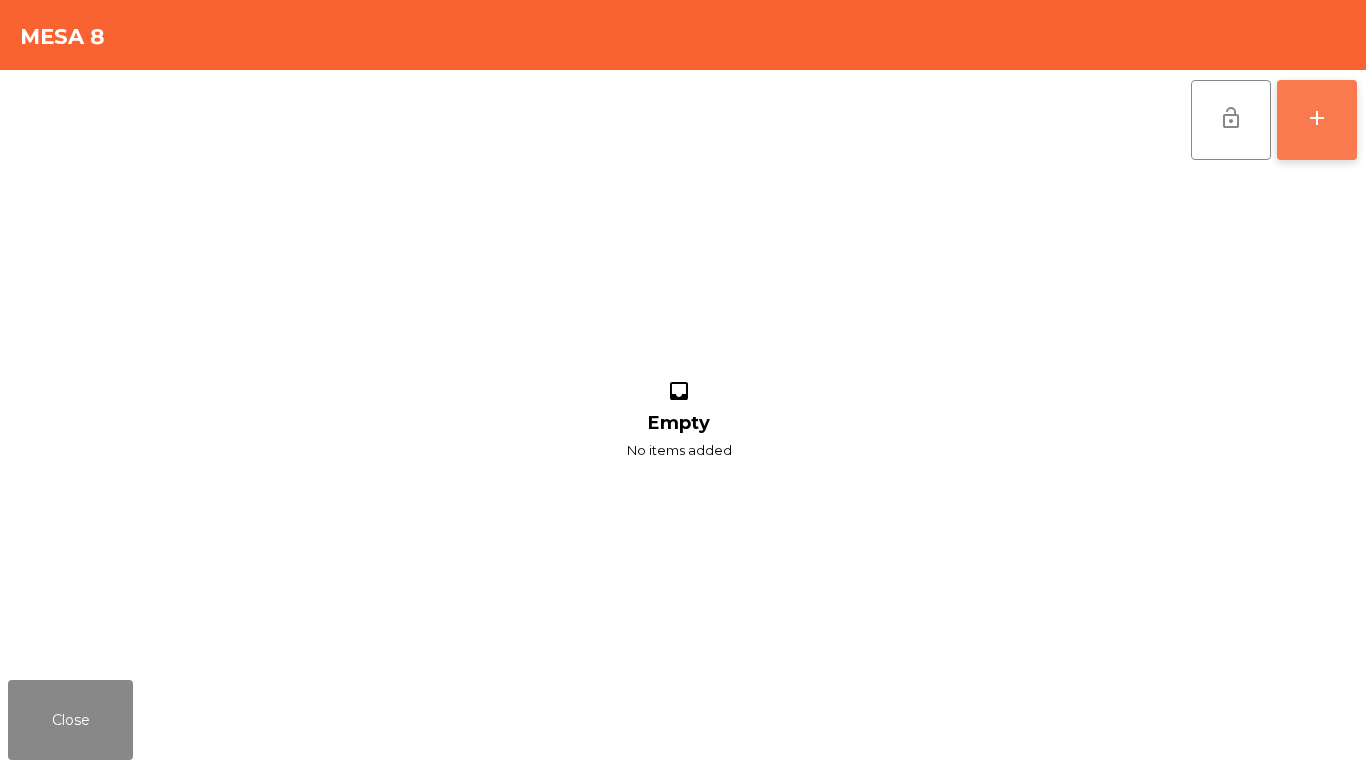 click on "add" 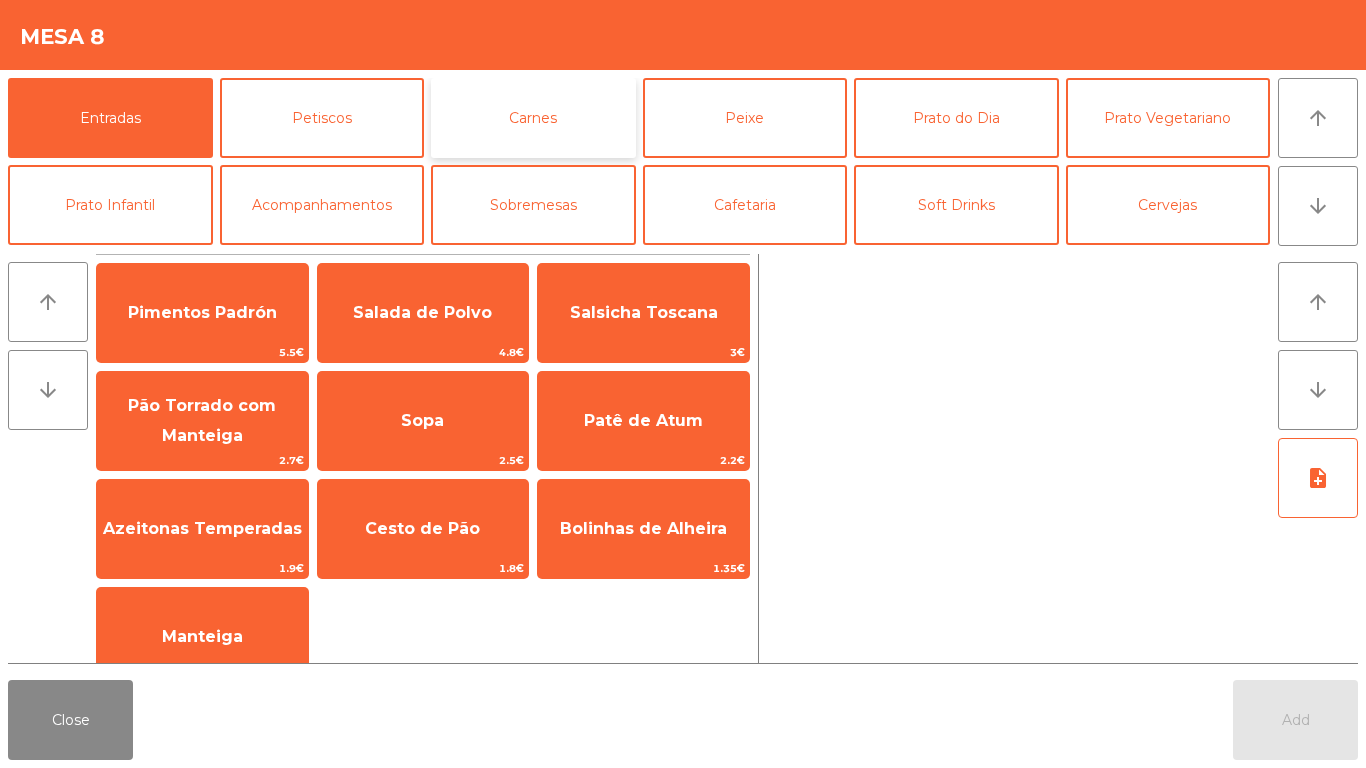 click on "Carnes" 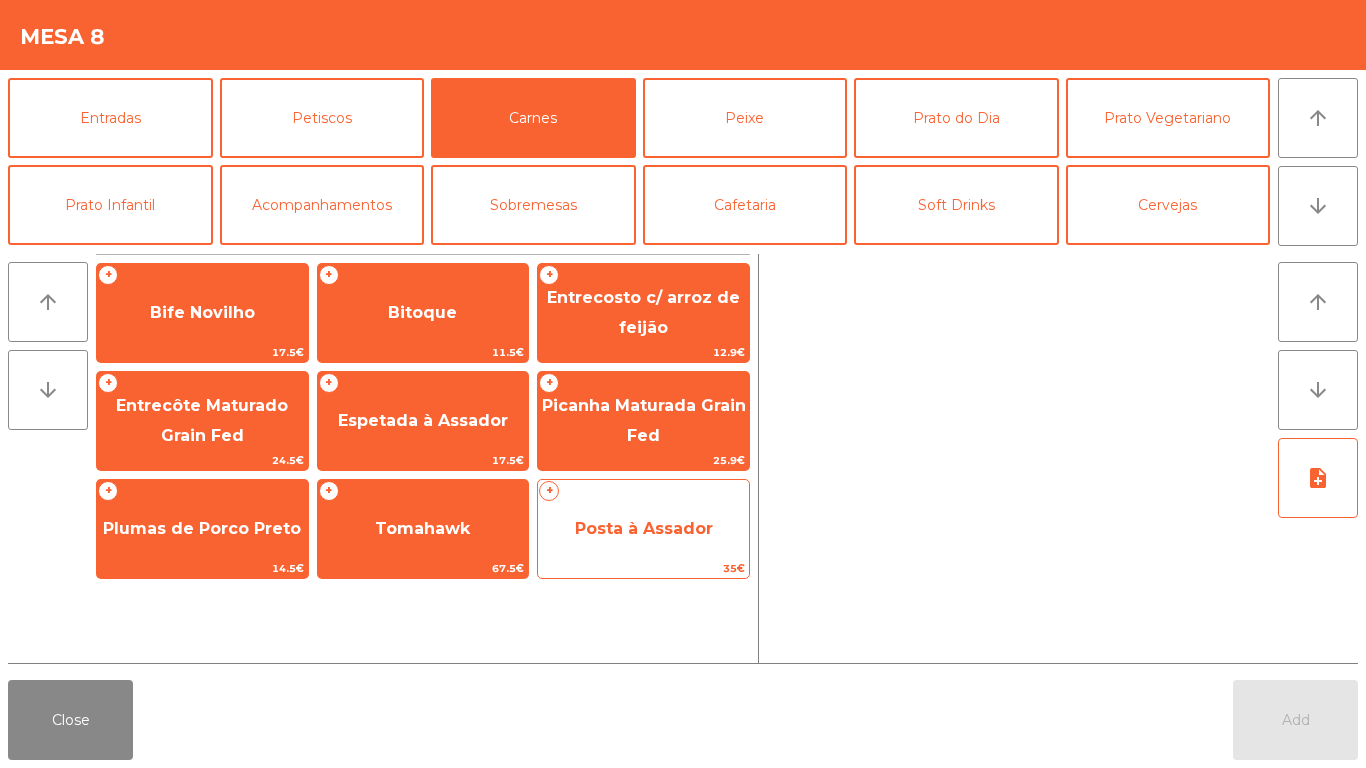 click on "Posta à Assador" 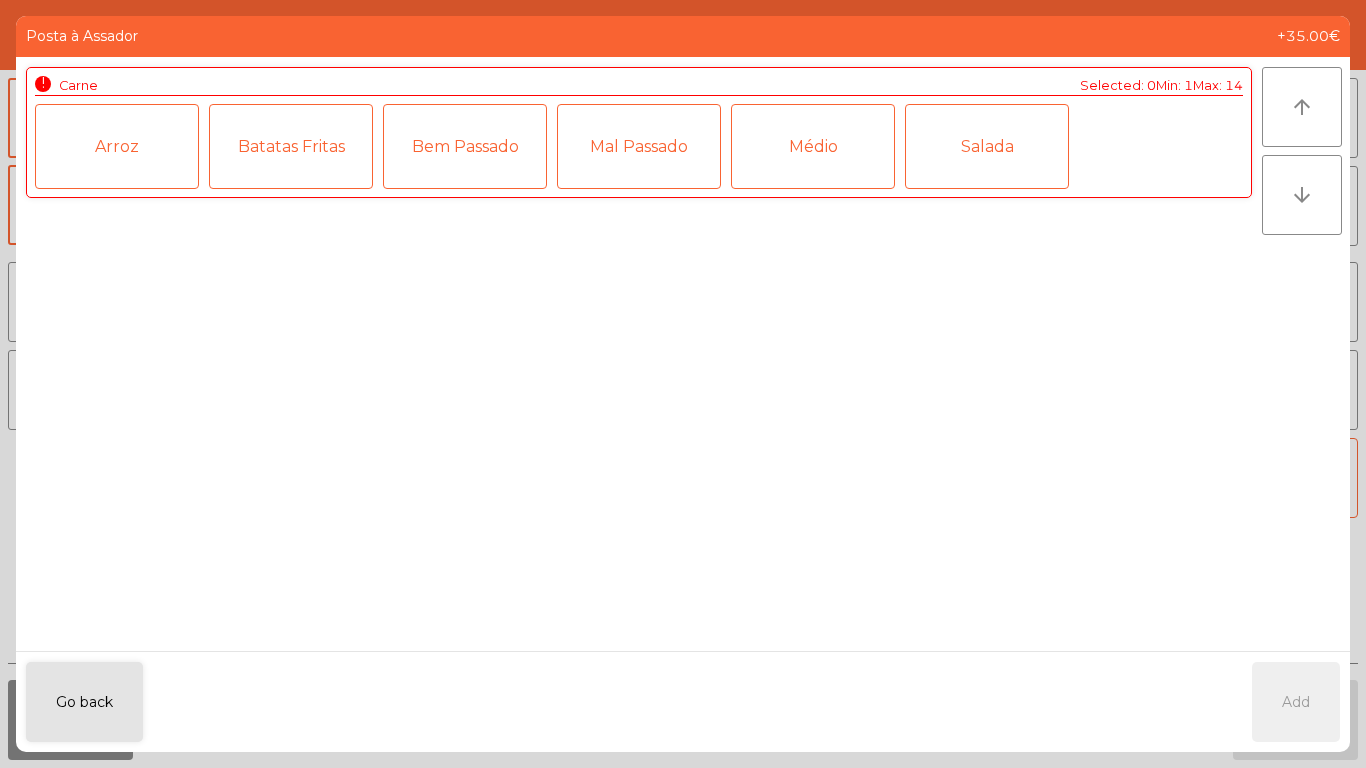 click on "Médio" 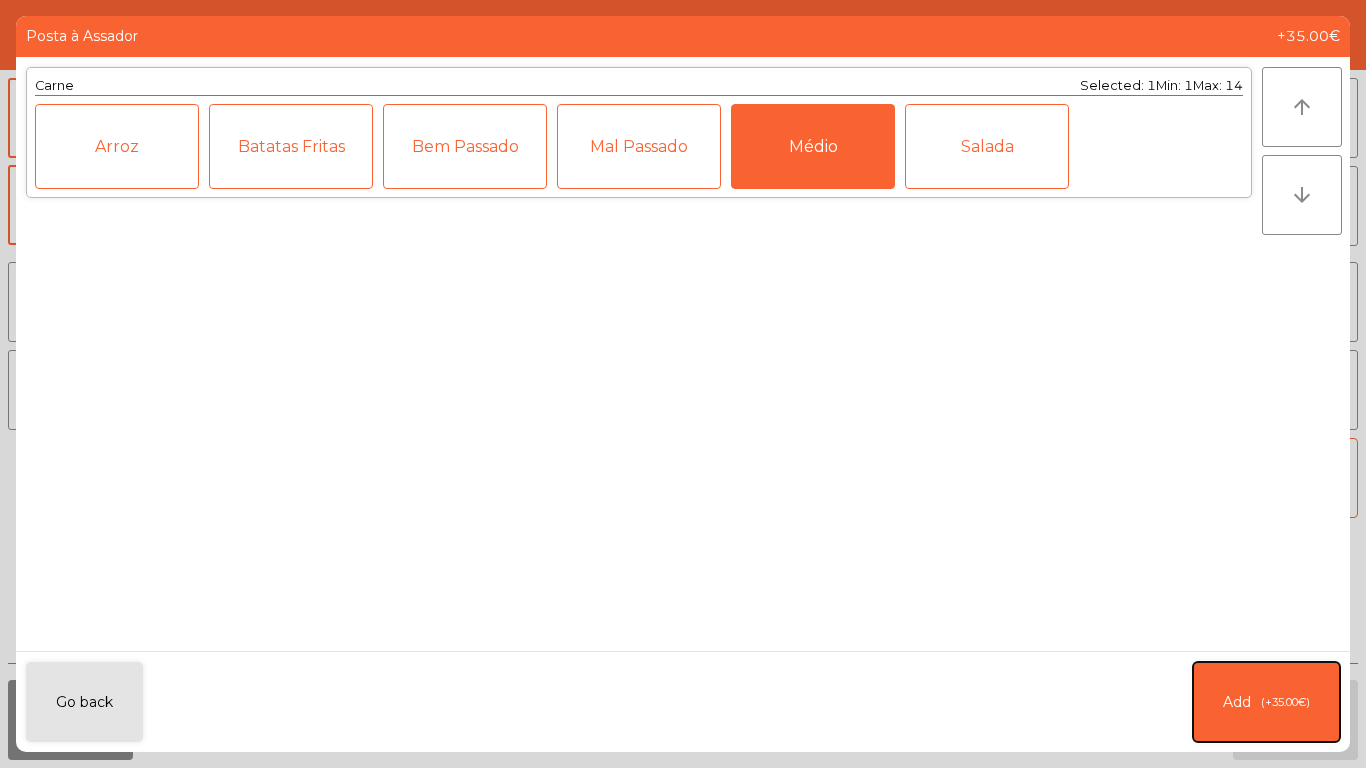 click on "Add   (+35.00€)" 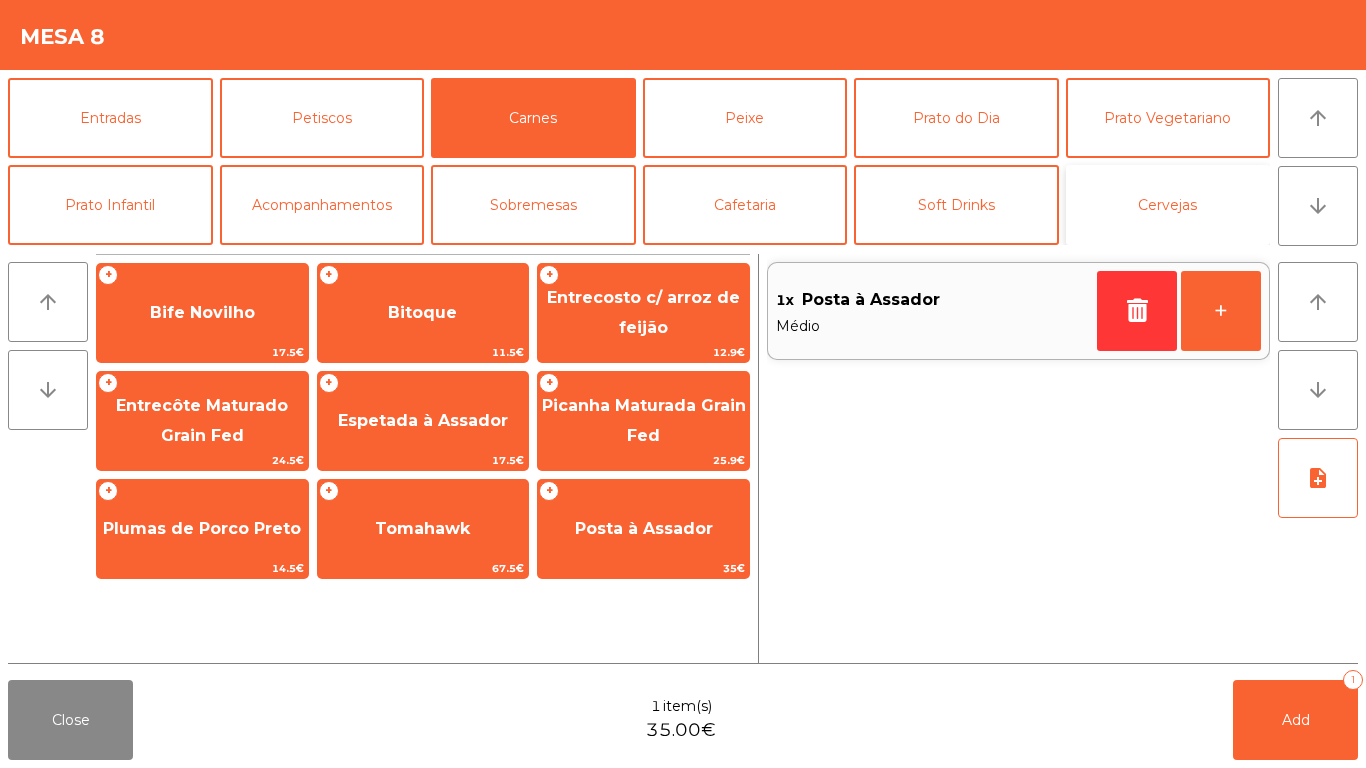 click on "Cervejas" 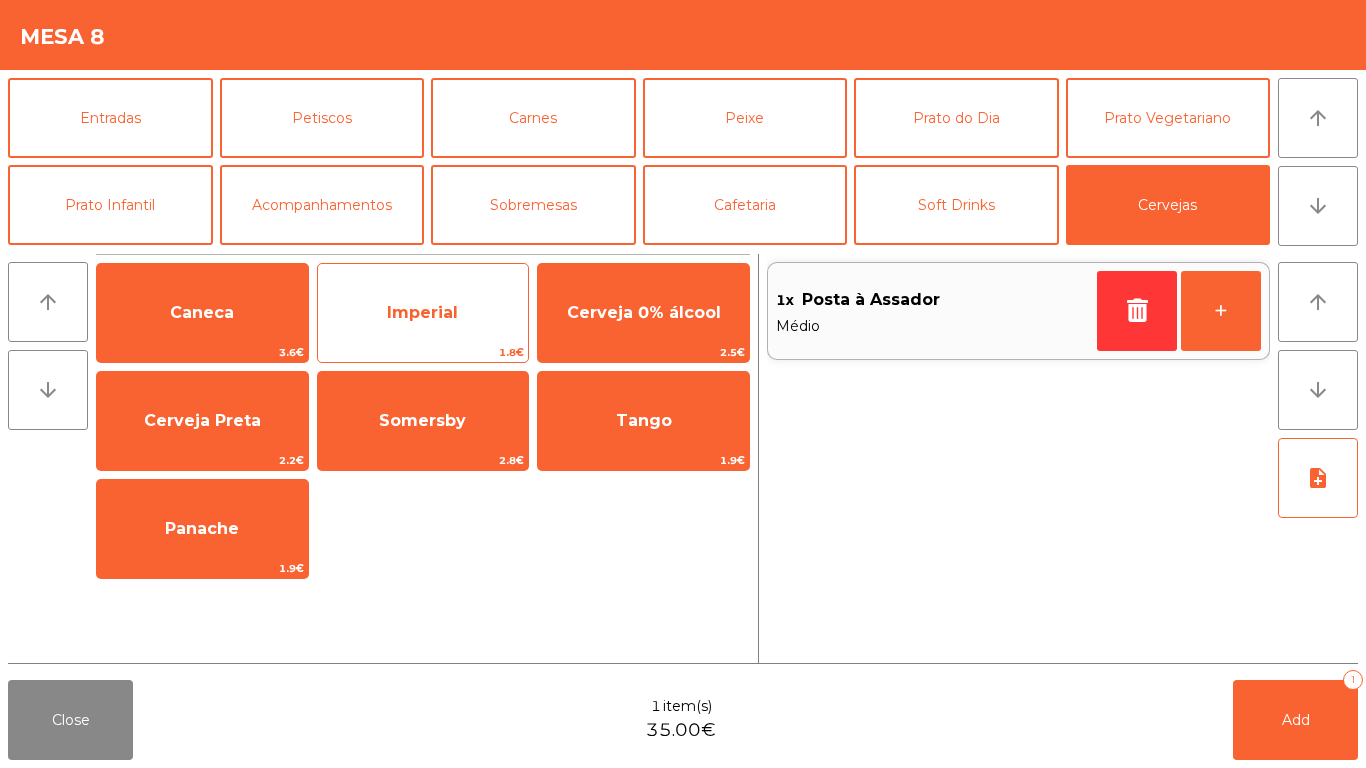 click on "Imperial" 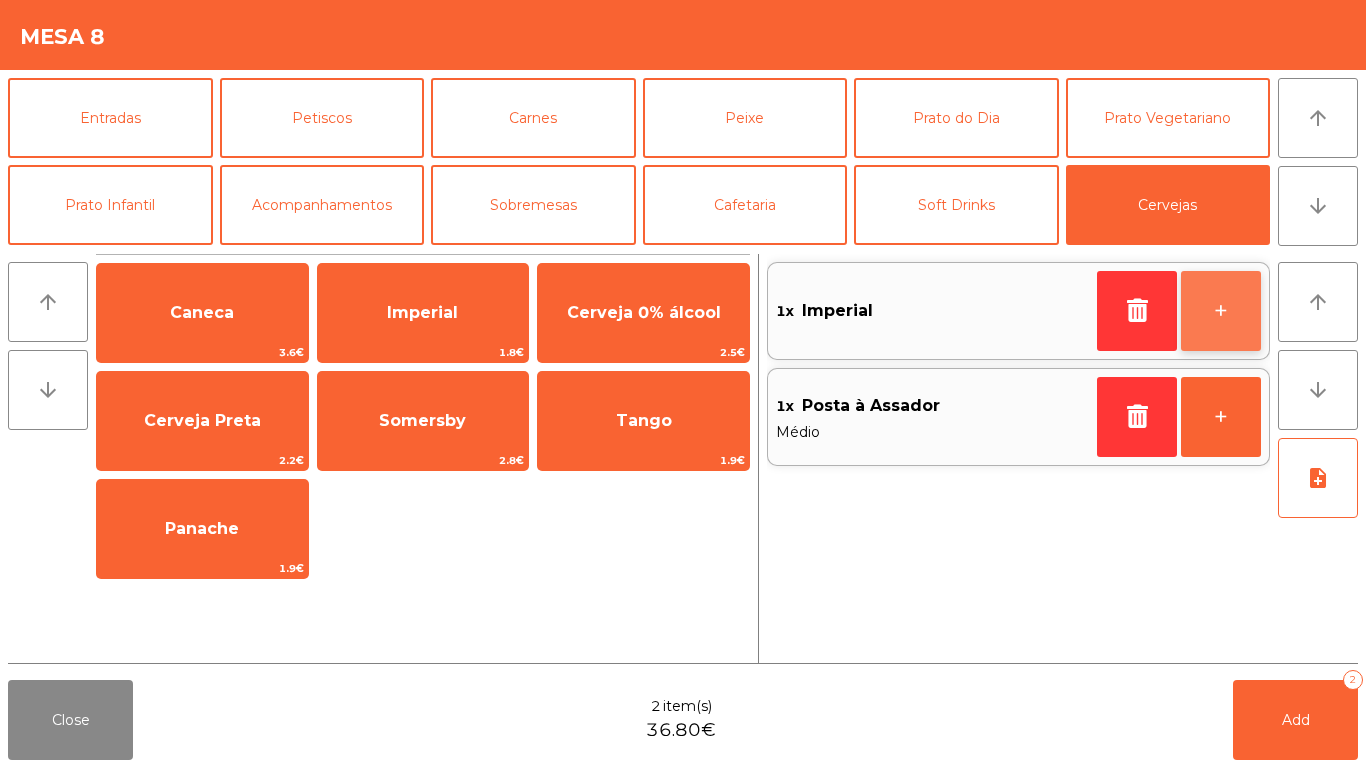 click on "+" 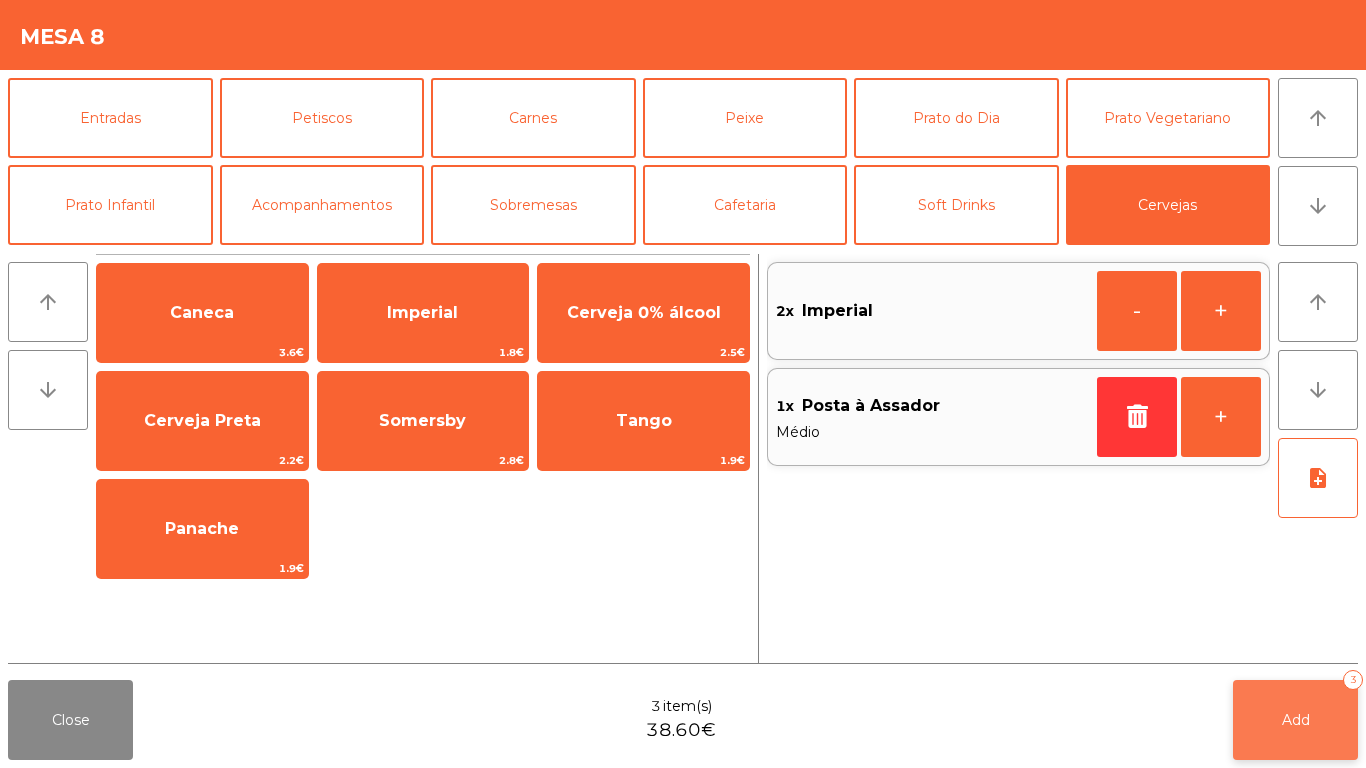 click on "Add" 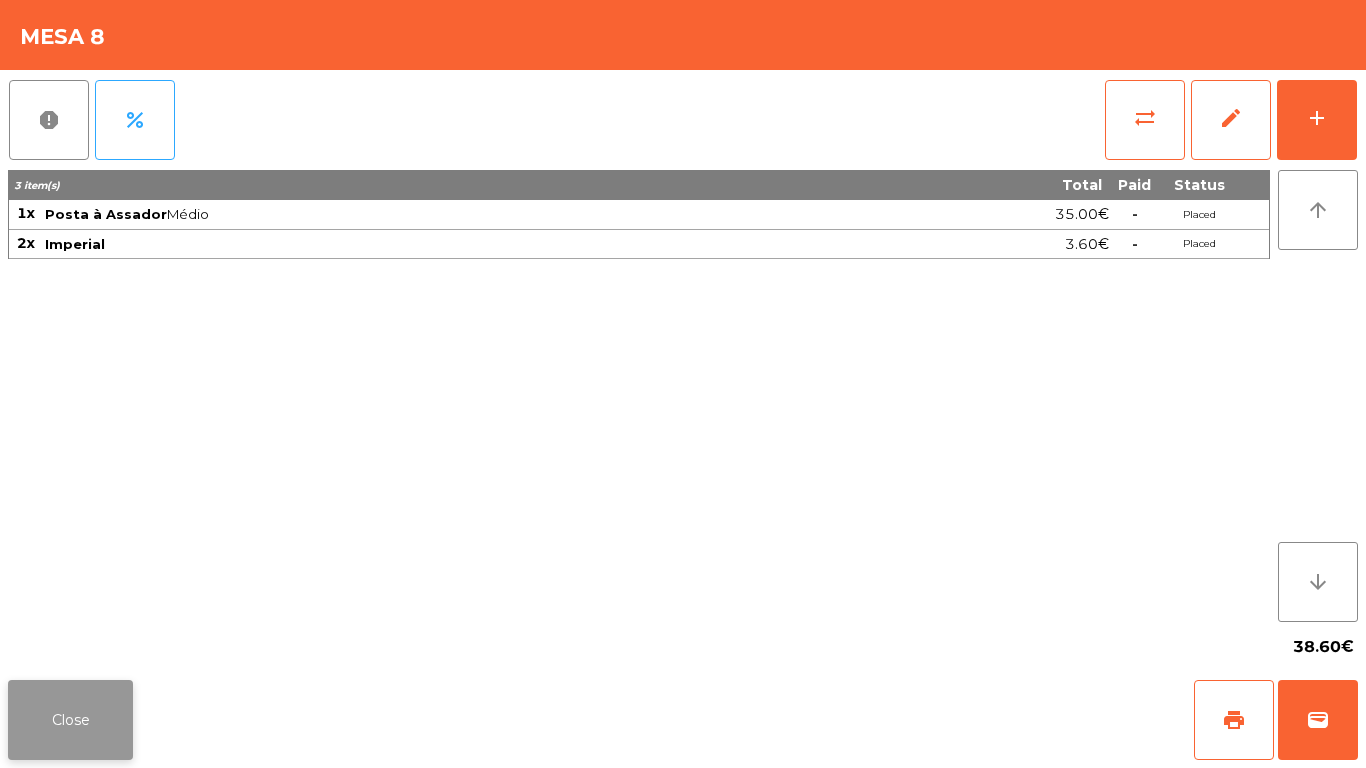 click on "Close" 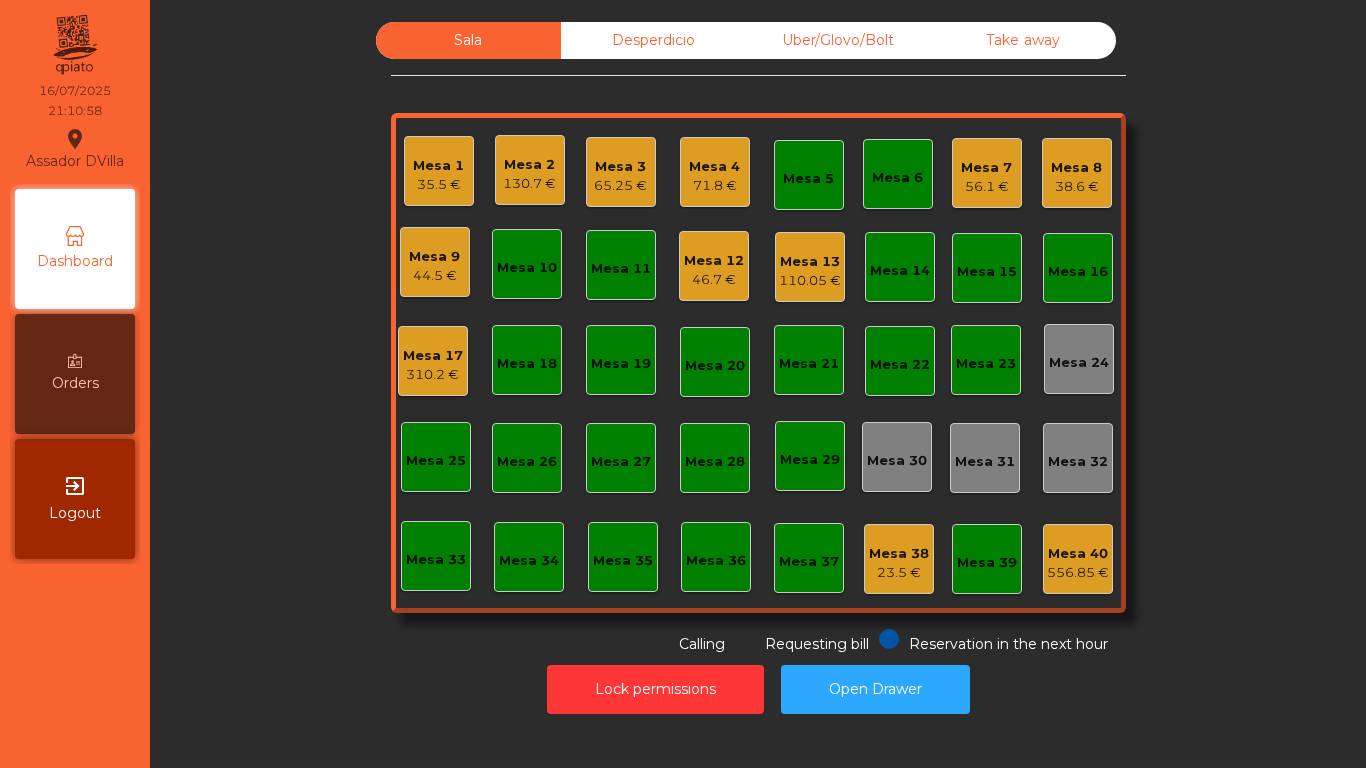 click on "Mesa 2" 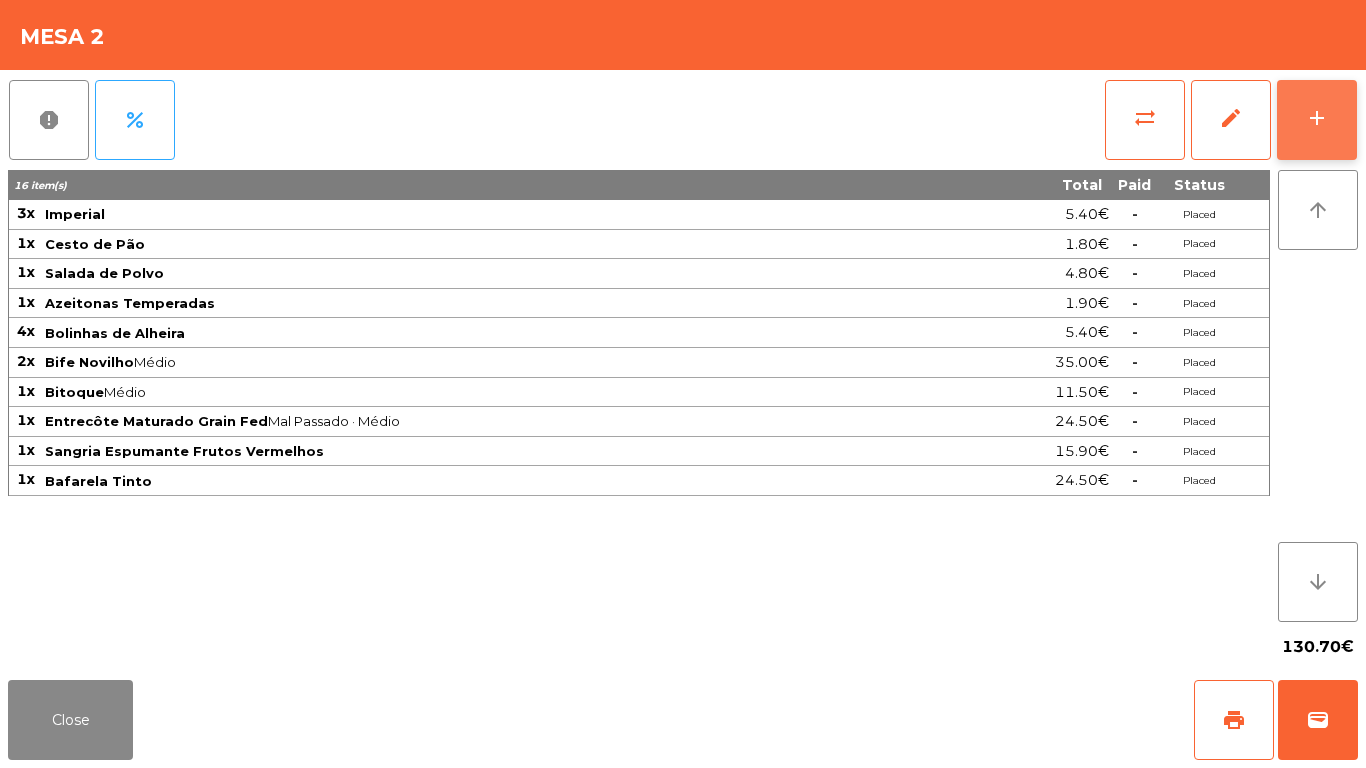 click on "add" 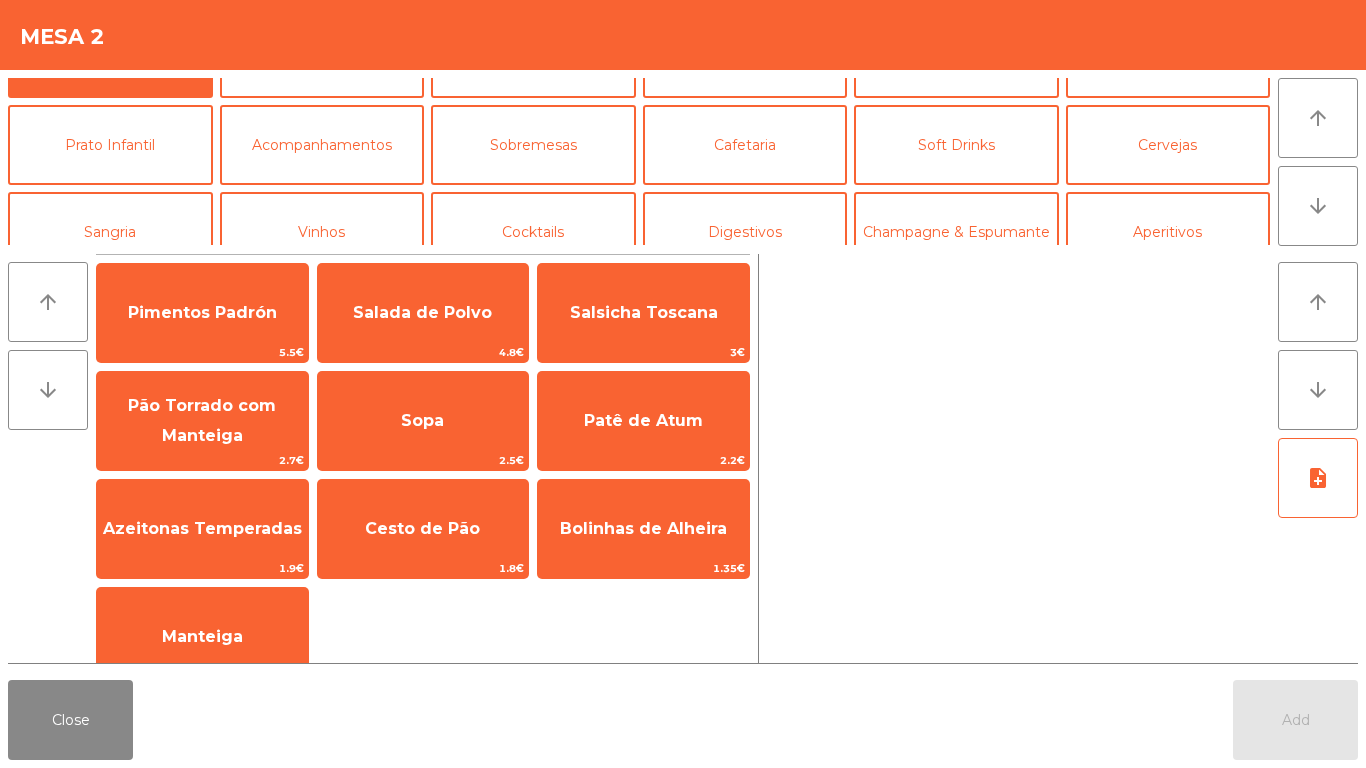 scroll, scrollTop: 63, scrollLeft: 0, axis: vertical 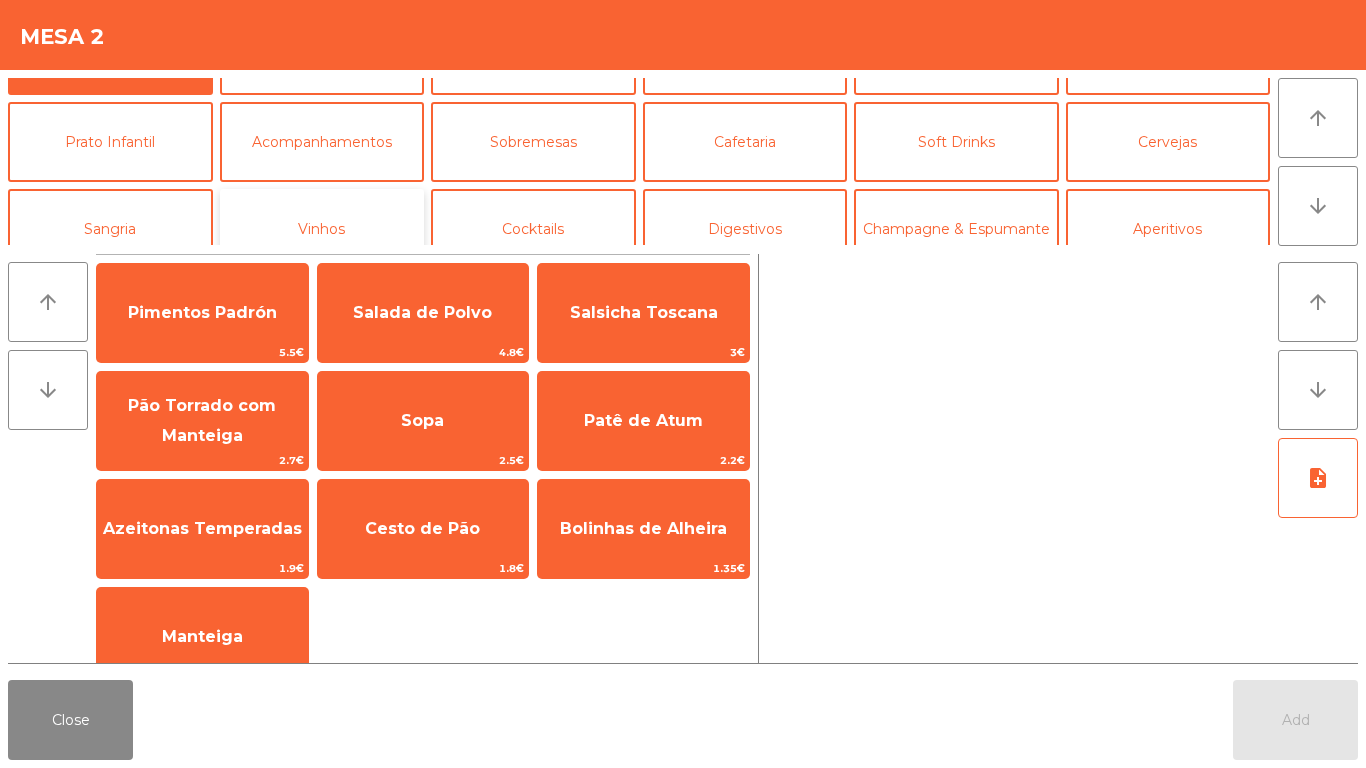 click on "Vinhos" 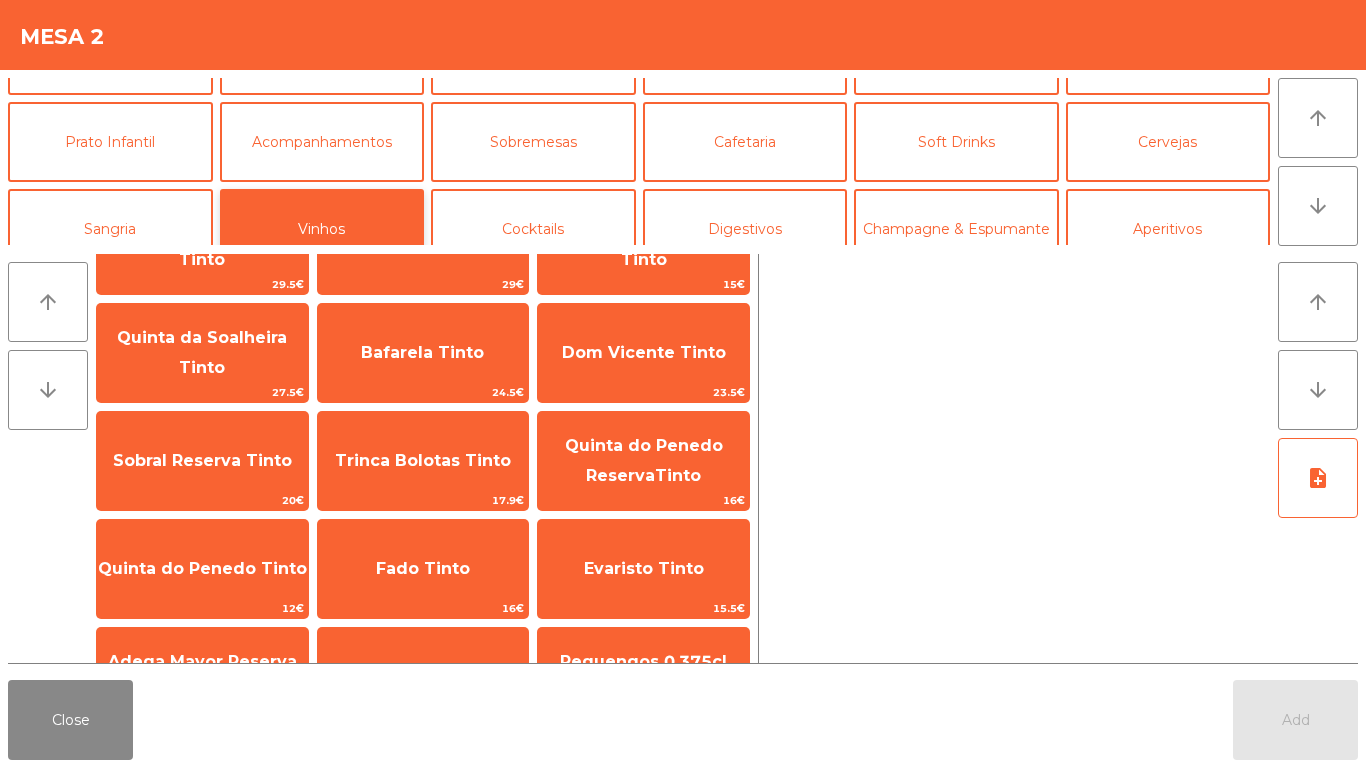 scroll, scrollTop: 88, scrollLeft: 0, axis: vertical 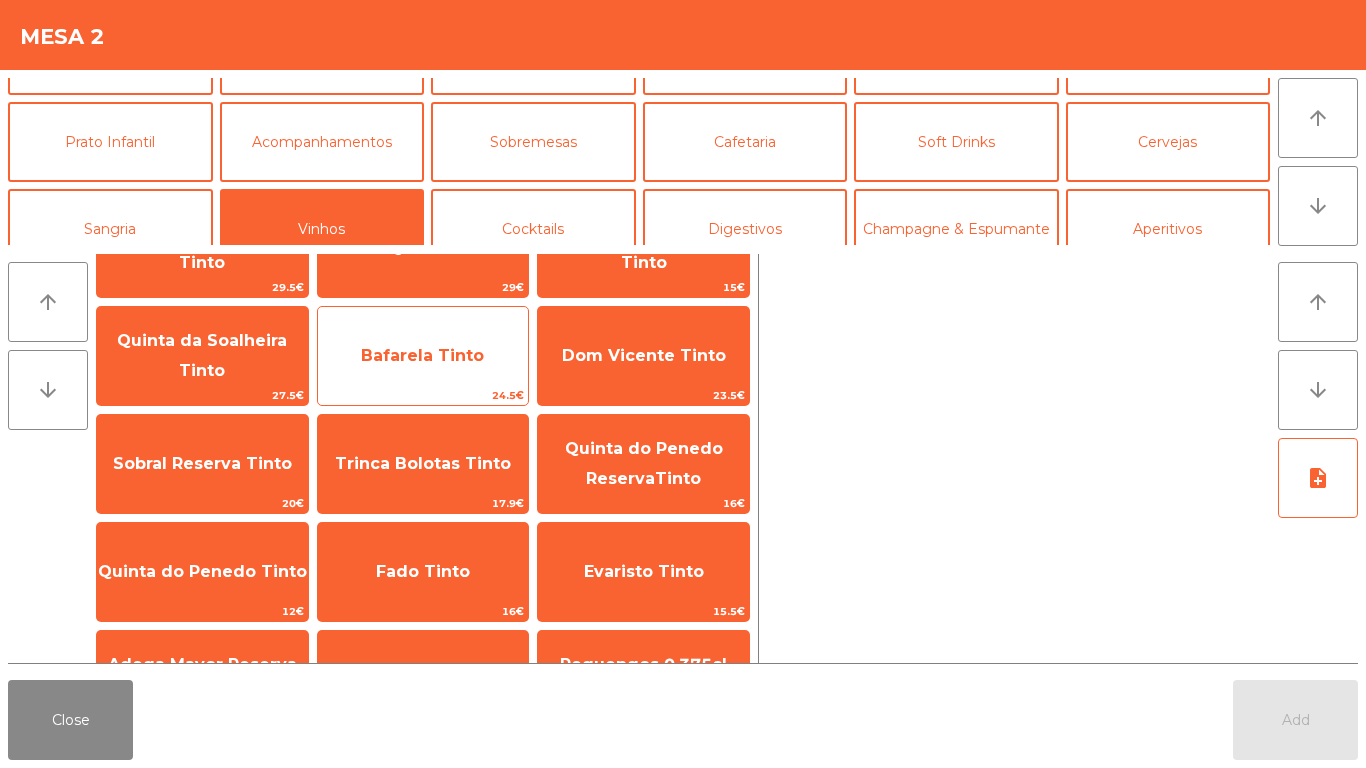 click on "Bafarela Tinto" 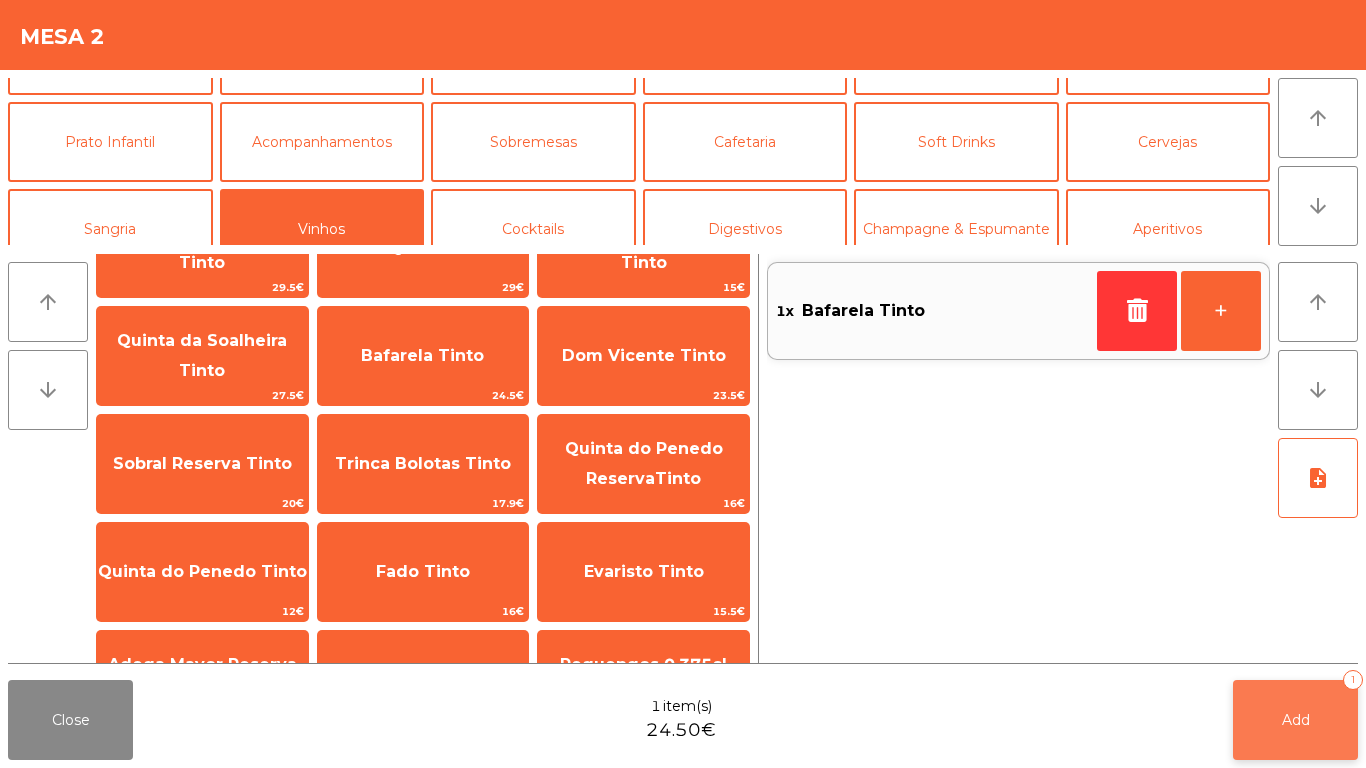 click on "Add   1" 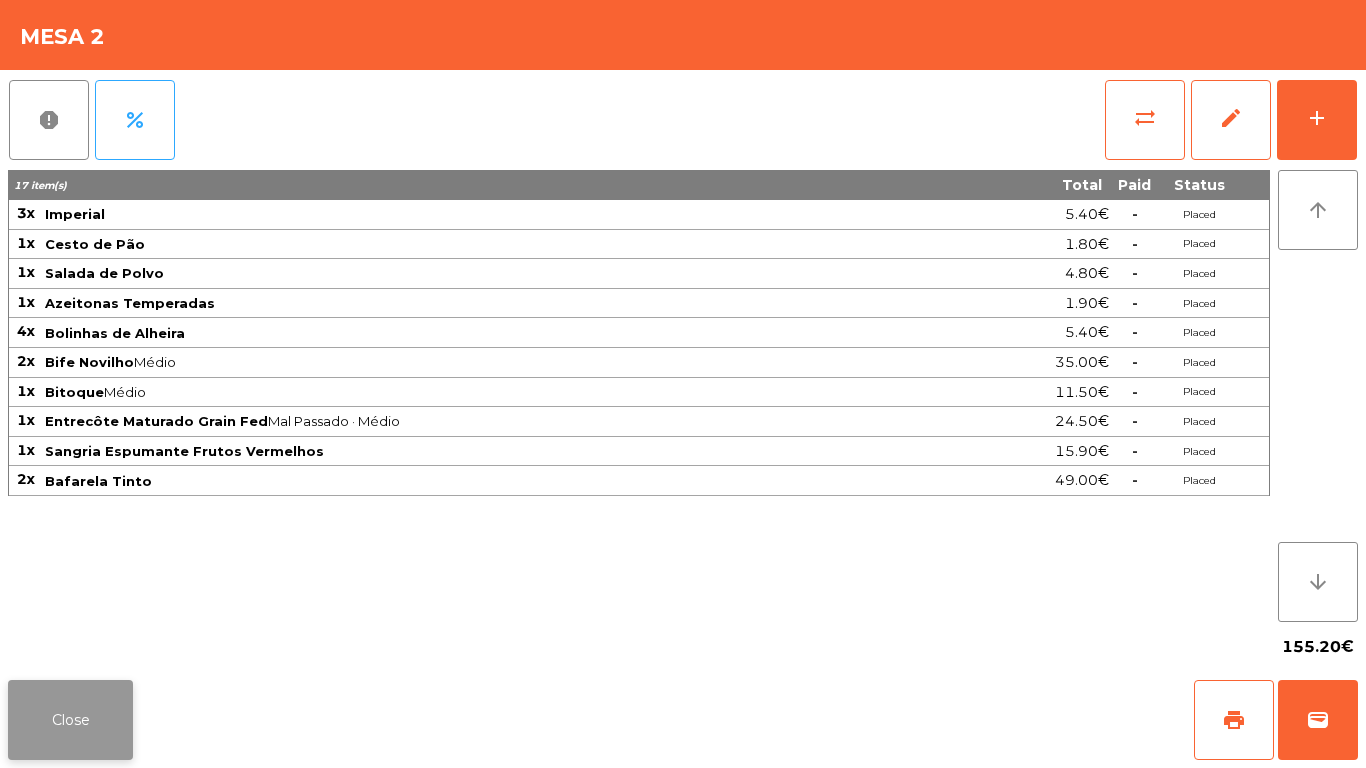 click on "Close" 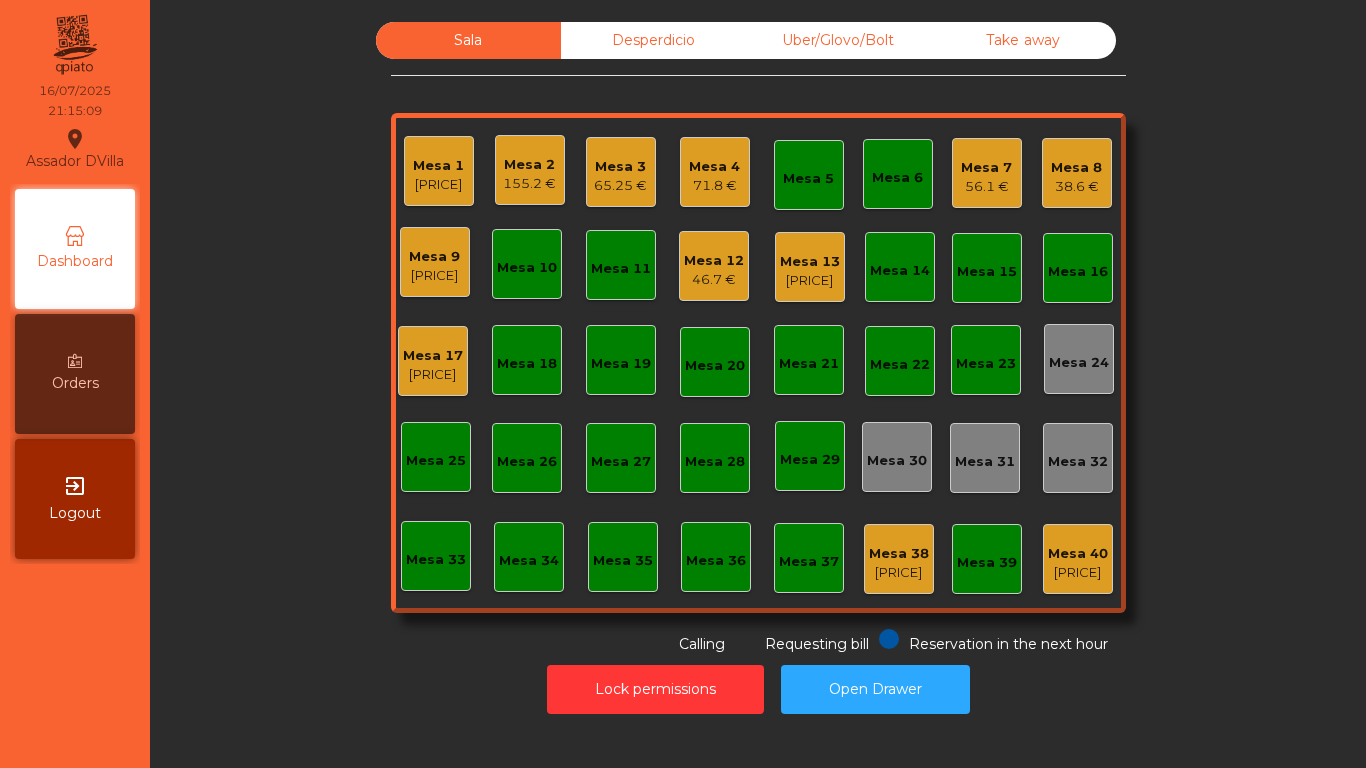 scroll, scrollTop: 0, scrollLeft: 0, axis: both 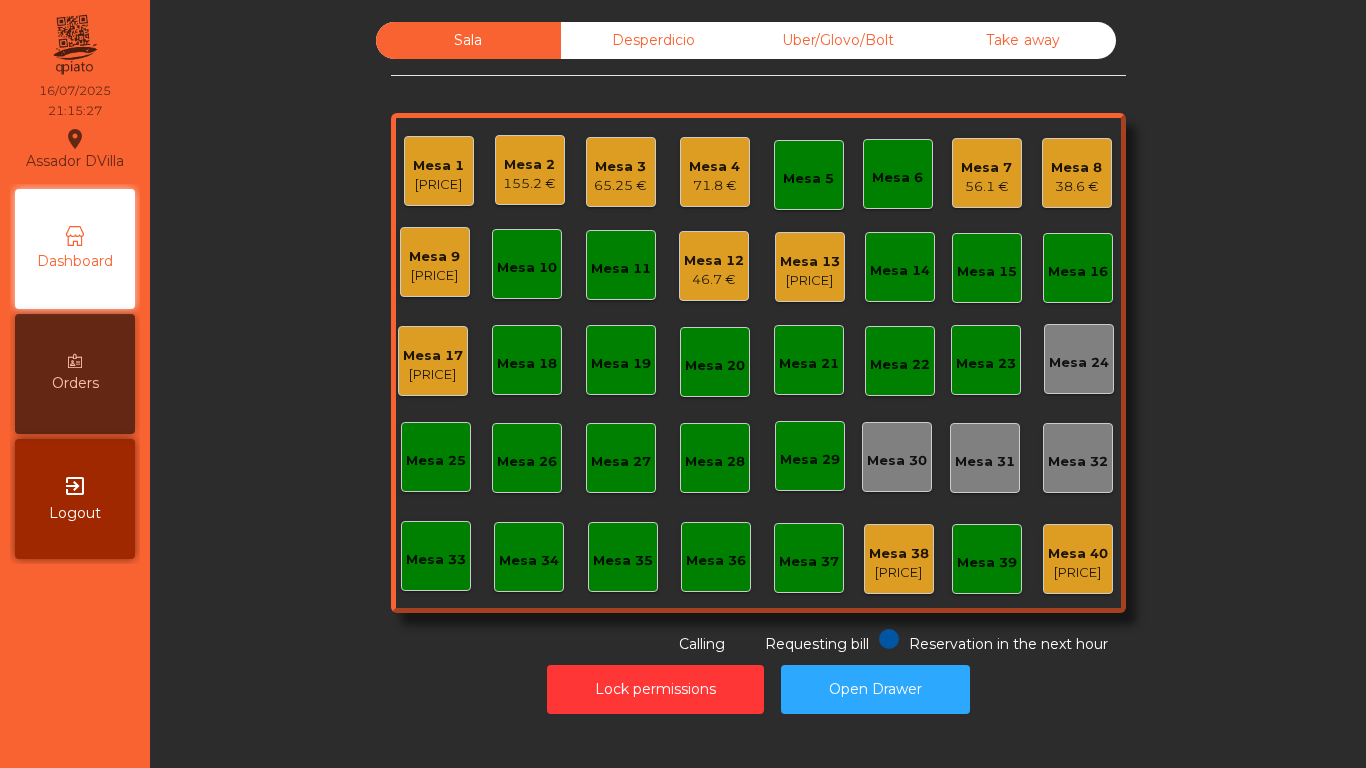 click on "[PRICE]" 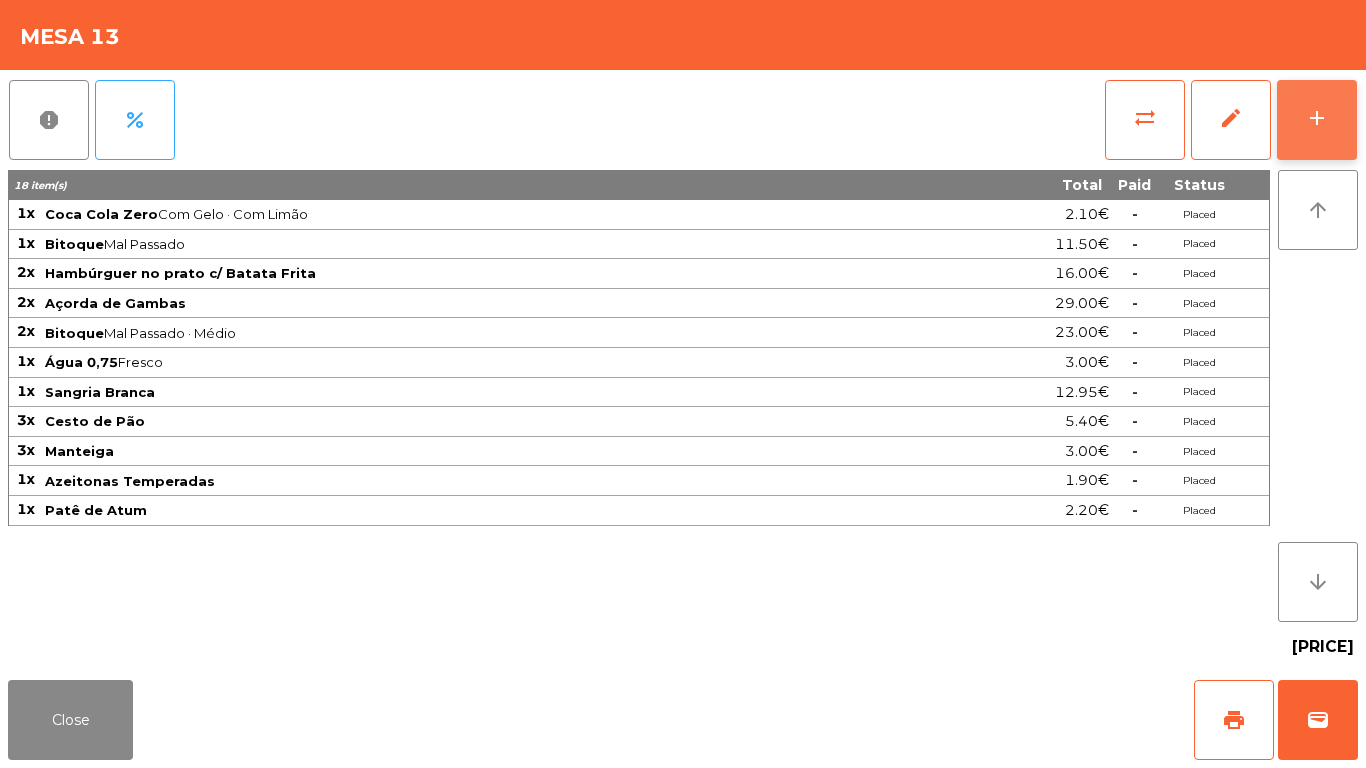 click on "add" 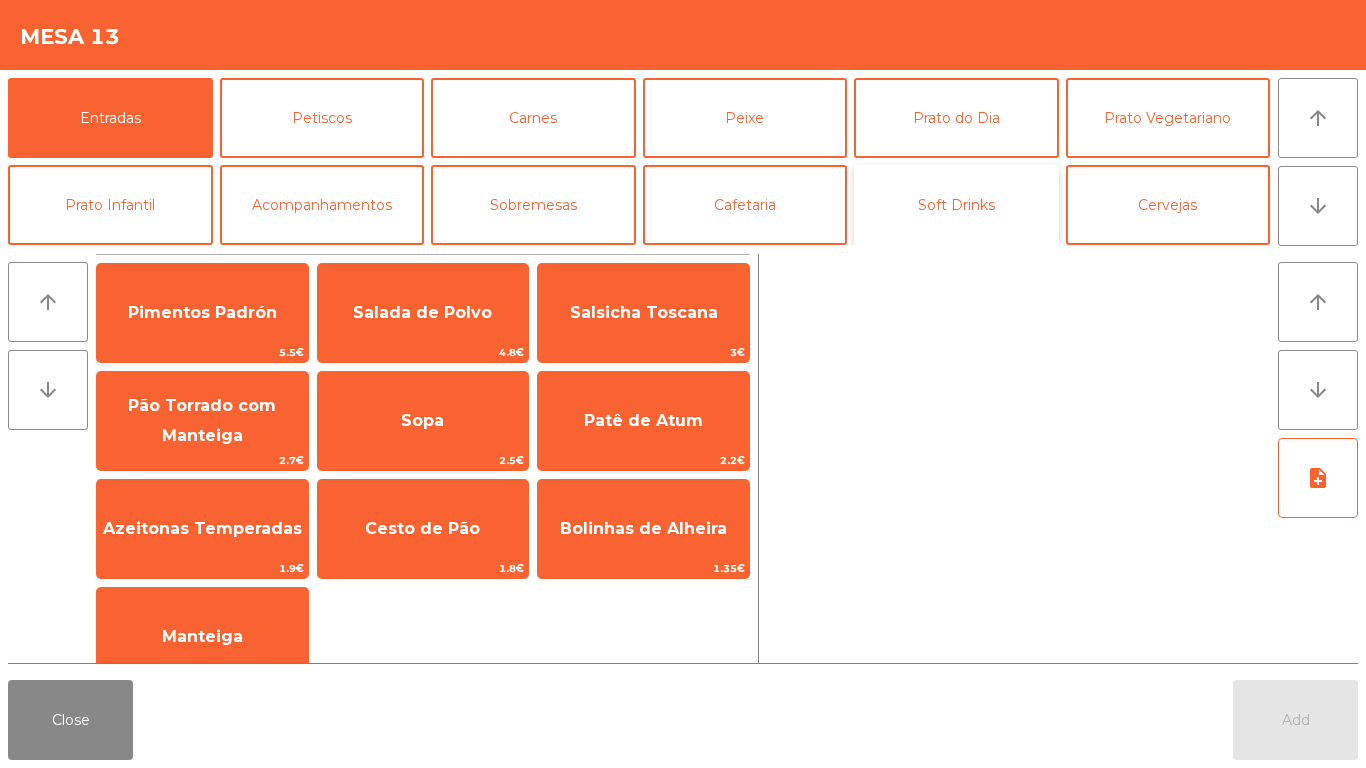 click on "Soft Drinks" 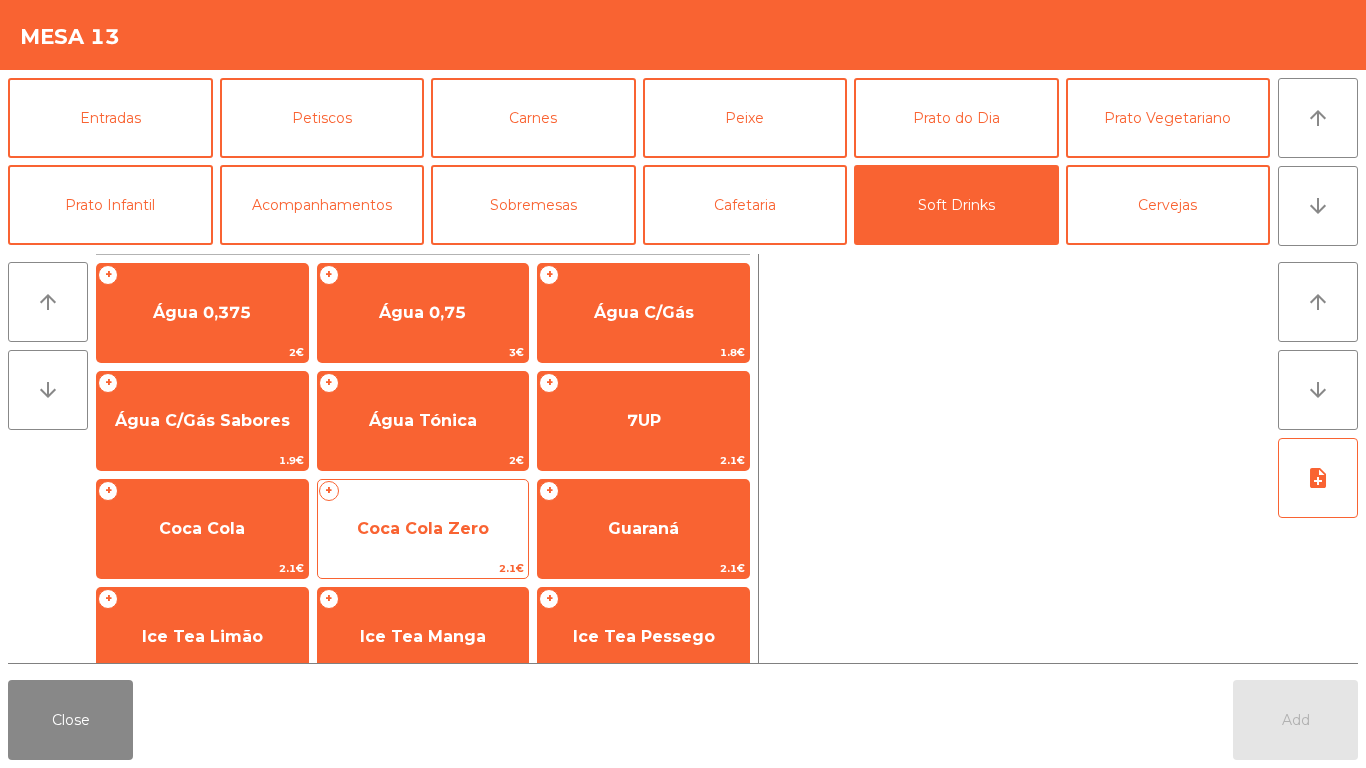 click on "+   Coca Cola Zero   [PRICE]" 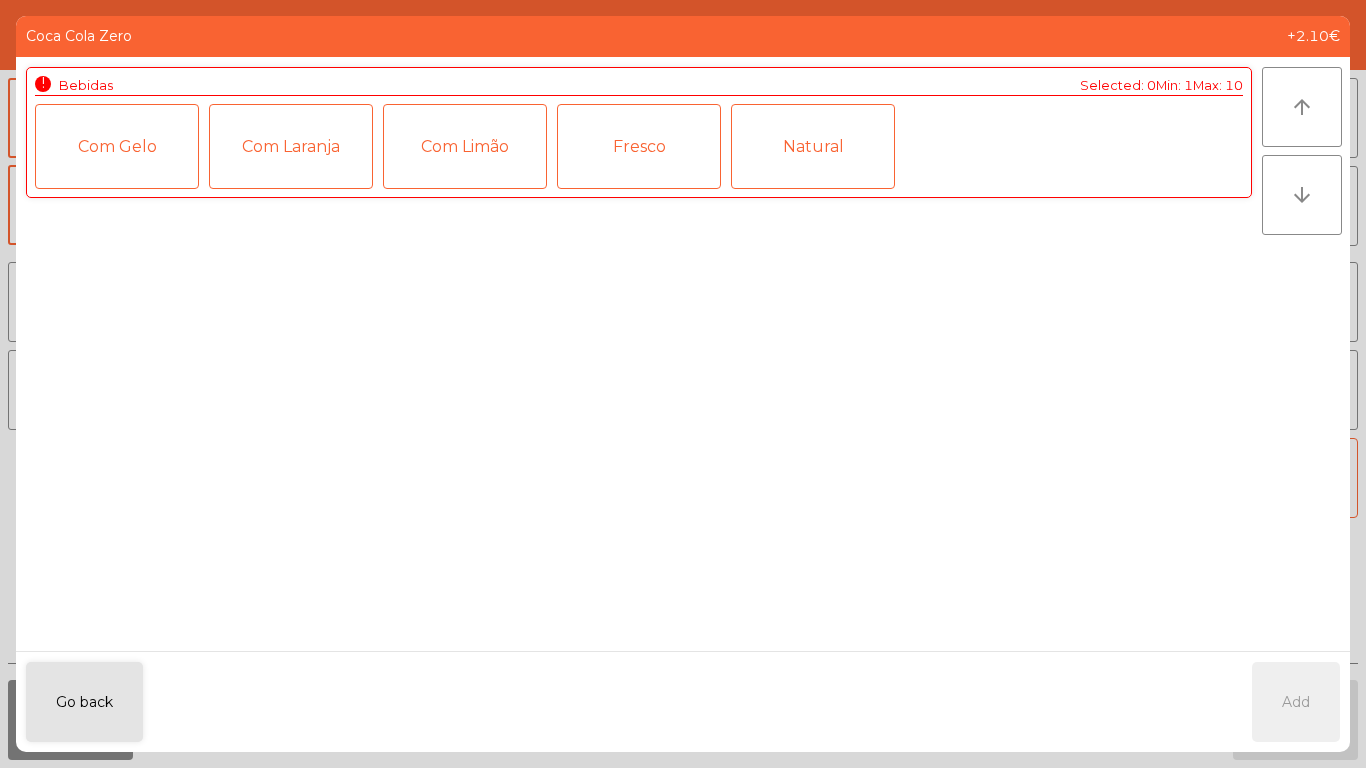 click on "Fresco" 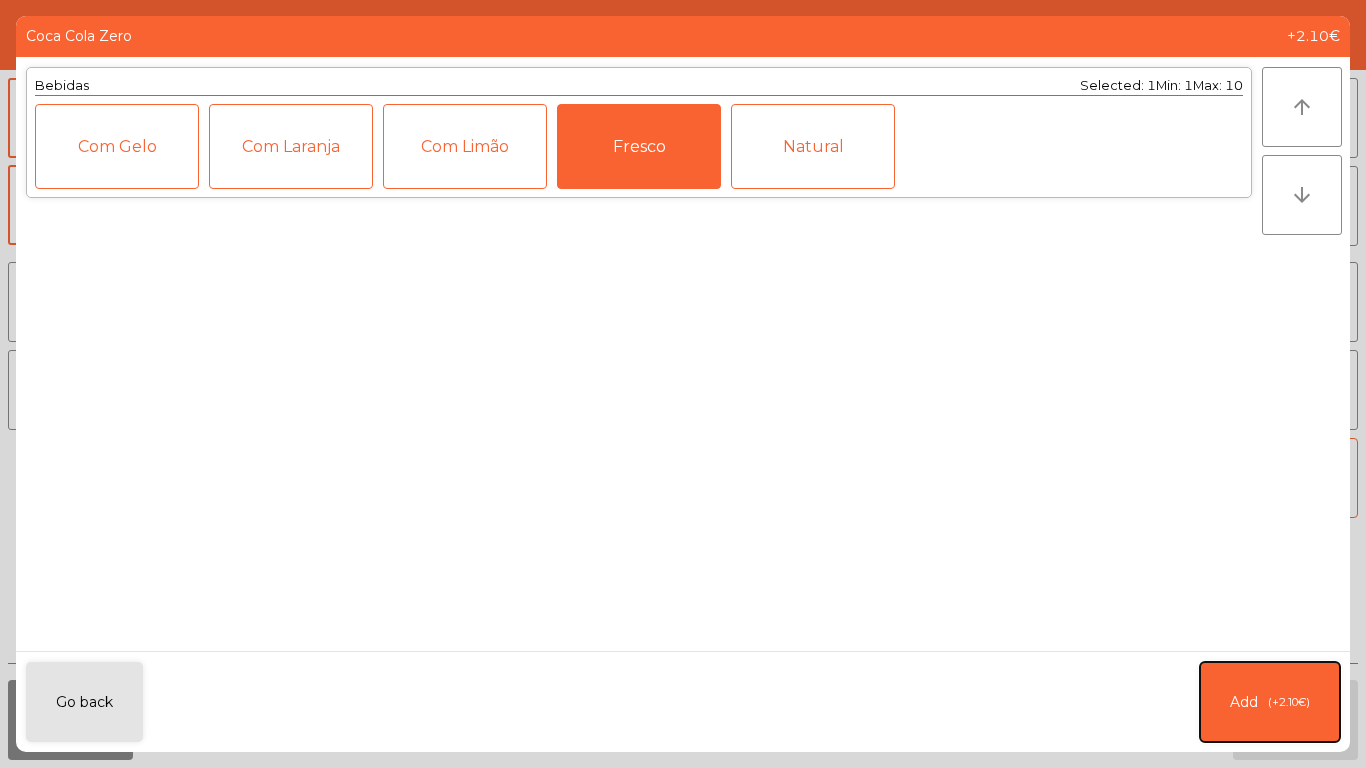 click on "(+2.10€)" 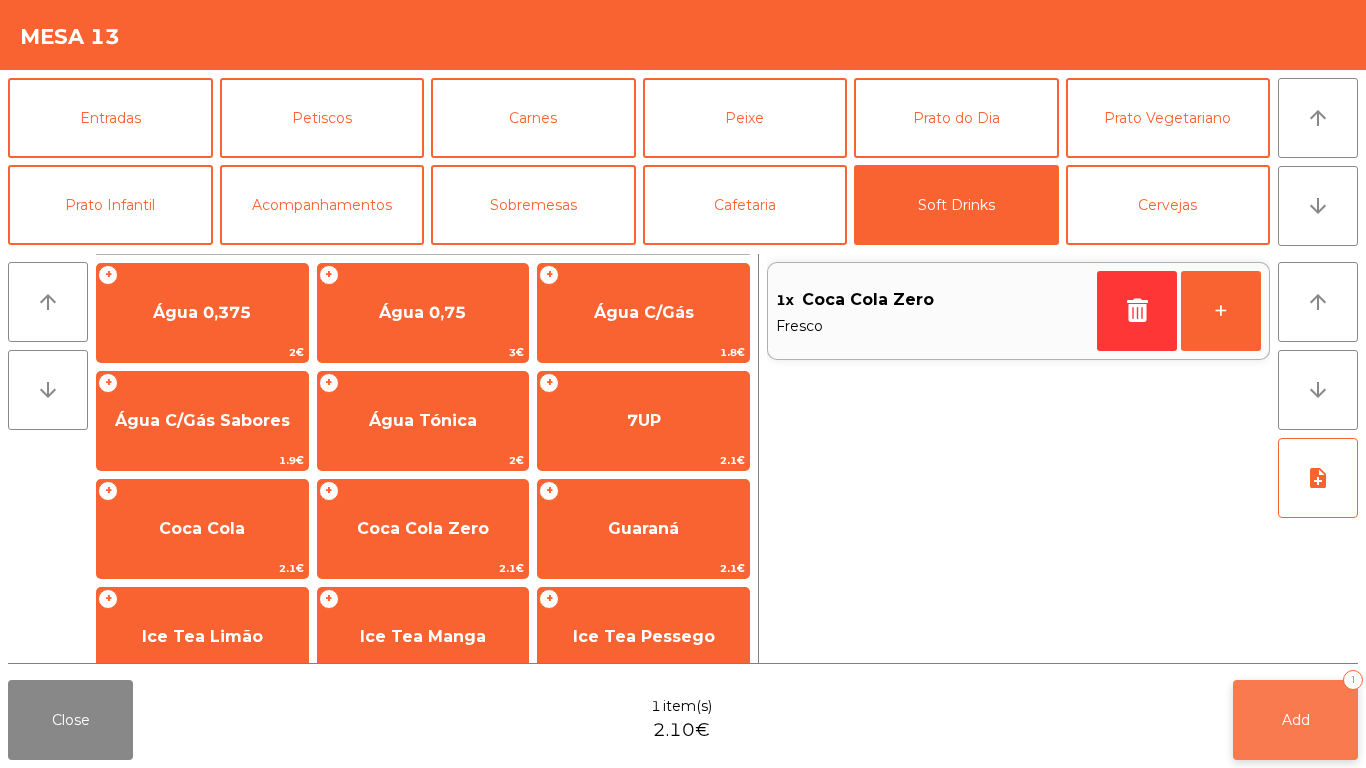 click on "Add" 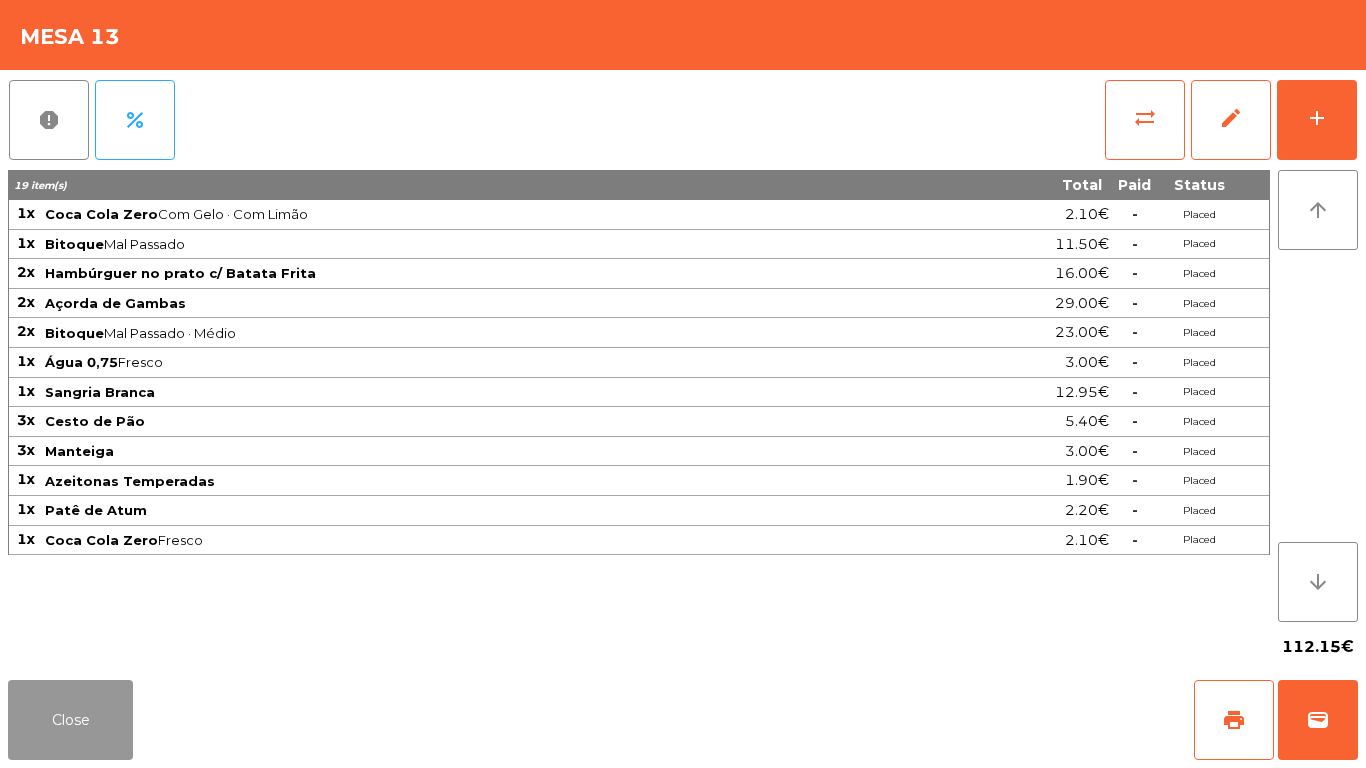 click on "Close" 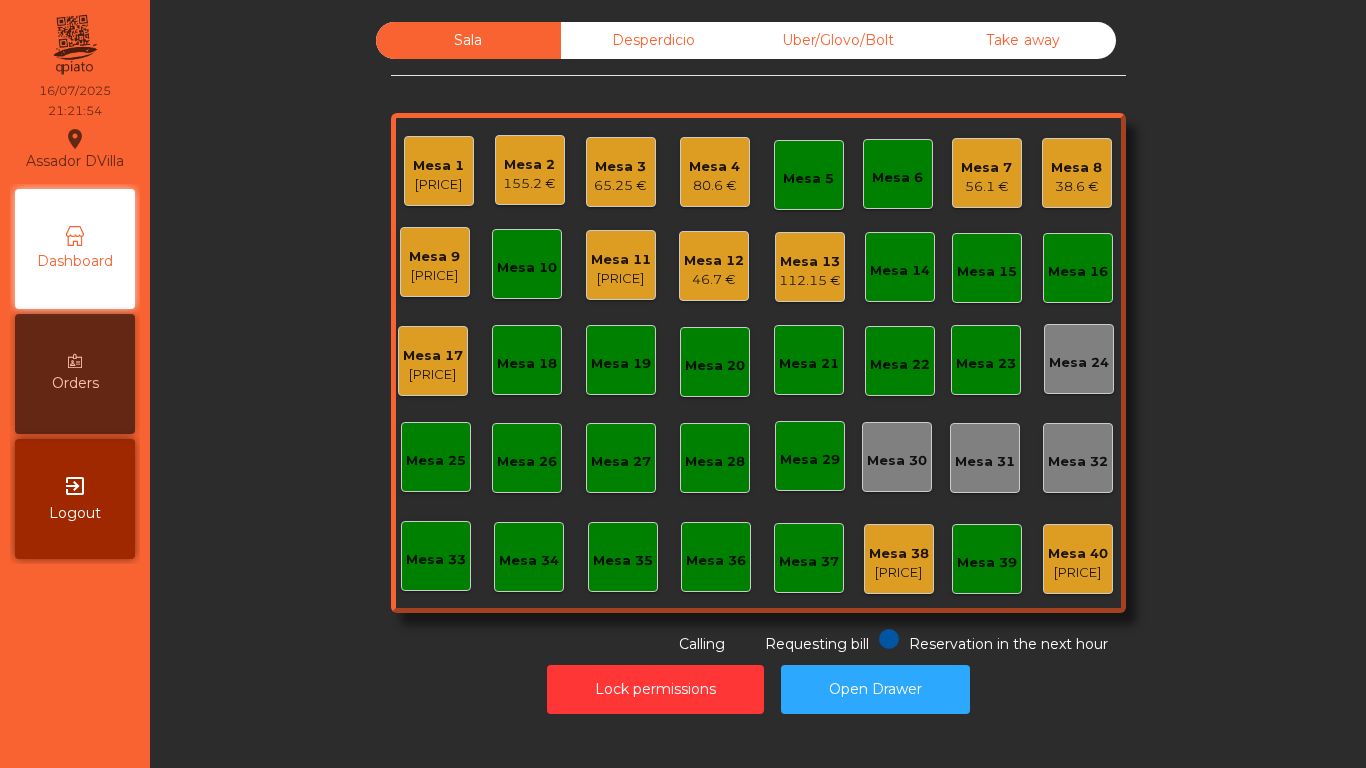 click on "Mesa 1   [PRICE]   Mesa 2   [PRICE]   Mesa 3   [PRICE]   Mesa 4   [PRICE]   Mesa 5   Mesa 6   Mesa 7   [PRICE]   Mesa 8   [PRICE]   Mesa 9   [PRICE]   Mesa 10   Mesa 11   [PRICE]   Mesa 12   [PRICE]   Mesa 13   [PRICE]   Mesa 14   Mesa 15   Mesa 16   Mesa 17   [PRICE]   Mesa 18   Mesa 19   Mesa 20   Mesa 21   Mesa 22   Mesa 23   Mesa 24   Mesa 25   Mesa 26   Mesa 27   Mesa 28   Mesa 29   Mesa 30   Mesa 31   Mesa 32   Mesa 33   Mesa 34   Mesa 35   Mesa 36   Mesa 37   Mesa 38   [PRICE]   Mesa 39   Mesa 40   [PRICE]" 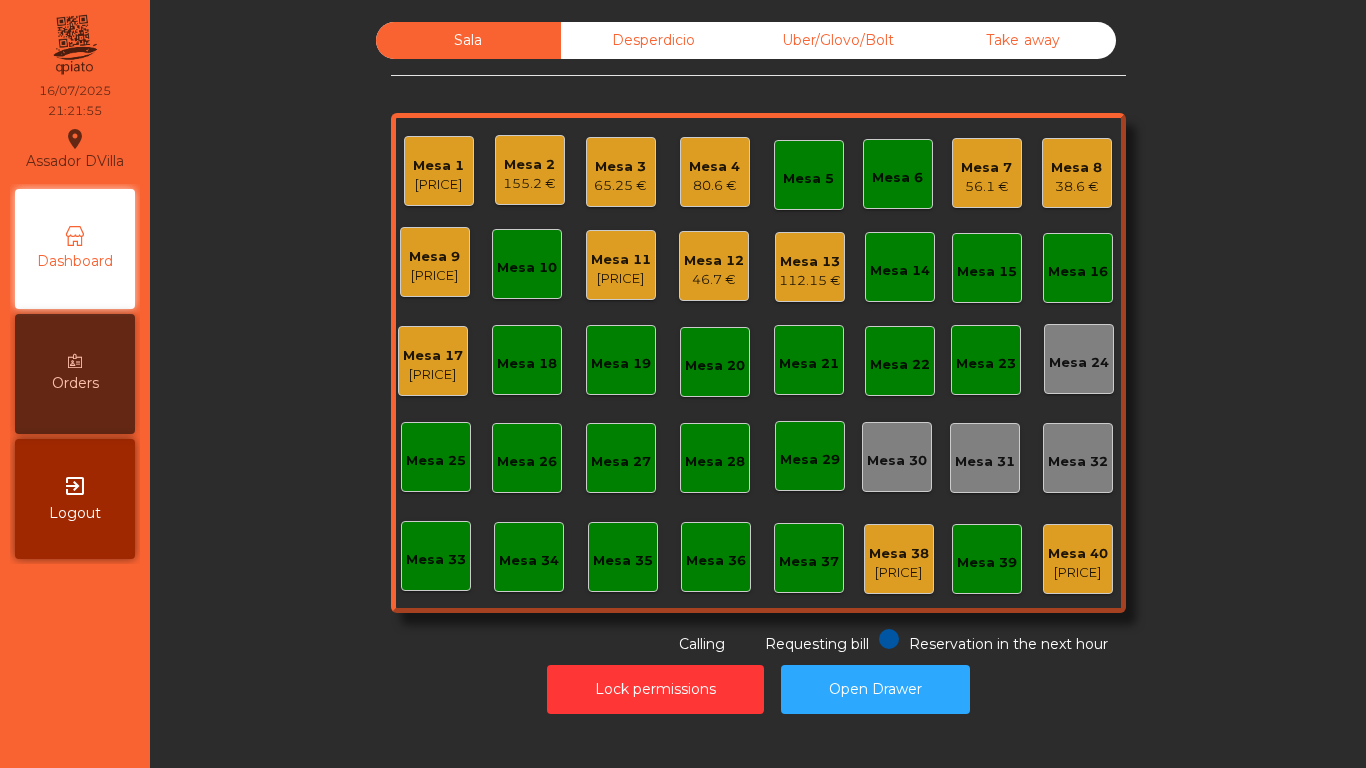 click on "Mesa 8   [PRICE]" 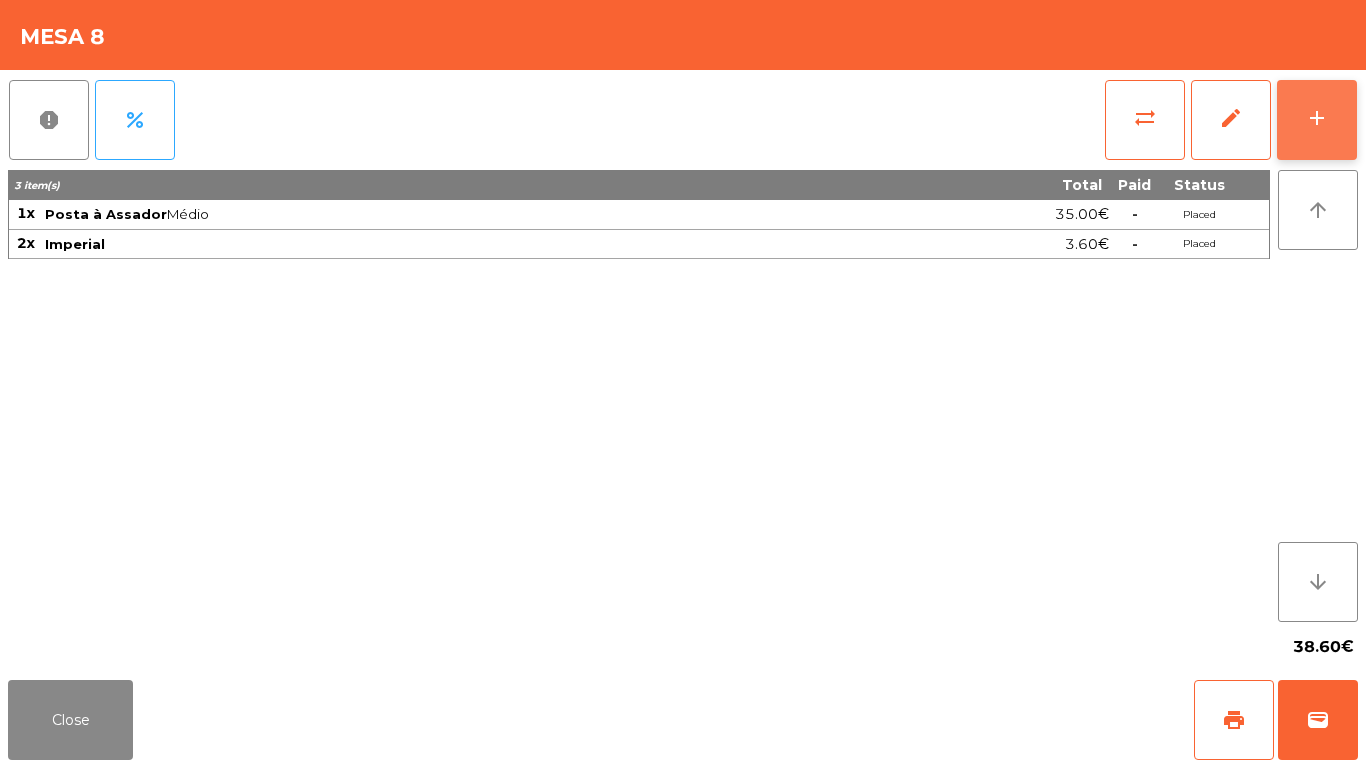click on "add" 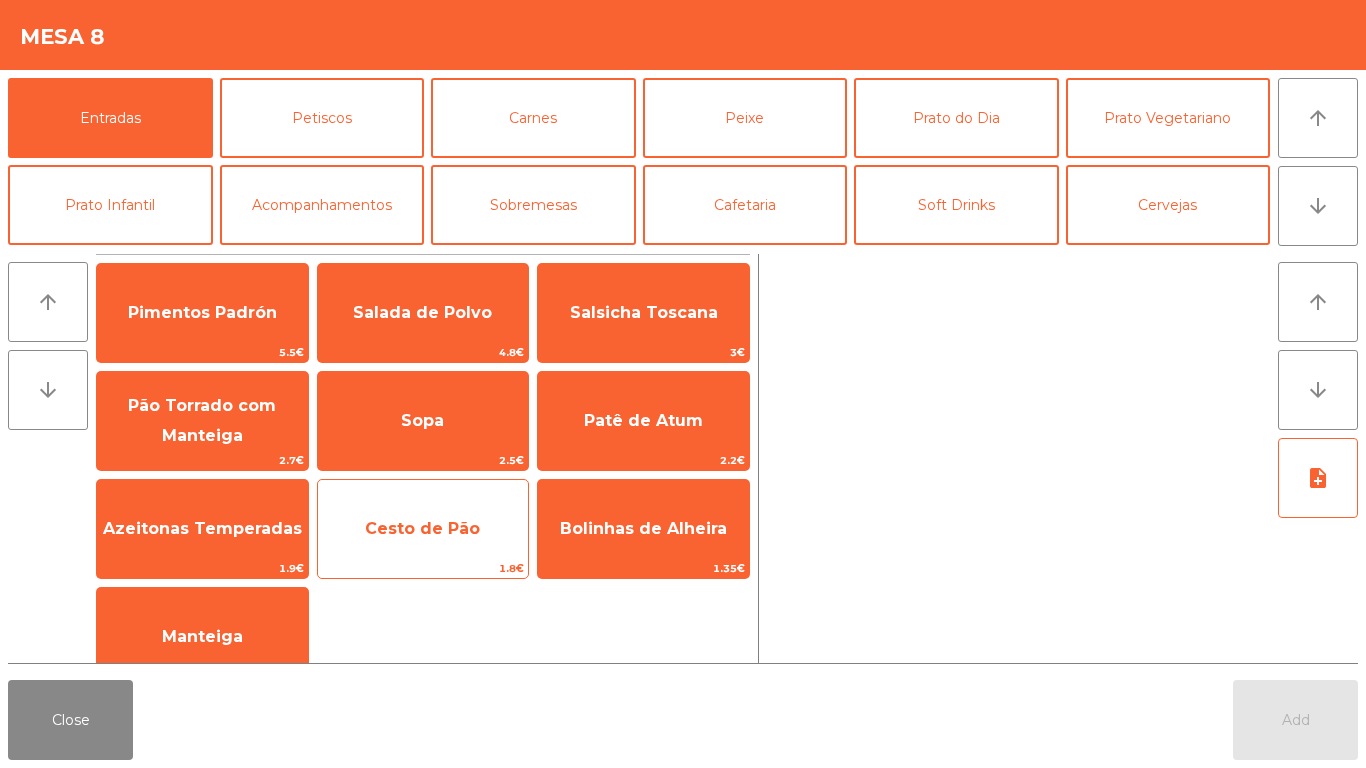 click on "Cesto de Pão   1.8€" 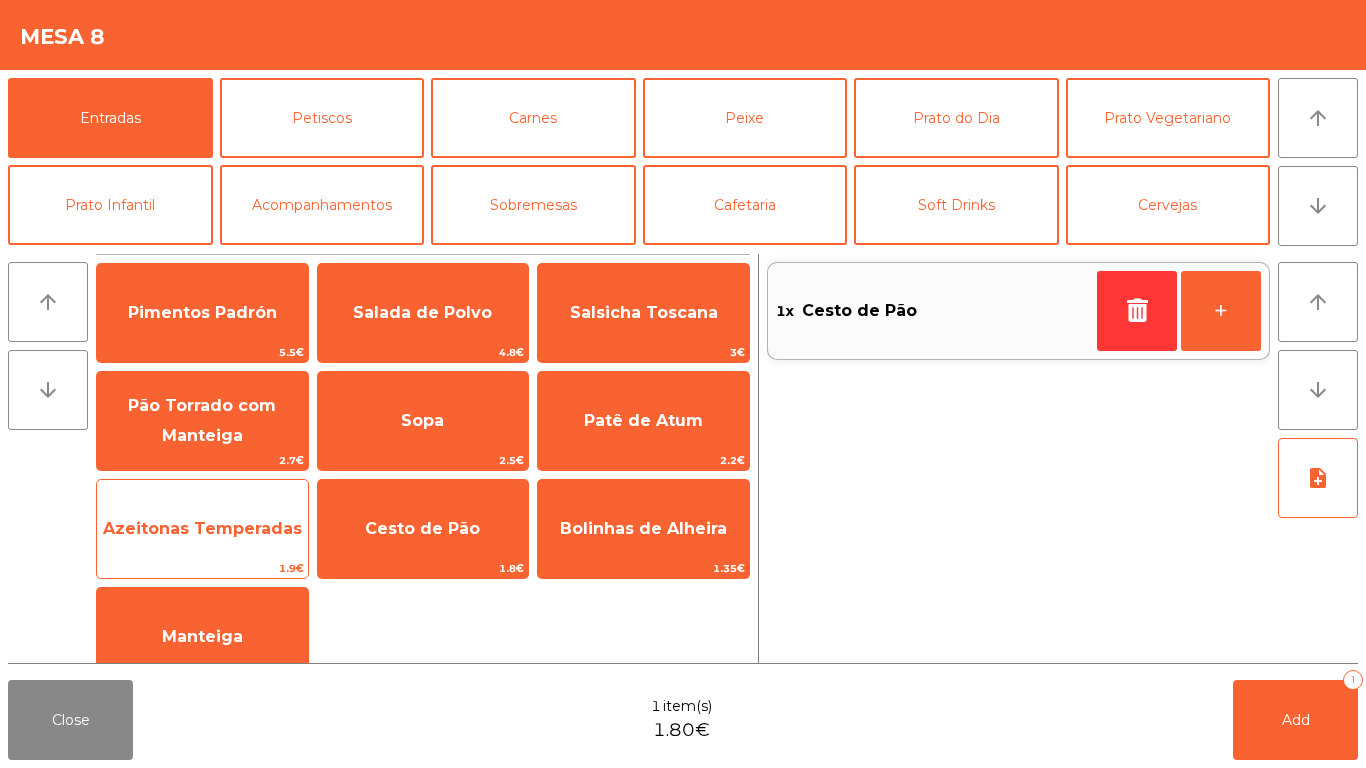 click on "Azeitonas Temperadas" 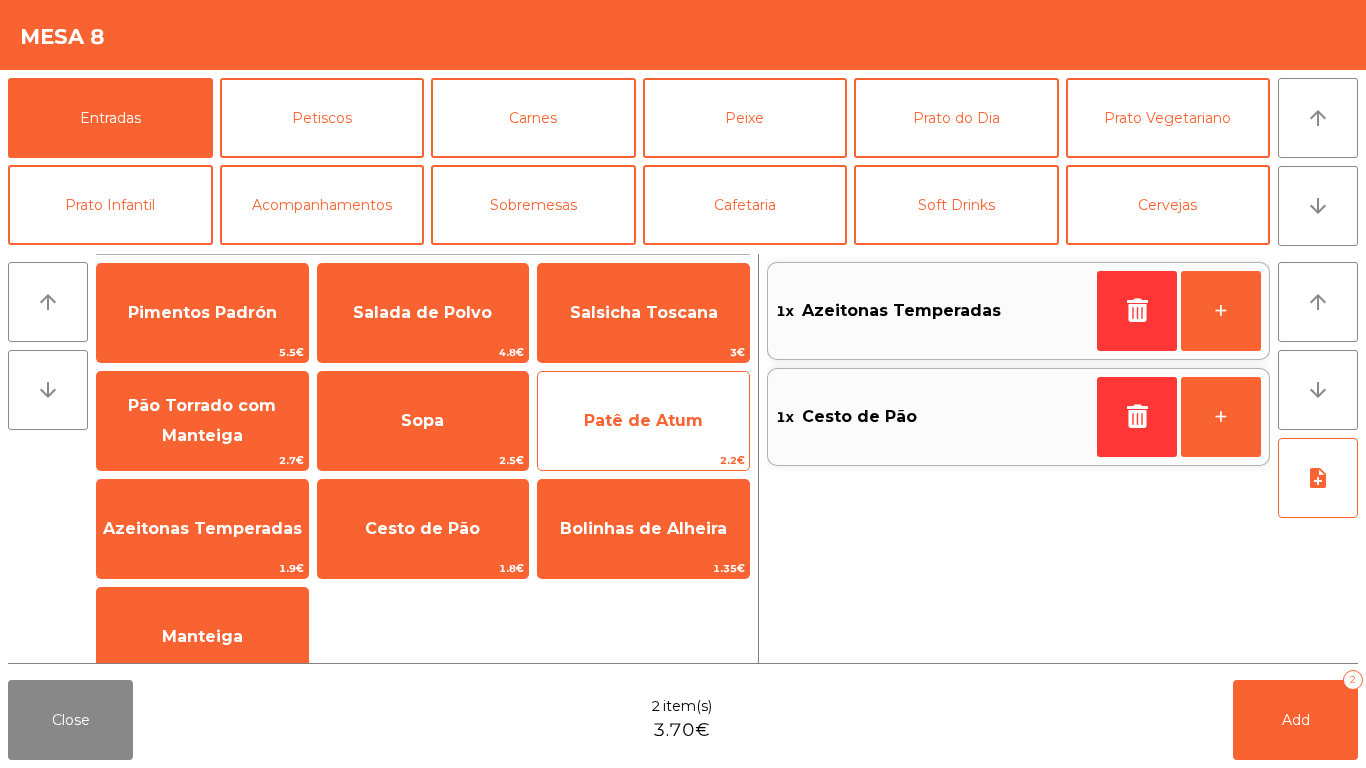 click on "Patê de Atum" 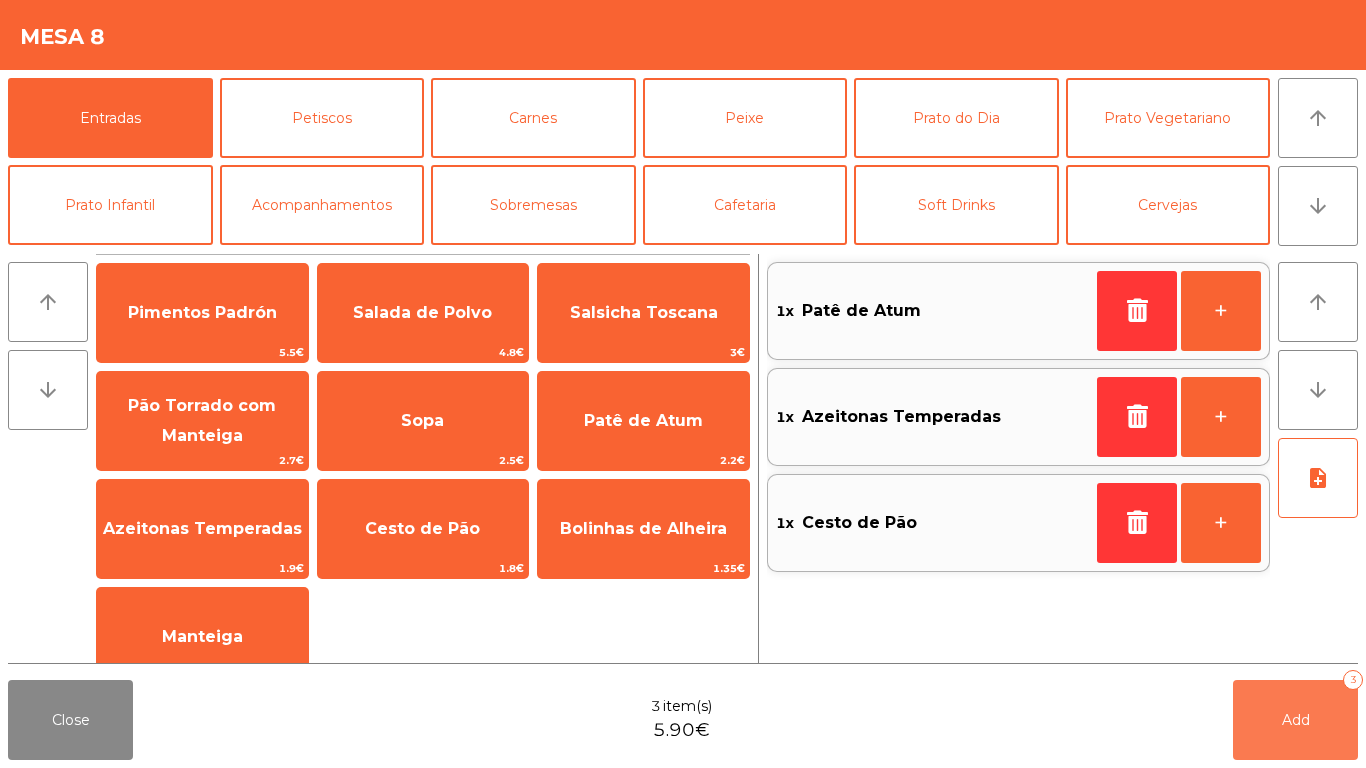 click on "Add   3" 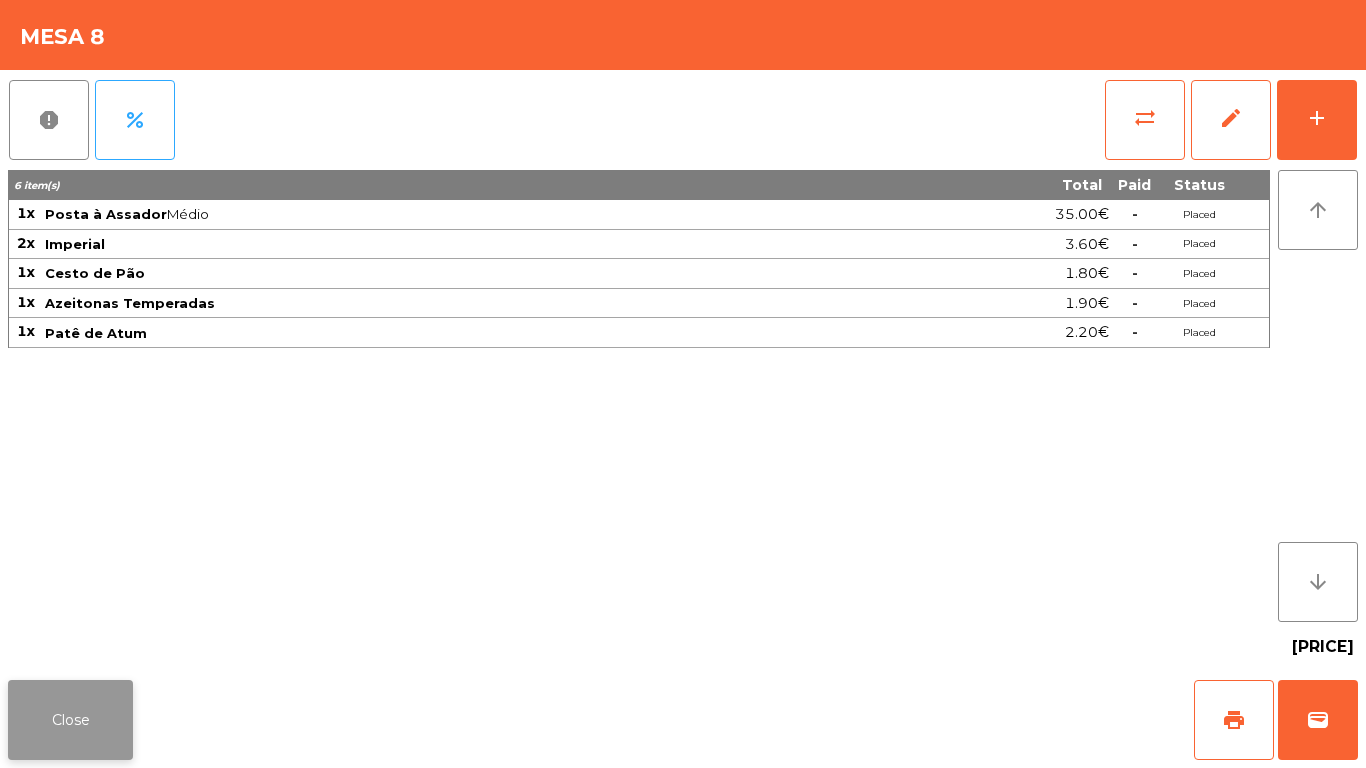 click on "Close" 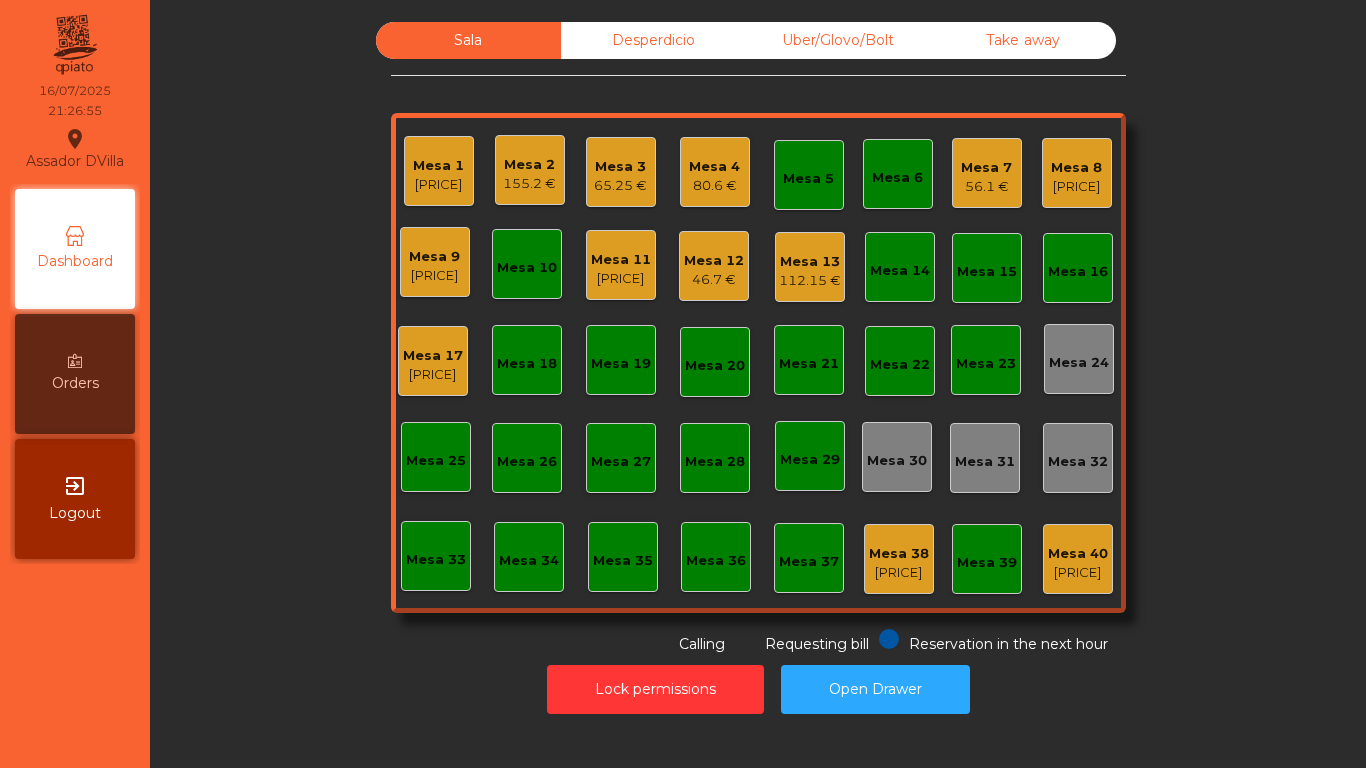 click on "Mesa 9" 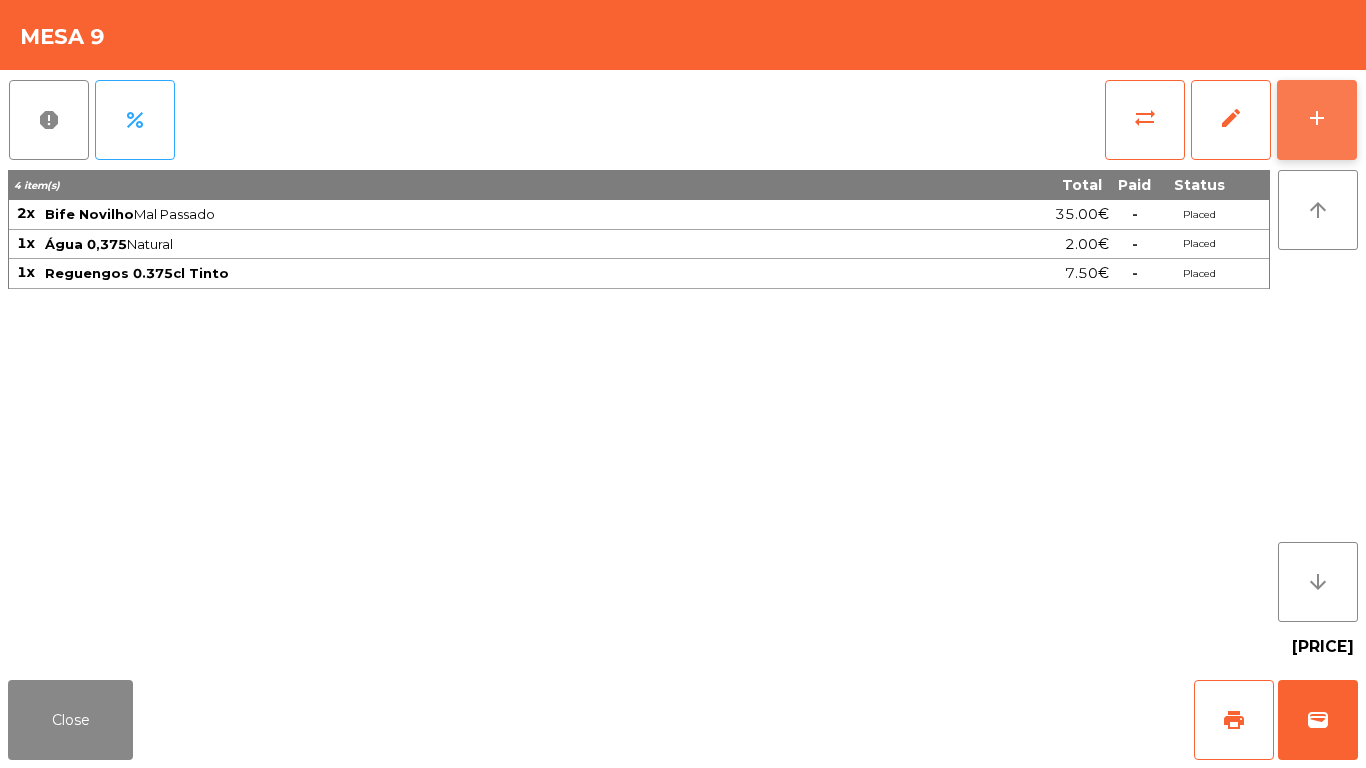 click on "add" 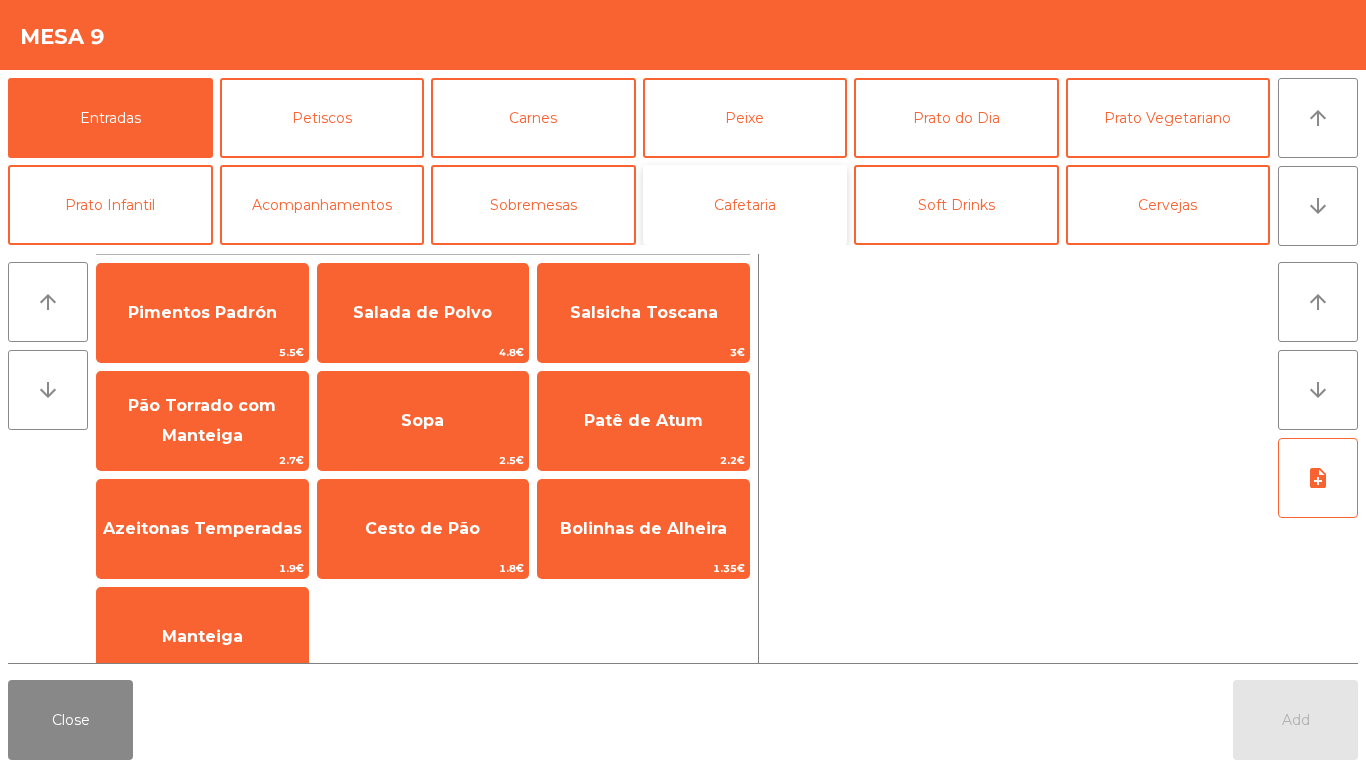click on "Cafetaria" 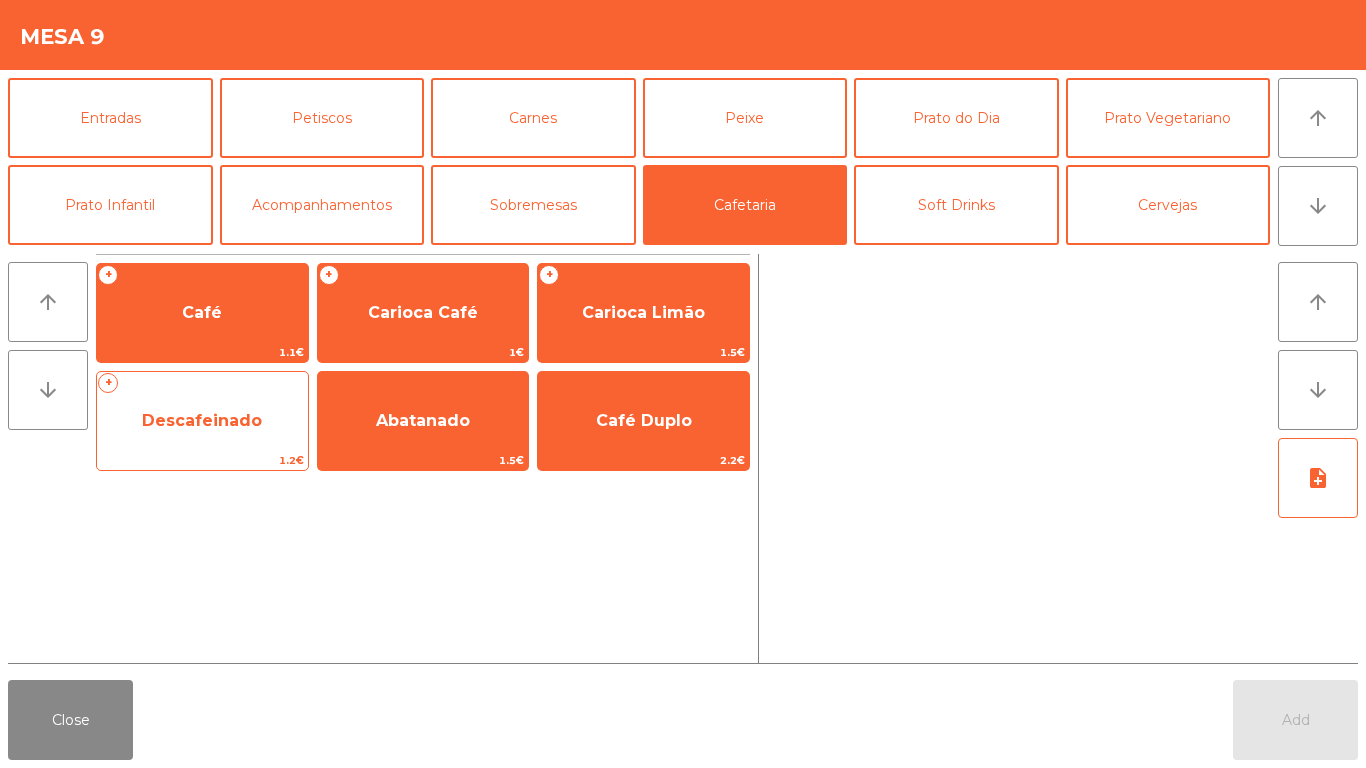 click on "Descafeinado" 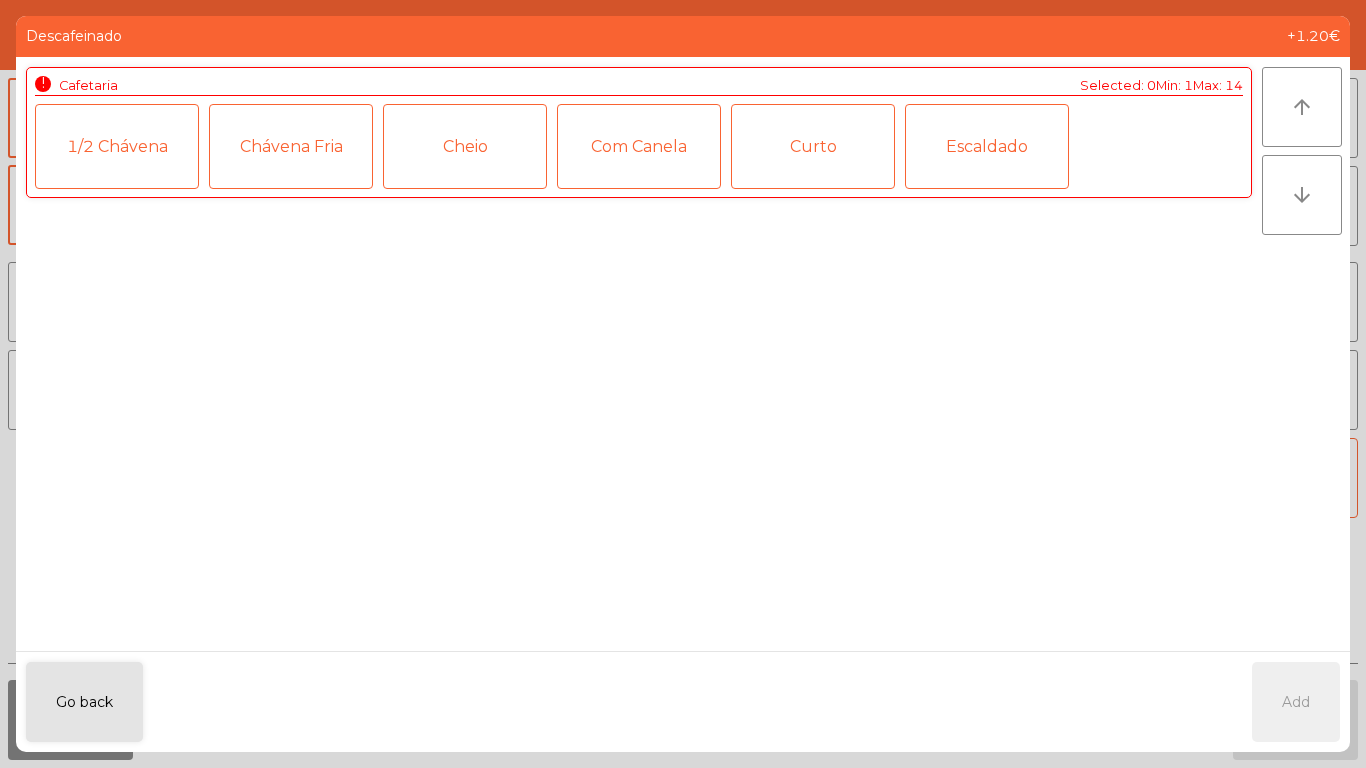 click on "1/2 Chávena" 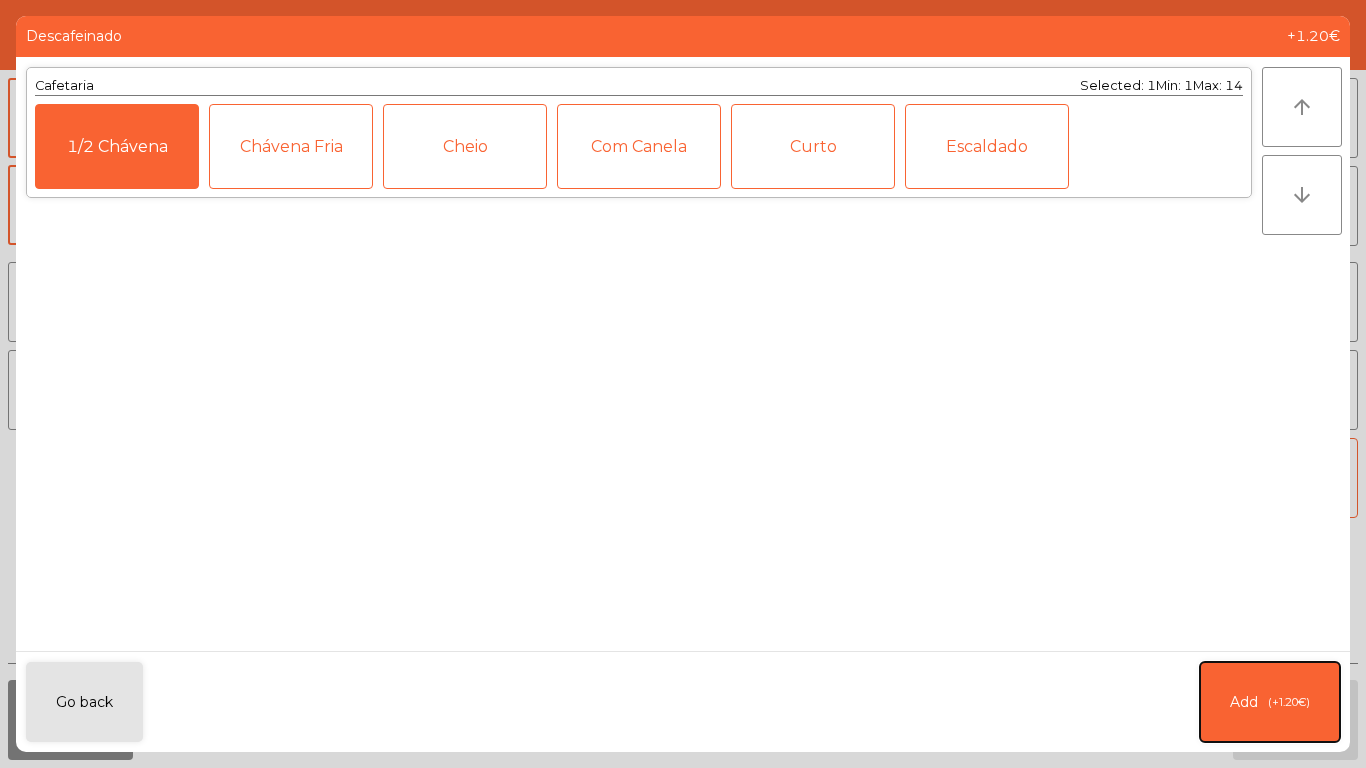 click on "Add   (+1.20€)" 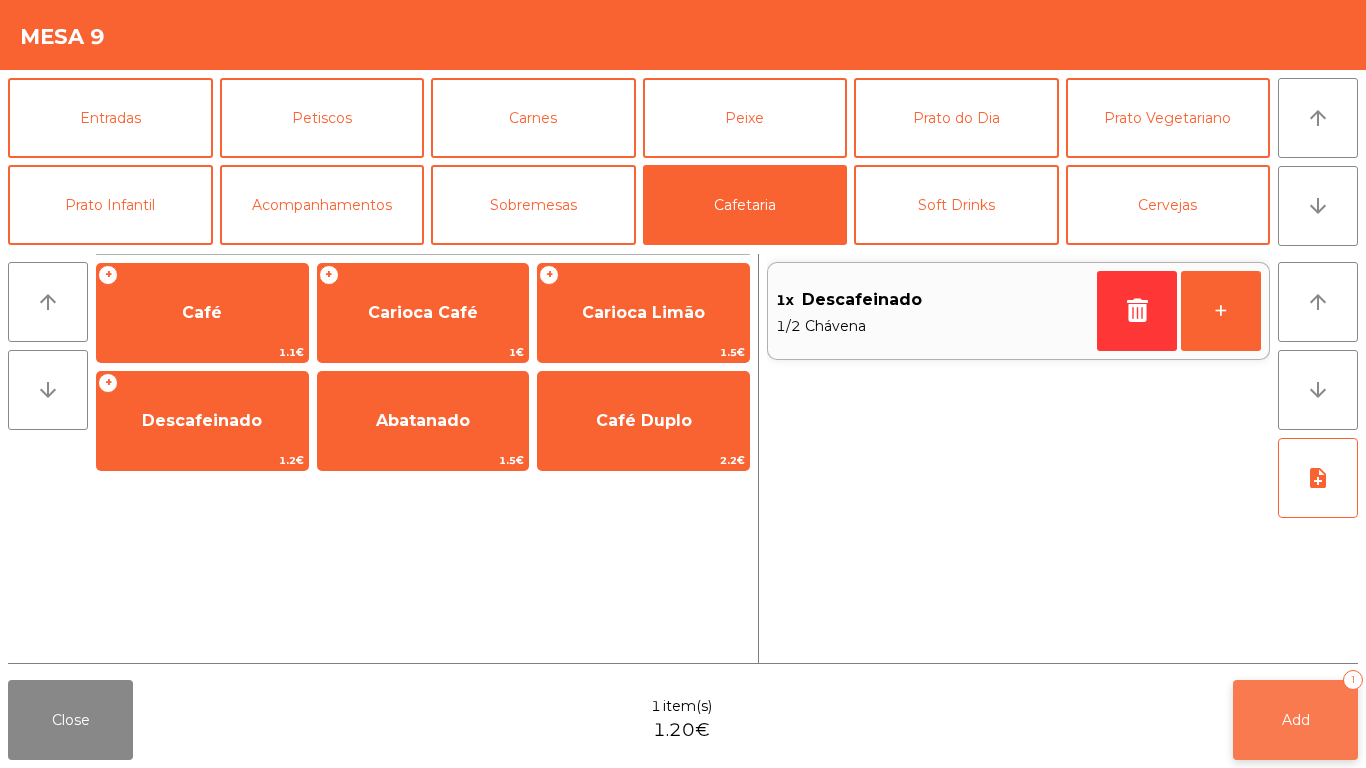click on "Add   1" 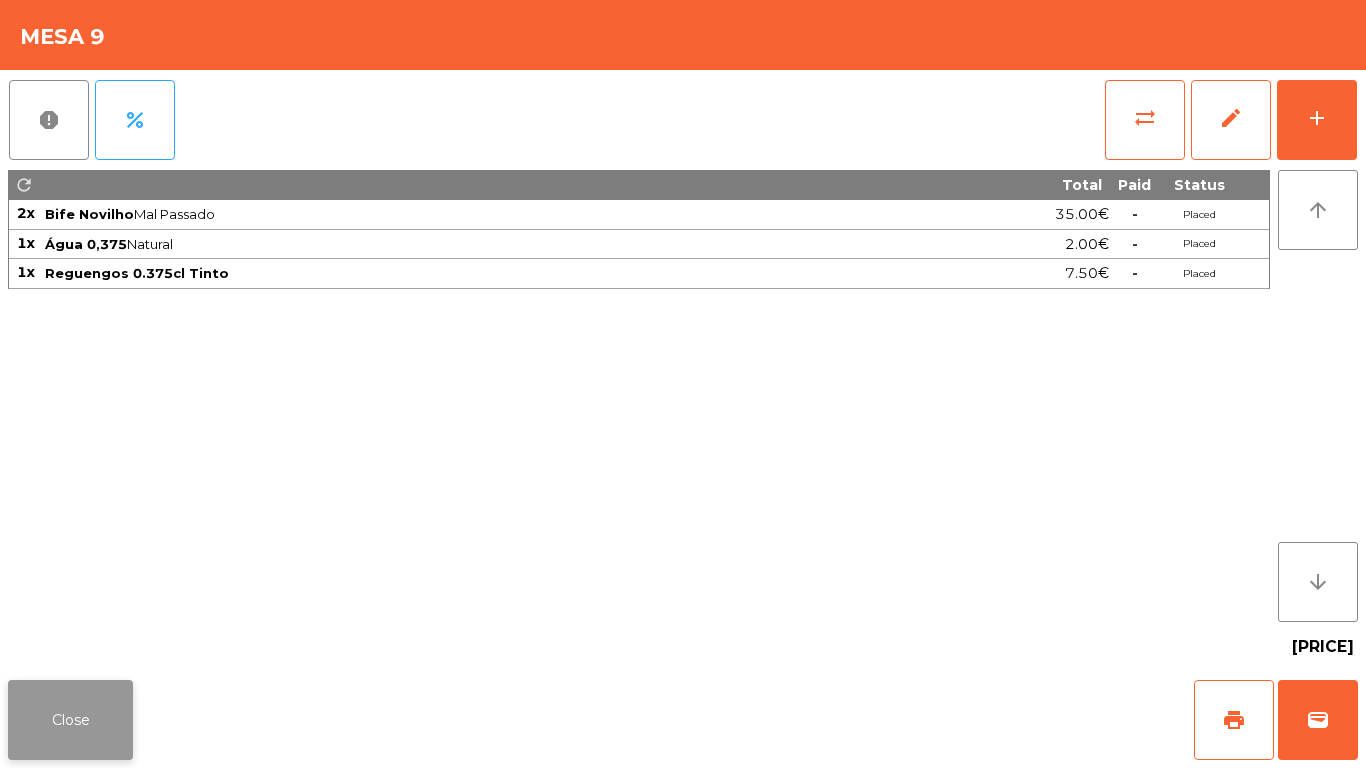 click on "Close" 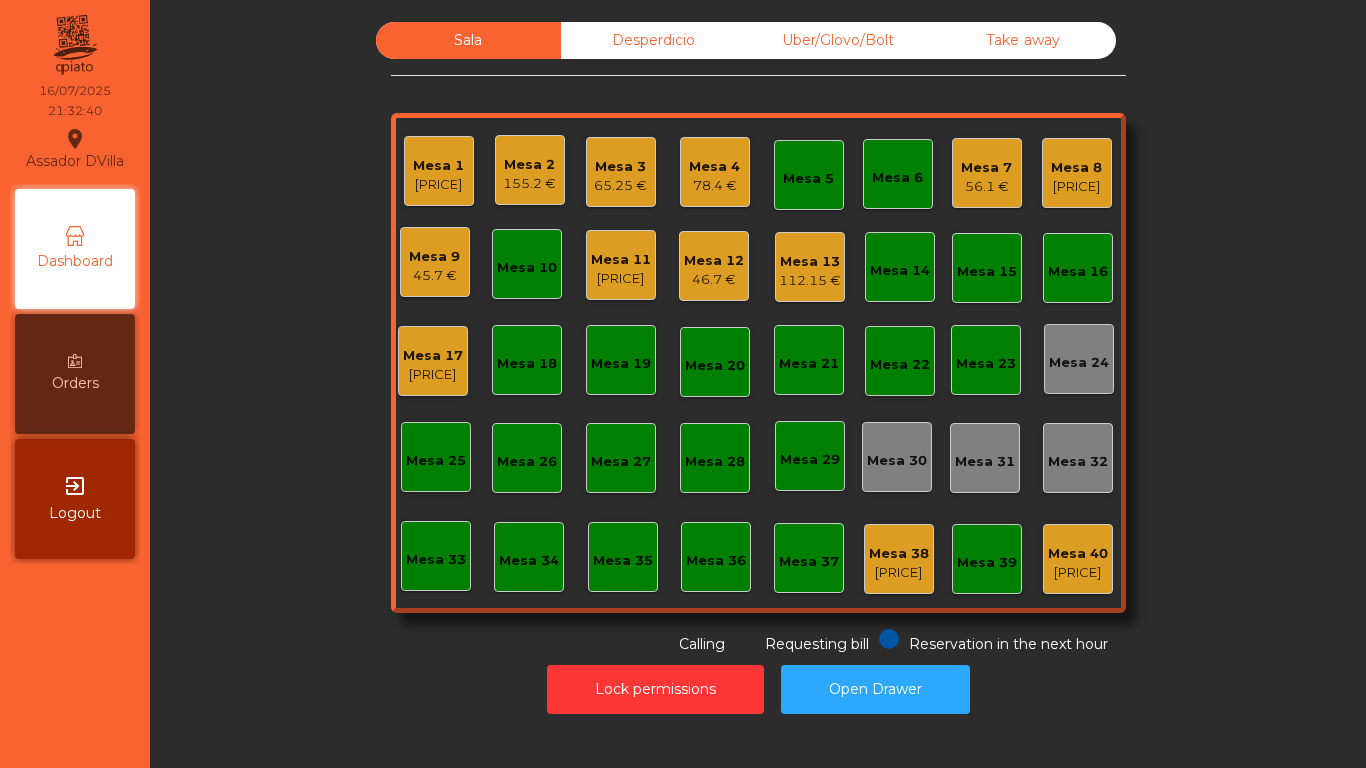 click on "Mesa 23" 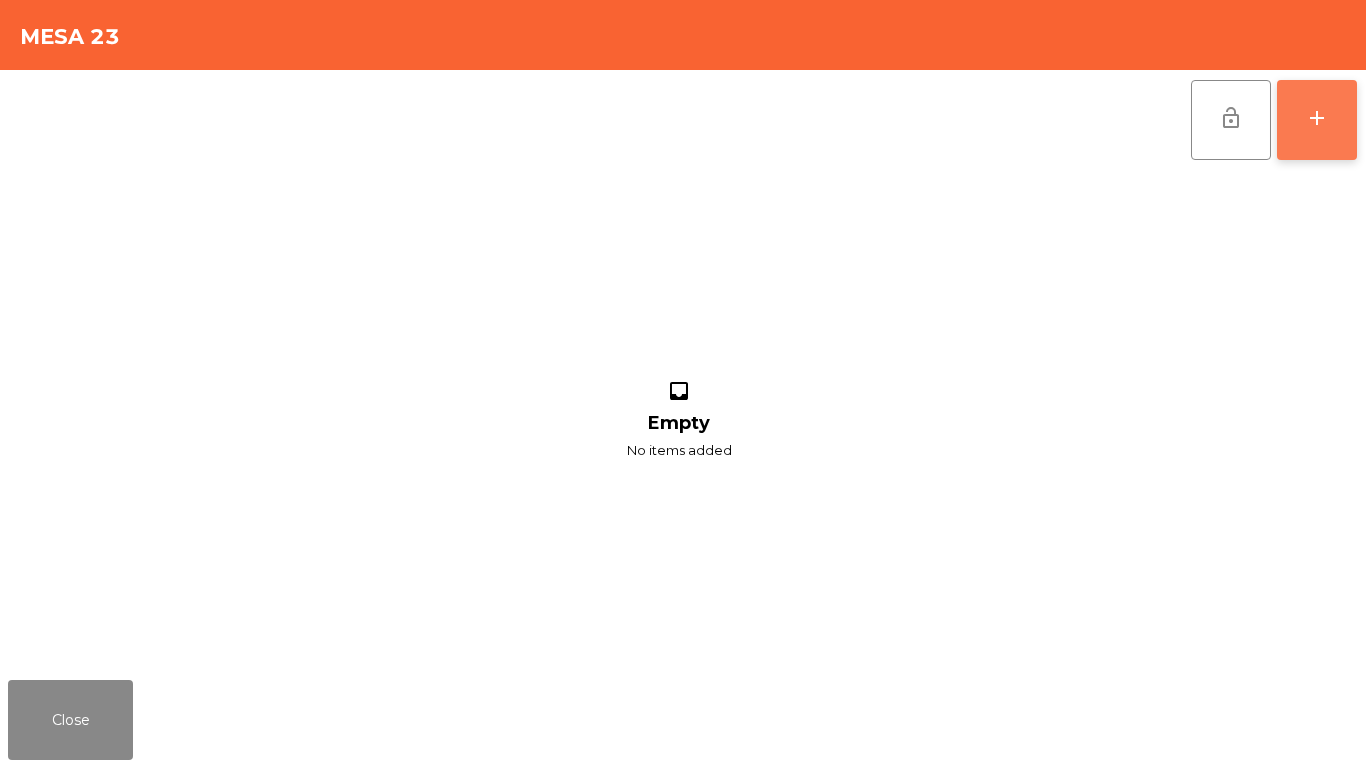 click on "add" 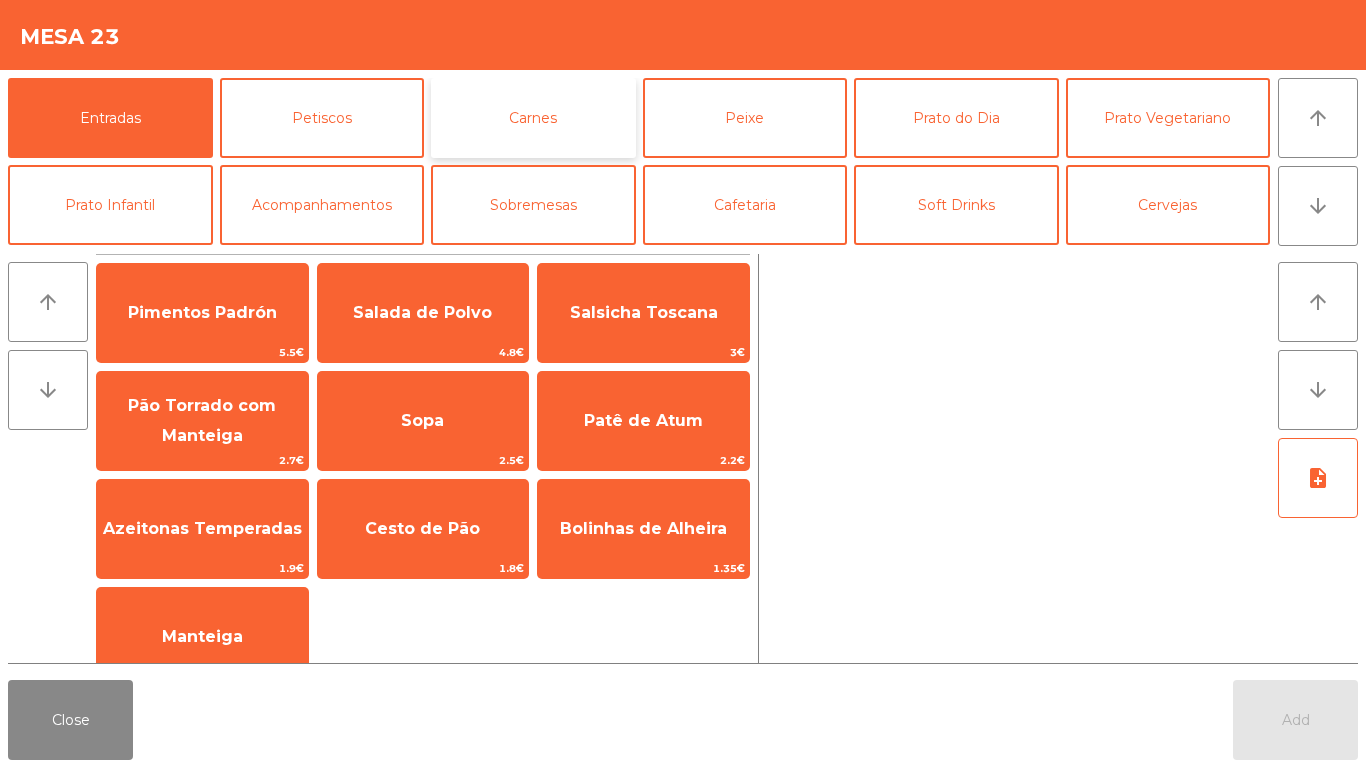 click on "Carnes" 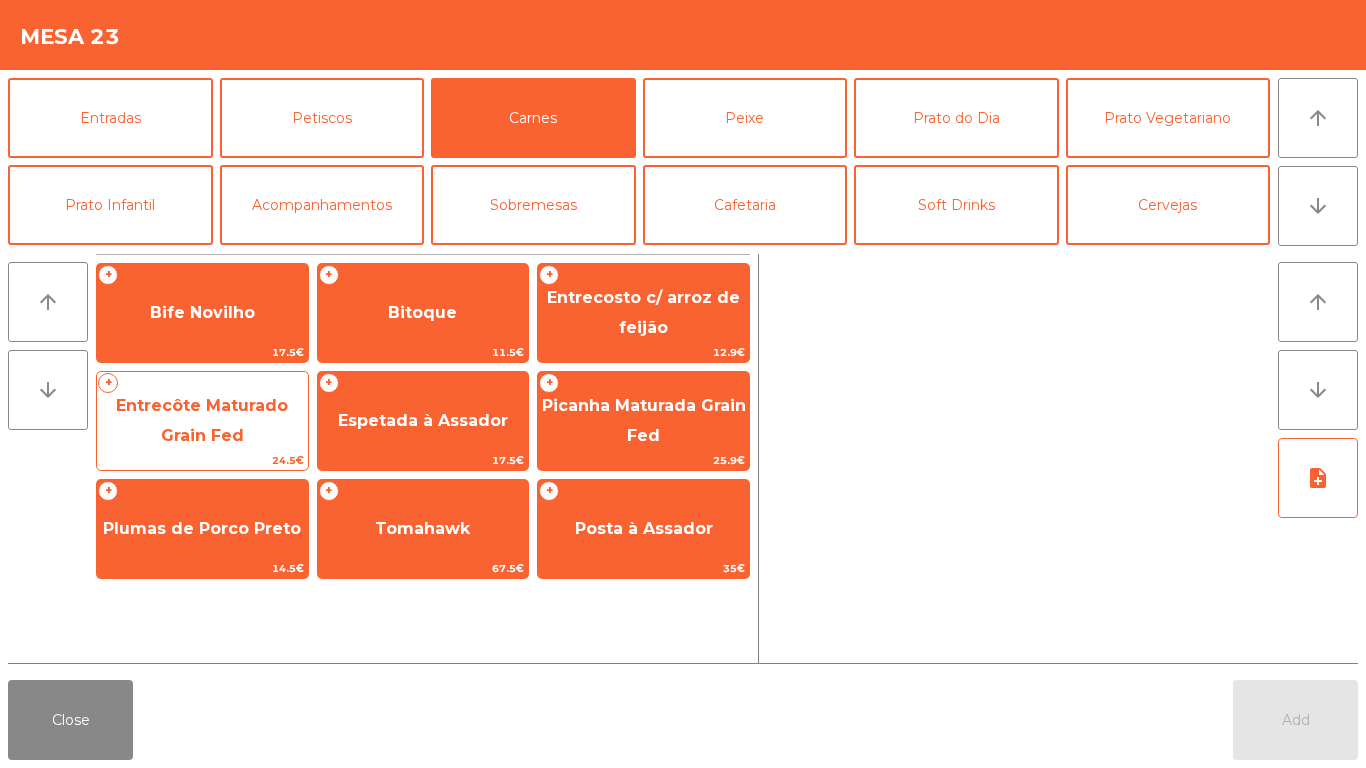 click on "Entrecôte Maturado Grain Fed" 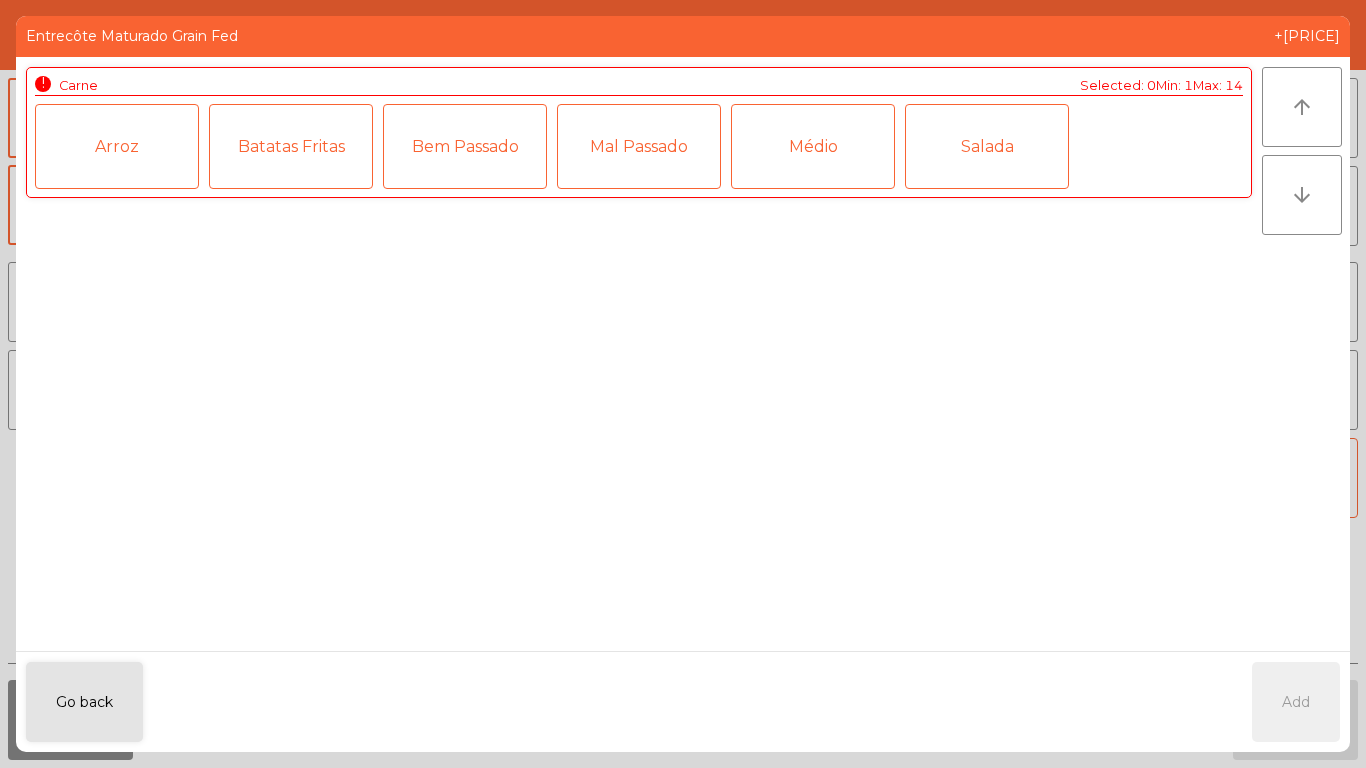 click on "Batatas Fritas" 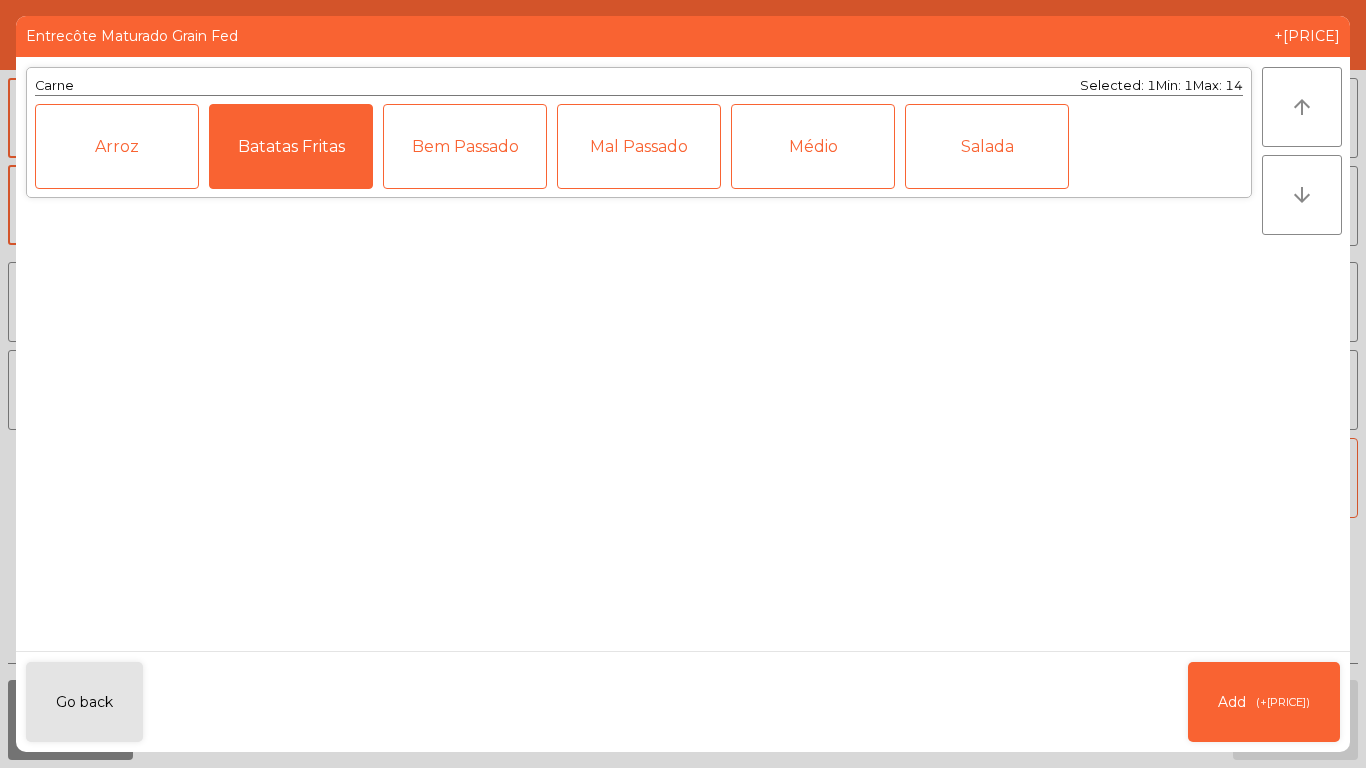 click on "Salada" 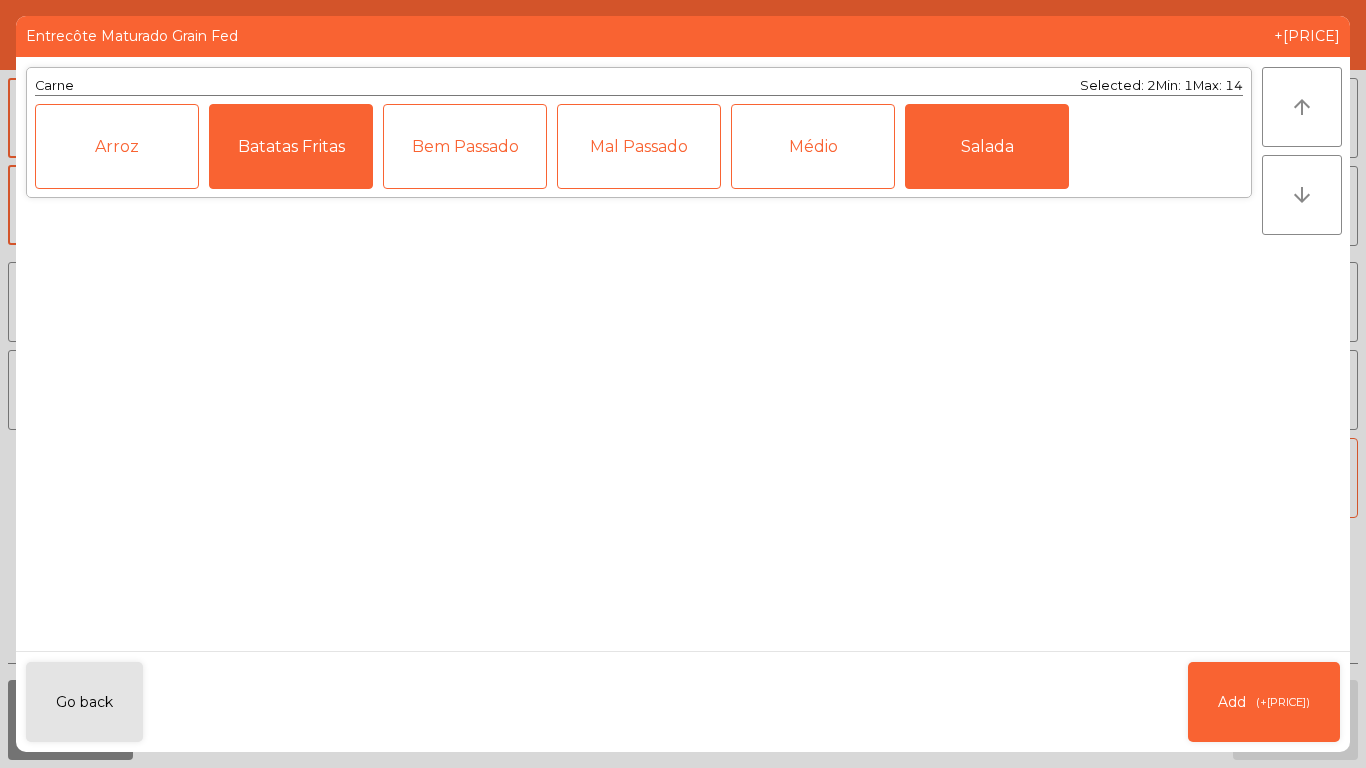 click on "Médio" 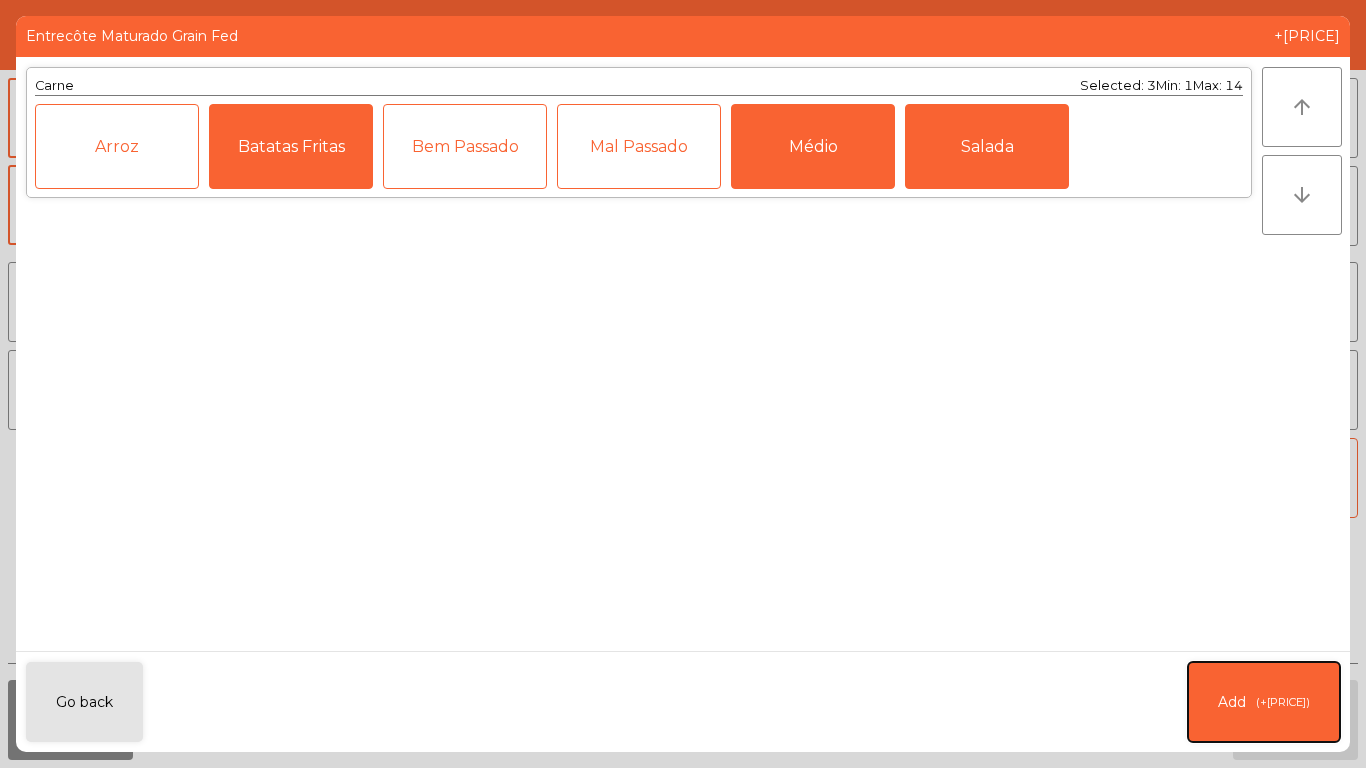 click on "Add   (+[PRICE])" 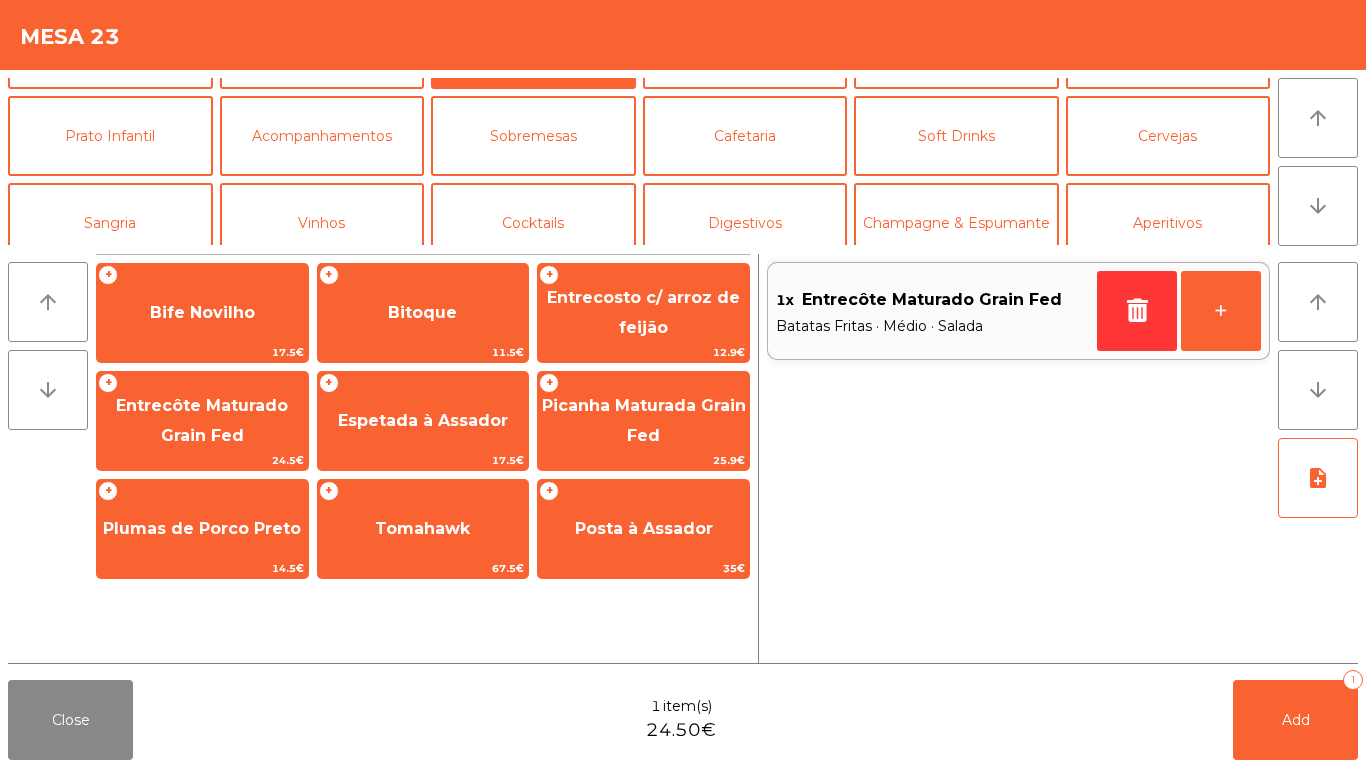 scroll, scrollTop: 67, scrollLeft: 0, axis: vertical 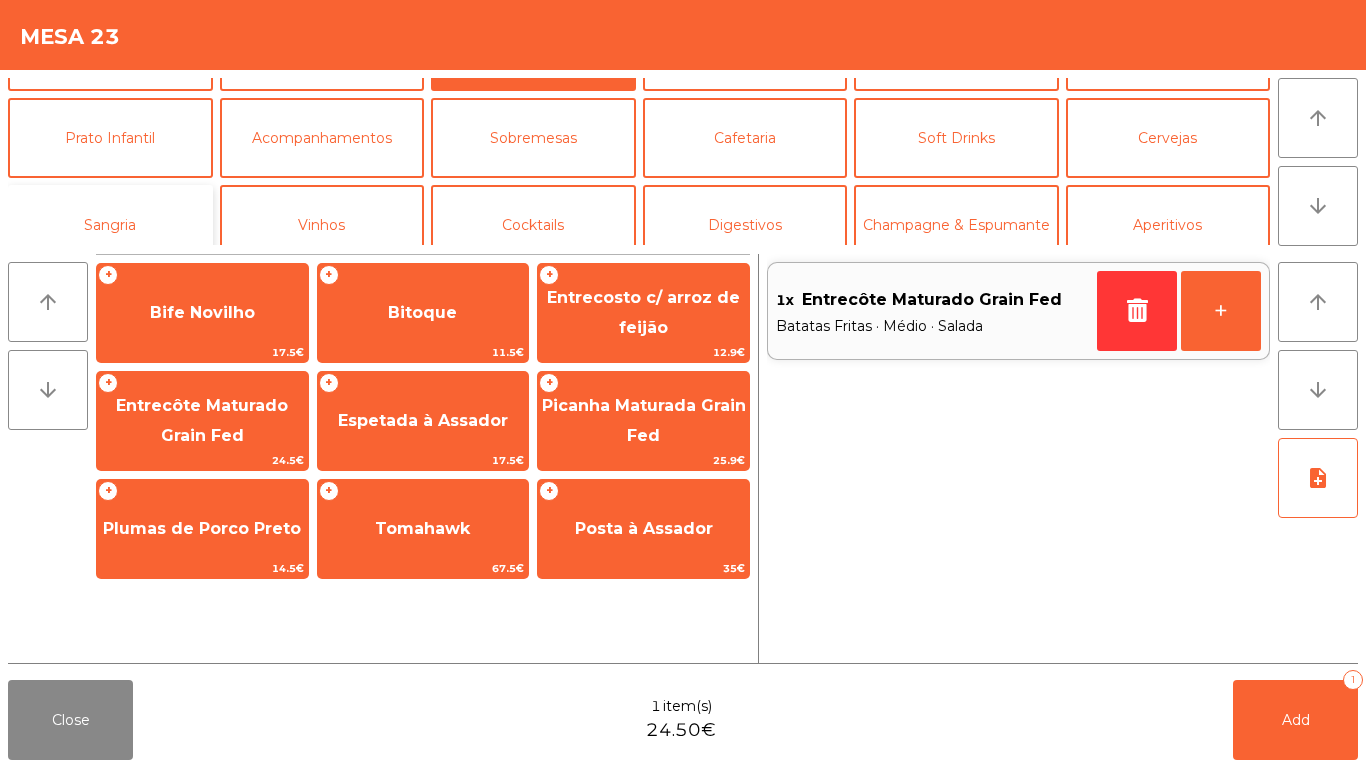 click on "Sangria" 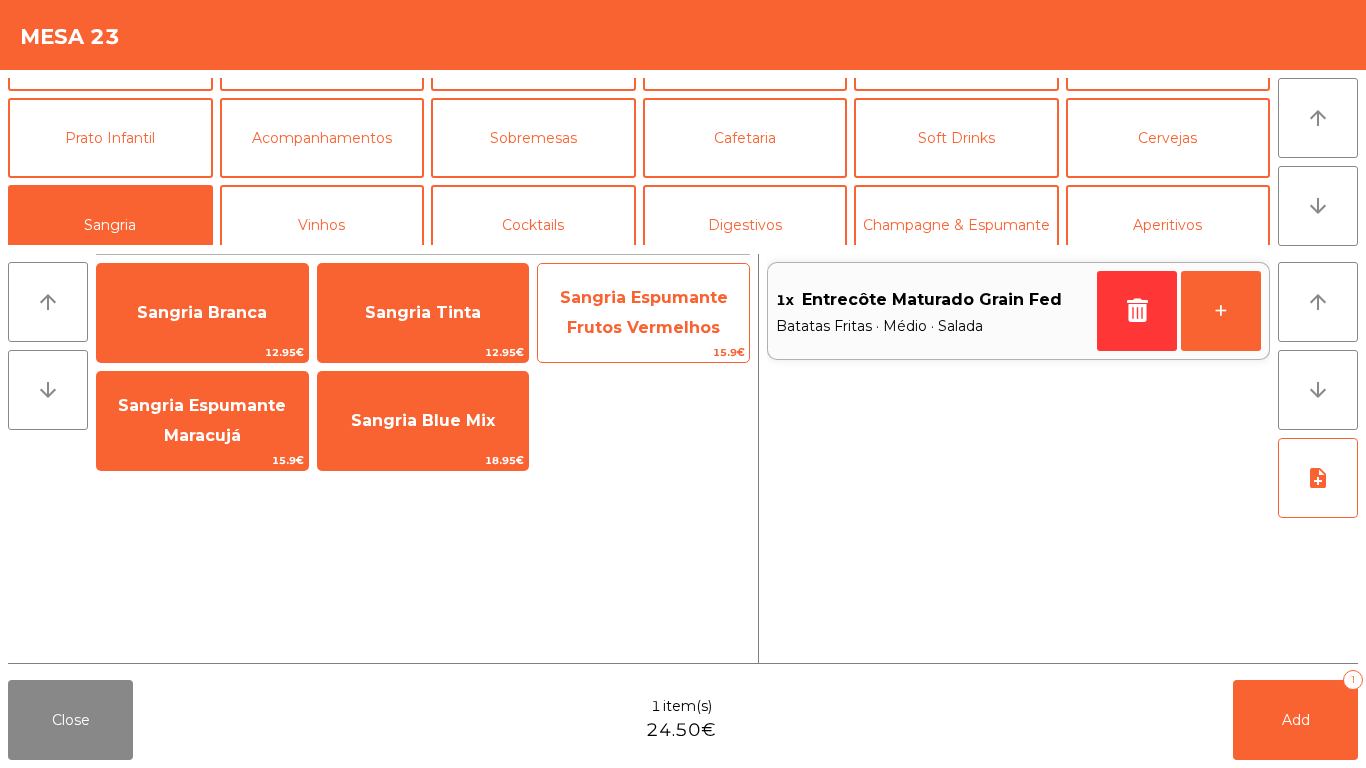 click on "Sangria Espumante Frutos Vermelhos" 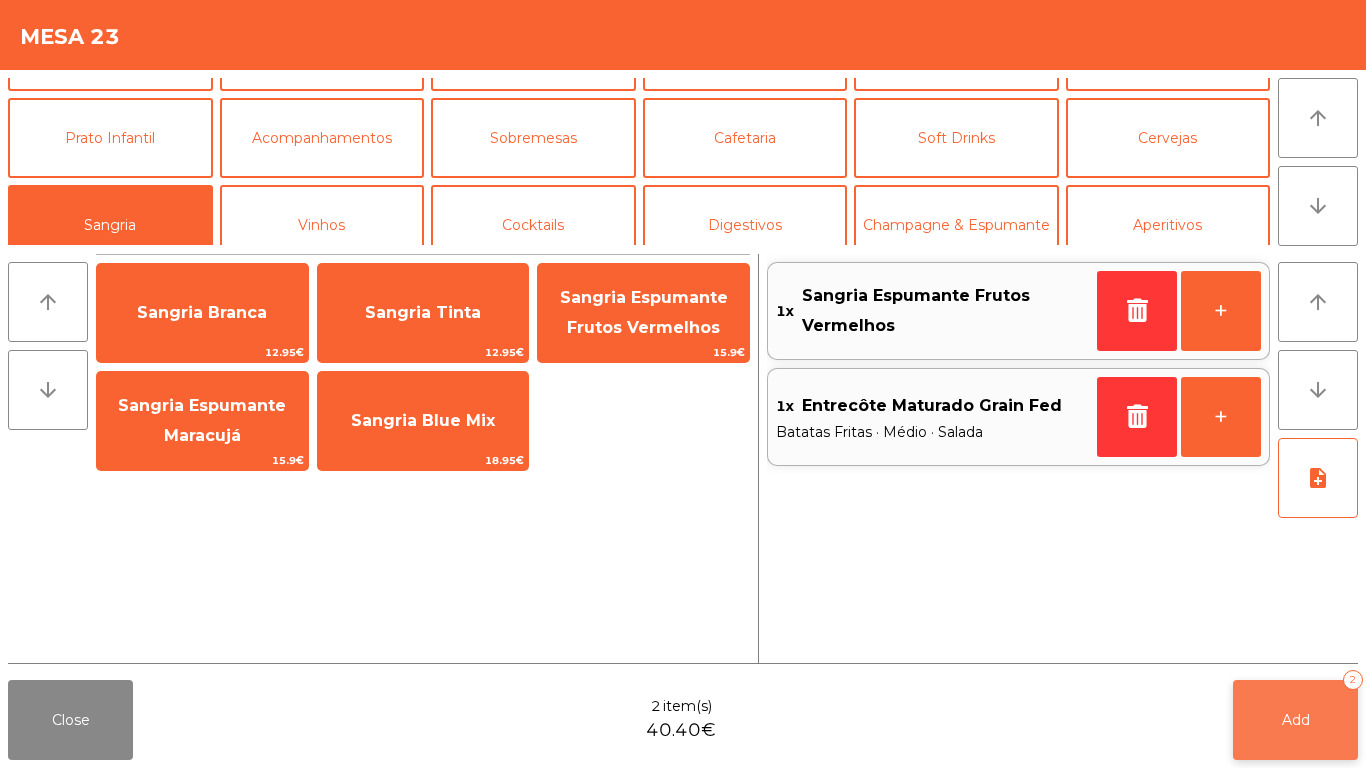 click on "Add   2" 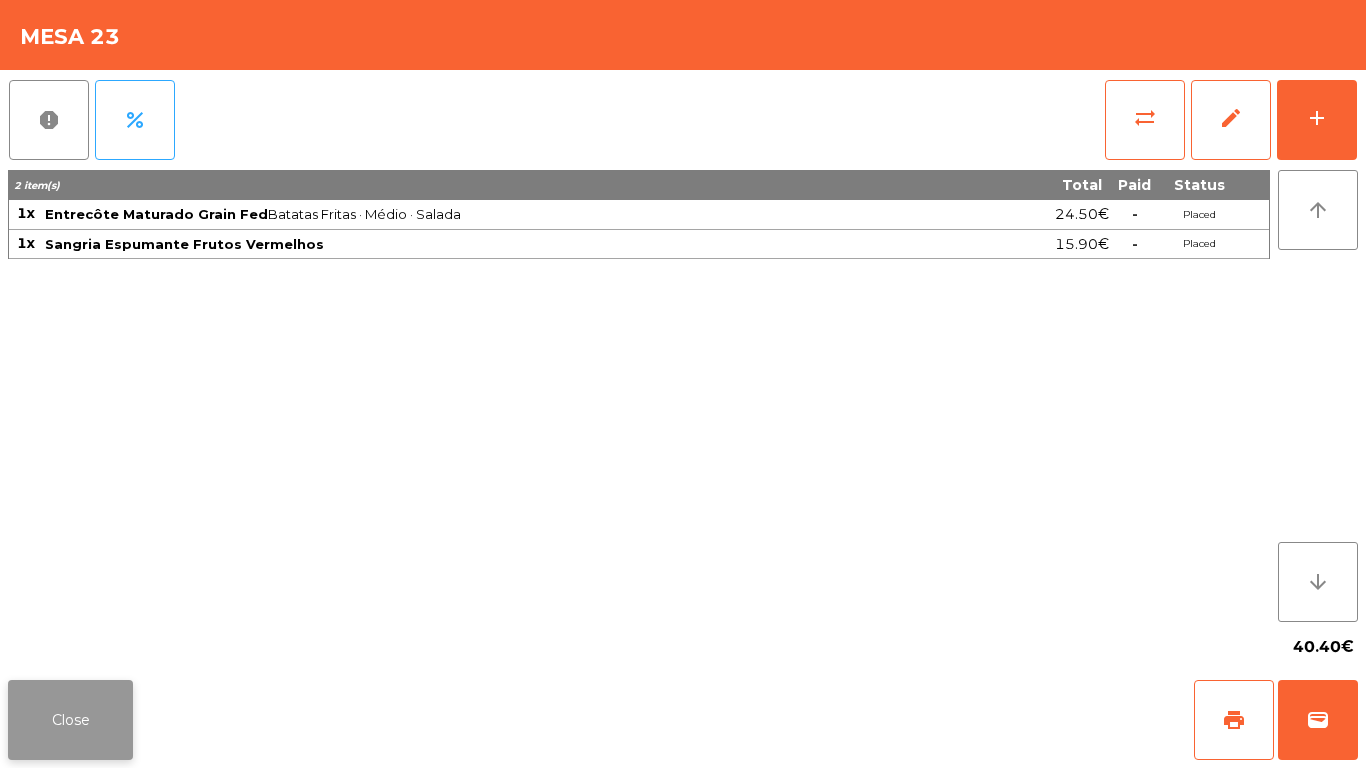 click on "Close" 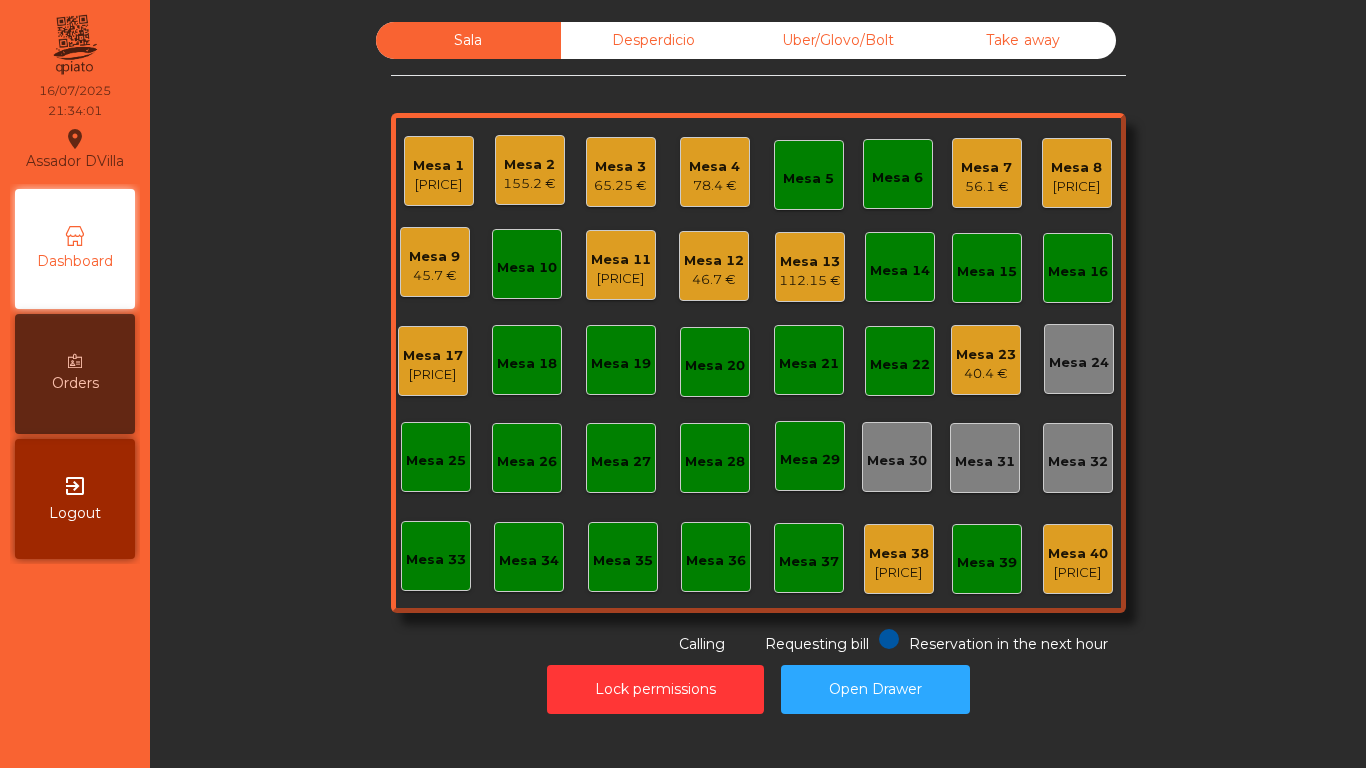 click on "Mesa 13   [PRICE]" 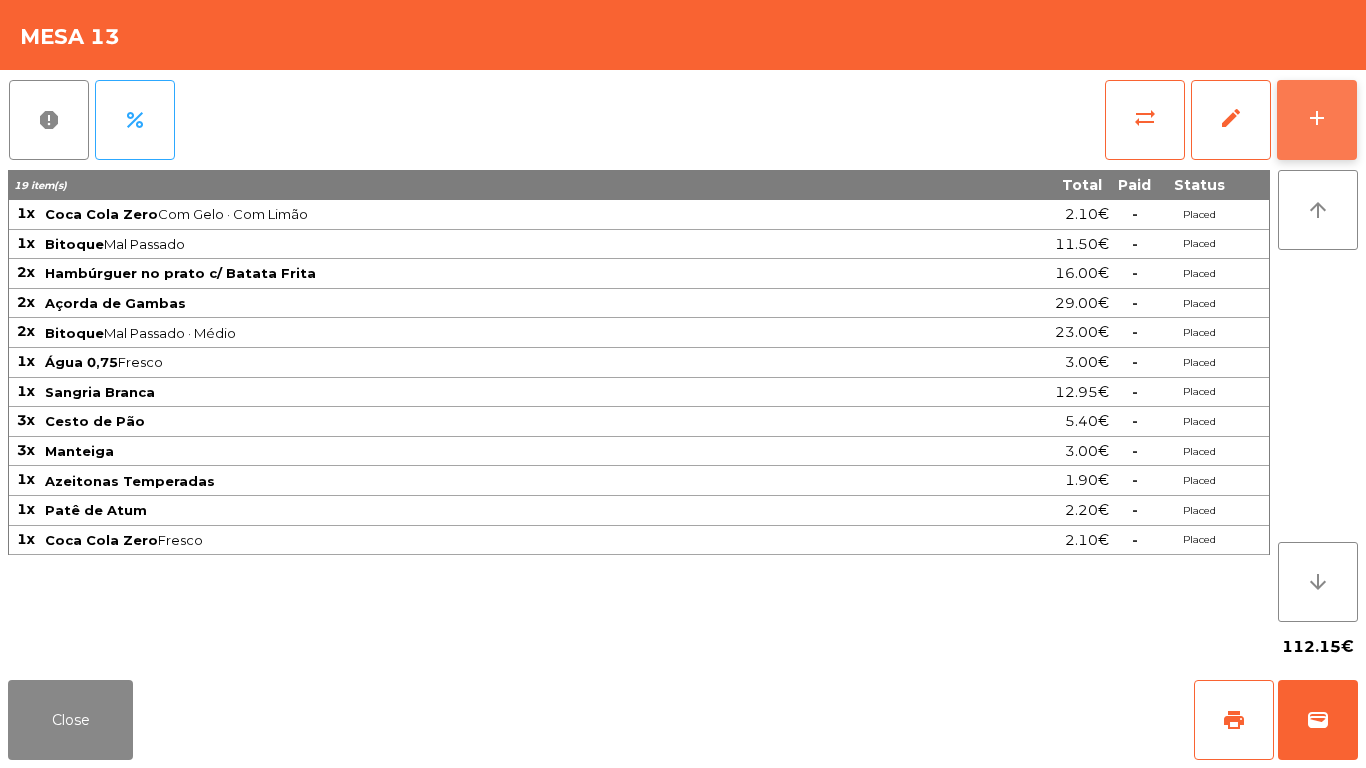 click on "add" 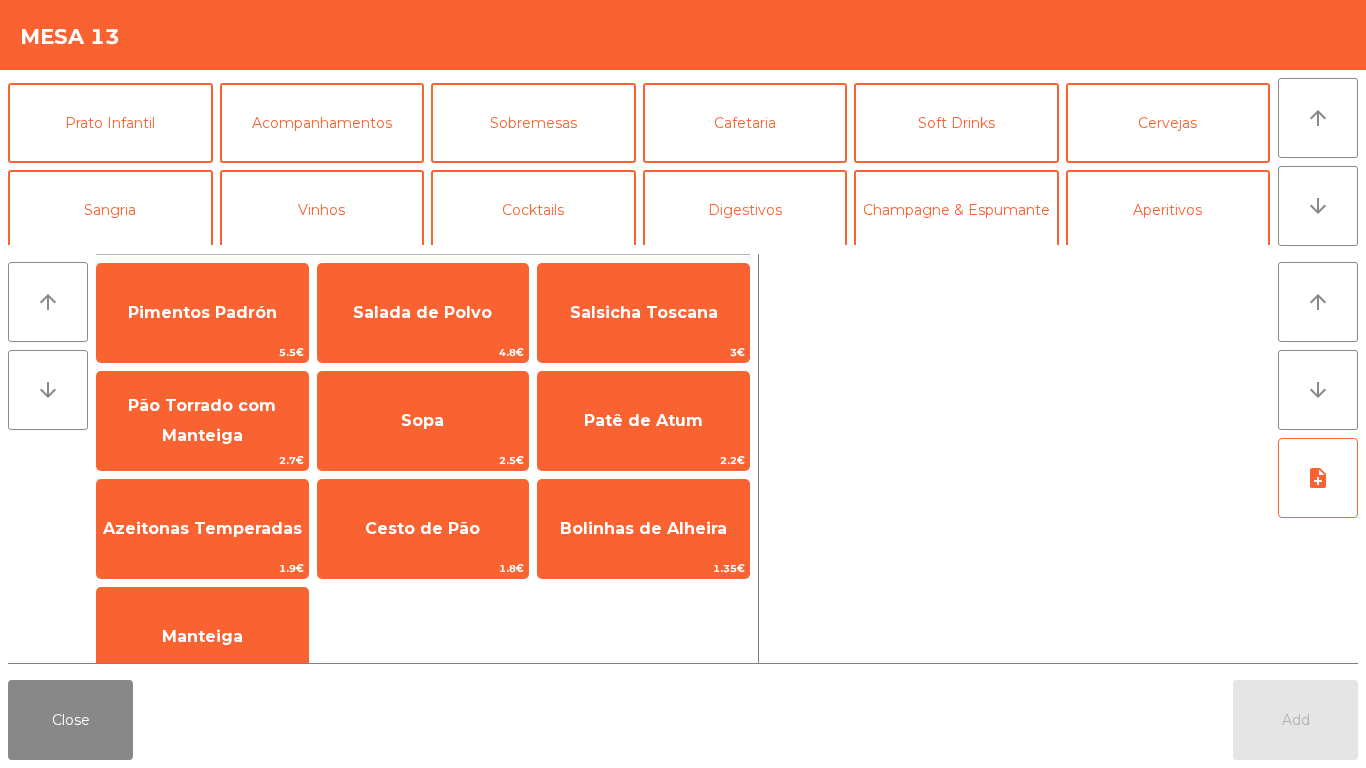 scroll, scrollTop: 80, scrollLeft: 0, axis: vertical 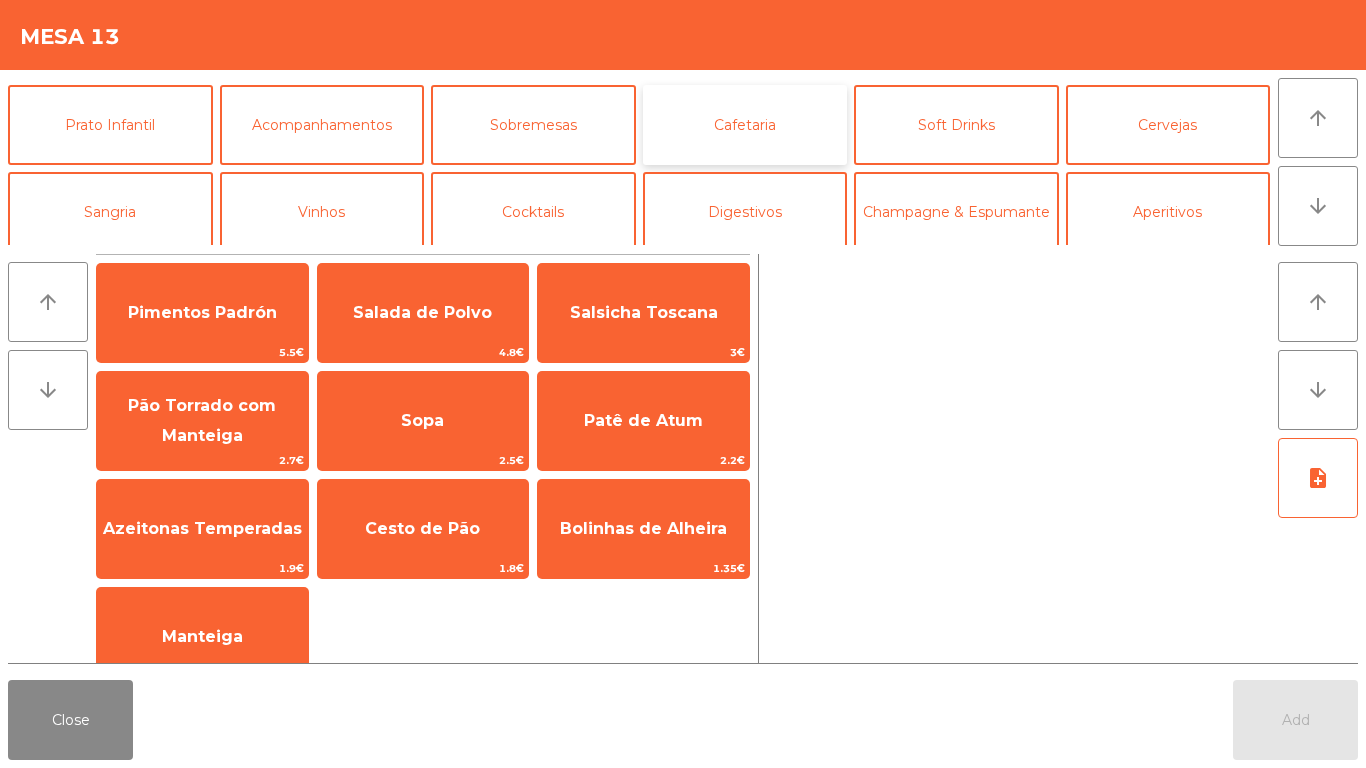 click on "Cafetaria" 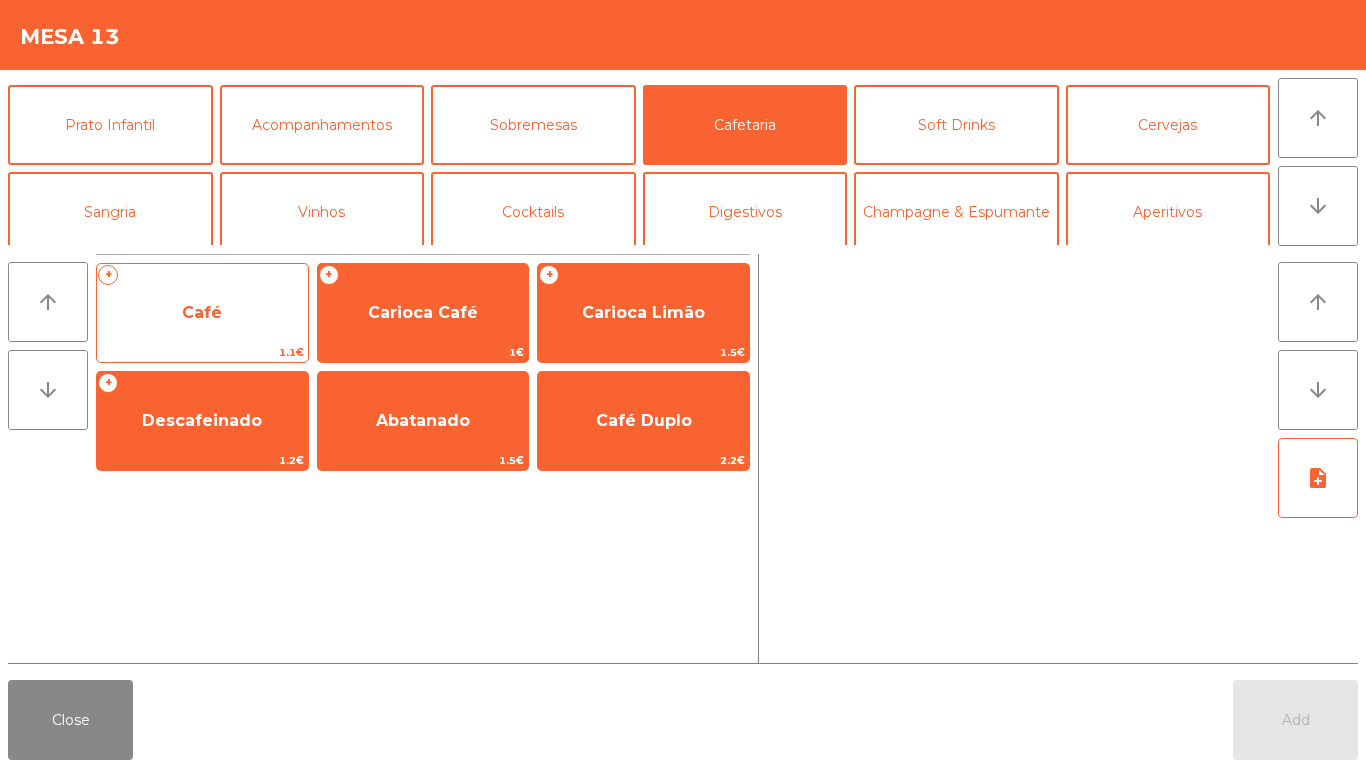 click on "Café" 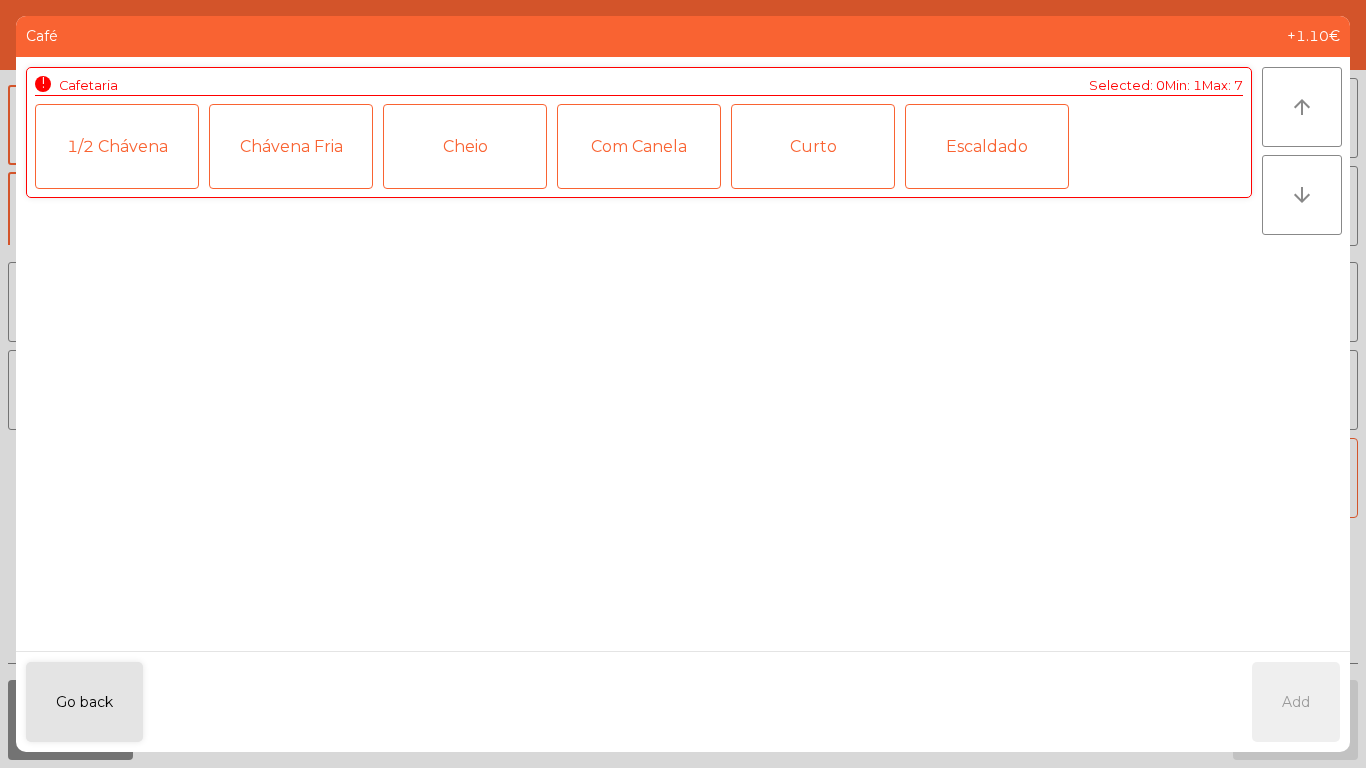 click on "1/2 Chávena" 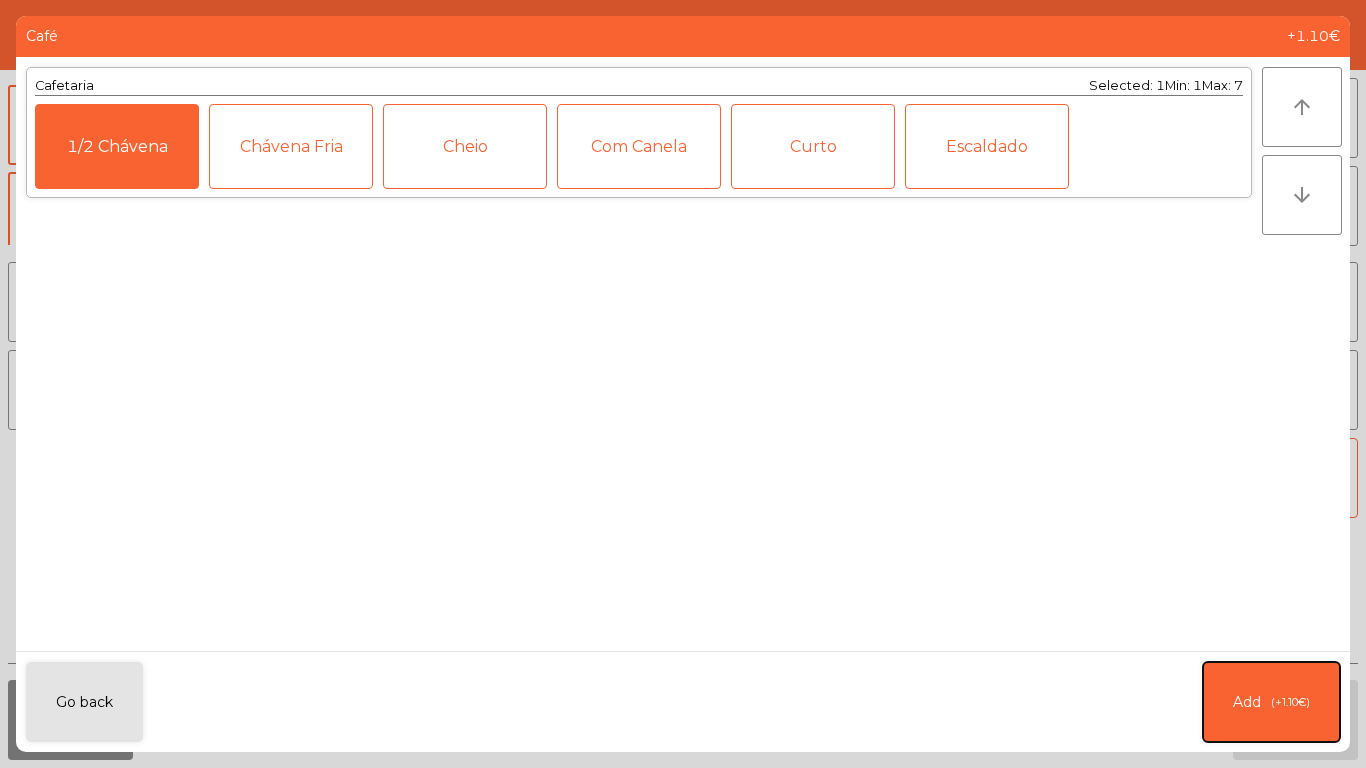 click on "Add   (+1.10€)" 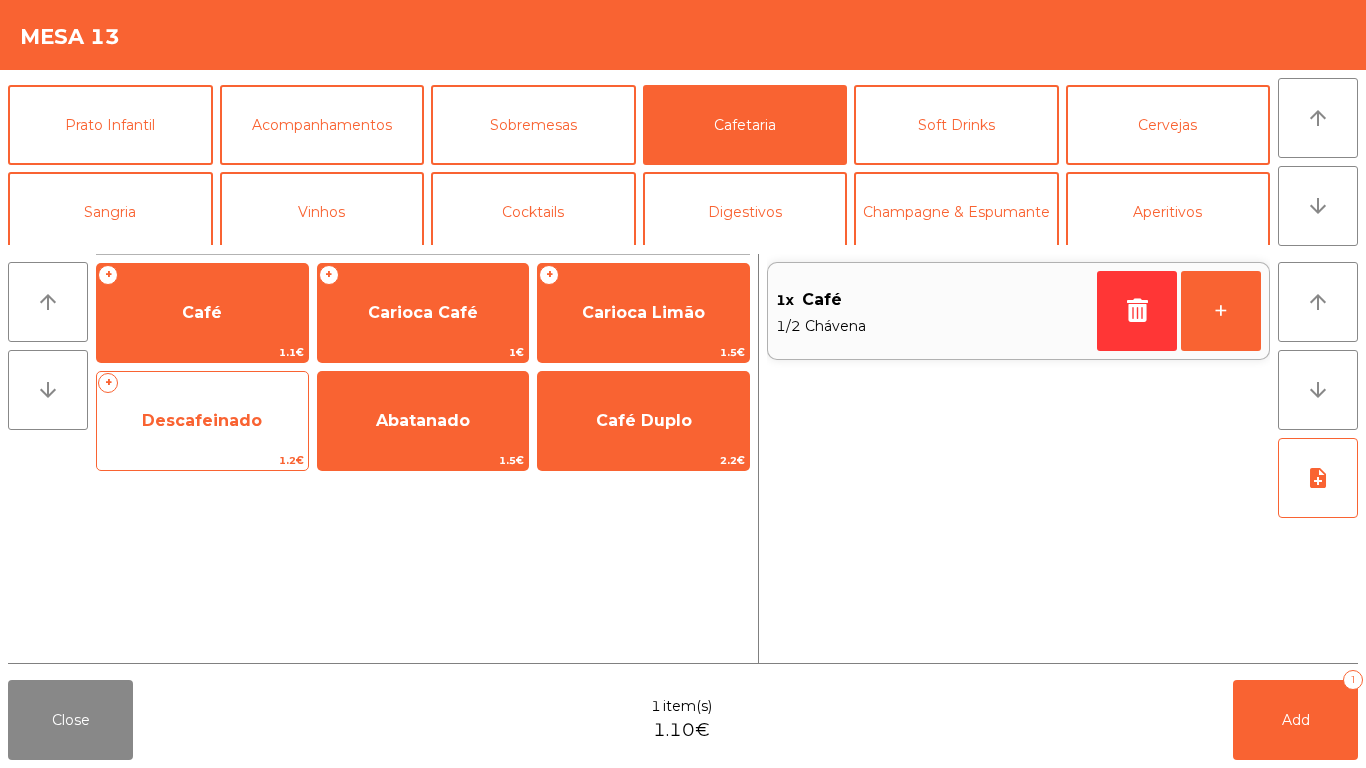 click on "Descafeinado" 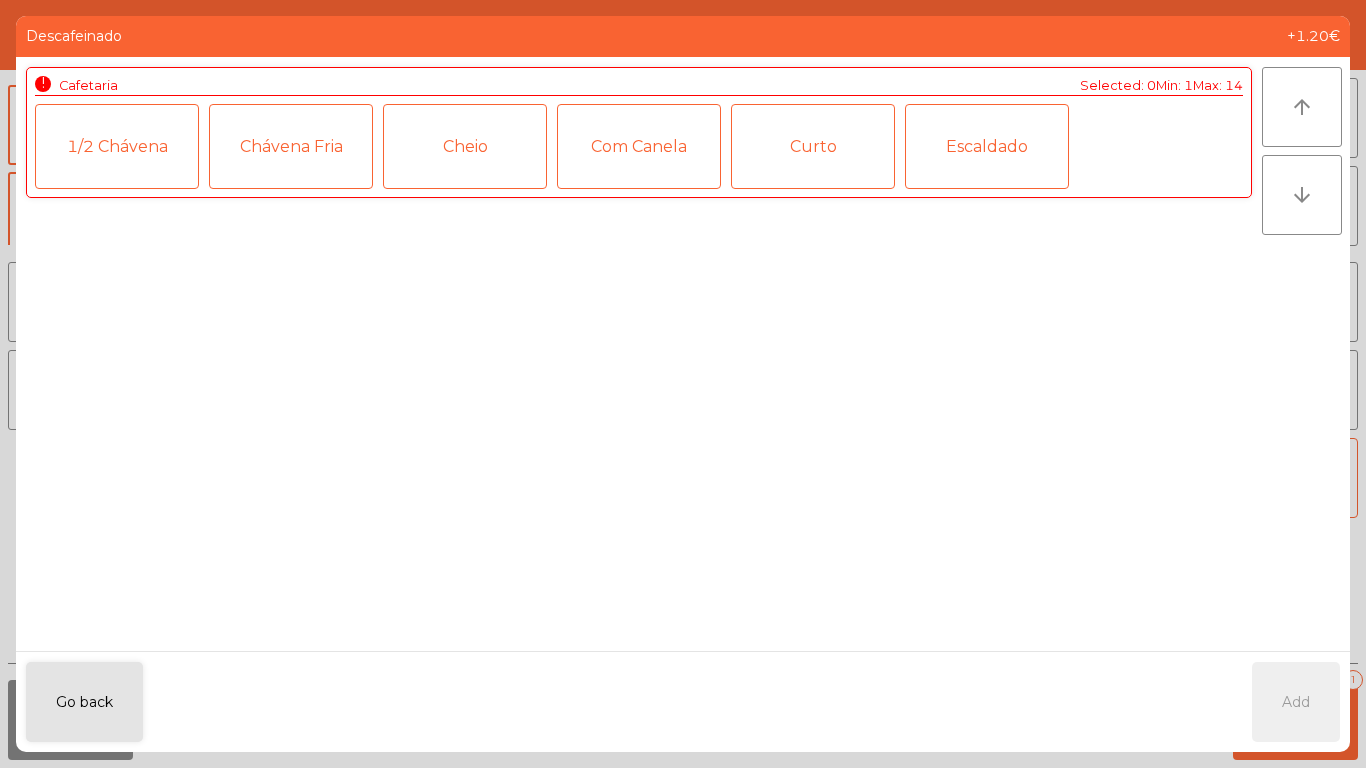 click on "Chávena Fria" 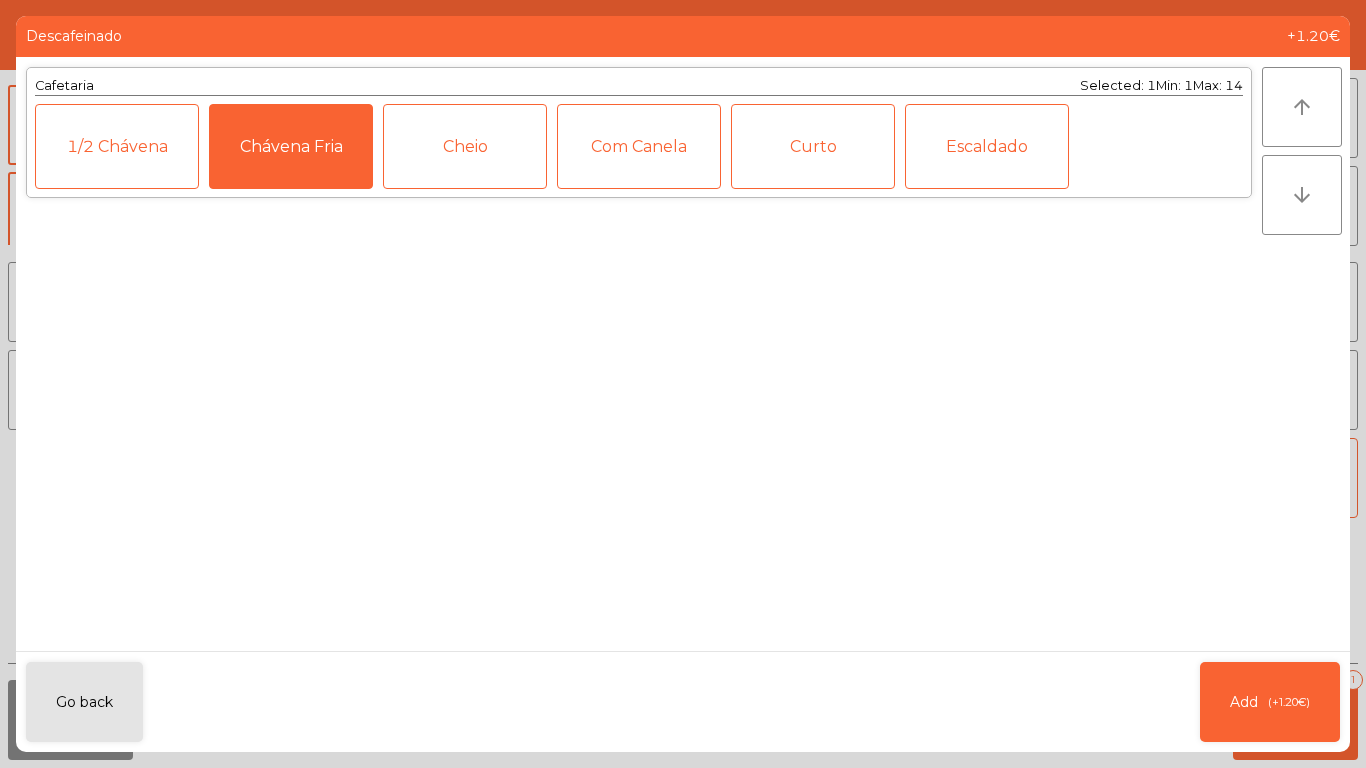 click on "Chávena Fria" 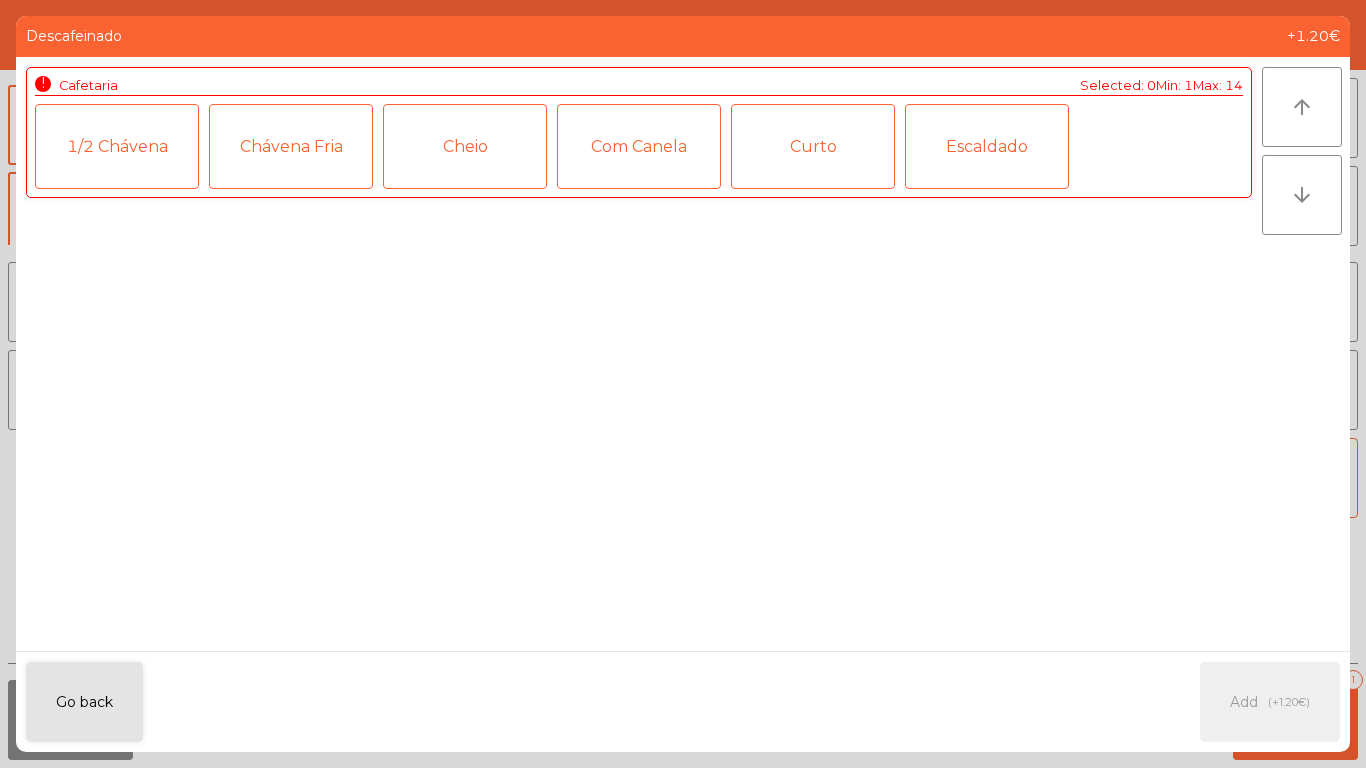 click on "1/2 Chávena" 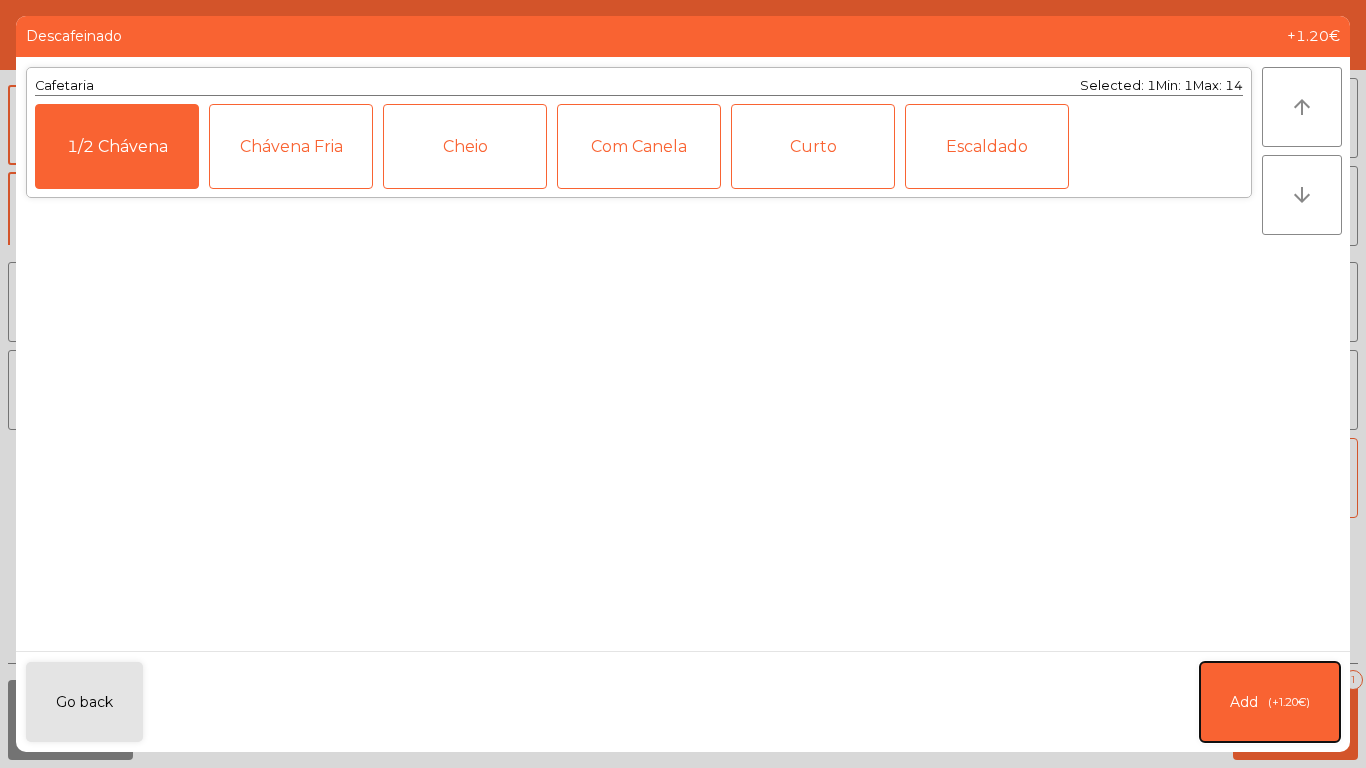click on "Add   (+1.20€)" 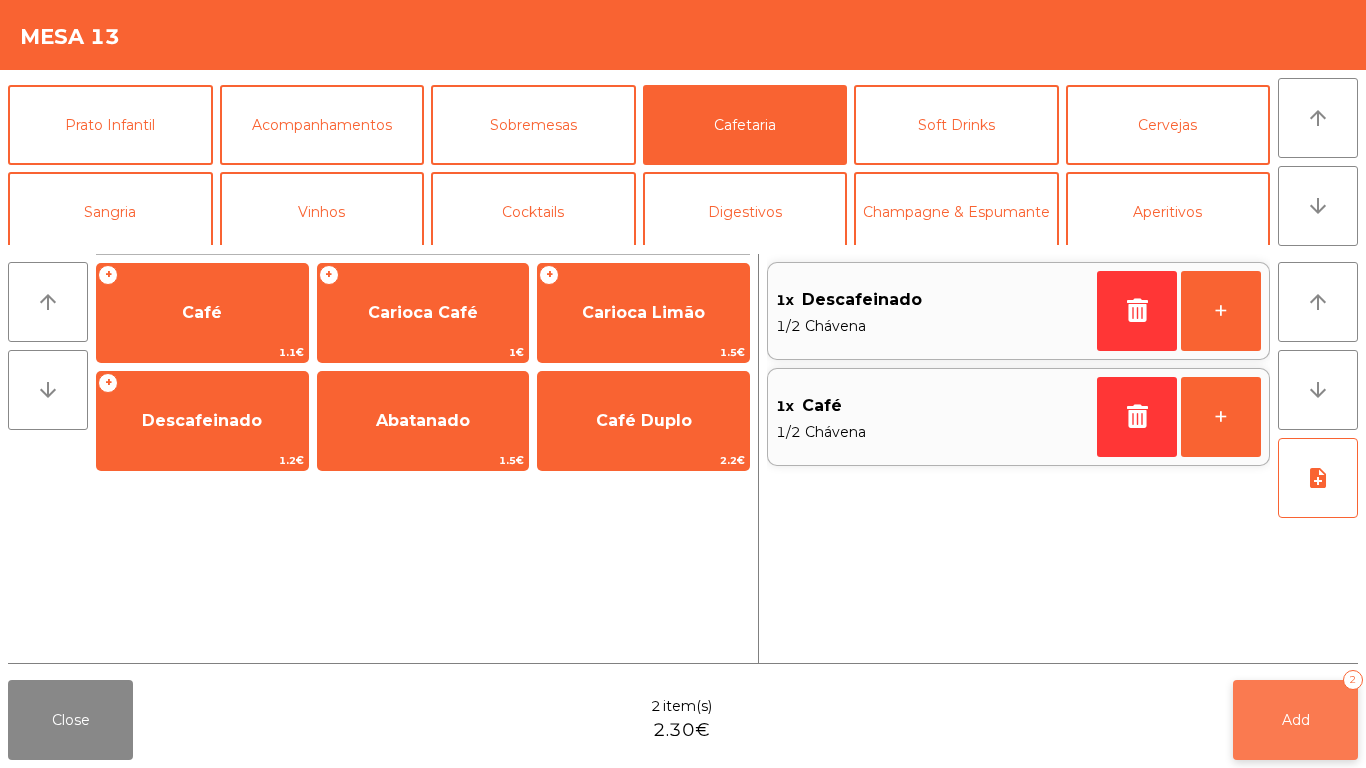 click on "Add" 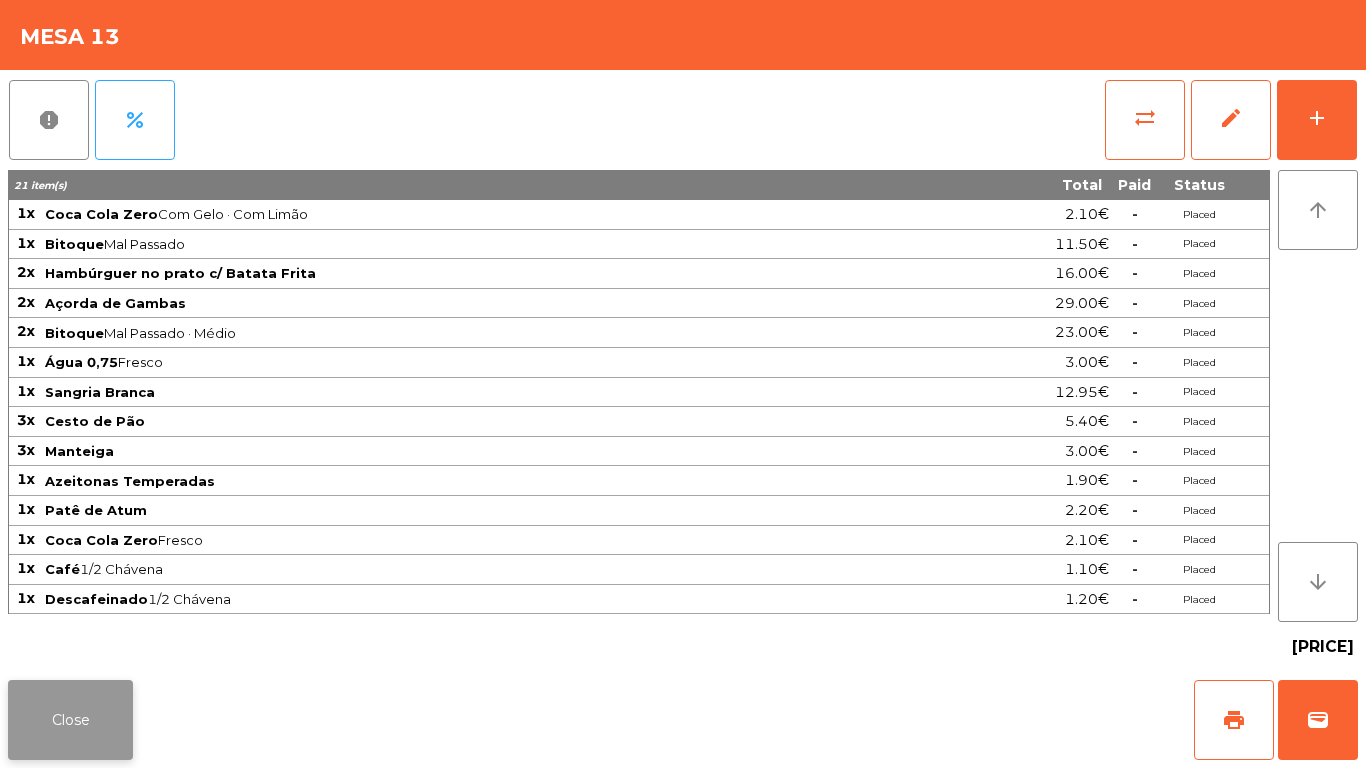 click on "Close" 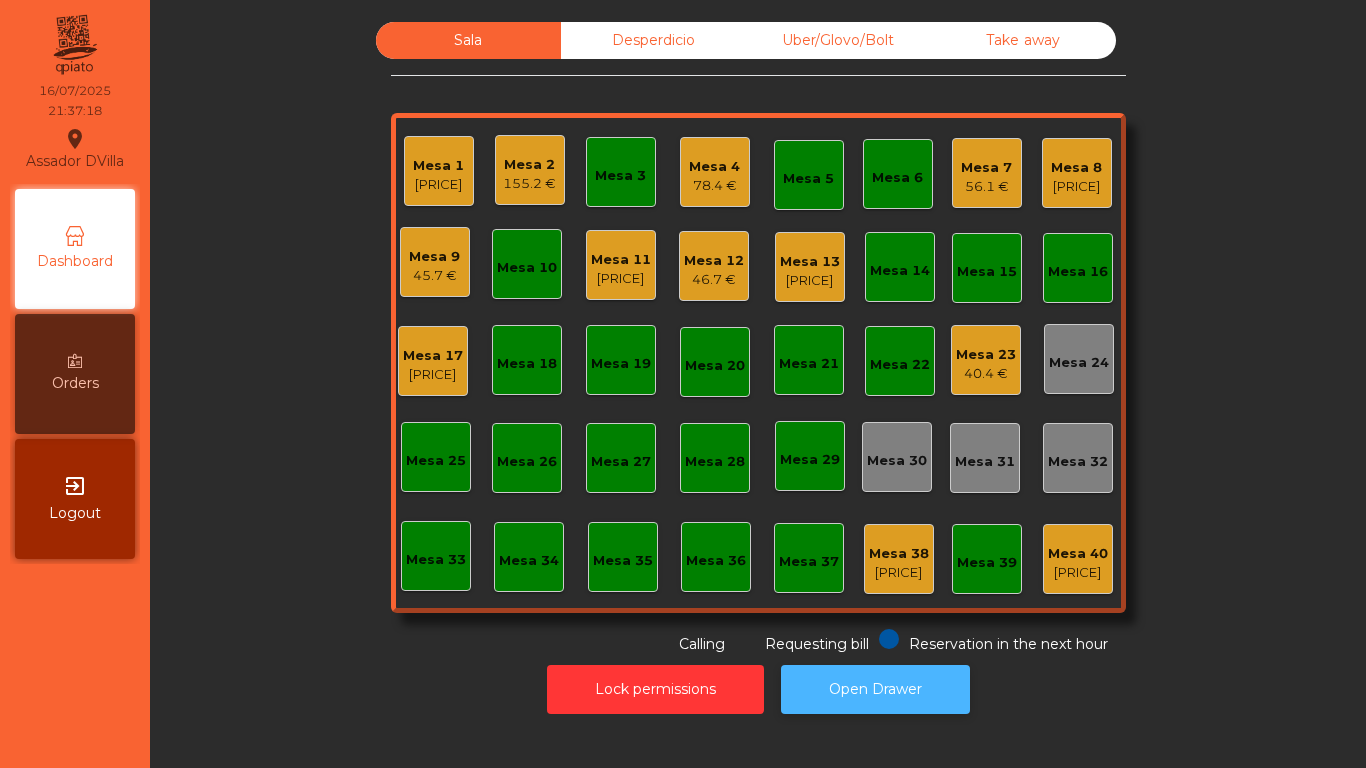 click on "Open Drawer" 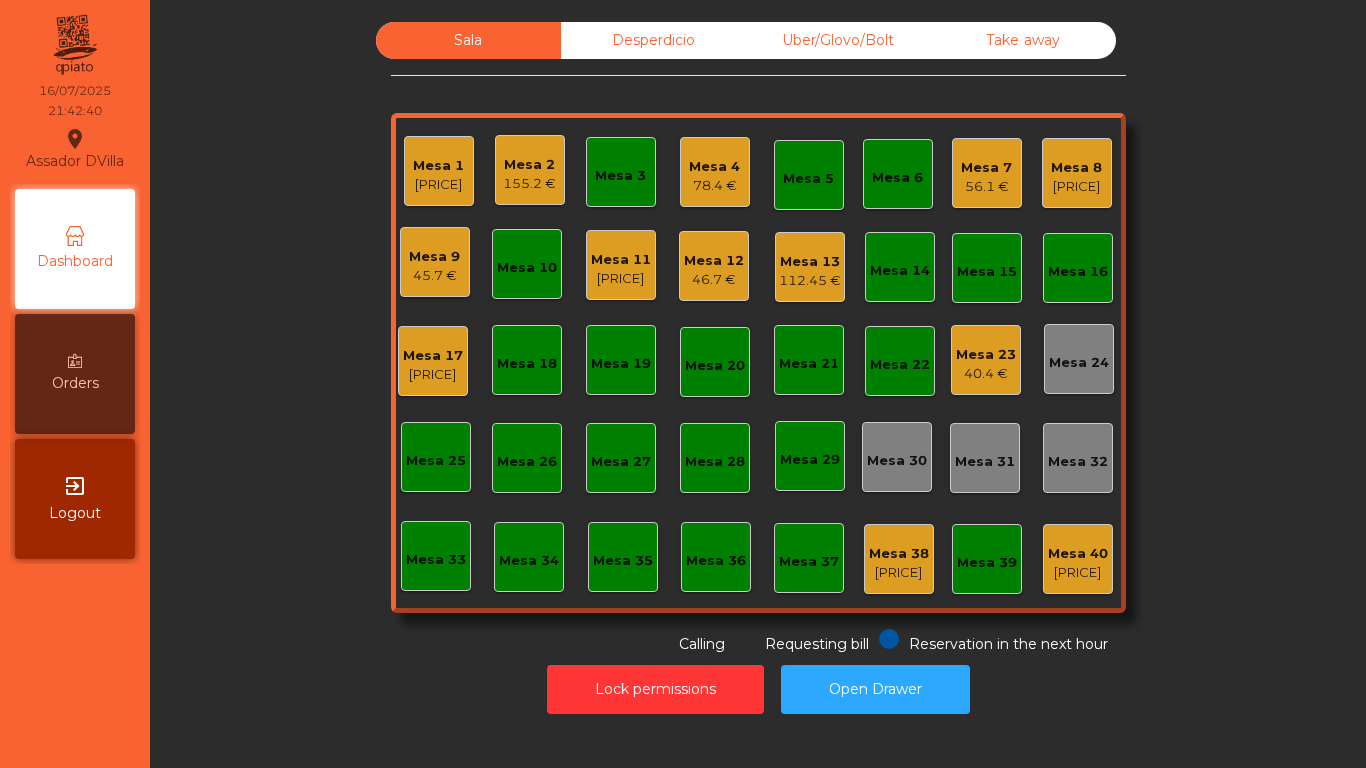 click on "Mesa 17   [PRICE]" 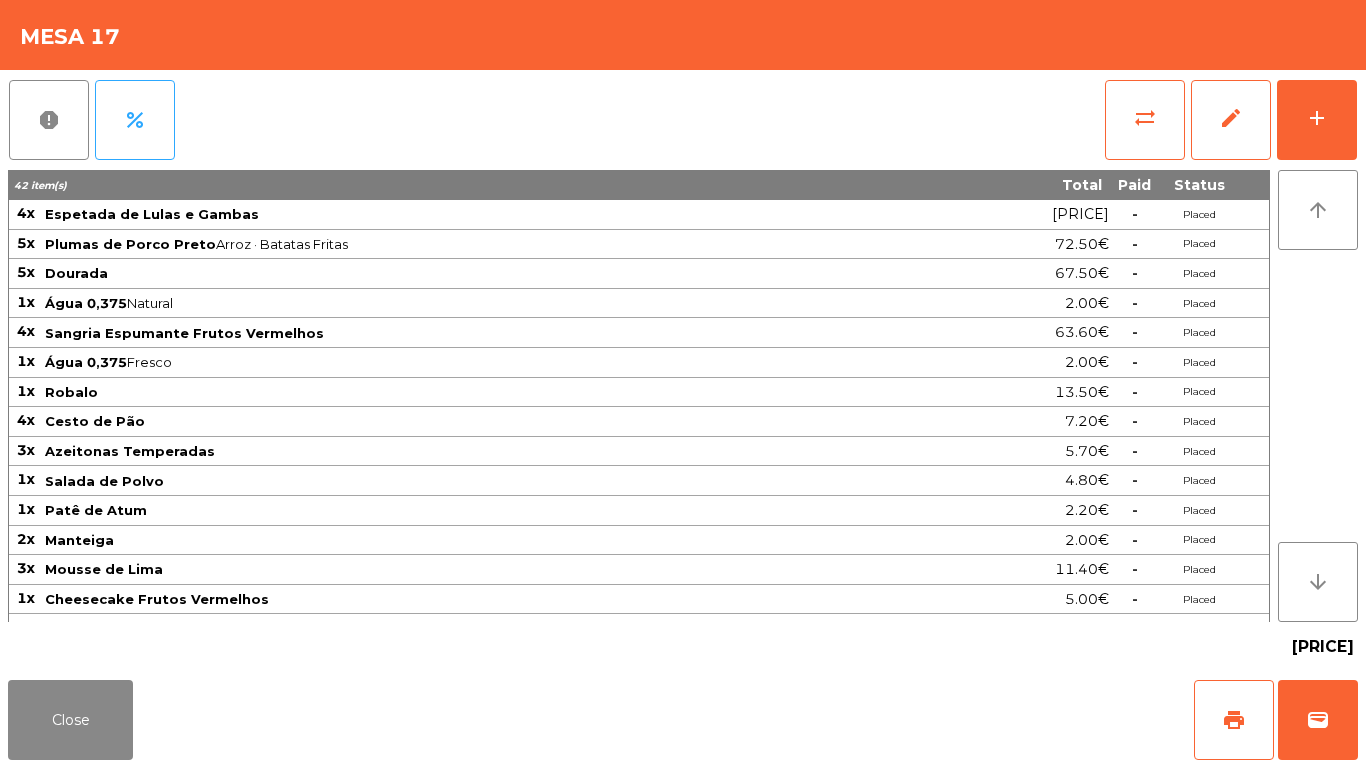 click on "report   percent   sync_alt   edit   add  42 item(s) Total Paid Status 4x Espetada de Lulas e Gambas [PRICE]  -  Placed 5x Plumas de Porco Preto  Arroz · Batatas Fritas  [PRICE]  -  Placed 5x Dourada [PRICE]  -  Placed 1x Água 0,375  Natural  [PRICE]  -  Placed 4x Sangria Espumante Frutos Vermelhos [PRICE]  -  Placed 1x Água 0,375  Fresco  [PRICE]  -  Placed 1x Robalo [PRICE]  -  Placed 4x Cesto de Pão [PRICE]  -  Placed 3x Azeitonas Temperadas [PRICE]  -  Placed 1x Salada de Polvo [PRICE]  -  Placed 1x Patê de Atum [PRICE]  -  Placed 2x Manteiga [PRICE]  -  Placed 3x Mousse de Lima [PRICE]  -  Placed 1x Cheesecake Frutos Vermelhos [PRICE]  -  Placed 4x Cheesecake Caramelo Salgado [PRICE]  -  Placed 2x Baba de Camelo [PRICE]  -  Placed arrow_upward arrow_downward  [PRICE]" 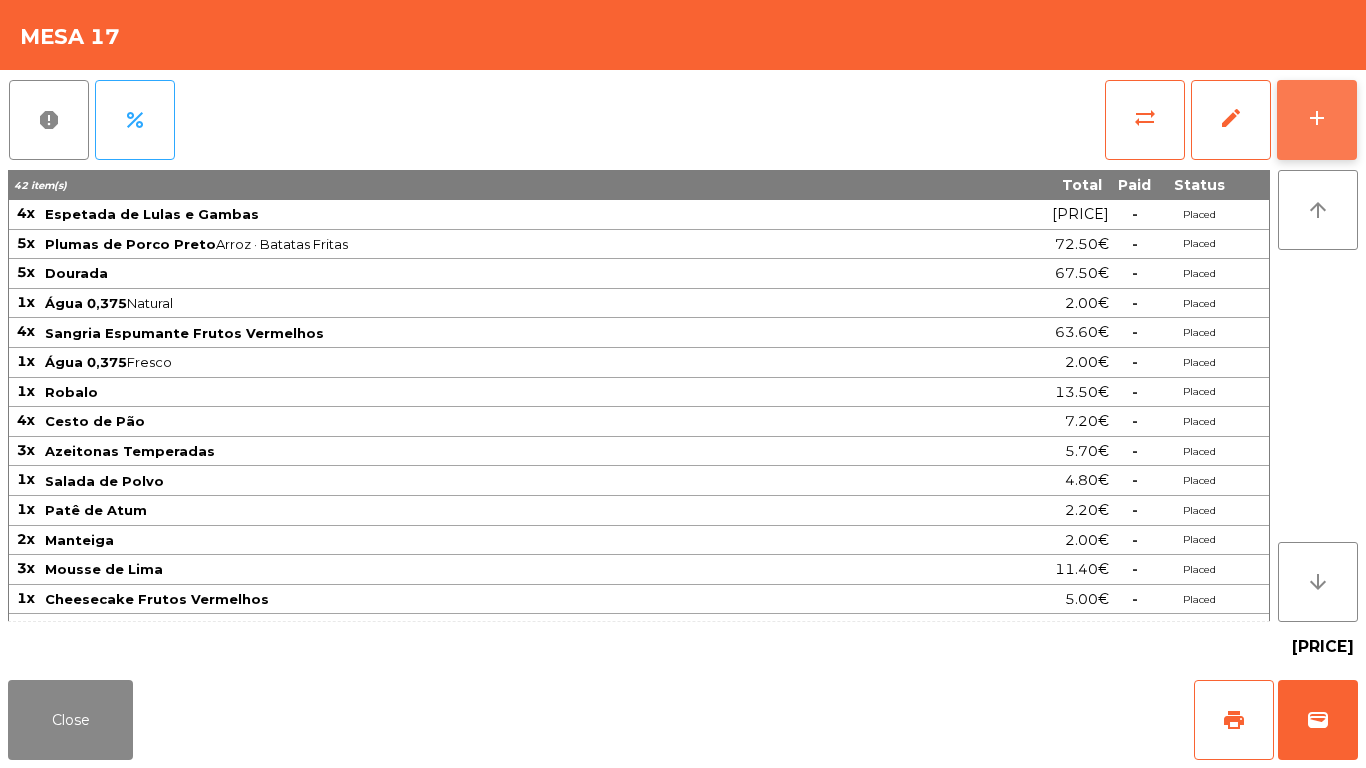 click on "add" 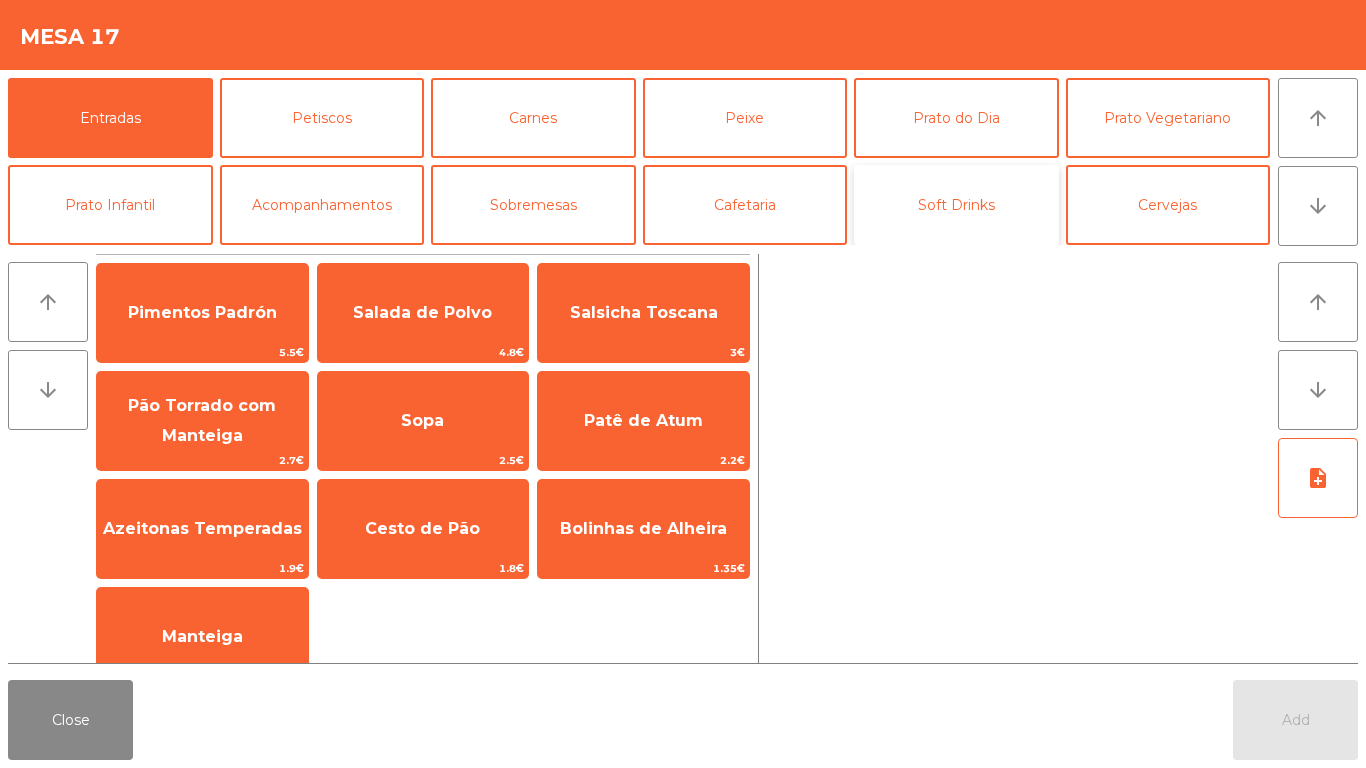 click on "Soft Drinks" 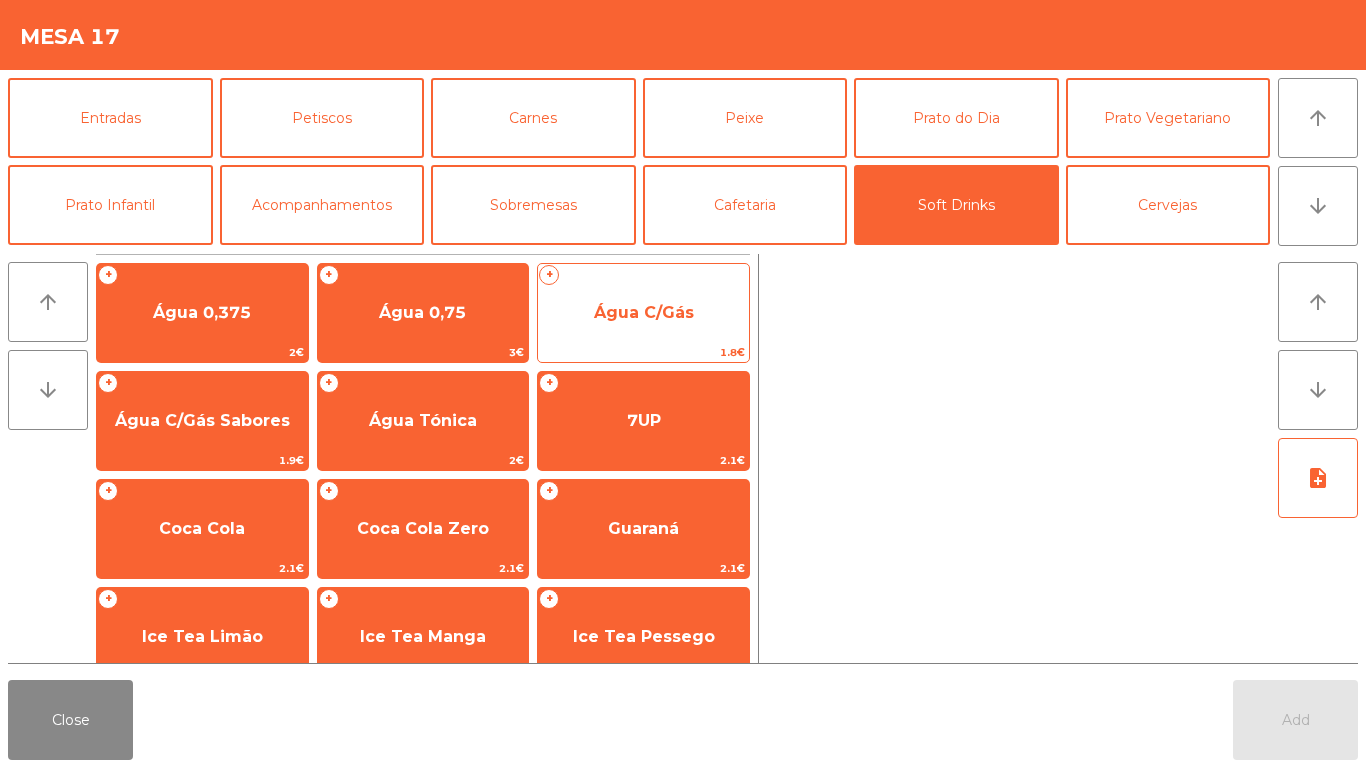 click on "Água C/Gás" 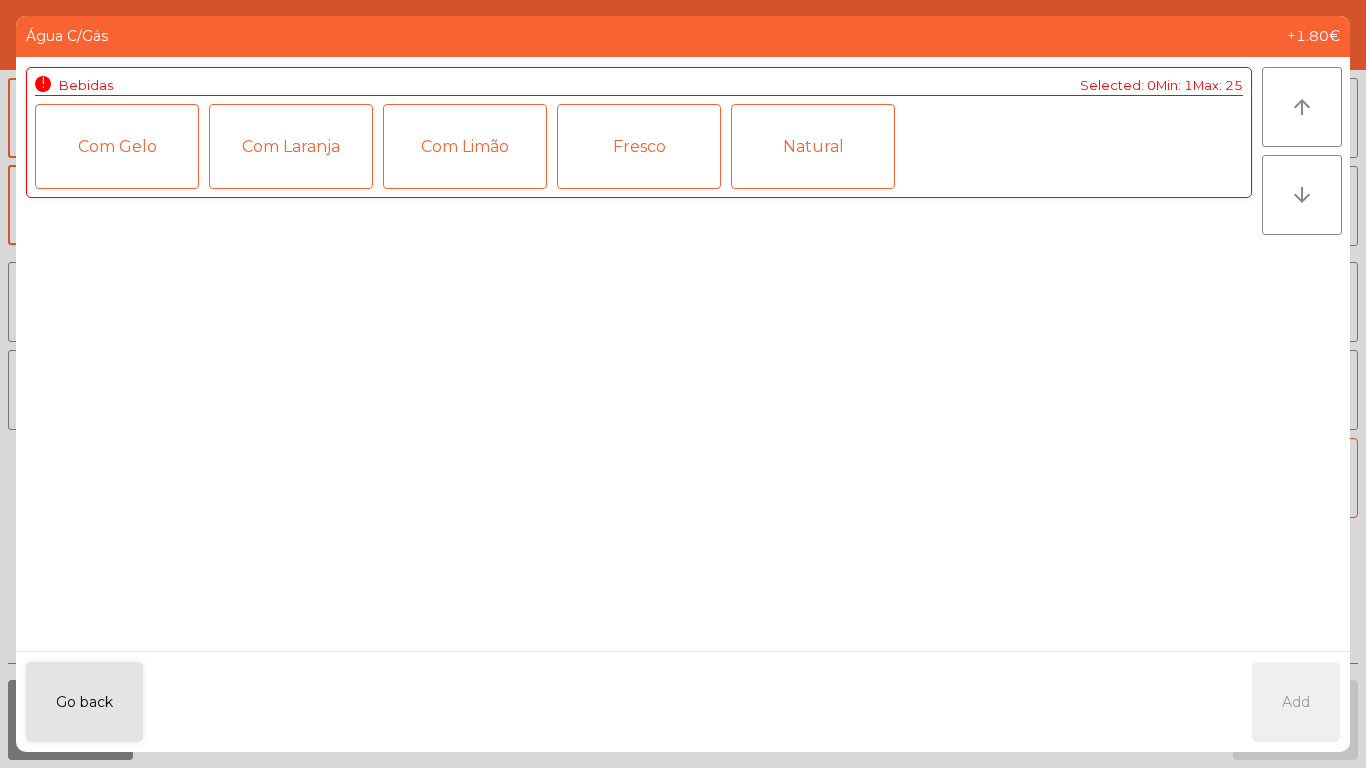 click on "Fresco" 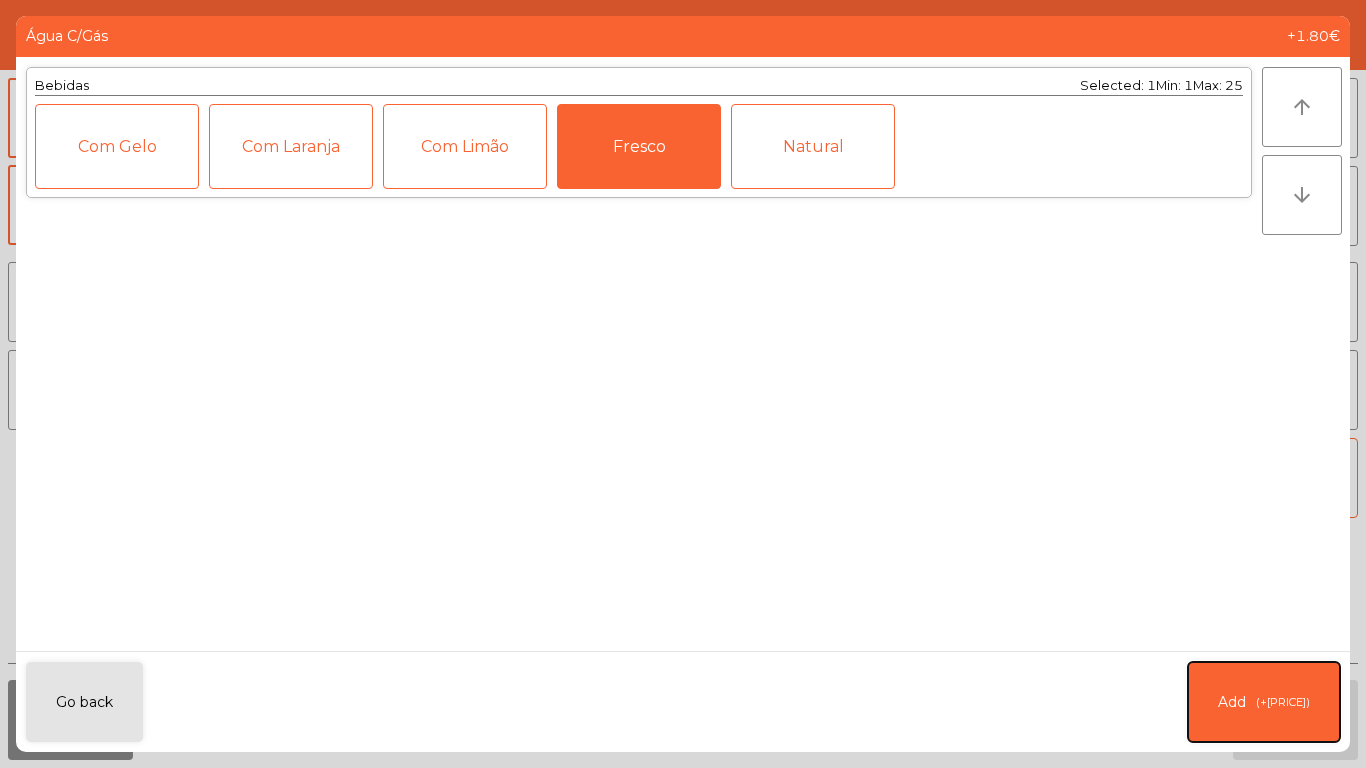 click on "Add   (+[PRICE])" 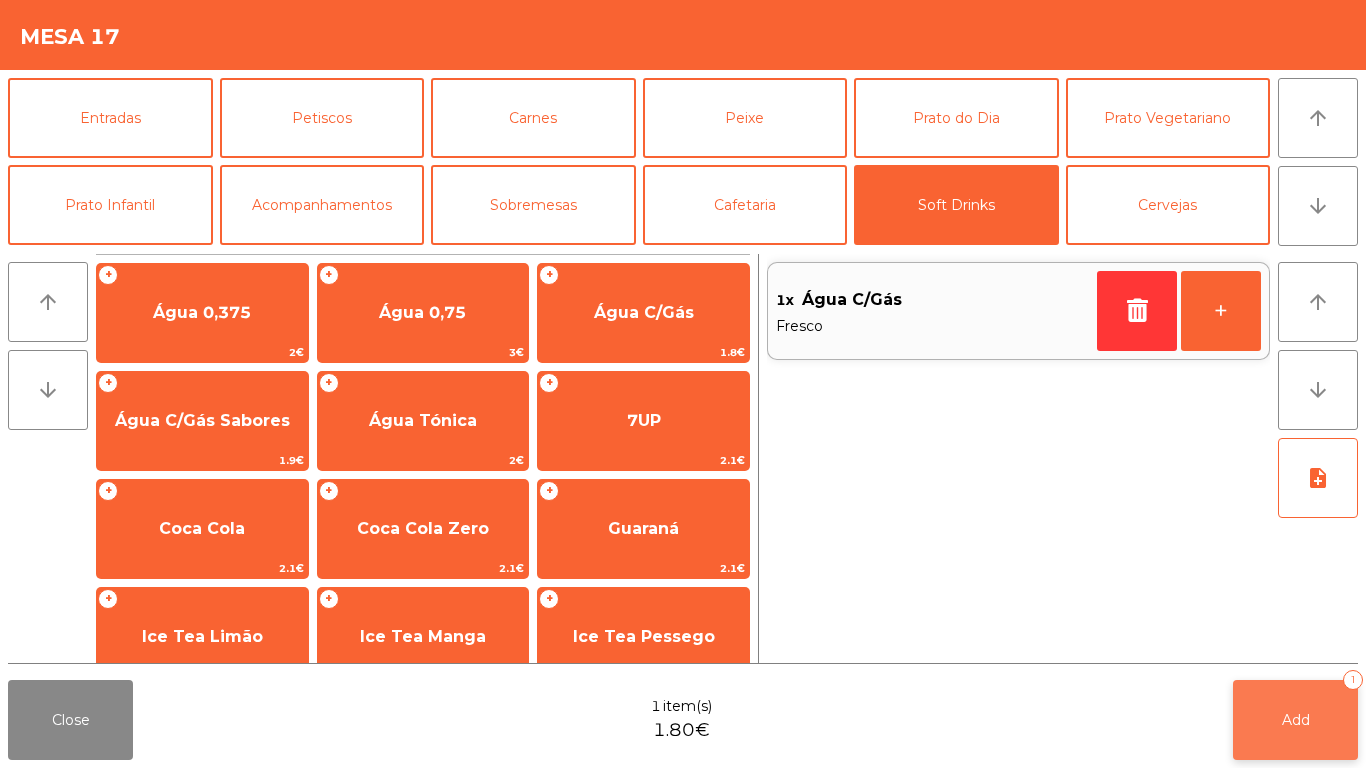 click on "Add   1" 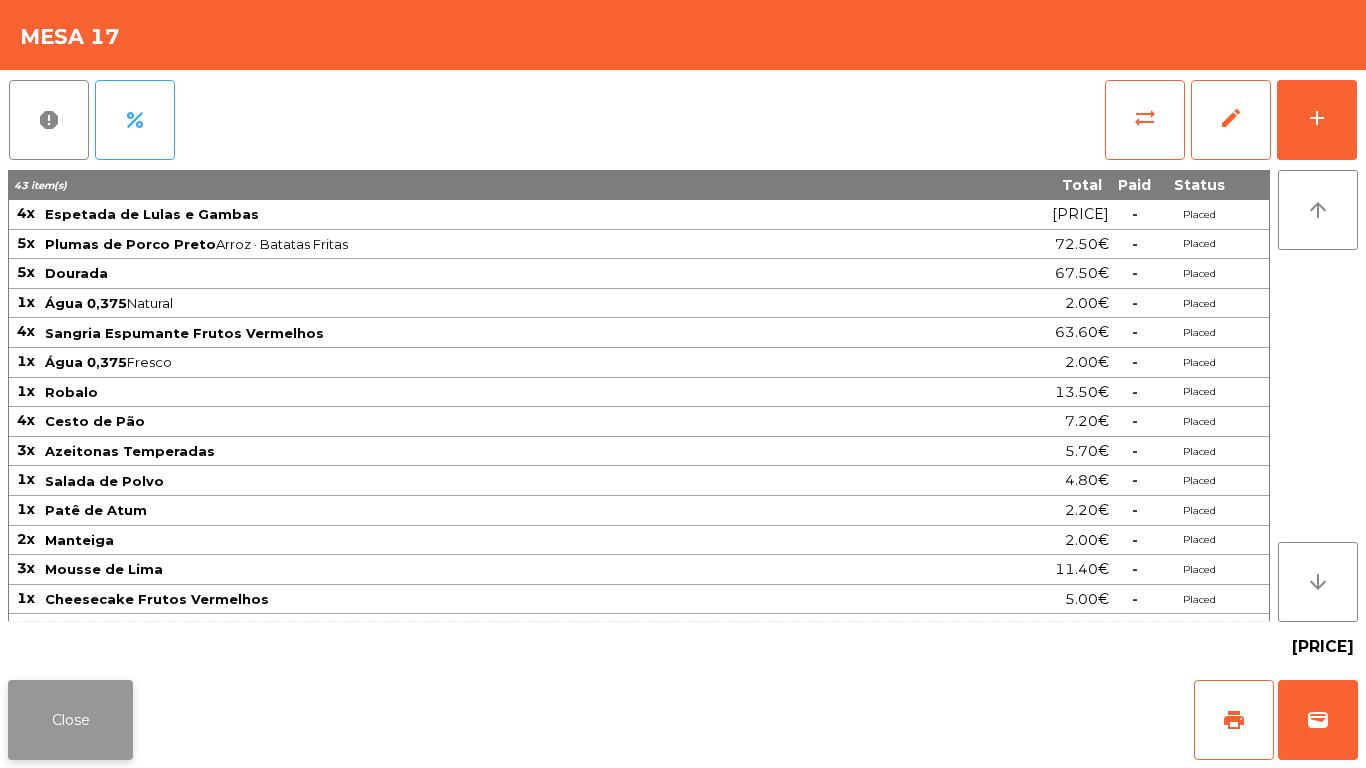 click on "Close" 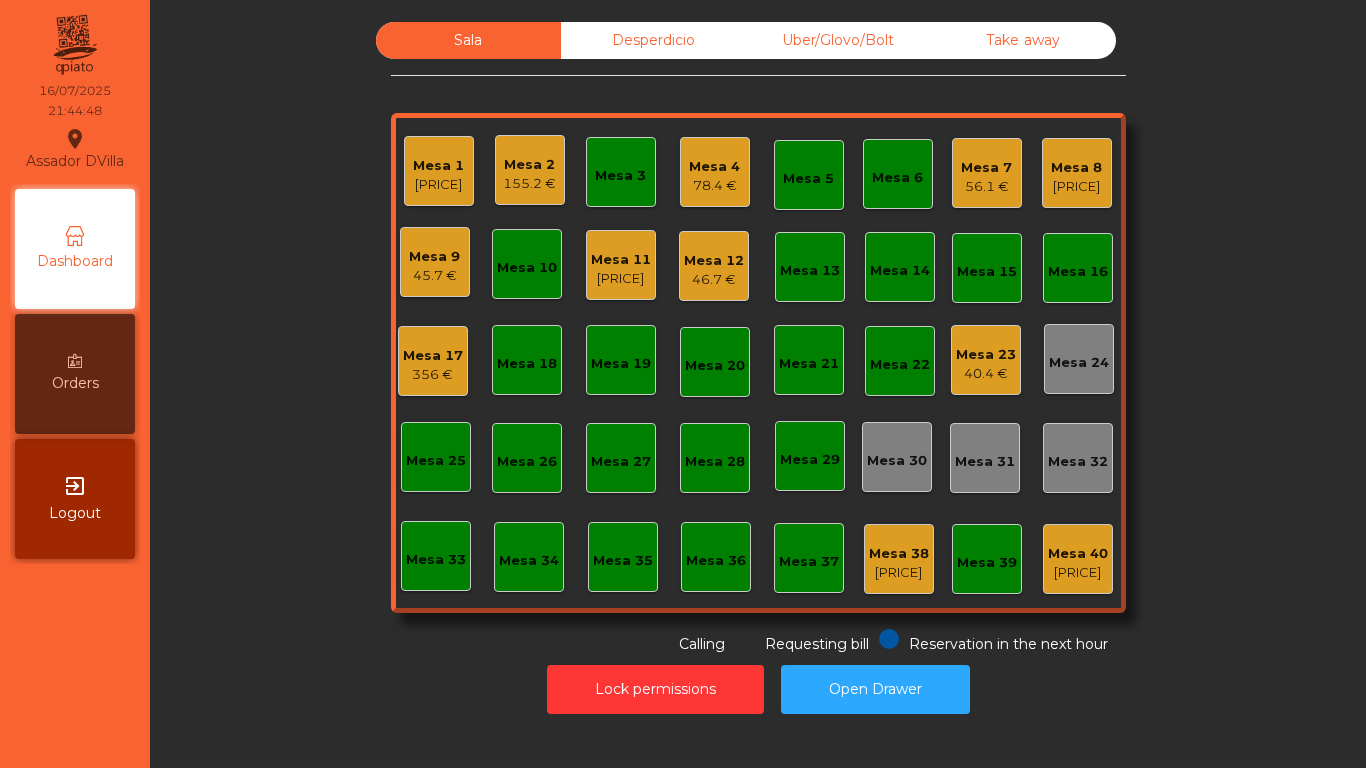 click on "[PRICE]" 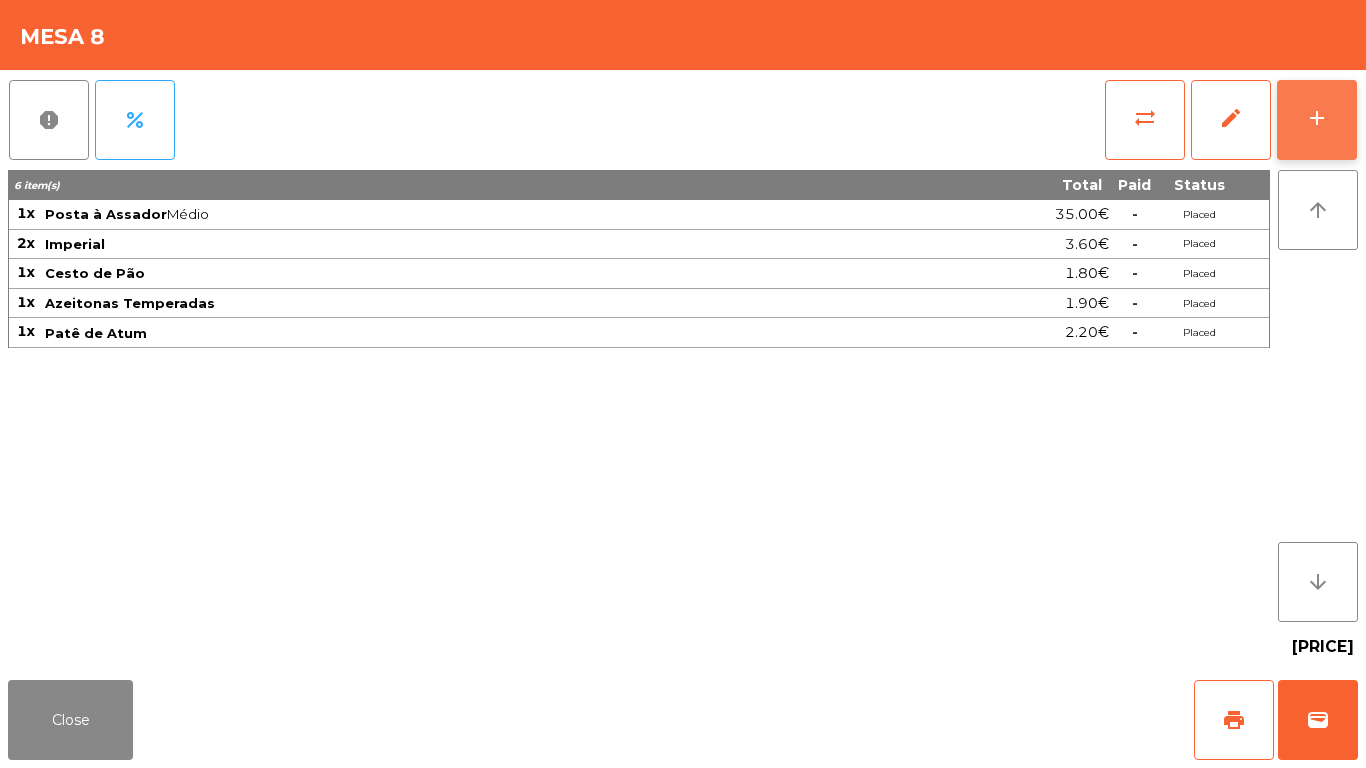 click on "add" 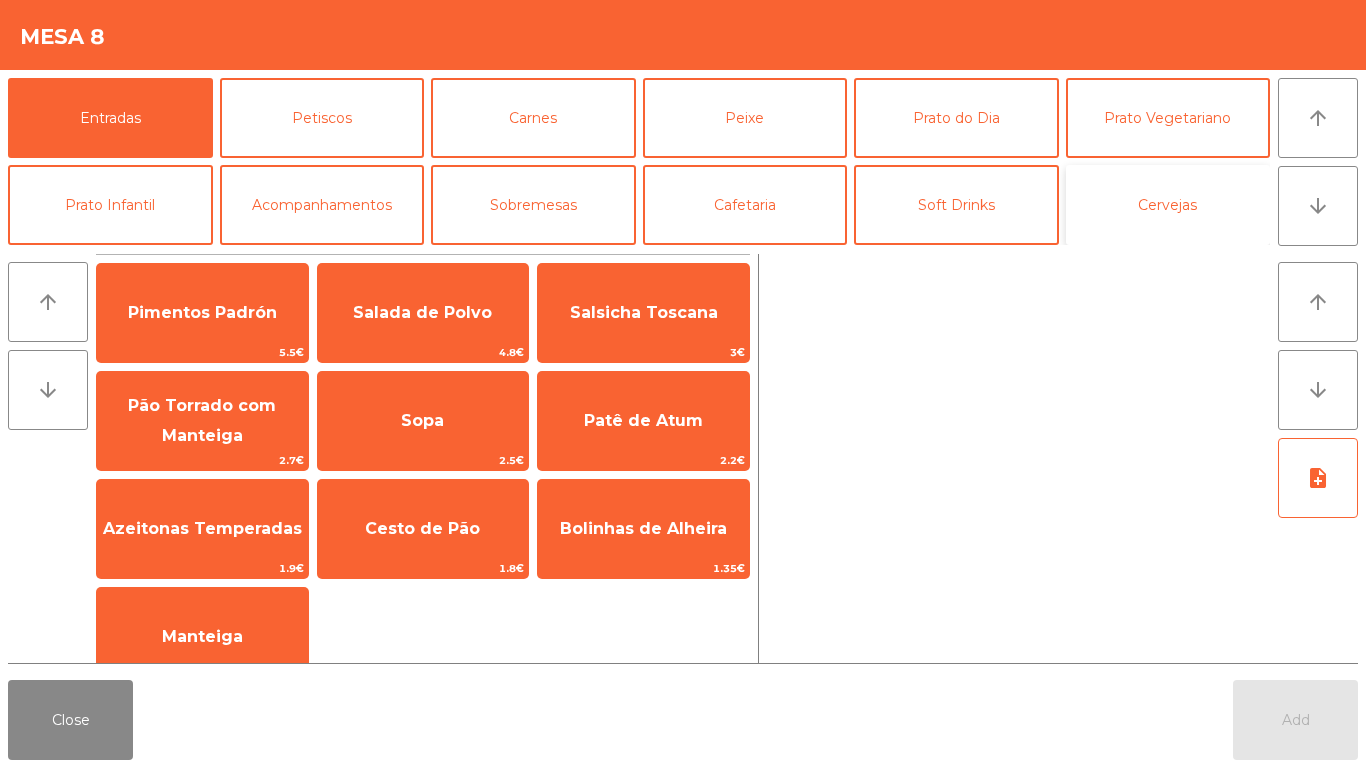 click on "Cervejas" 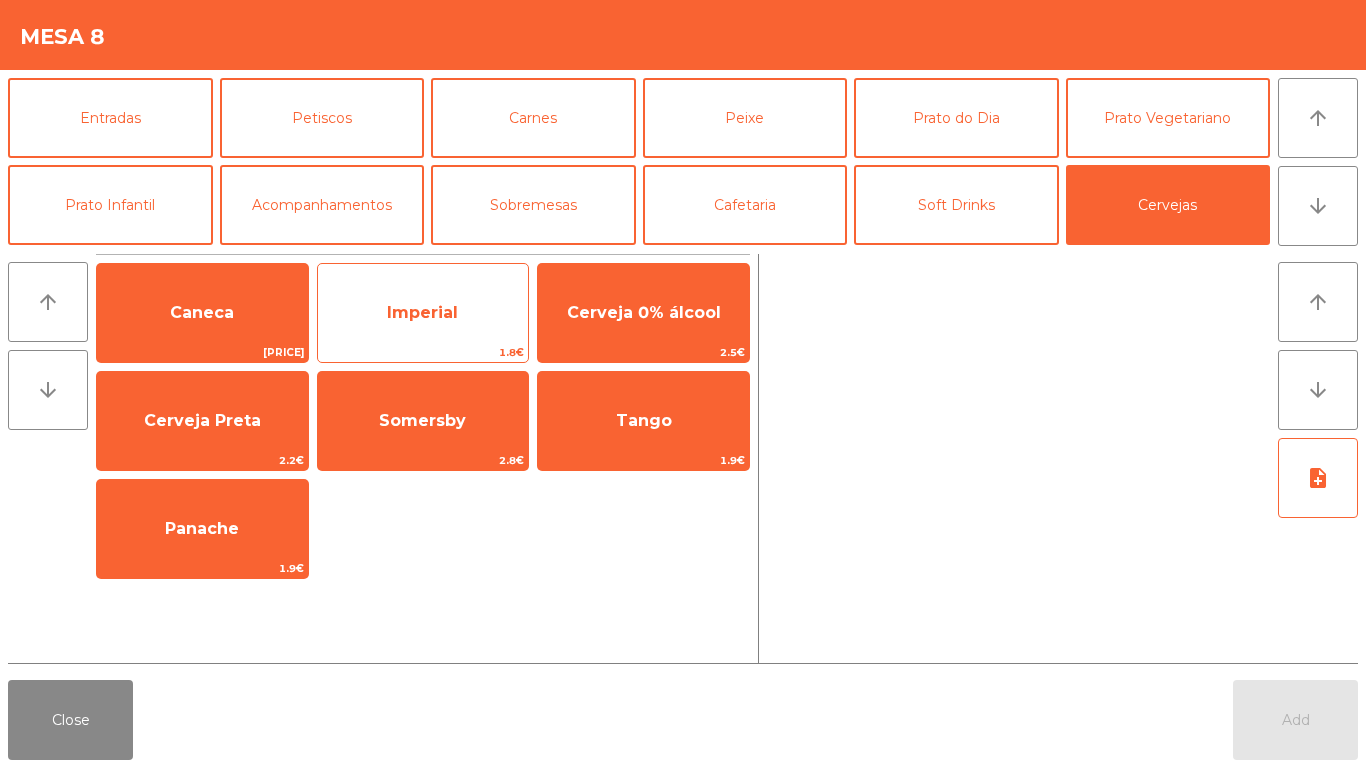 click on "Imperial" 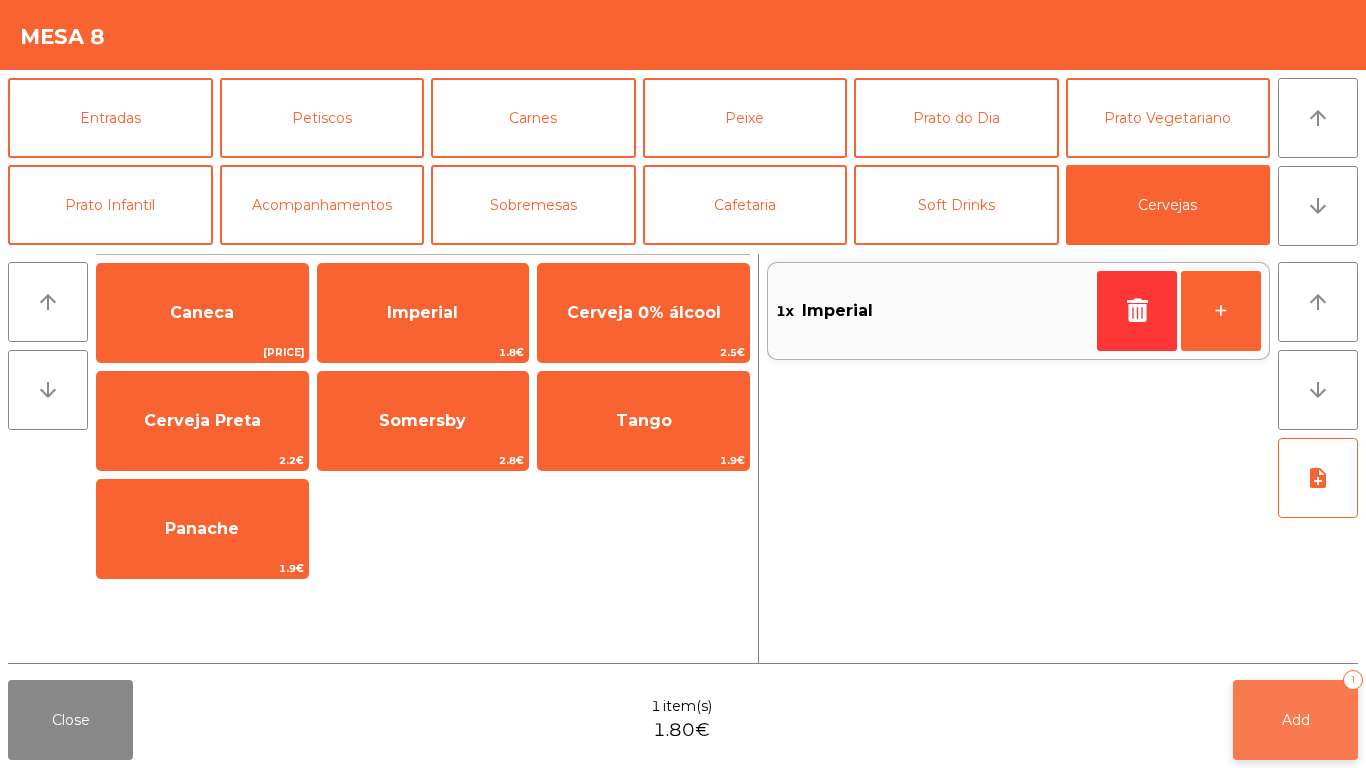 click on "Add   1" 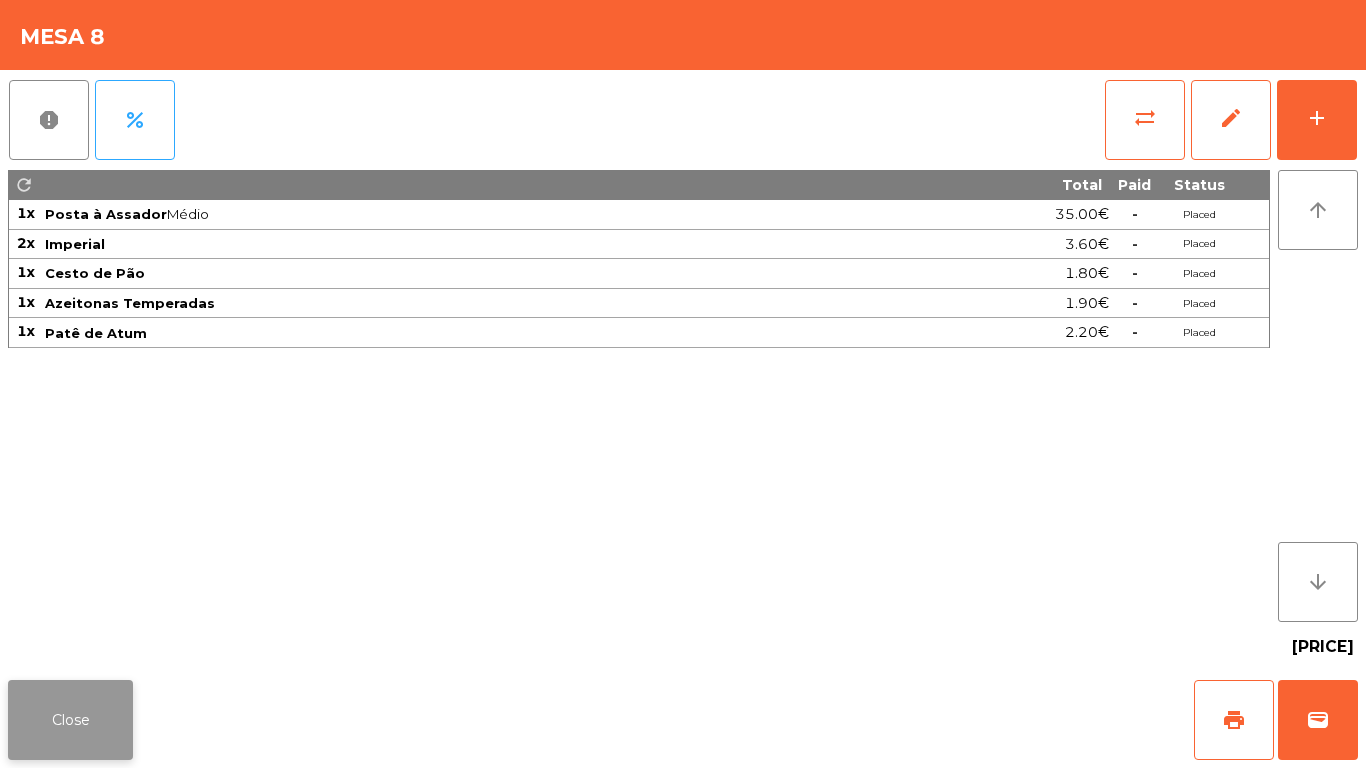click on "Close" 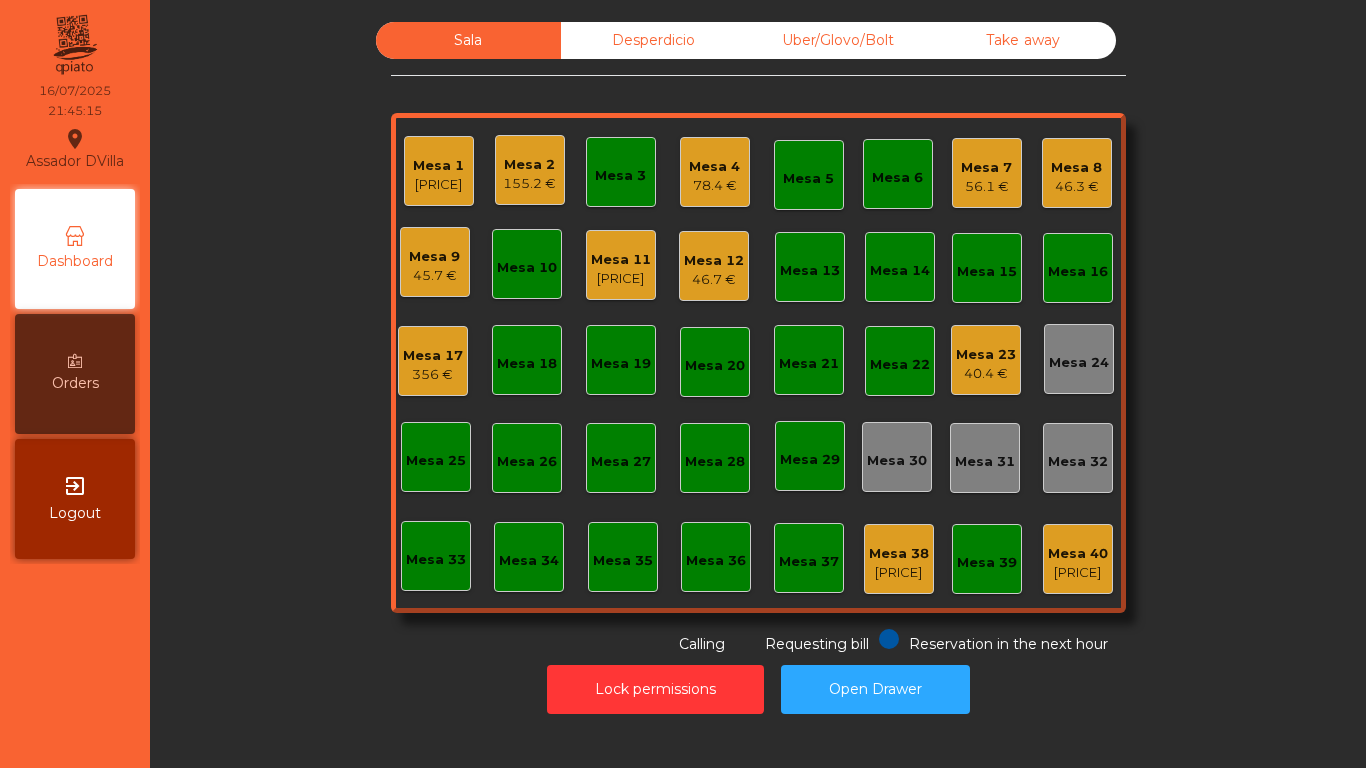 click on "Mesa 23" 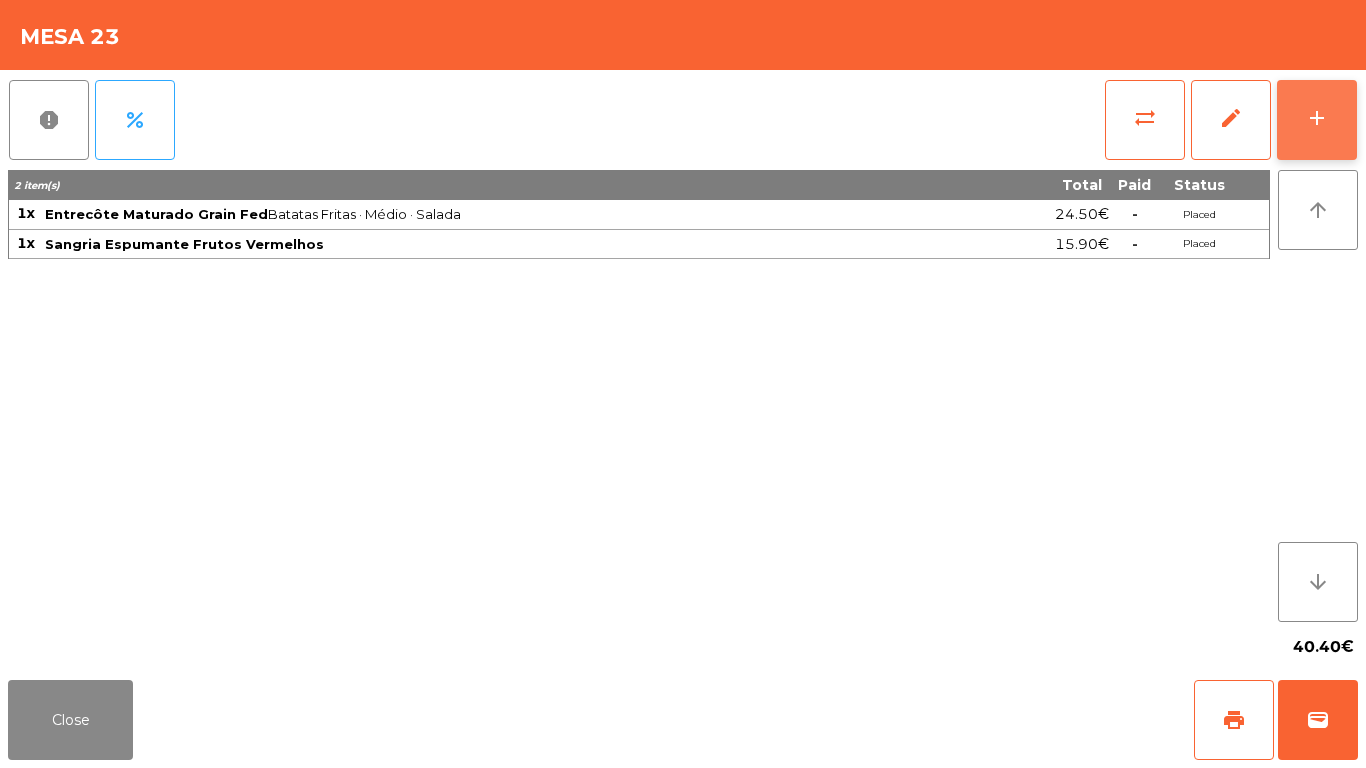 click on "add" 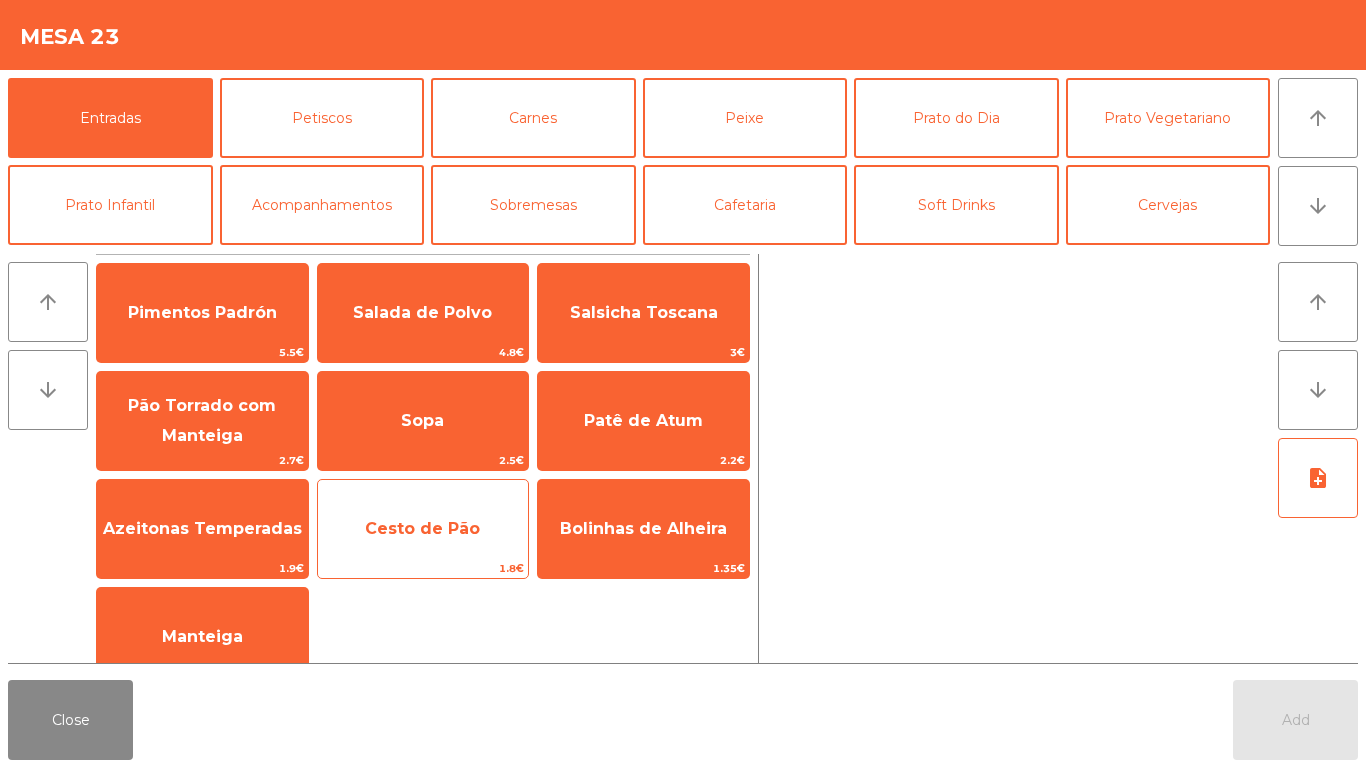 click on "Cesto de Pão" 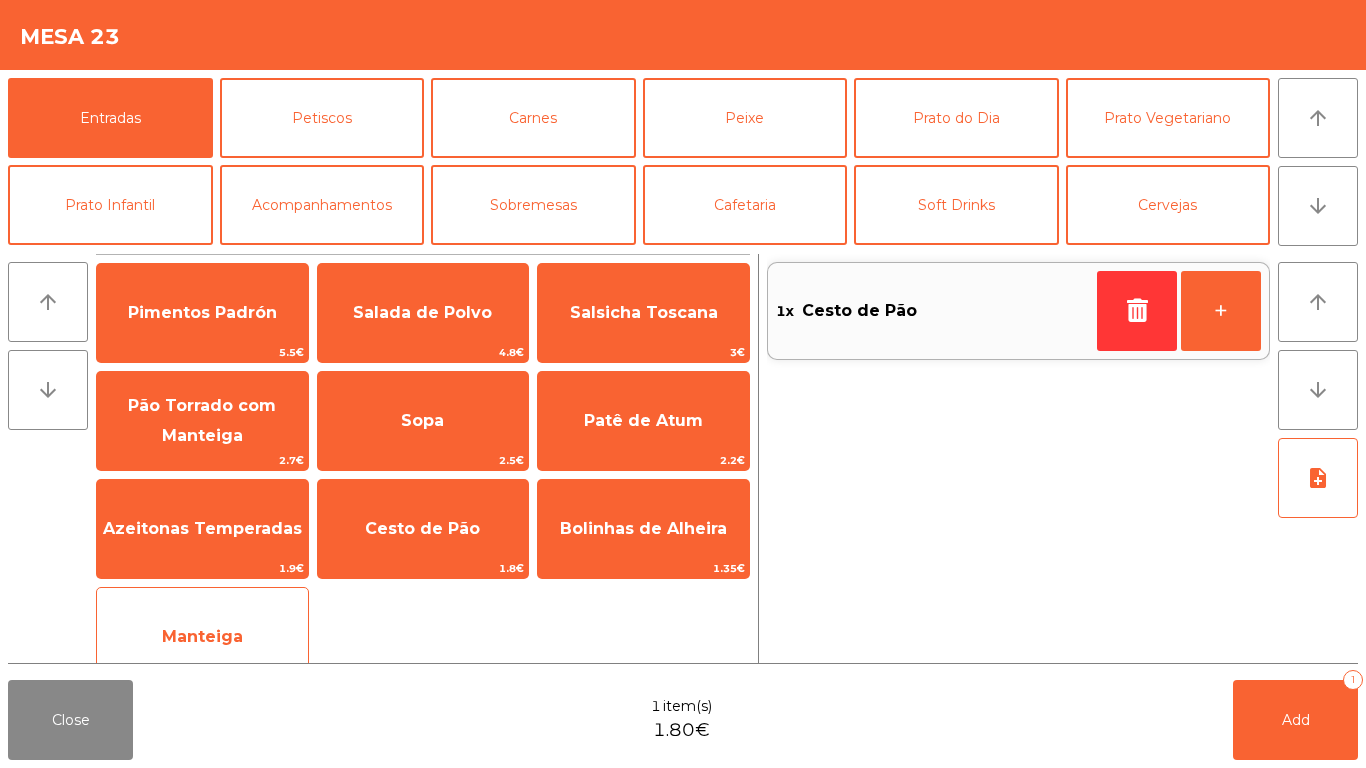 click on "Manteiga   1€" 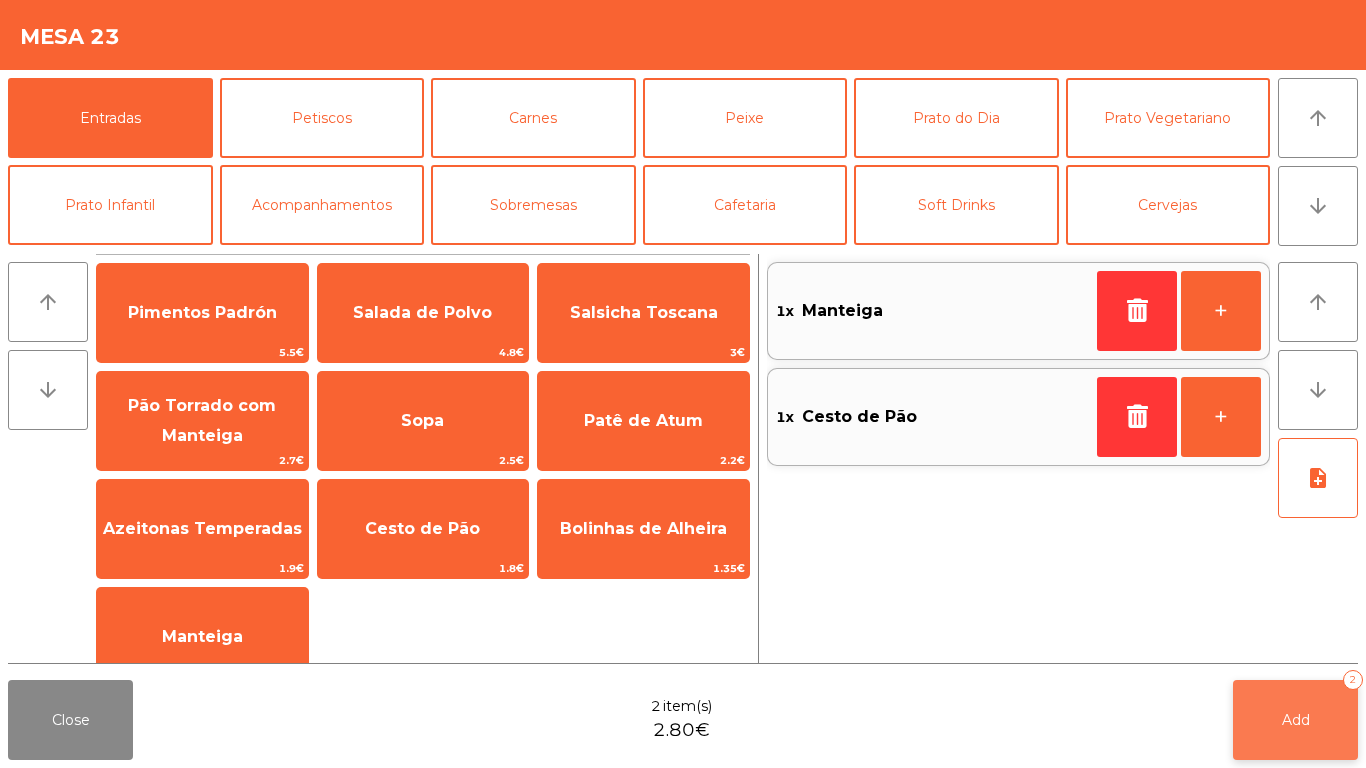 click on "Add   2" 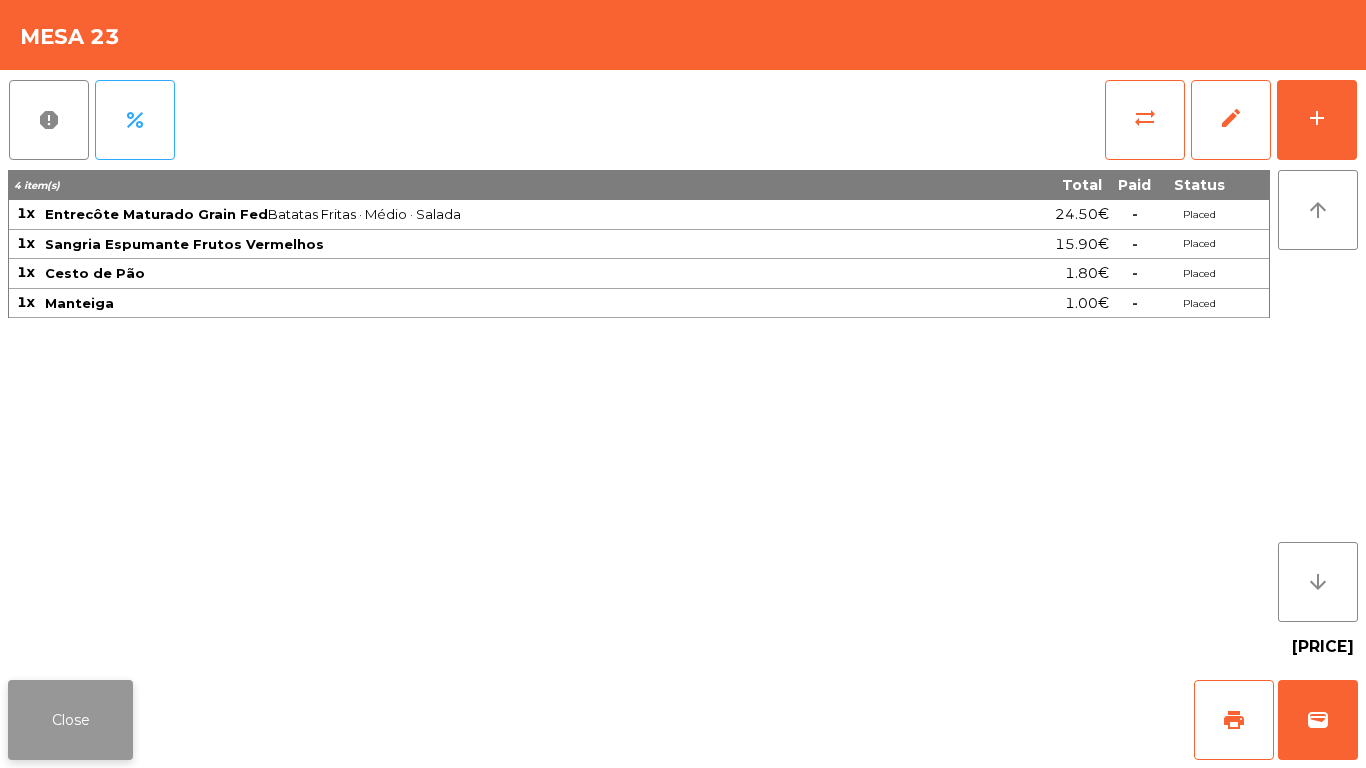 click on "Close" 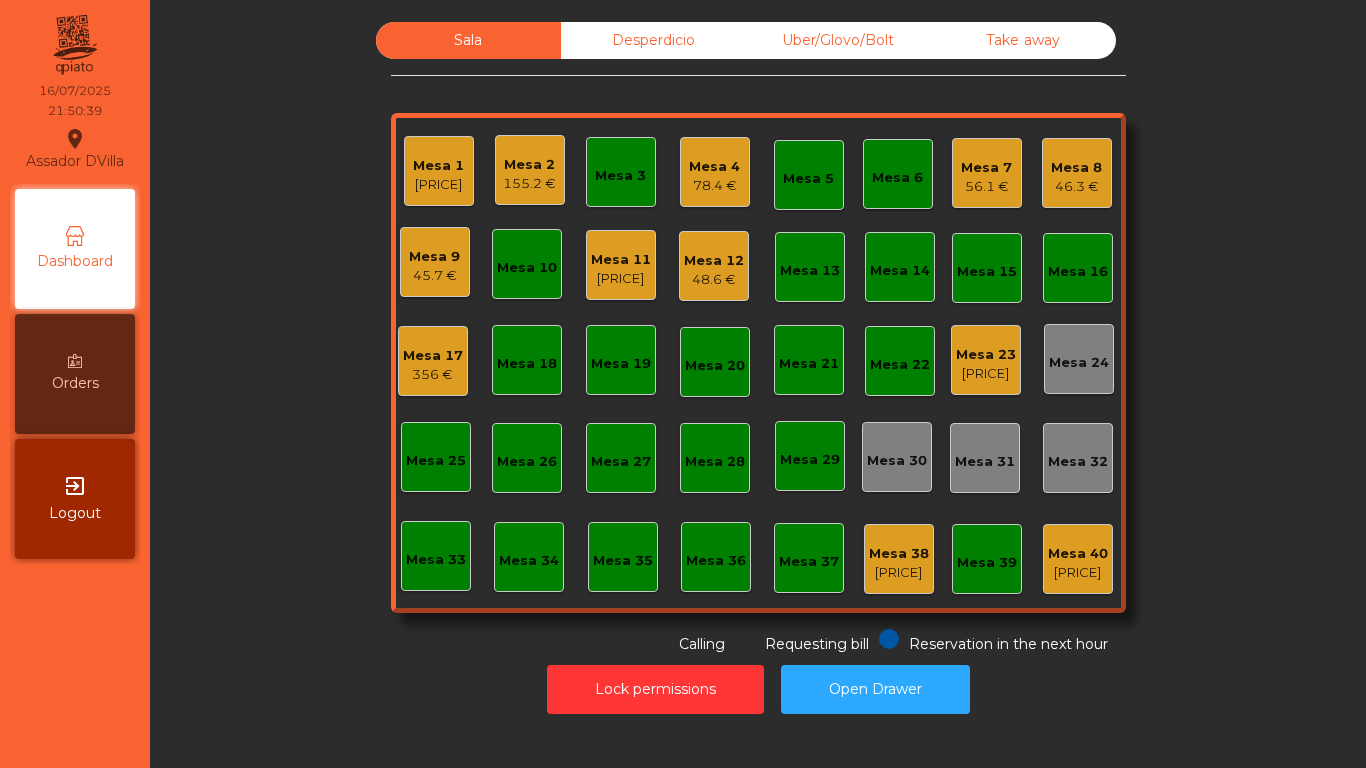 click on "Mesa 3" 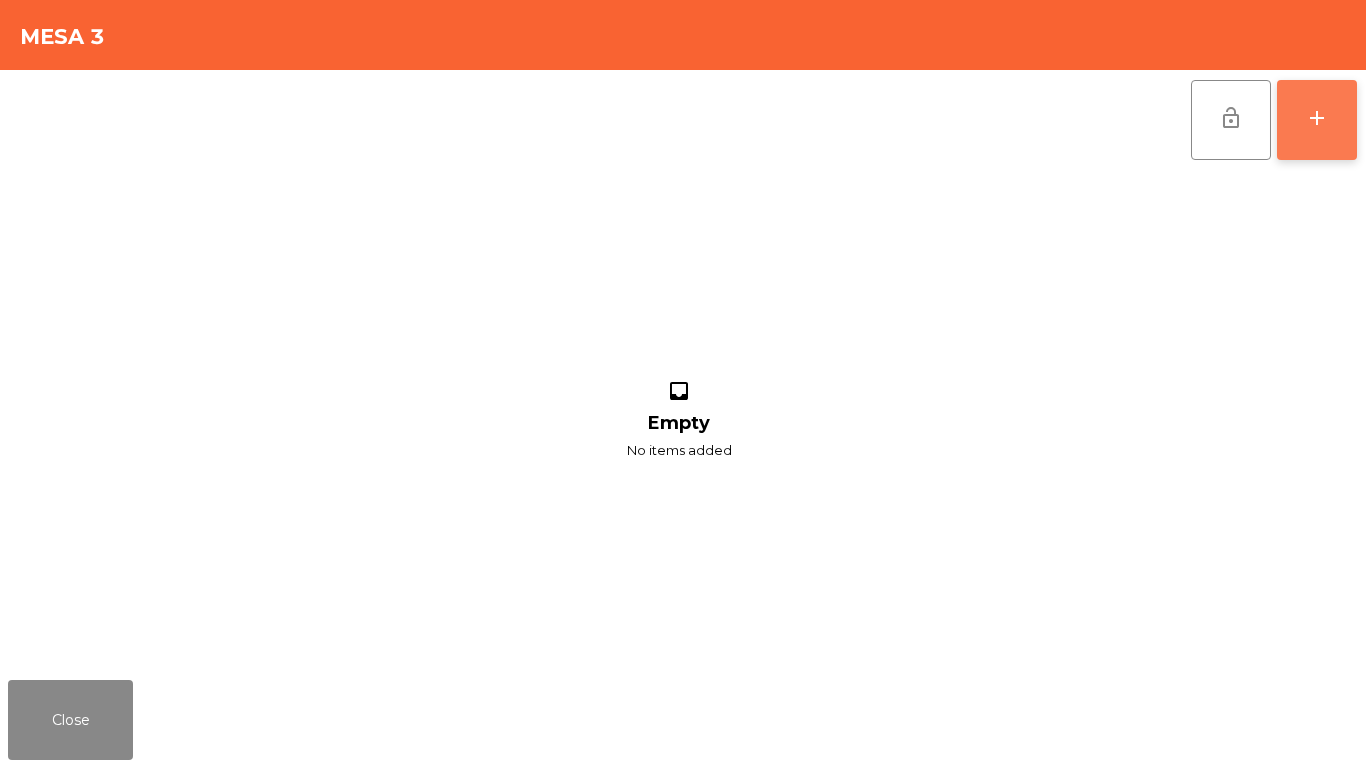 click on "add" 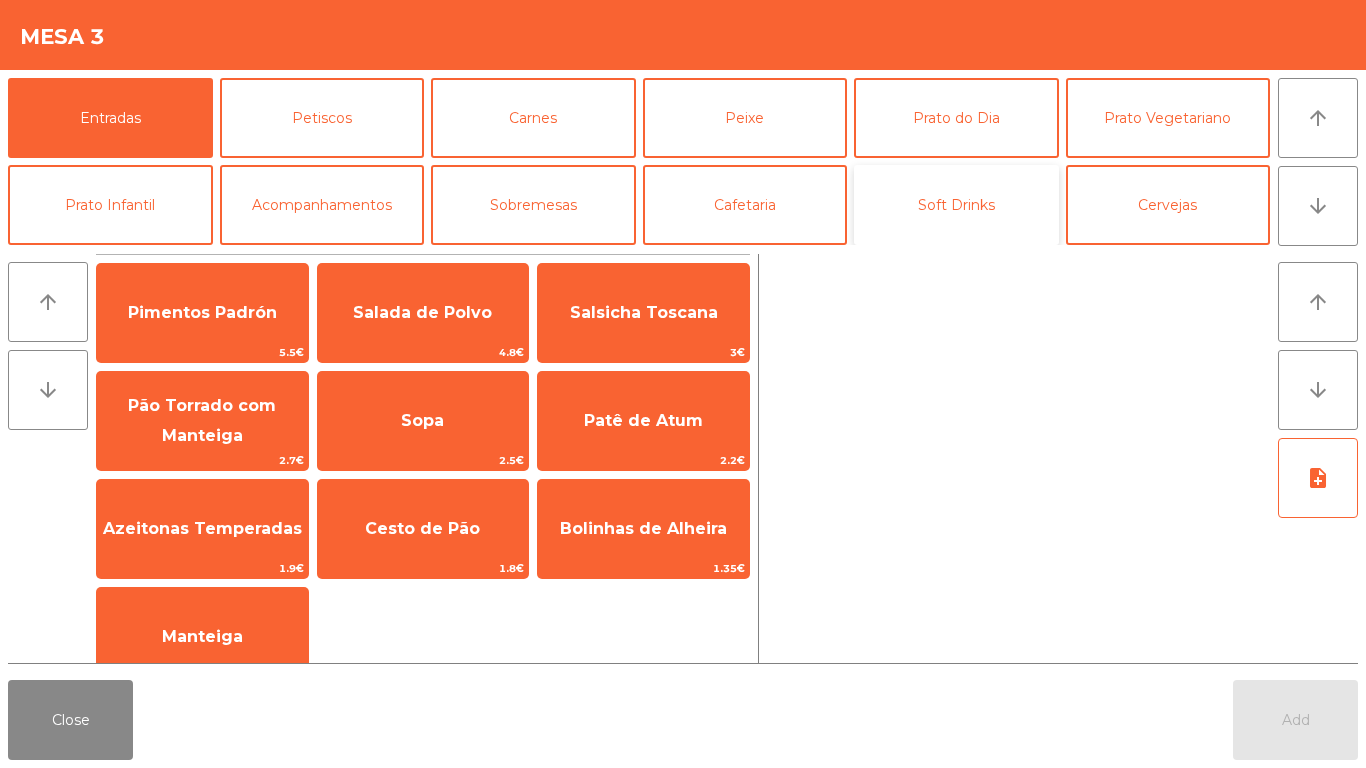 click on "Soft Drinks" 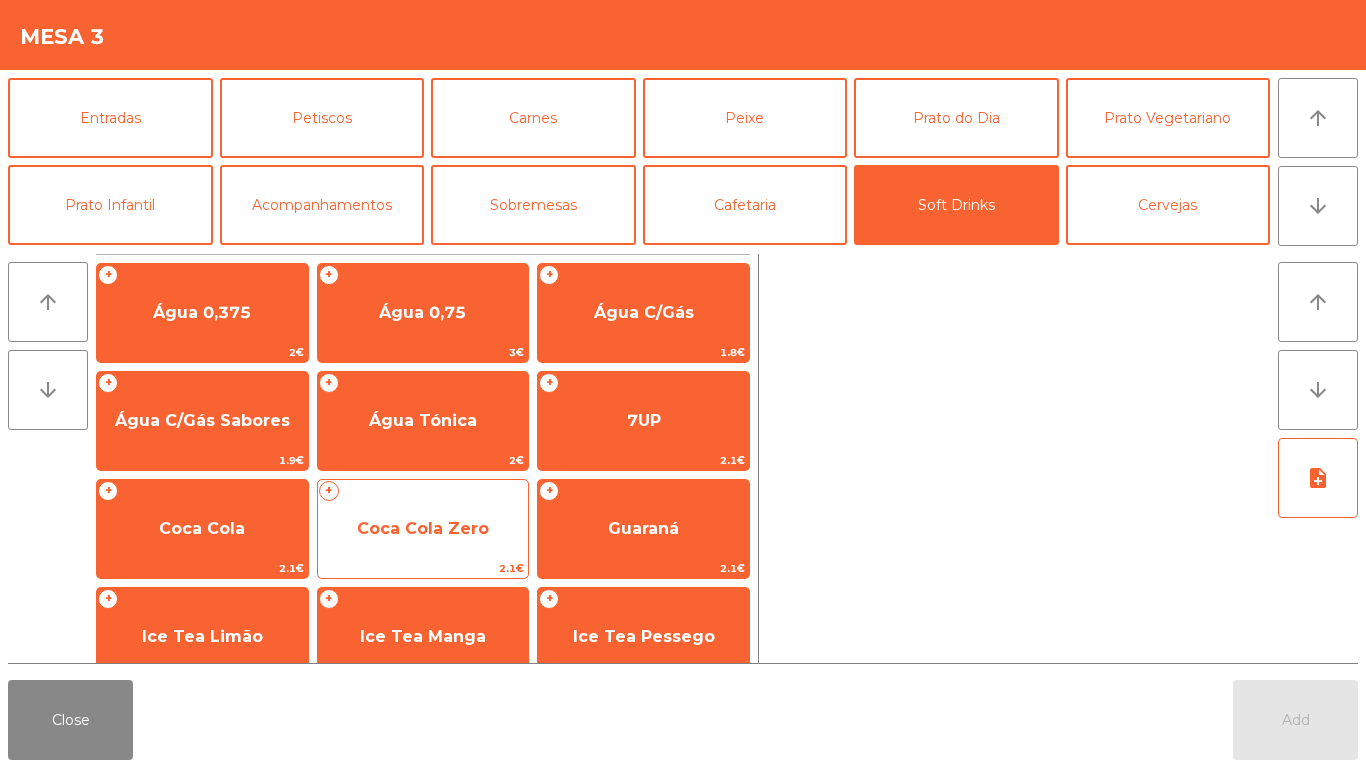 click on "Coca Cola Zero" 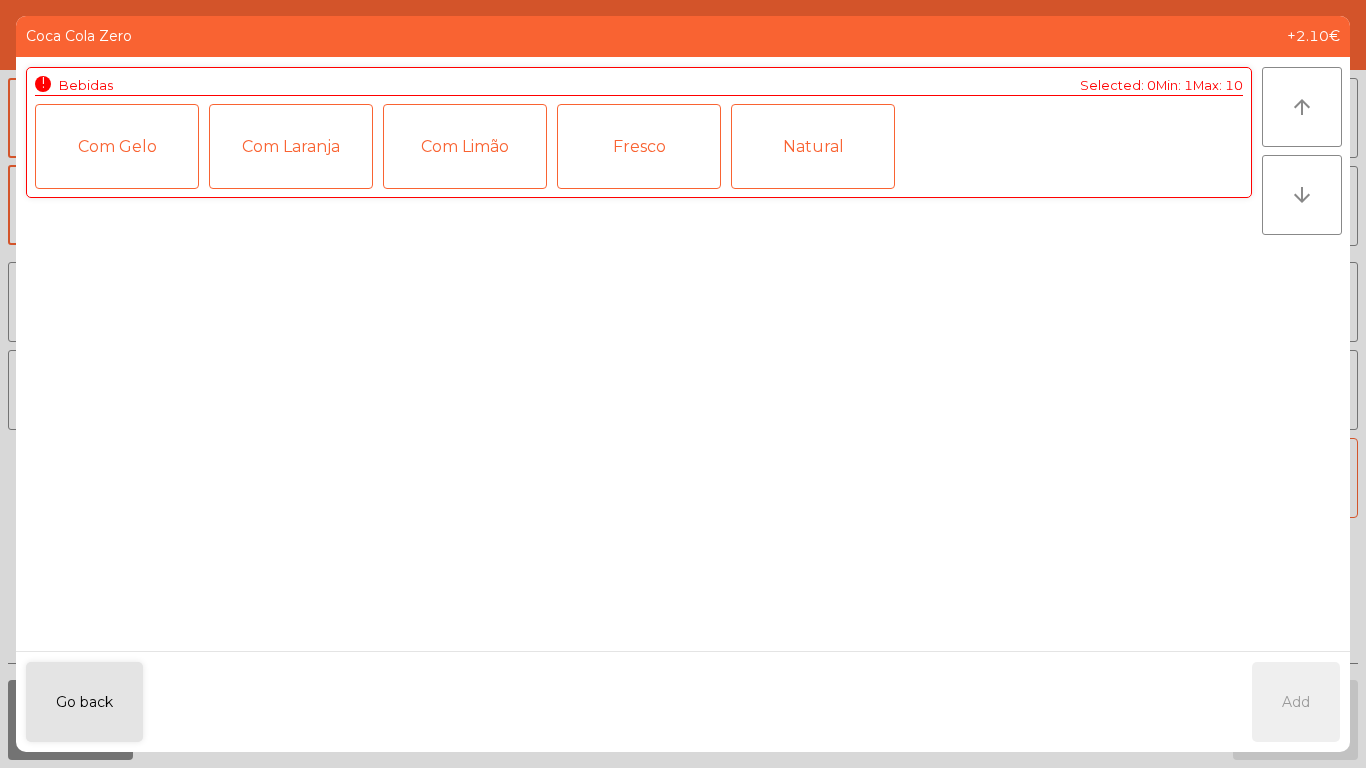 click on "Fresco" 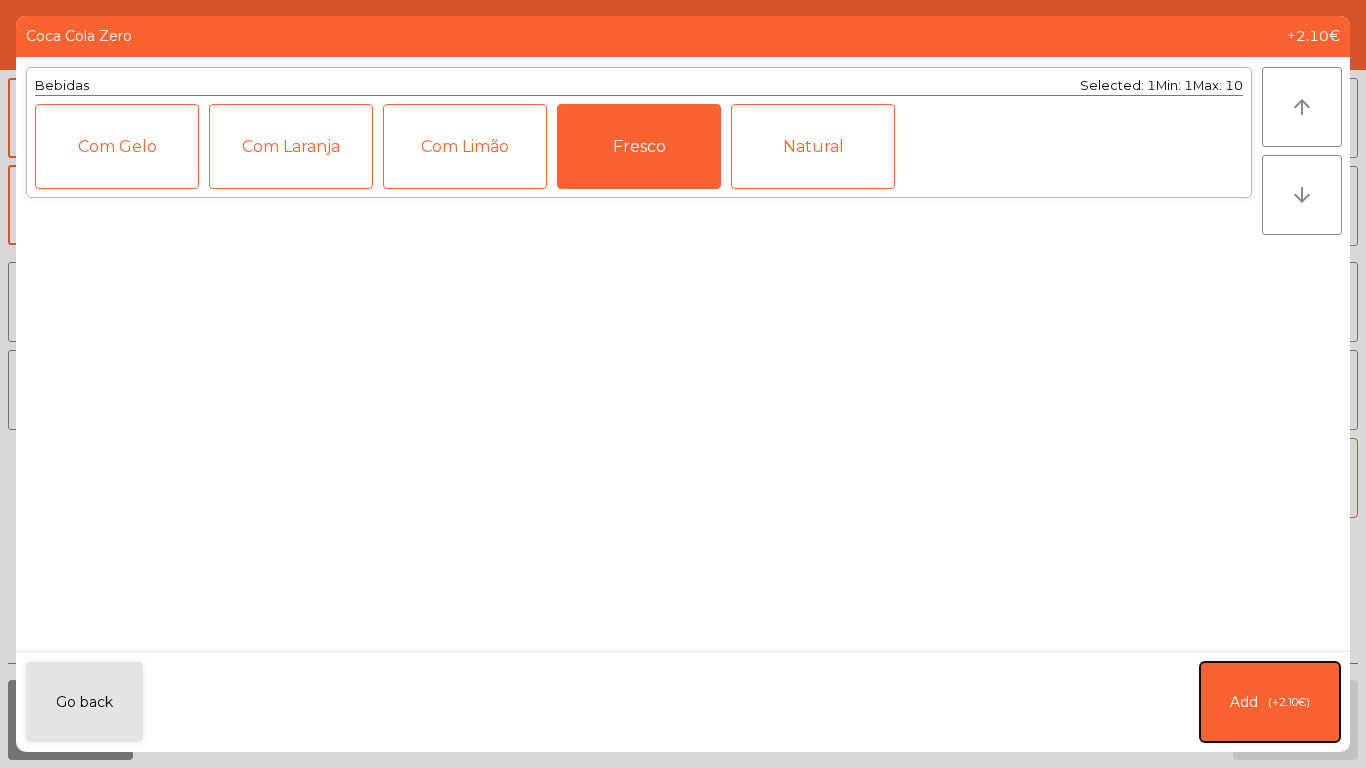 click on "Add   (+2.10€)" 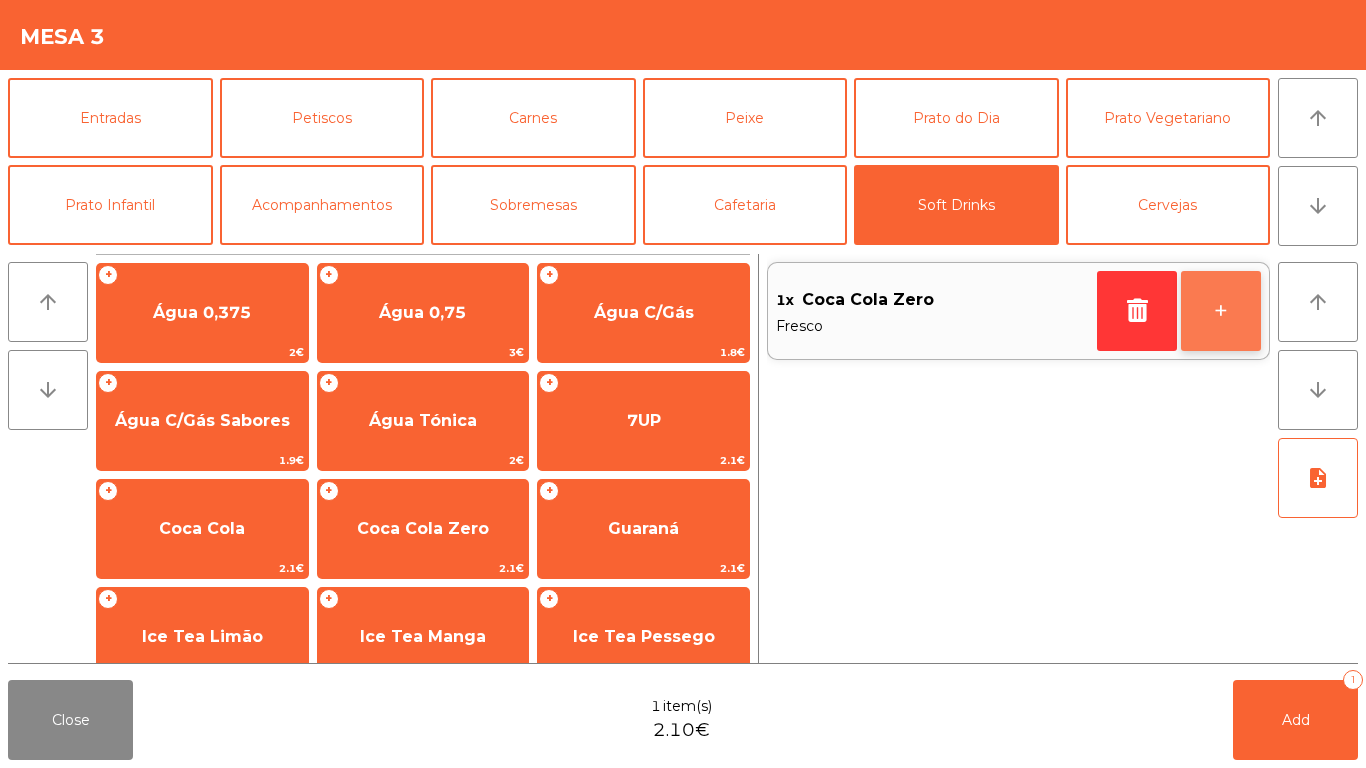 click on "+" 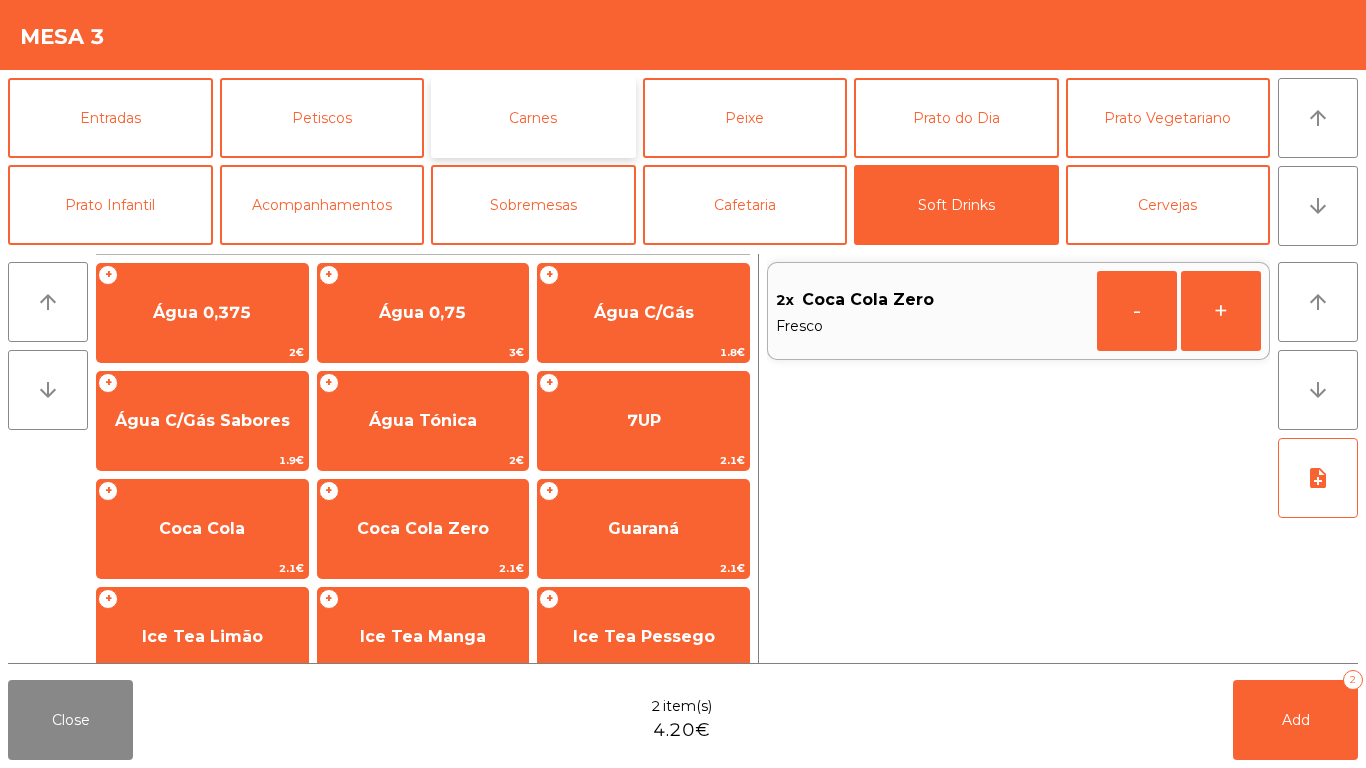 click on "Carnes" 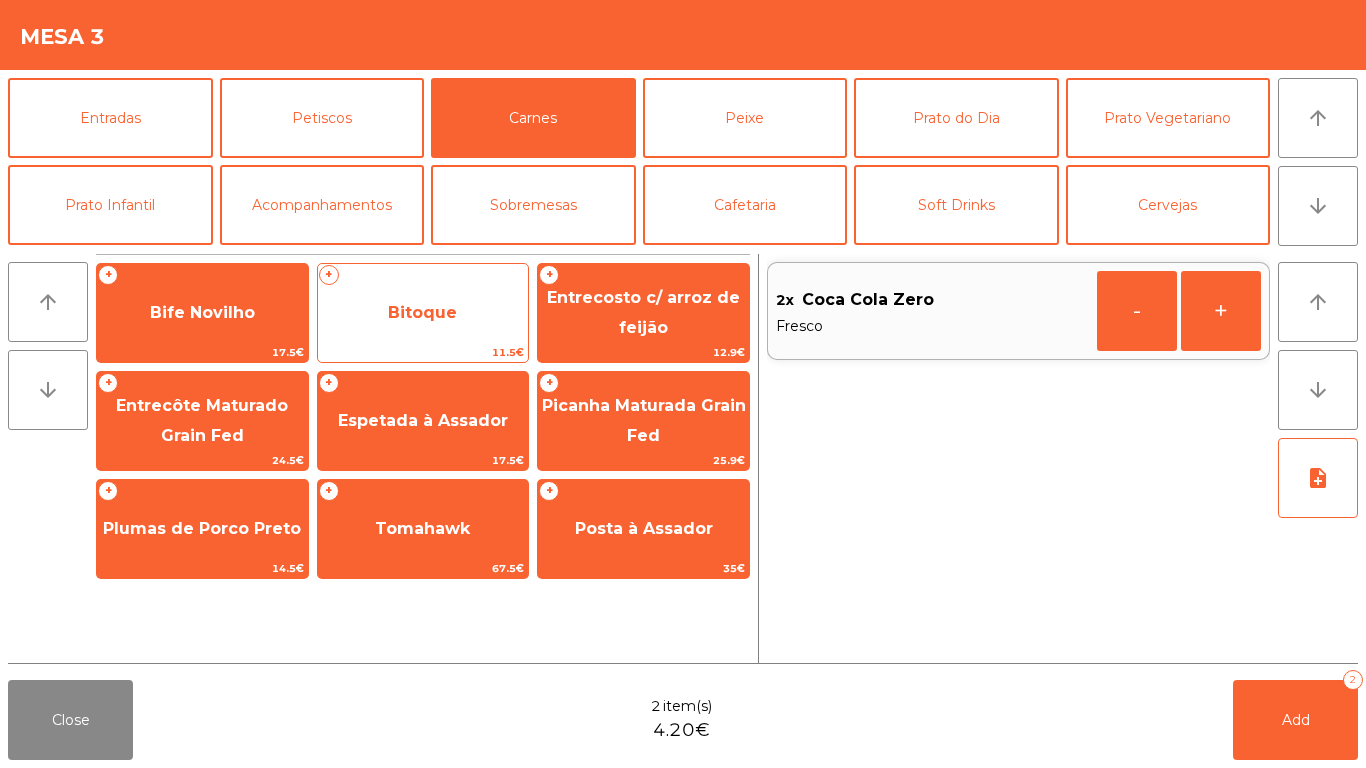 click on "Bitoque" 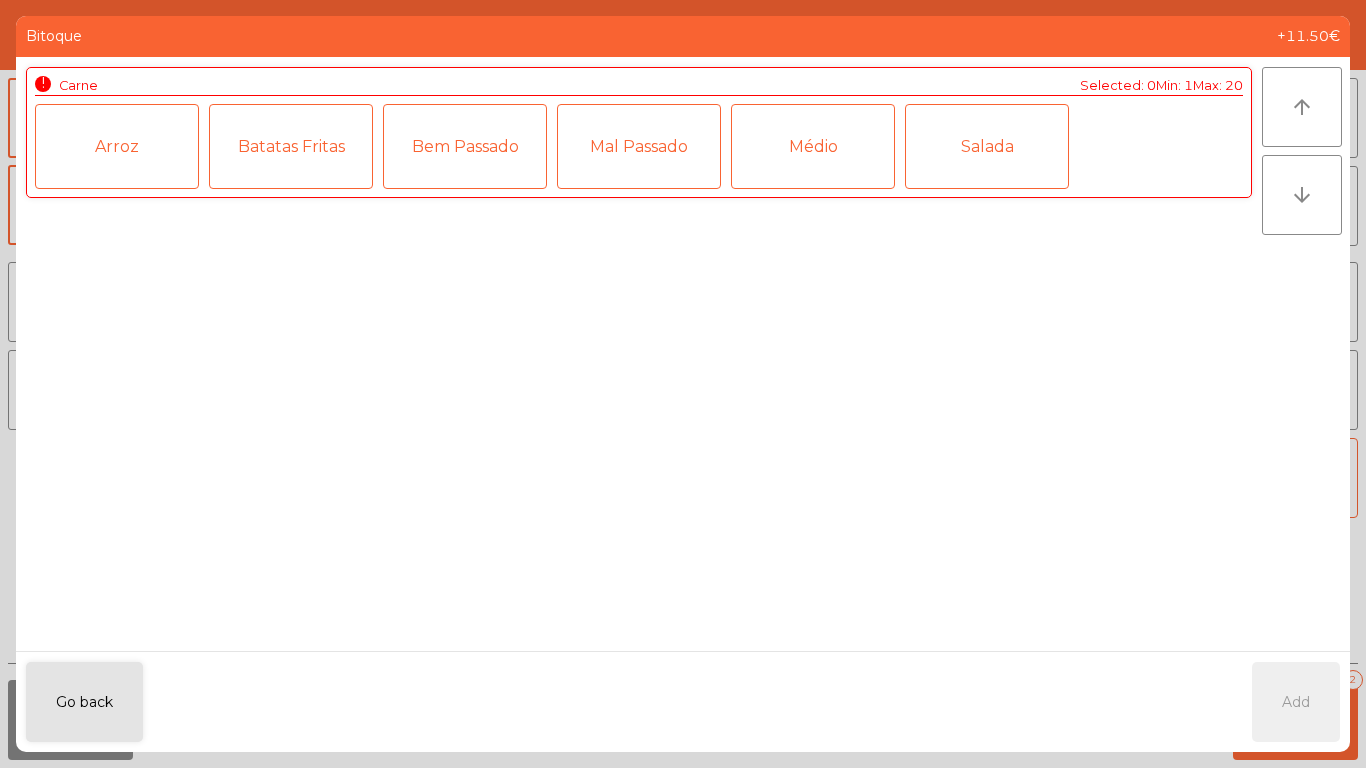 click on "Médio" 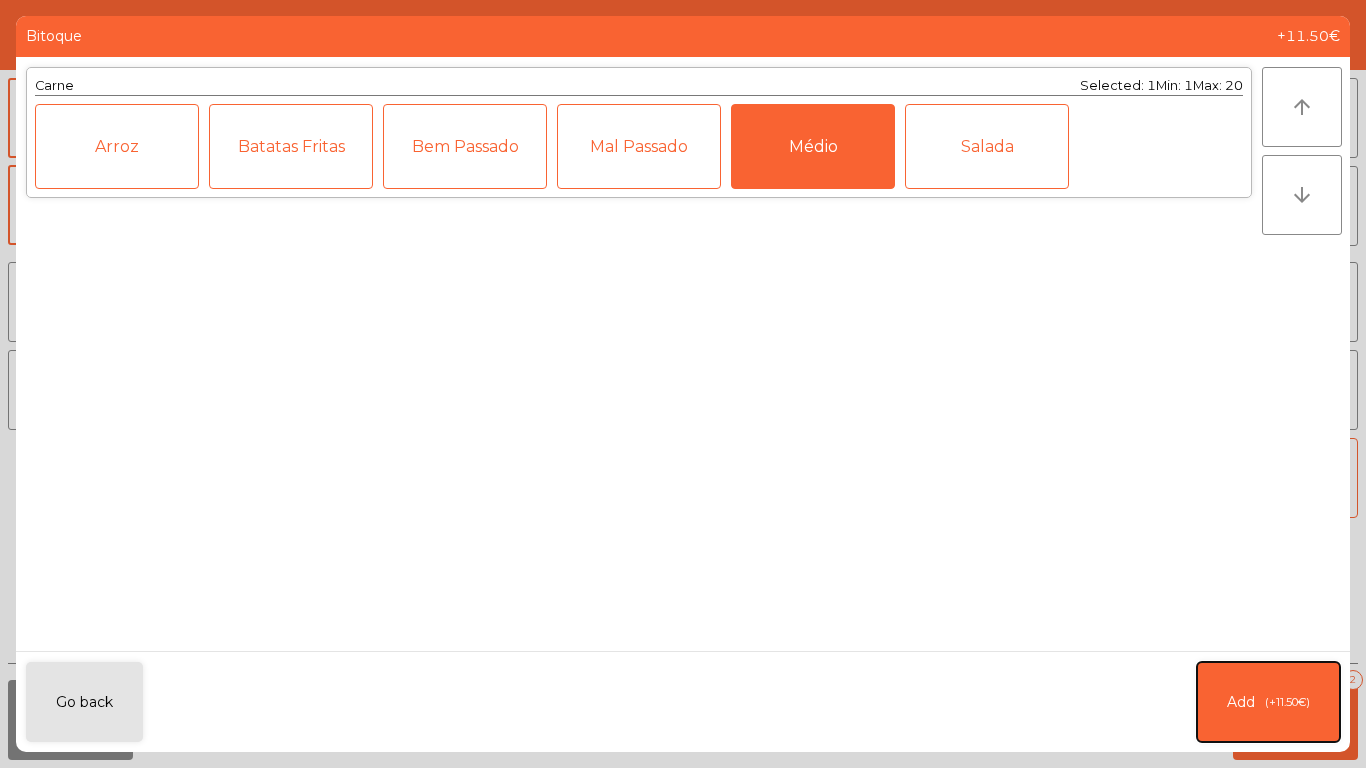 click on "Add   (+11.50€)" 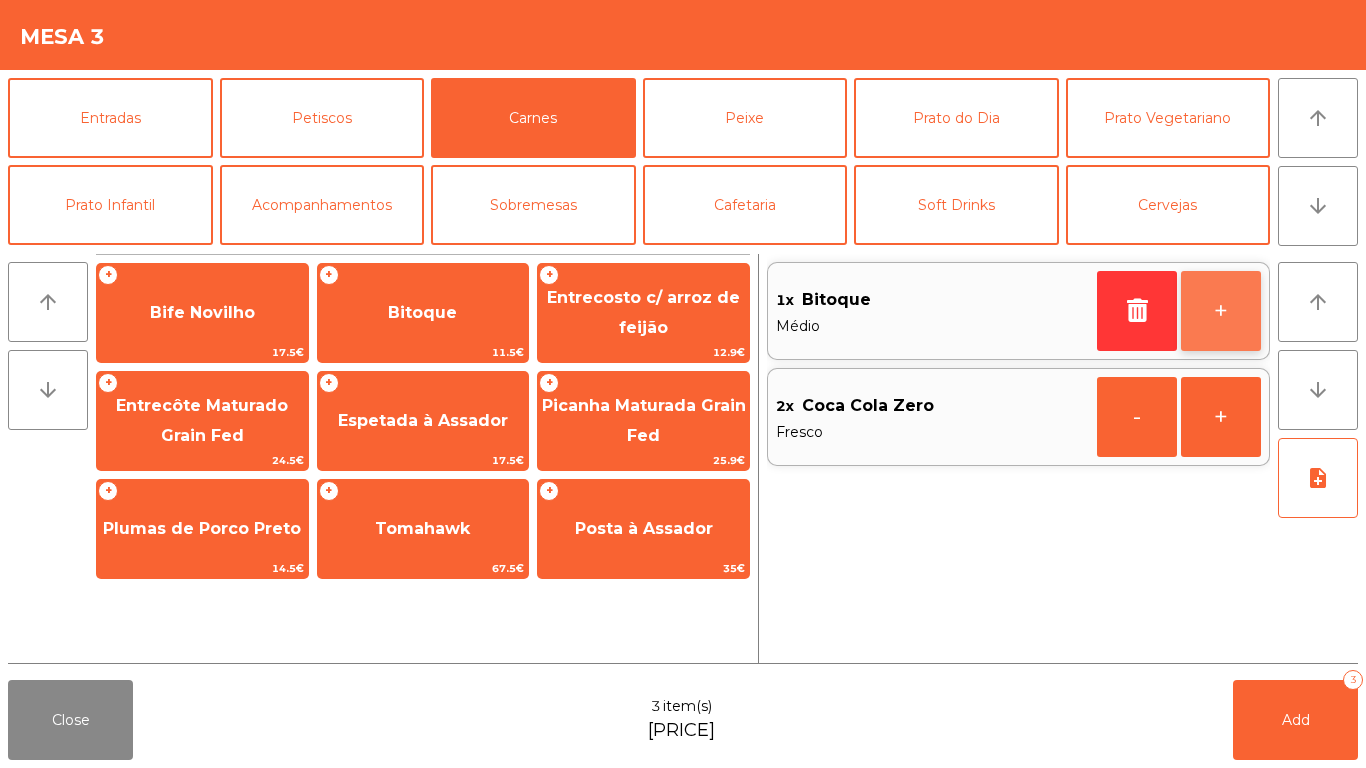 click on "+" 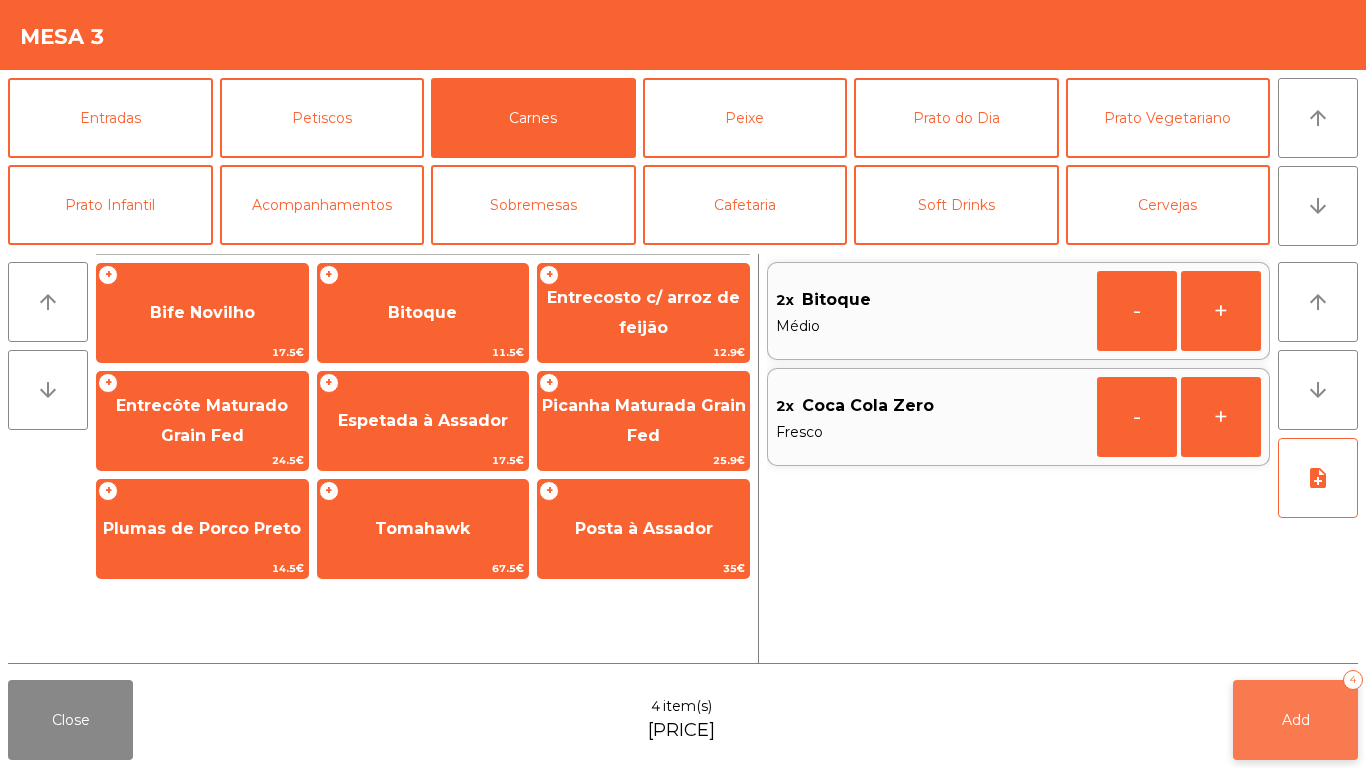 click on "Add   4" 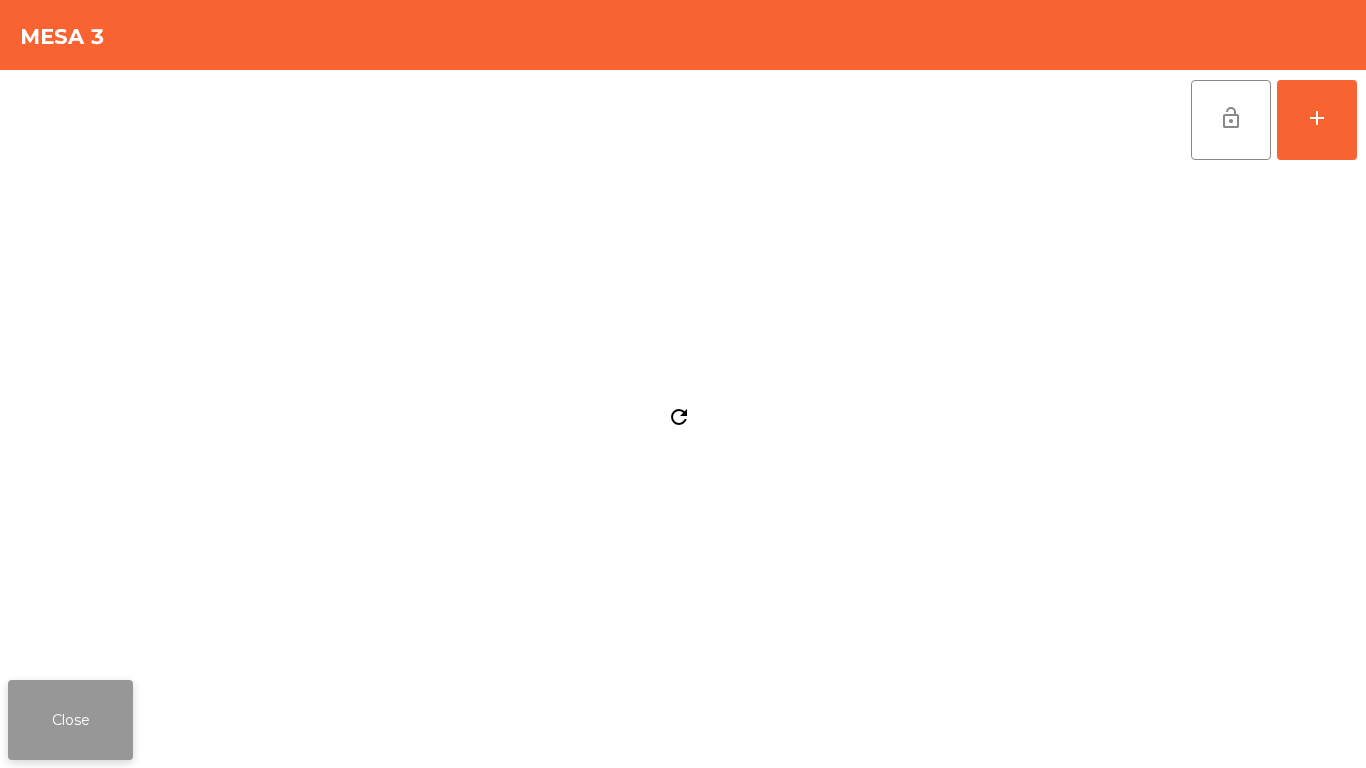 click on "Close" 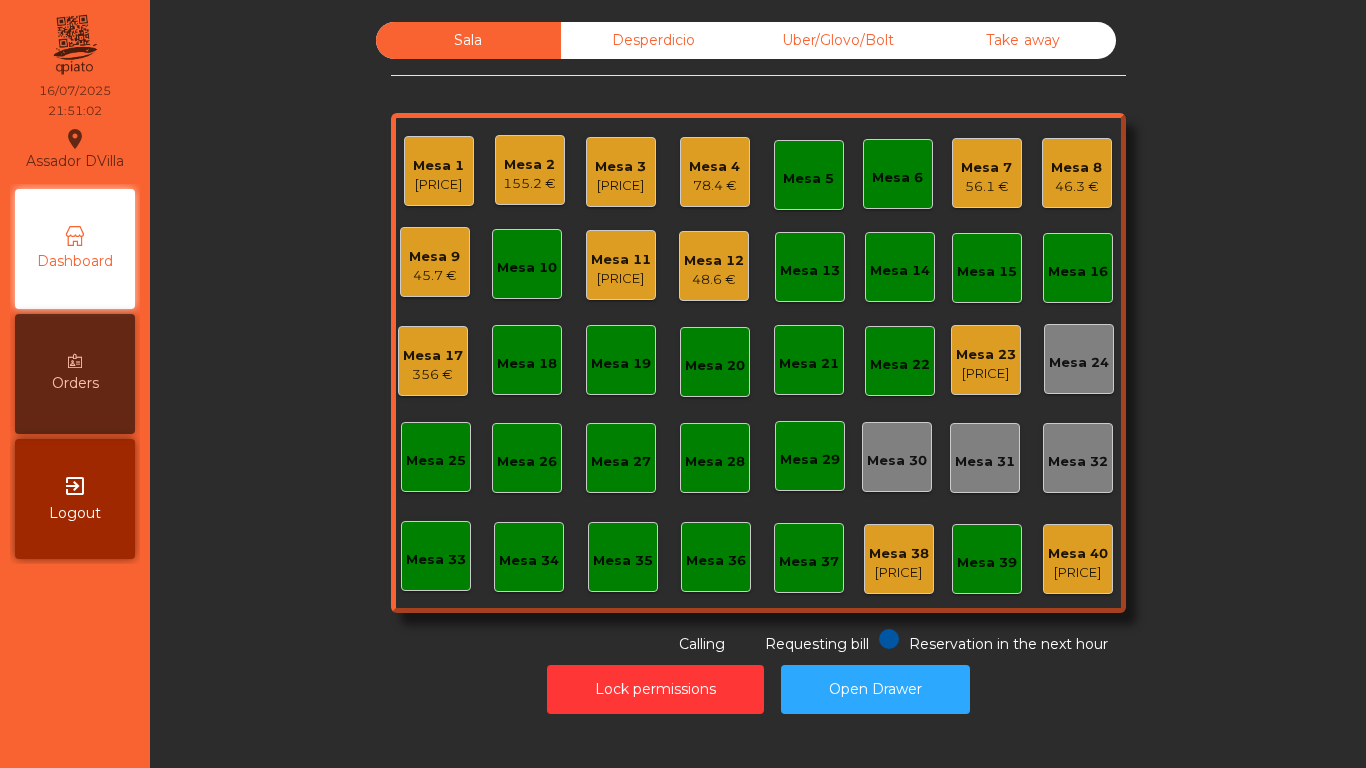 click on "Uber/Glovo/Bolt" 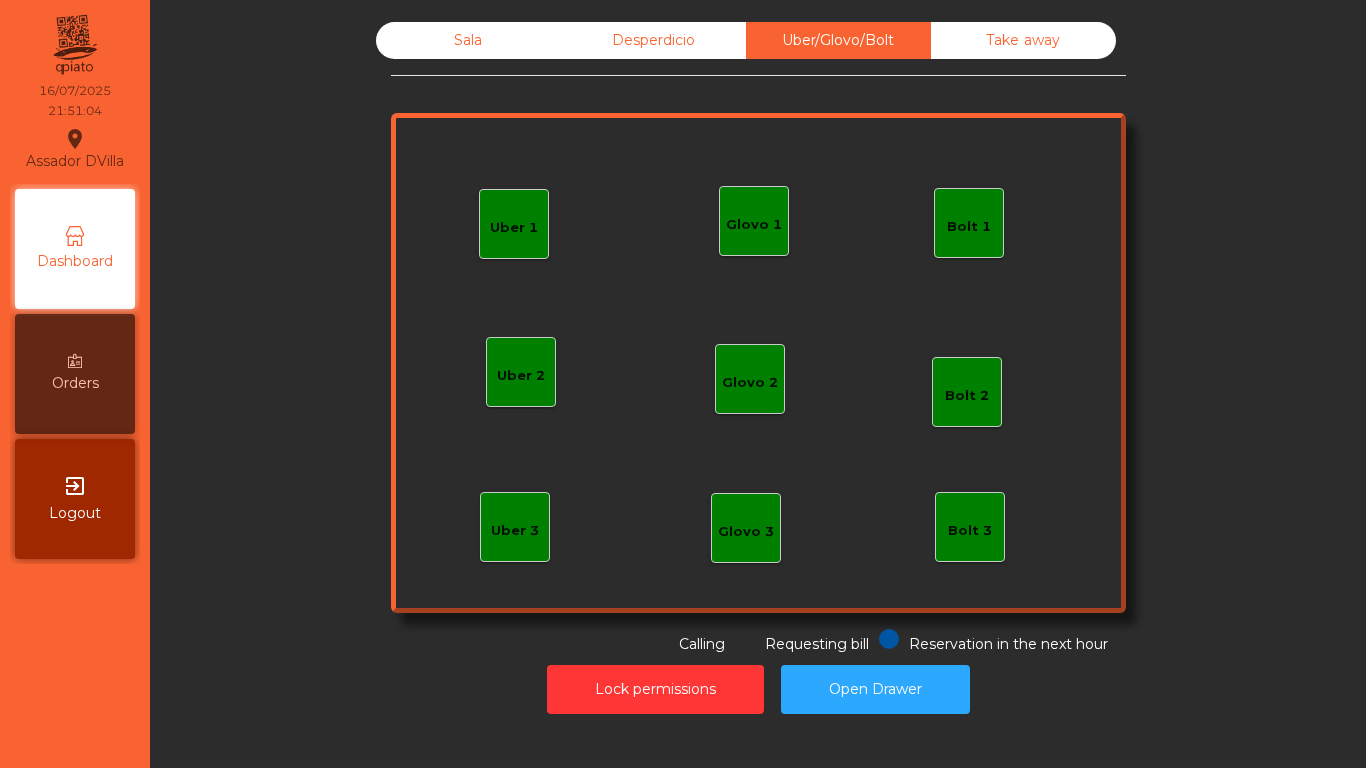 click on "Glovo 1" 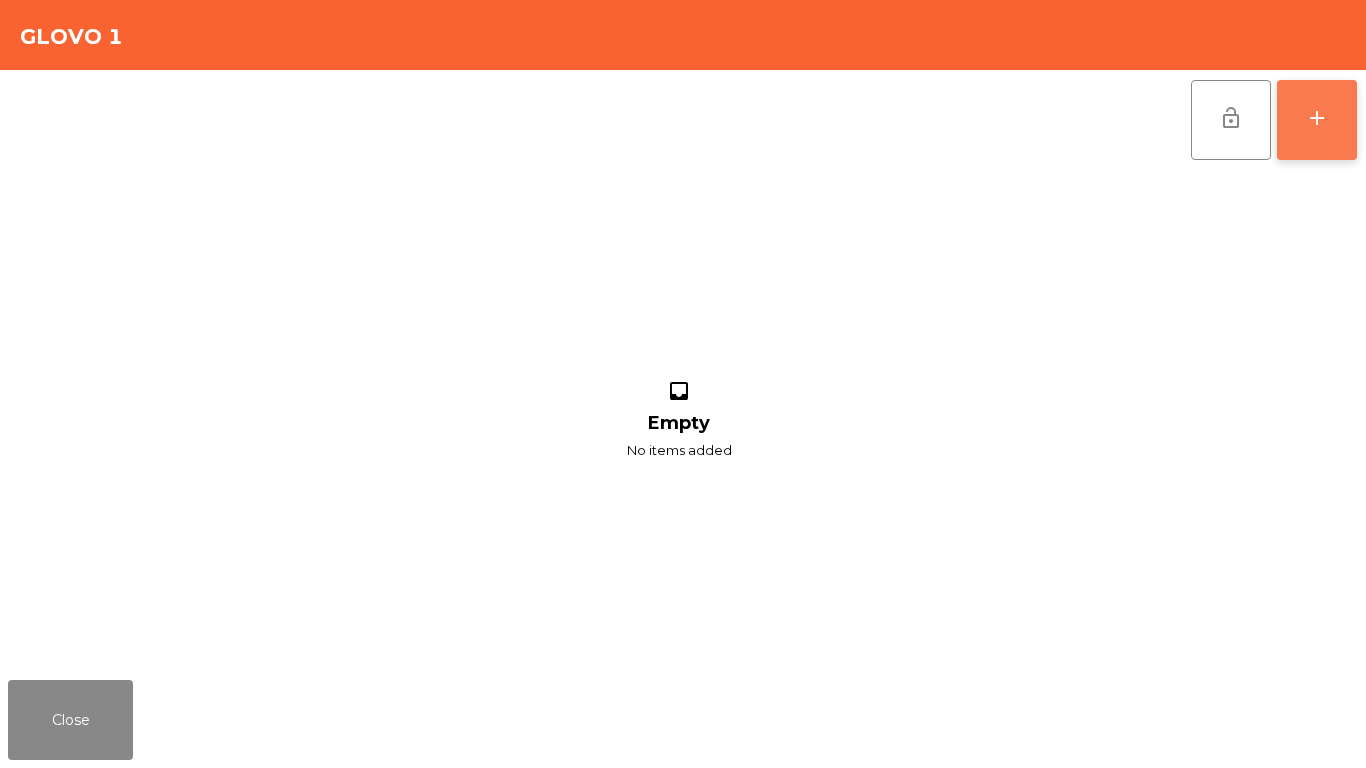 click on "add" 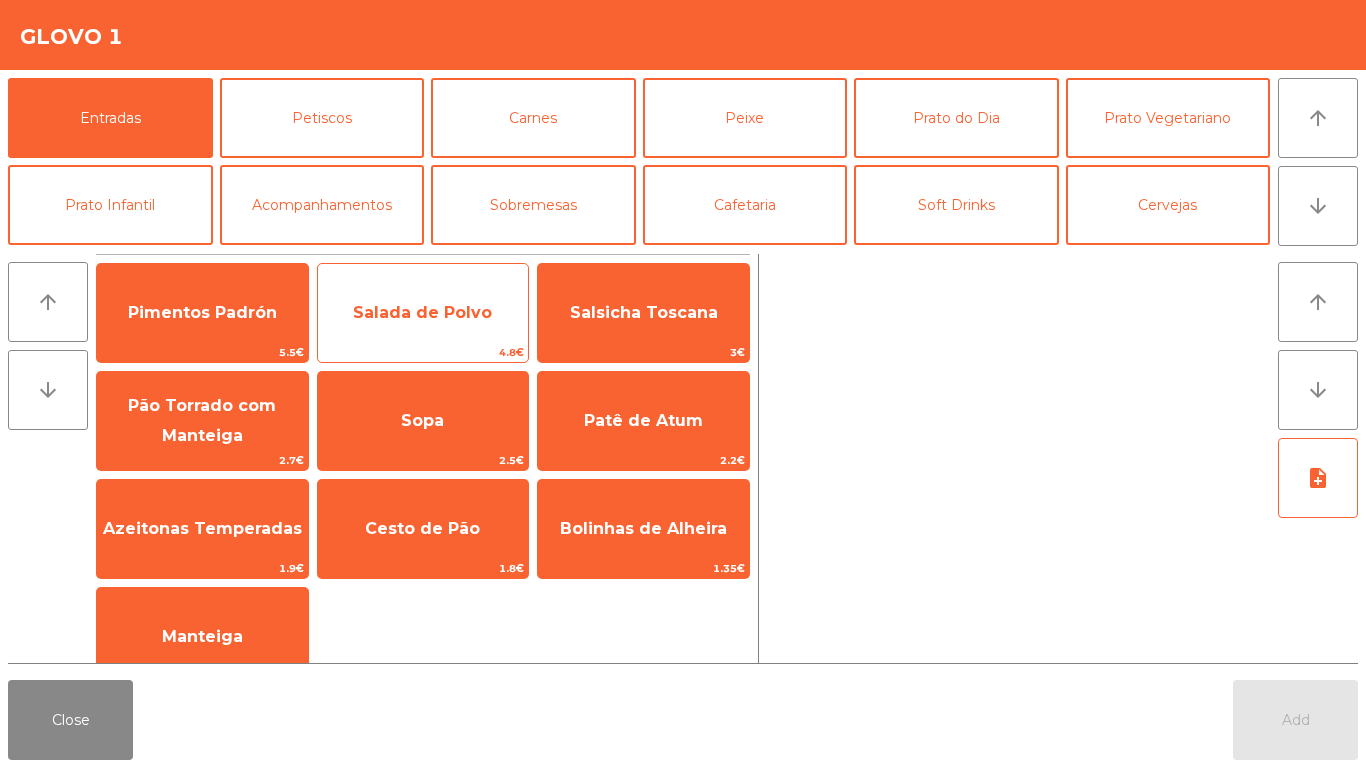 click on "4.8€" 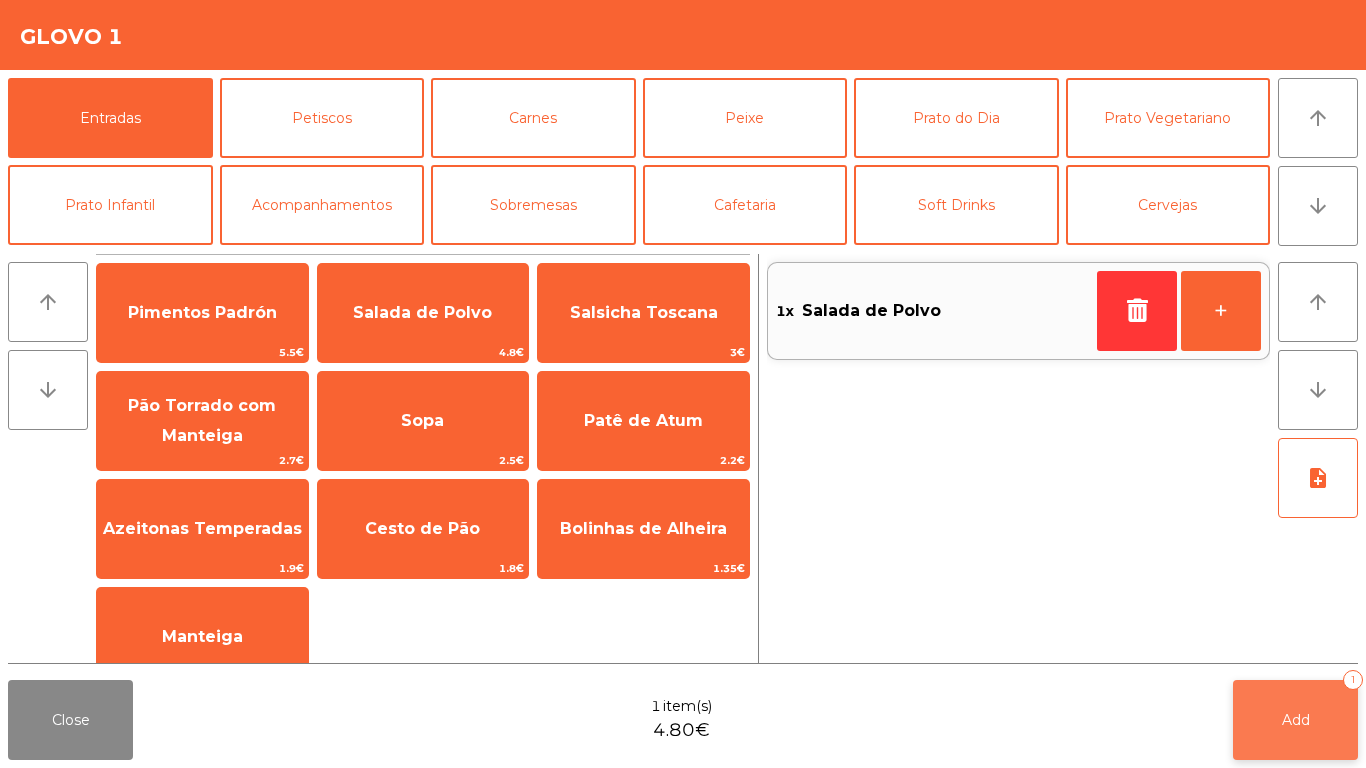 click on "Add   1" 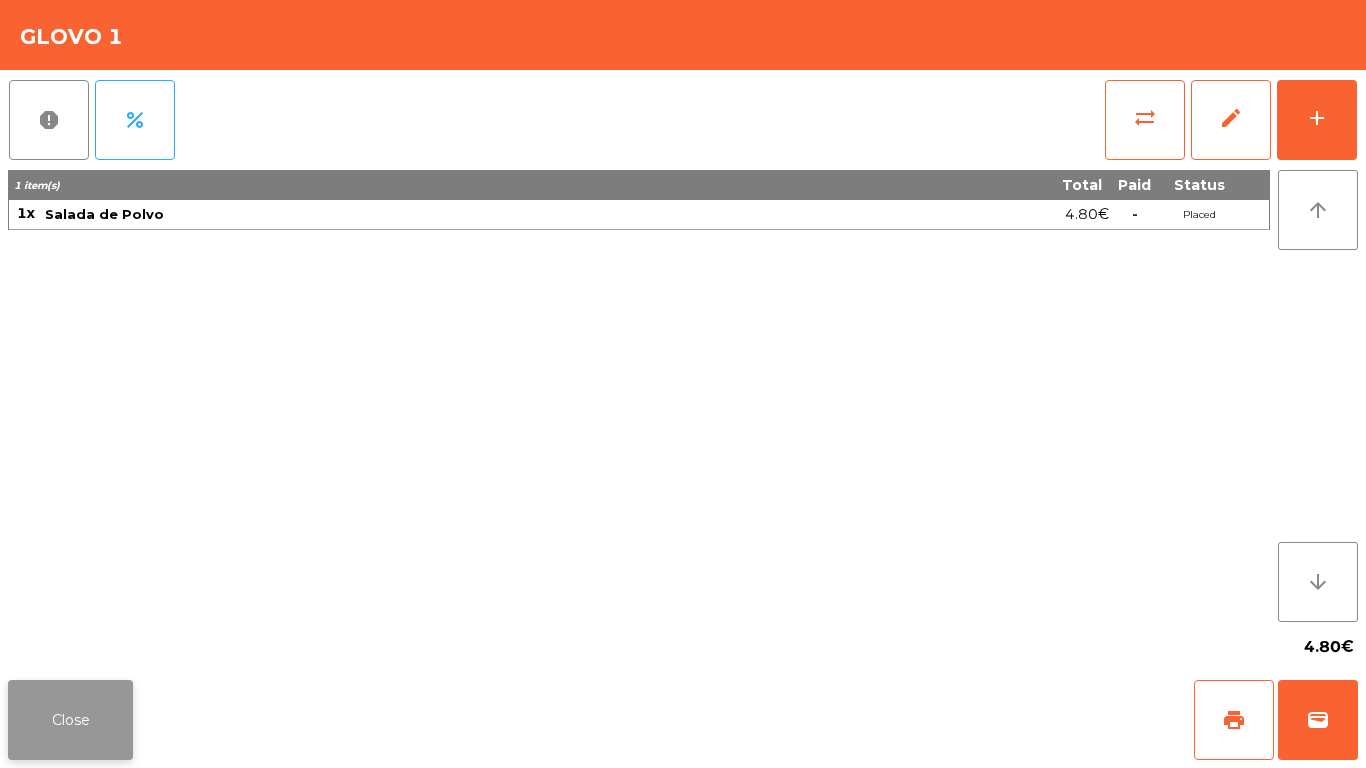 click on "Close" 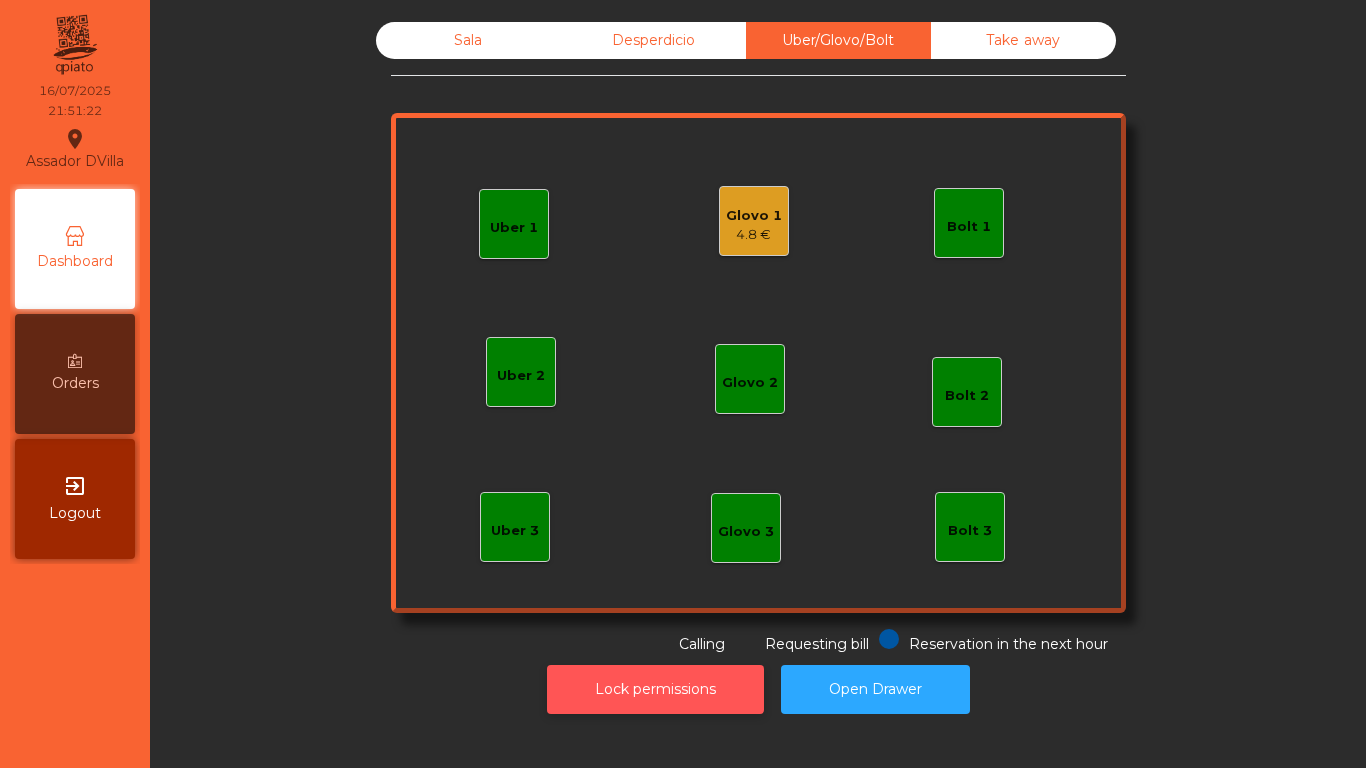 click on "Lock permissions" 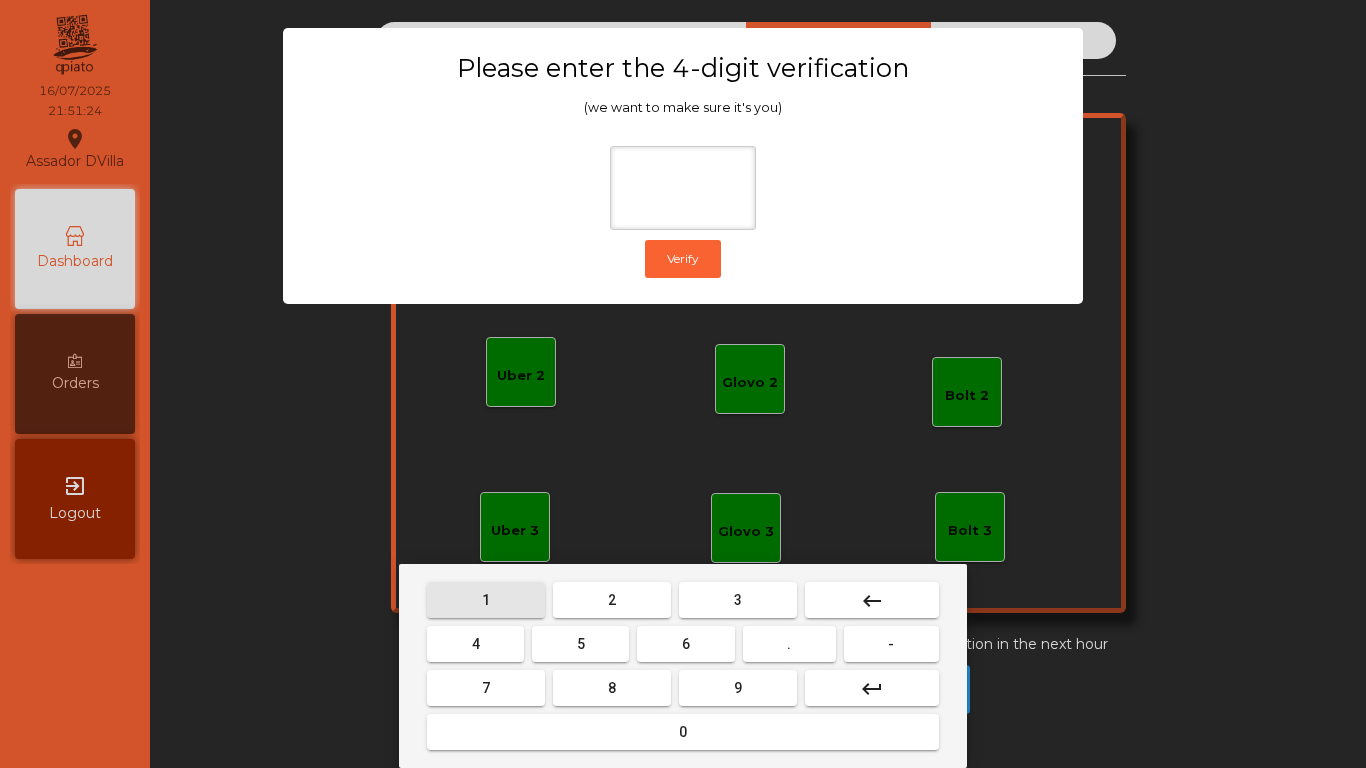drag, startPoint x: 505, startPoint y: 601, endPoint x: 830, endPoint y: 715, distance: 344.414 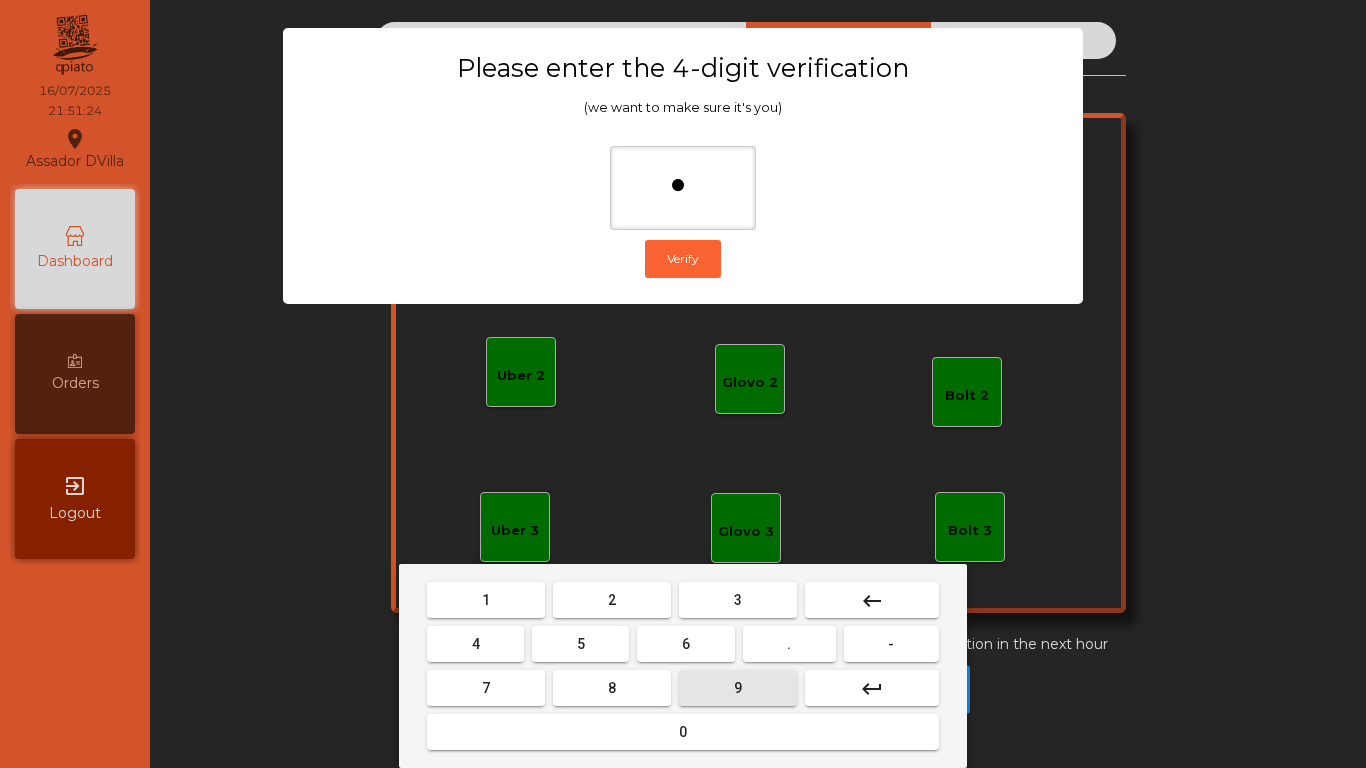 click on "9" at bounding box center (738, 688) 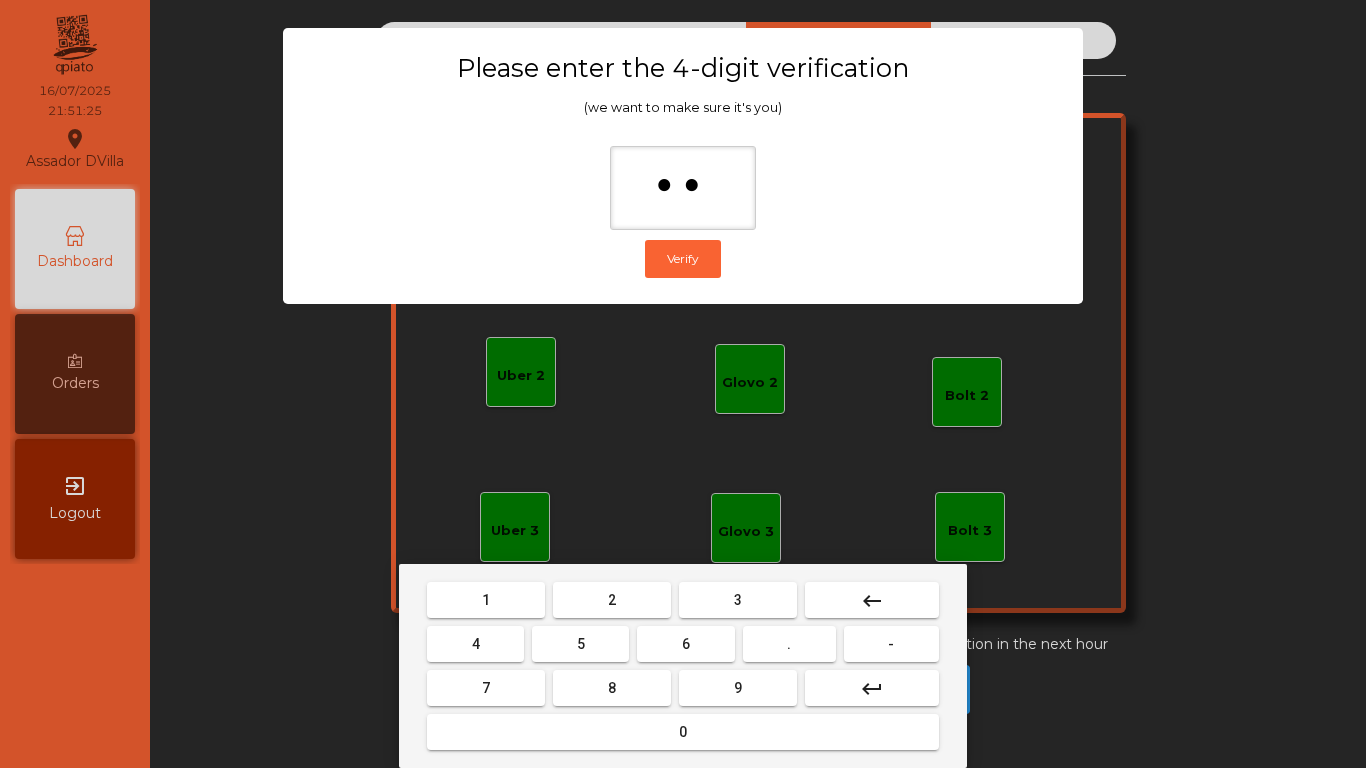click on "4" at bounding box center (476, 644) 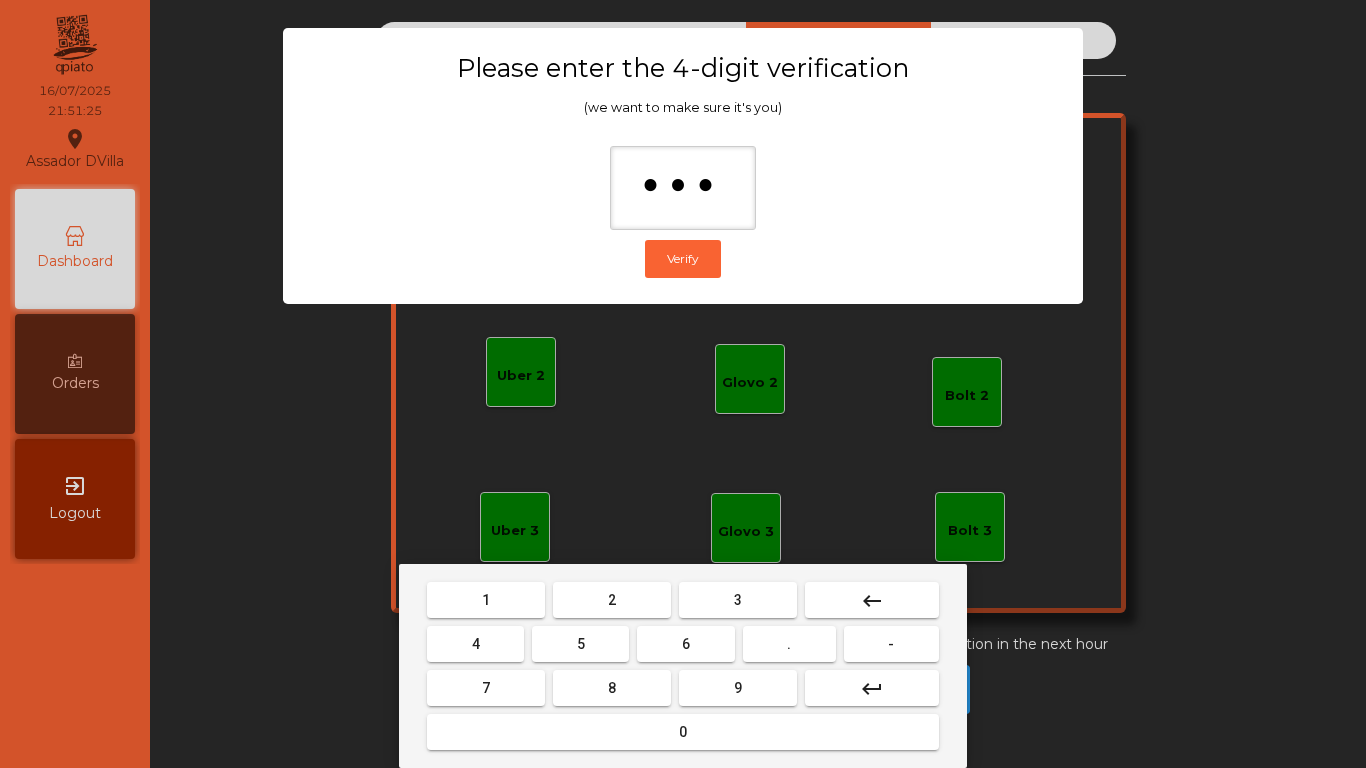 click on "0" at bounding box center (683, 732) 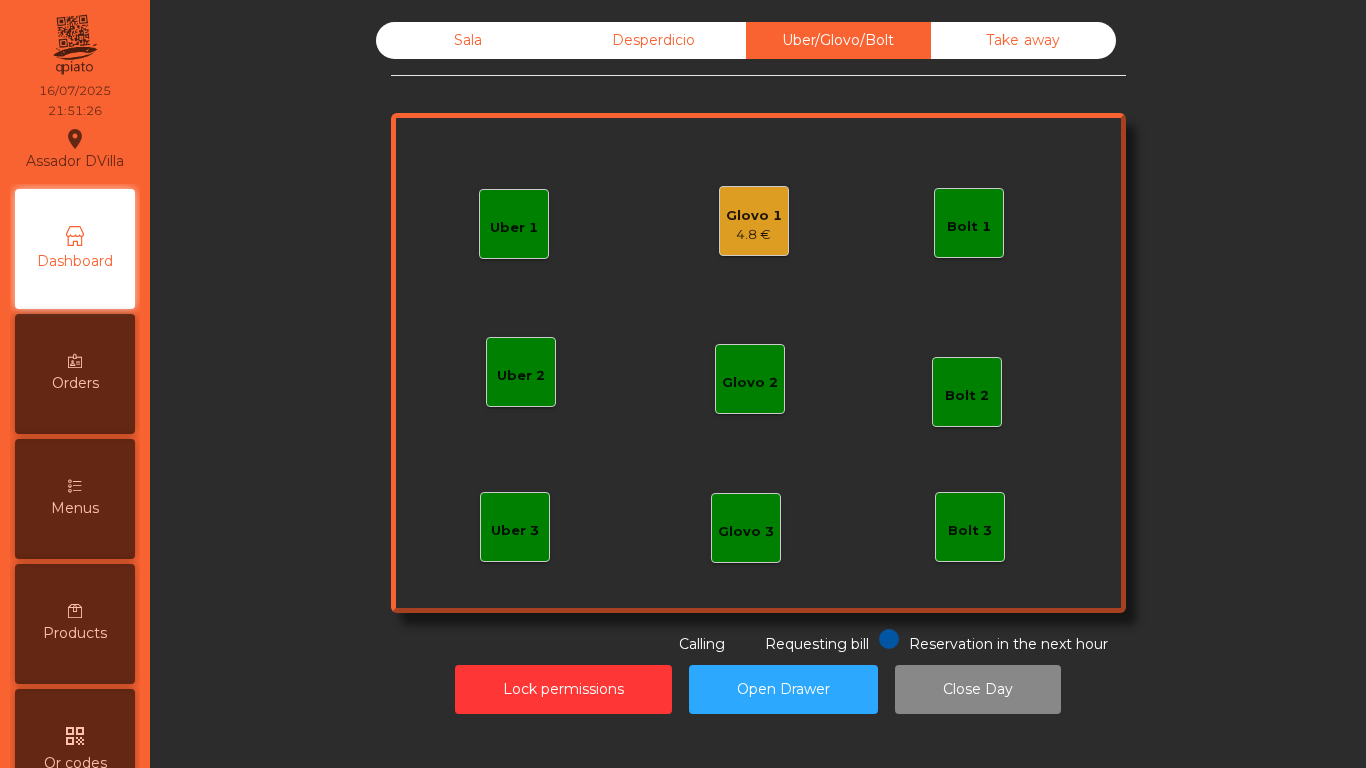 click on "4.8 €" 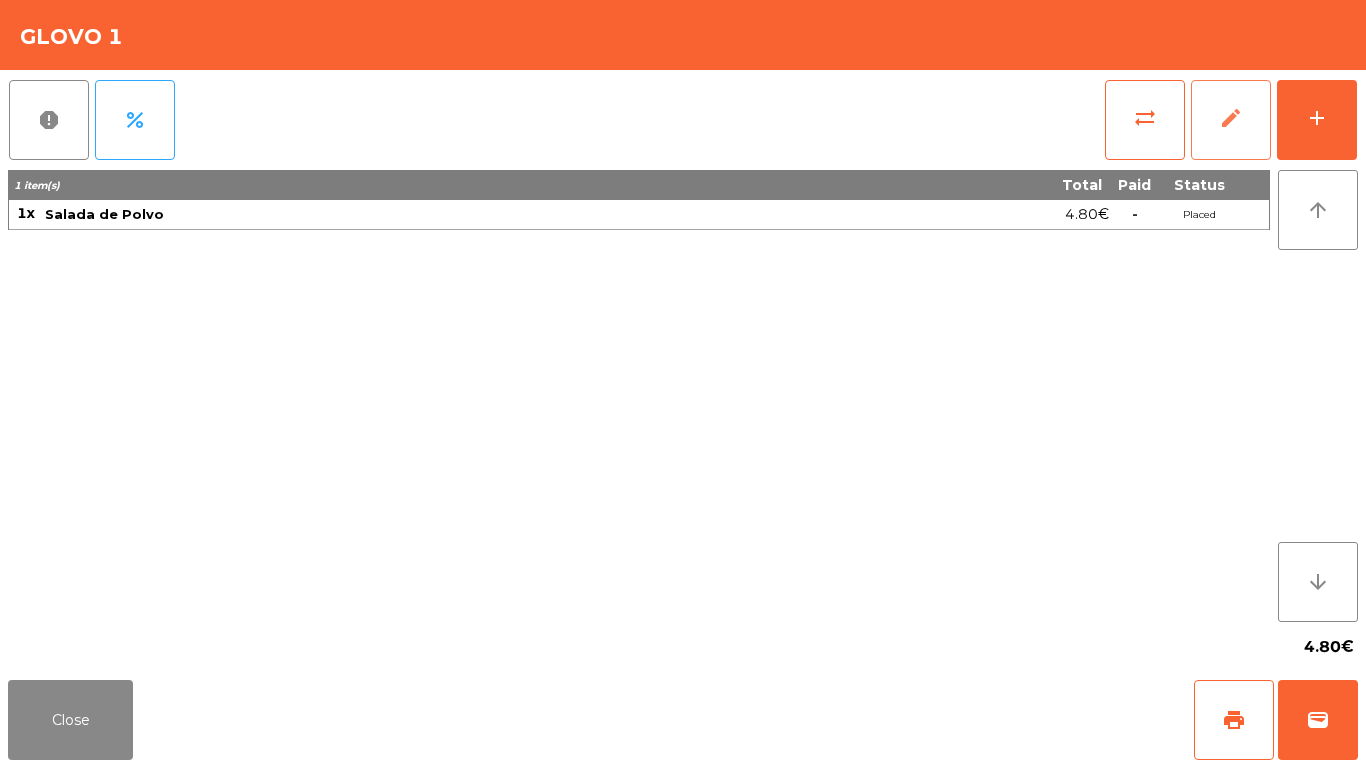 click on "edit" 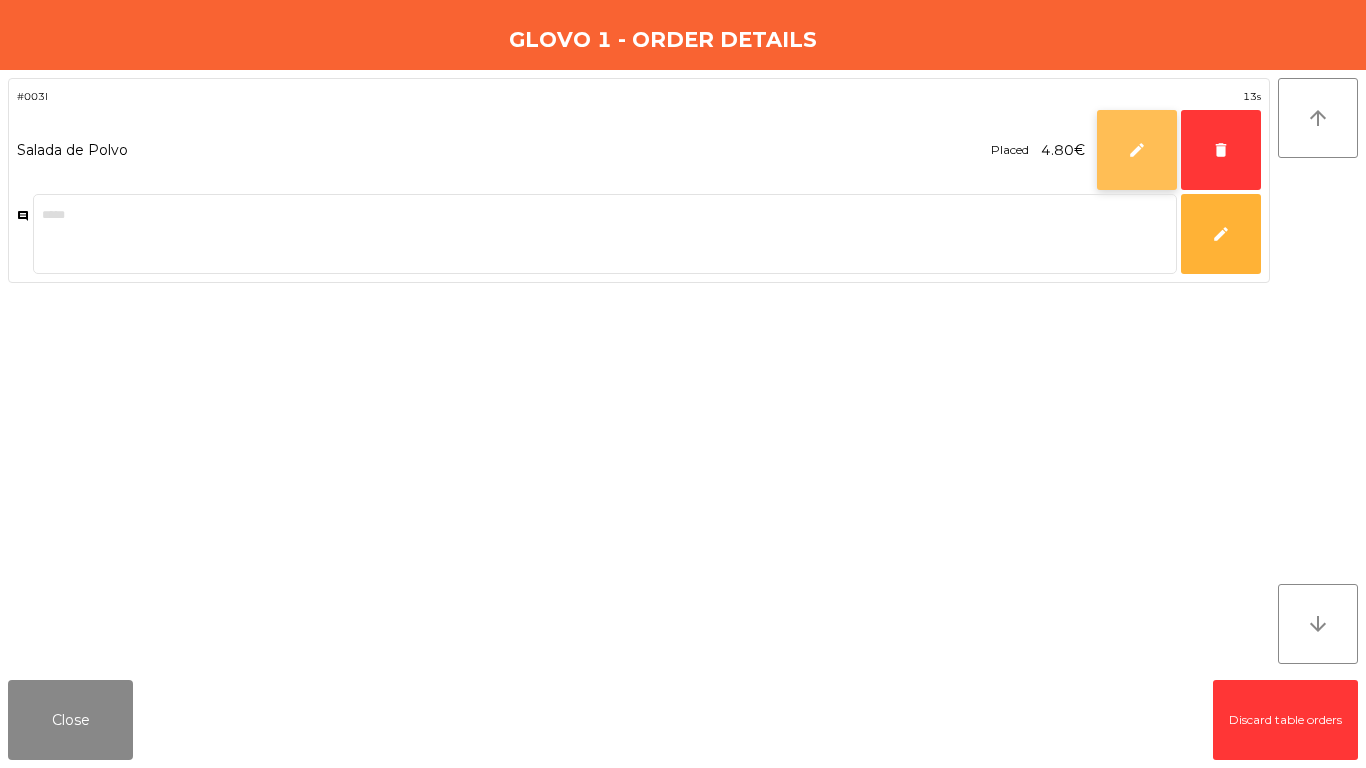 click on "edit" 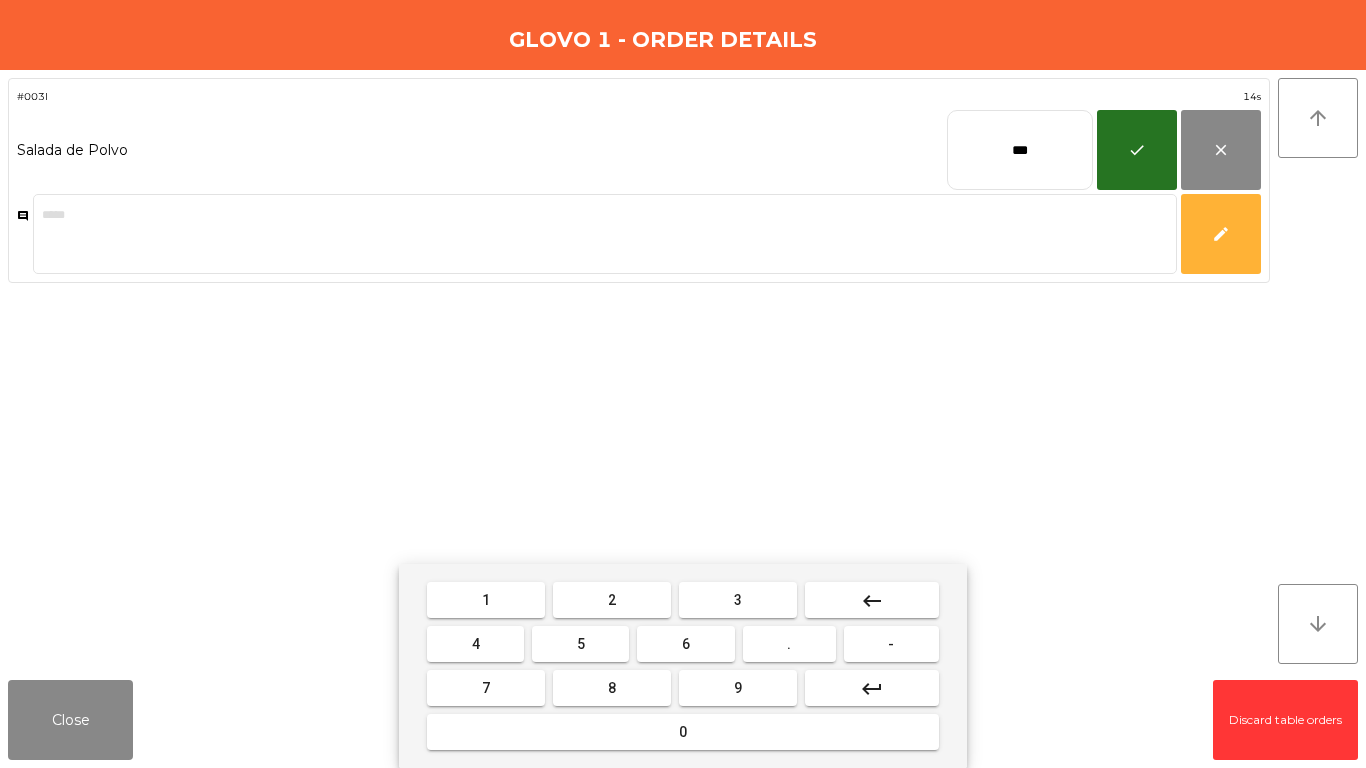 click on "keyboard_backspace" at bounding box center (872, 600) 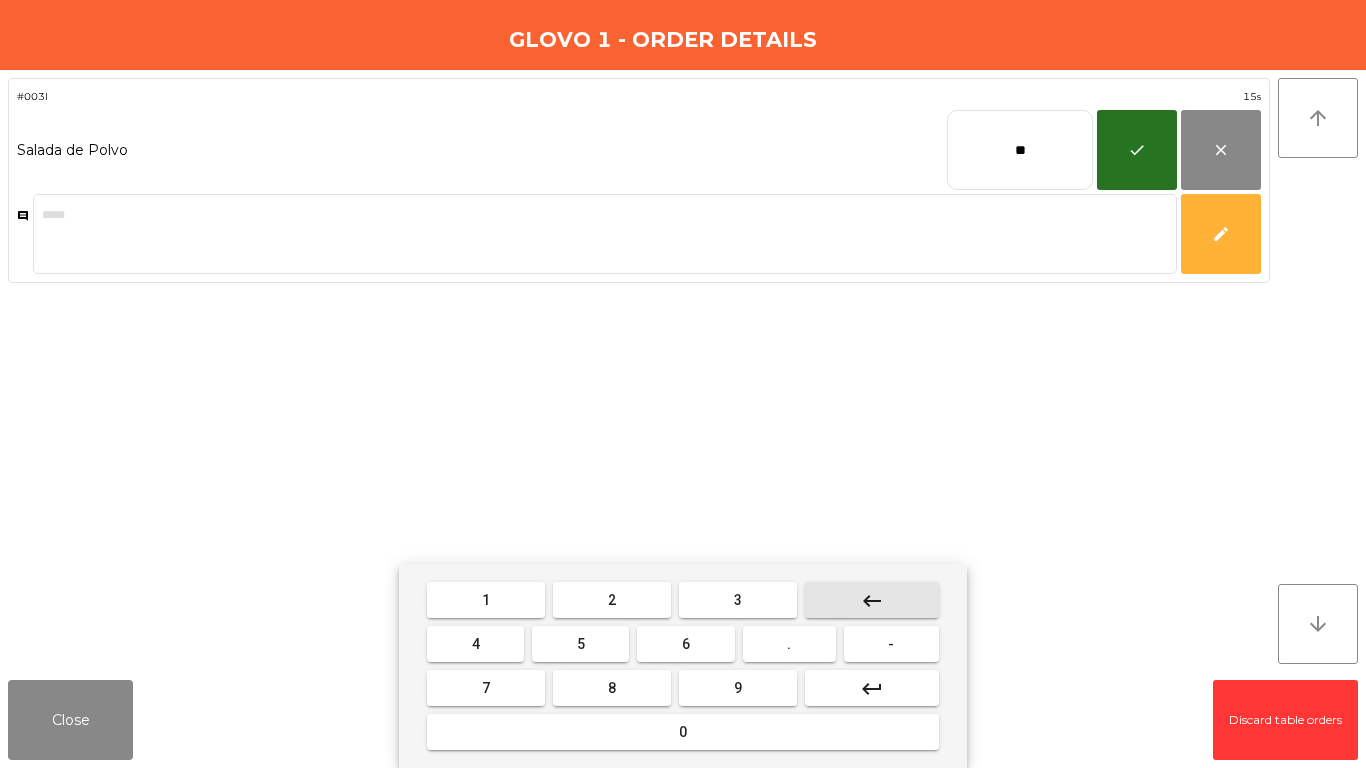 click on "keyboard_backspace" at bounding box center (872, 600) 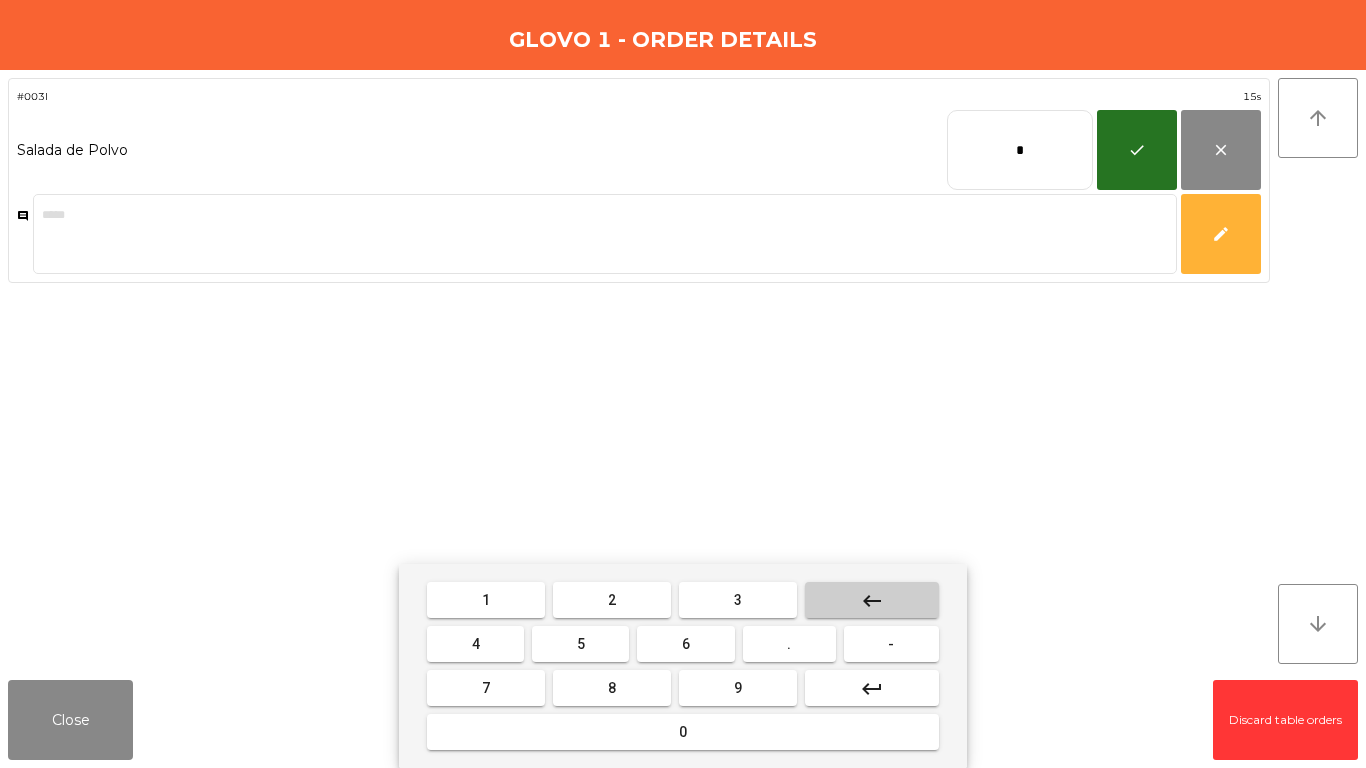 click on "keyboard_backspace" at bounding box center (872, 600) 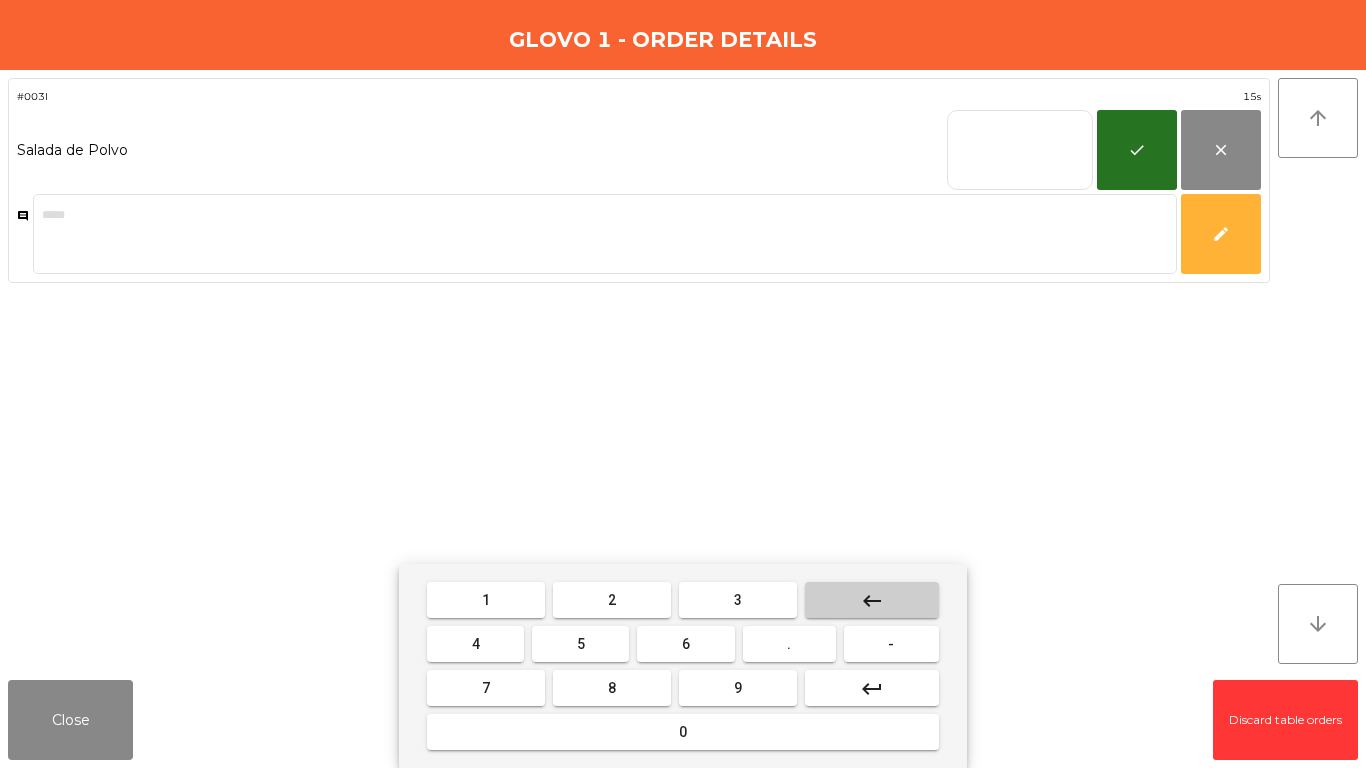 click on "keyboard_backspace" at bounding box center [872, 600] 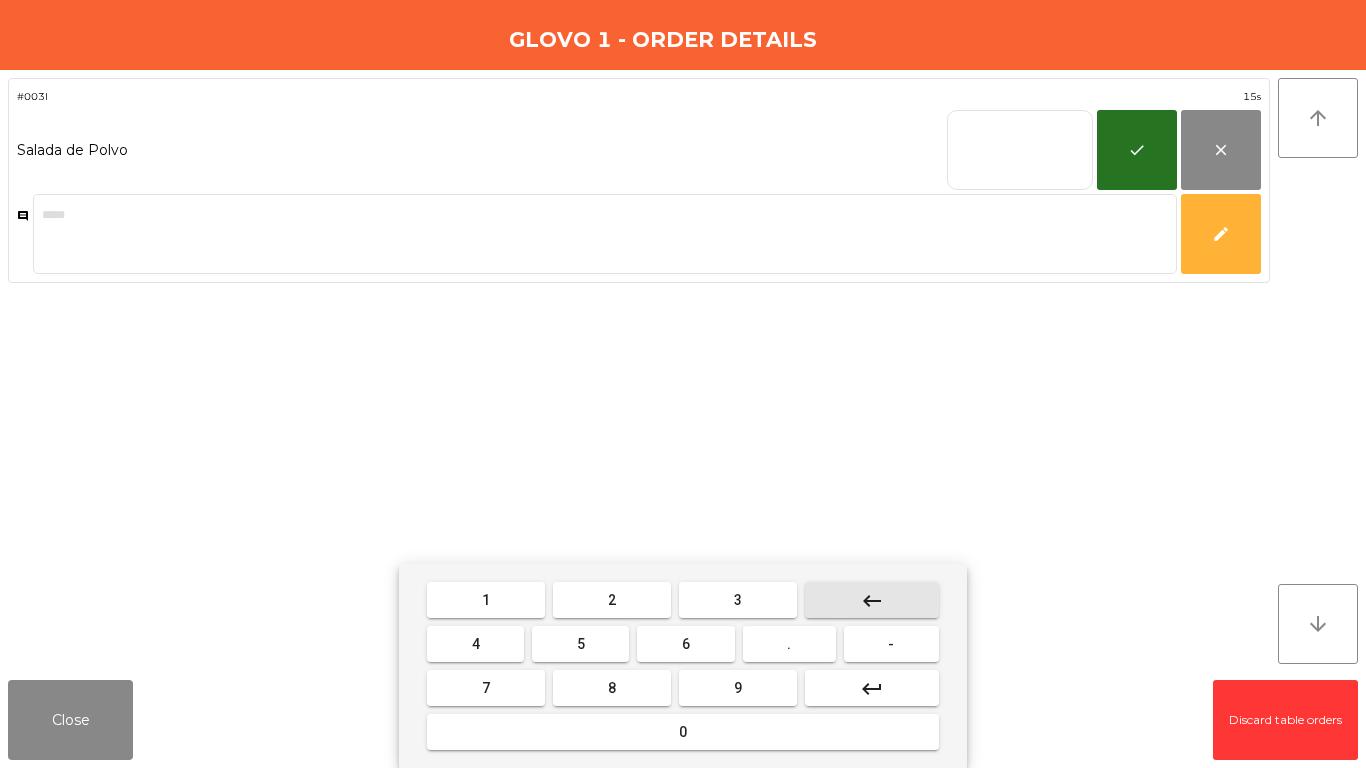 click on "keyboard_backspace" at bounding box center [872, 600] 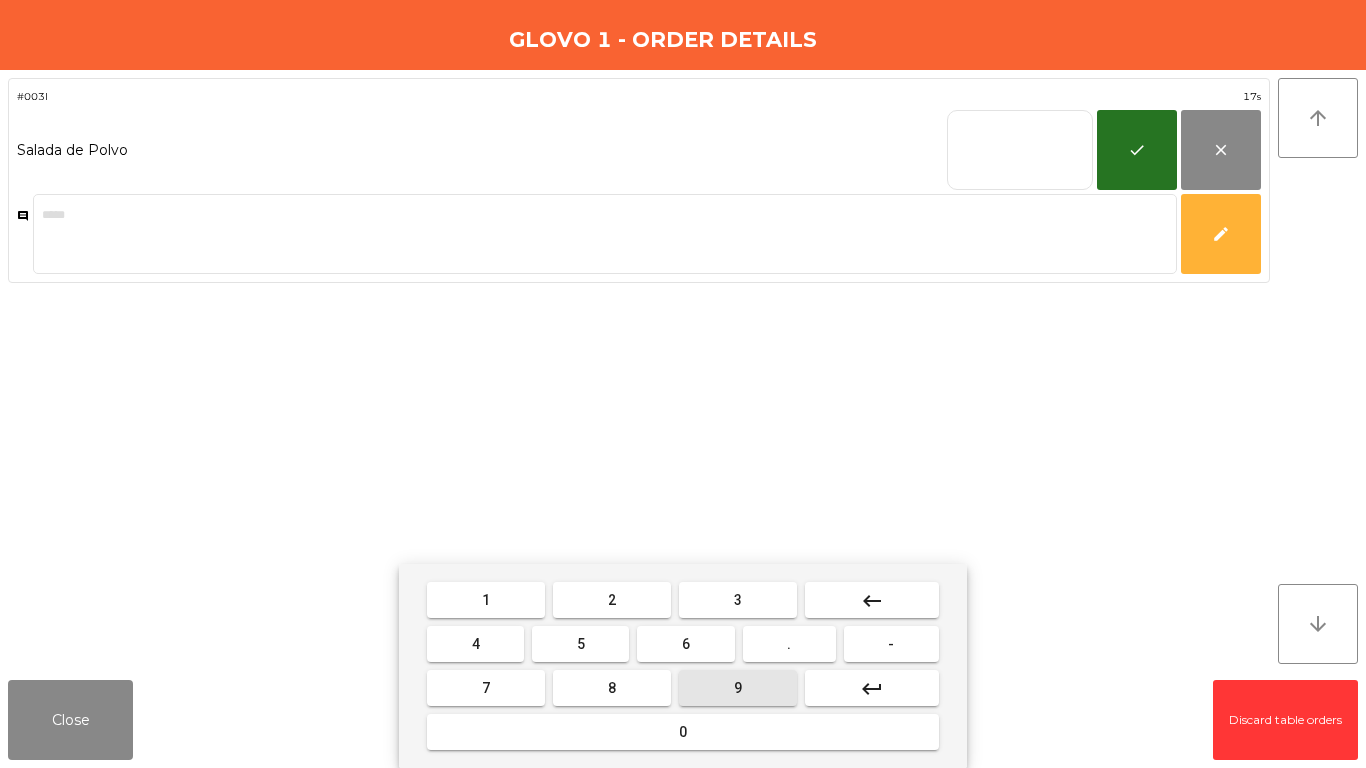 click on "9" at bounding box center (738, 688) 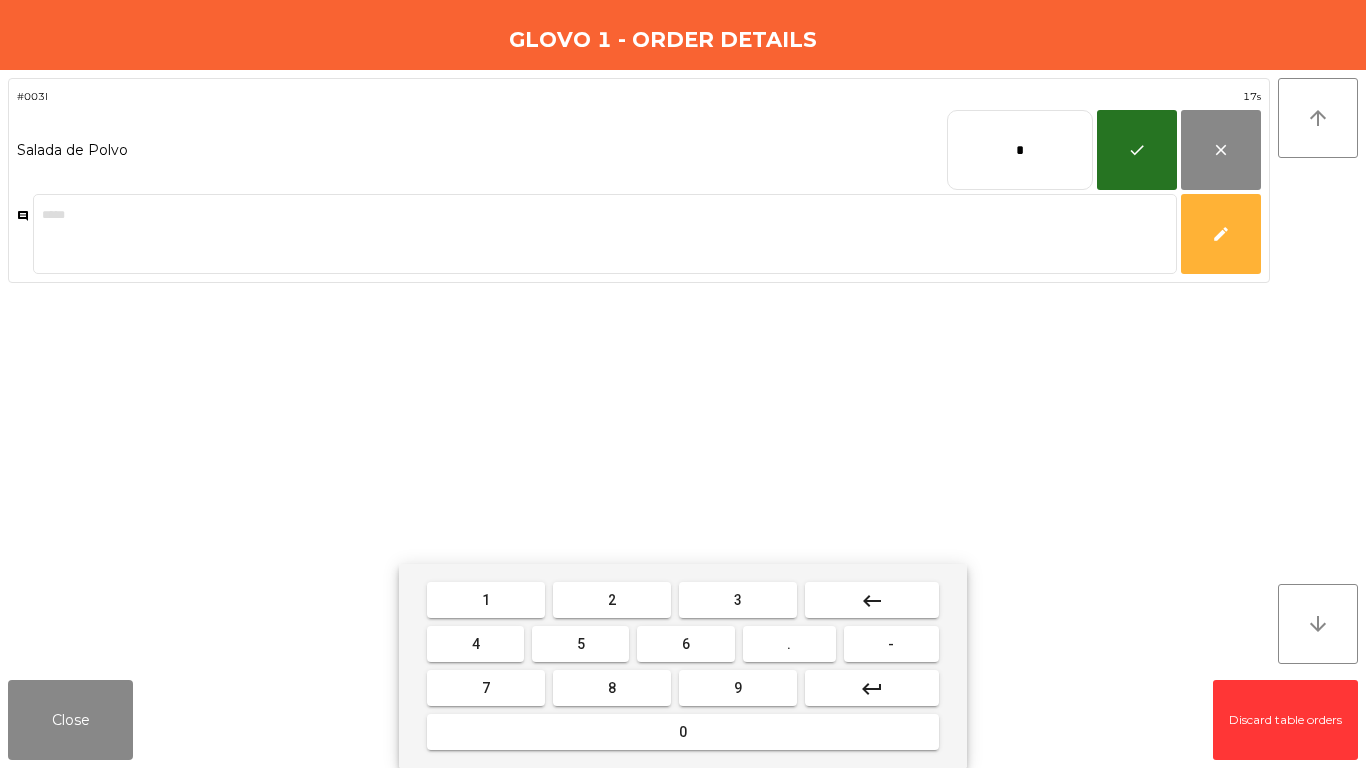 click on "." at bounding box center [789, 644] 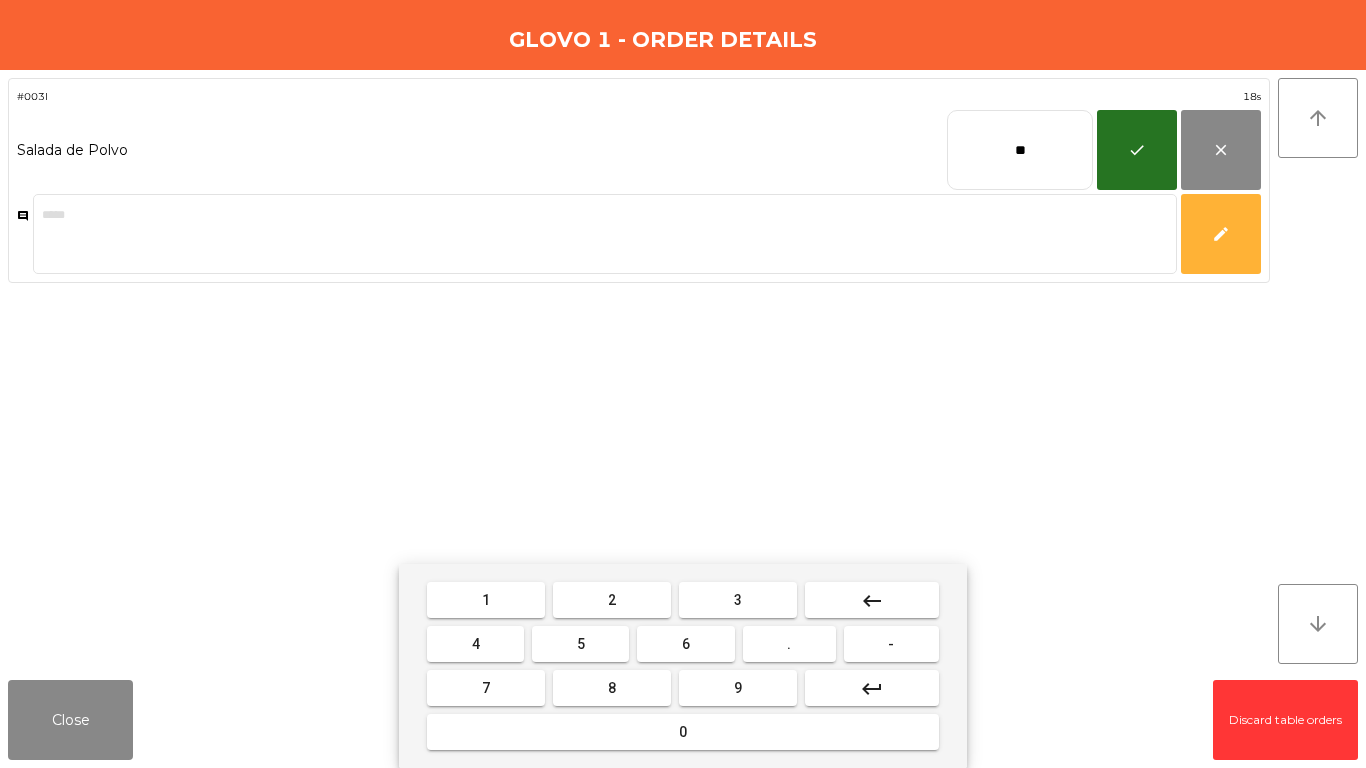 drag, startPoint x: 586, startPoint y: 682, endPoint x: 646, endPoint y: 634, distance: 76.837494 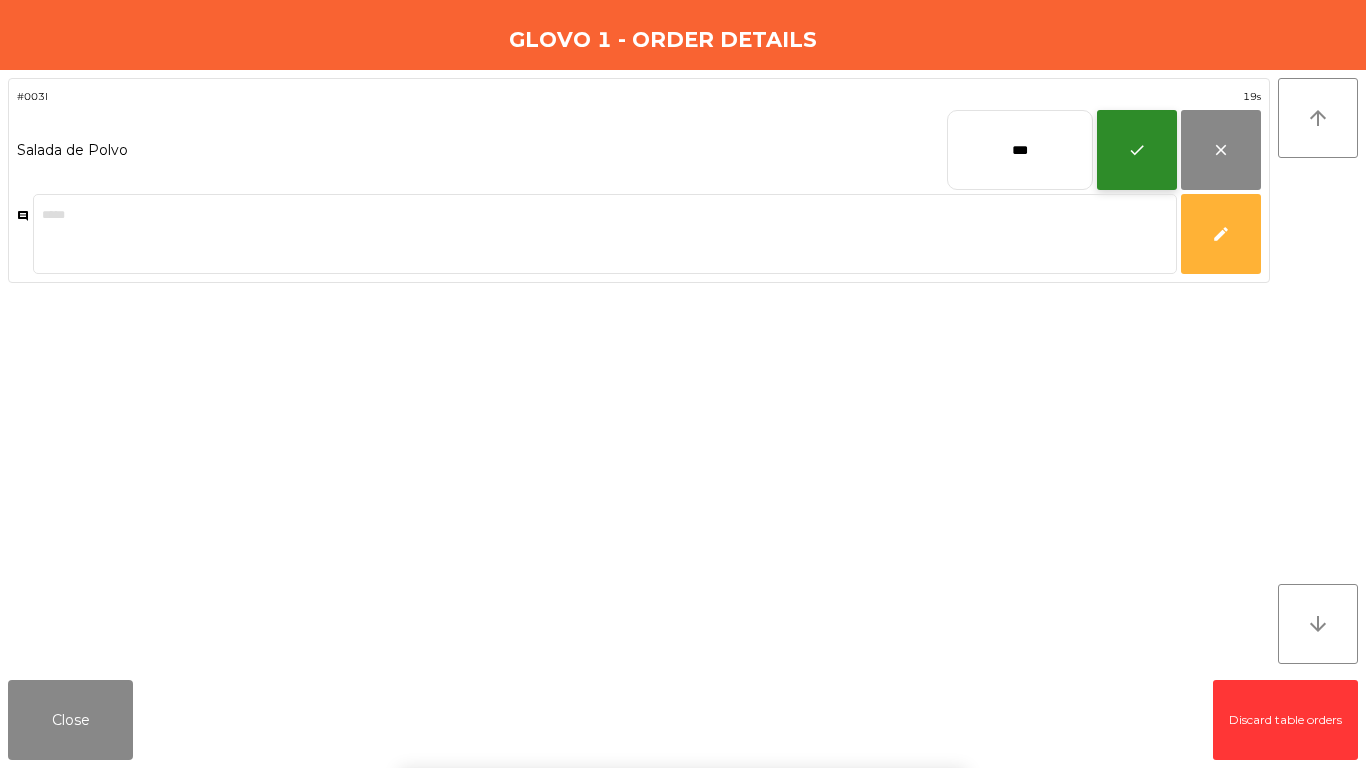 click on "check" 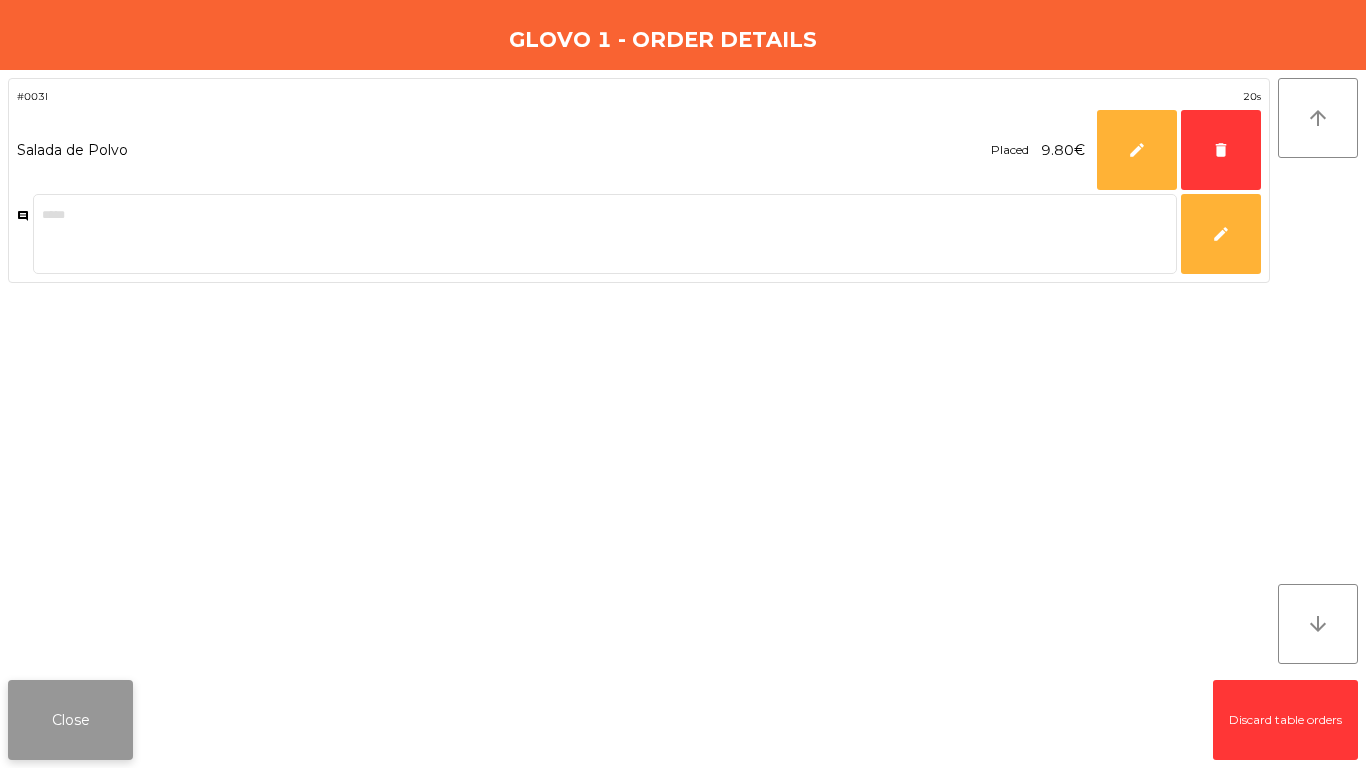 click on "Close" 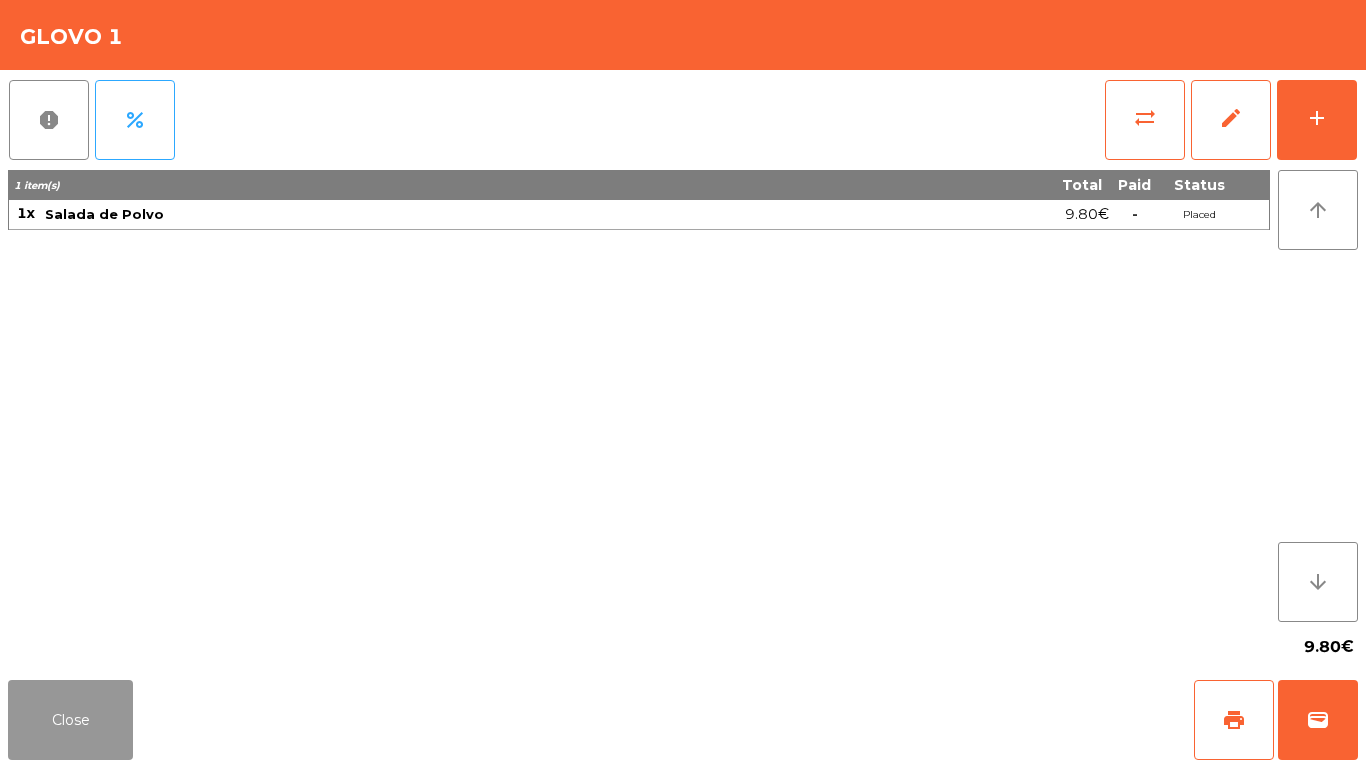 click on "Close" 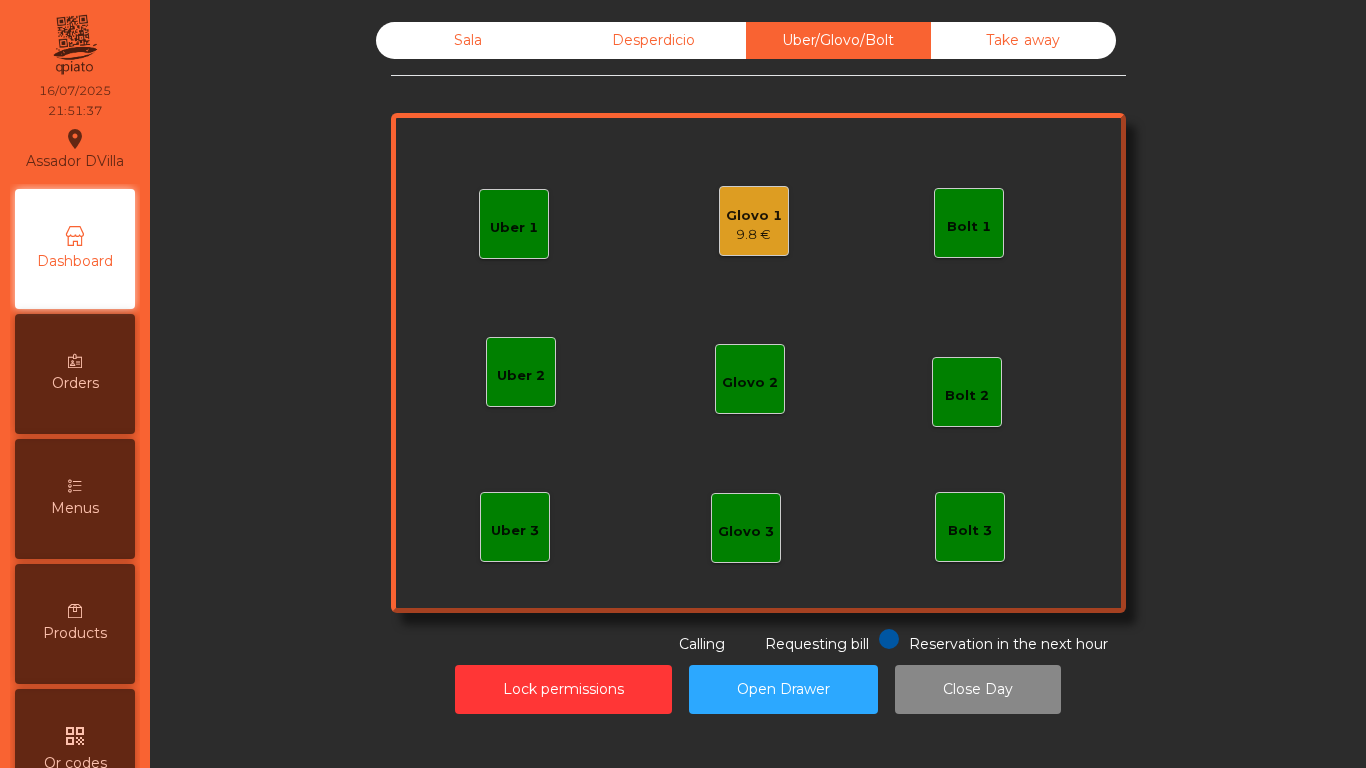 click on "Glovo 1" 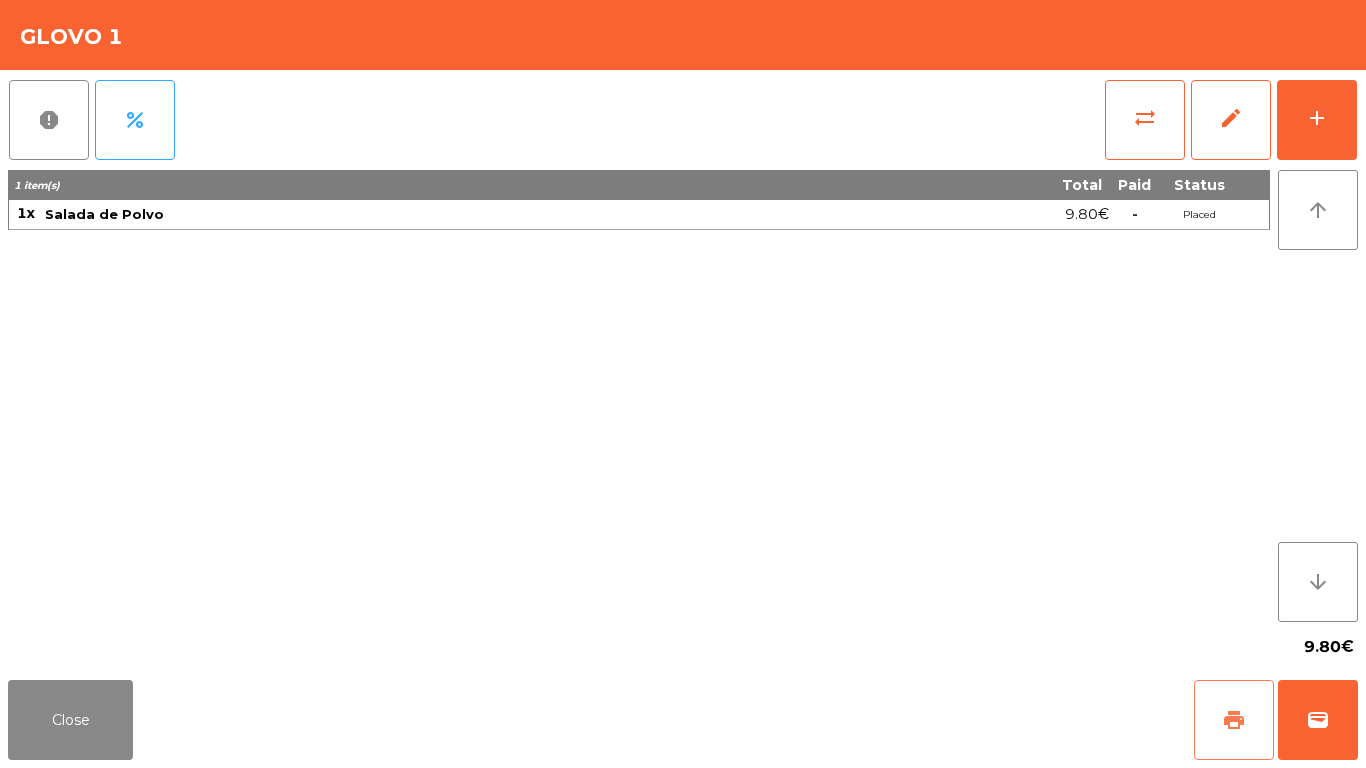click on "print" 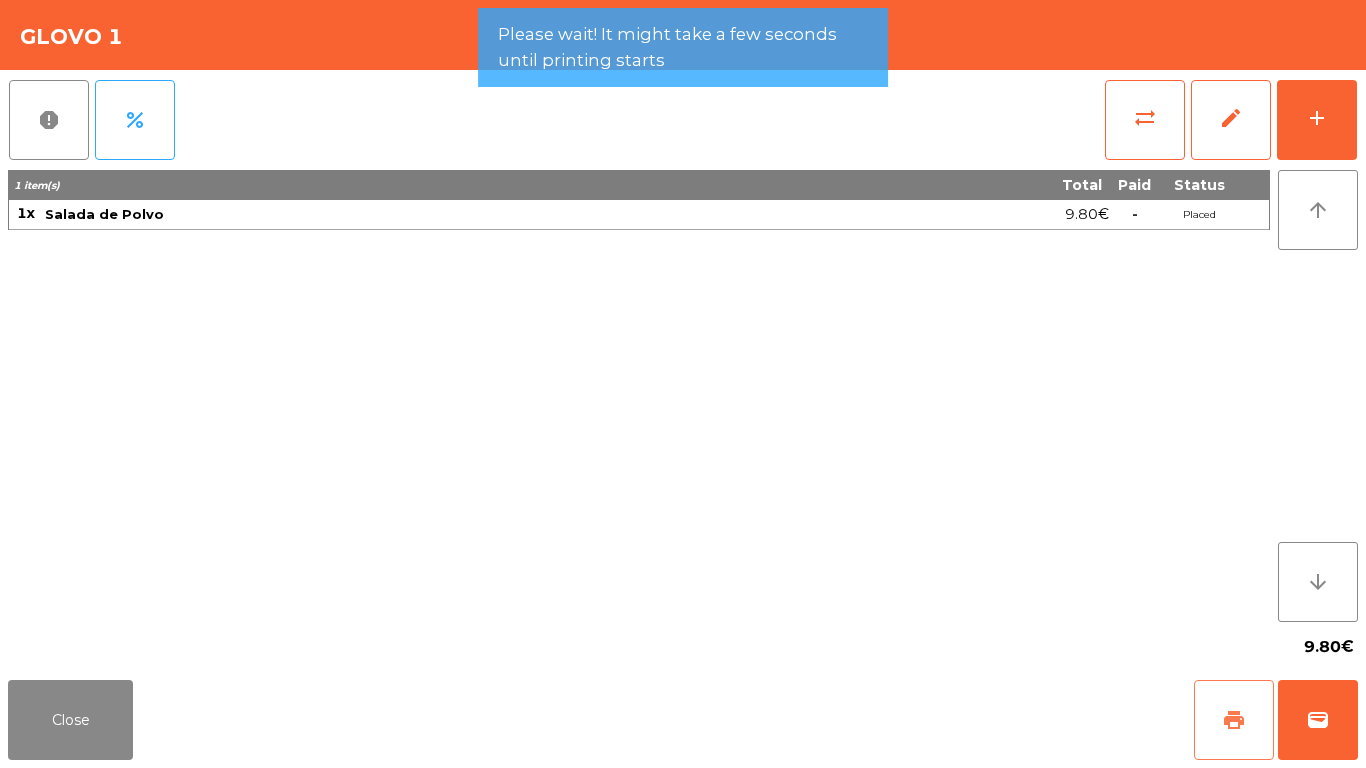 click on "print" 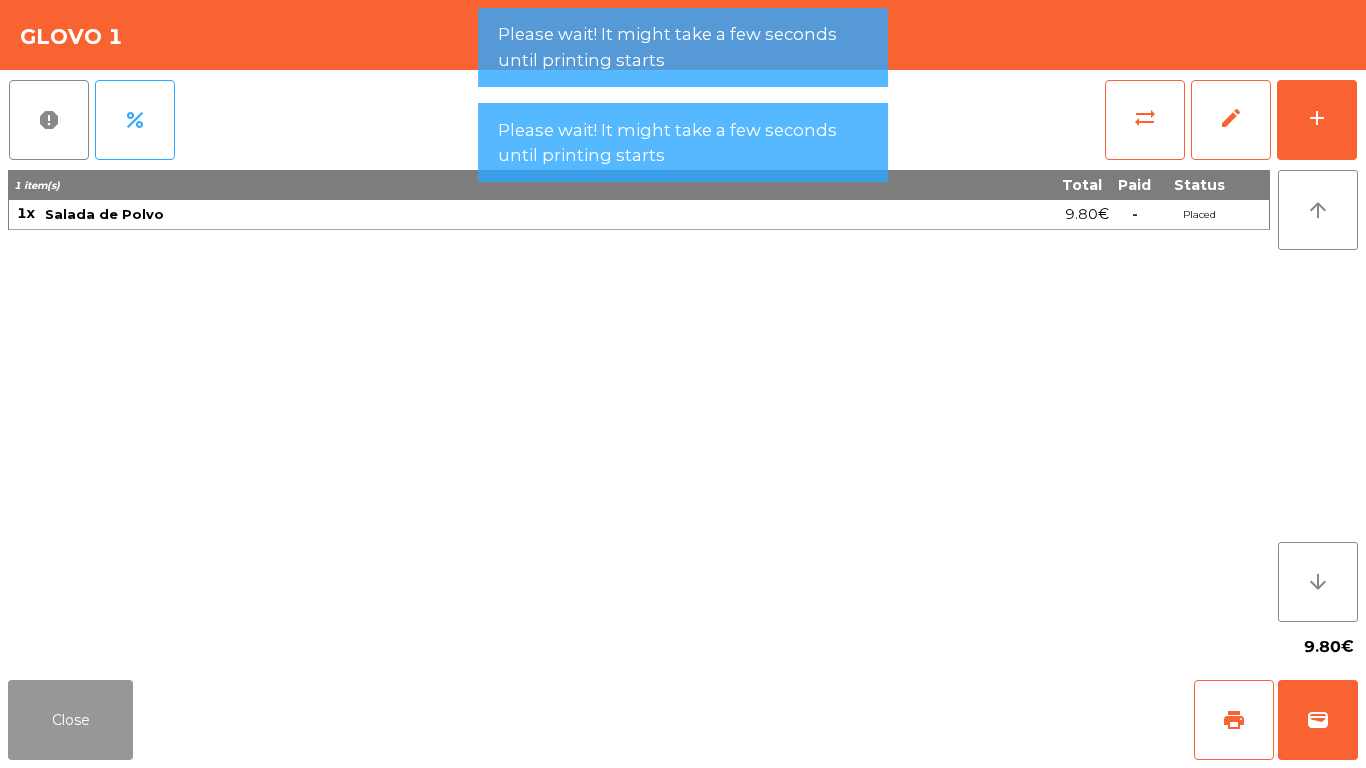 drag, startPoint x: 83, startPoint y: 741, endPoint x: 325, endPoint y: 377, distance: 437.1041 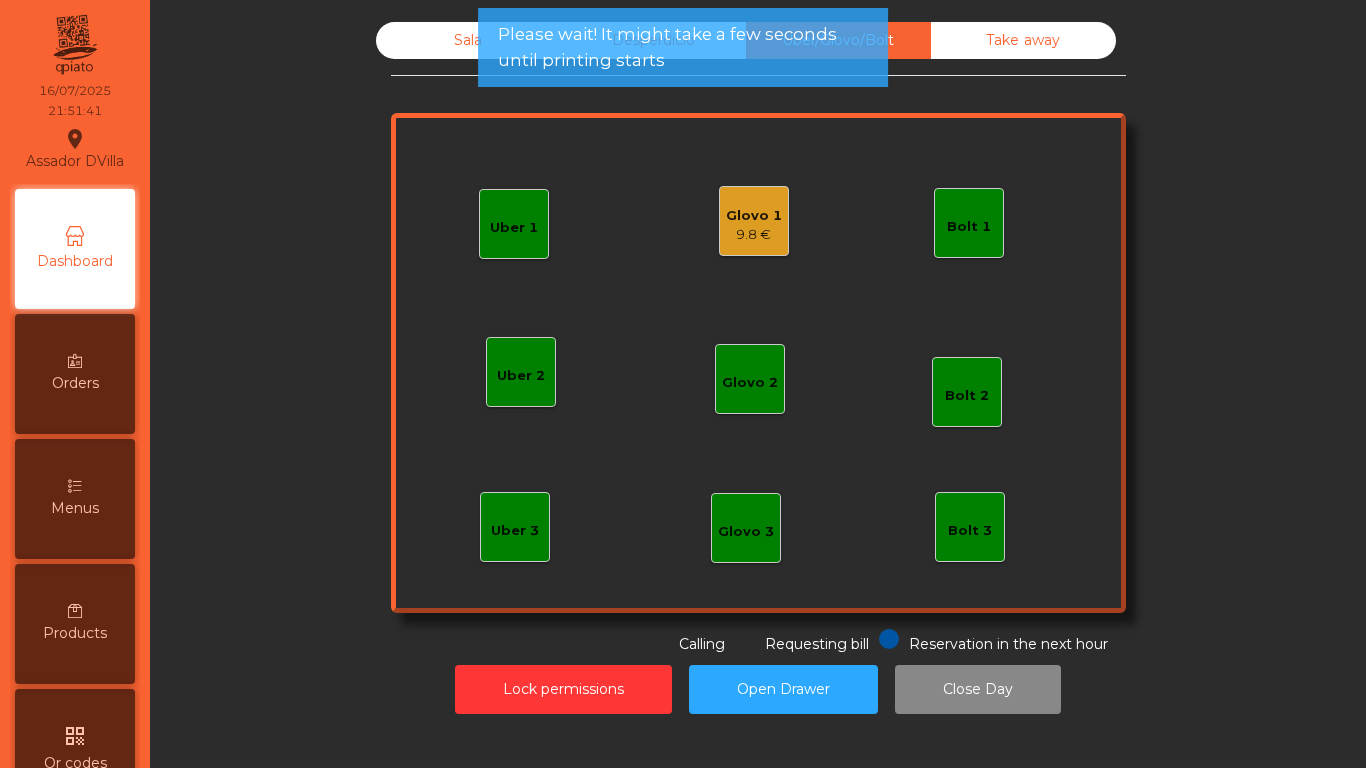 click on "Sala" 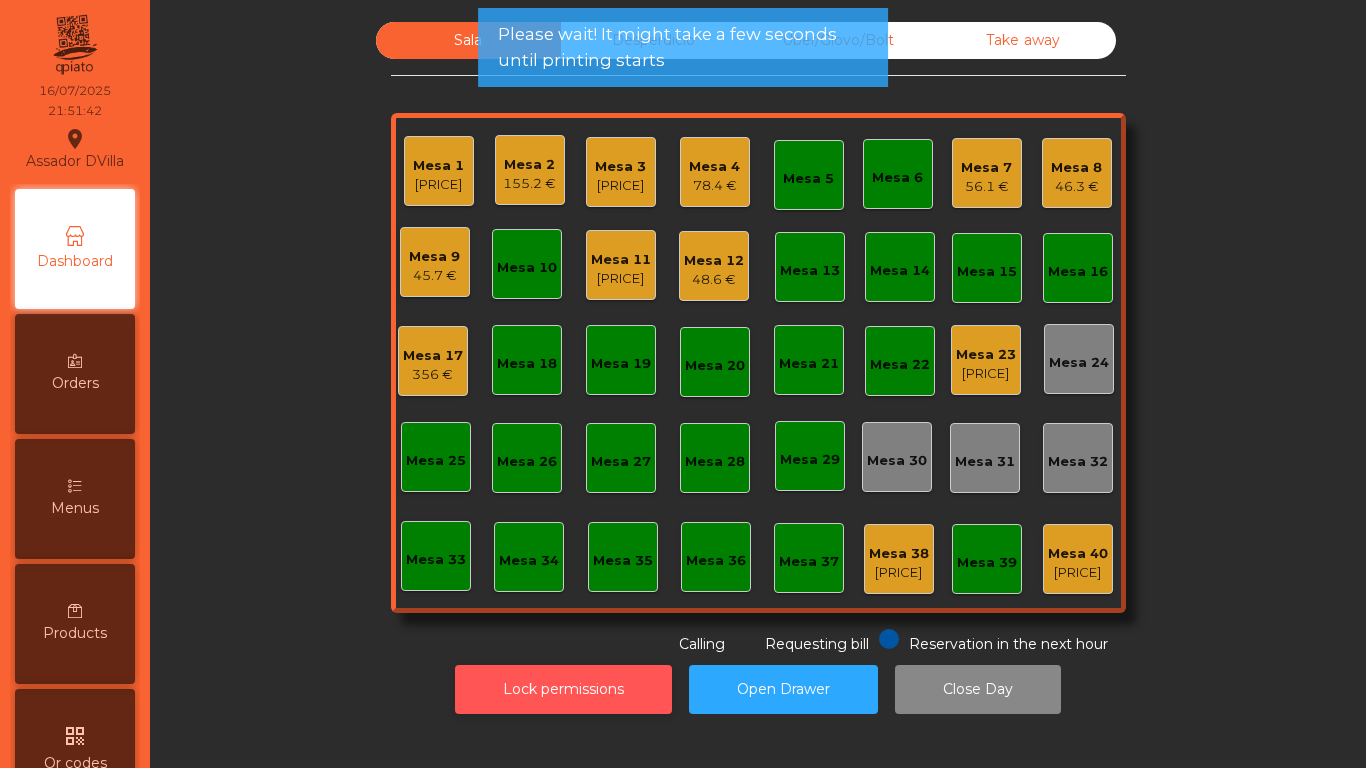 click on "Lock permissions" 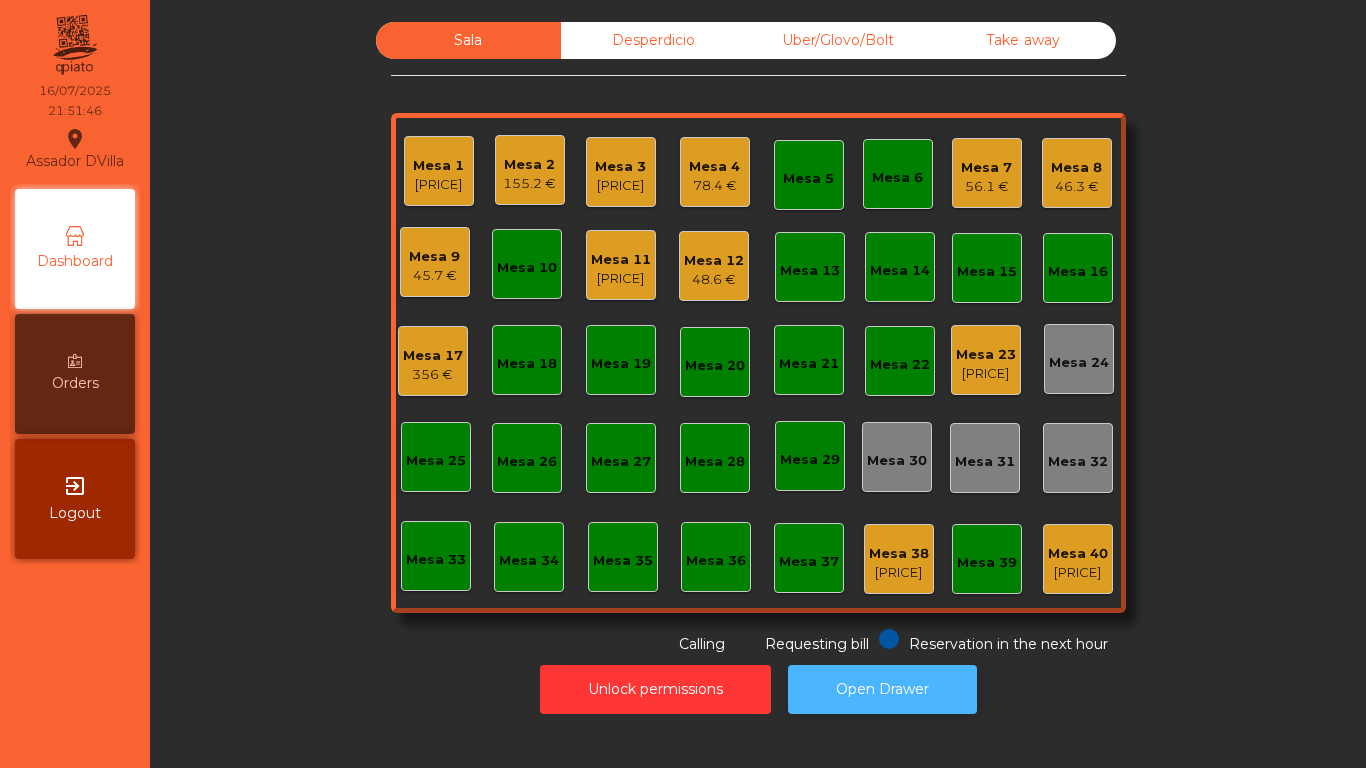 click on "Open Drawer" 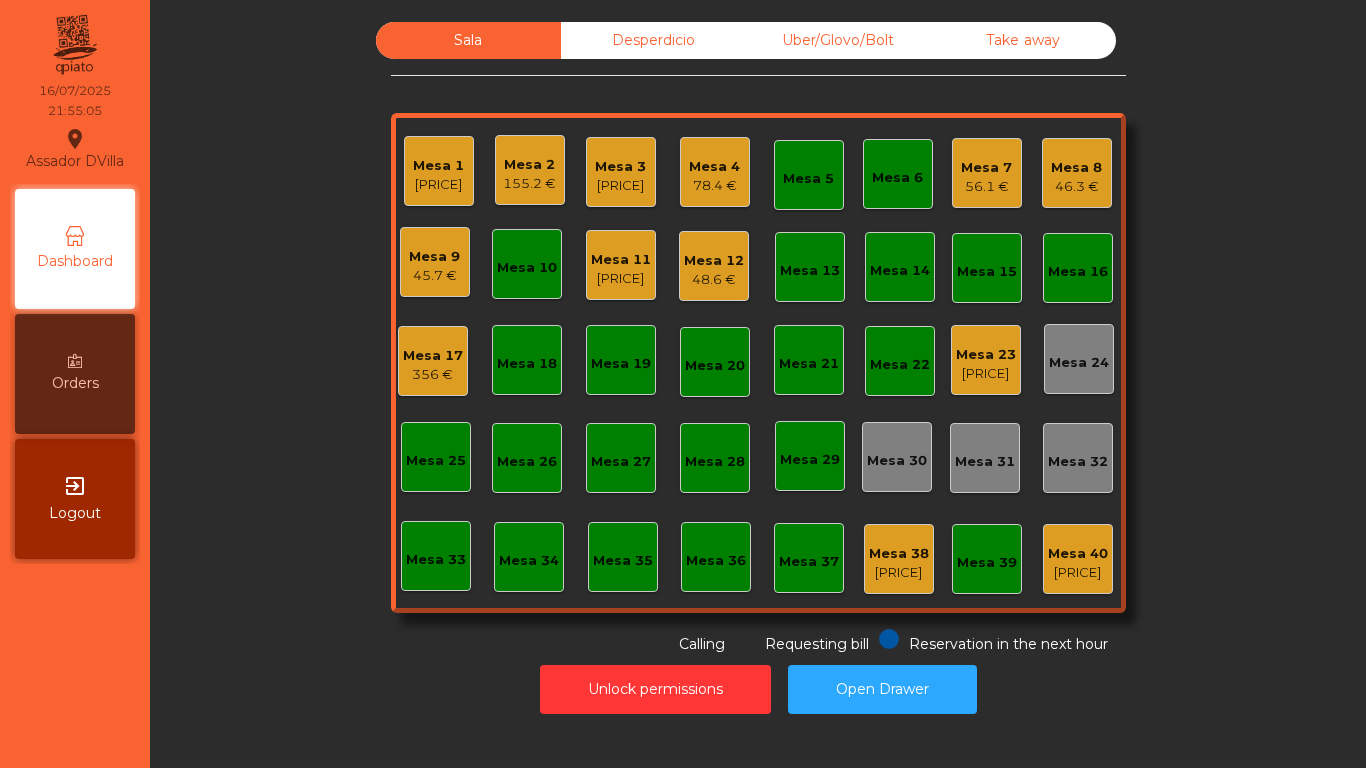 click on "[PRICE]" 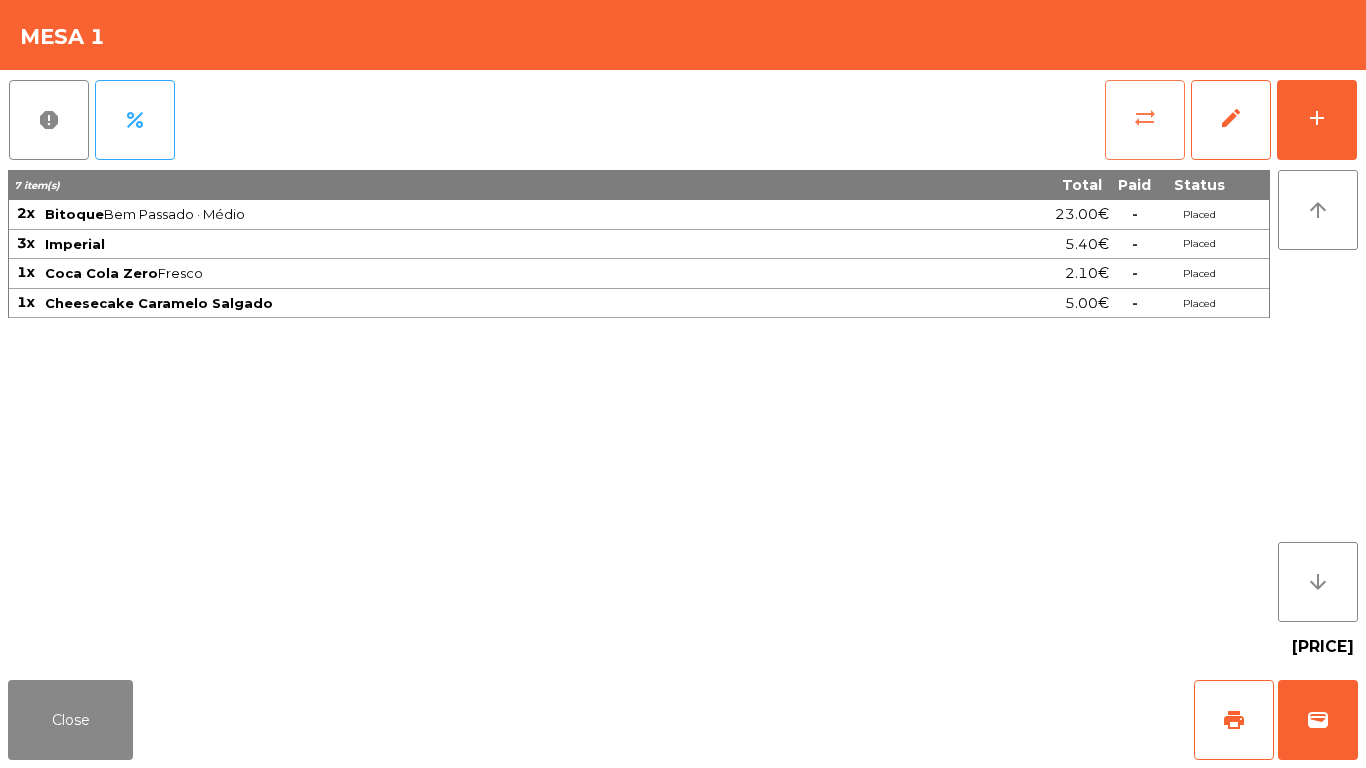 click on "sync_alt" 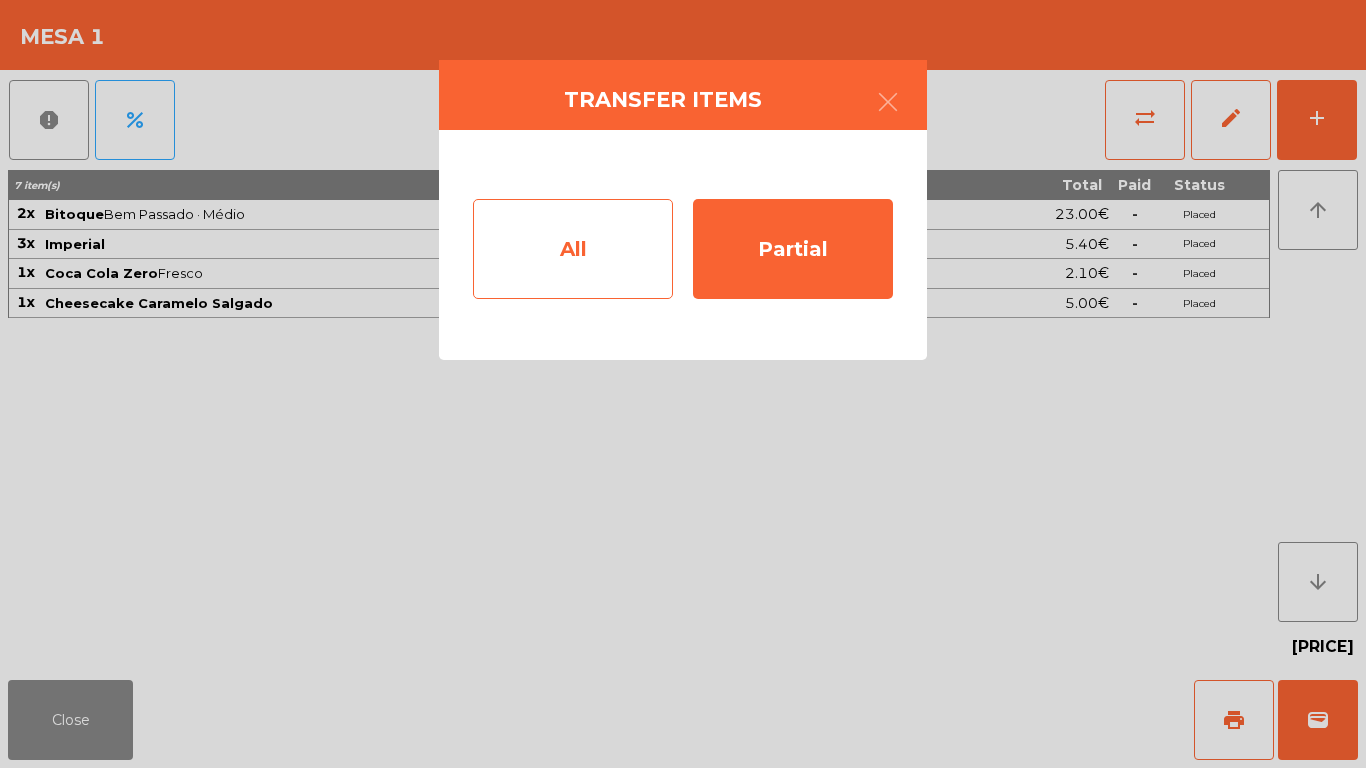 click on "All" 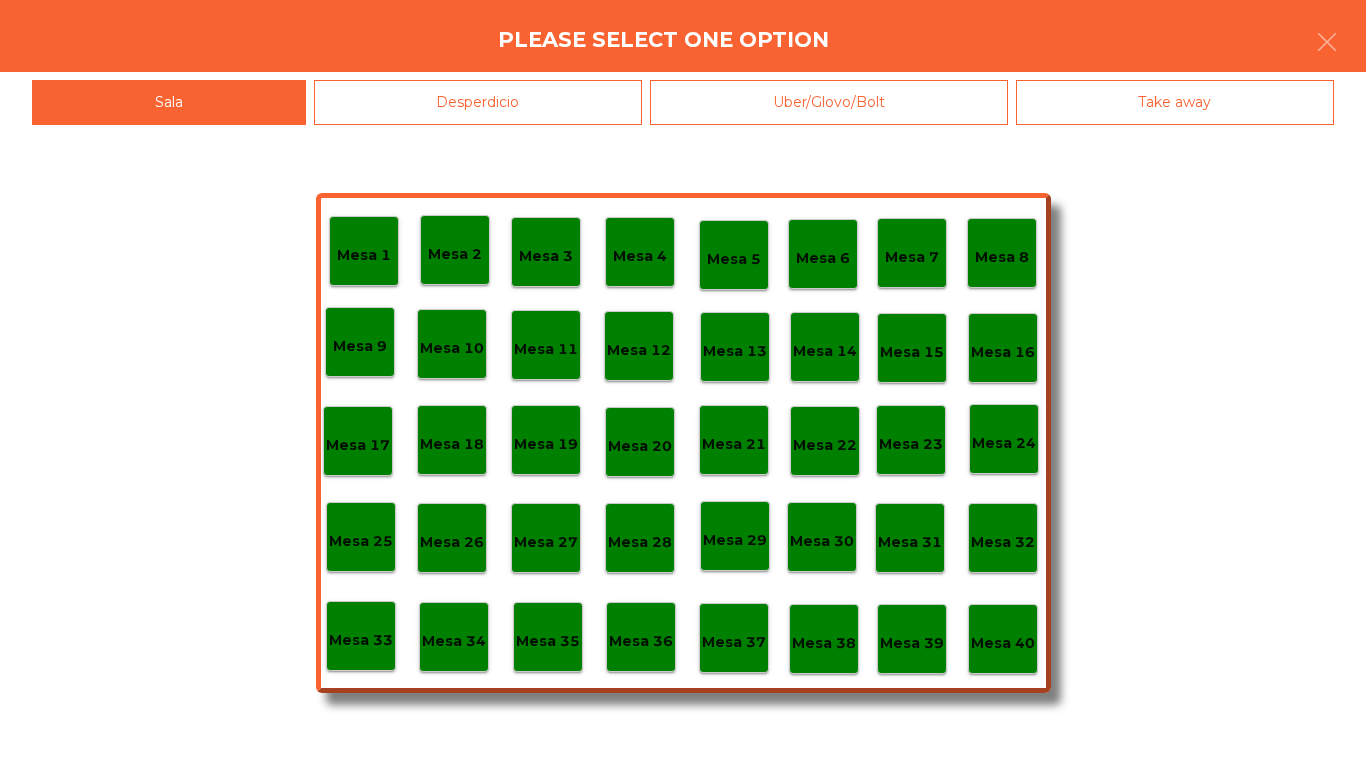 click on "Mesa 35" 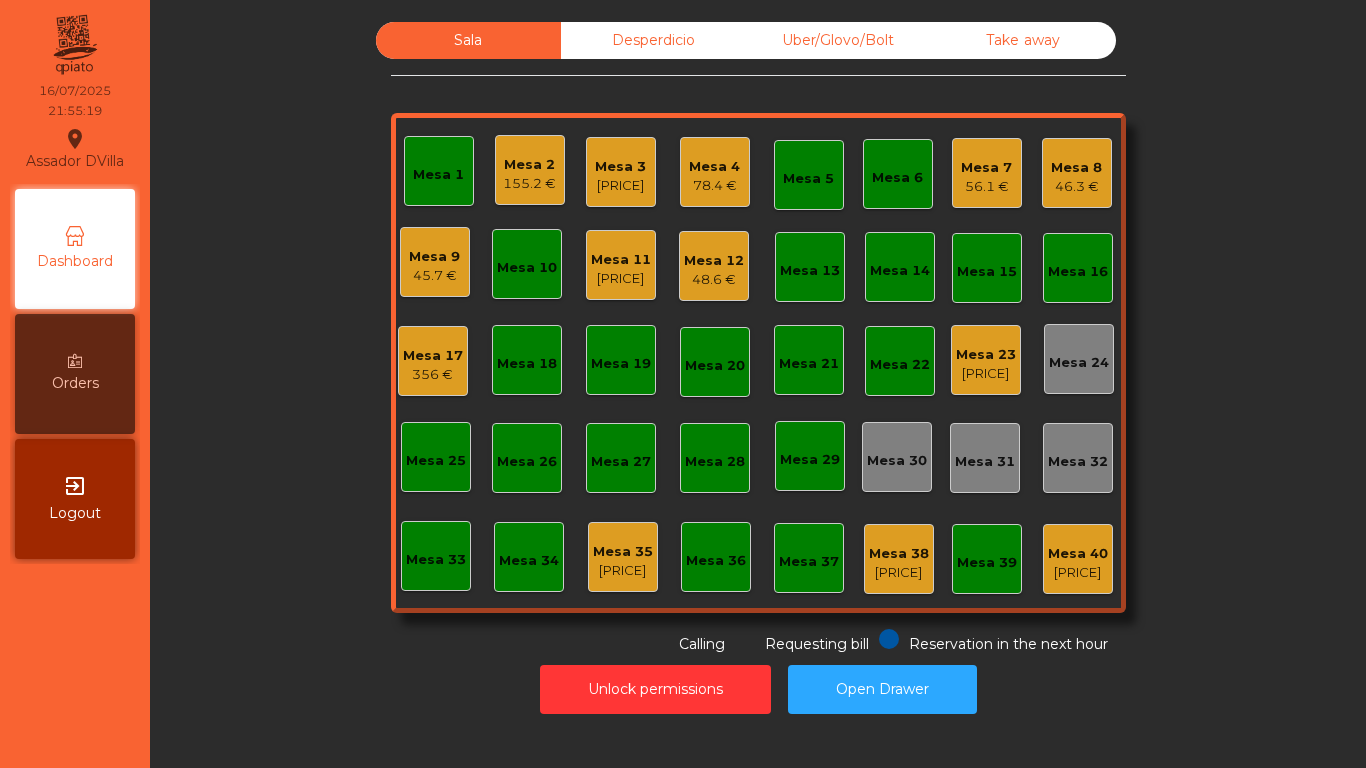 click on "Mesa 1" 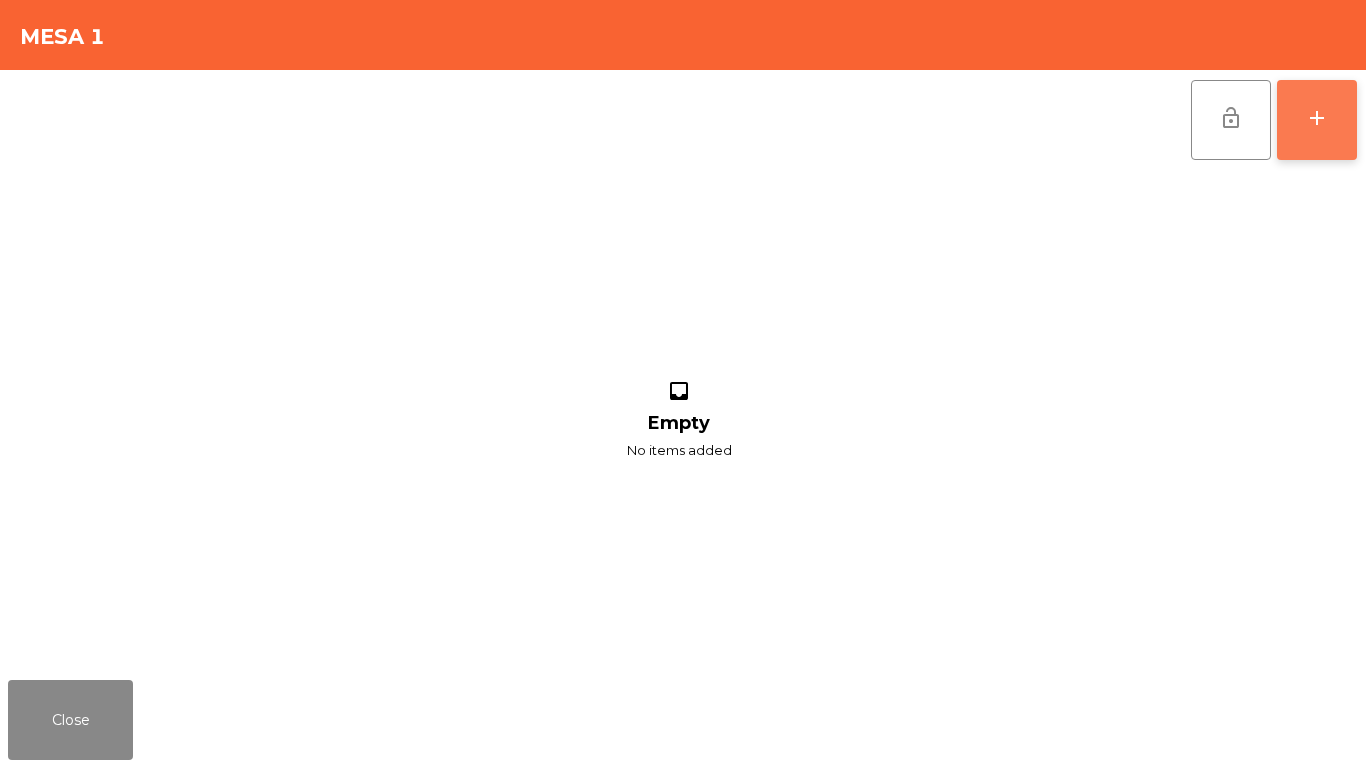 click on "add" 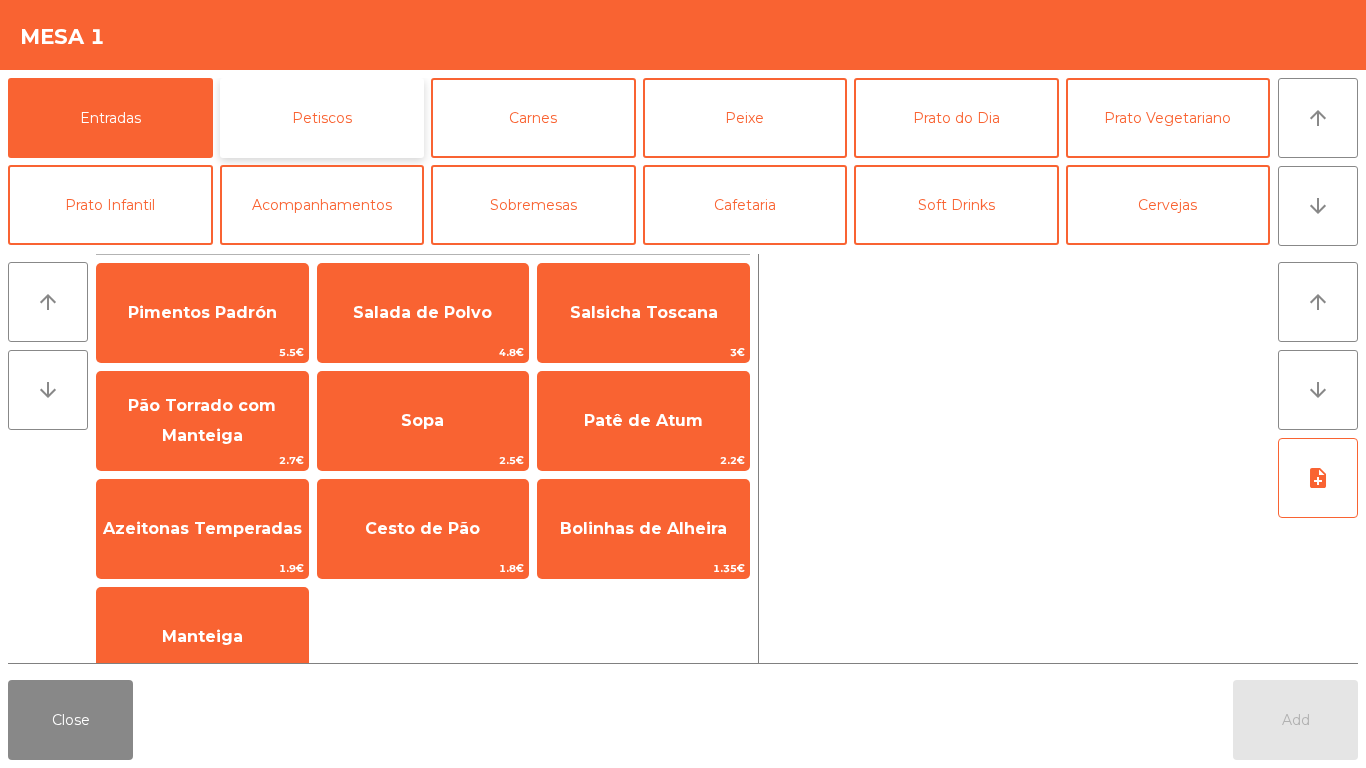 click on "Petiscos" 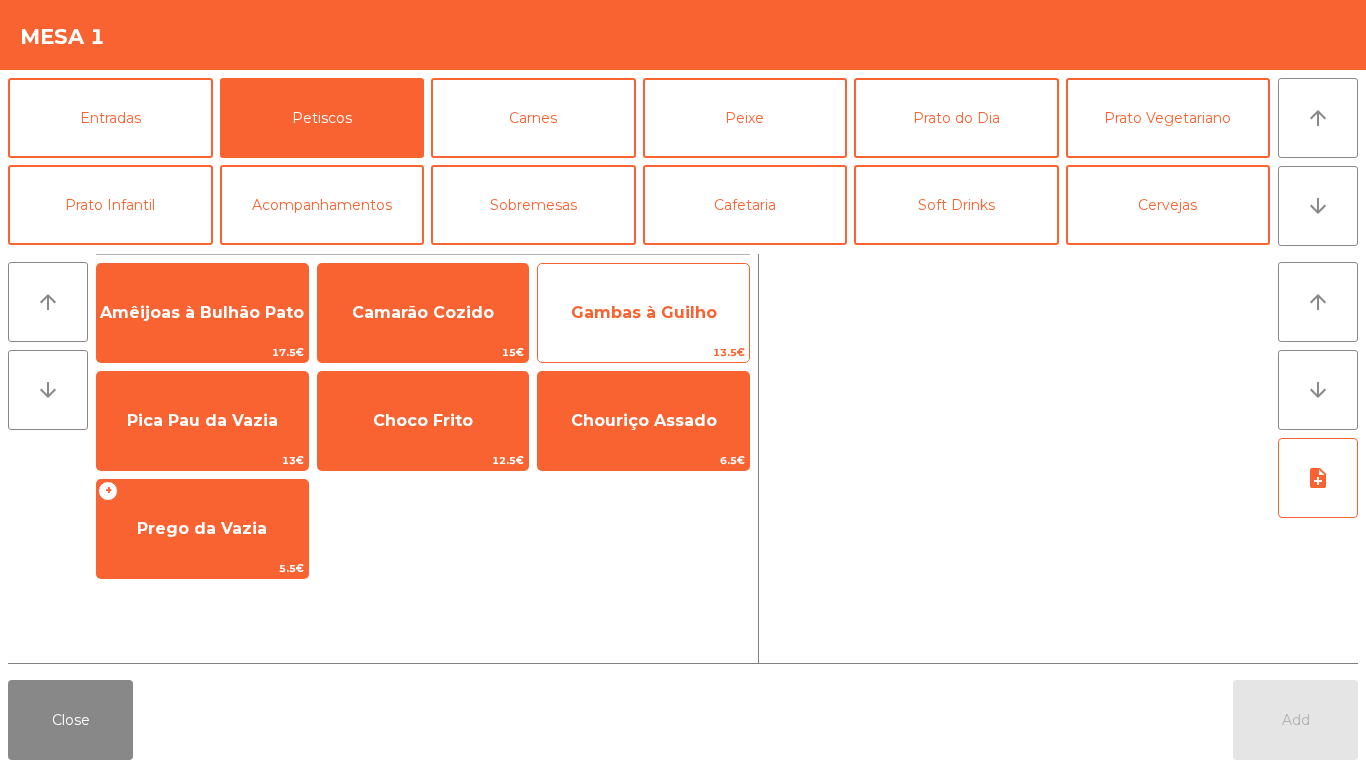 click on "Gambas à Guilho" 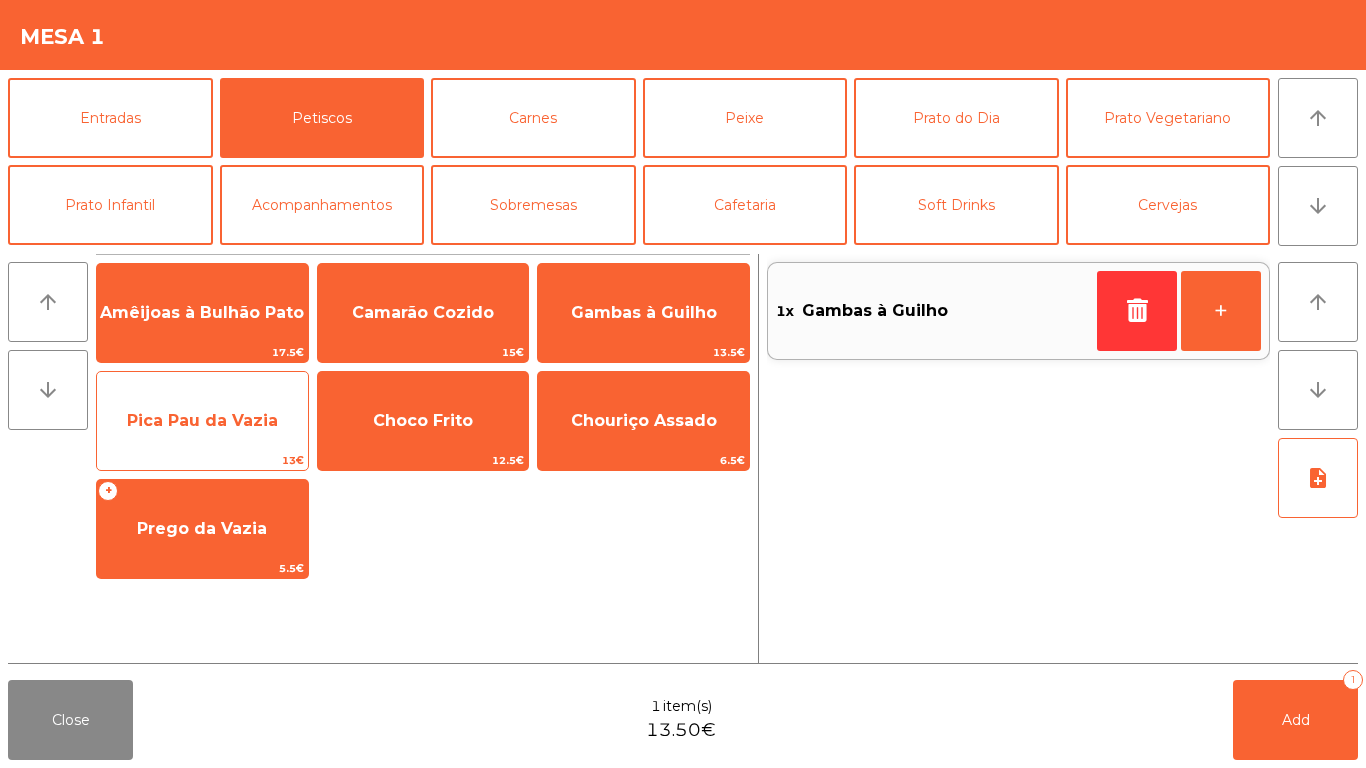 click on "Pica Pau da Vazia" 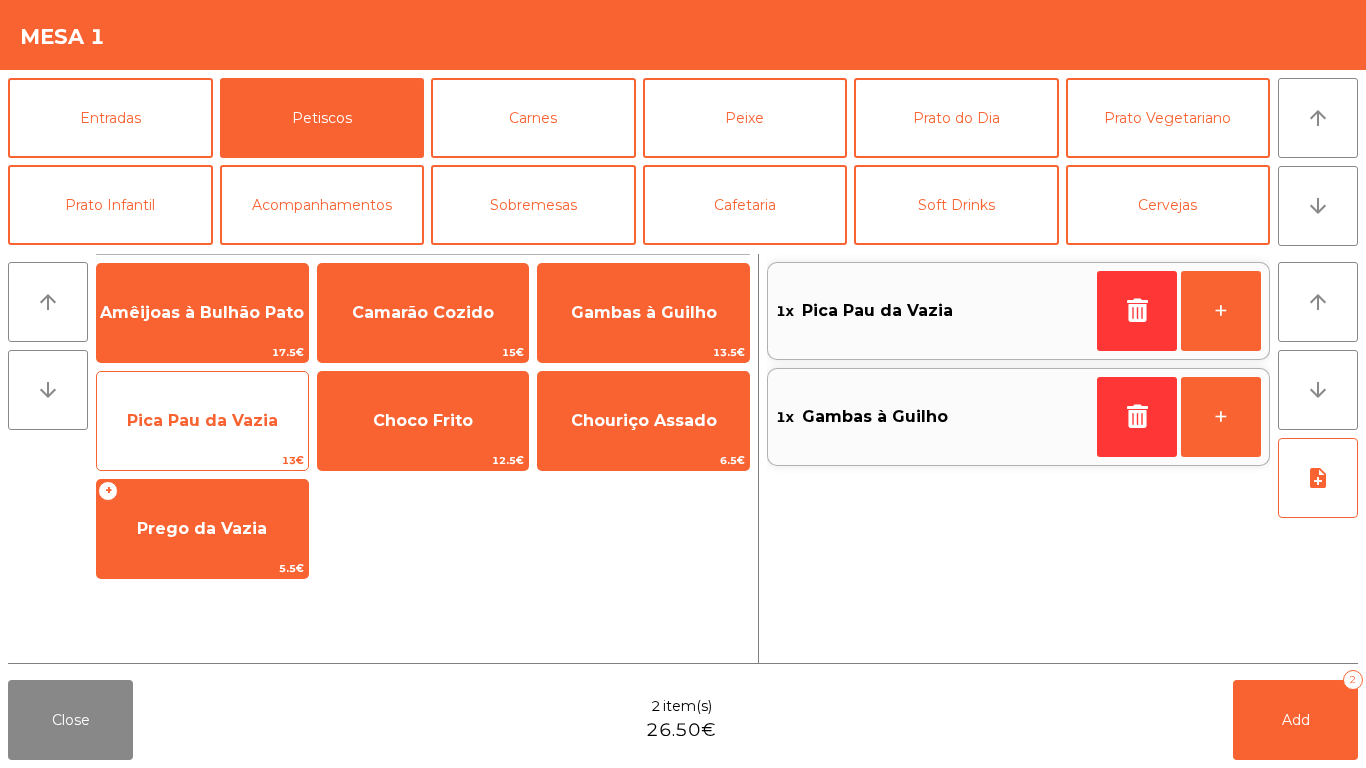 scroll, scrollTop: 1, scrollLeft: 0, axis: vertical 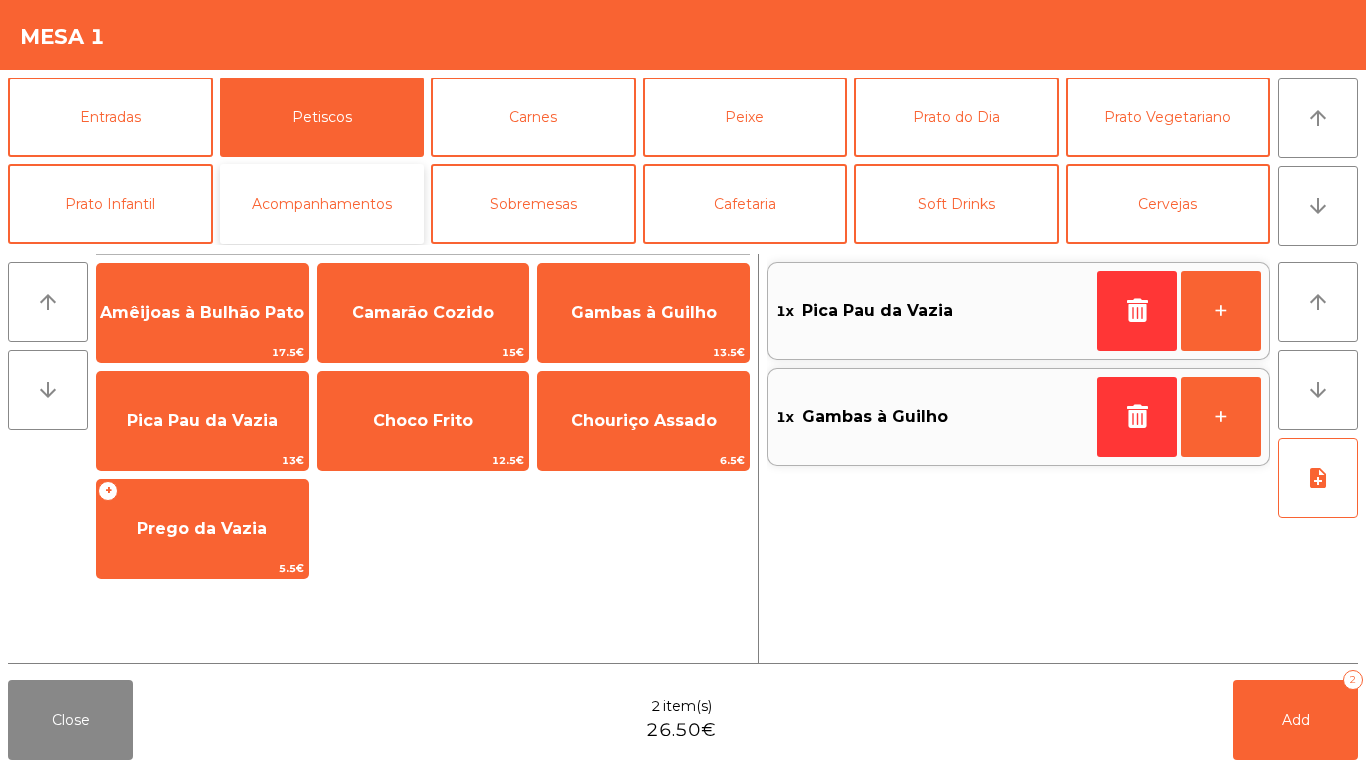 click on "Acompanhamentos" 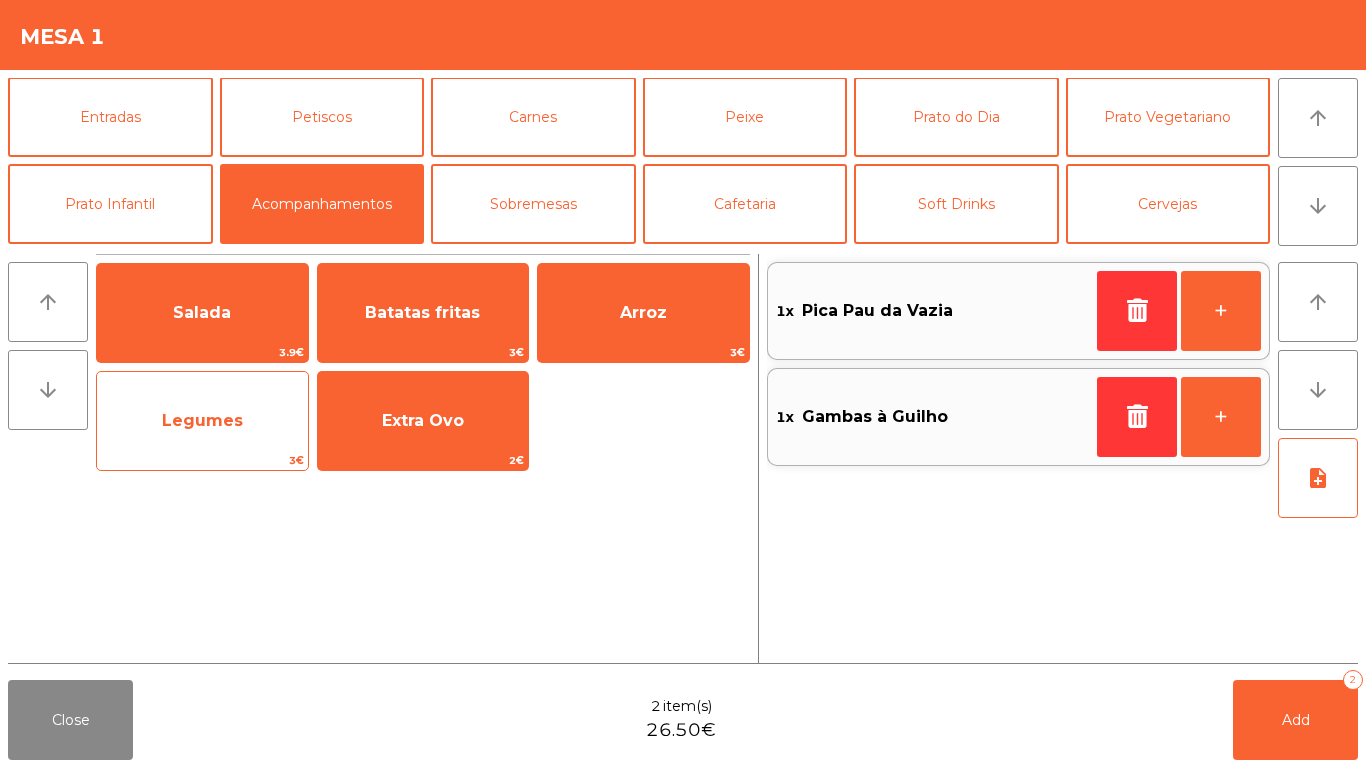 click on "Legumes" 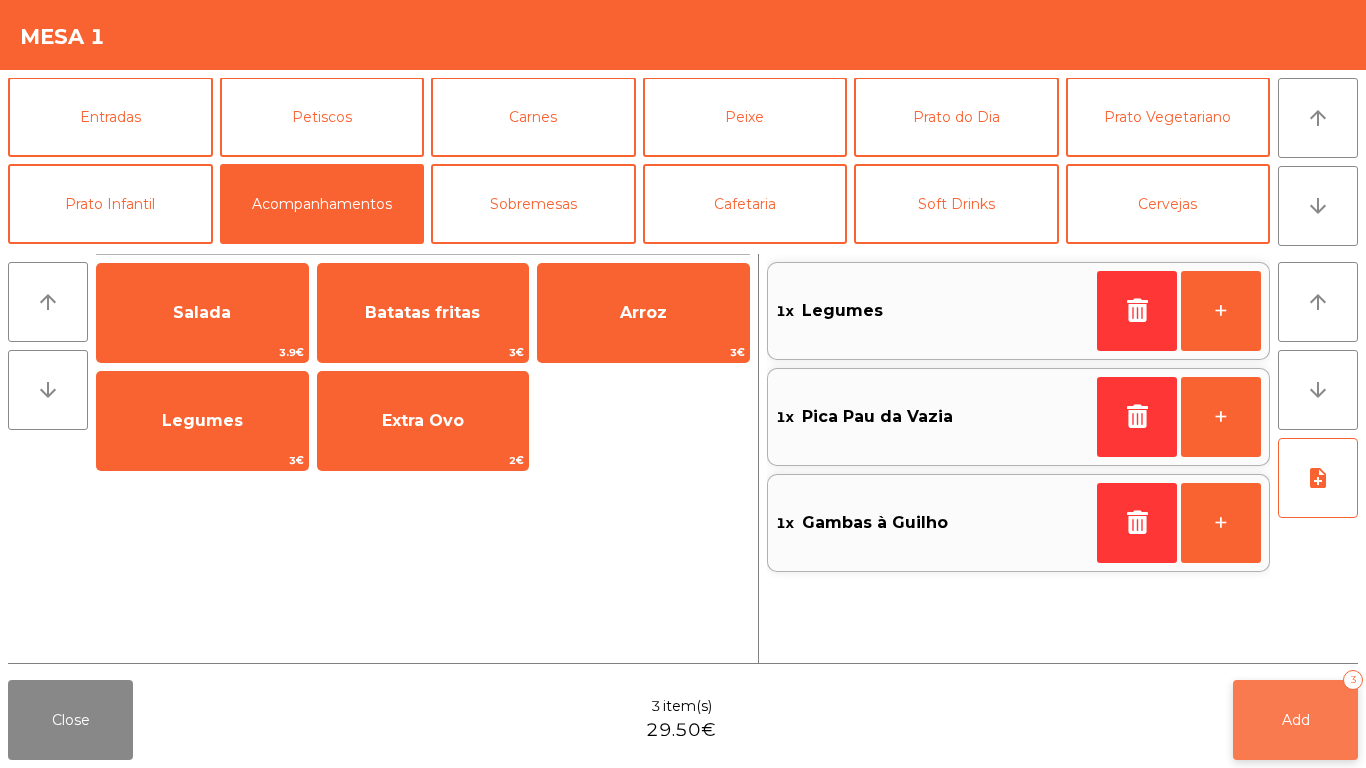 click on "Add   3" 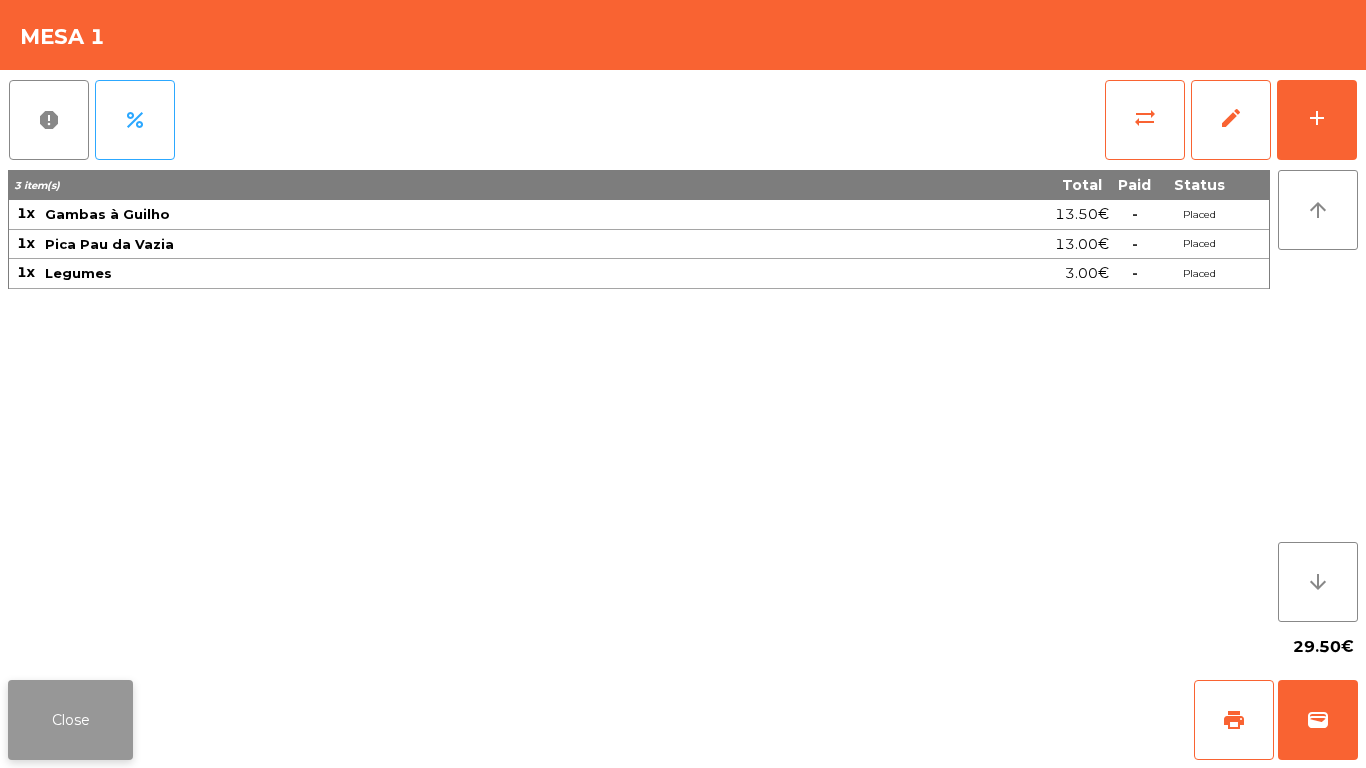 click on "Close" 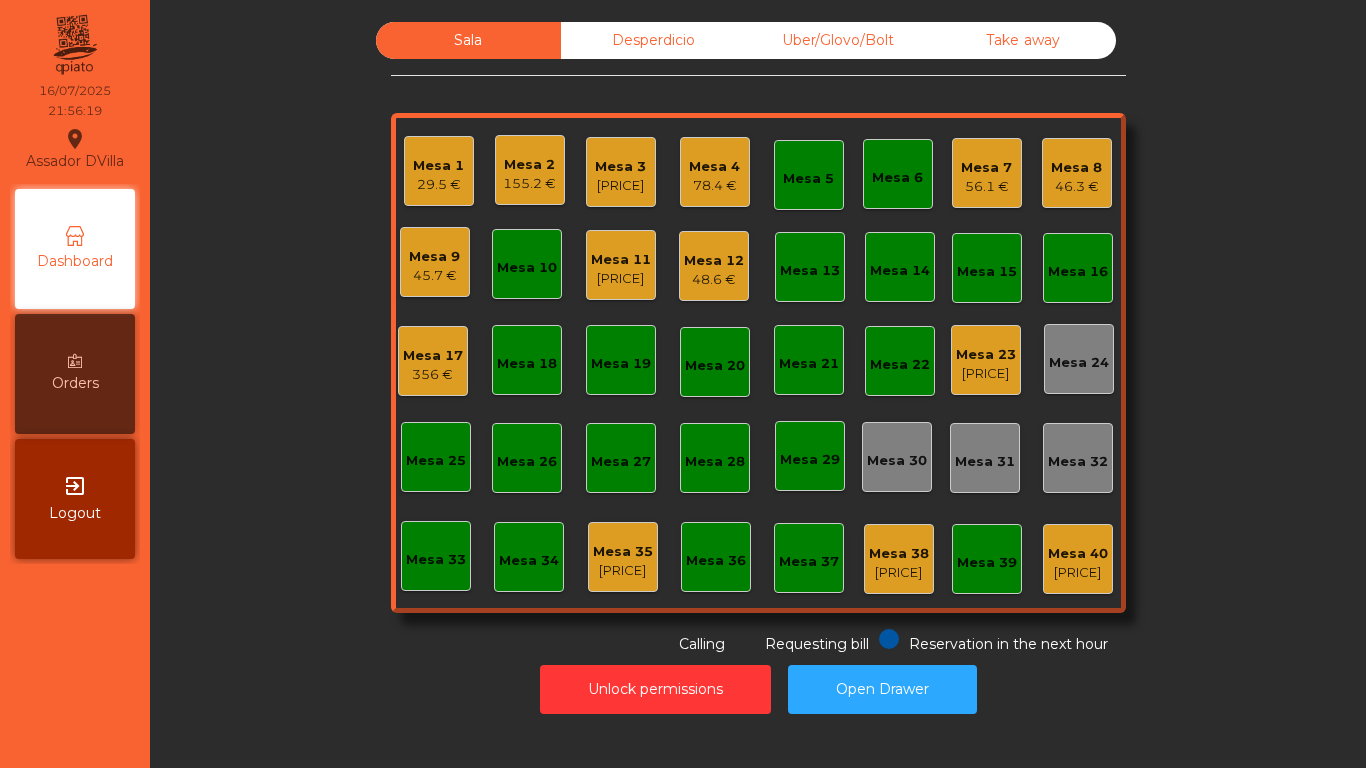 click on "Mesa 35" 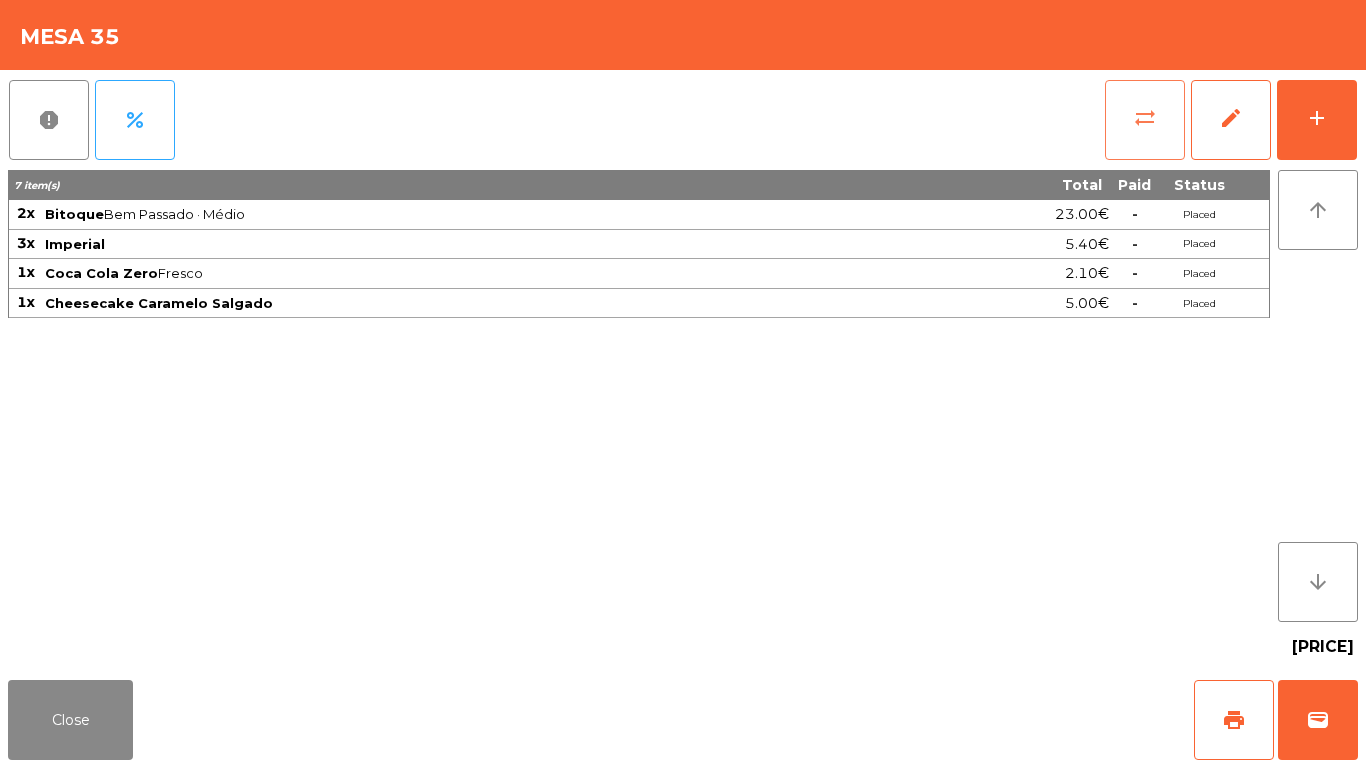 click on "sync_alt" 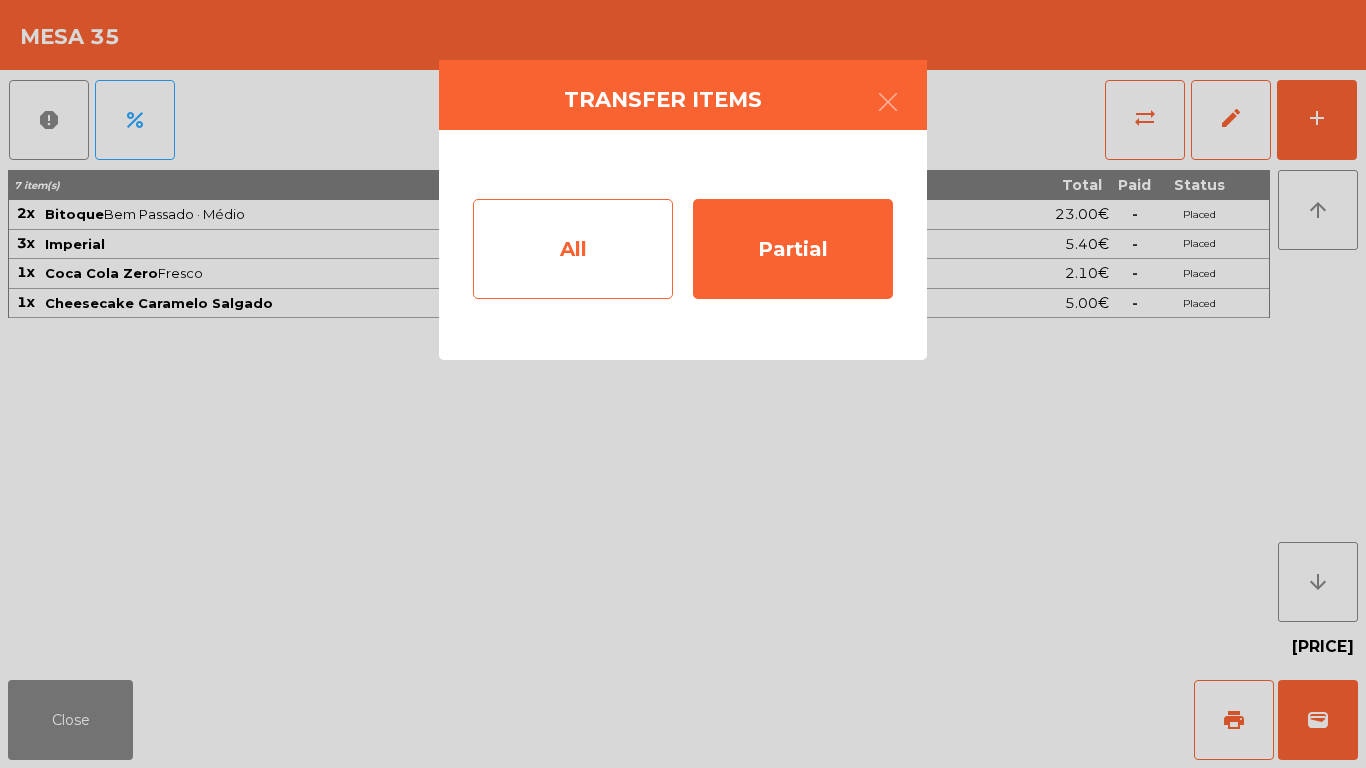 click on "All" 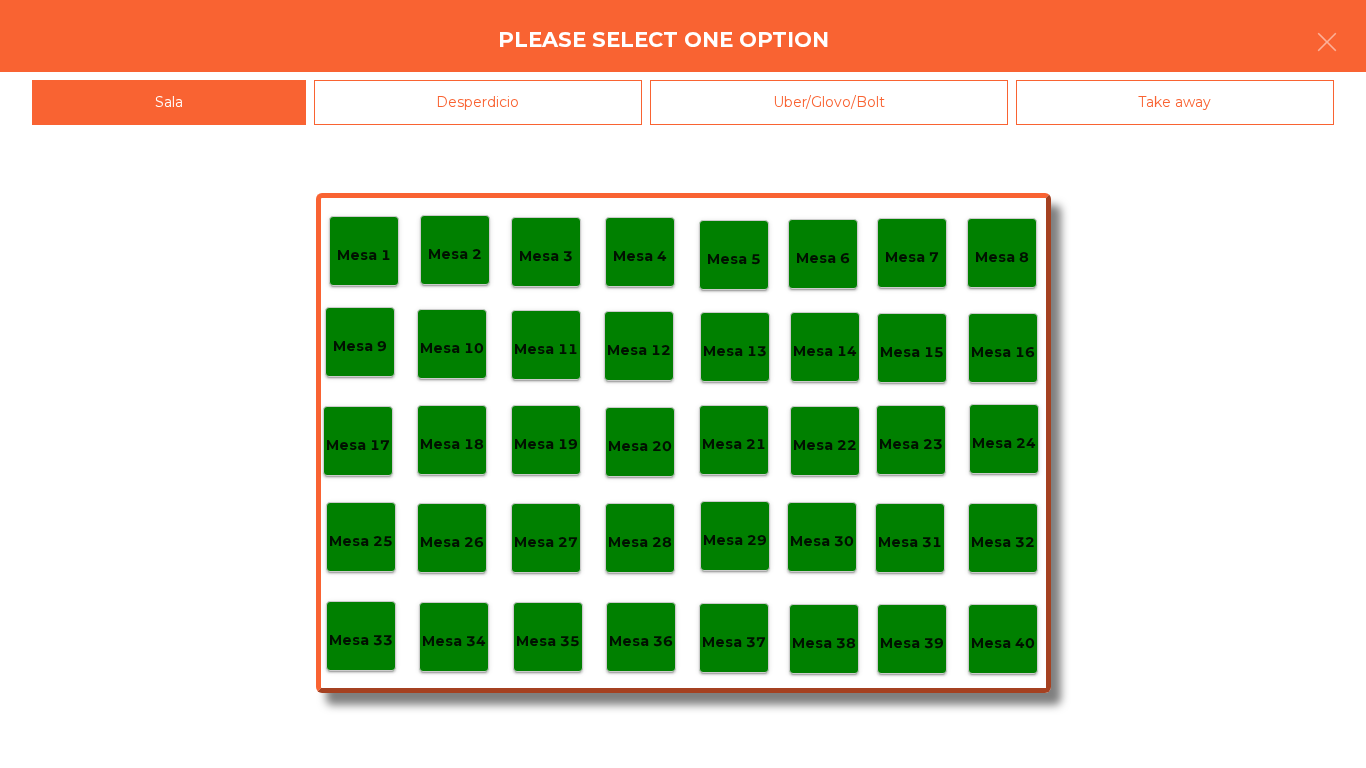 click on "Mesa 40" 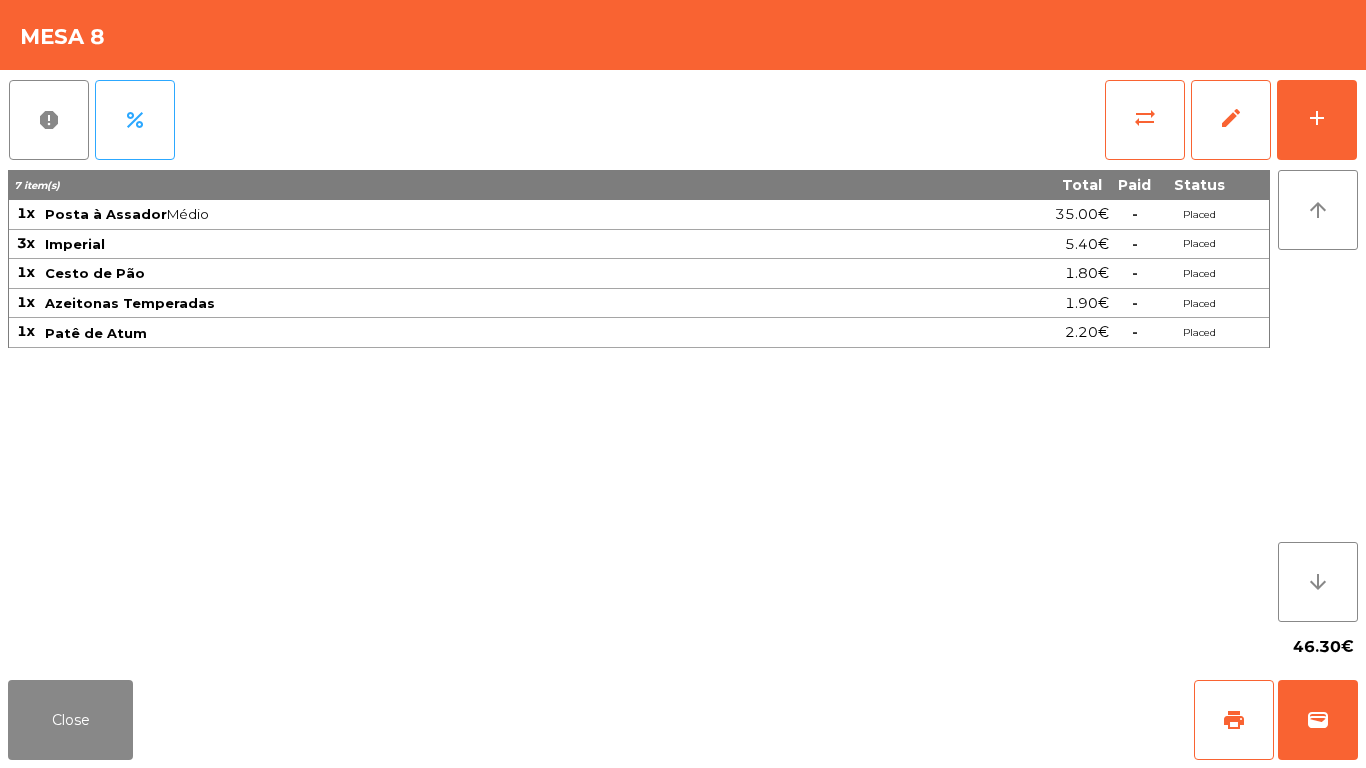 click on "sync_alt   edit   add" 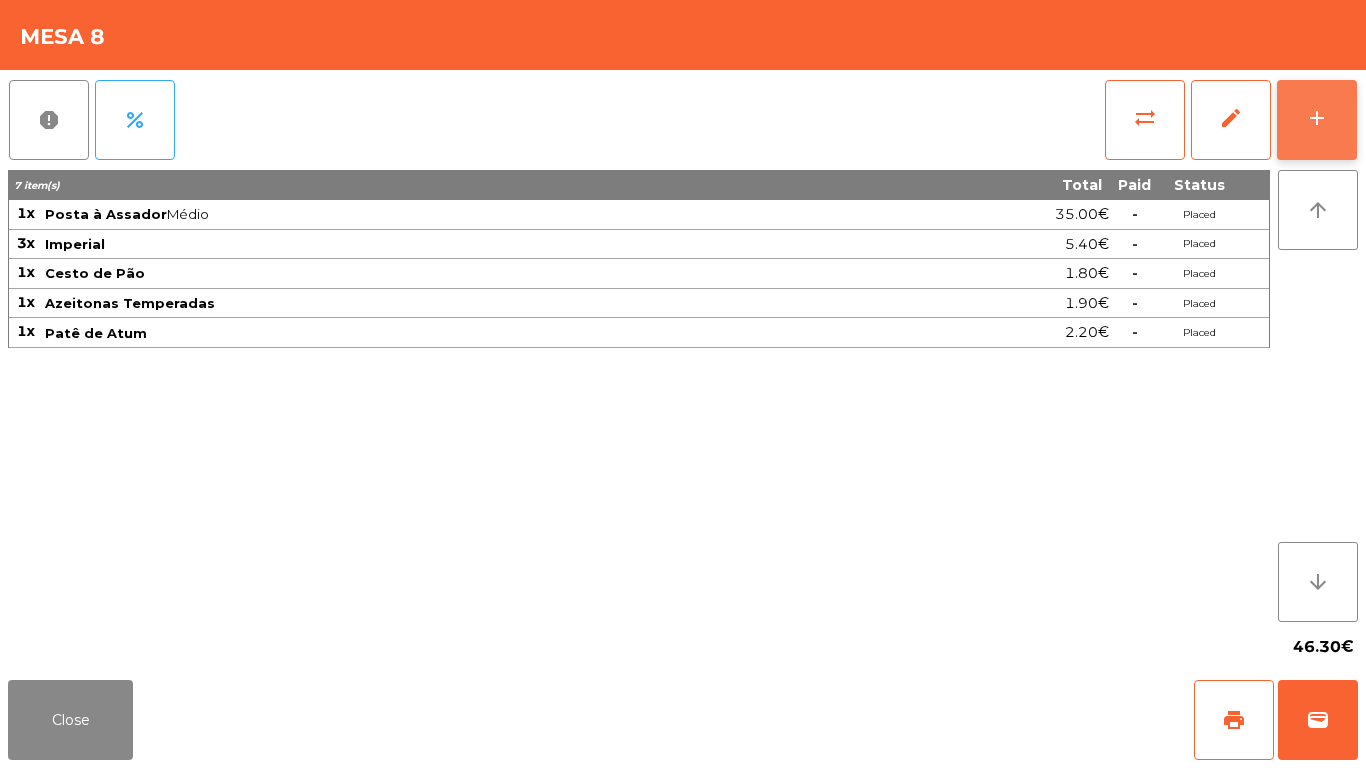 click on "add" 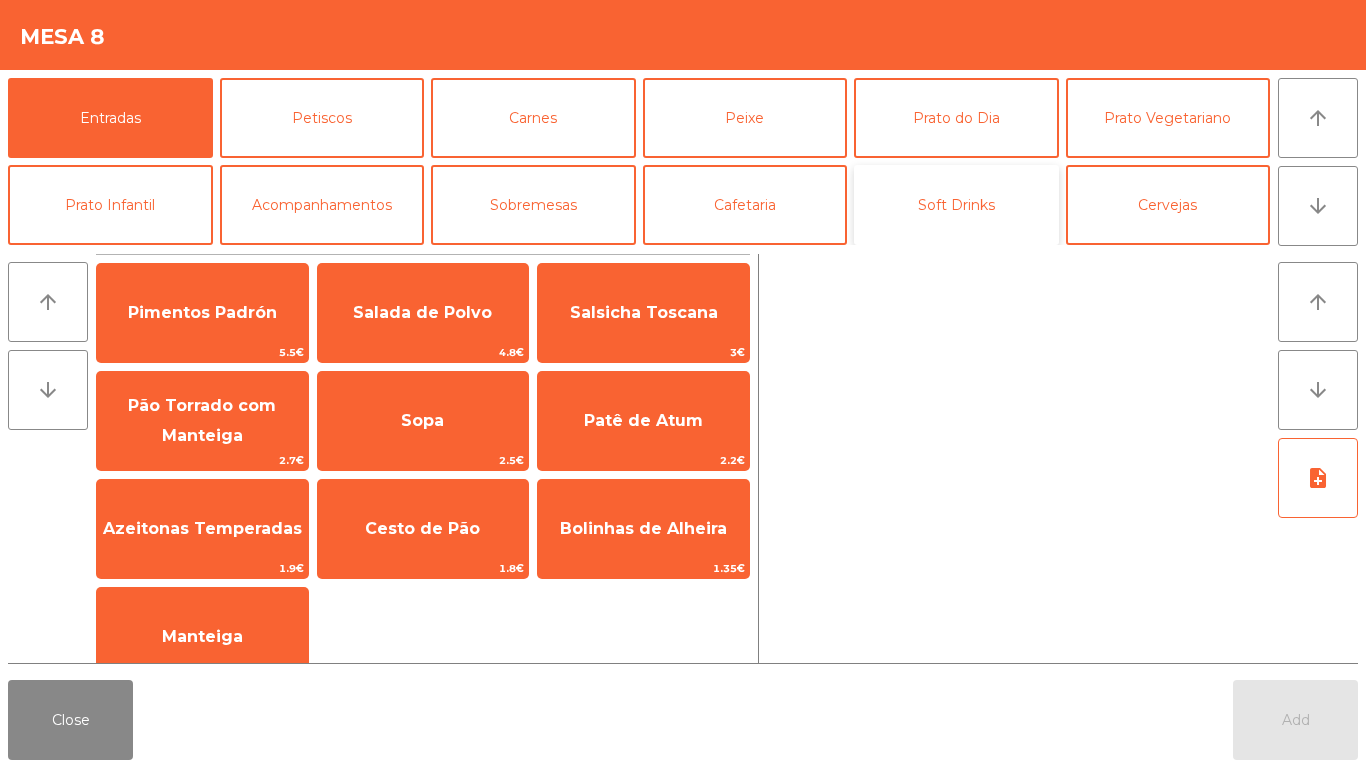 click on "Soft Drinks" 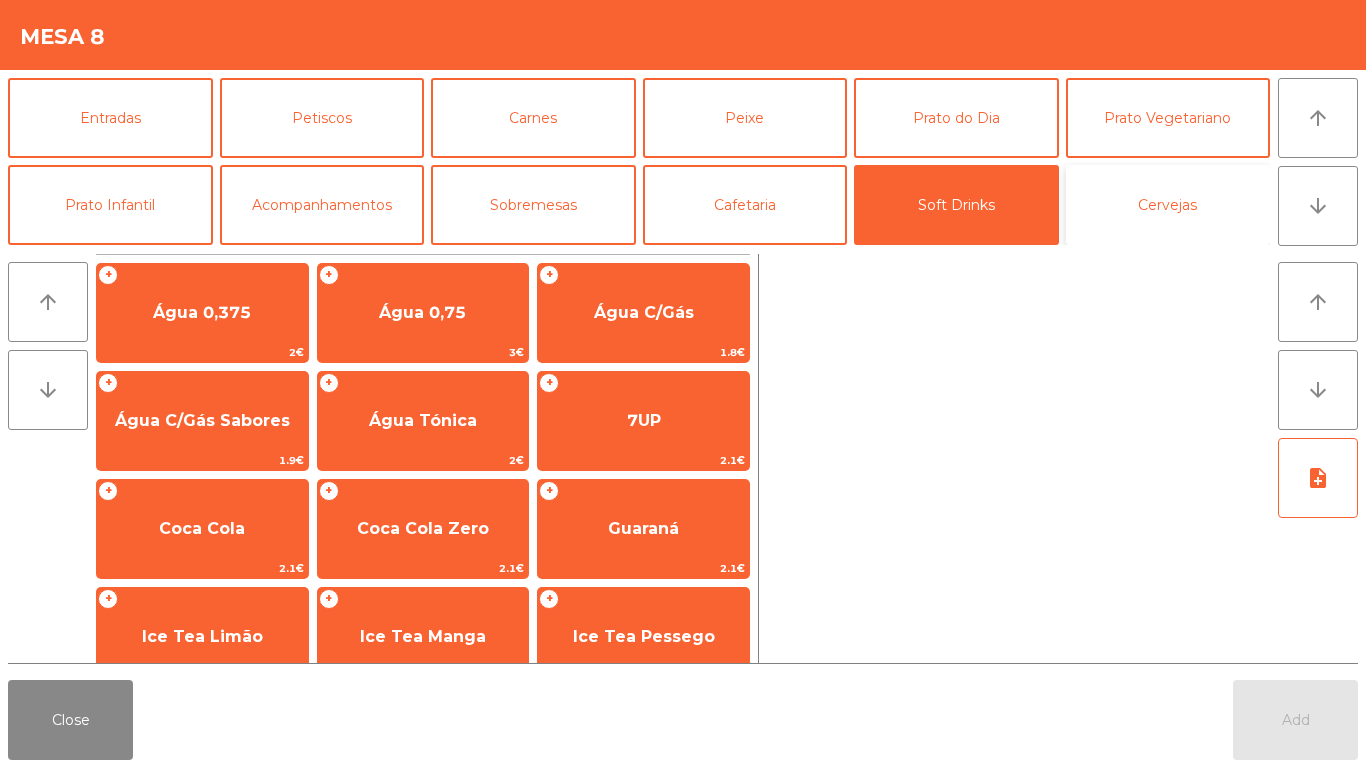 click on "Cervejas" 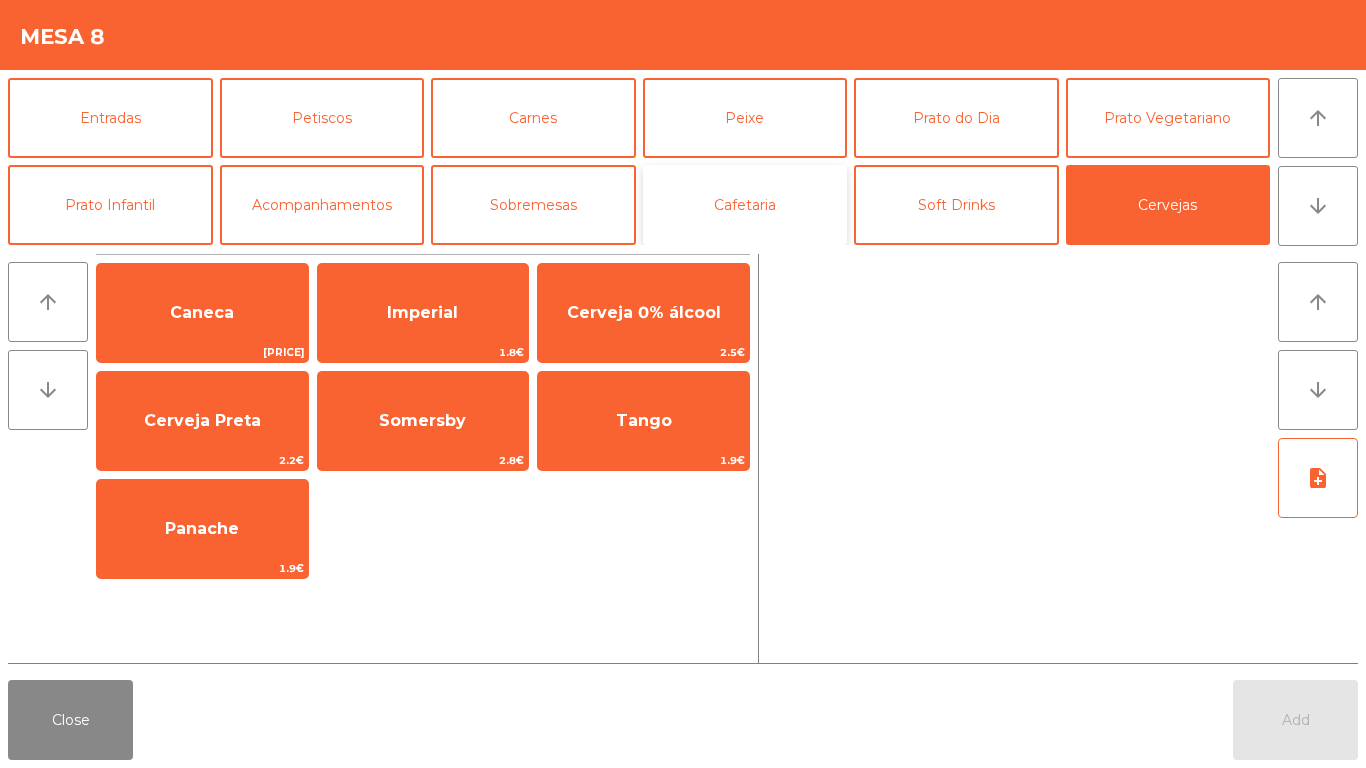 click on "Cafetaria" 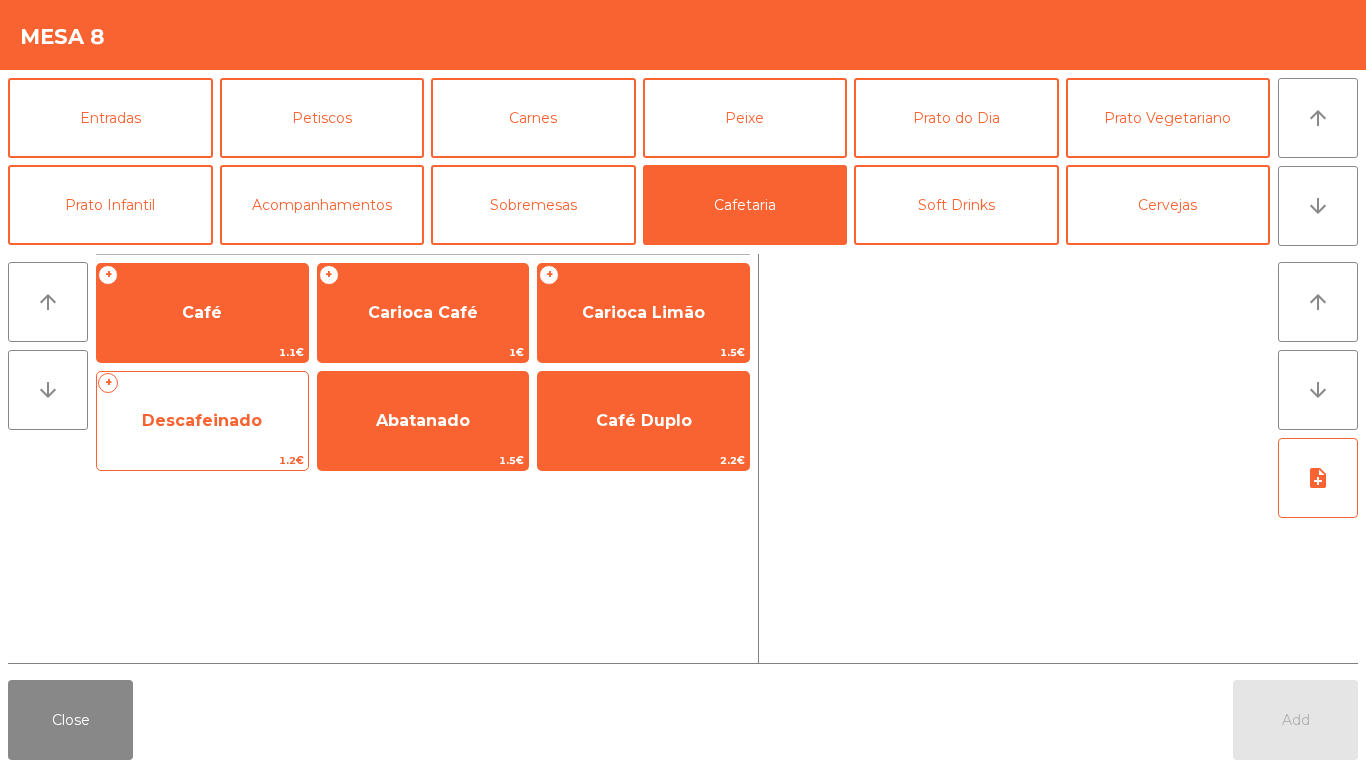 click on "Descafeinado" 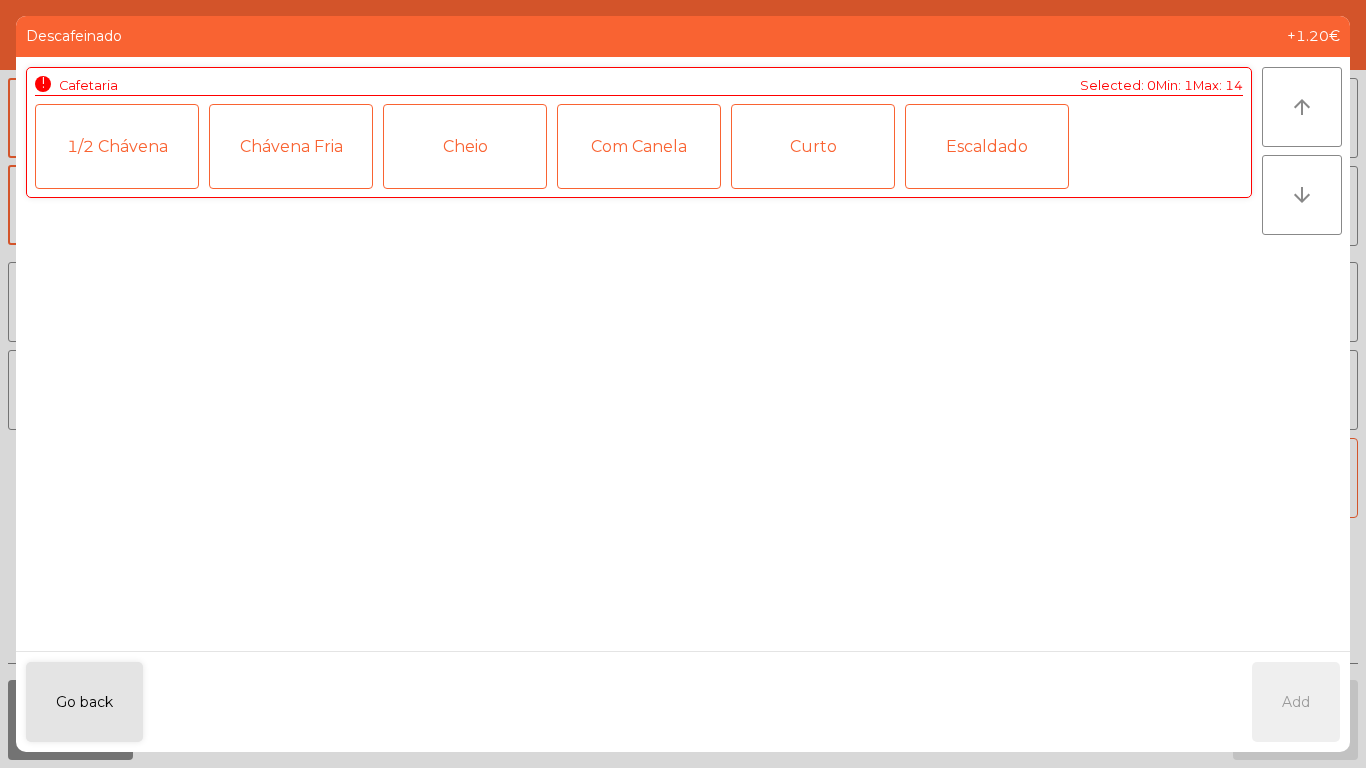 click on "Curto" 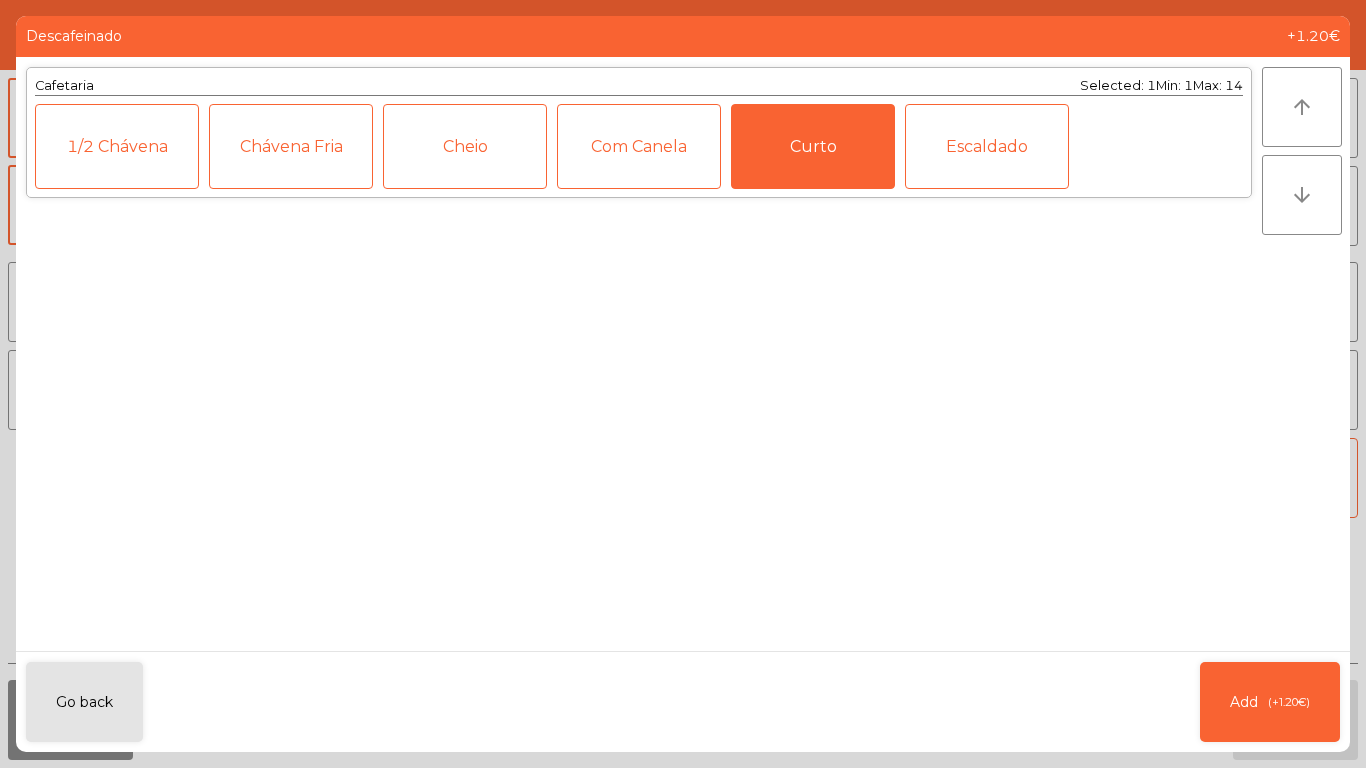 click on "Curto" 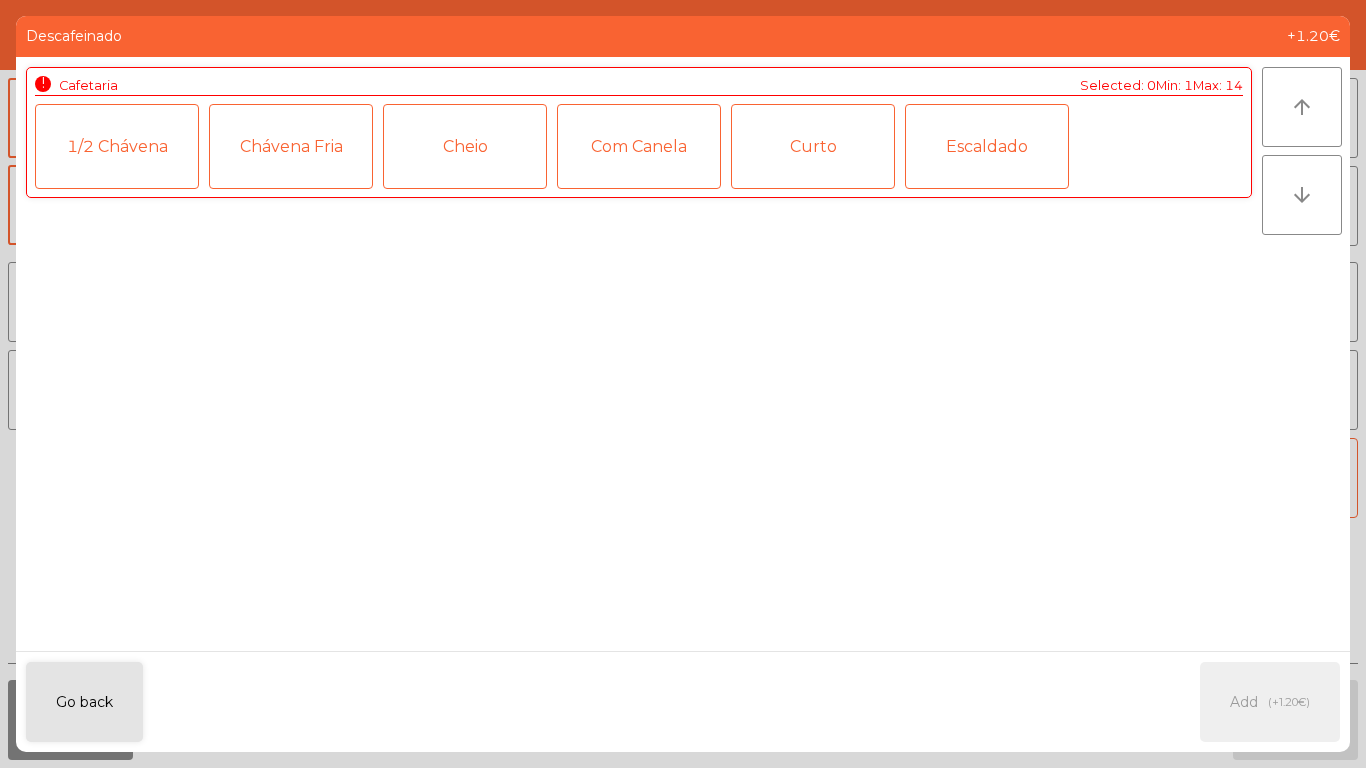 click on "1/2 Chávena" 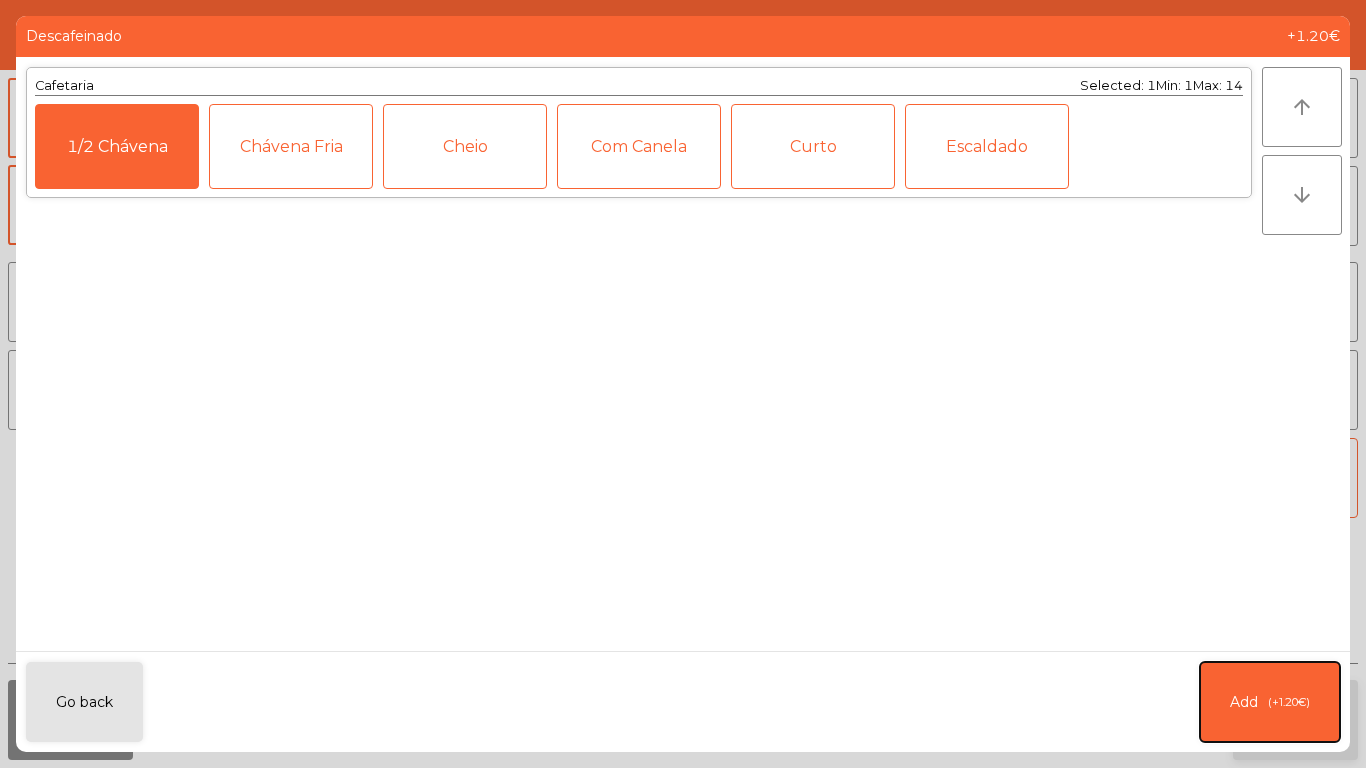 click on "Add   (+1.20€)" 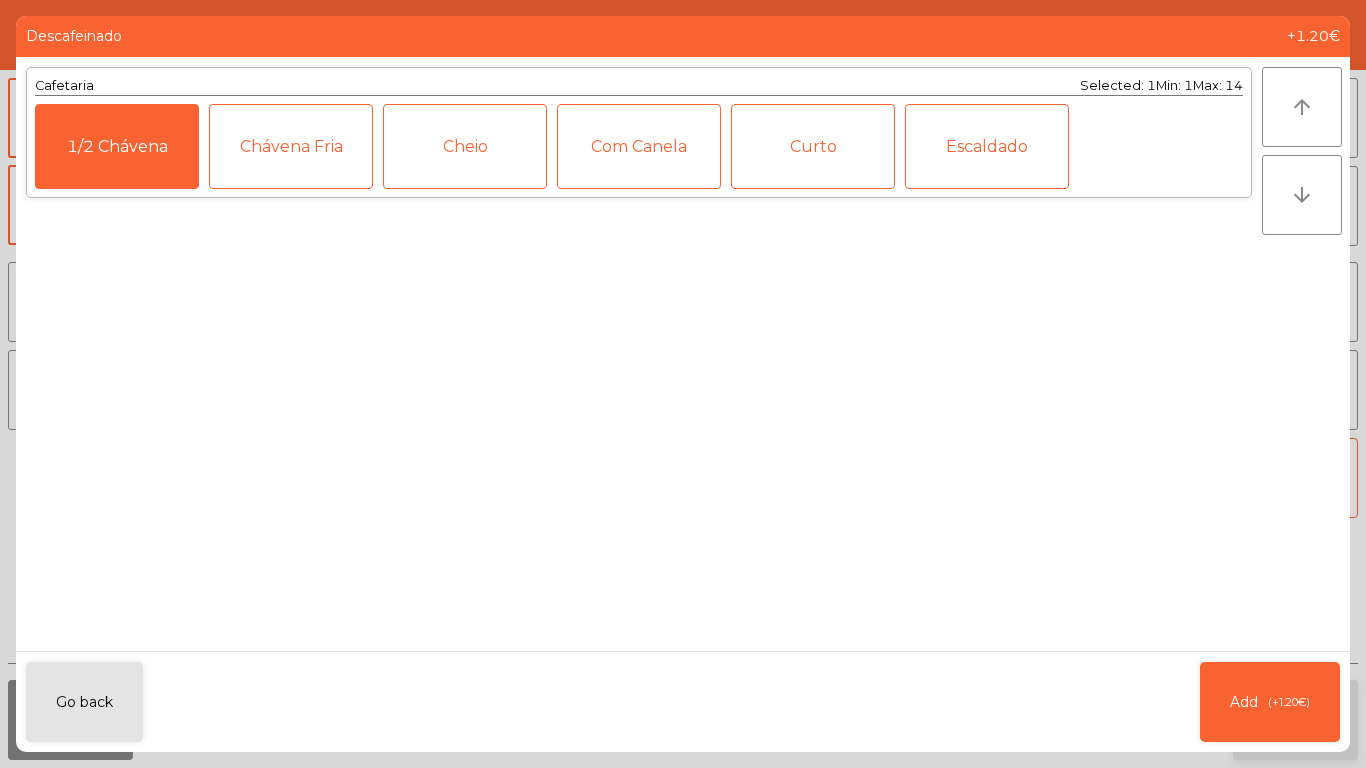 click on "Add" 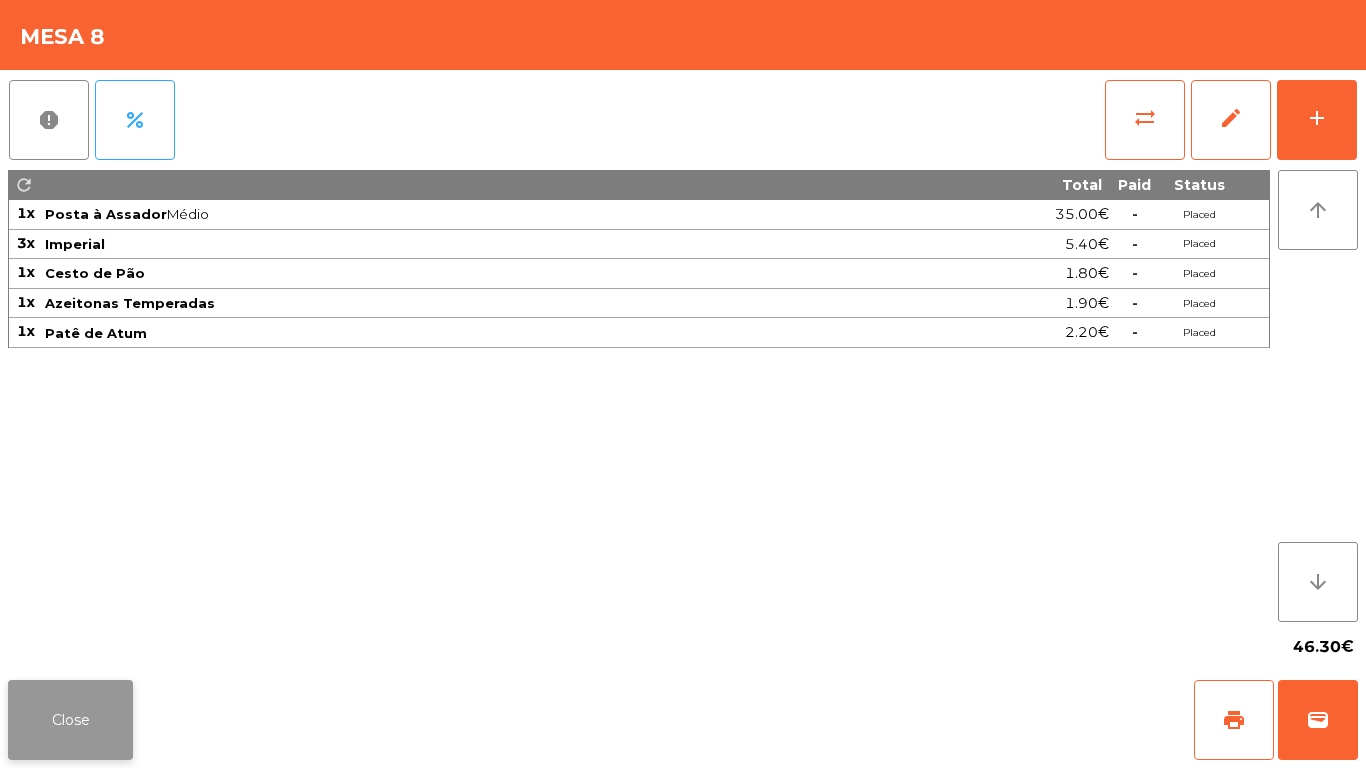click on "Close" 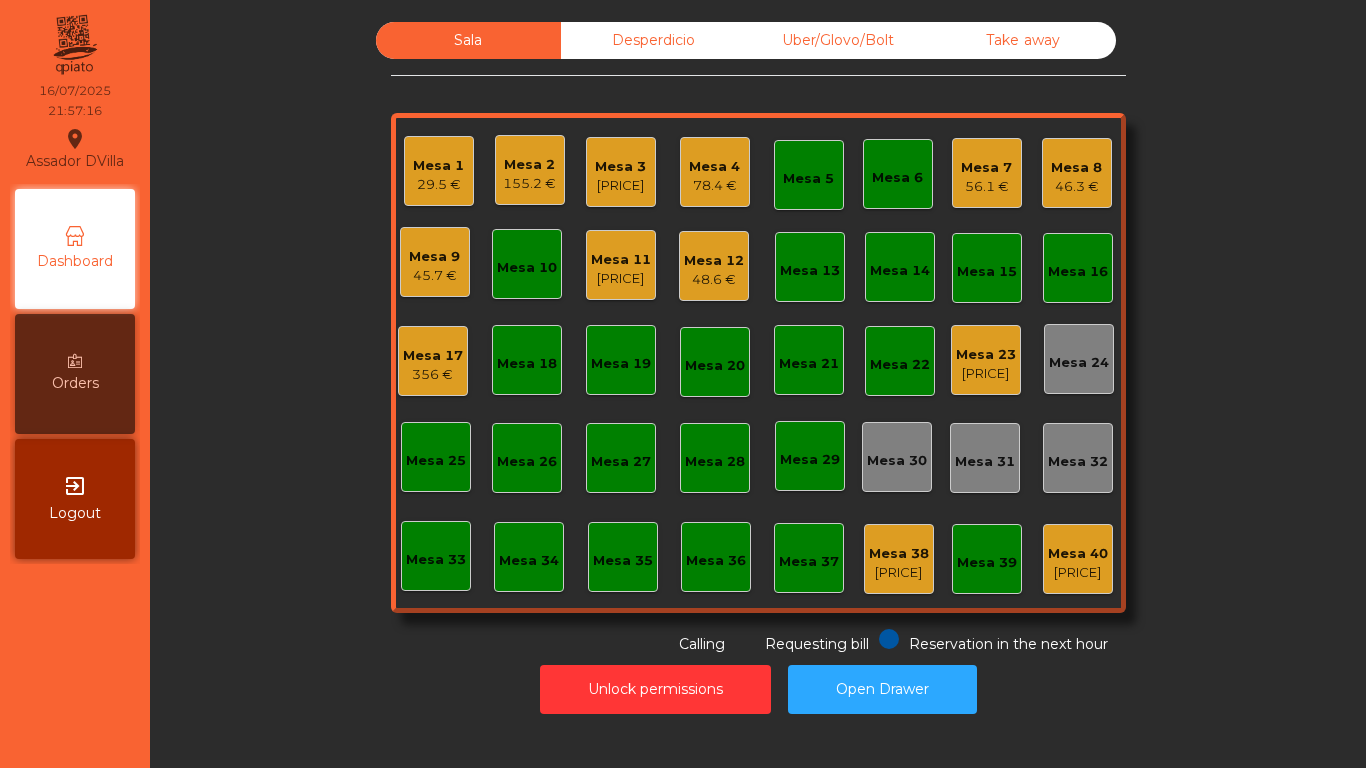 click on "Mesa 8   [PRICE]" 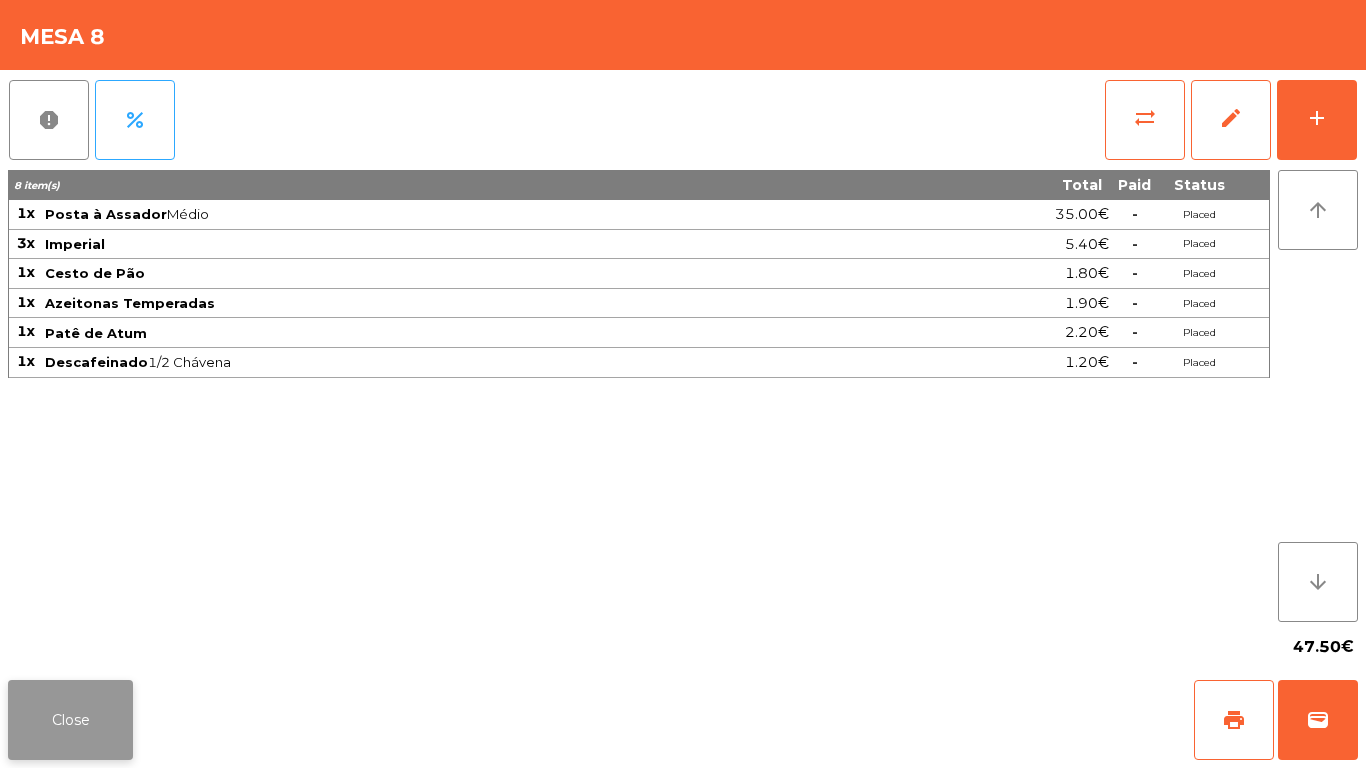 click on "Close" 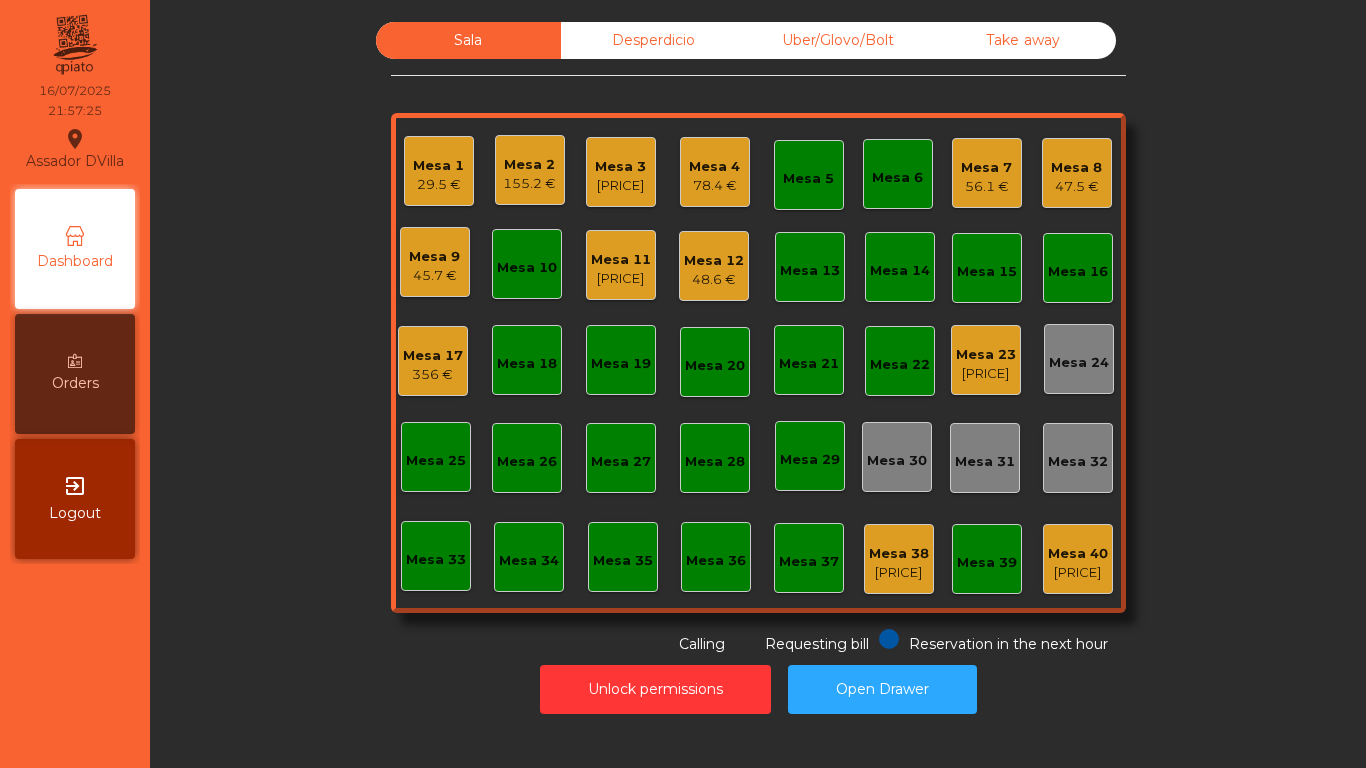 click on "29.5 €" 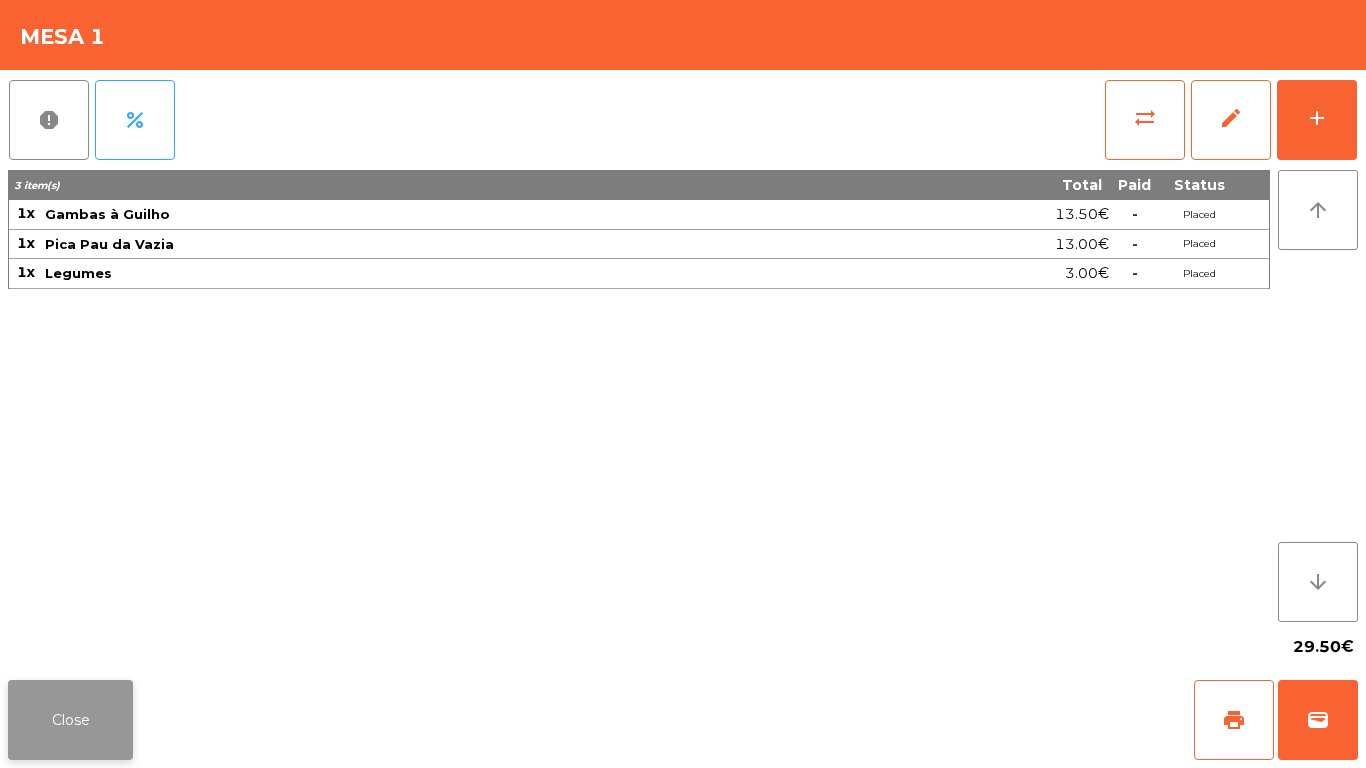 click on "Close" 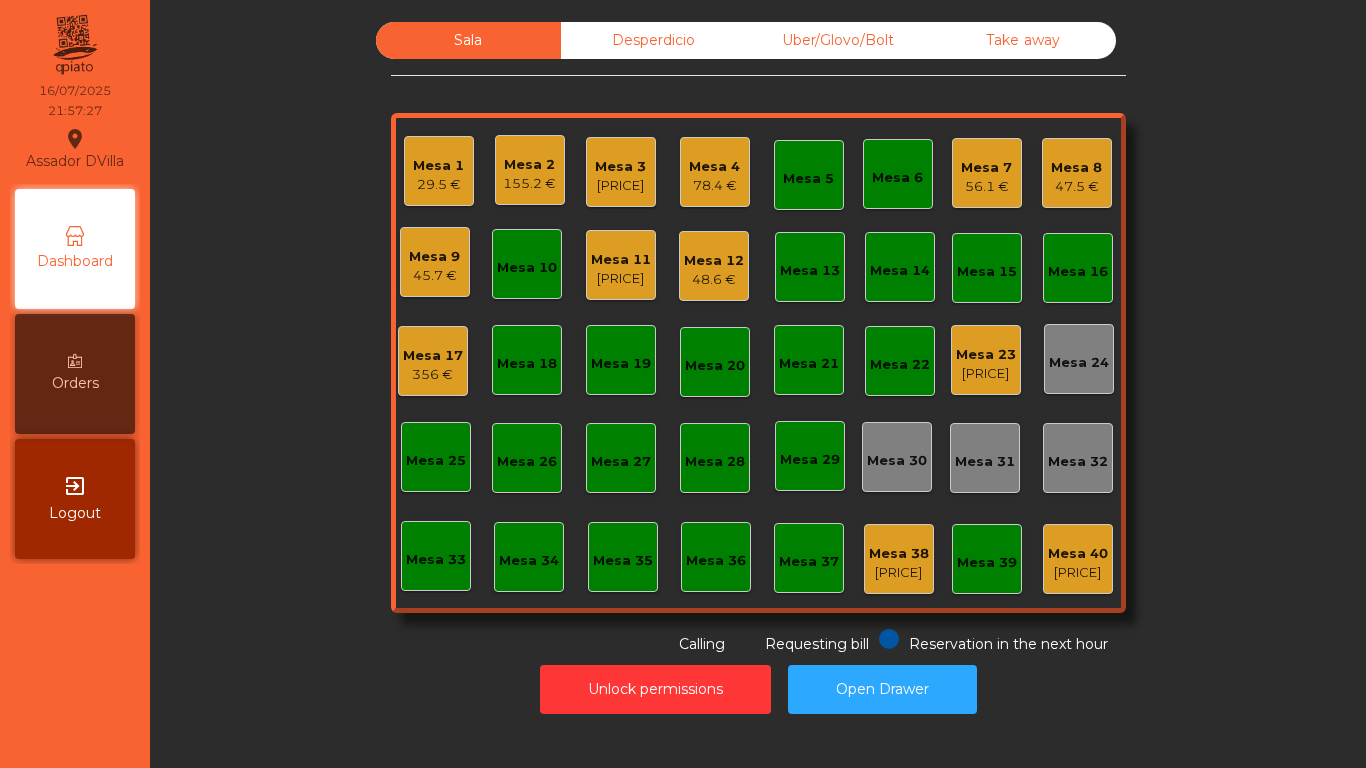 click on "Mesa 3" 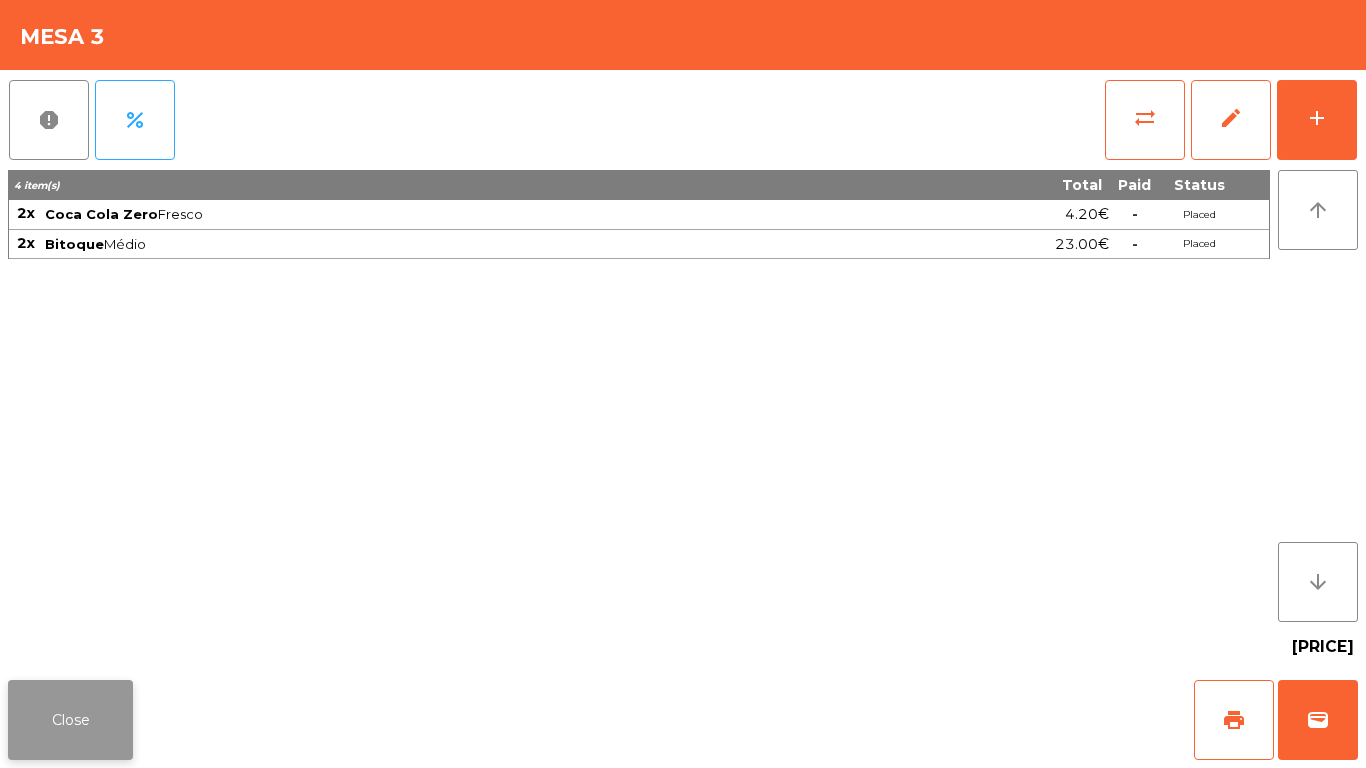 click on "Close" 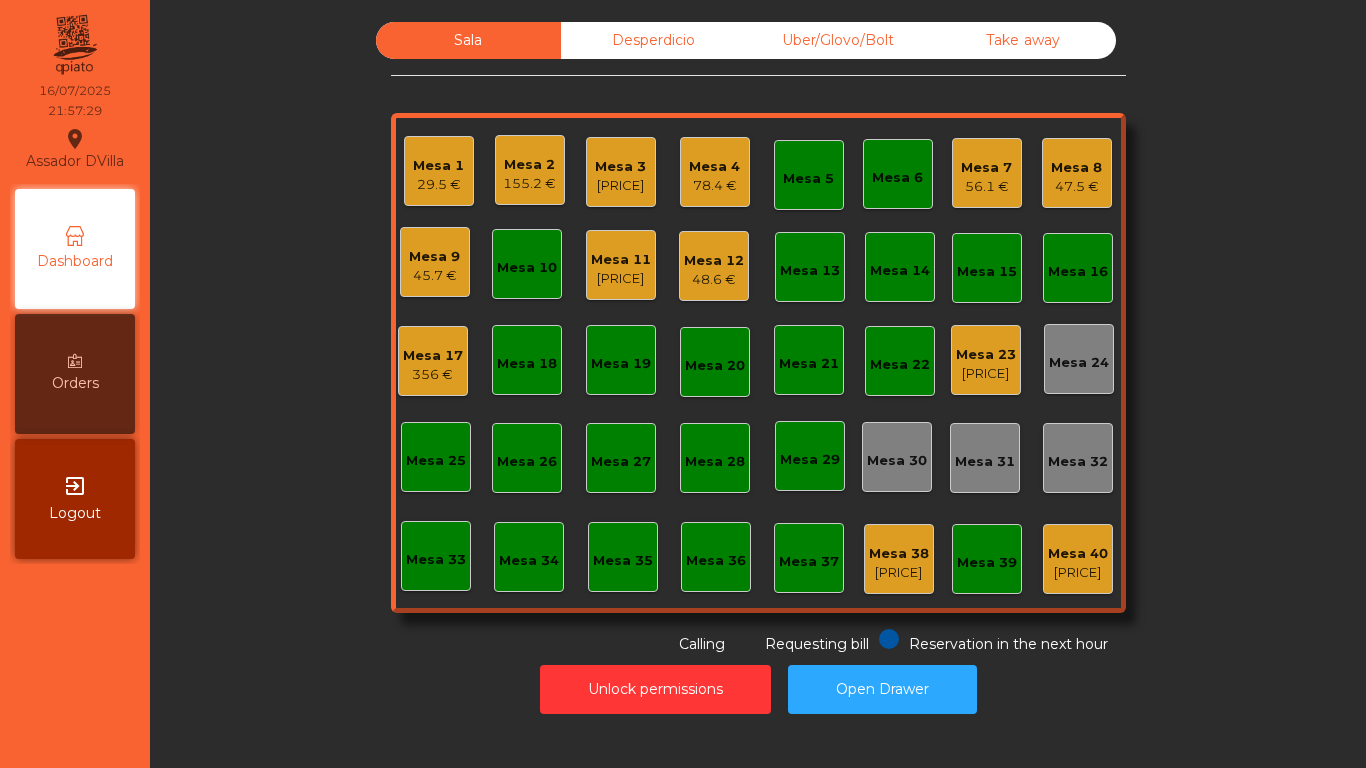 click on "Mesa 2" 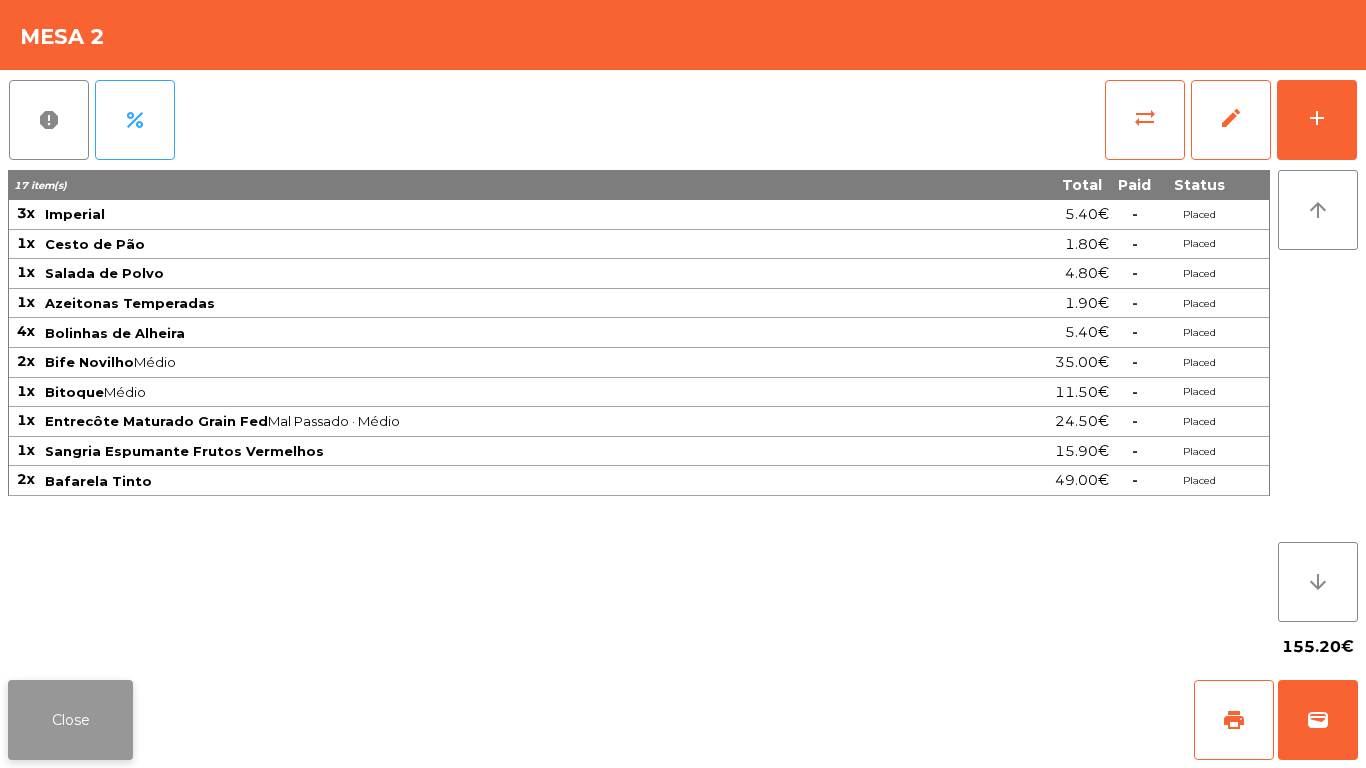 click on "Close" 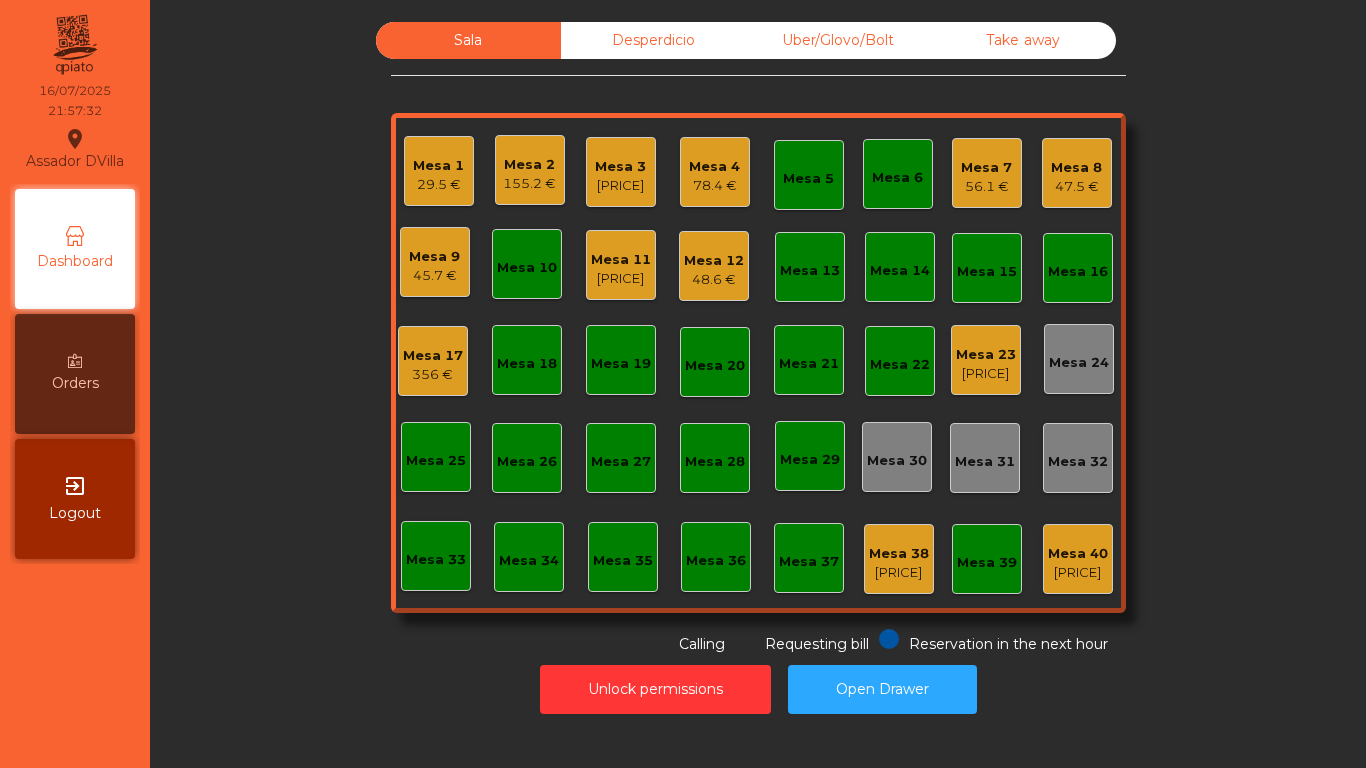 click on "Unlock permissions   Open Drawer" 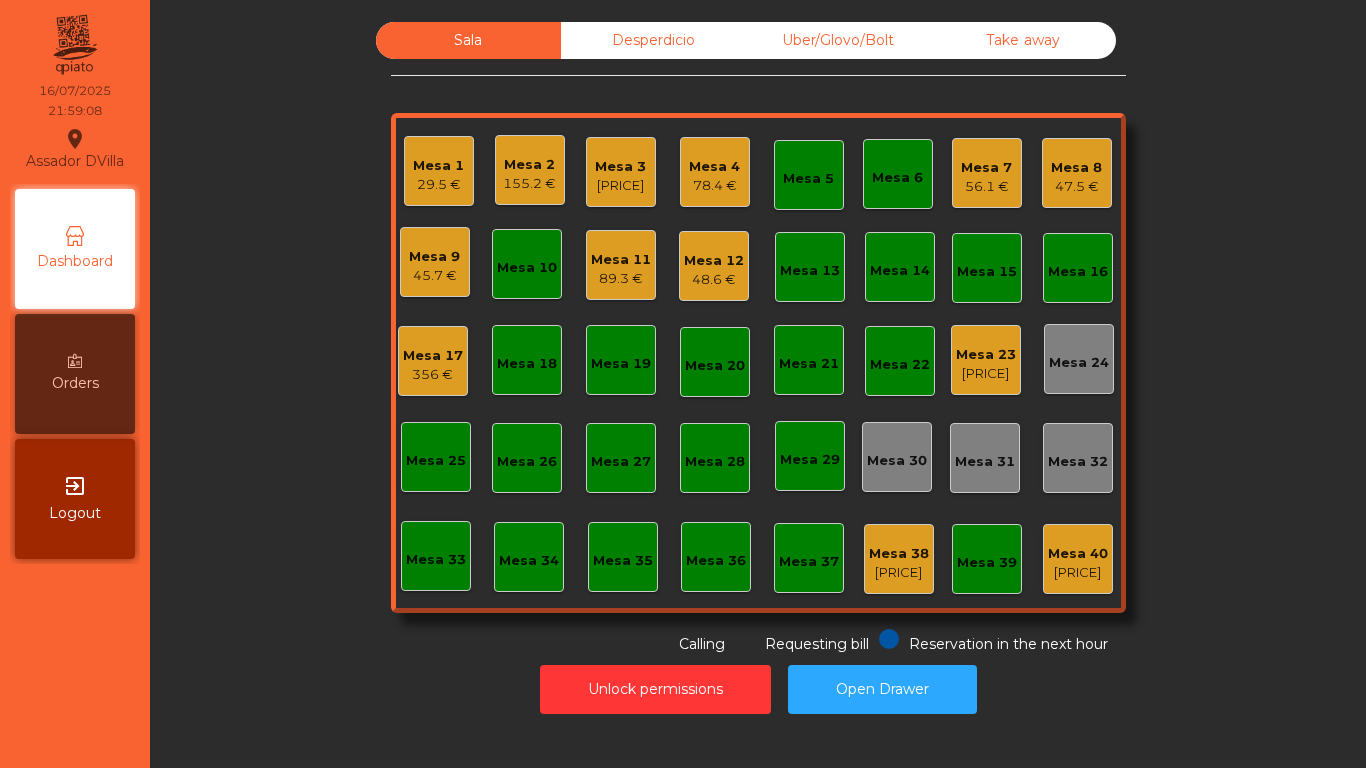 click on "56.1 €" 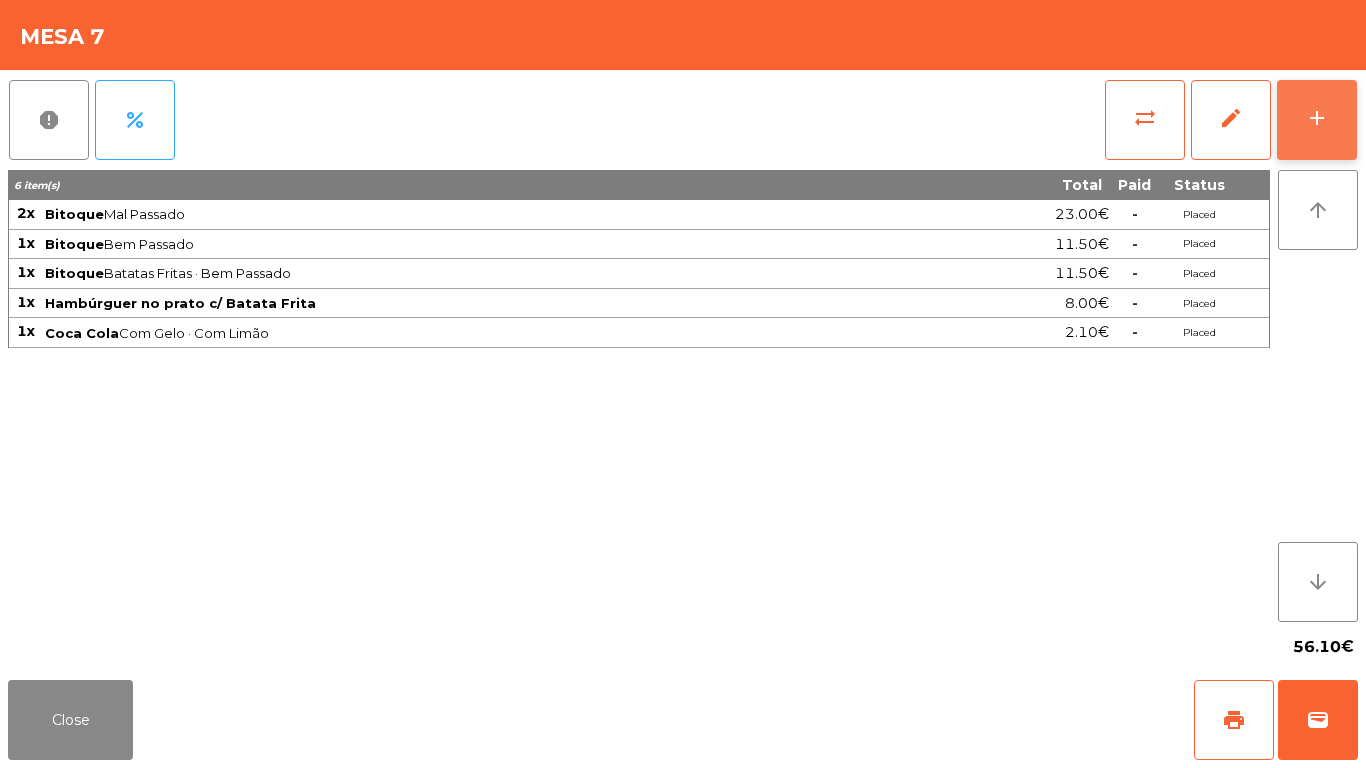 click on "add" 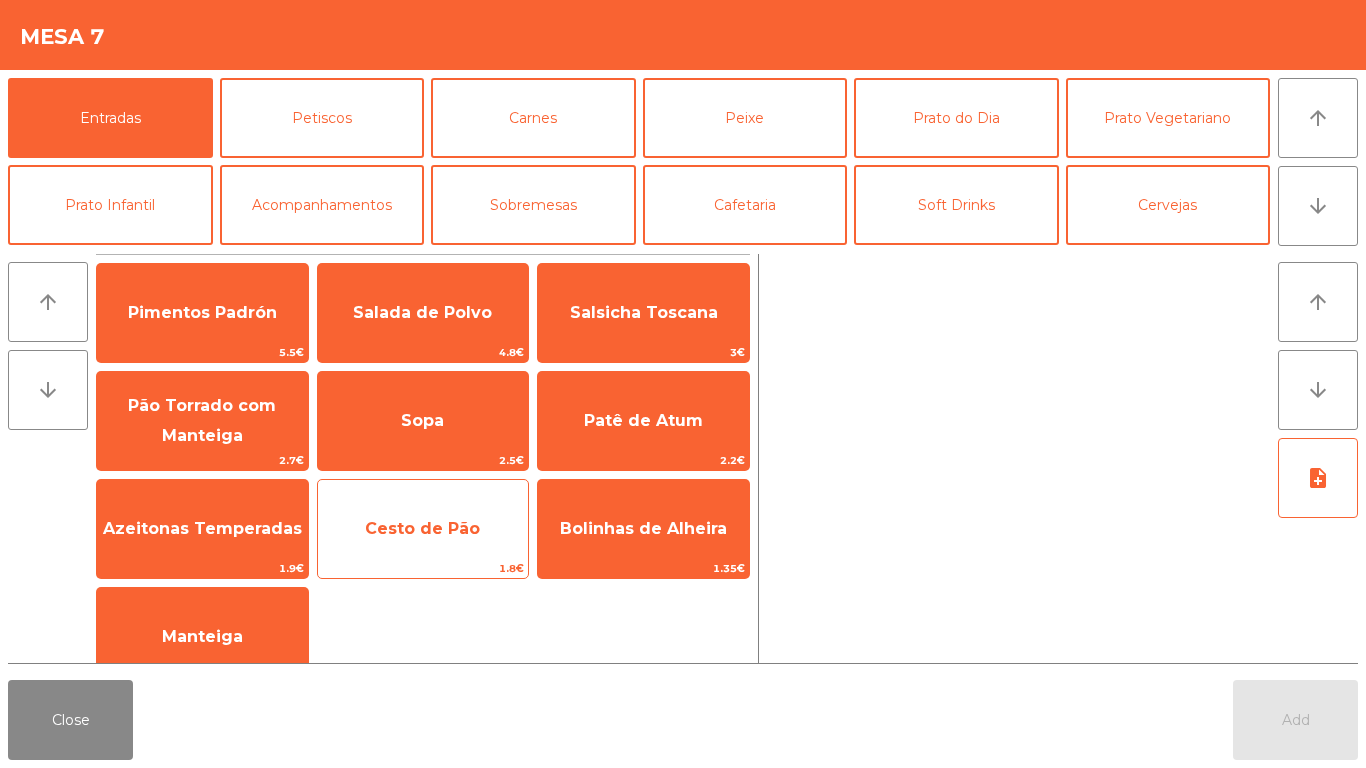 click on "Cesto de Pão" 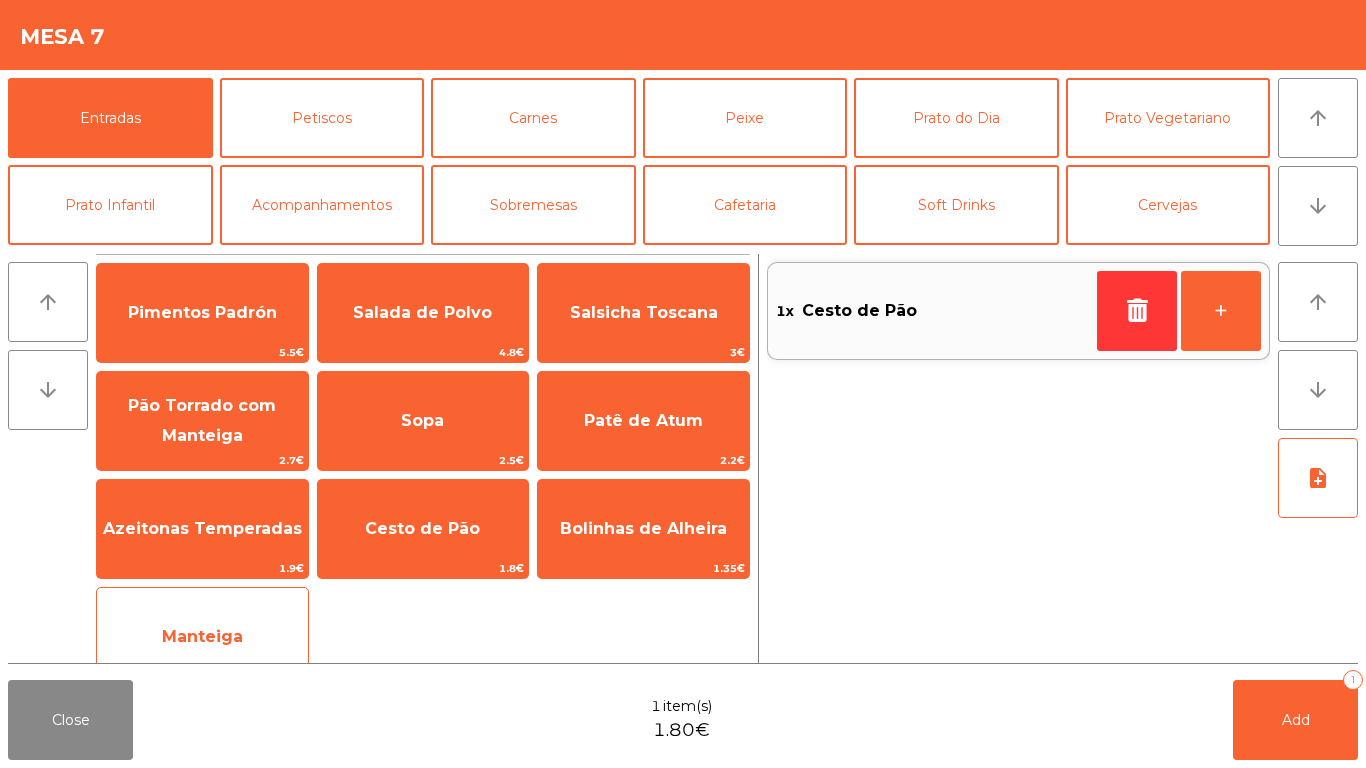 click on "Manteiga" 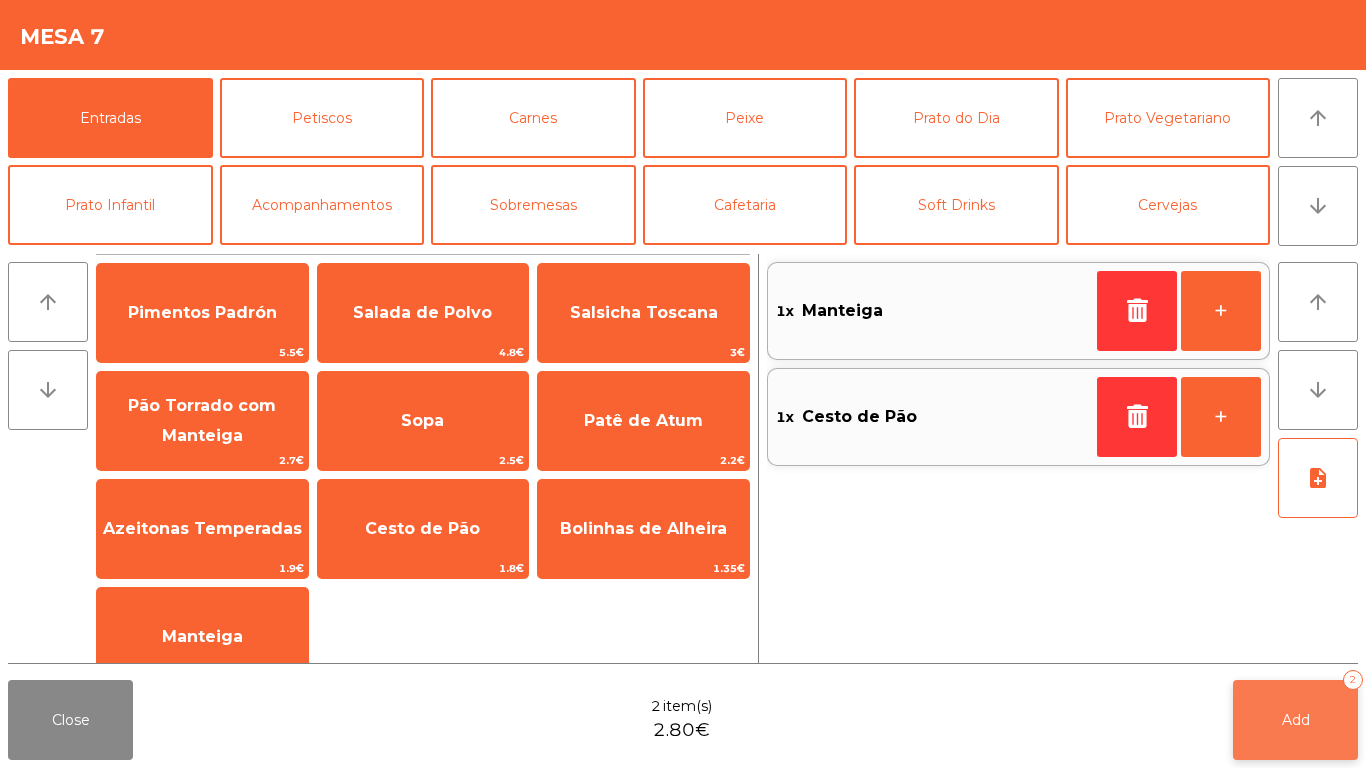click on "Add" 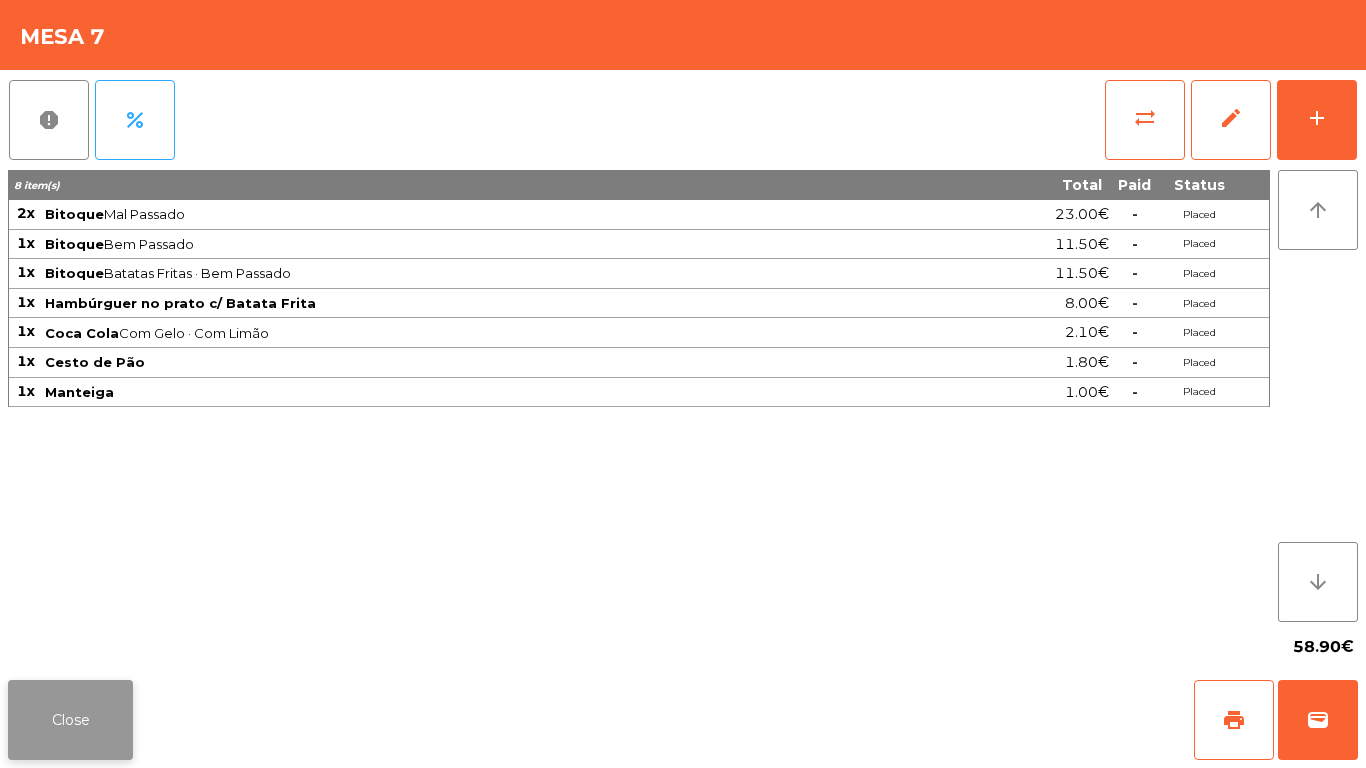 click on "Close" 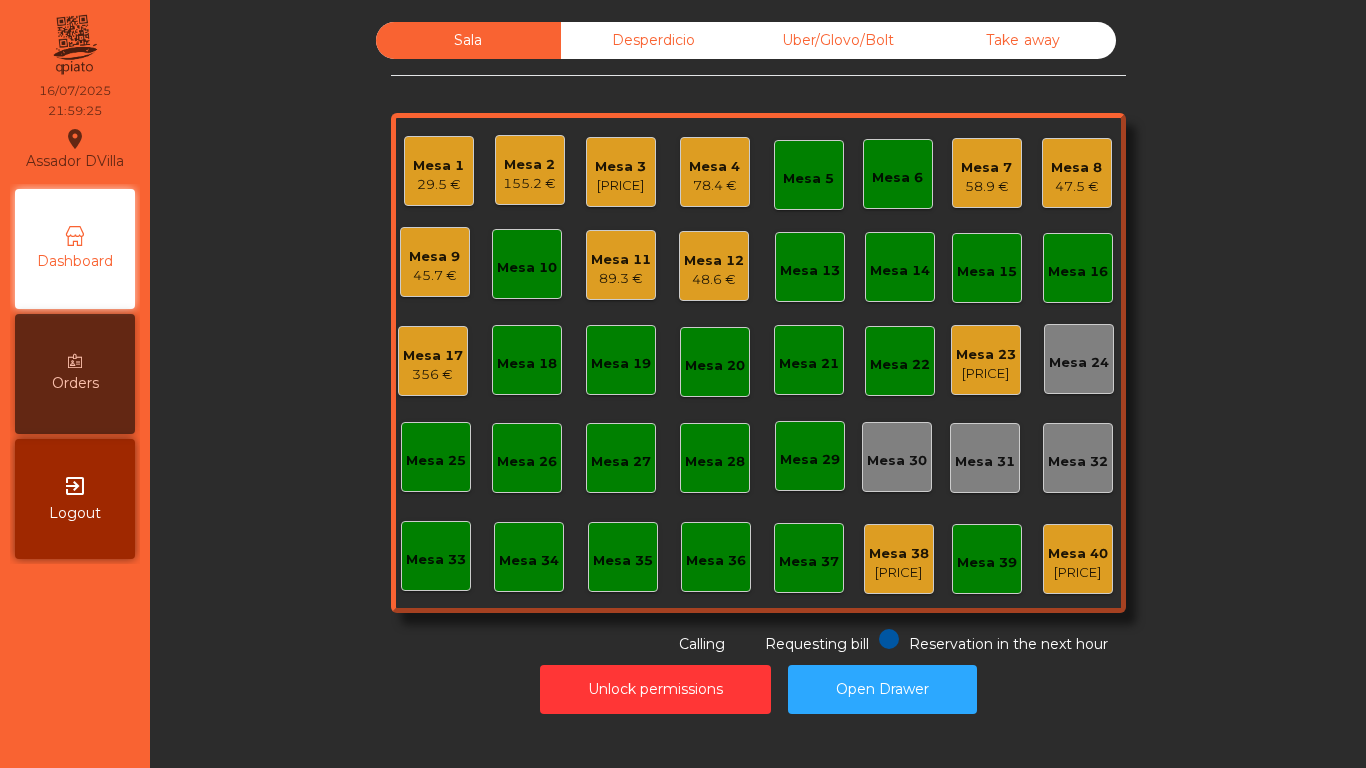click on "Mesa 7" 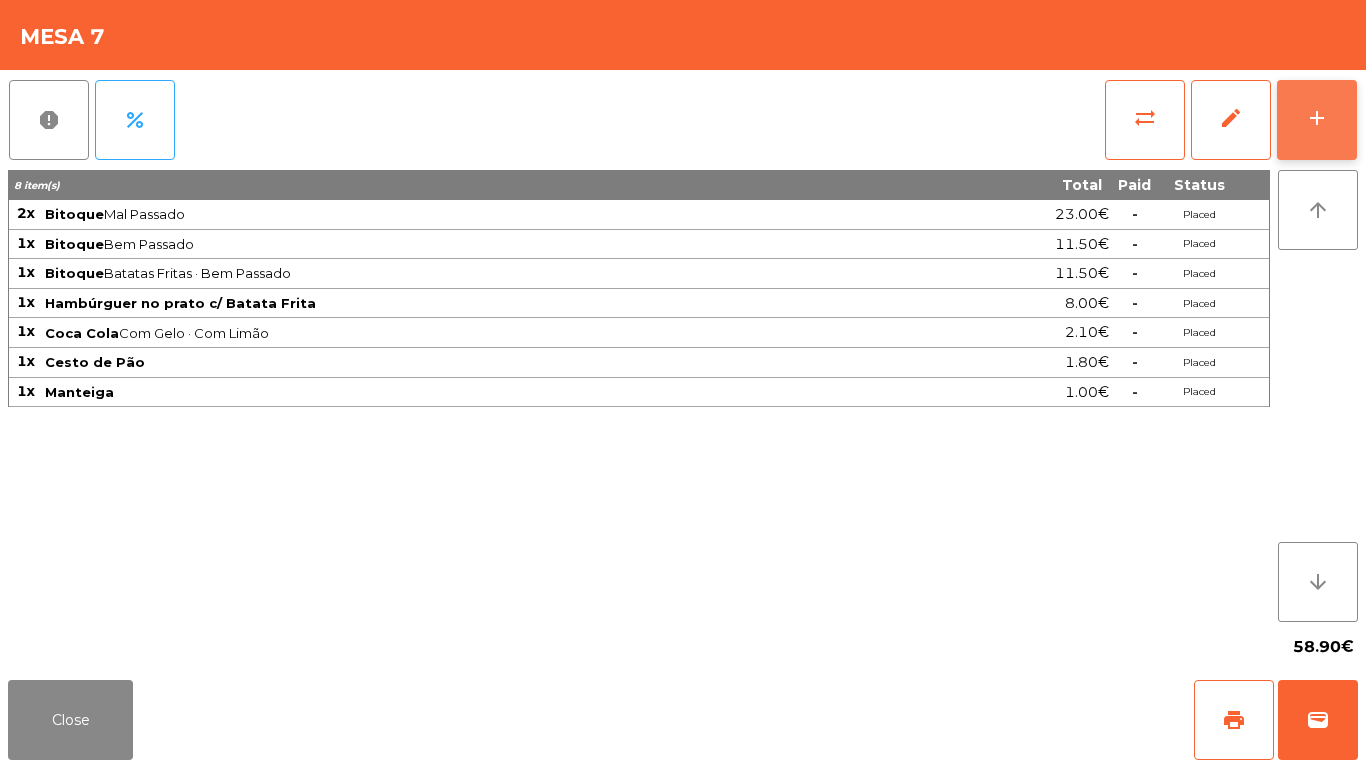 click on "add" 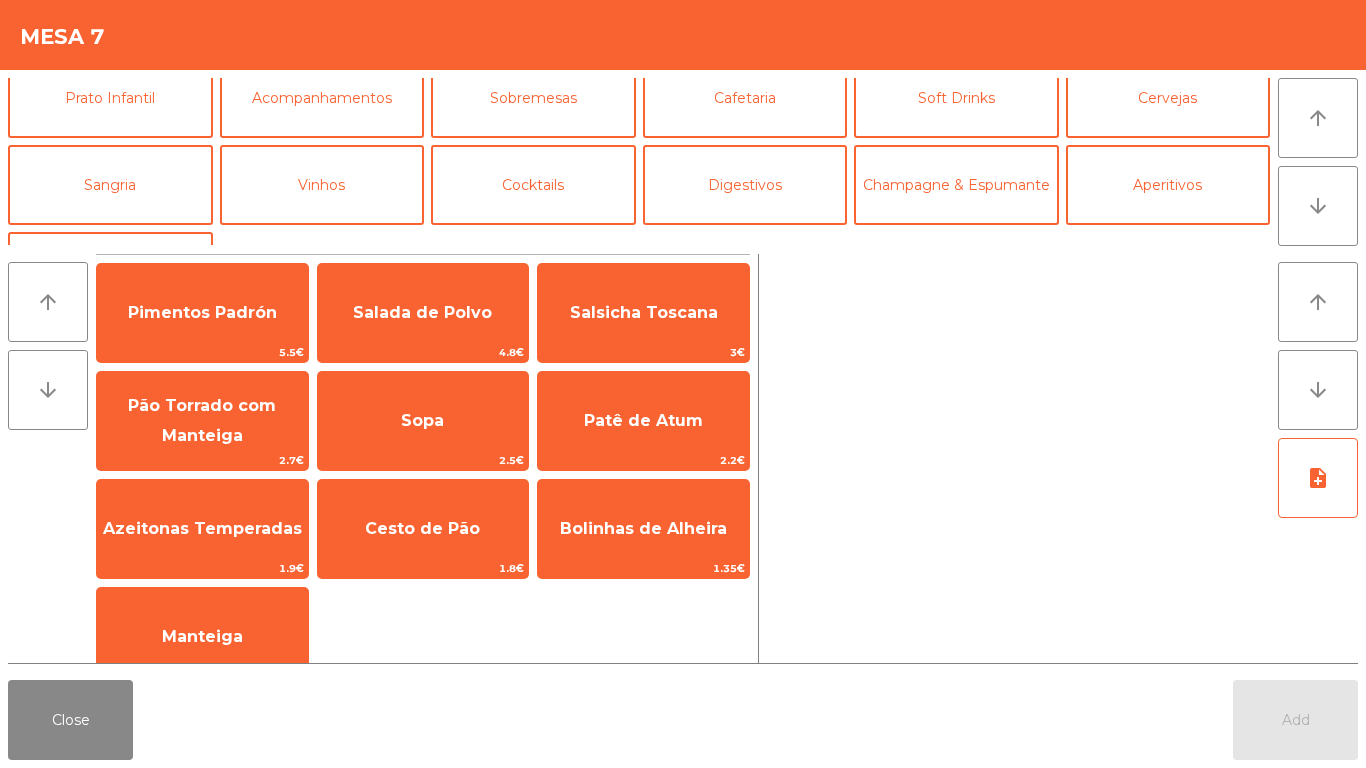 scroll, scrollTop: 108, scrollLeft: 0, axis: vertical 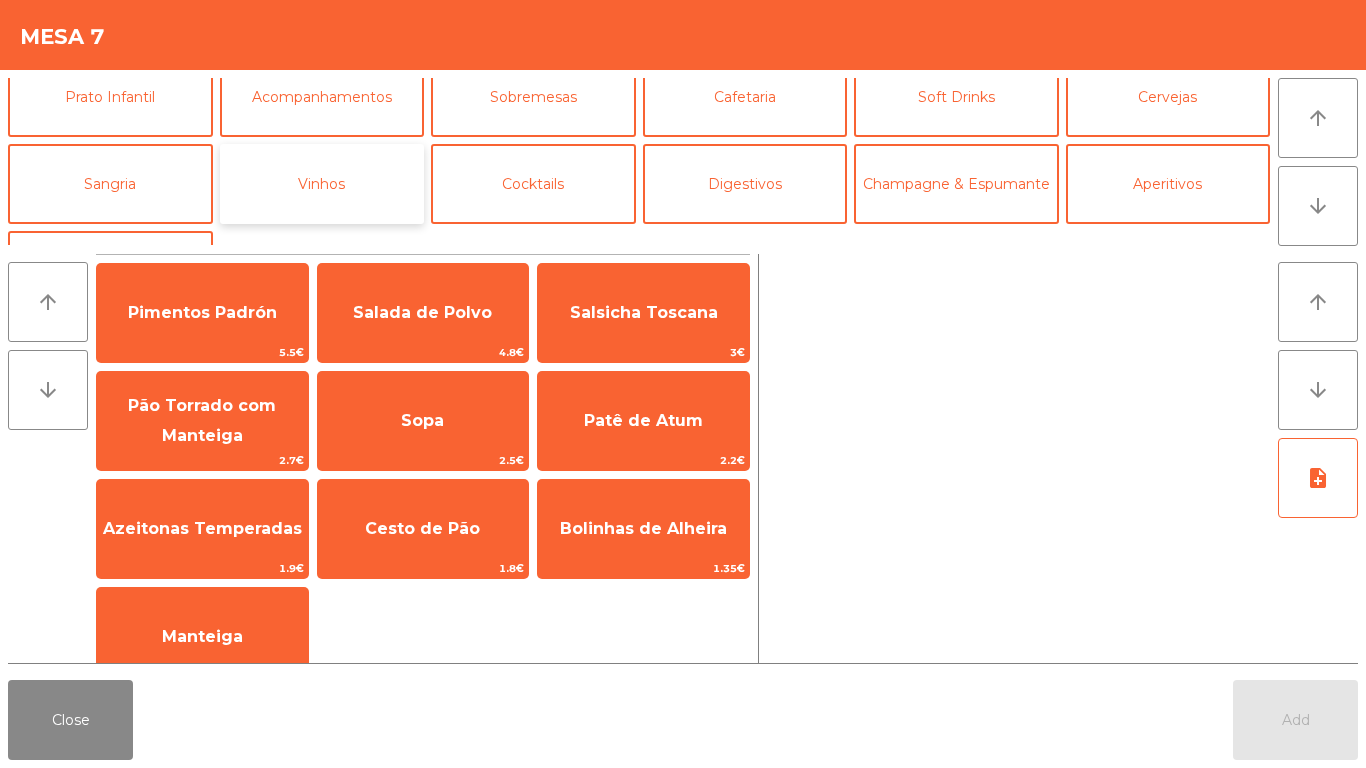 click on "Vinhos" 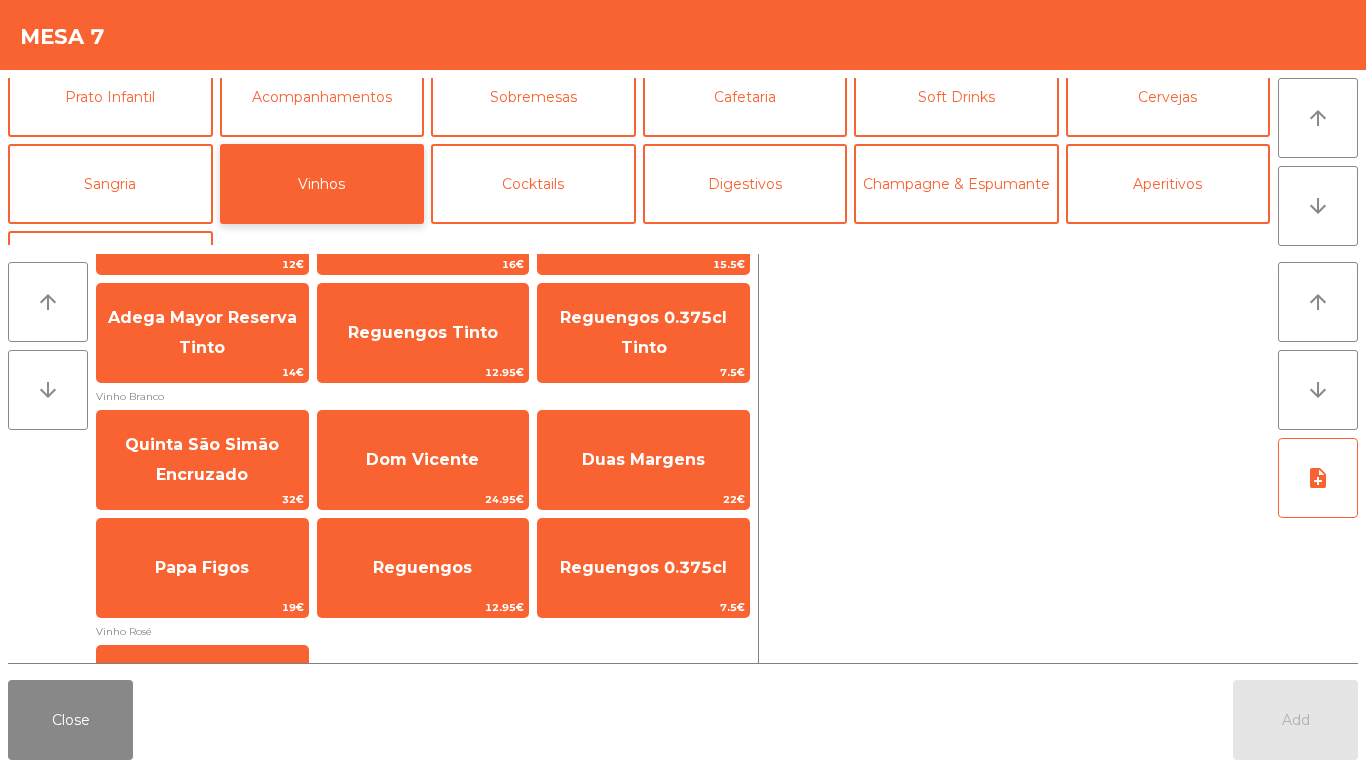 scroll, scrollTop: 437, scrollLeft: 0, axis: vertical 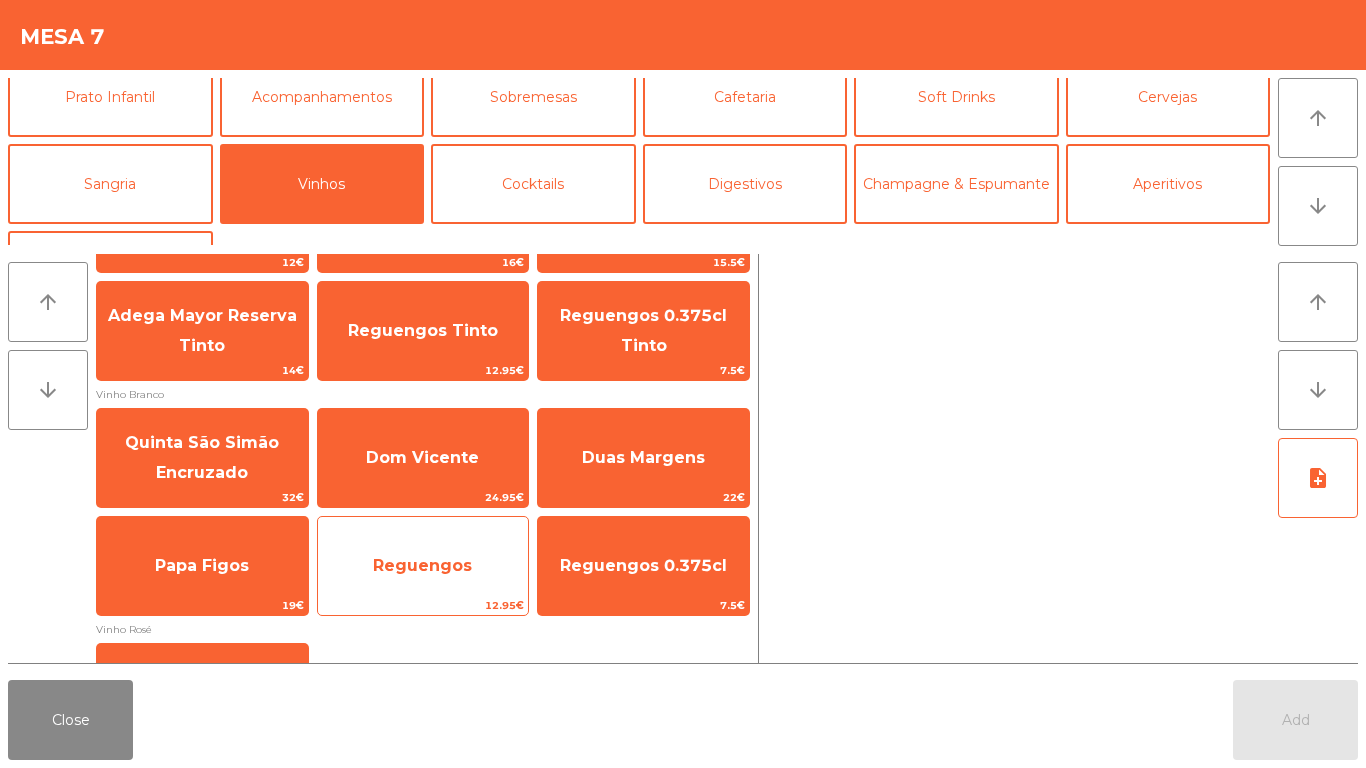 click on "Reguengos" 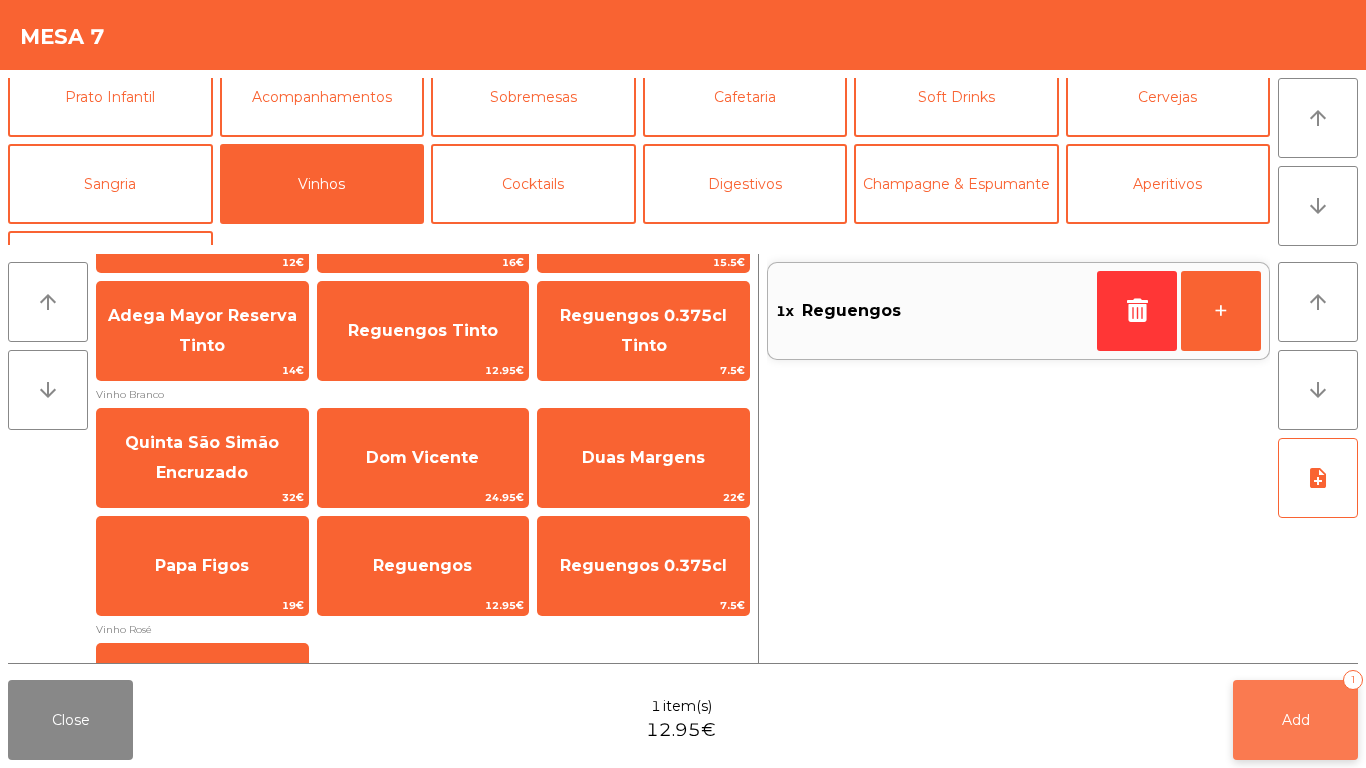 click on "Add   1" 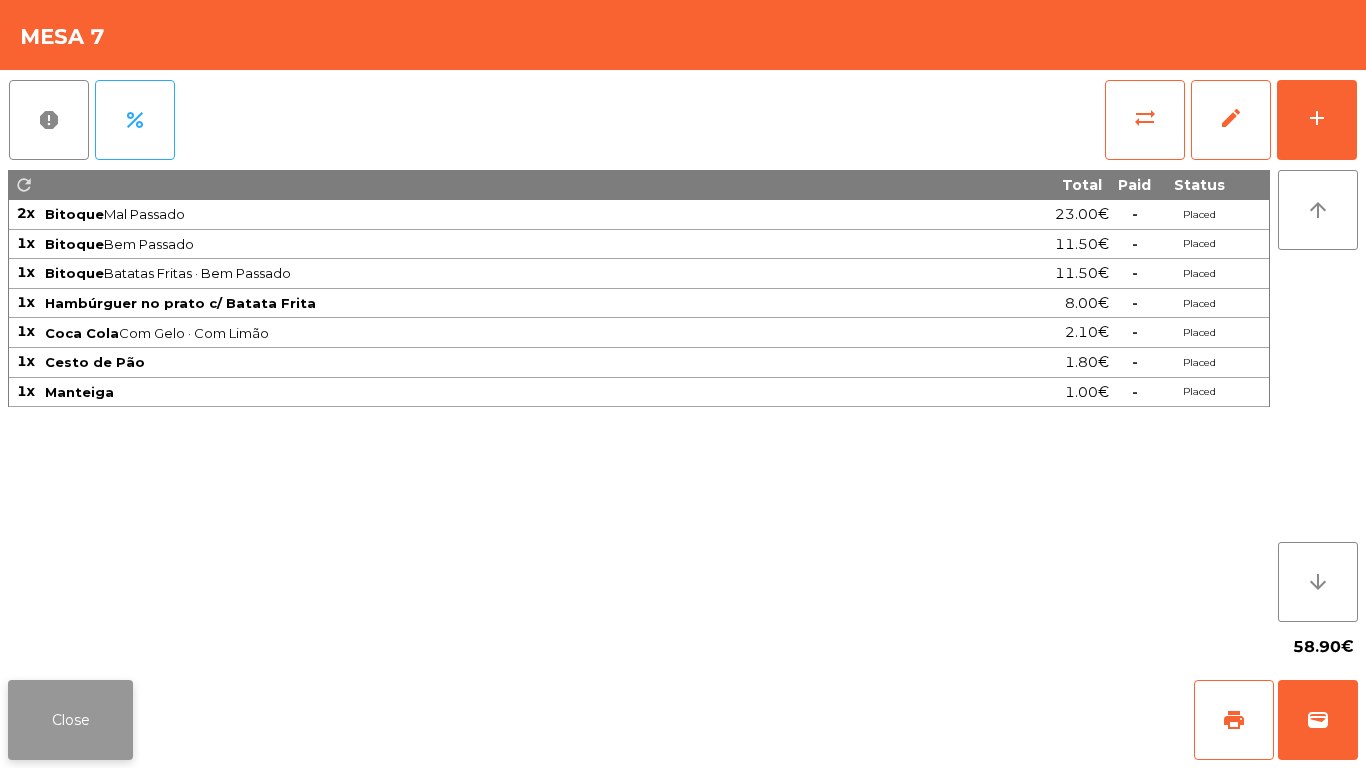 click on "Close" 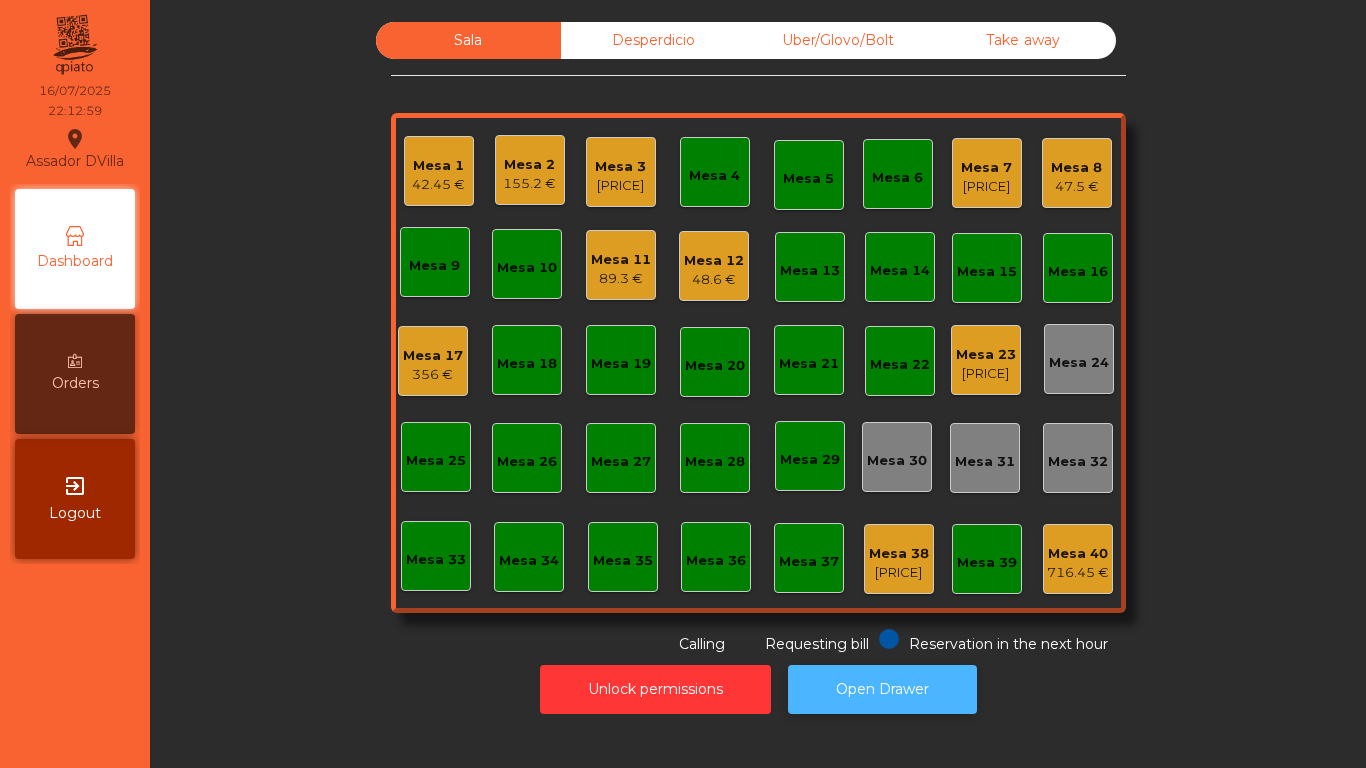 click on "Open Drawer" 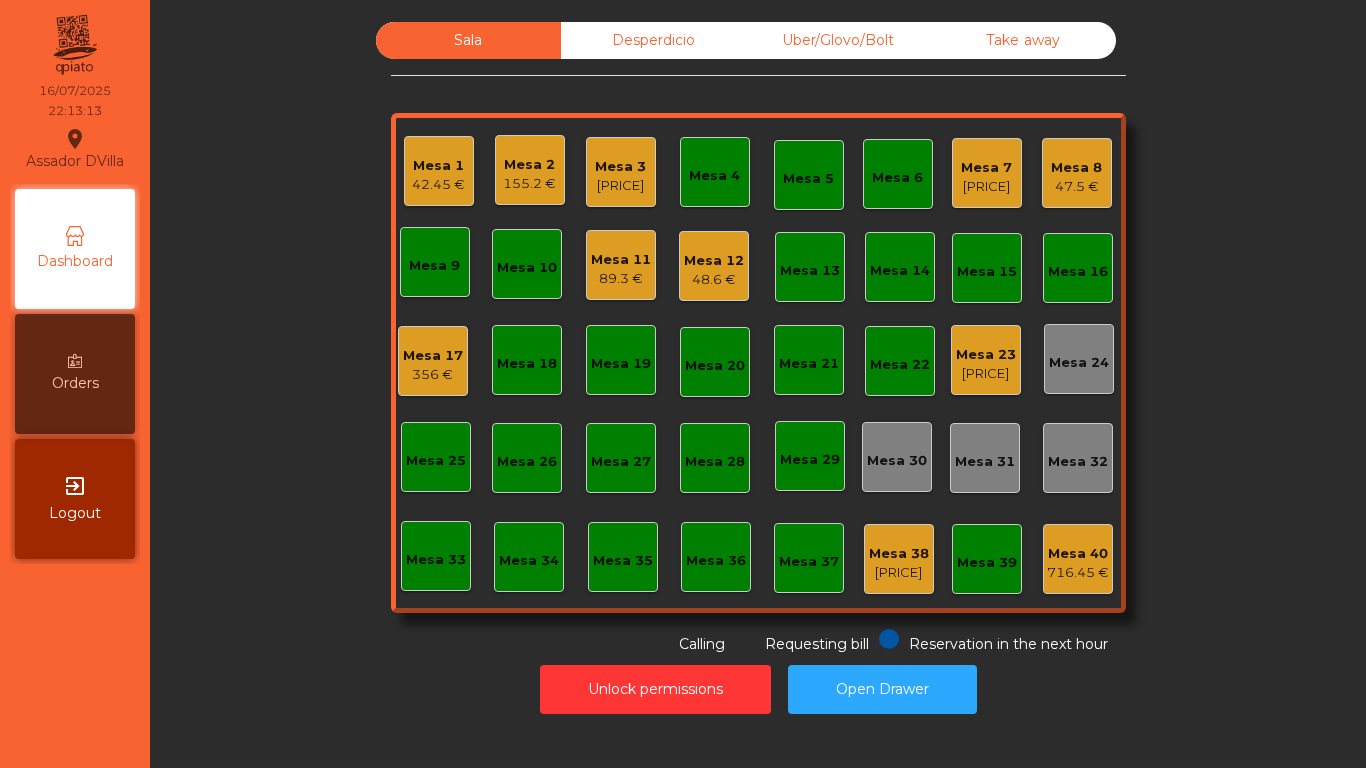 click on "Uber/Glovo/Bolt" 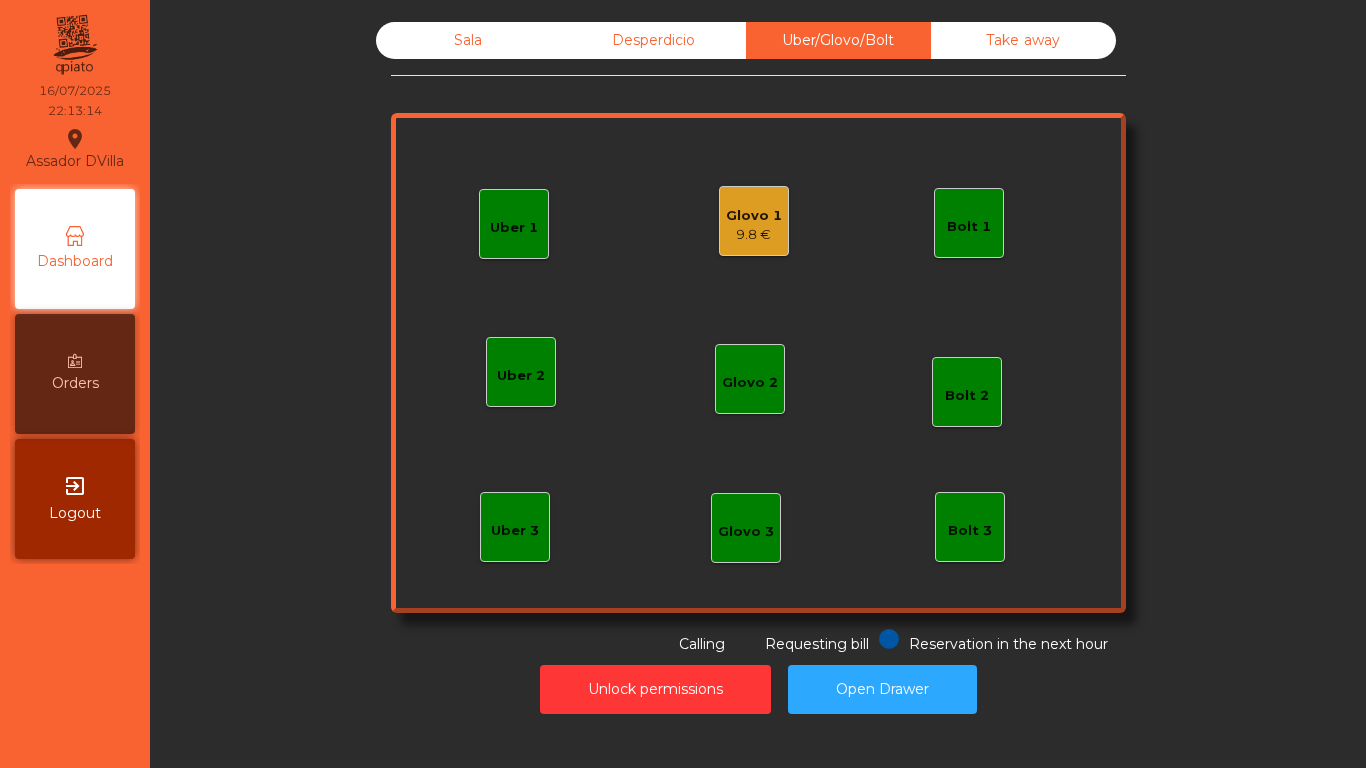 click on "9.8 €" 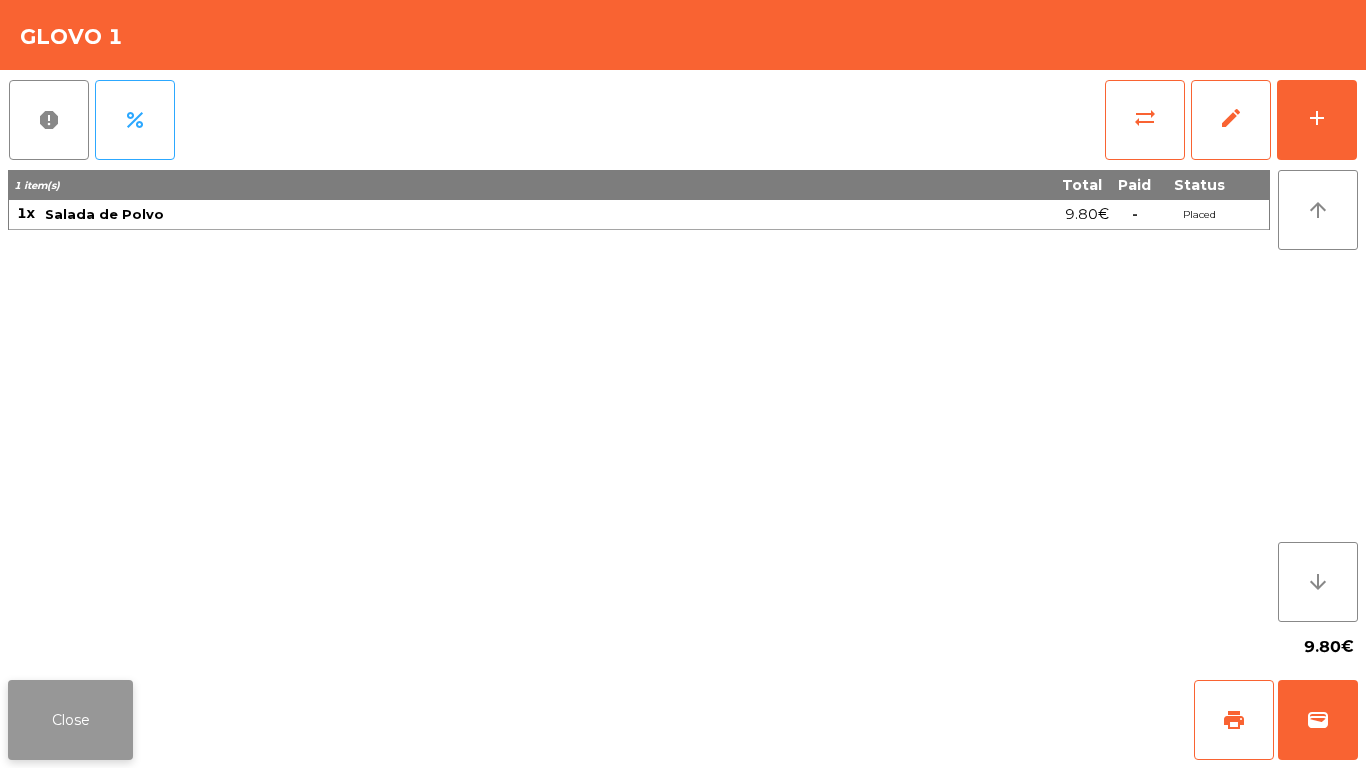 click on "Close" 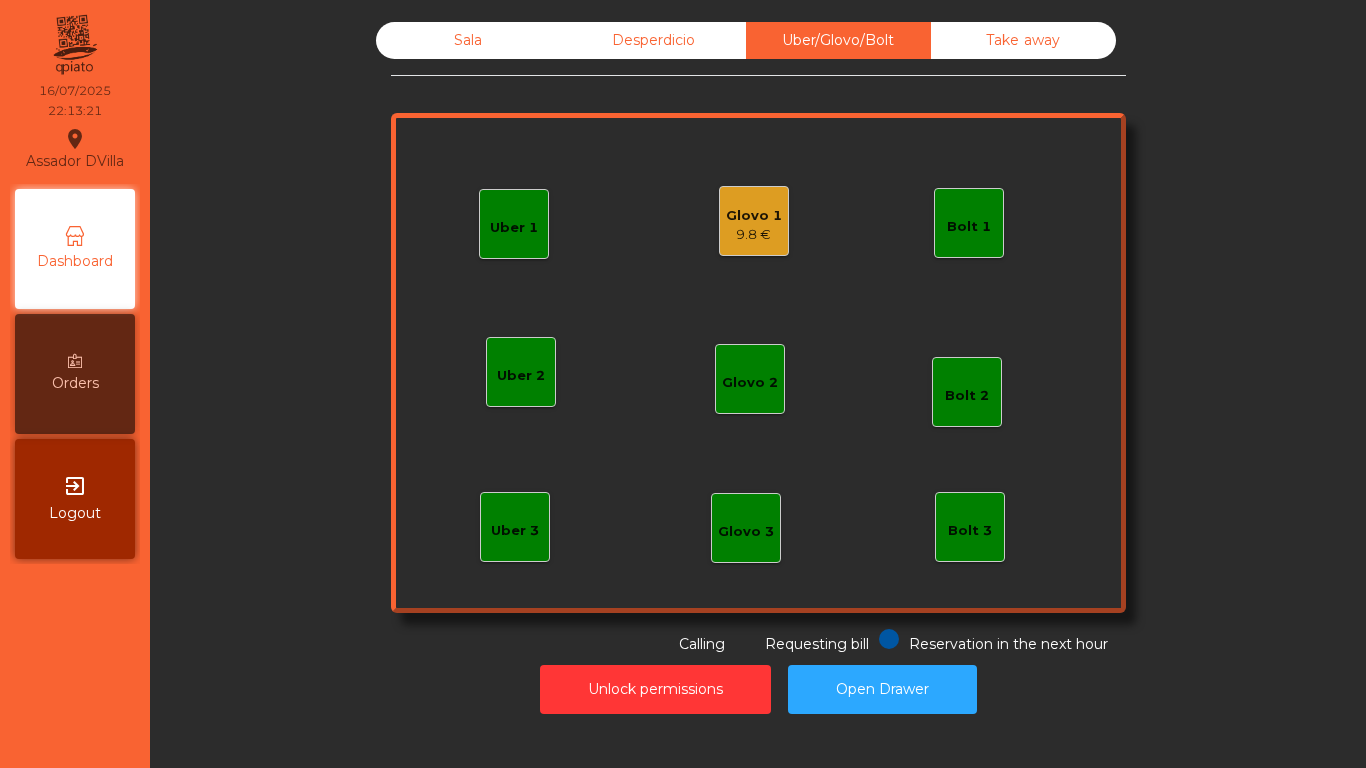 click on "Sala" 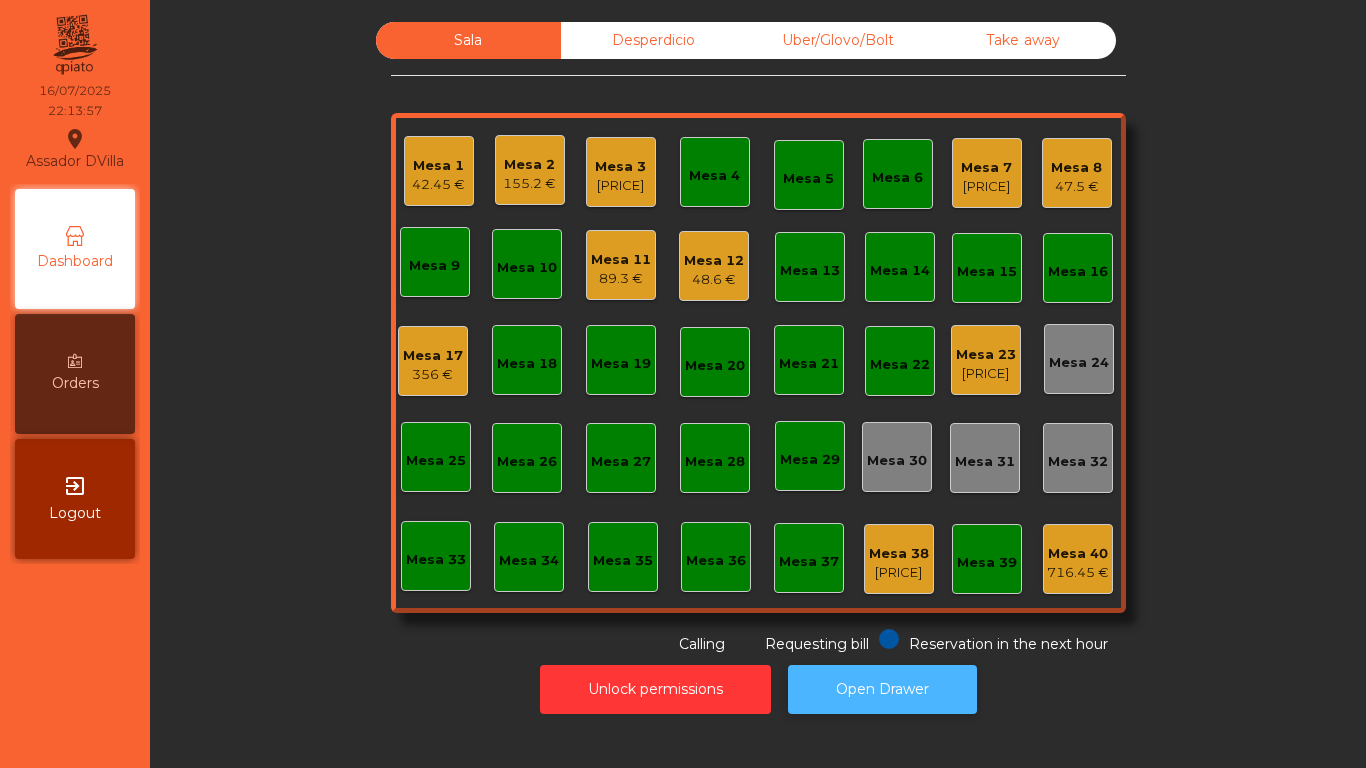 click on "Open Drawer" 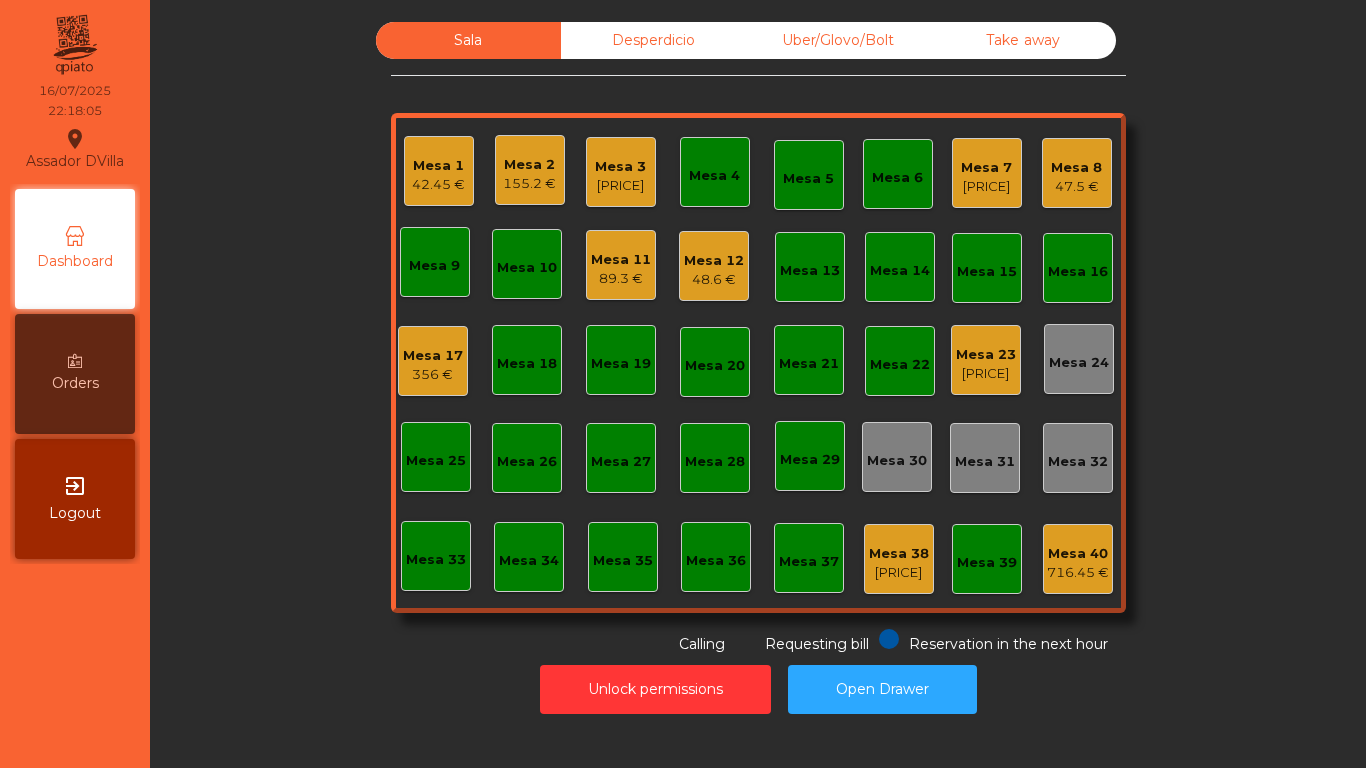 click on "356 €" 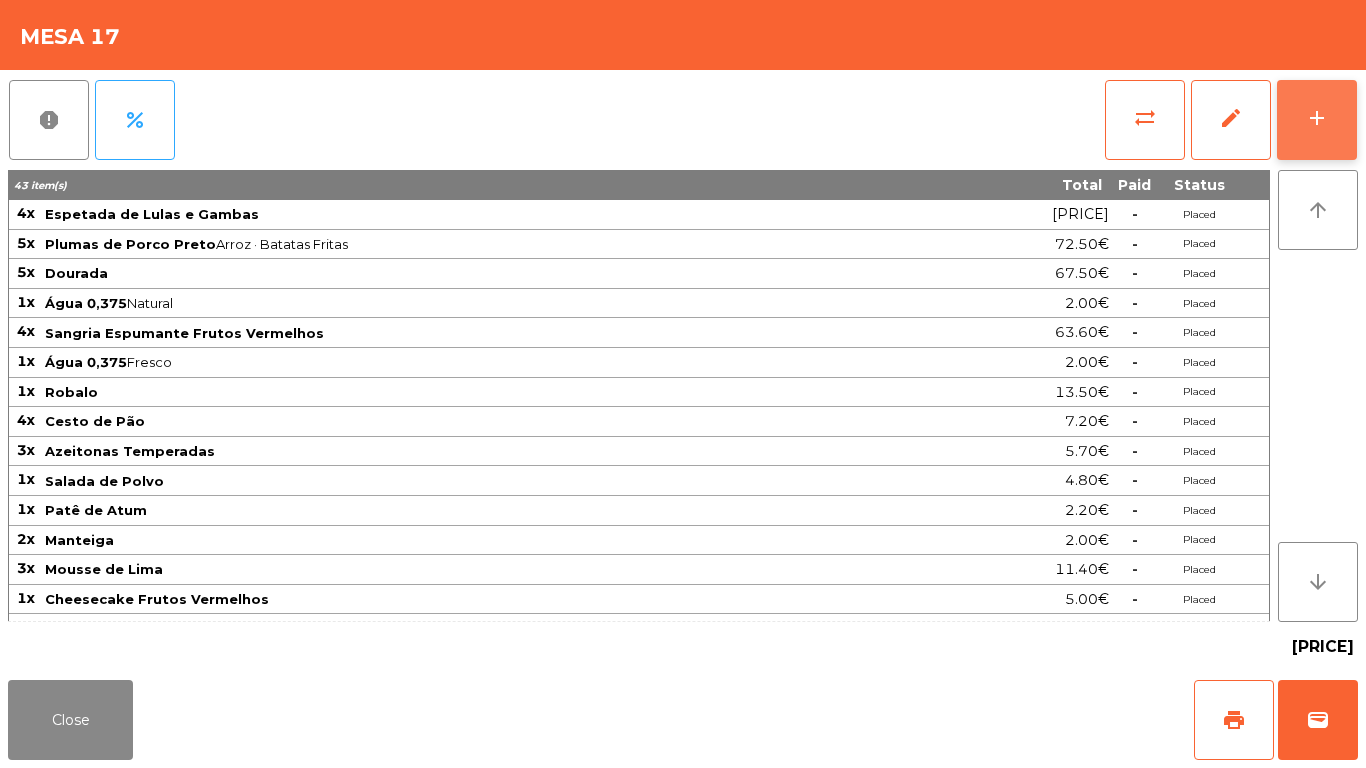 click on "add" 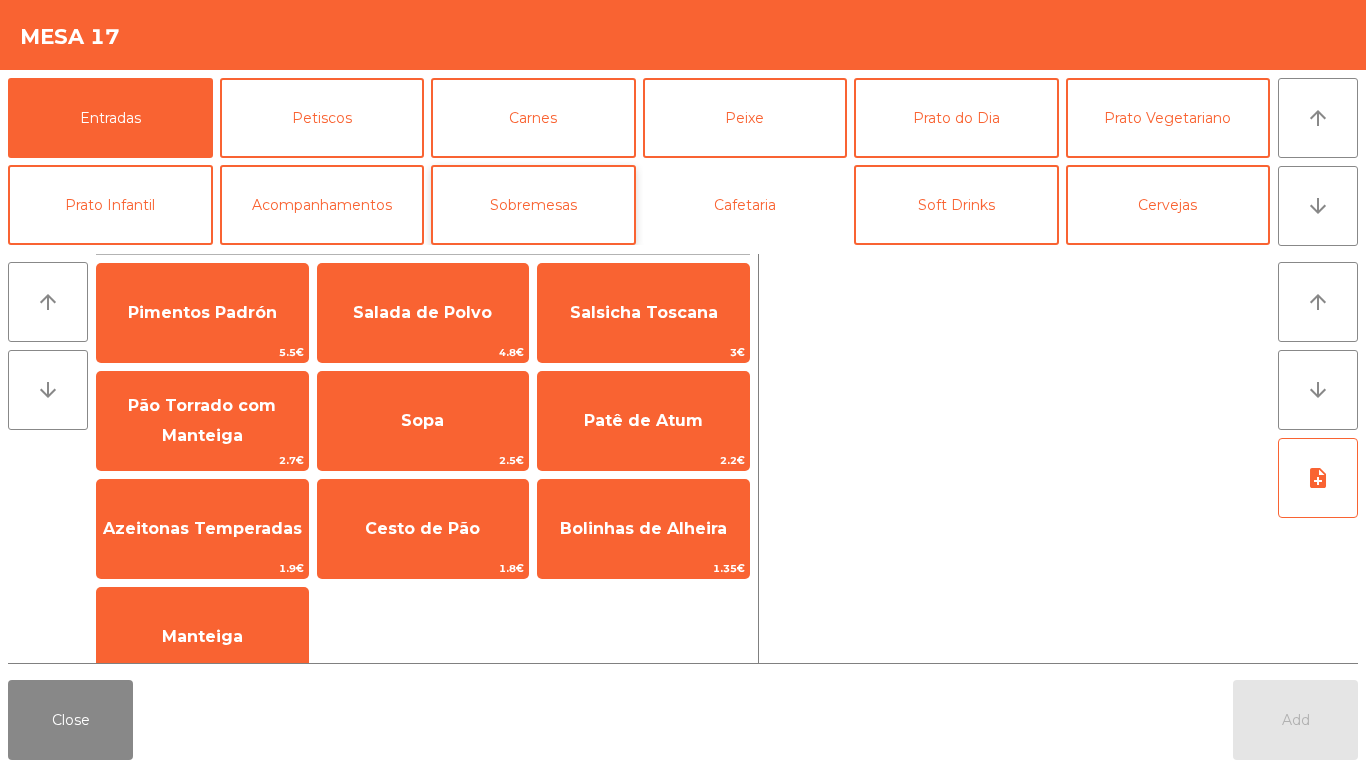 drag, startPoint x: 779, startPoint y: 187, endPoint x: 580, endPoint y: 241, distance: 206.1965 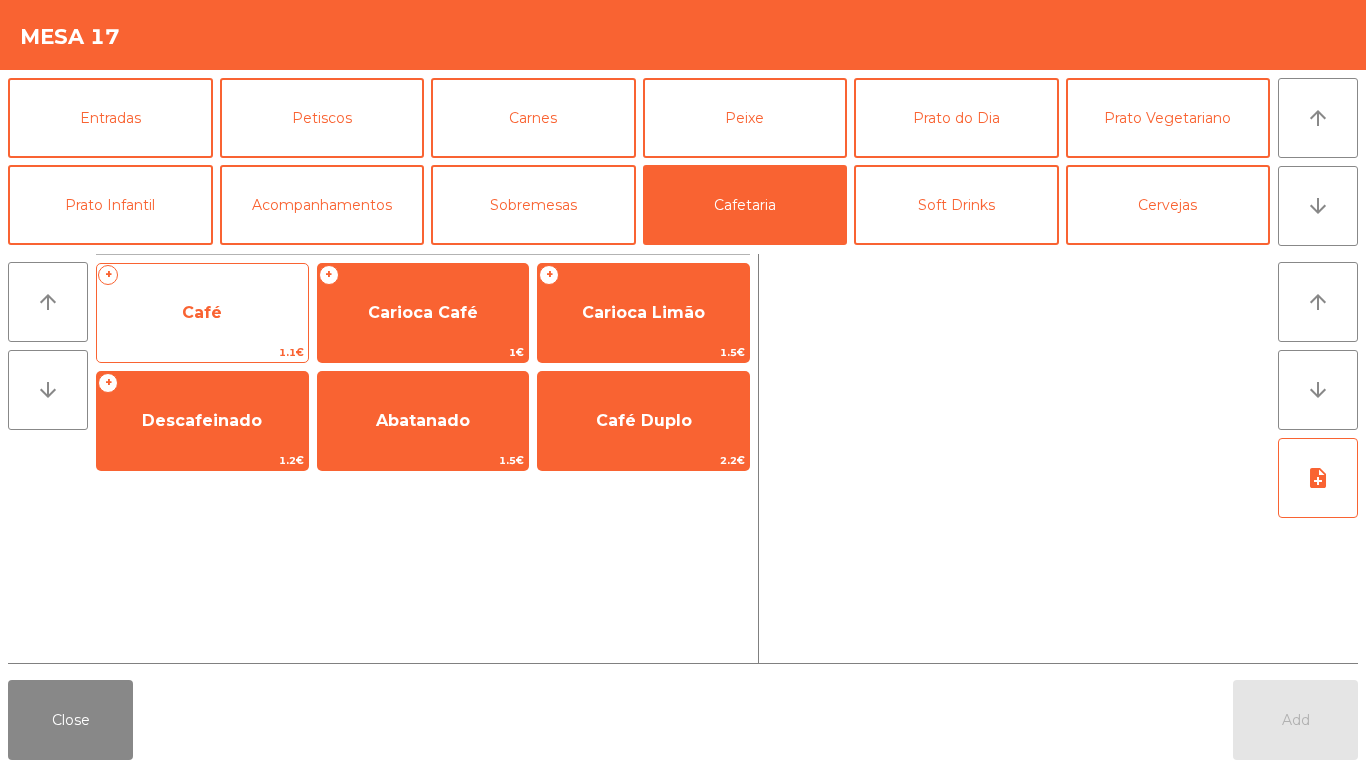 click on "Café" 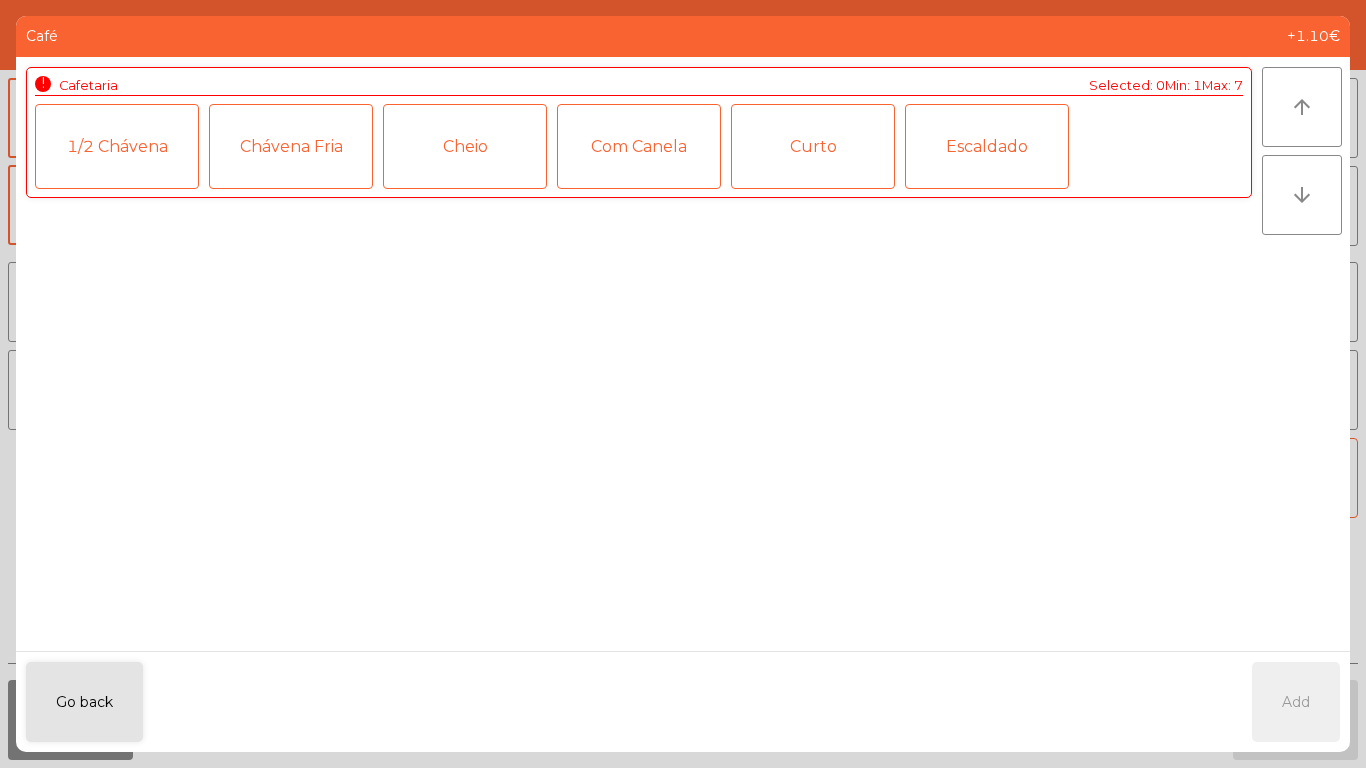 click on "1/2 Chávena" 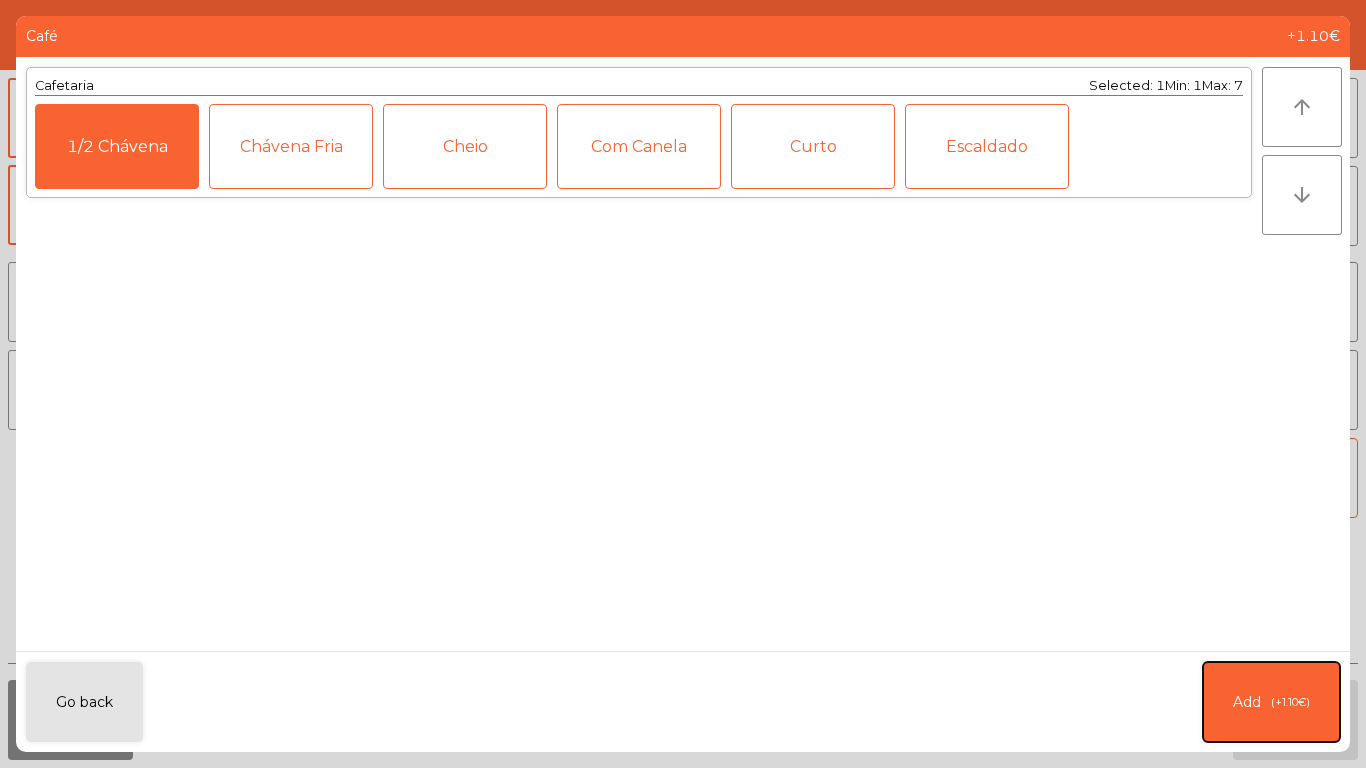 click on "Add   (+1.10€)" 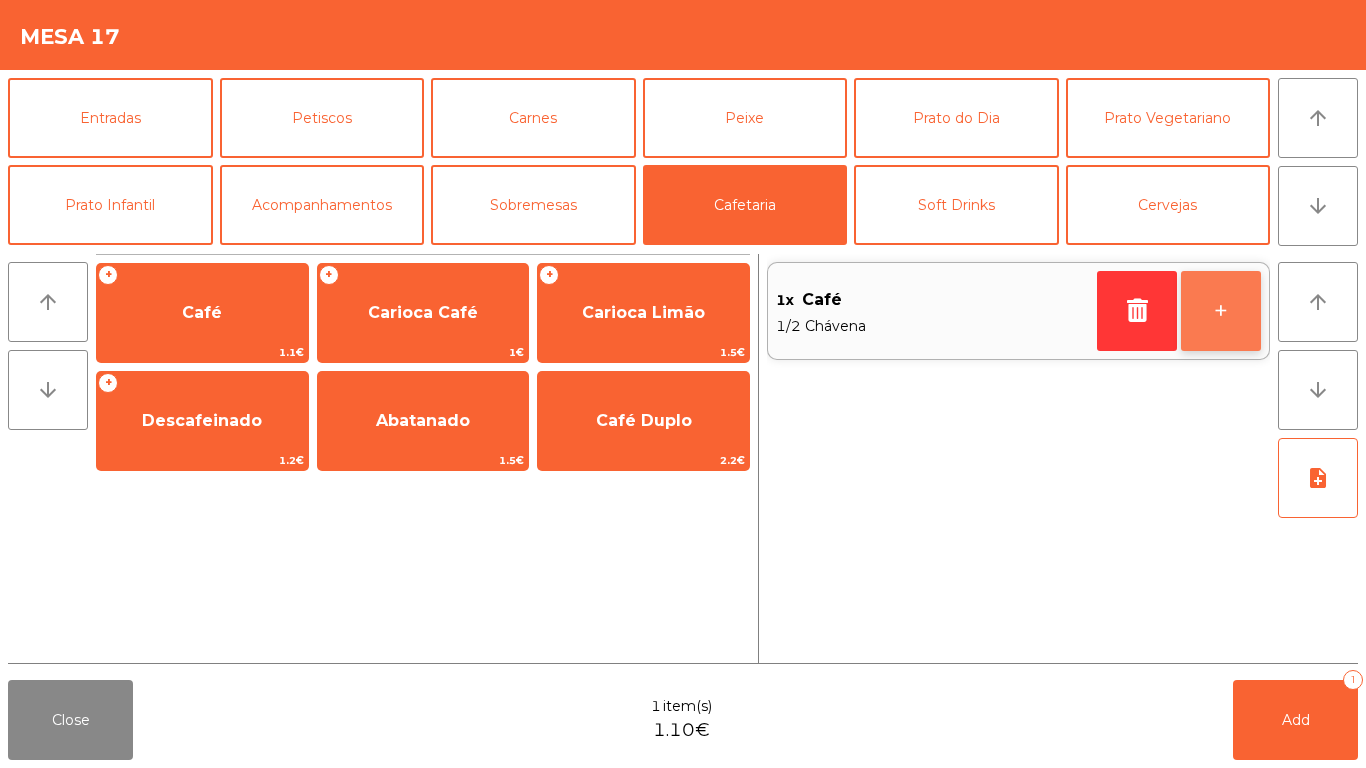 click on "+" 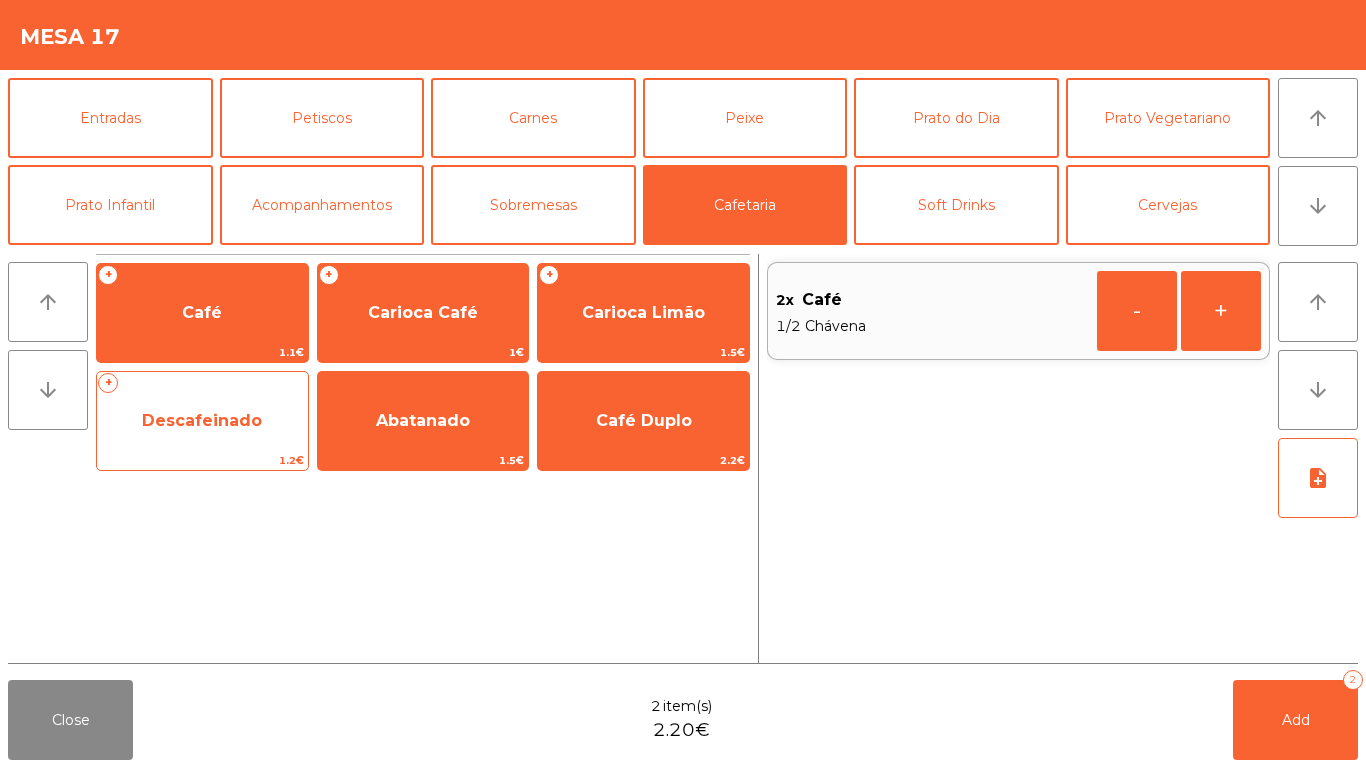click on "Descafeinado" 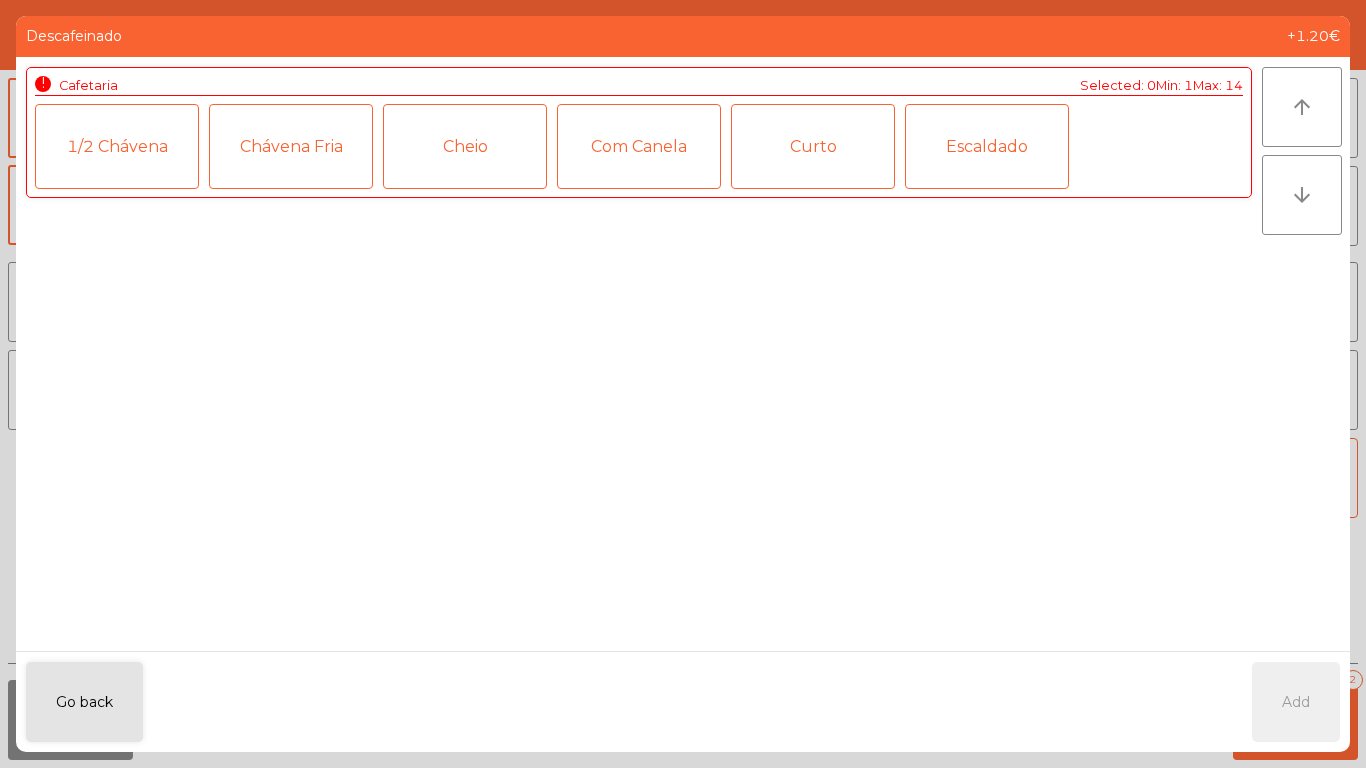 click on "1/2 Chávena" 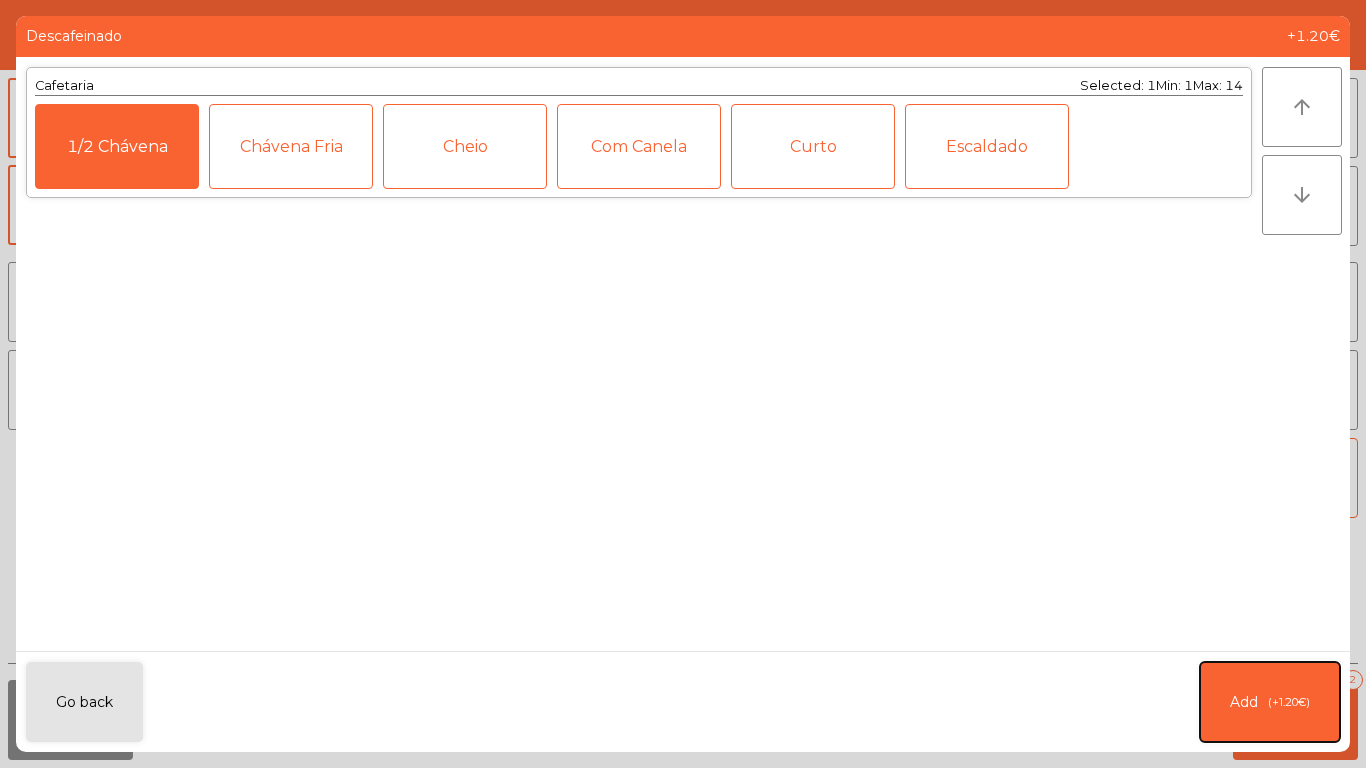 drag, startPoint x: 1245, startPoint y: 716, endPoint x: 1198, endPoint y: 681, distance: 58.60034 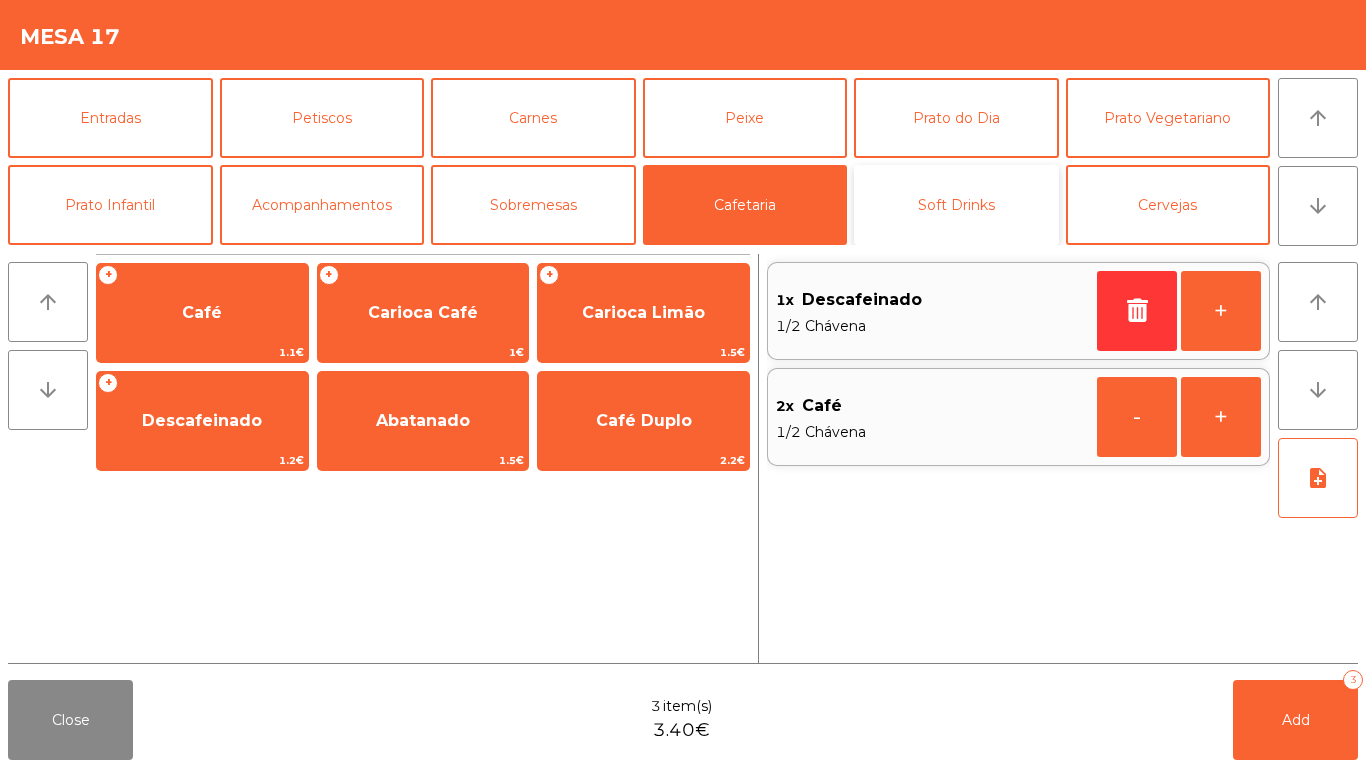 click on "Soft Drinks" 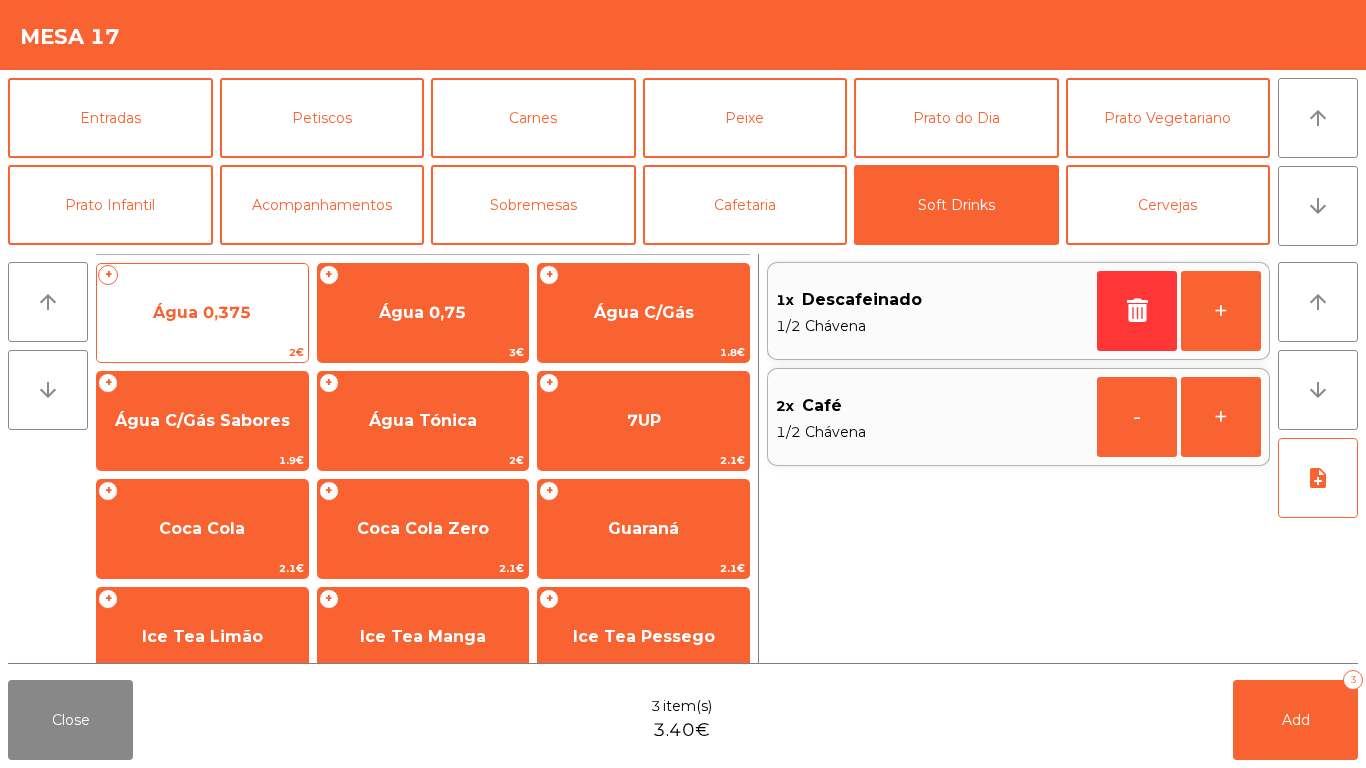 click on "Água 0,375" 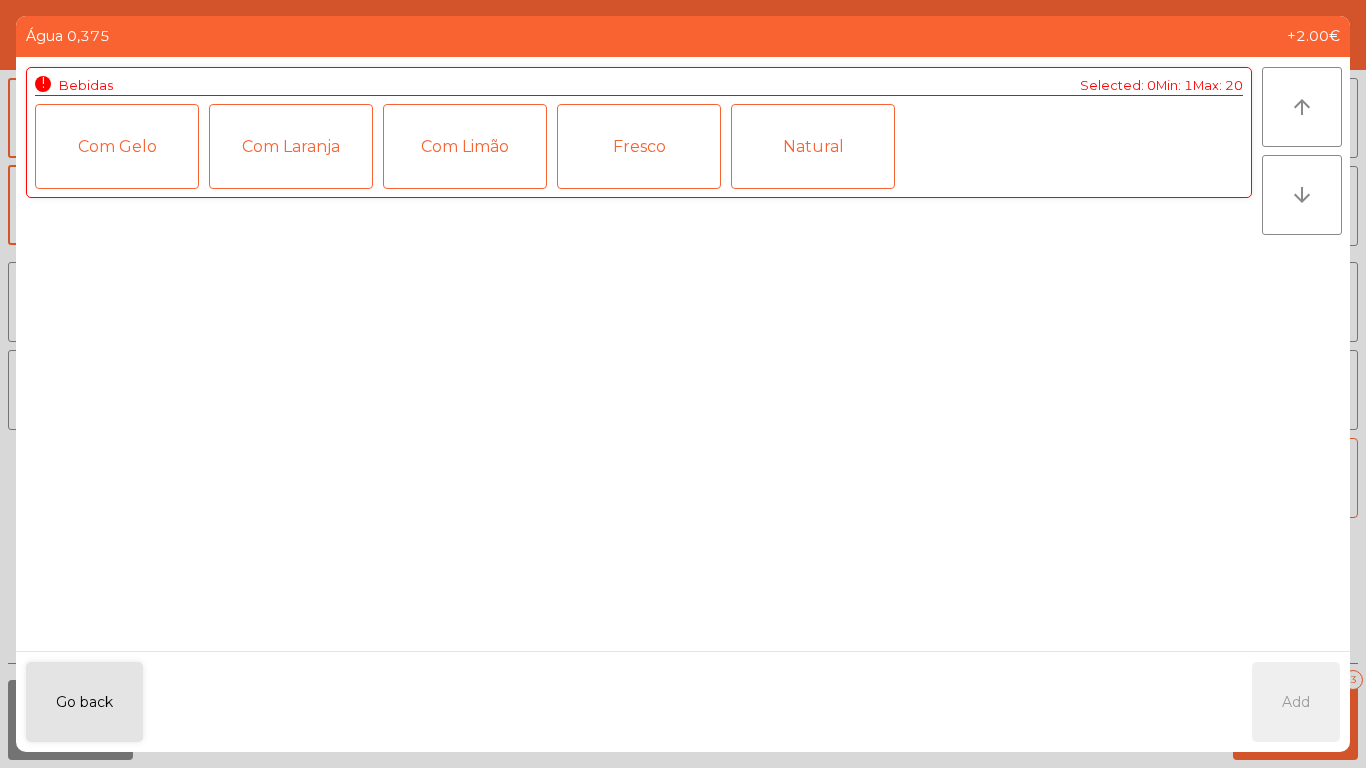 click on "Natural" 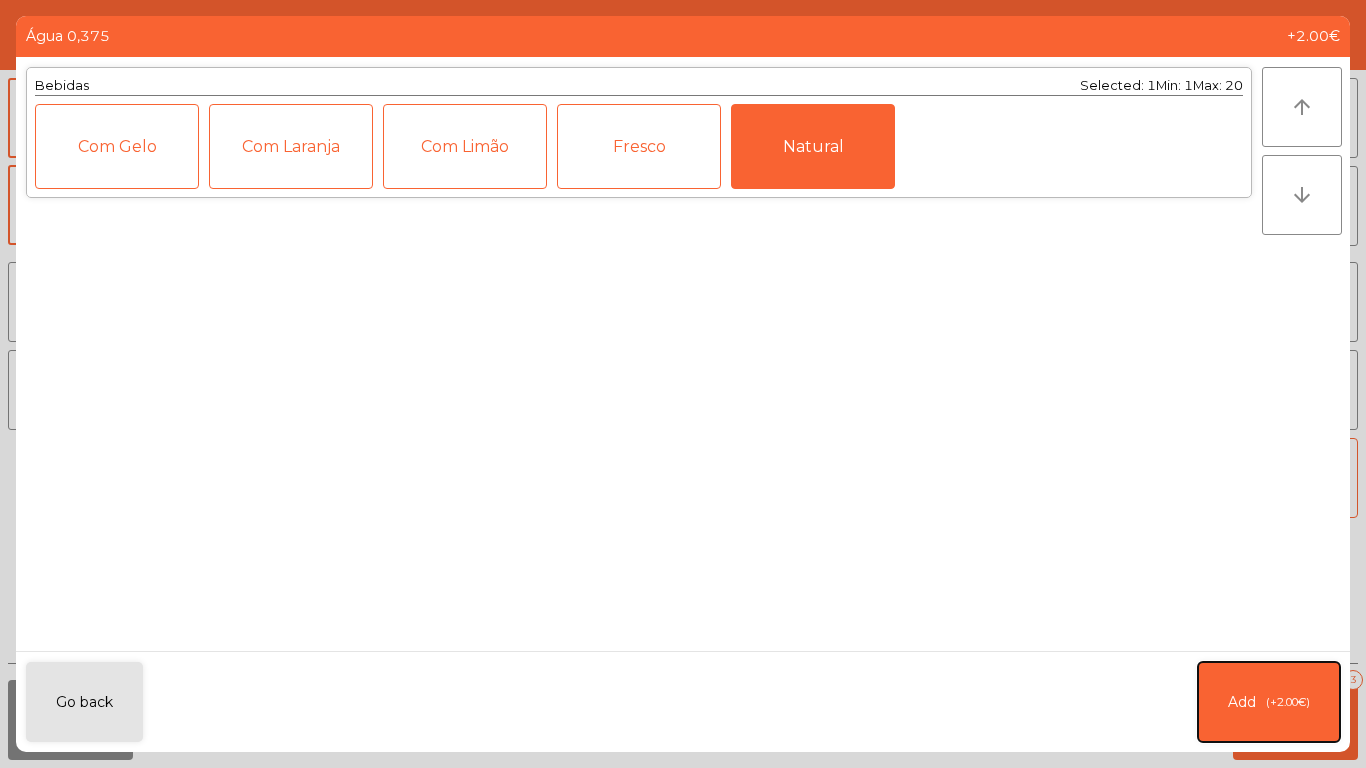 click on "(+2.00€)" 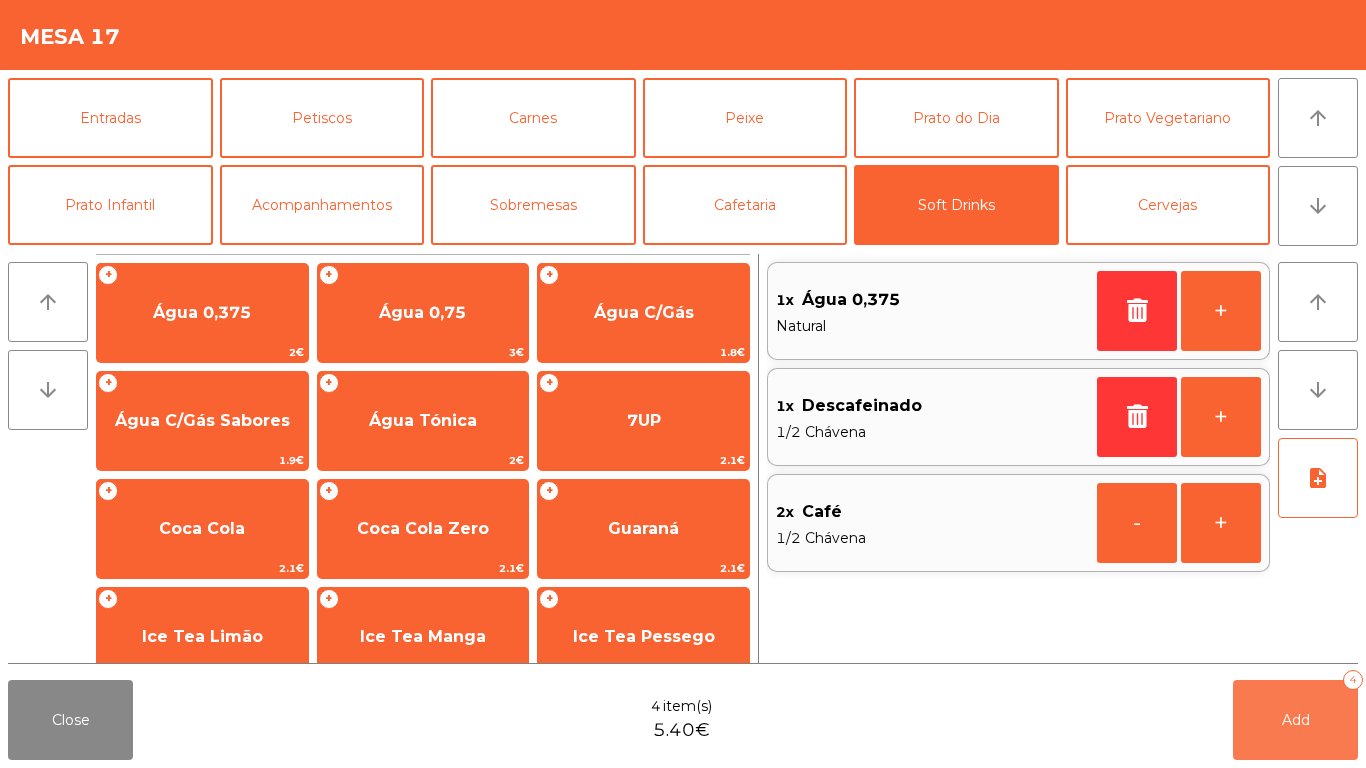 click on "Add" 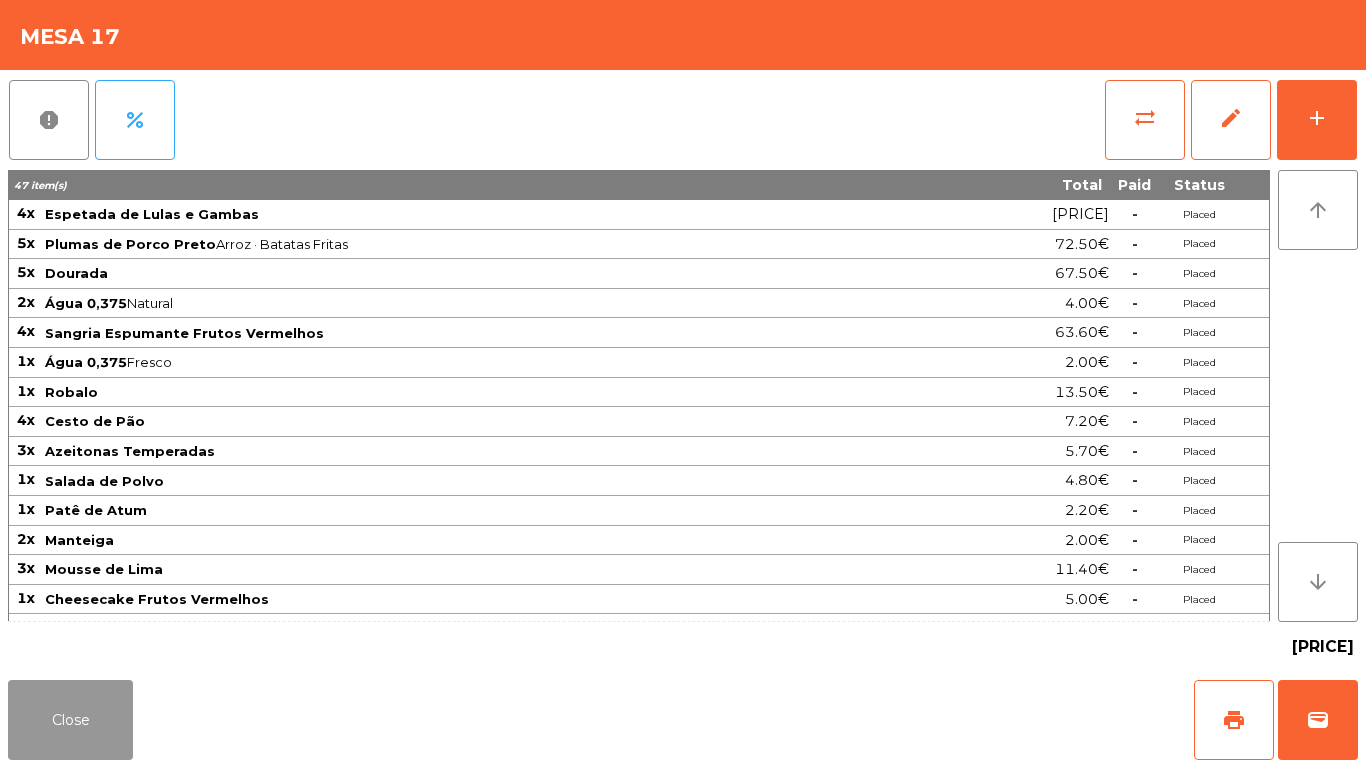 drag, startPoint x: 58, startPoint y: 742, endPoint x: 23, endPoint y: 518, distance: 226.71788 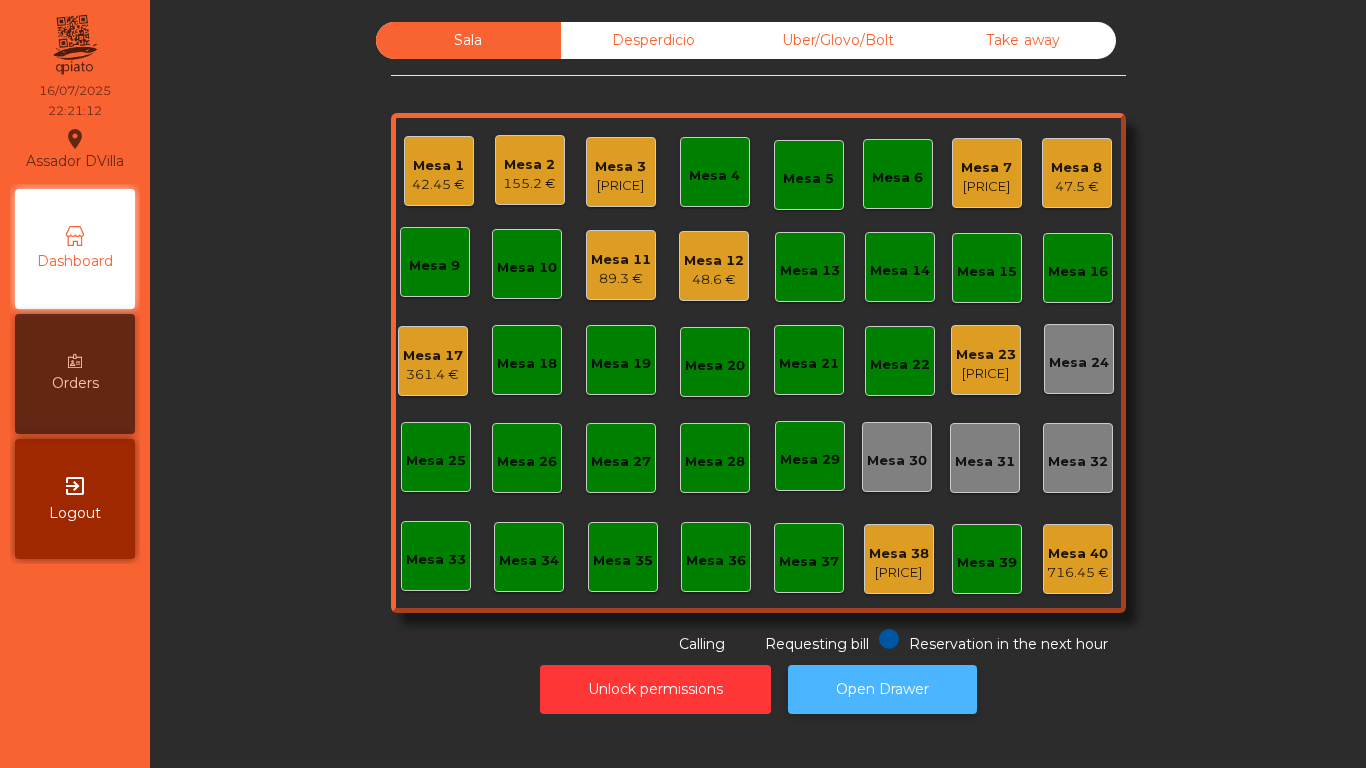 click on "Open Drawer" 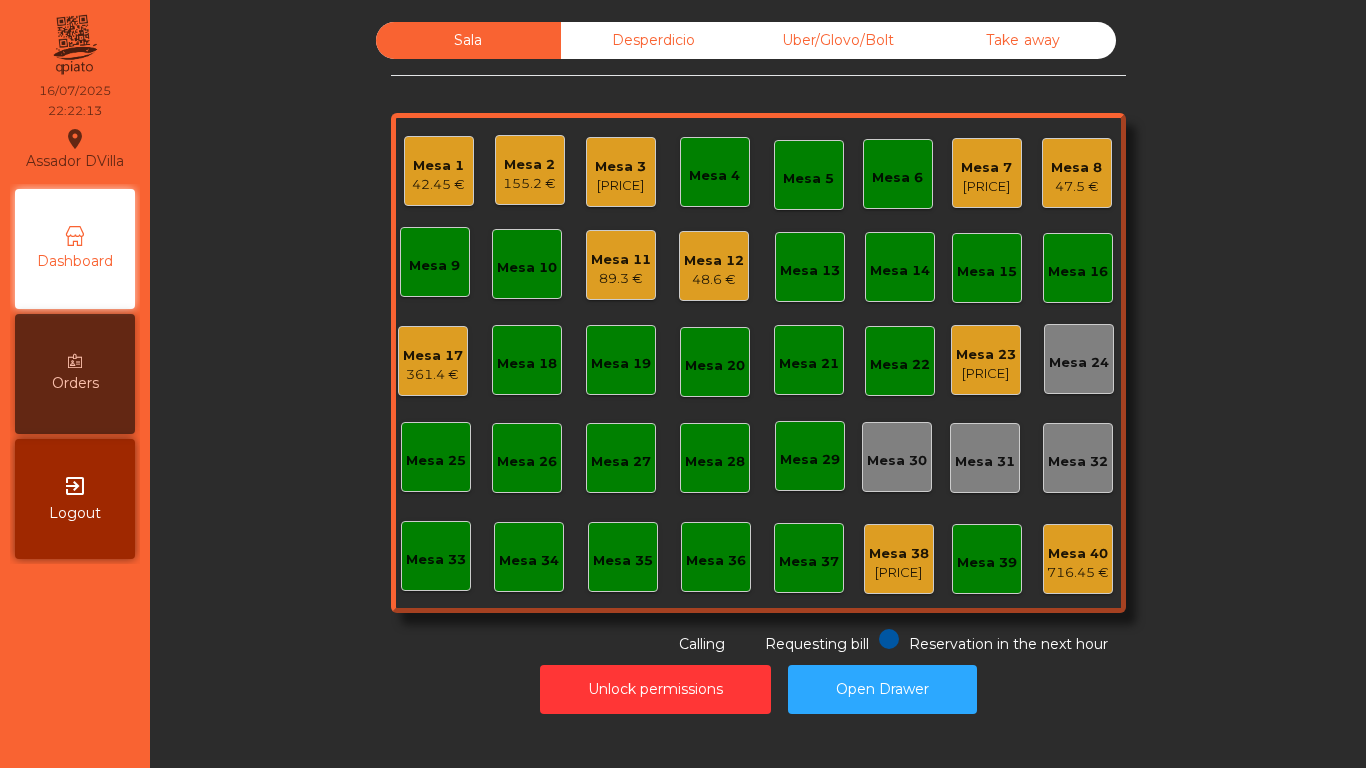 click on "[PRICE]" 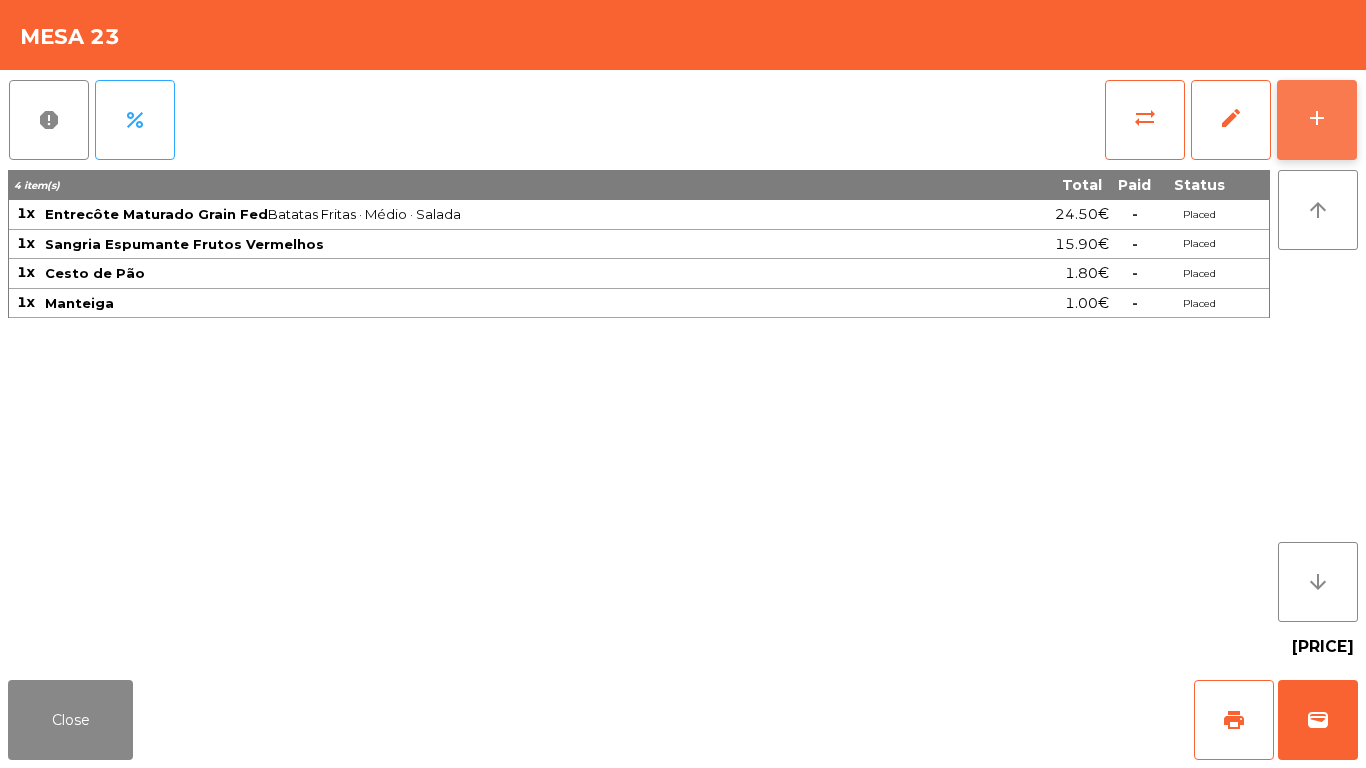 click on "add" 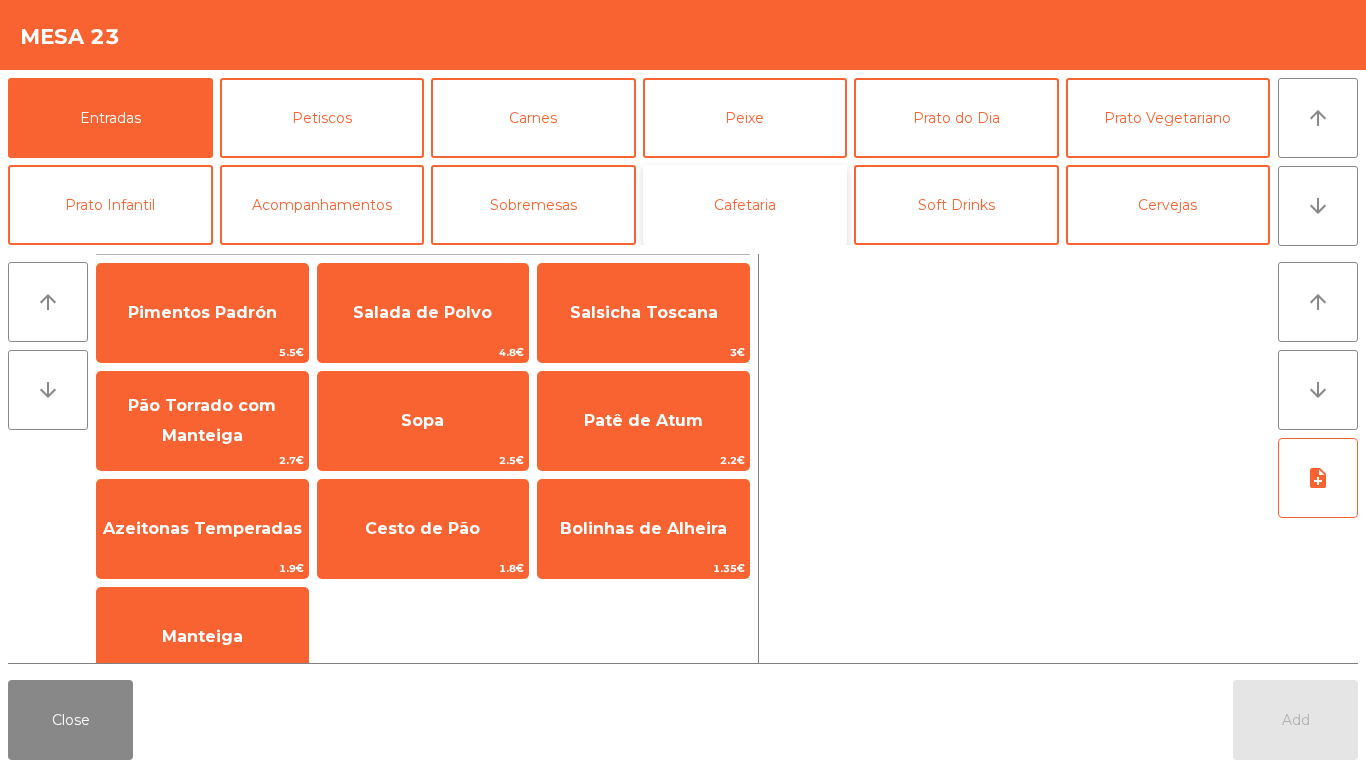 click on "Cafetaria" 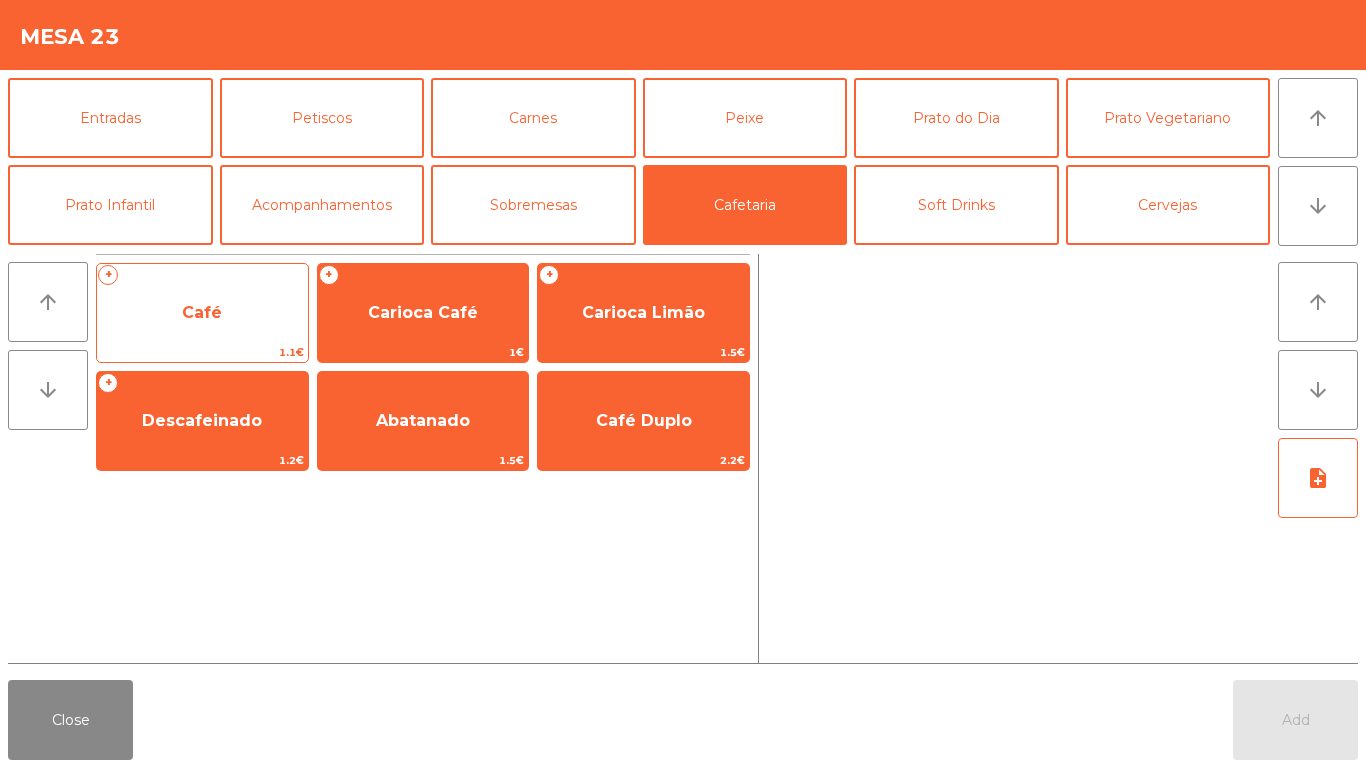 click on "Café" 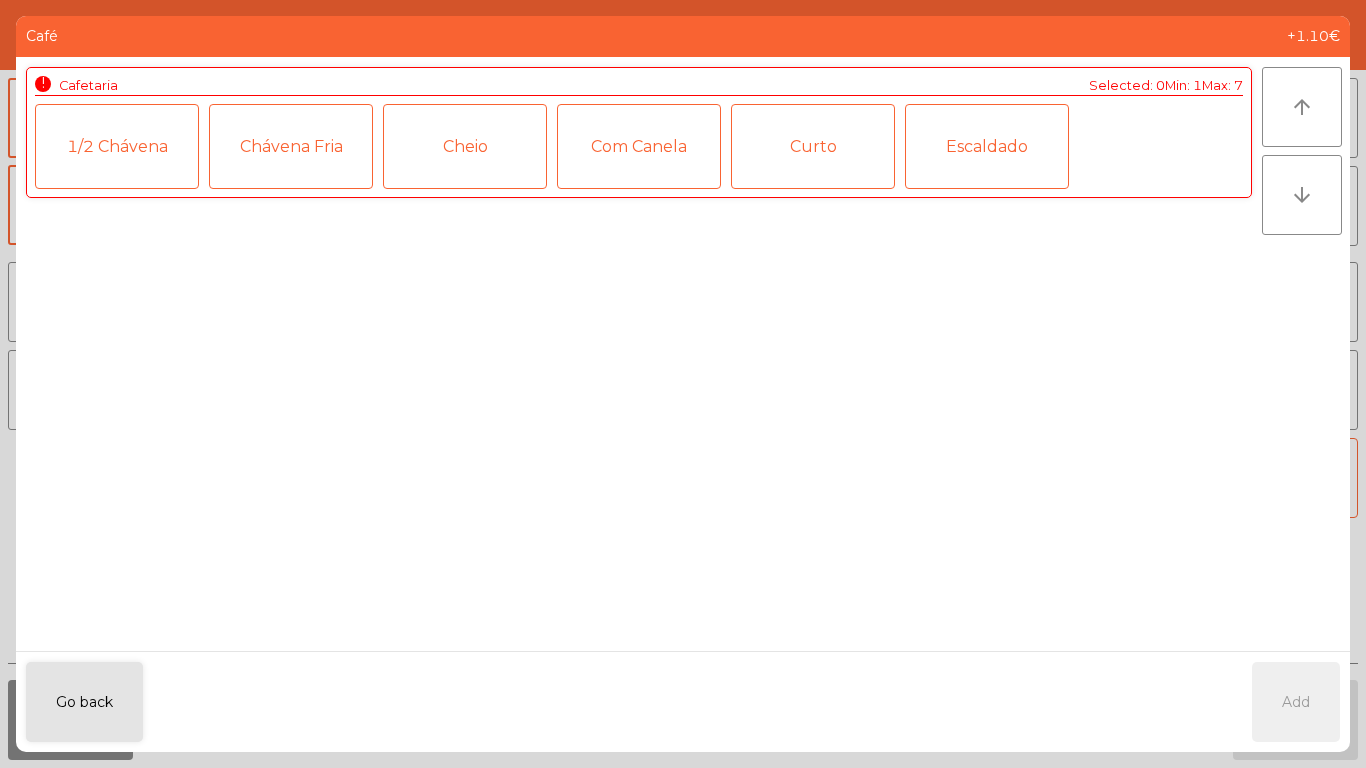 click on "1/2 Chávena" 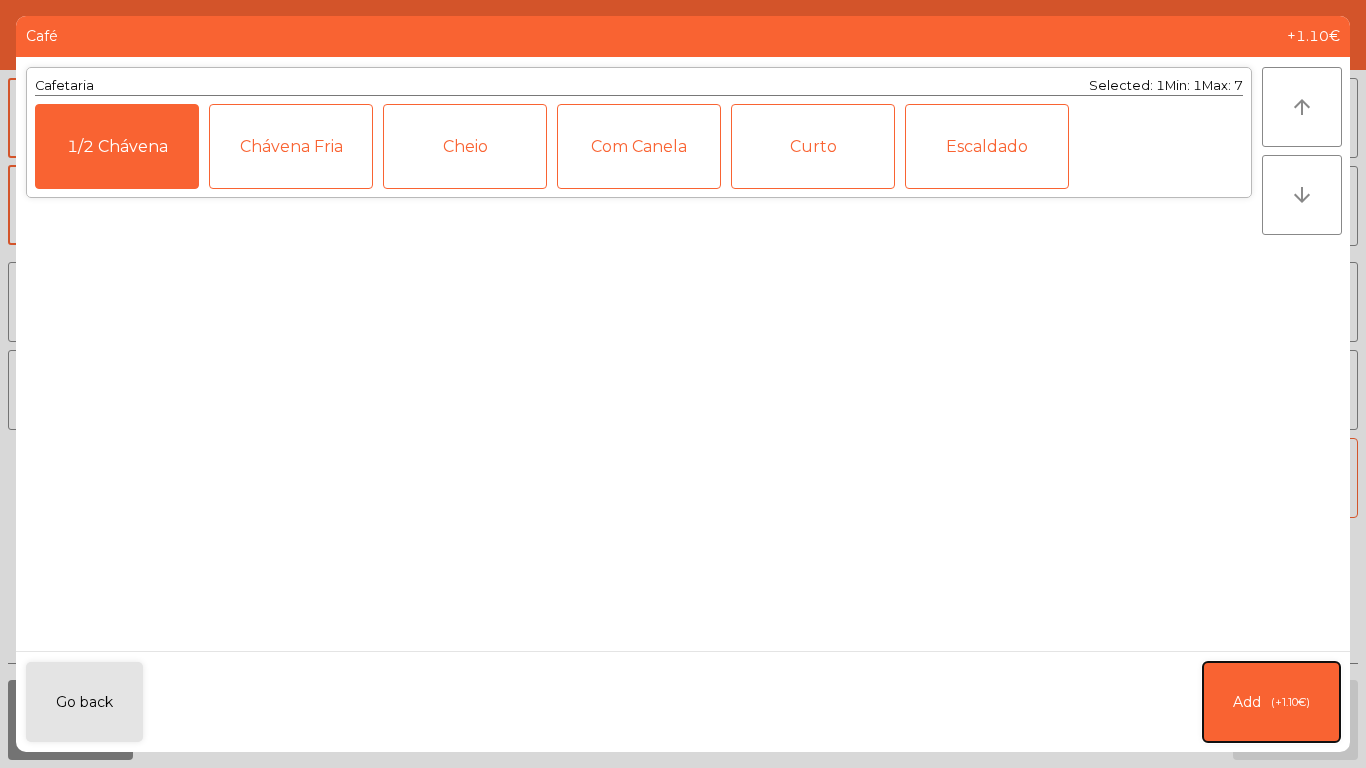 click on "Add   (+1.10€)" 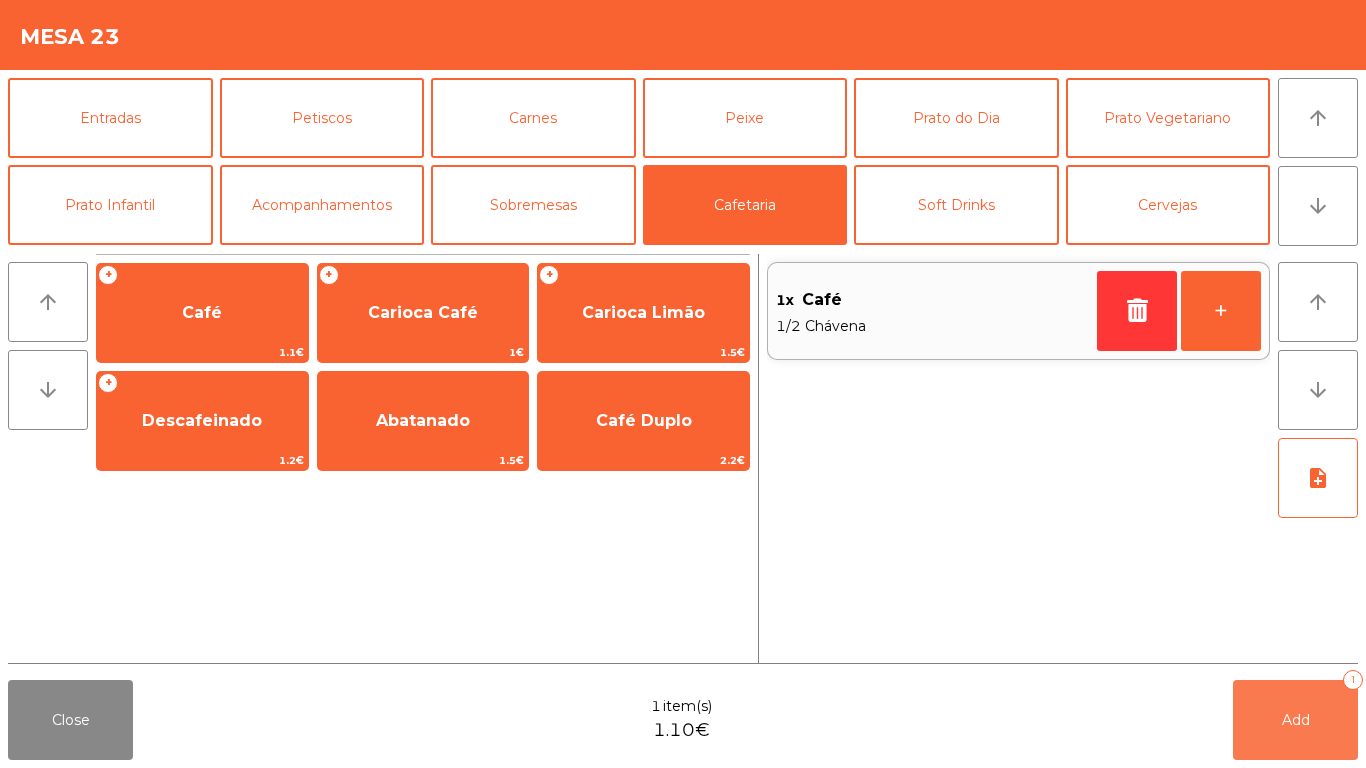 drag, startPoint x: 1334, startPoint y: 704, endPoint x: 1335, endPoint y: 715, distance: 11.045361 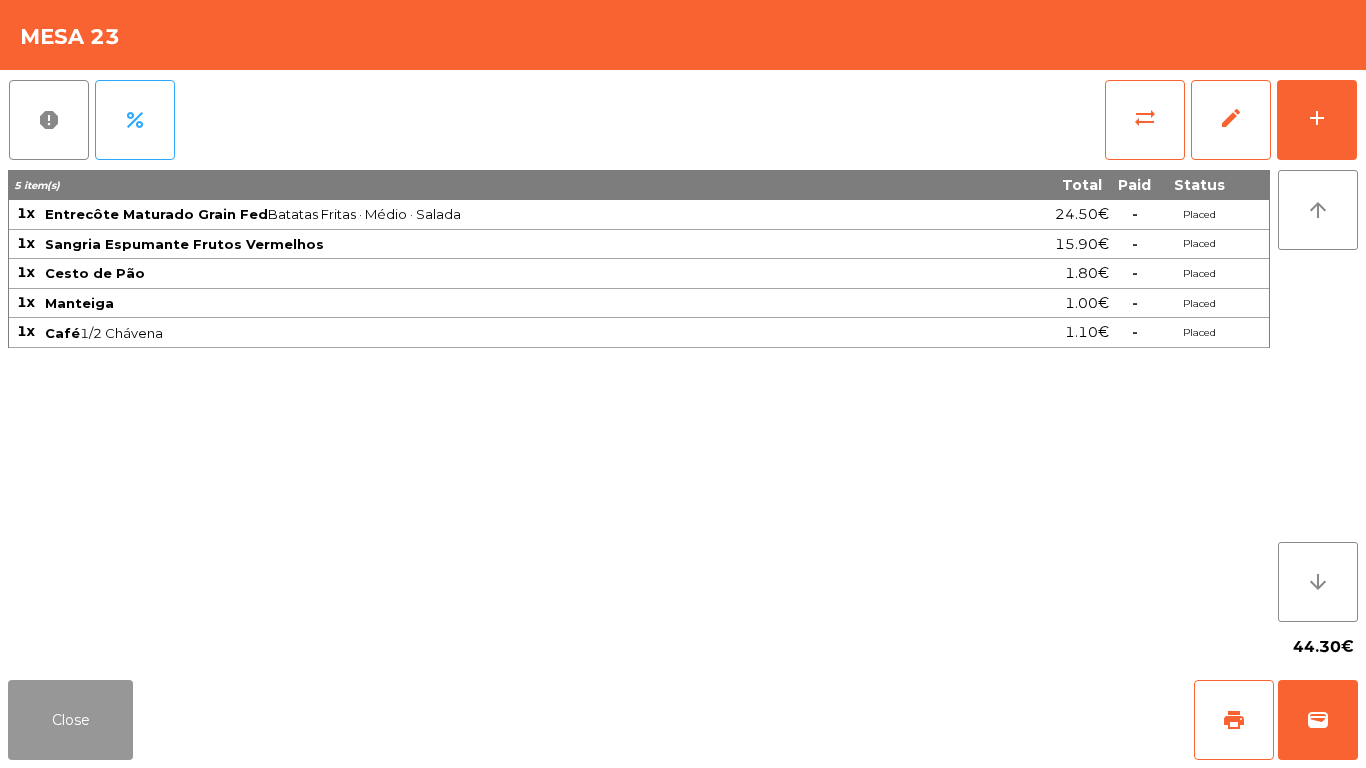 click on "Close" 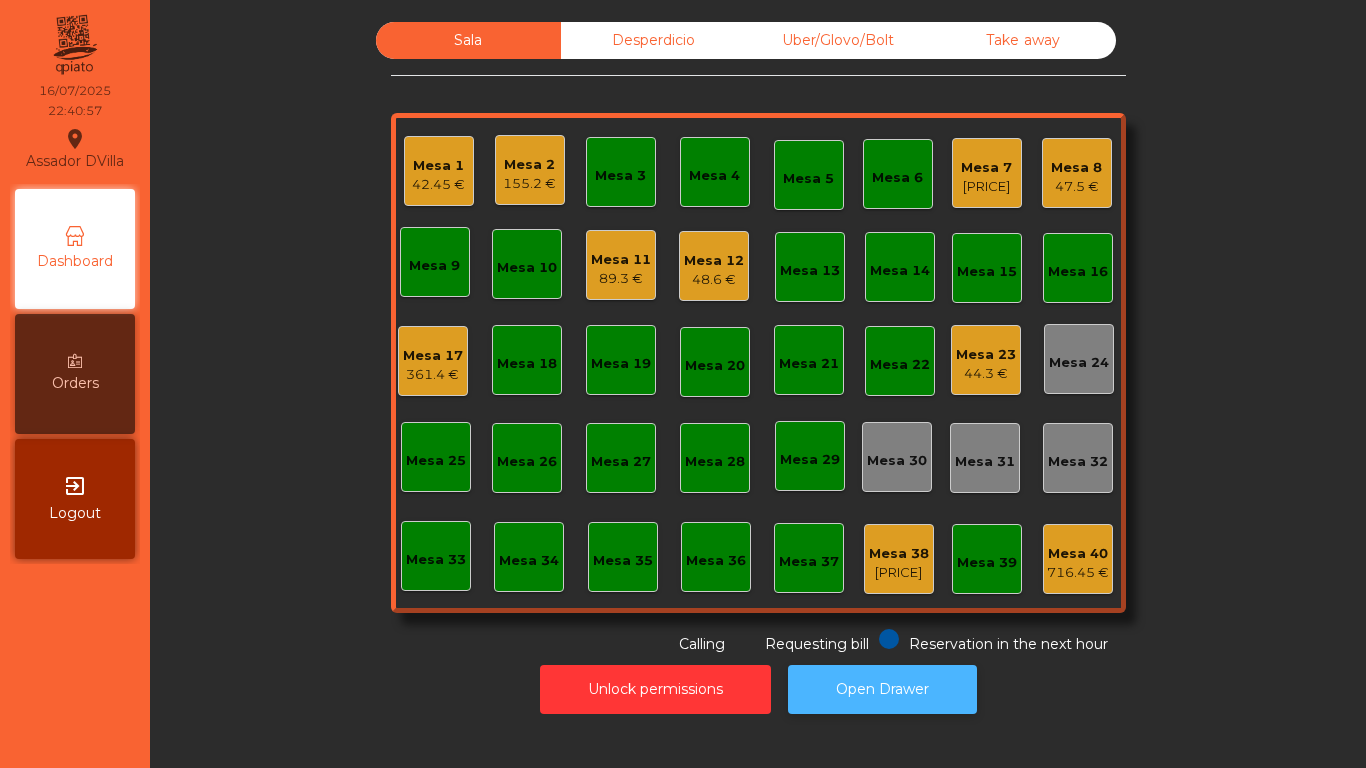click on "Open Drawer" 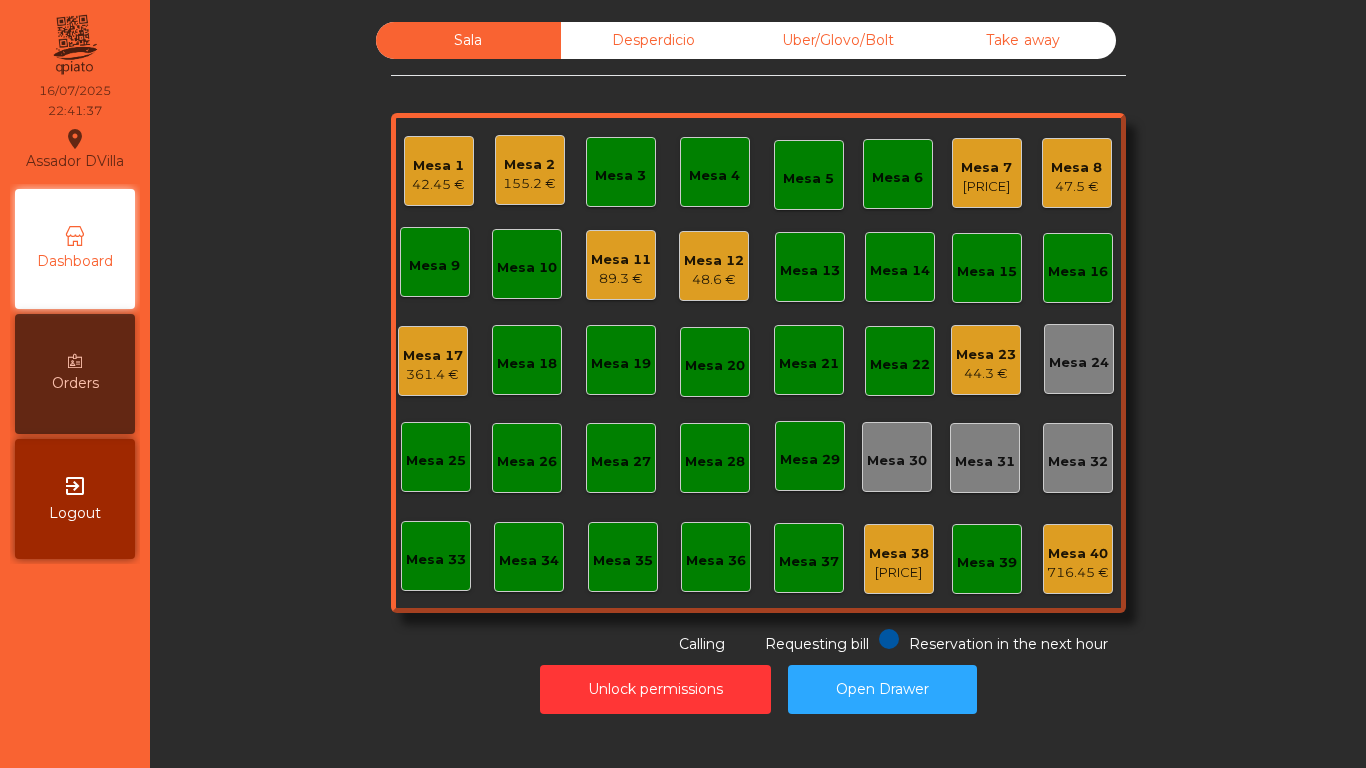 click on "Mesa 17" 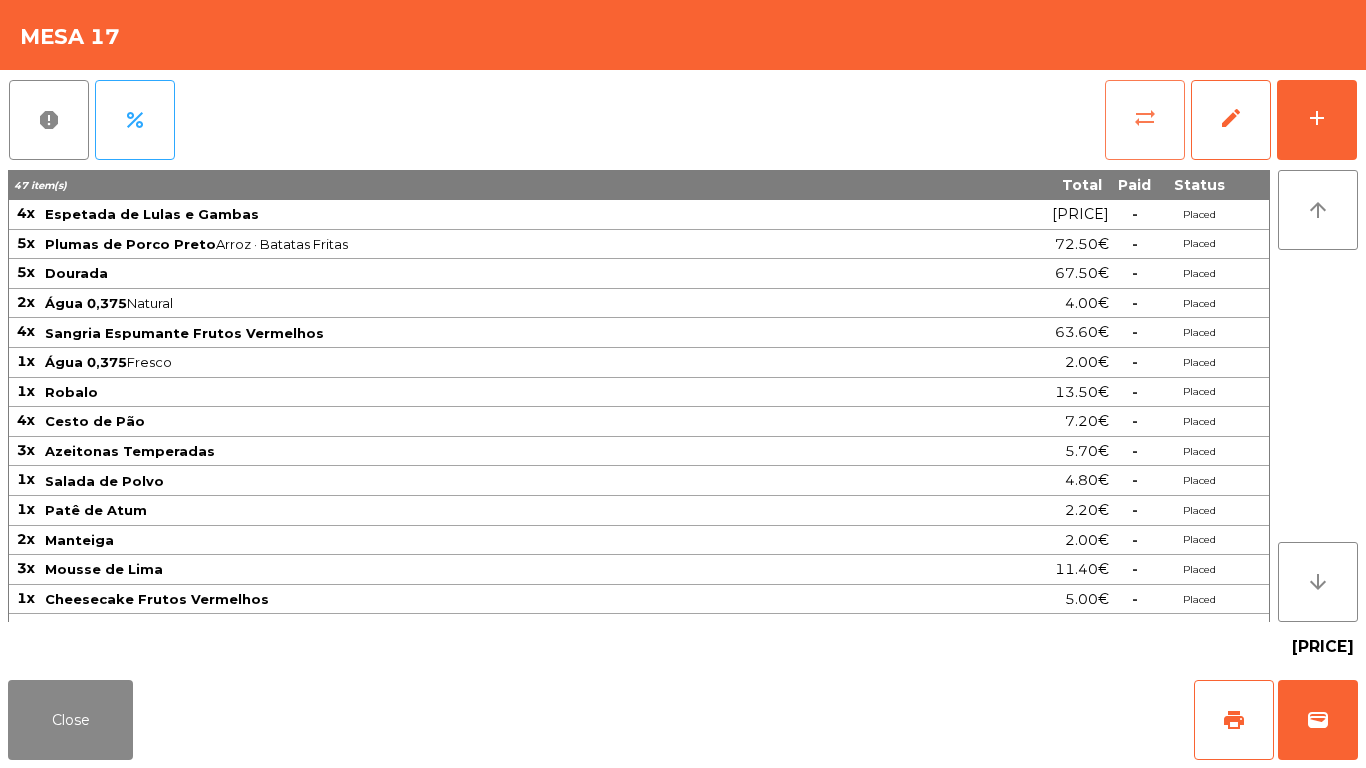 click on "sync_alt" 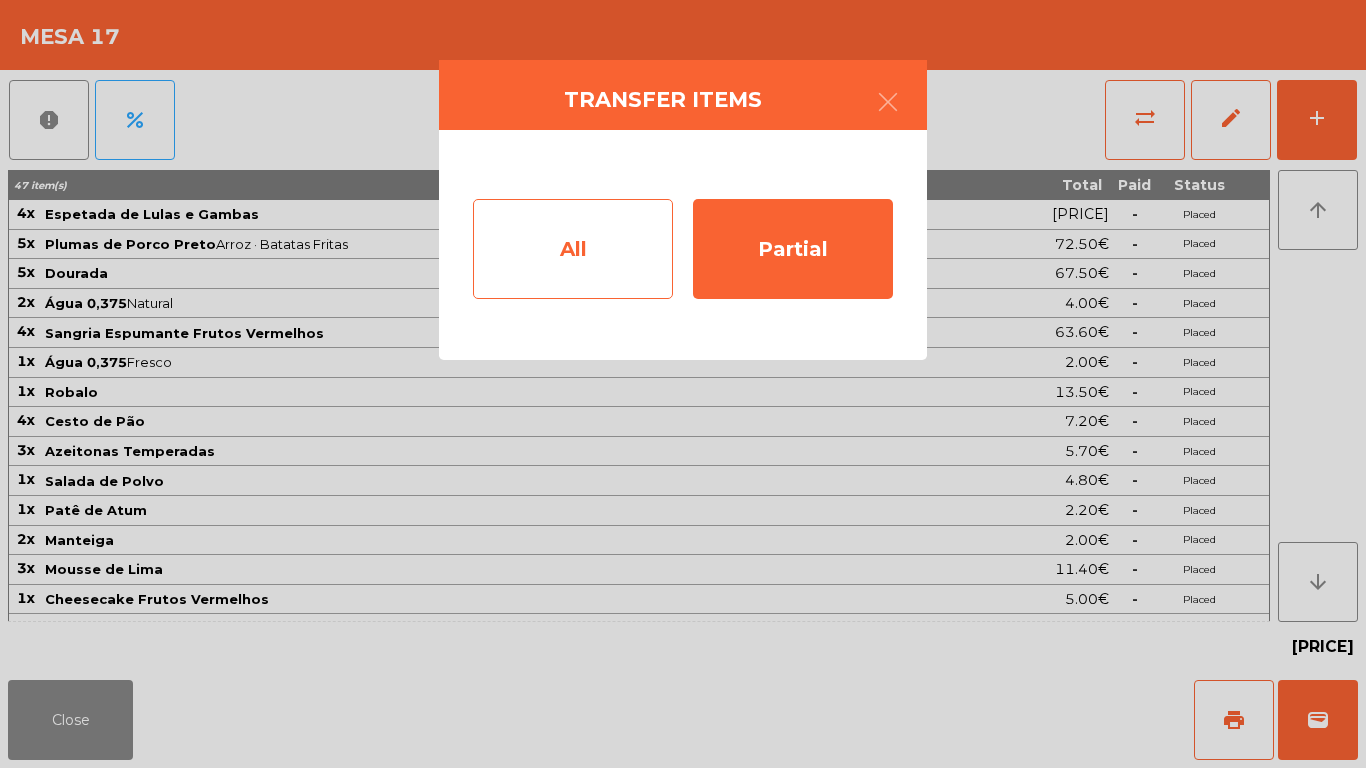 click on "All" 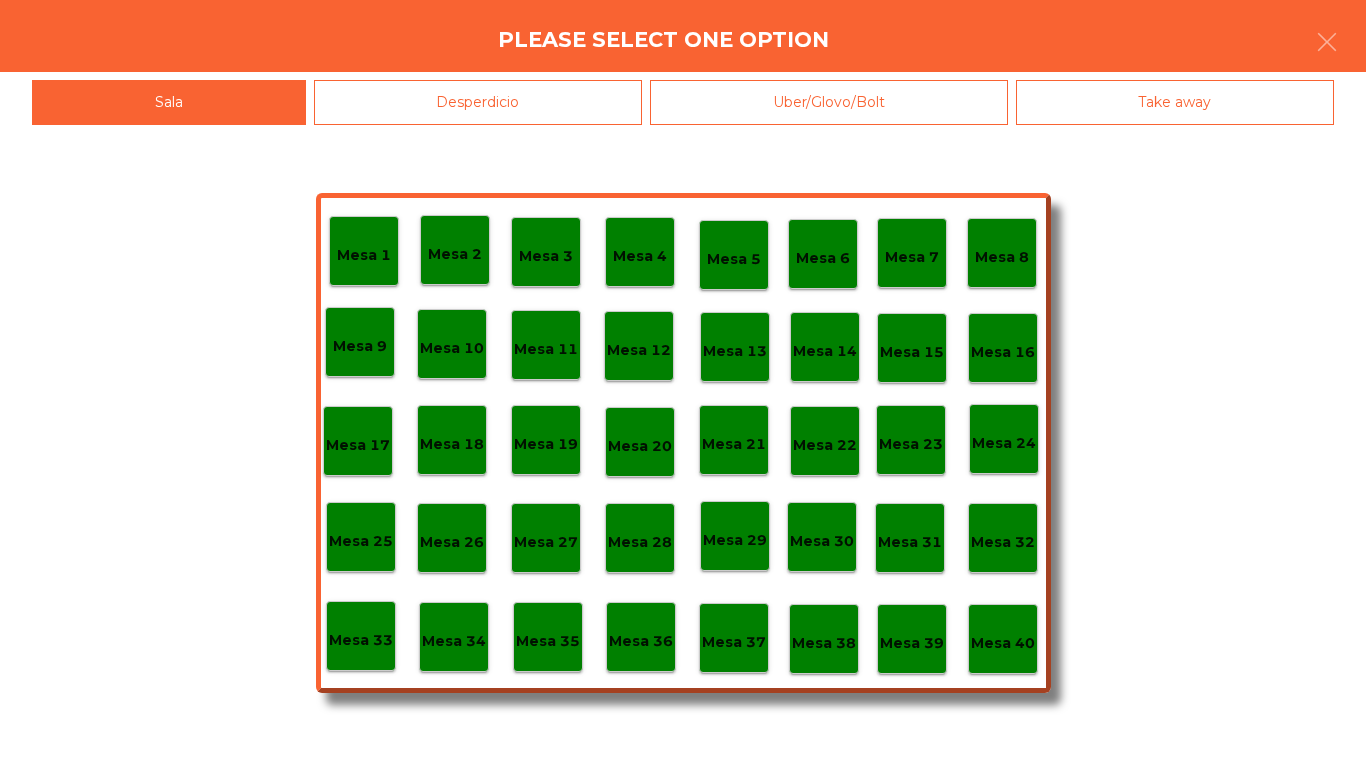 click on "Mesa 39" 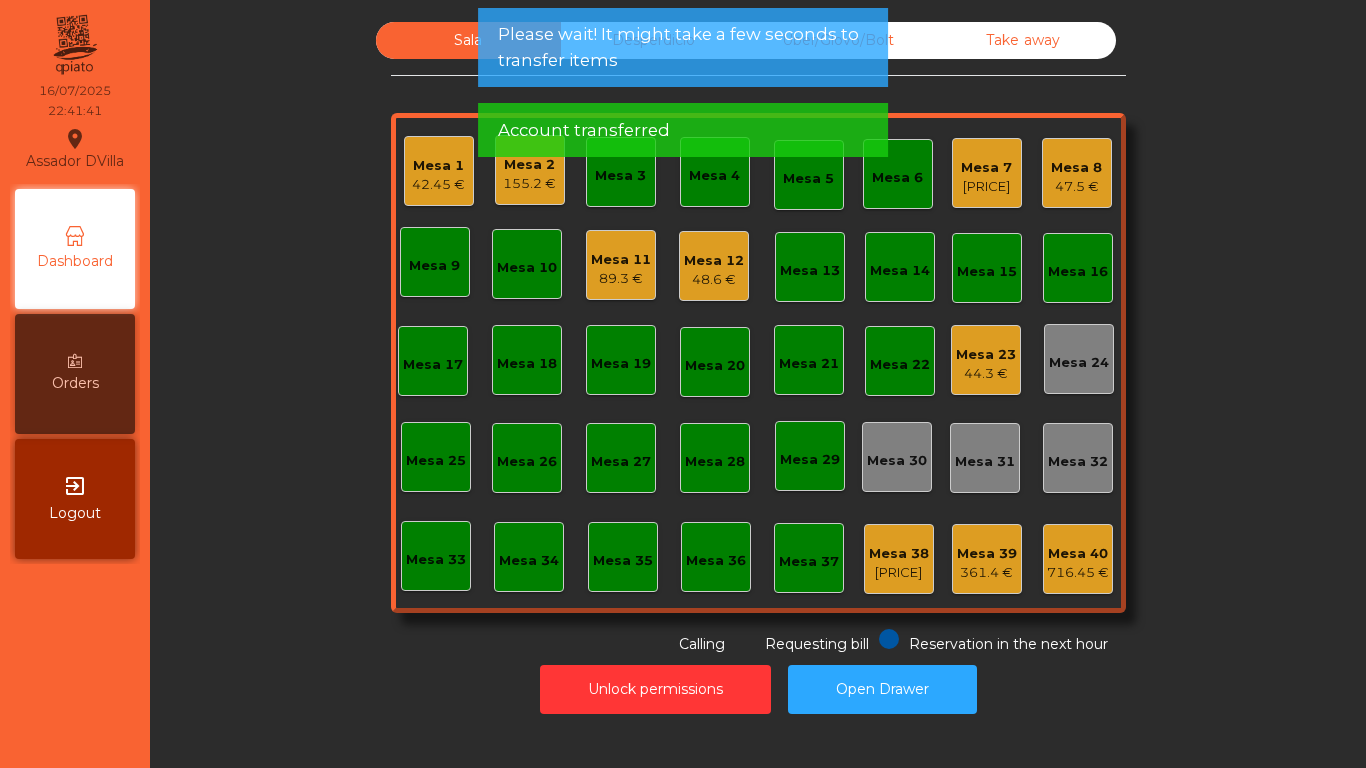 click on "Mesa 38" 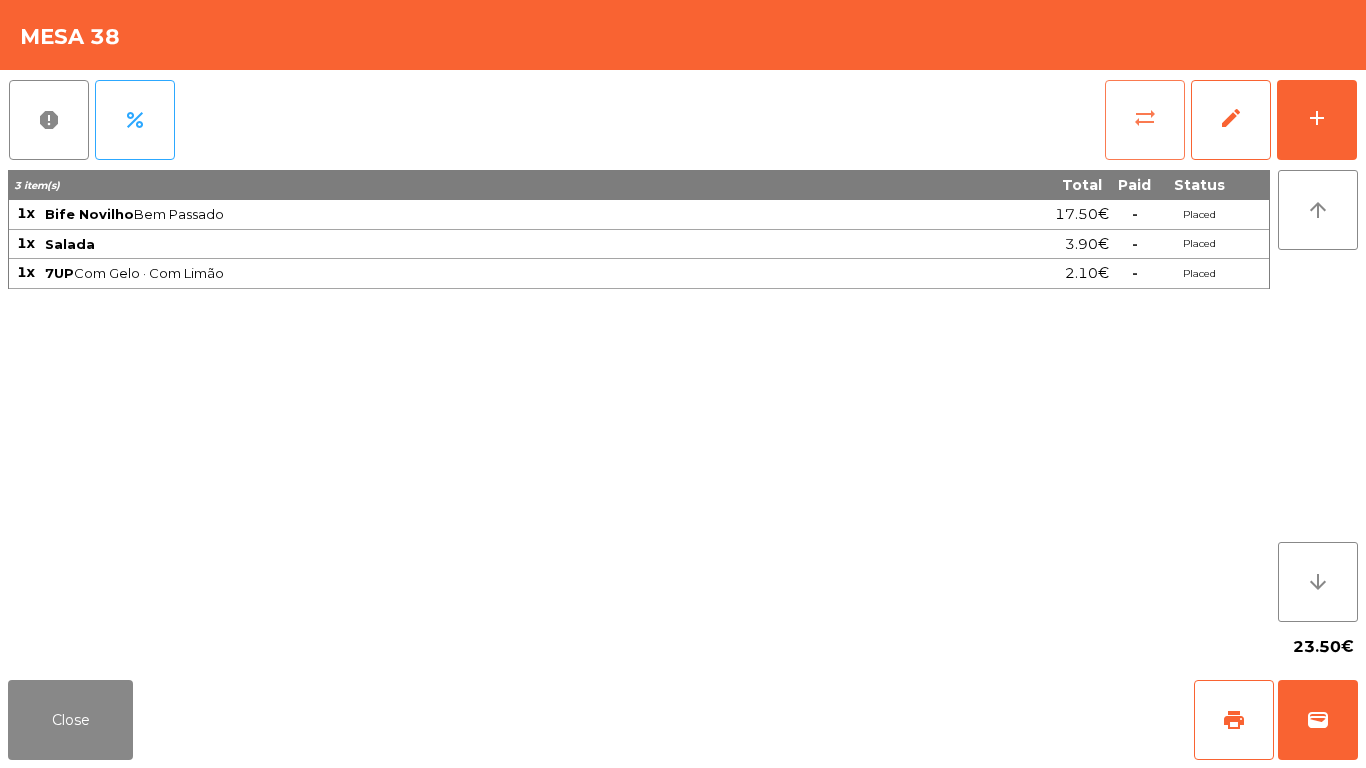 click on "sync_alt" 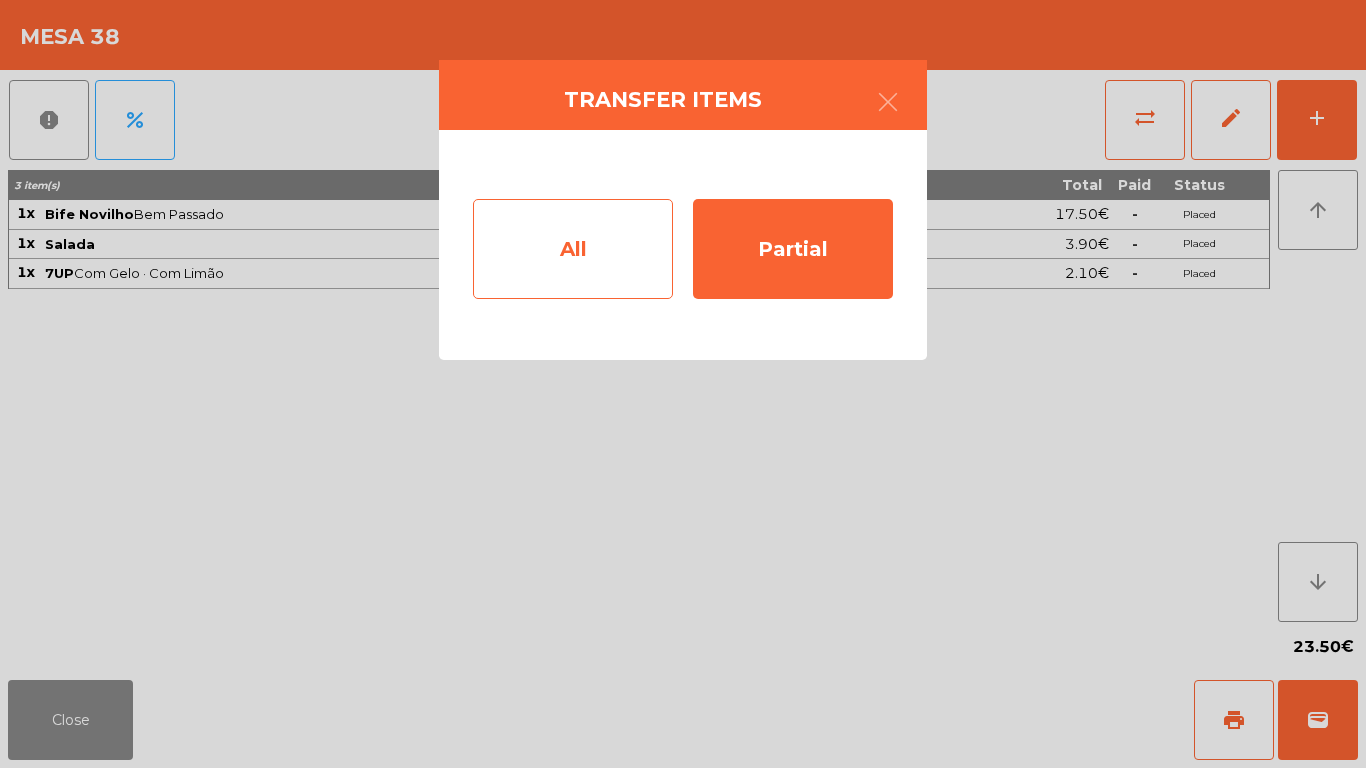 click on "All" 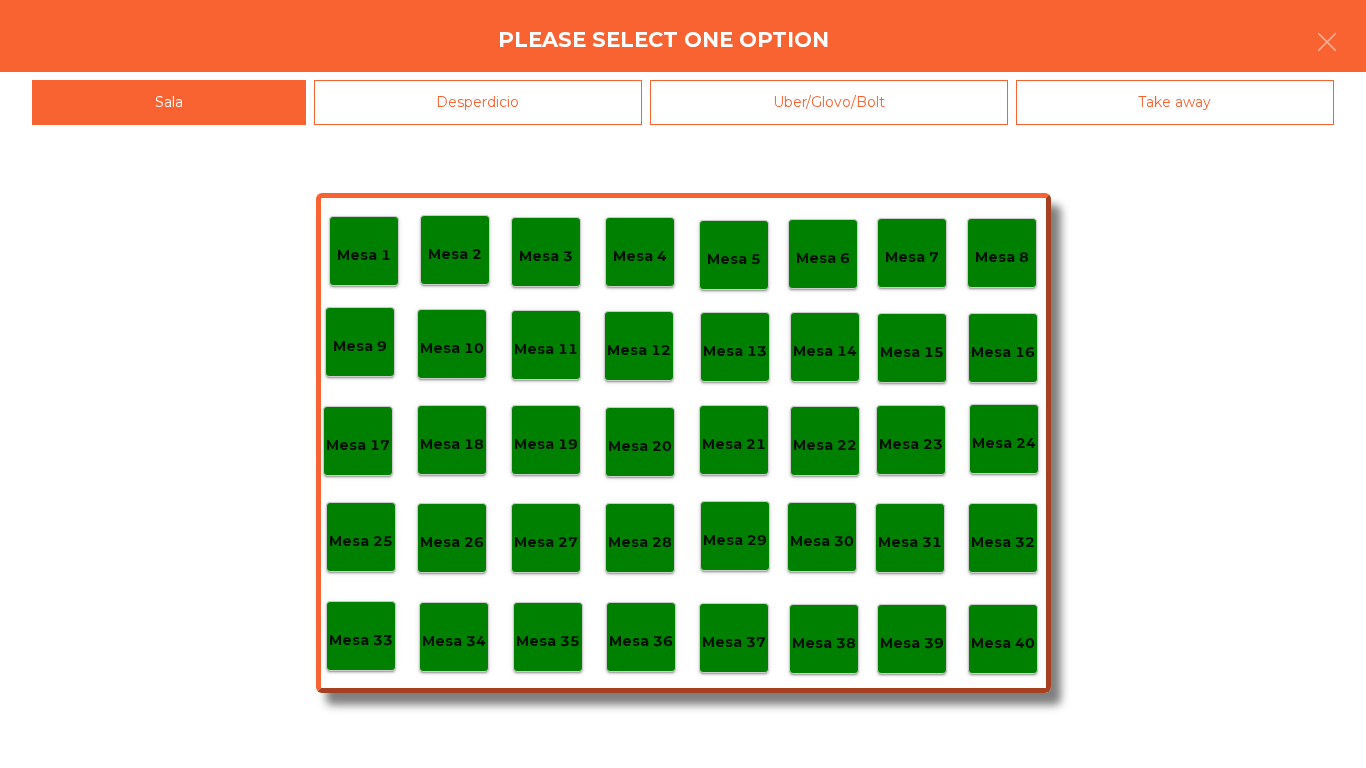 click on "Mesa 1   Mesa 2   Mesa 3   Mesa 4   Mesa 5   Mesa 6   Mesa 7   Mesa 8   Mesa 9   Mesa 10   Mesa 11   Mesa 12   Mesa 13   Mesa 14   Mesa 15   Mesa 16   Mesa 17   Mesa 18   Mesa 19   Mesa 20   Mesa 21   Mesa 22   Mesa 23   Mesa 24   Mesa 25   Mesa 26   Mesa 27   Mesa 28   Mesa 29   Mesa 30   Mesa 31   Mesa 32   Mesa 33   Mesa 34   Mesa 35   Mesa 36   Mesa 37   Mesa 38   Mesa 39   Mesa 40" 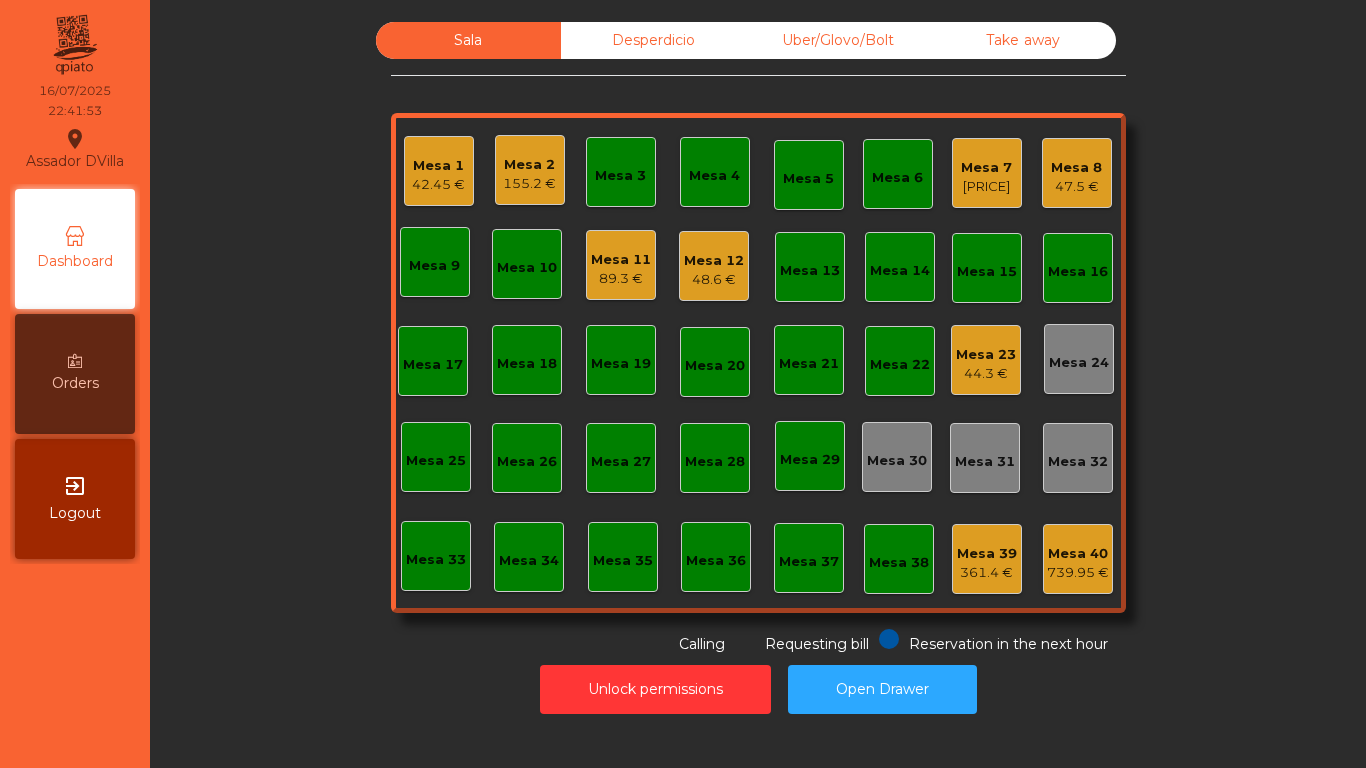 click on "[PRICE]" 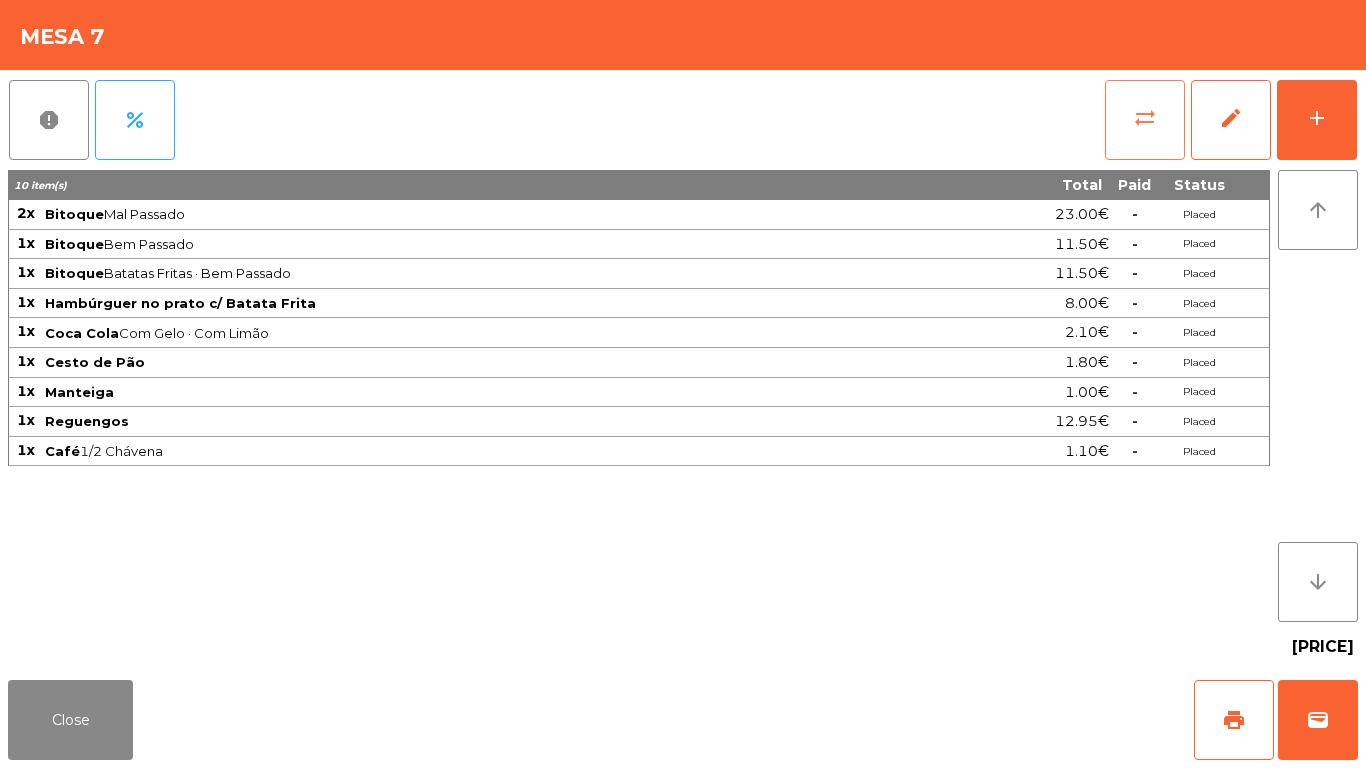 click on "sync_alt" 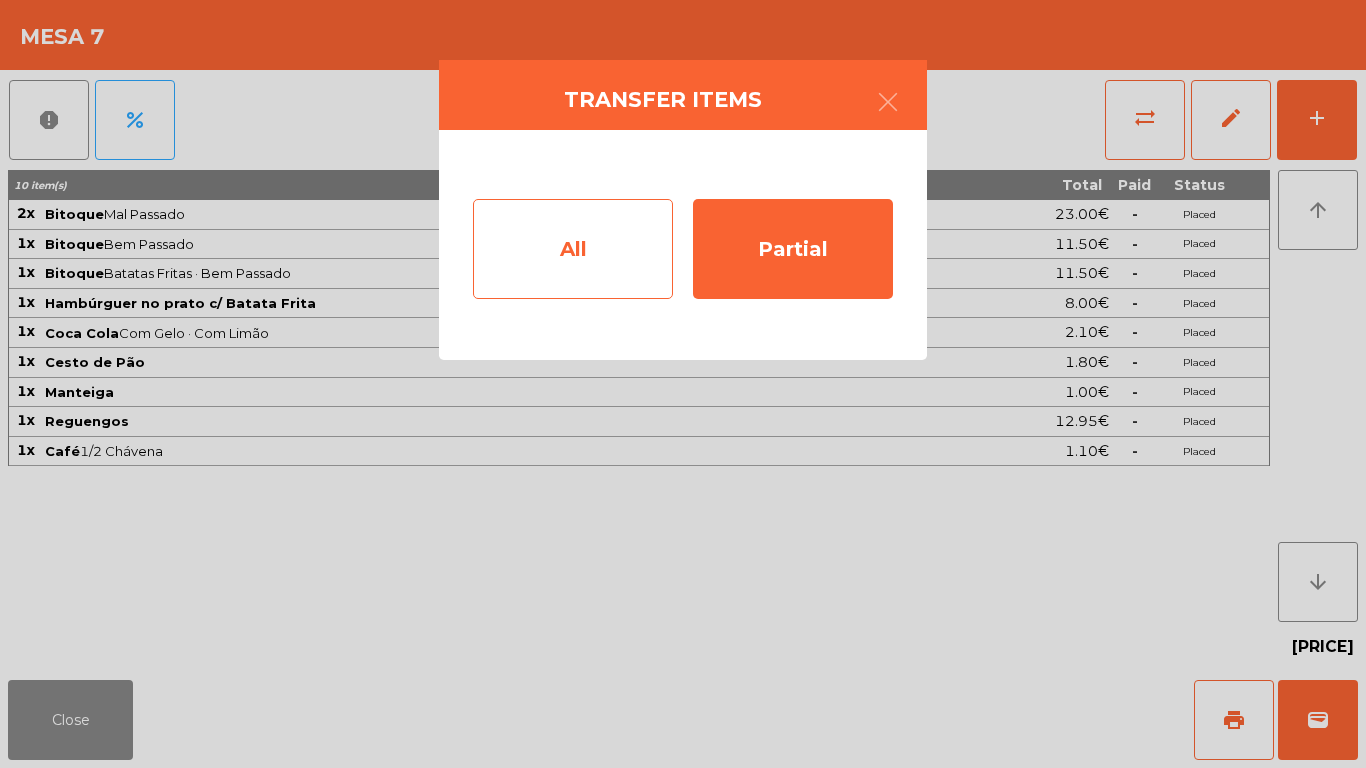 click on "All" 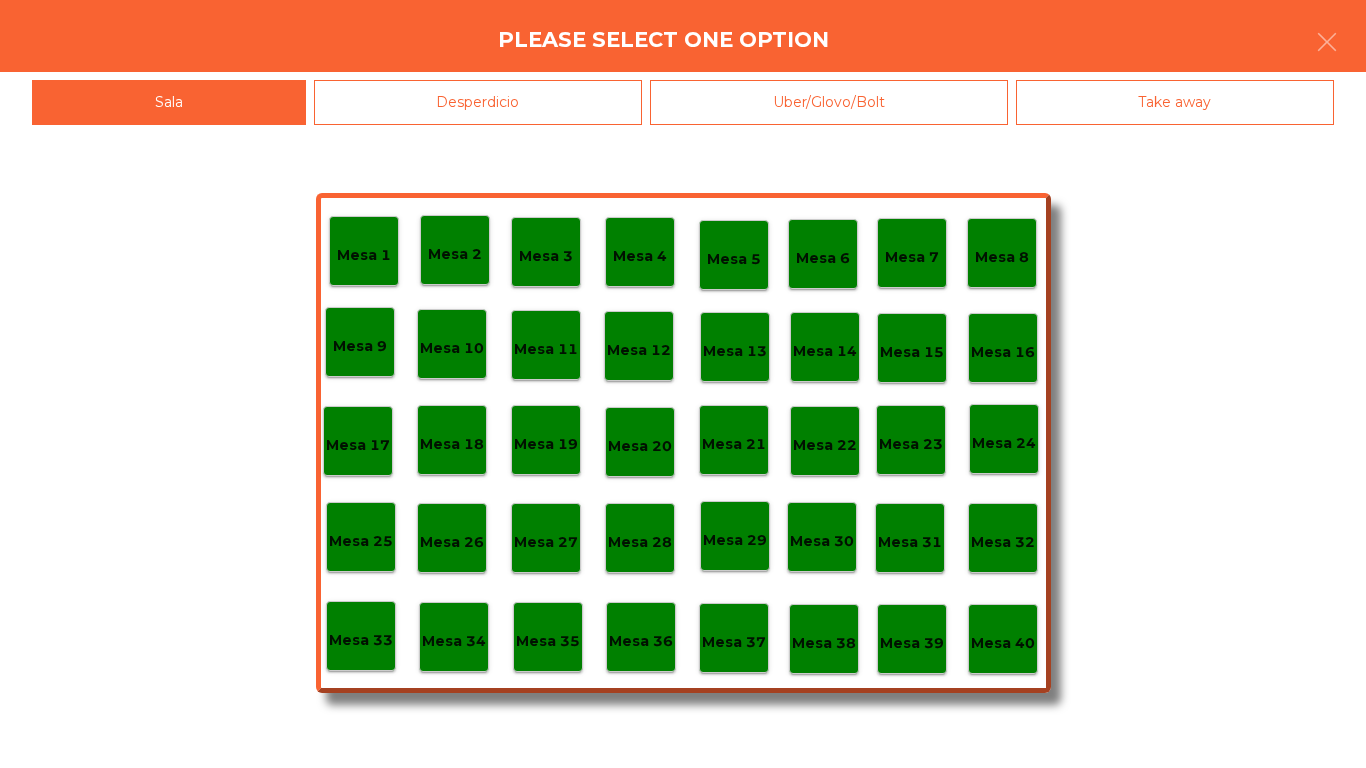 click on "Mesa 40" 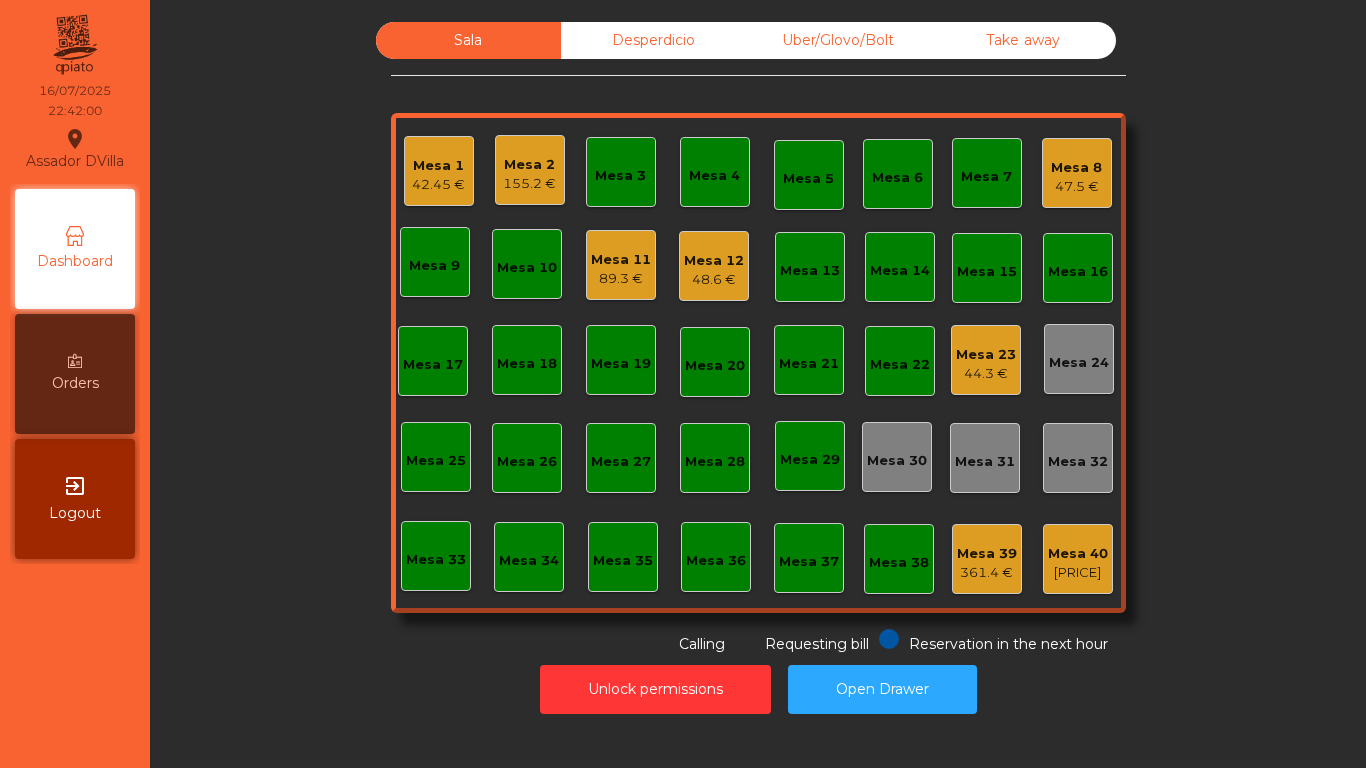click on "47.5 €" 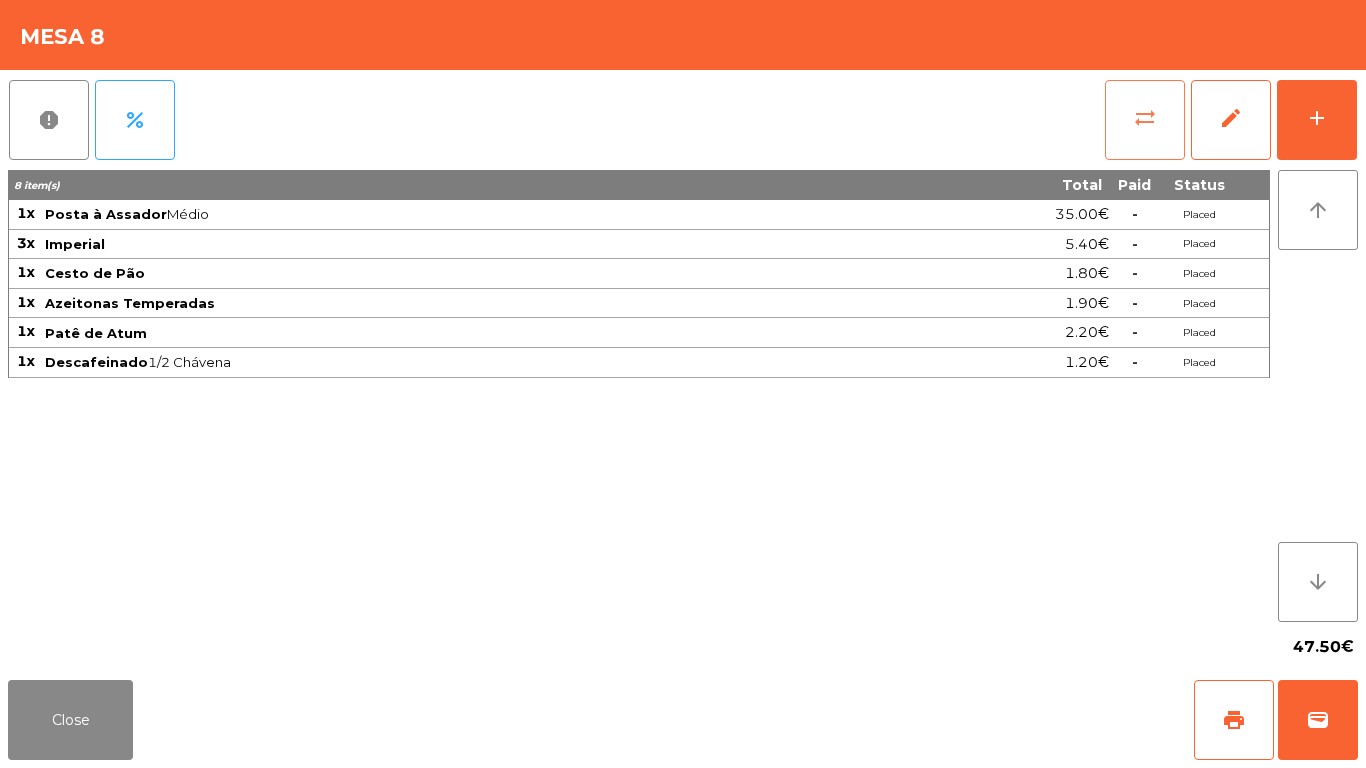 click on "sync_alt" 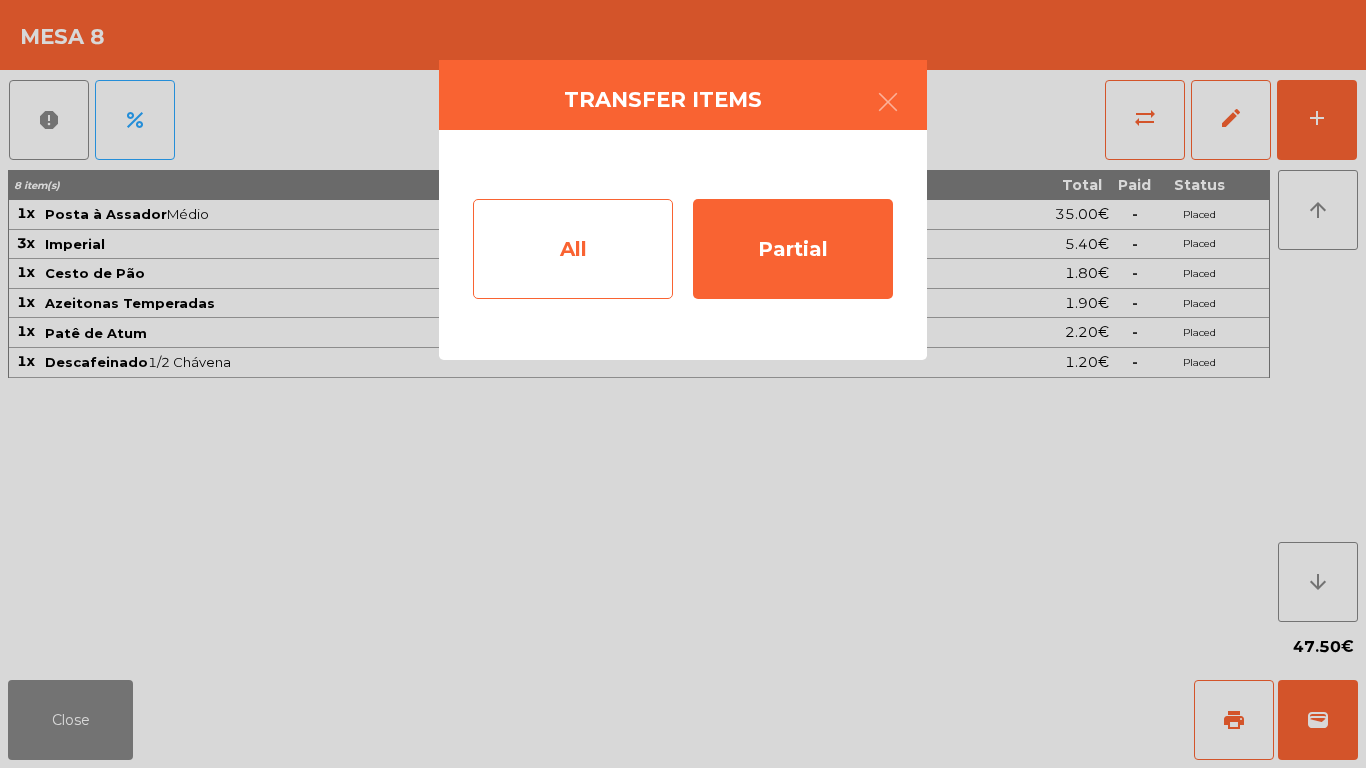 click on "All" 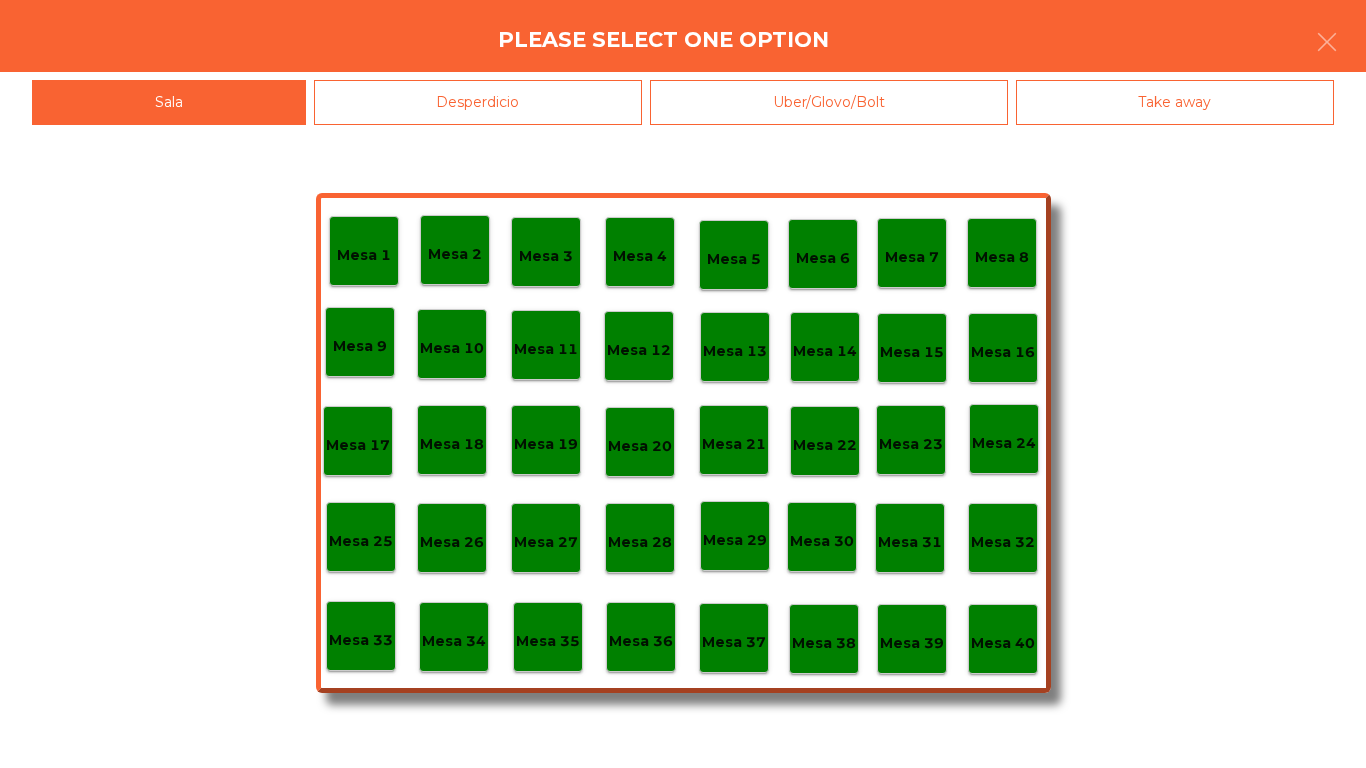 click on "Mesa 40" 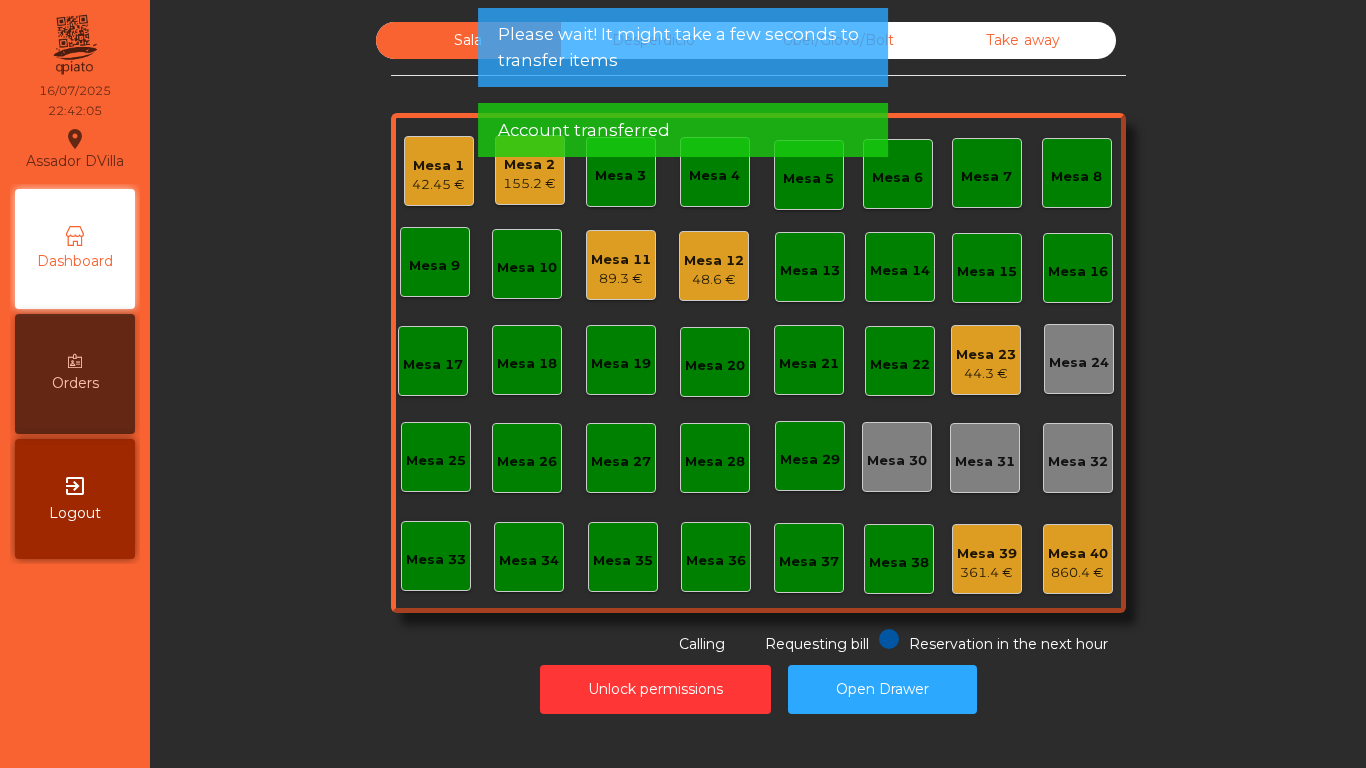click on "89.3 €" 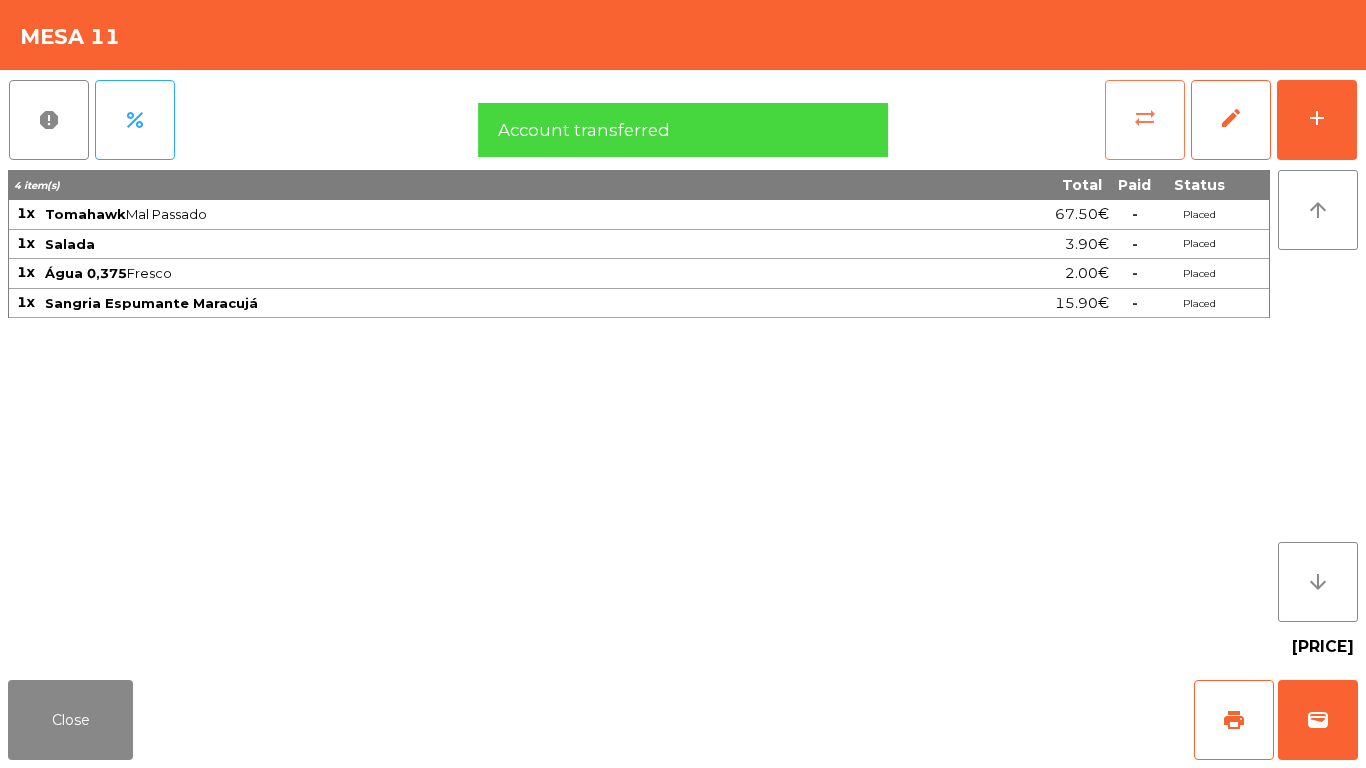 click on "sync_alt" 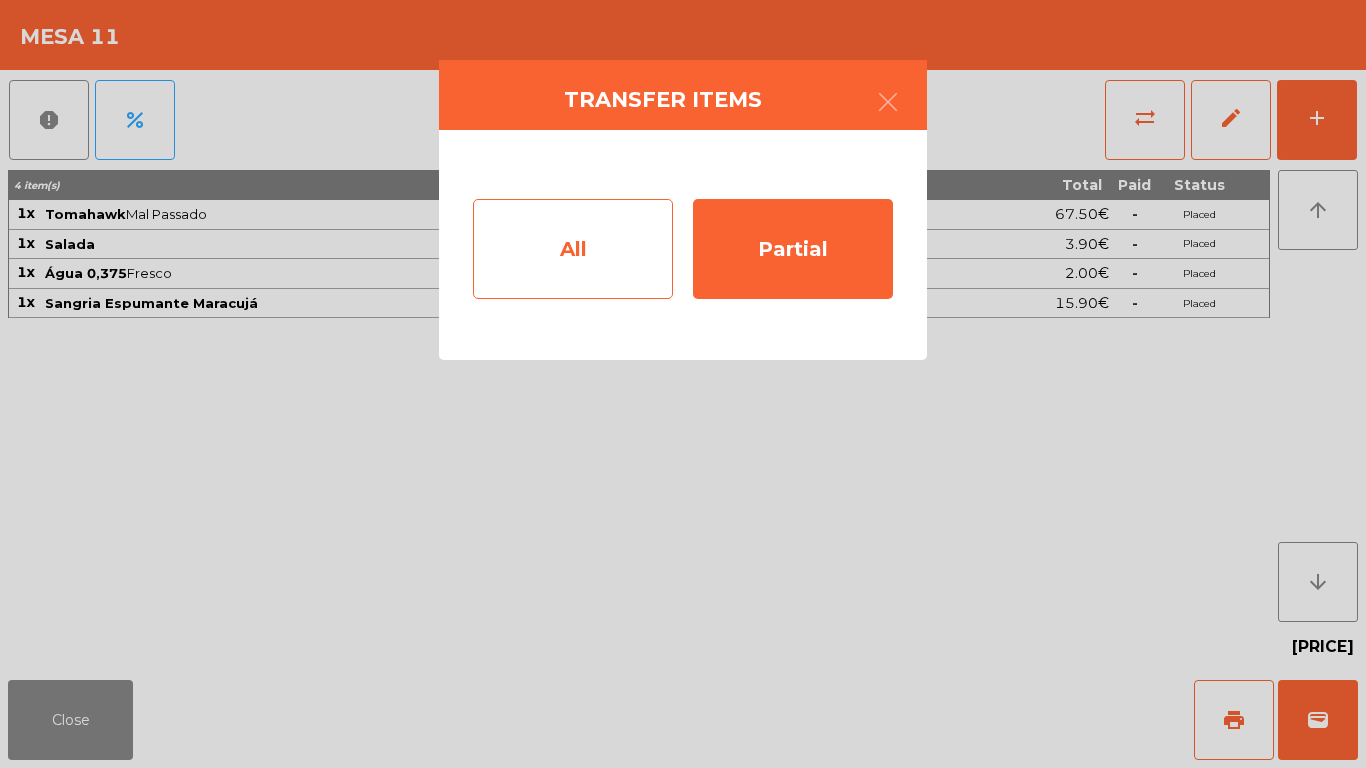 click on "All" 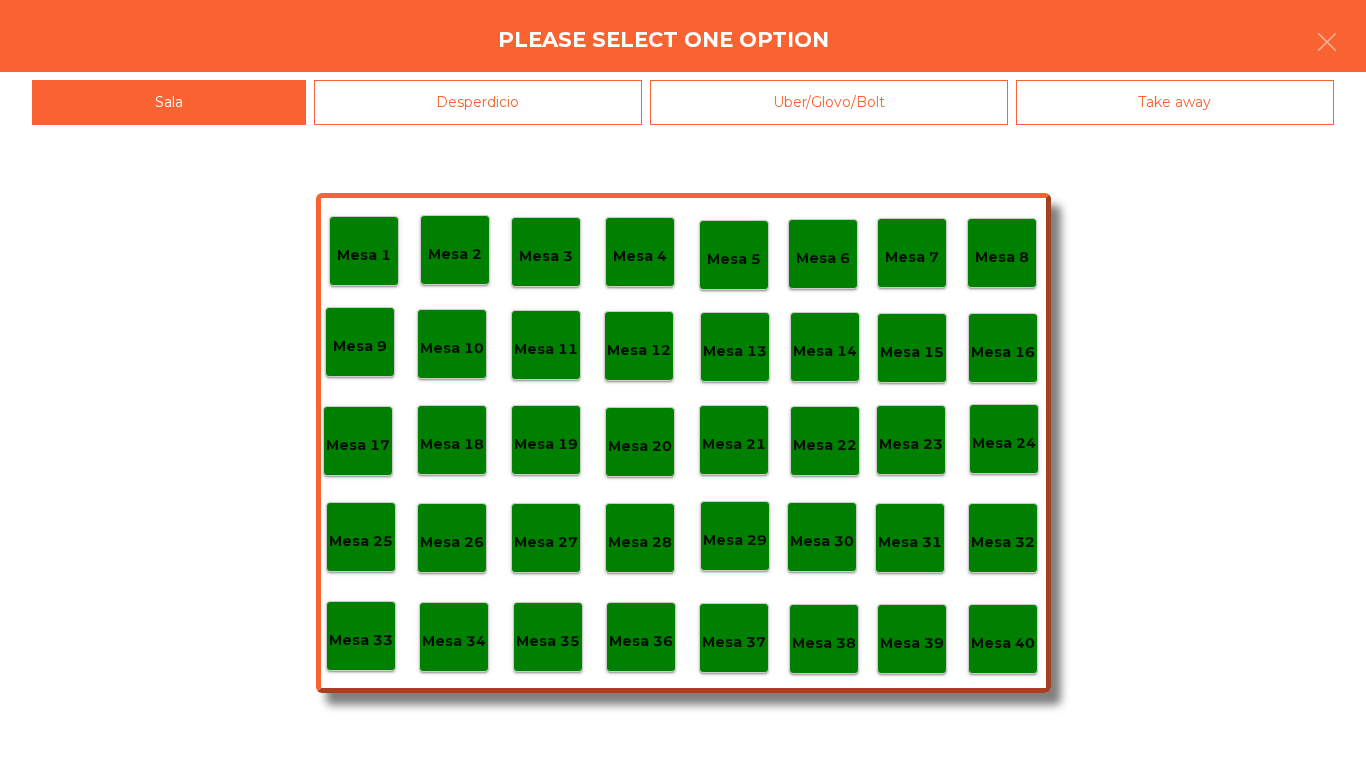 click on "Mesa 40" 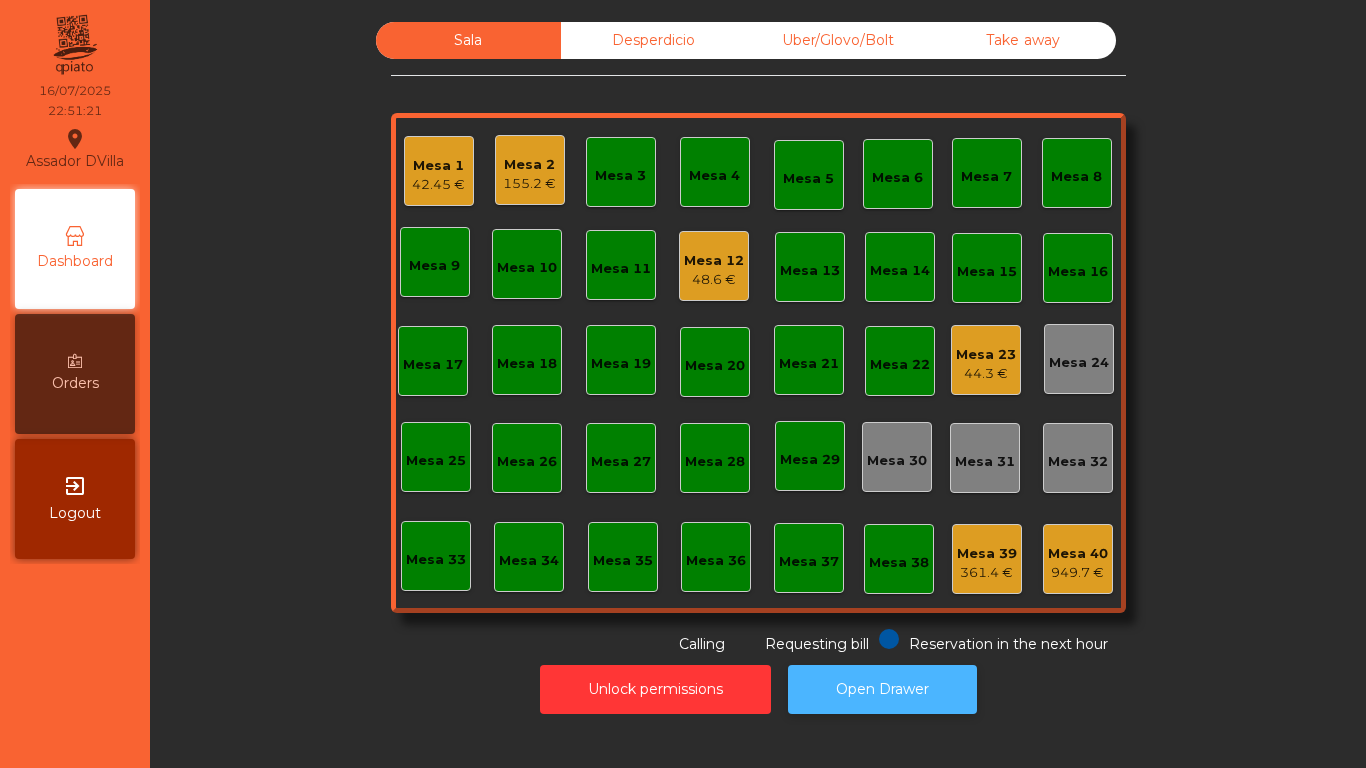 click on "Open Drawer" 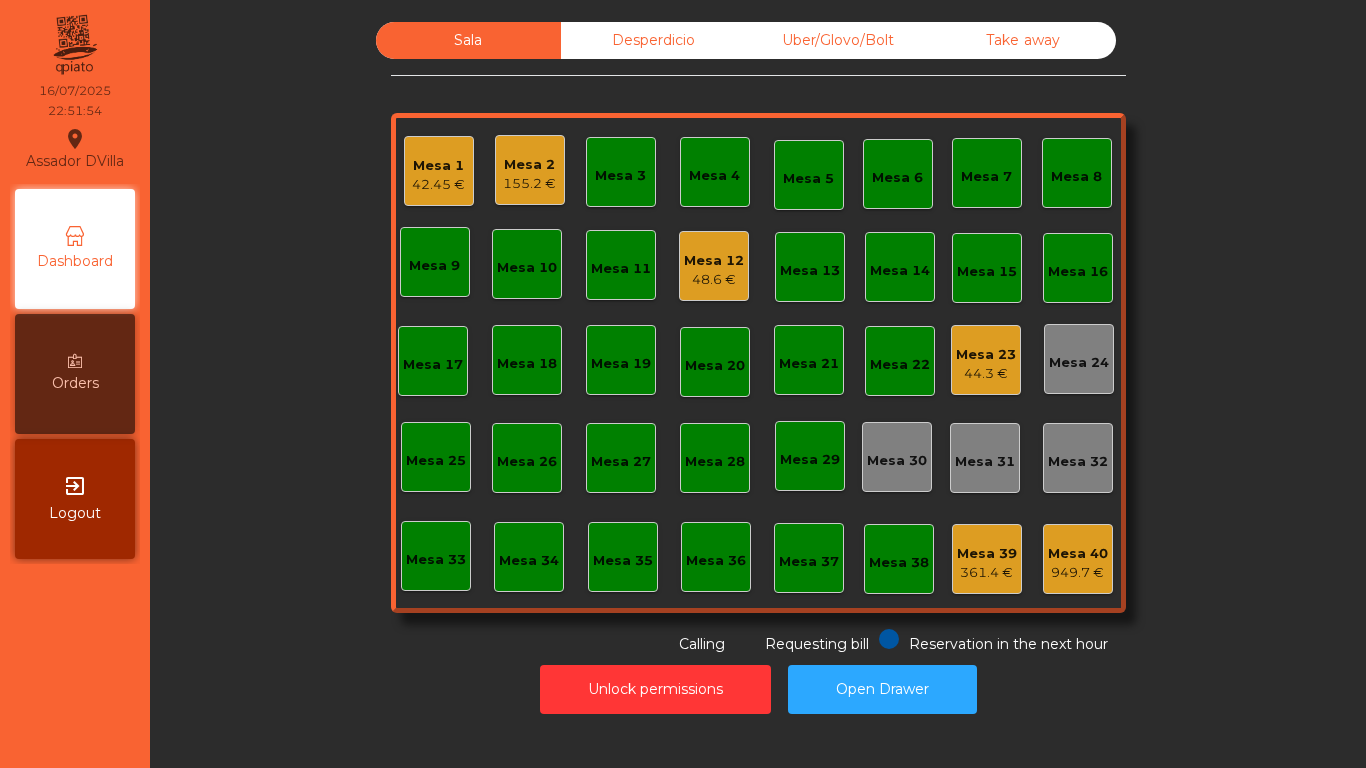 click on "Mesa 23" 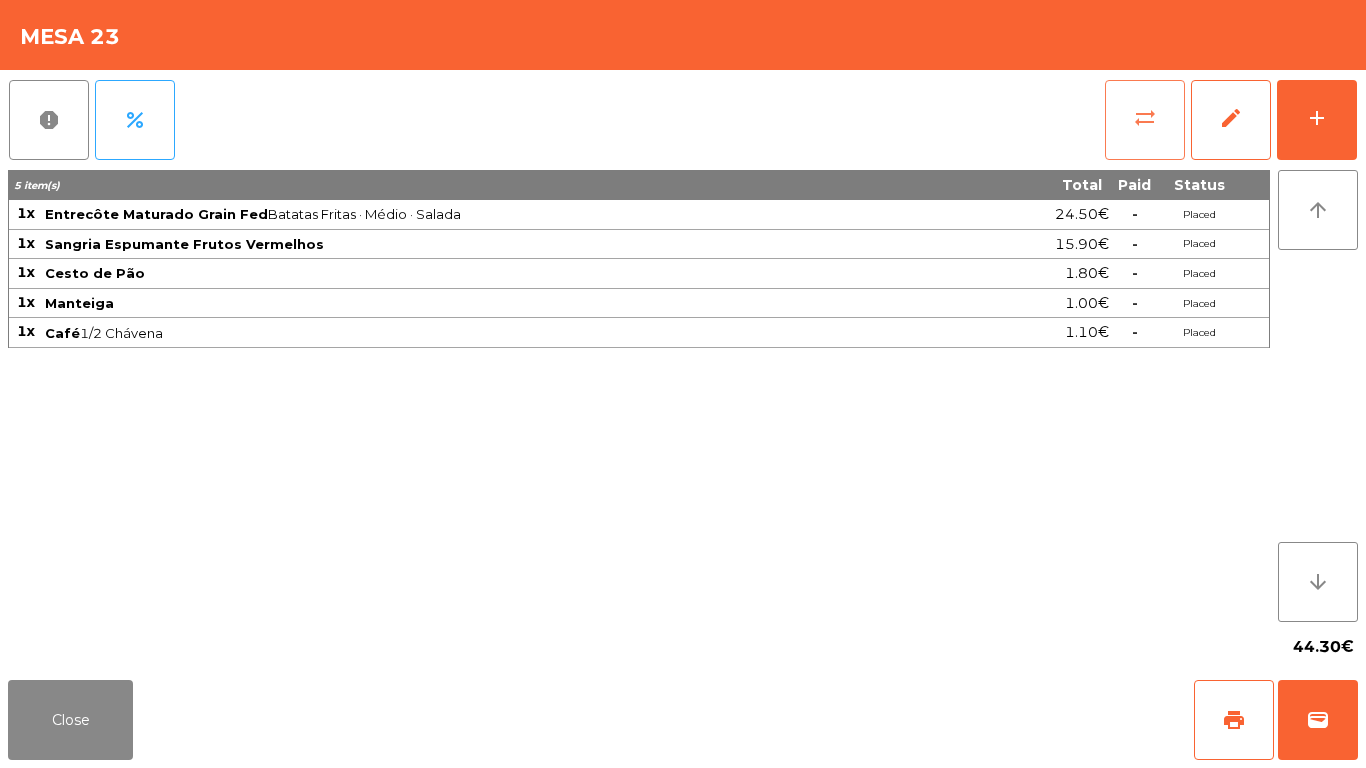 click on "sync_alt" 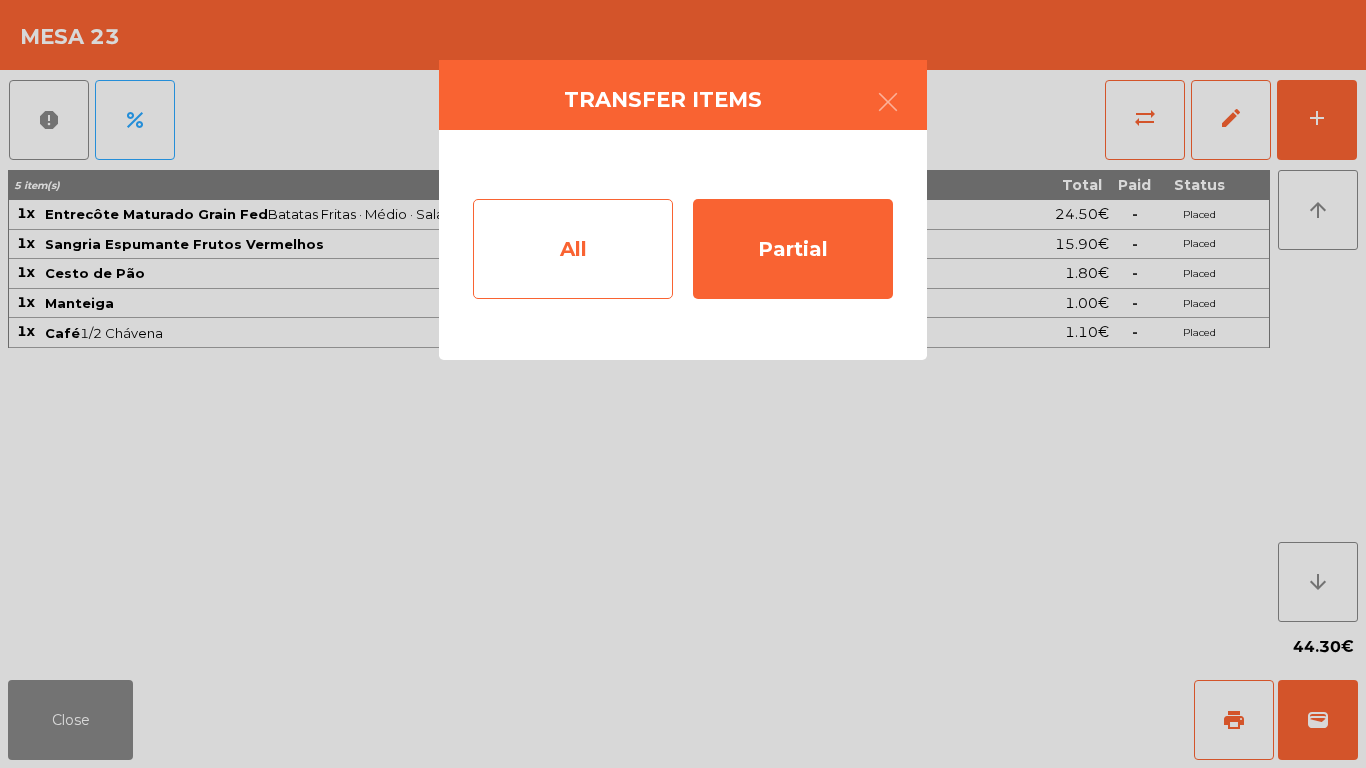click on "All" 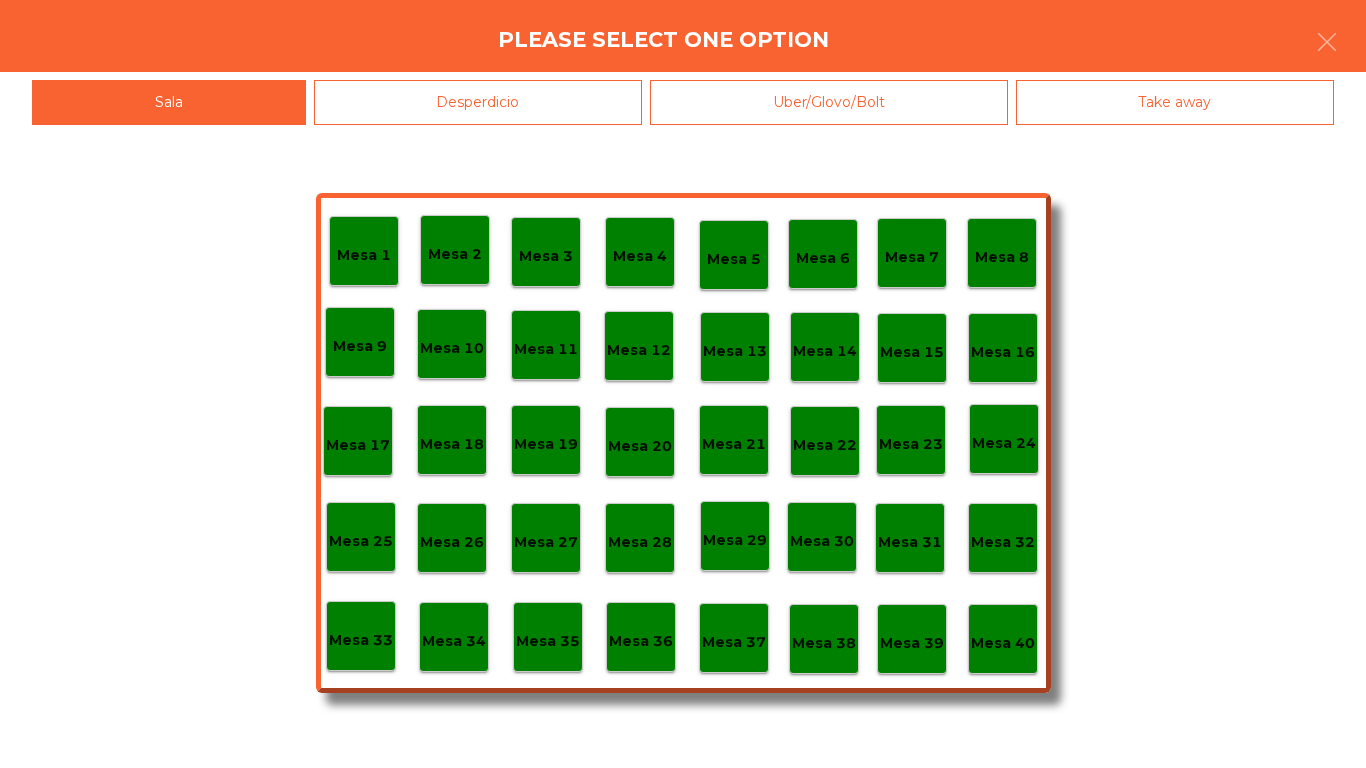 click on "Mesa 40" 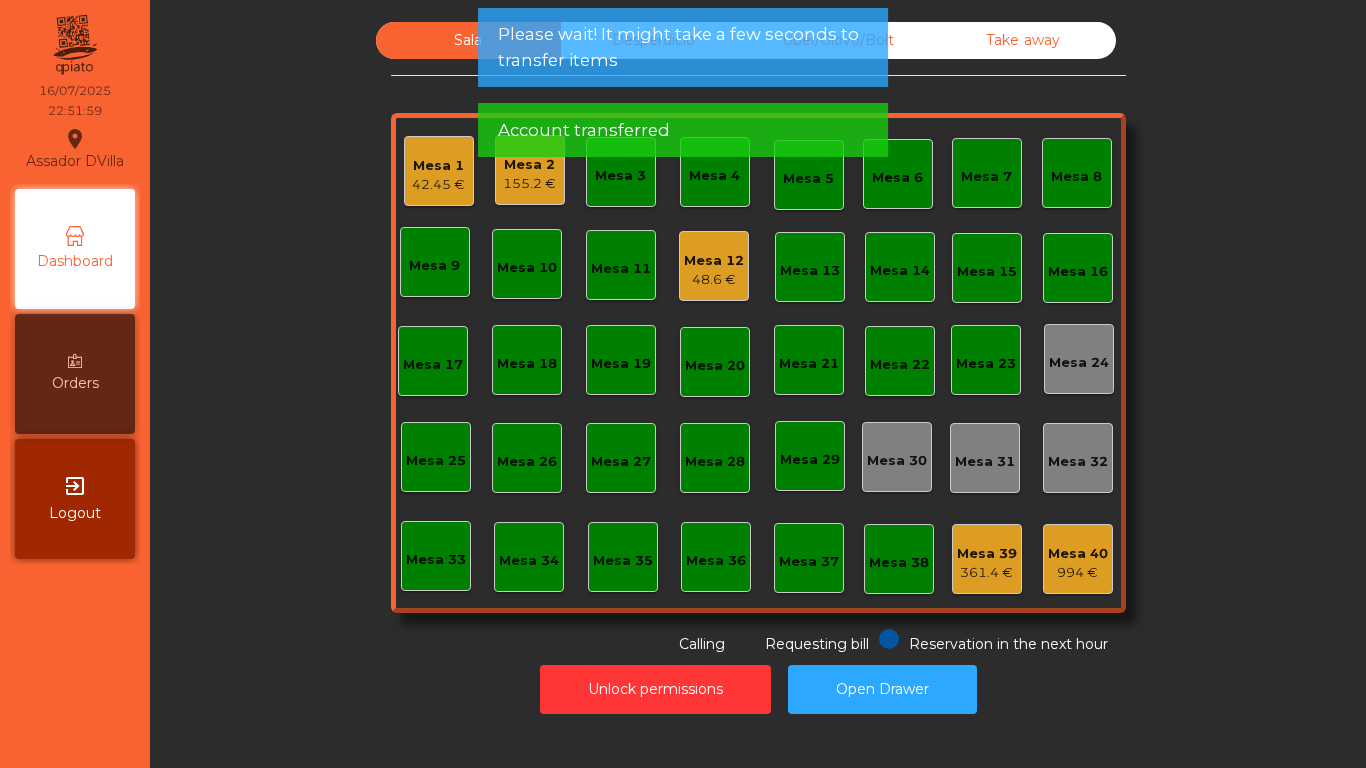 click on "Mesa 23" 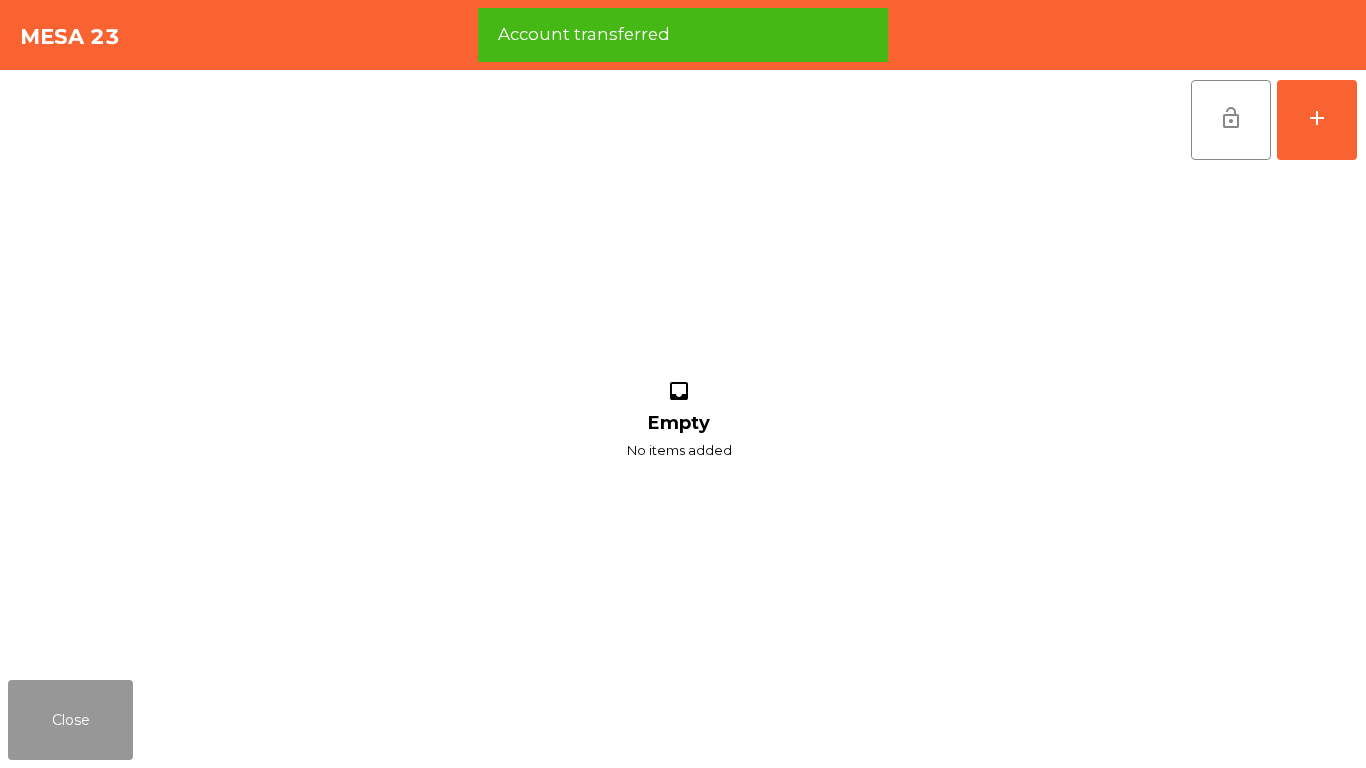 click on "Close" 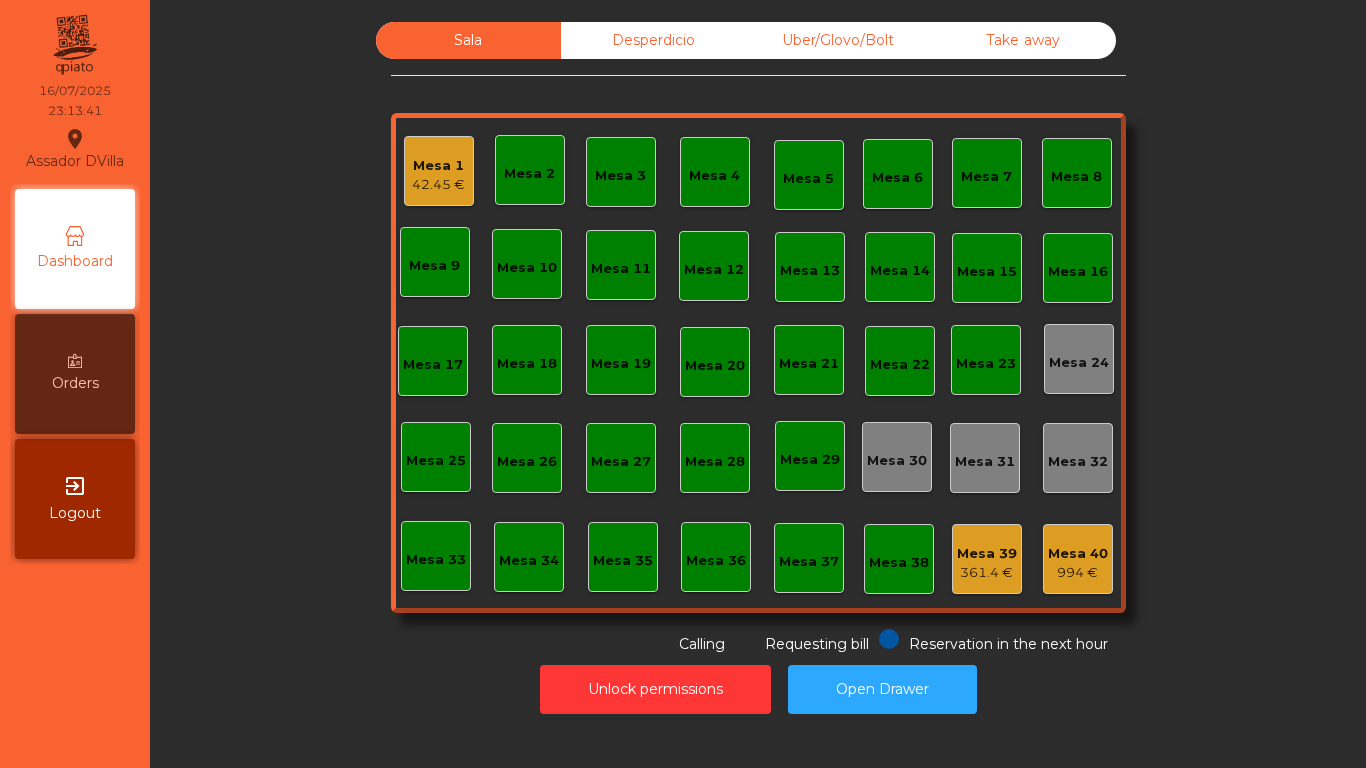 scroll, scrollTop: 0, scrollLeft: 0, axis: both 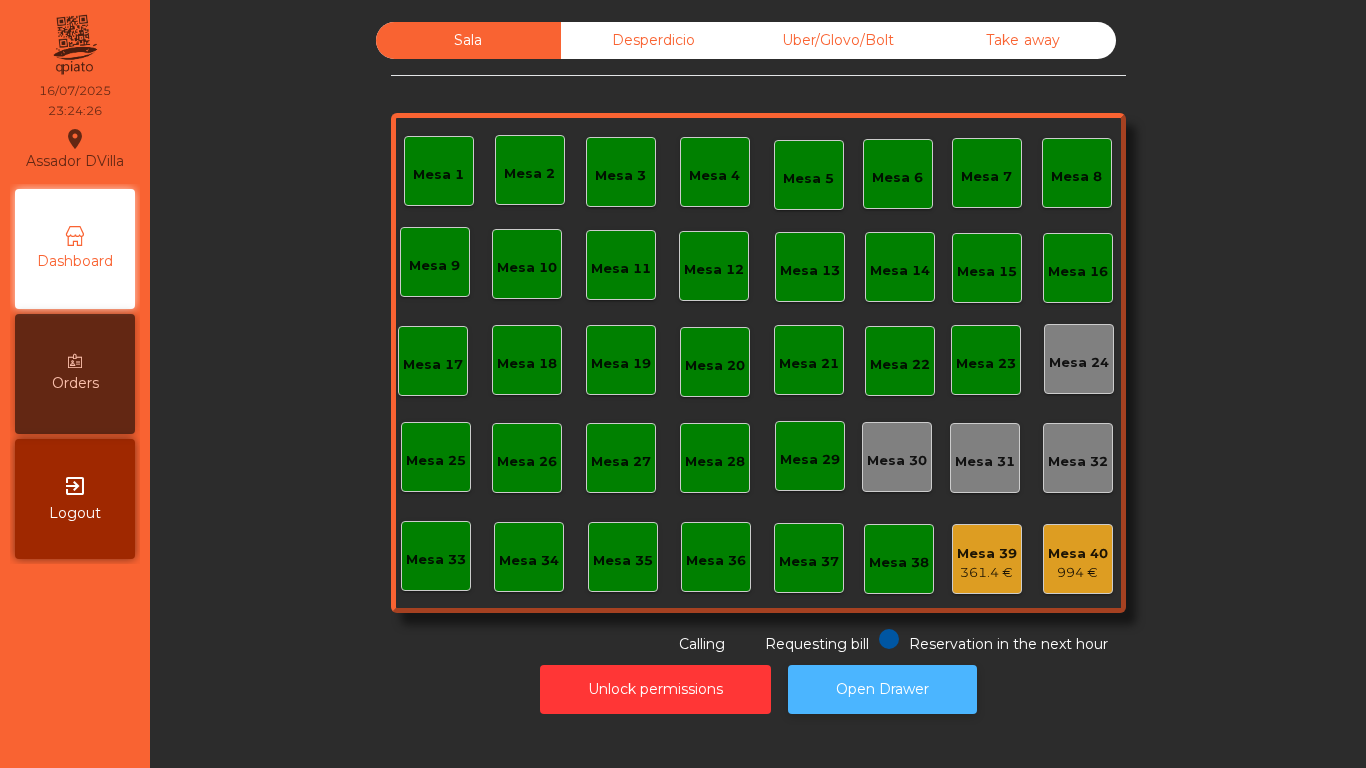 click on "Open Drawer" 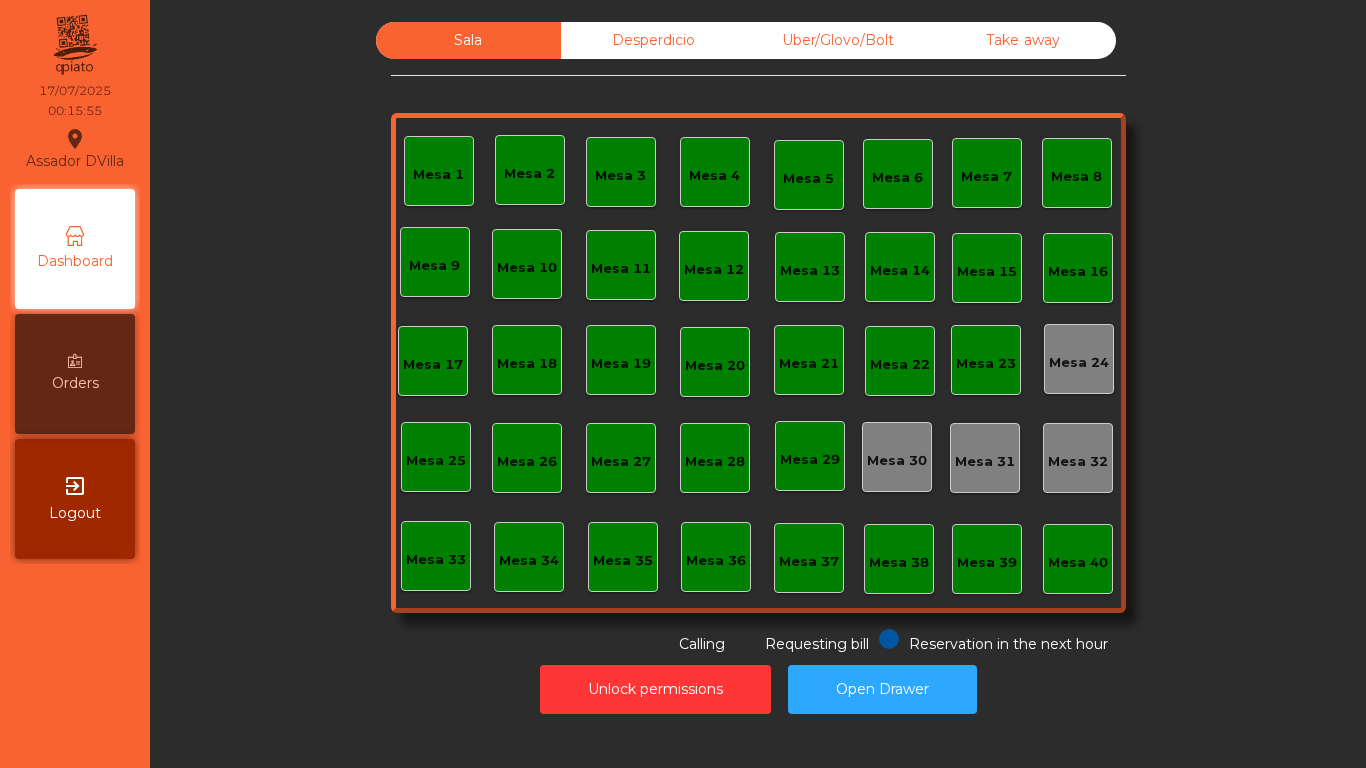 drag, startPoint x: 489, startPoint y: 265, endPoint x: 360, endPoint y: 312, distance: 137.2953 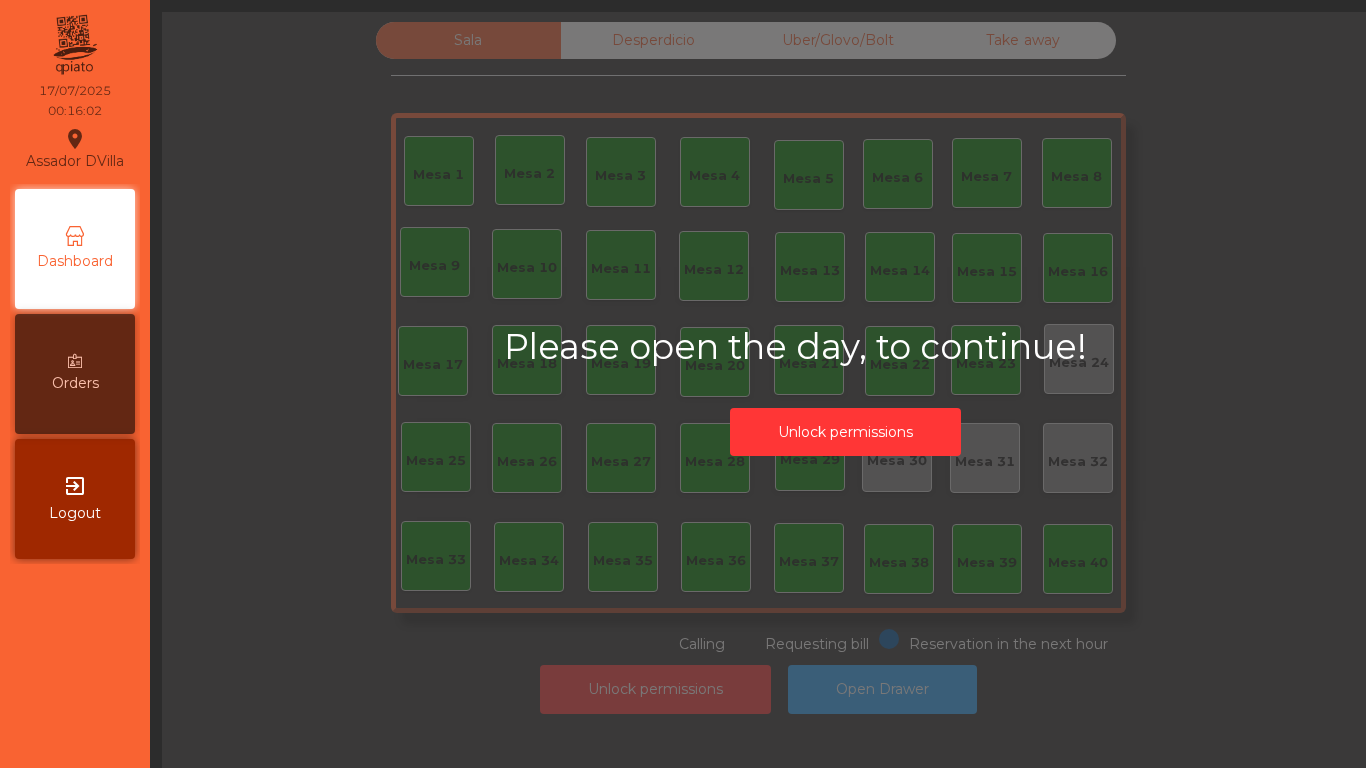 scroll, scrollTop: 0, scrollLeft: 0, axis: both 